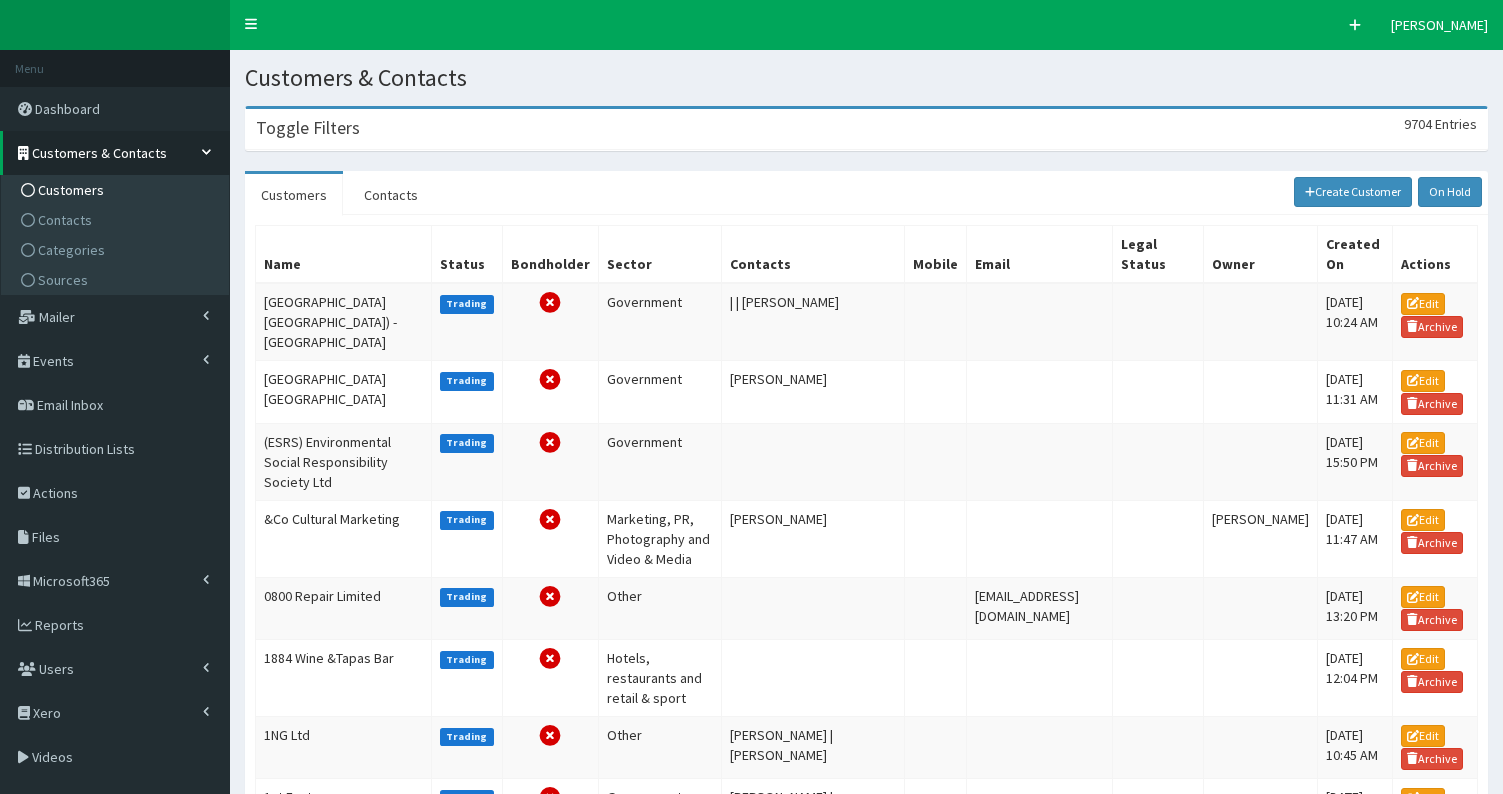 scroll, scrollTop: 0, scrollLeft: 0, axis: both 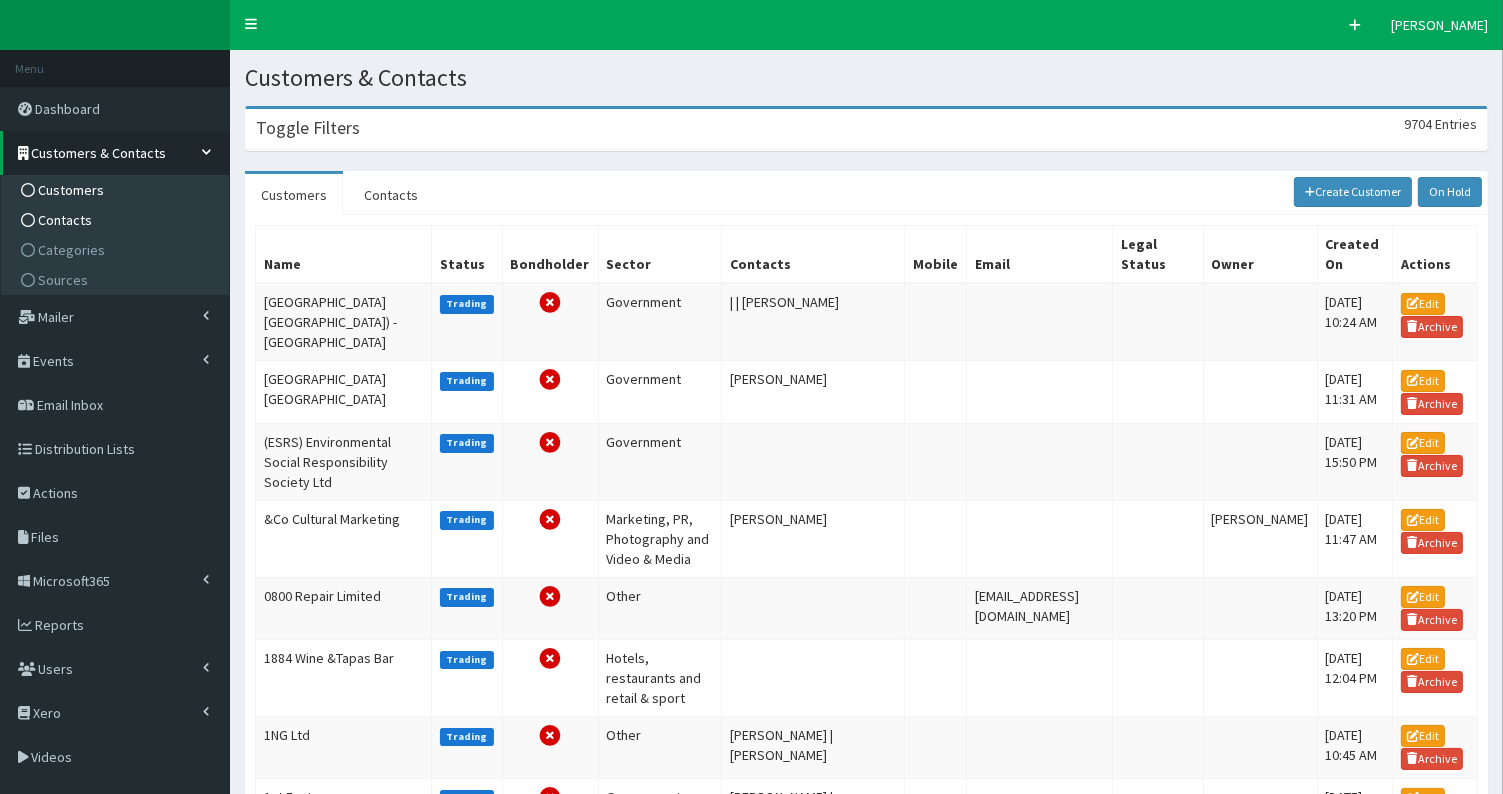 click on "Contacts" at bounding box center [117, 220] 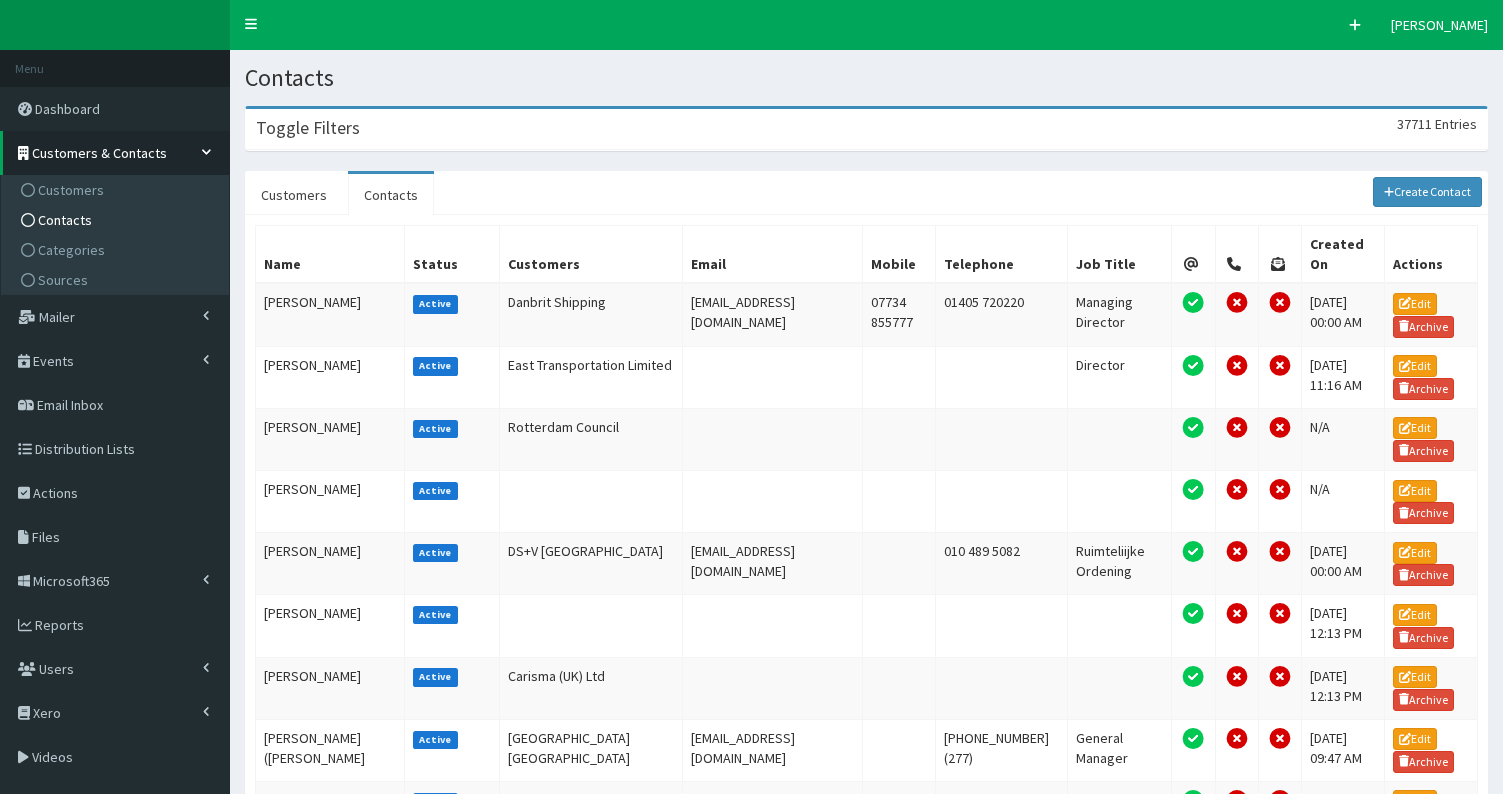scroll, scrollTop: 0, scrollLeft: 0, axis: both 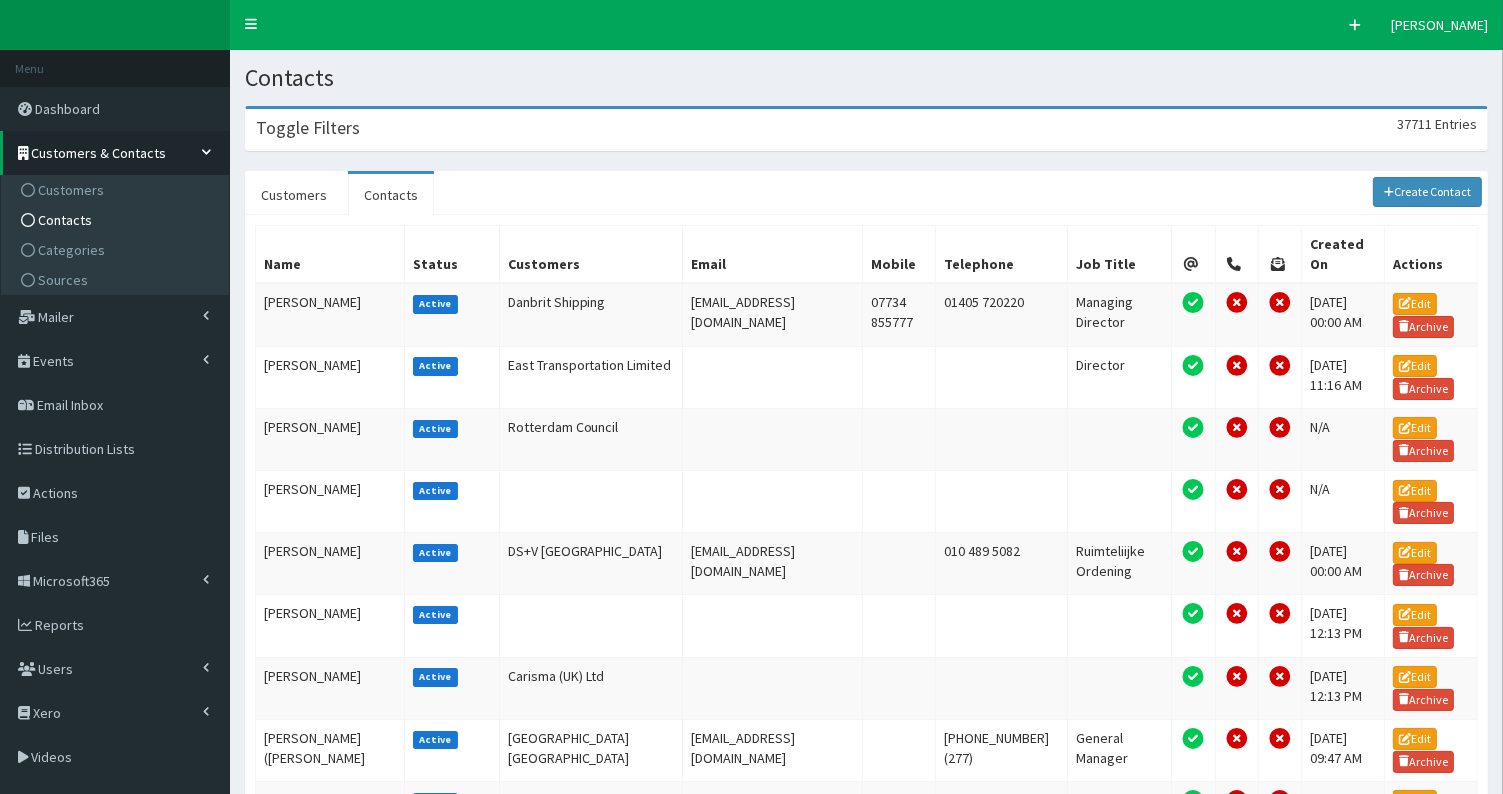 click on "Toggle Filters
37711   Entries" at bounding box center (866, 129) 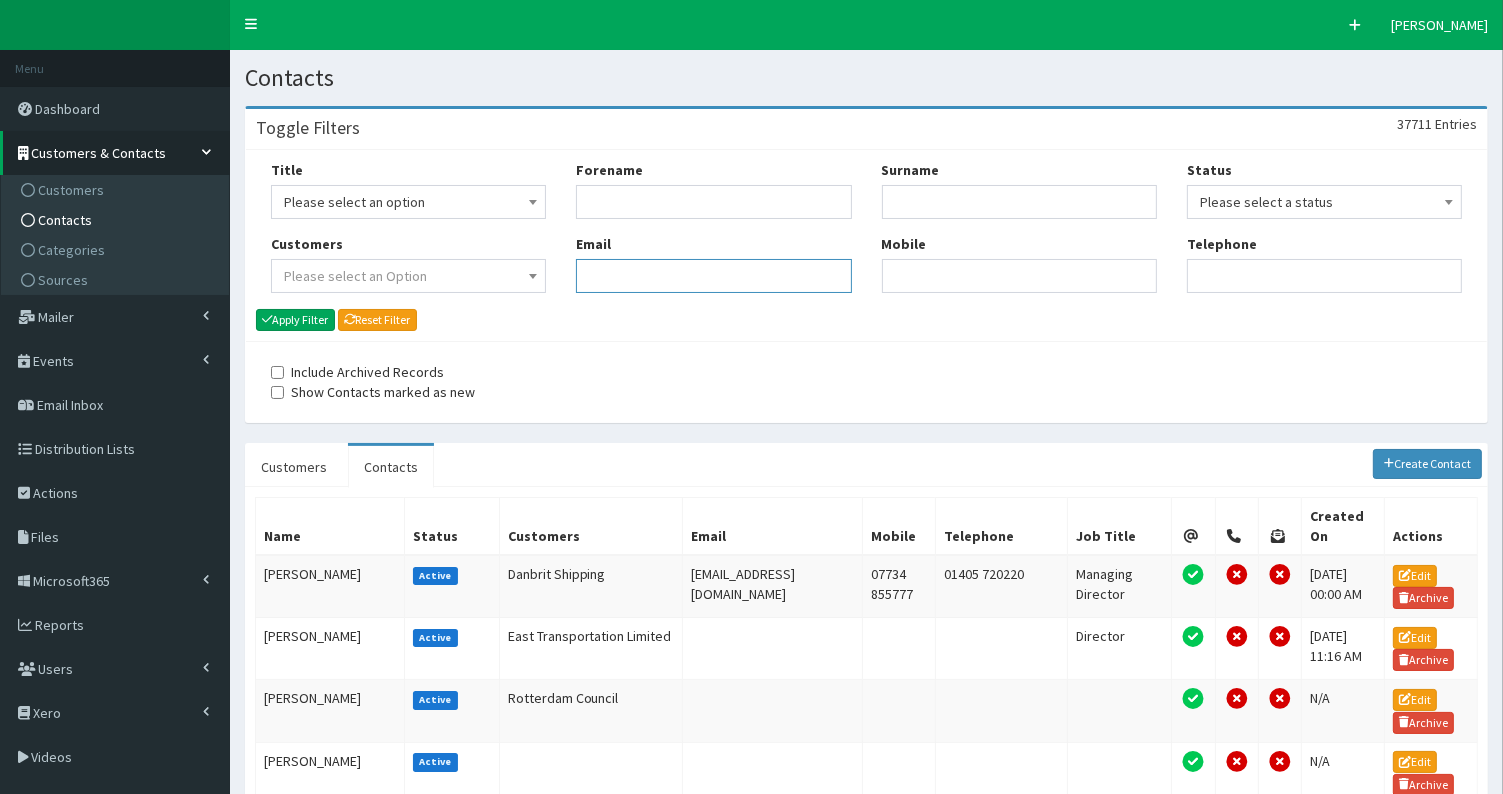 click on "Email" at bounding box center (713, 276) 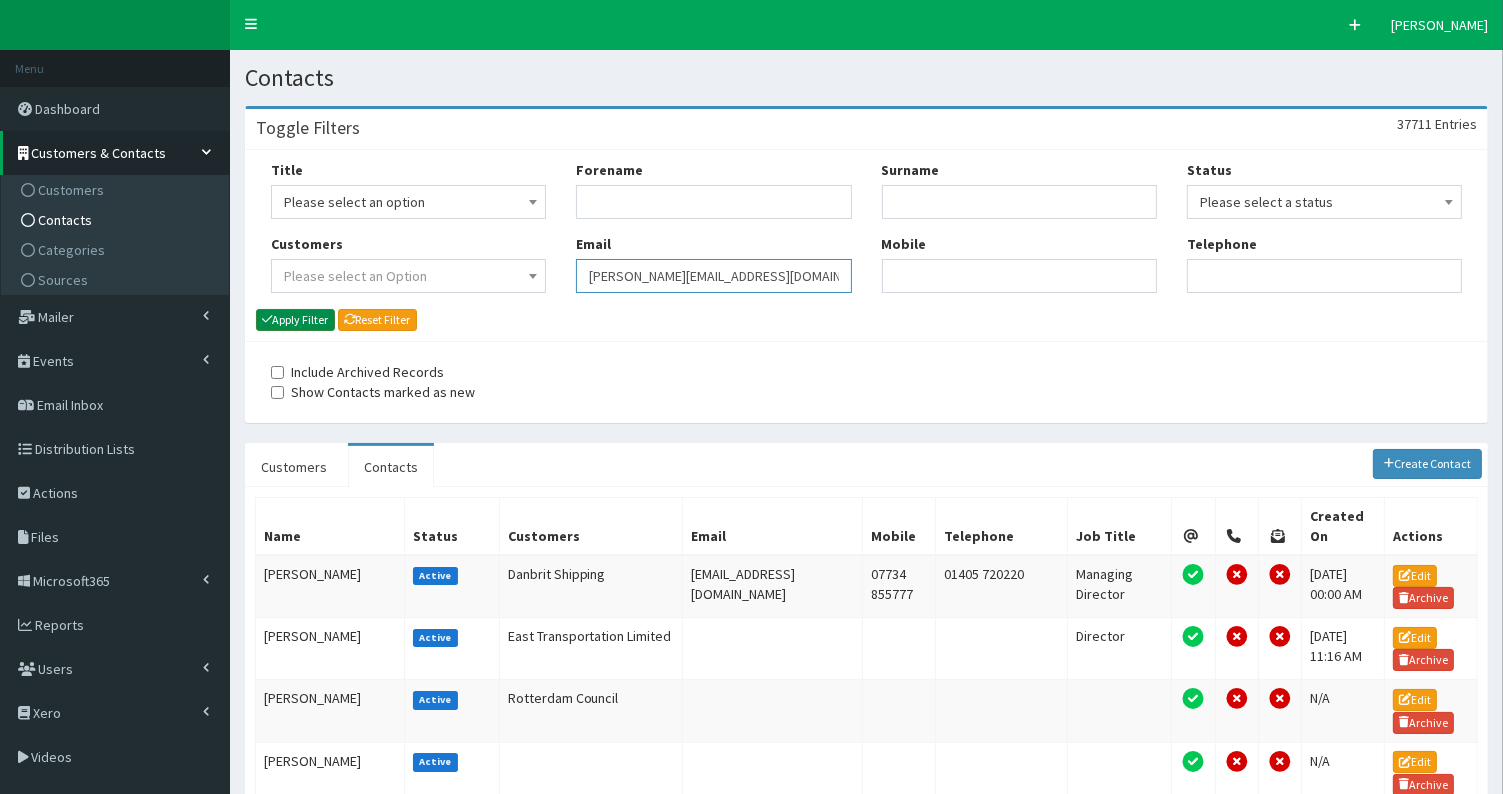 type on "michaela.walls@abports.co.uk" 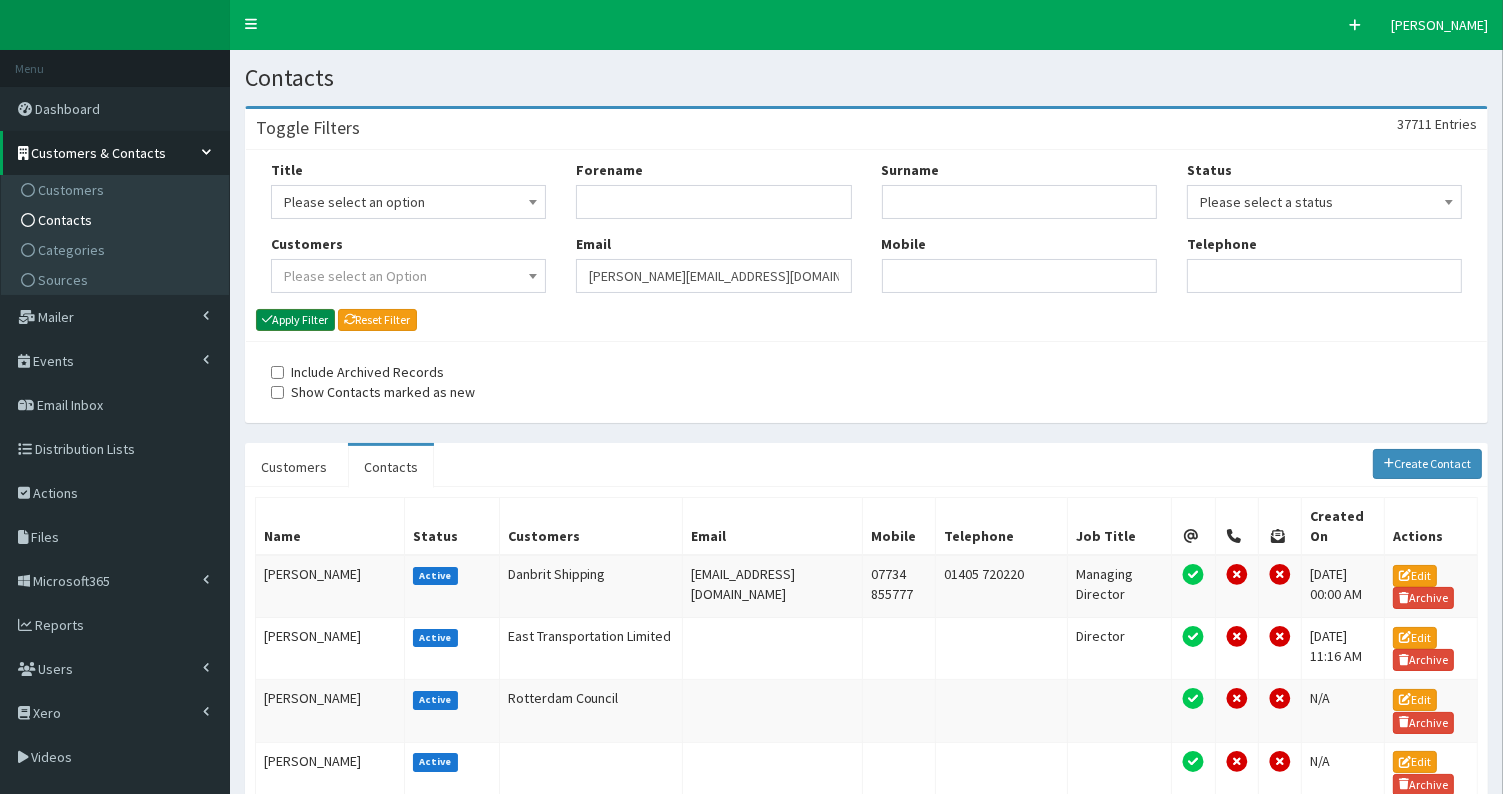 click on "Apply Filter" at bounding box center (295, 320) 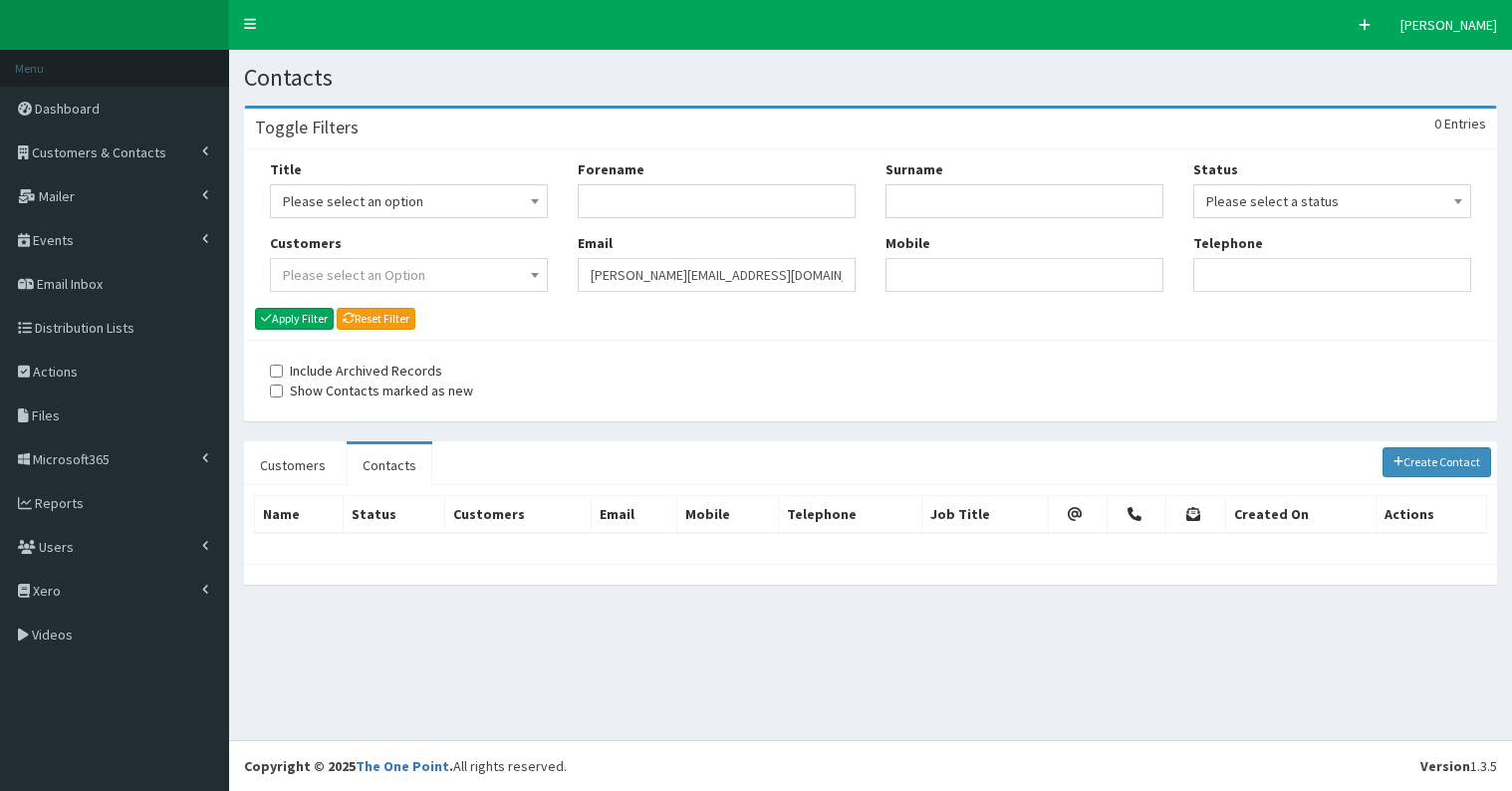 scroll, scrollTop: 0, scrollLeft: 0, axis: both 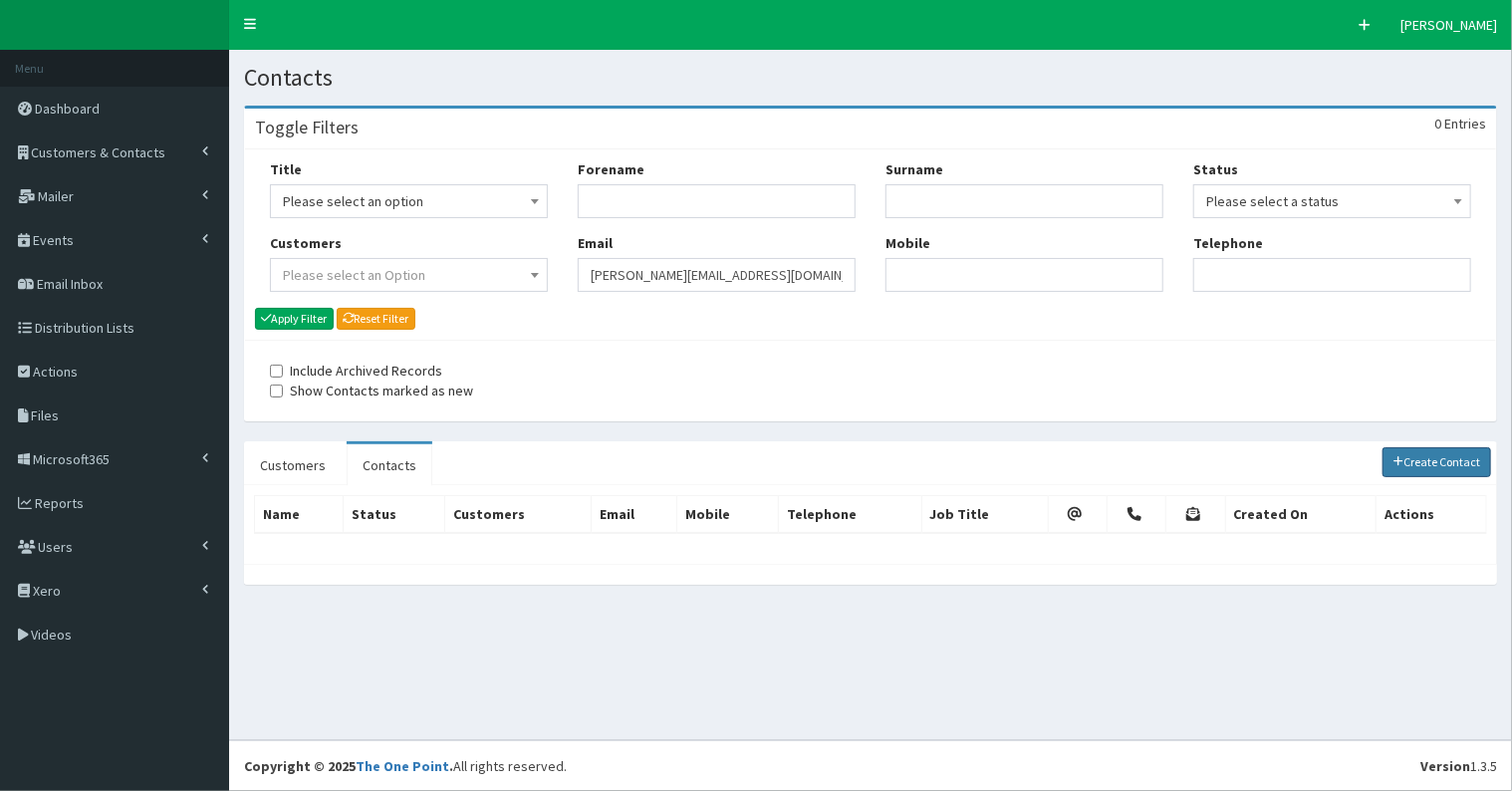click on "Create Contact" at bounding box center [1437, 462] 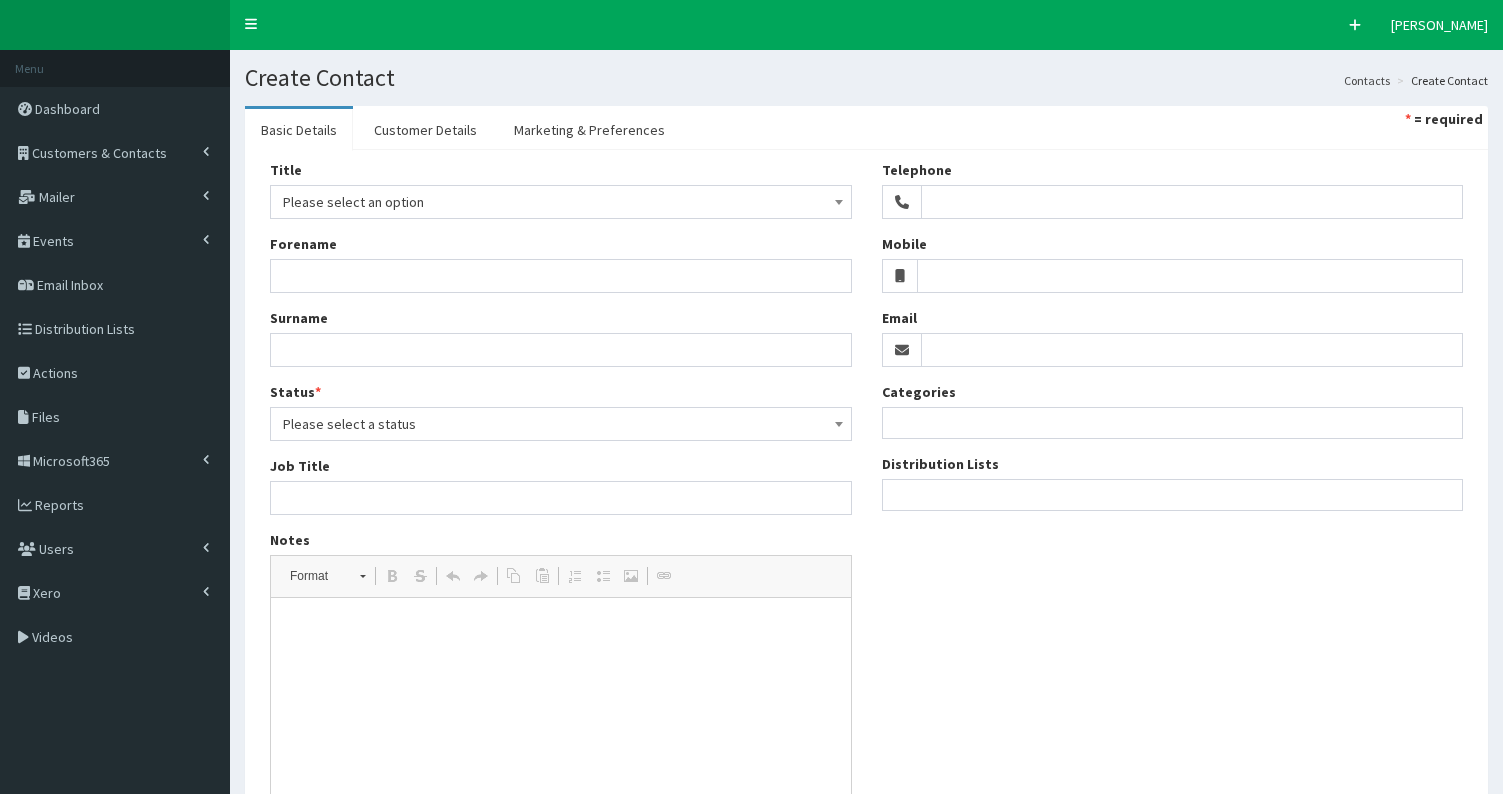select 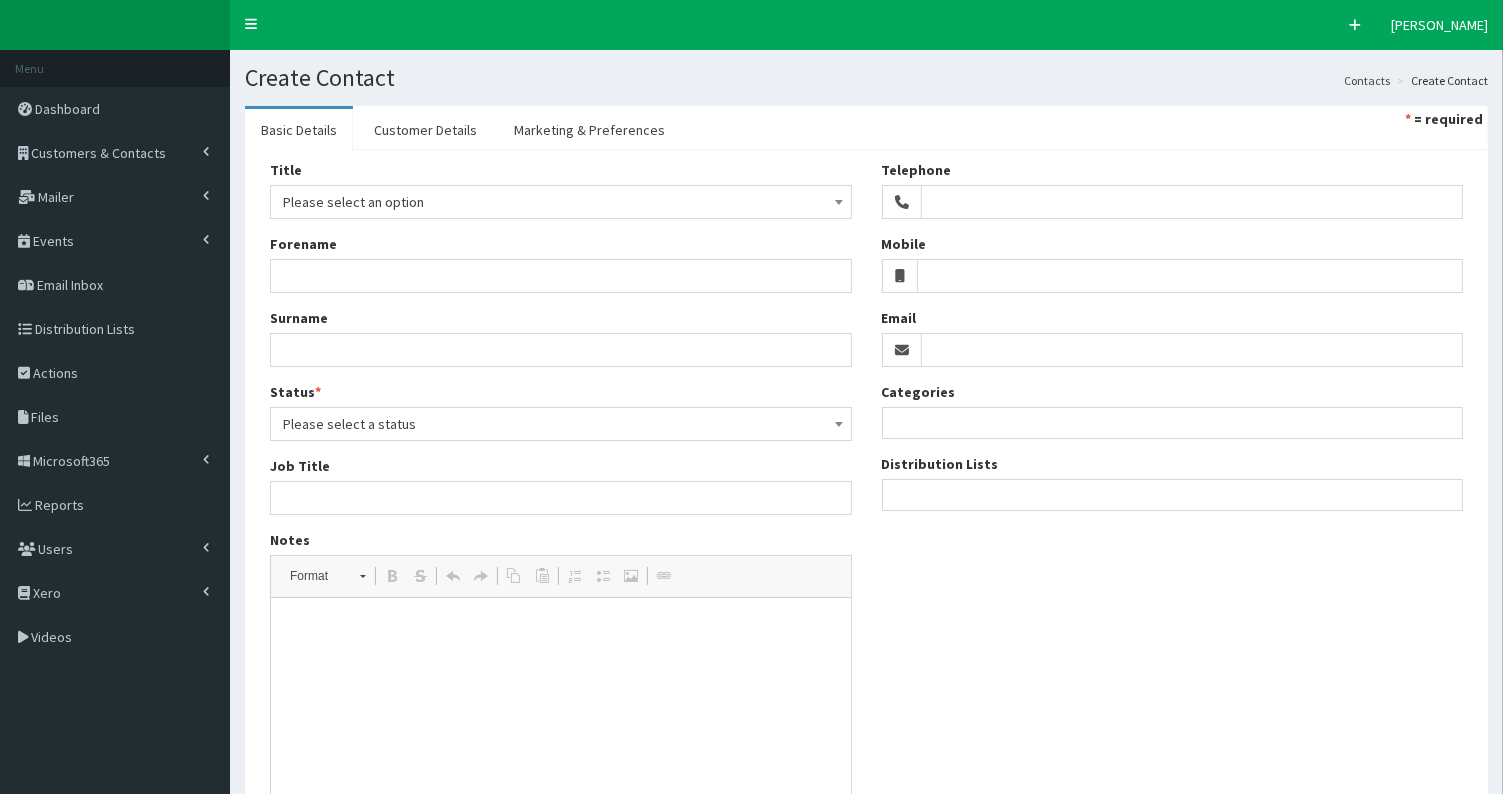 scroll, scrollTop: 0, scrollLeft: 0, axis: both 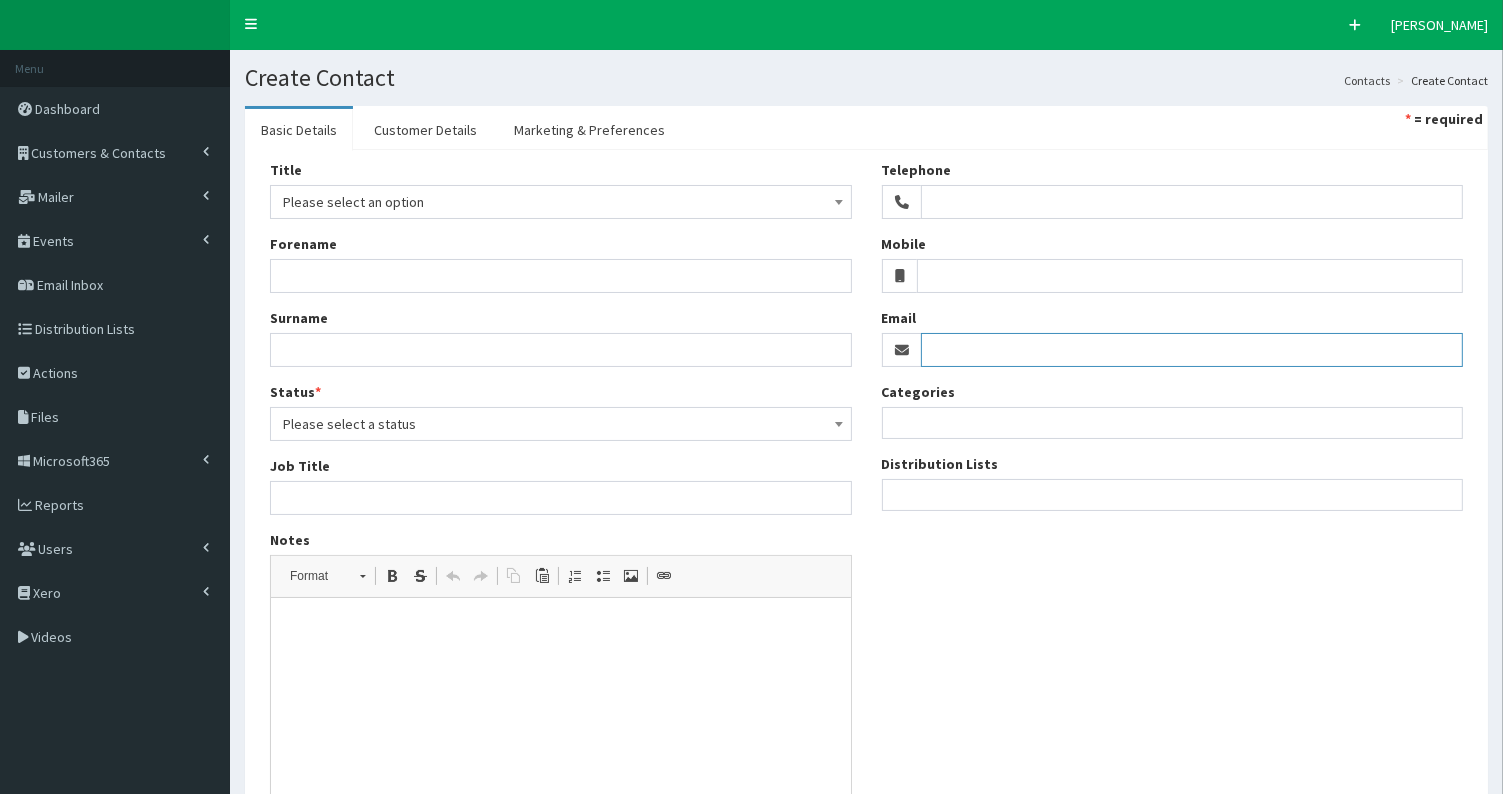 click on "Email" at bounding box center [1192, 350] 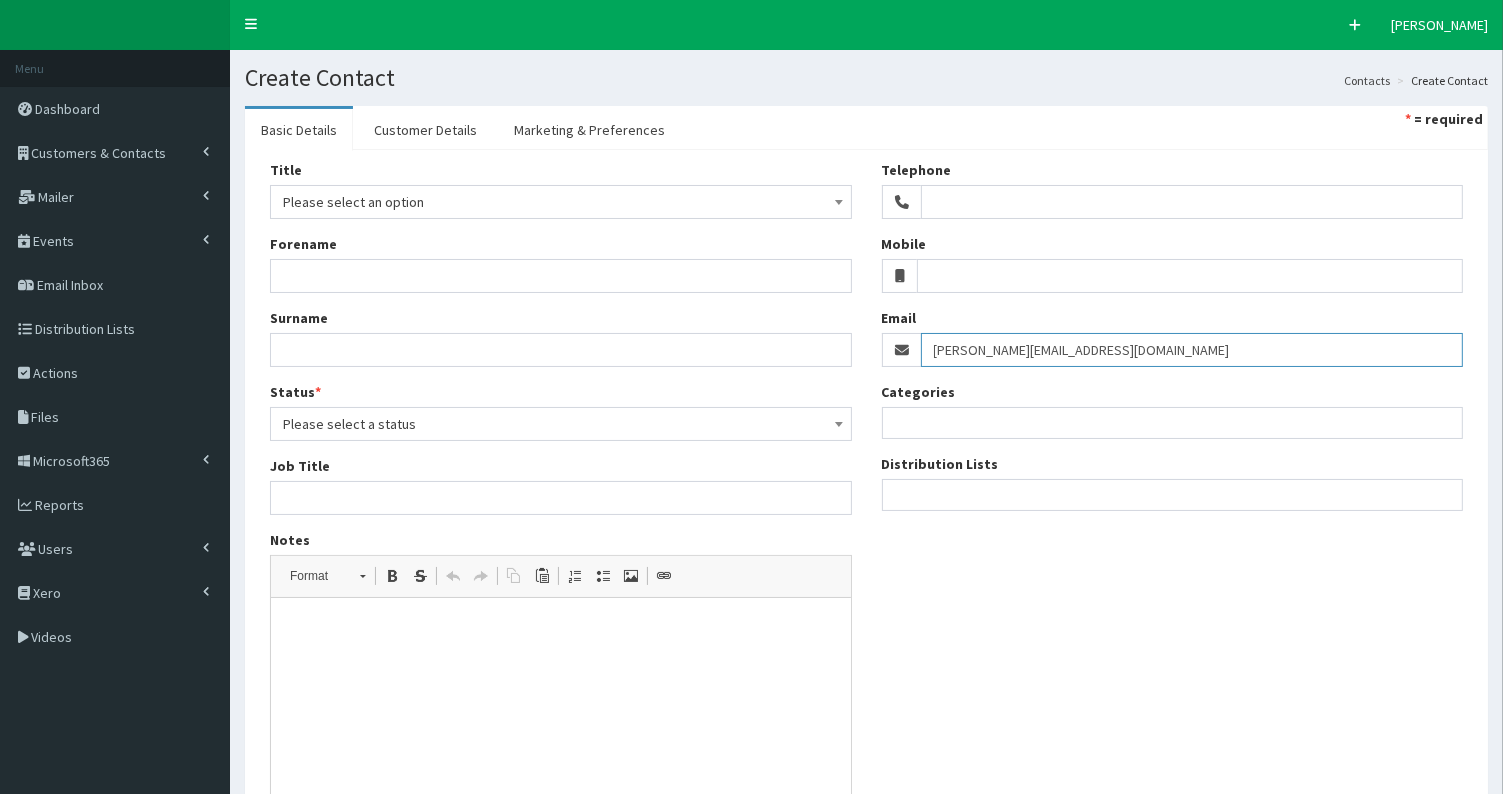 type on "[PERSON_NAME][EMAIL_ADDRESS][DOMAIN_NAME]" 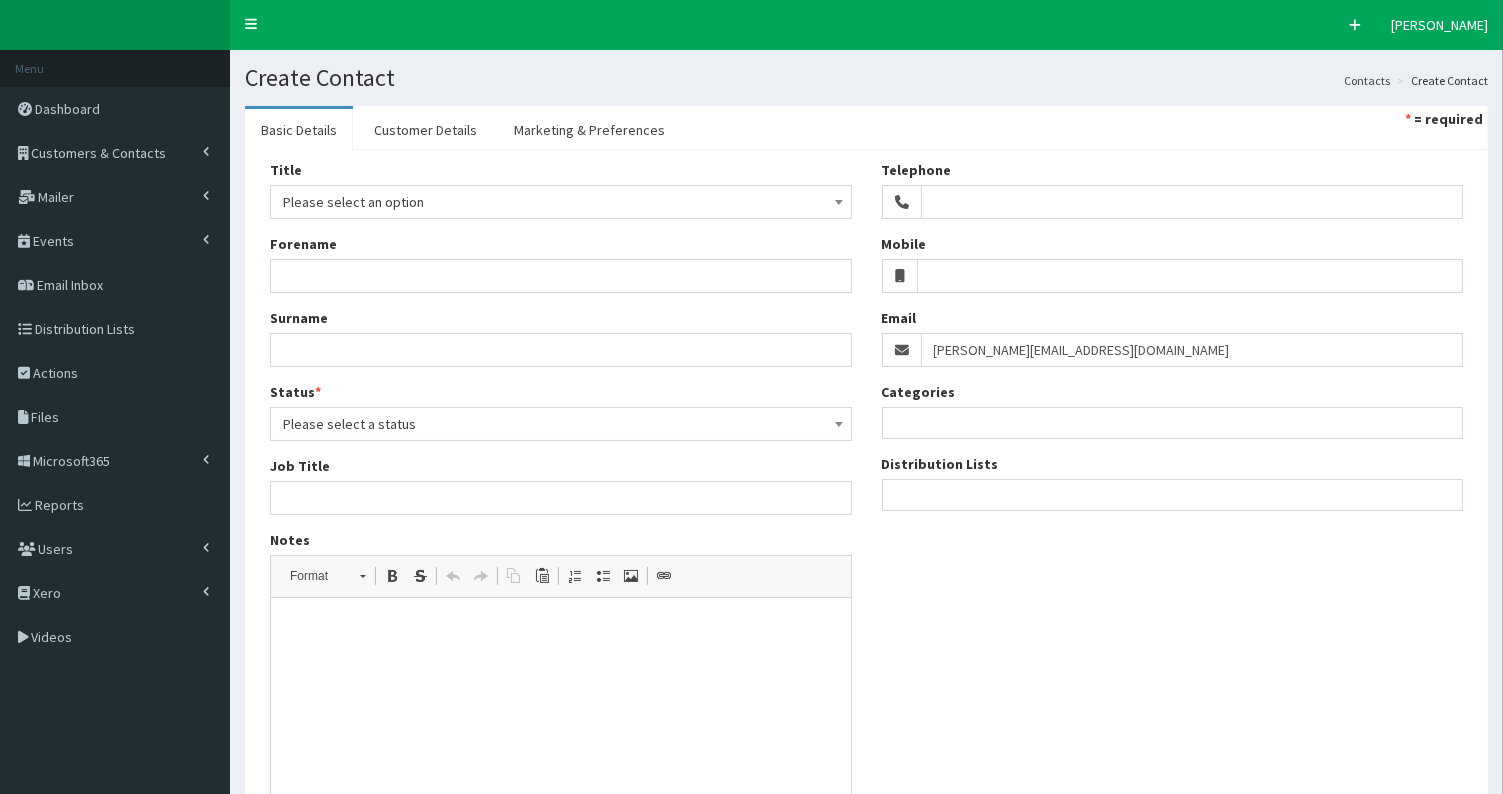 click at bounding box center (1173, 492) 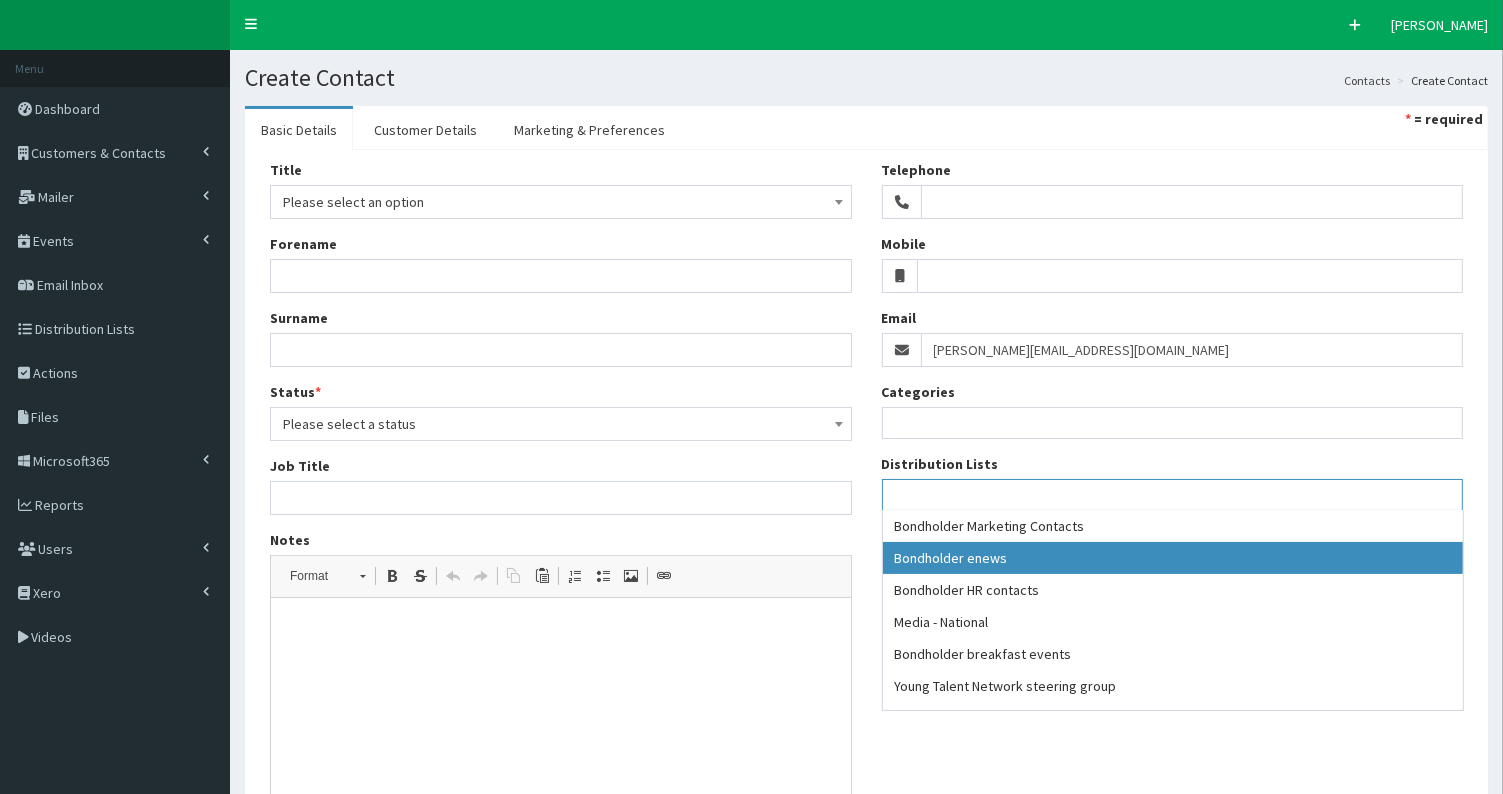 select on "79" 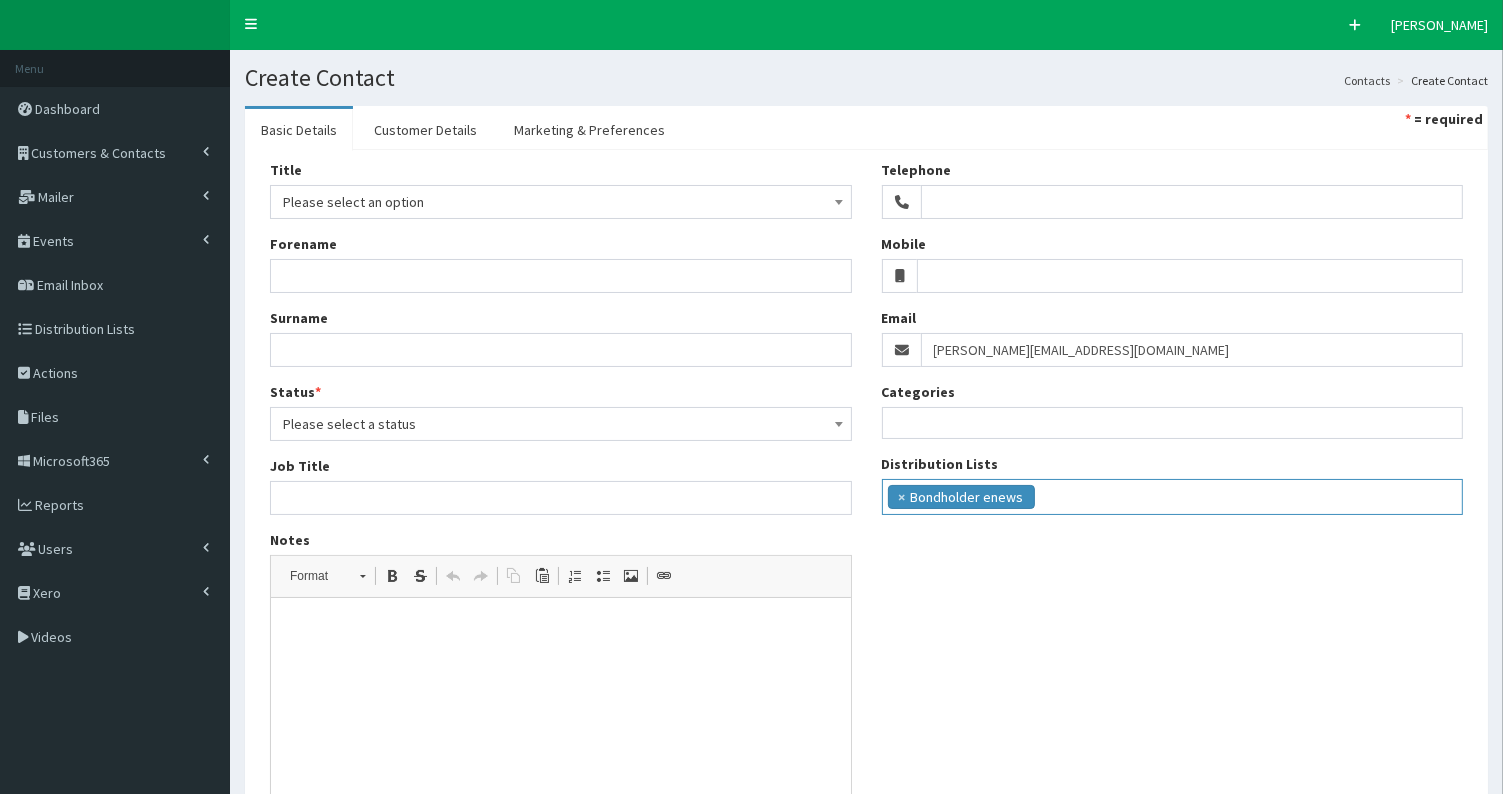 scroll, scrollTop: 18, scrollLeft: 0, axis: vertical 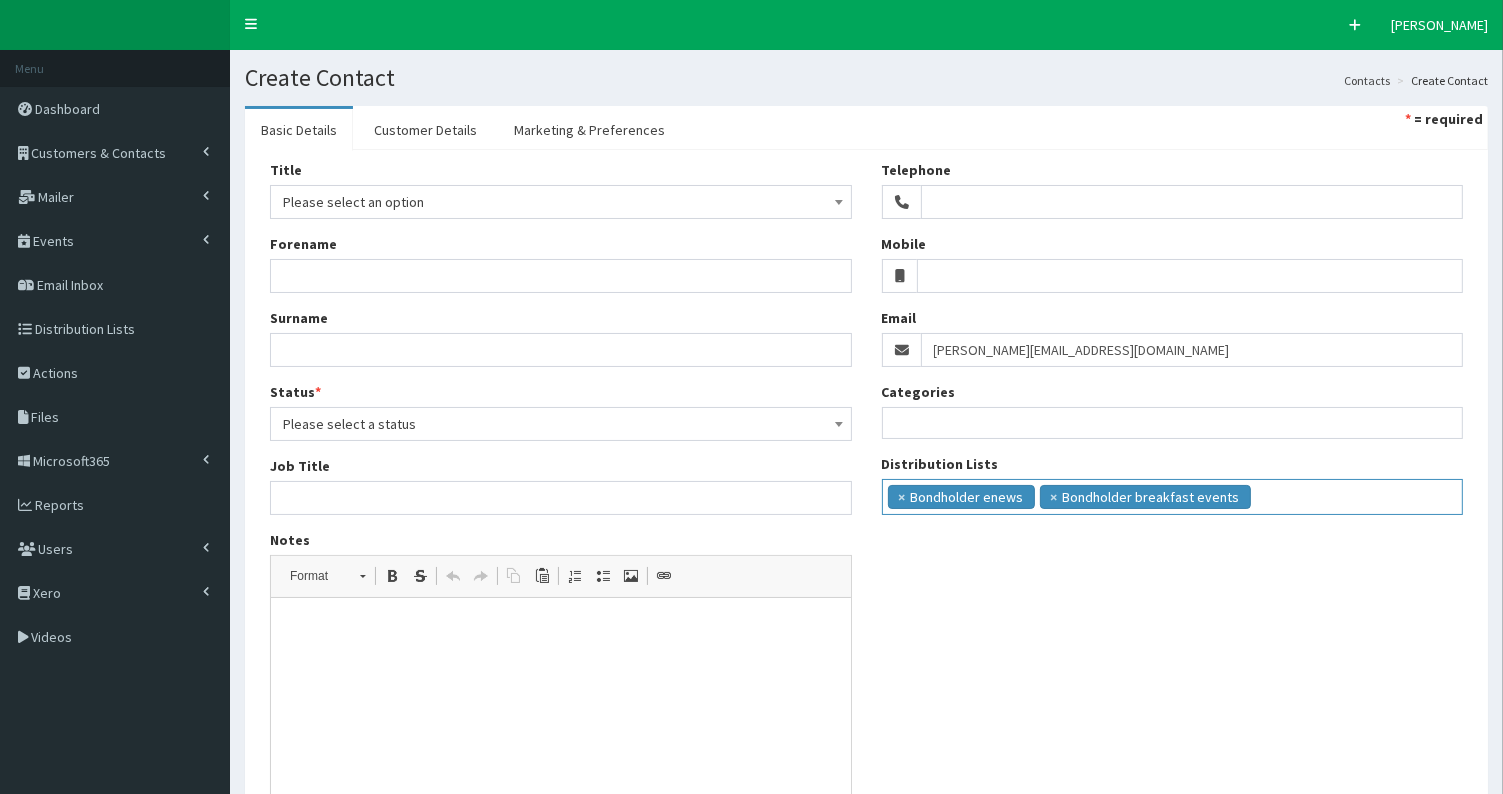 click on "× Bondholder enews × Bondholder breakfast events" at bounding box center (1173, 494) 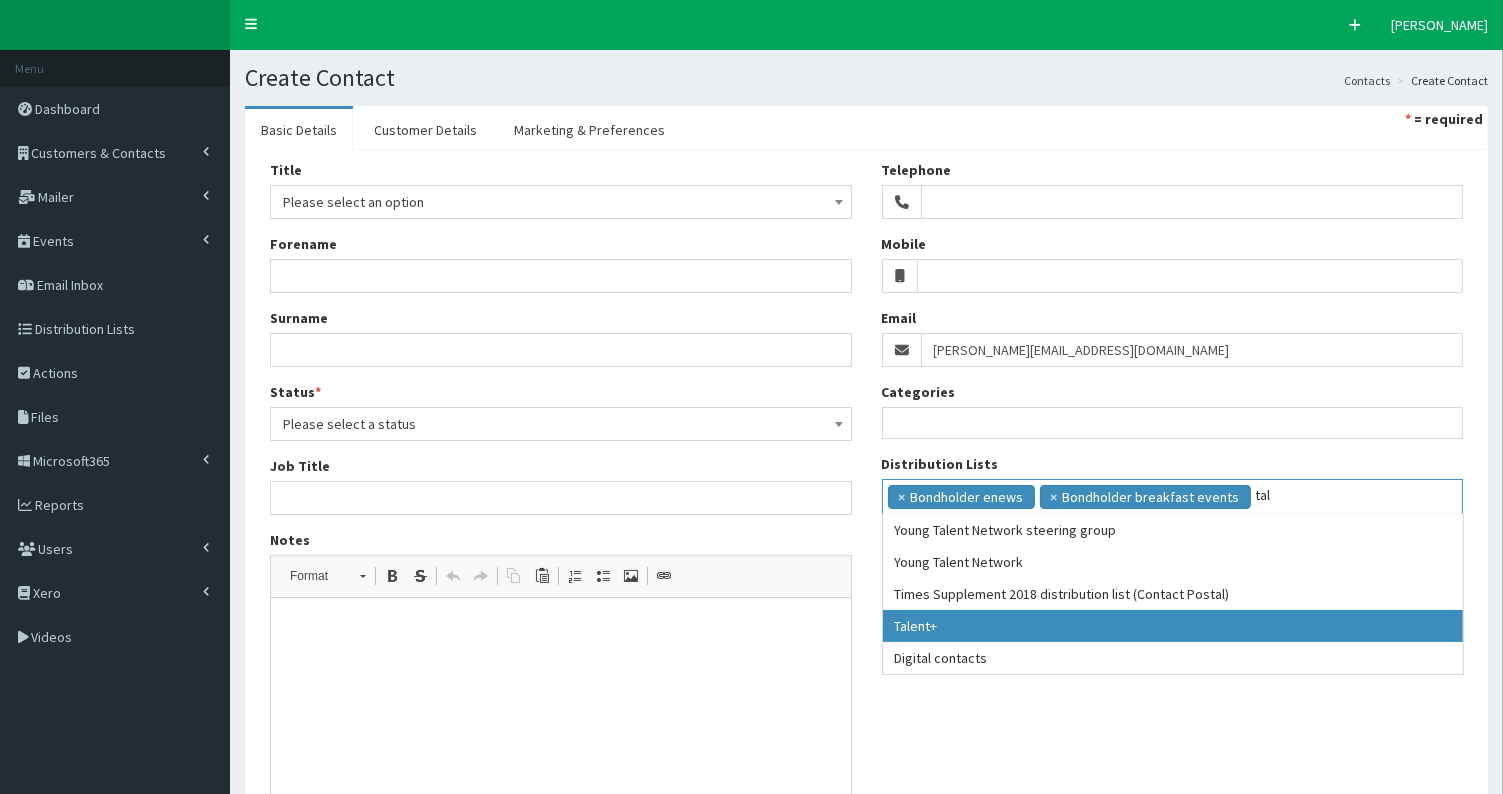 type on "tal" 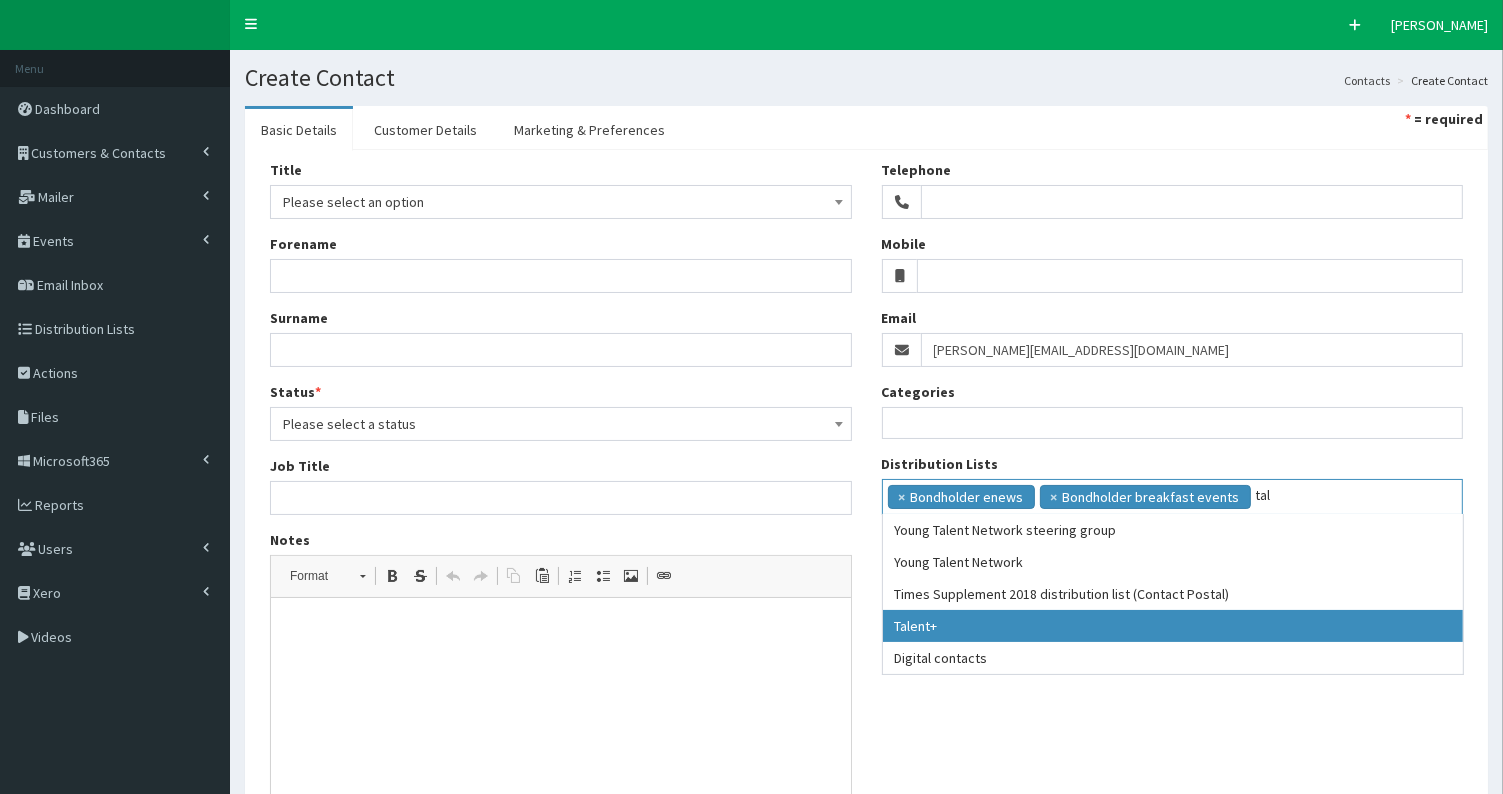 type 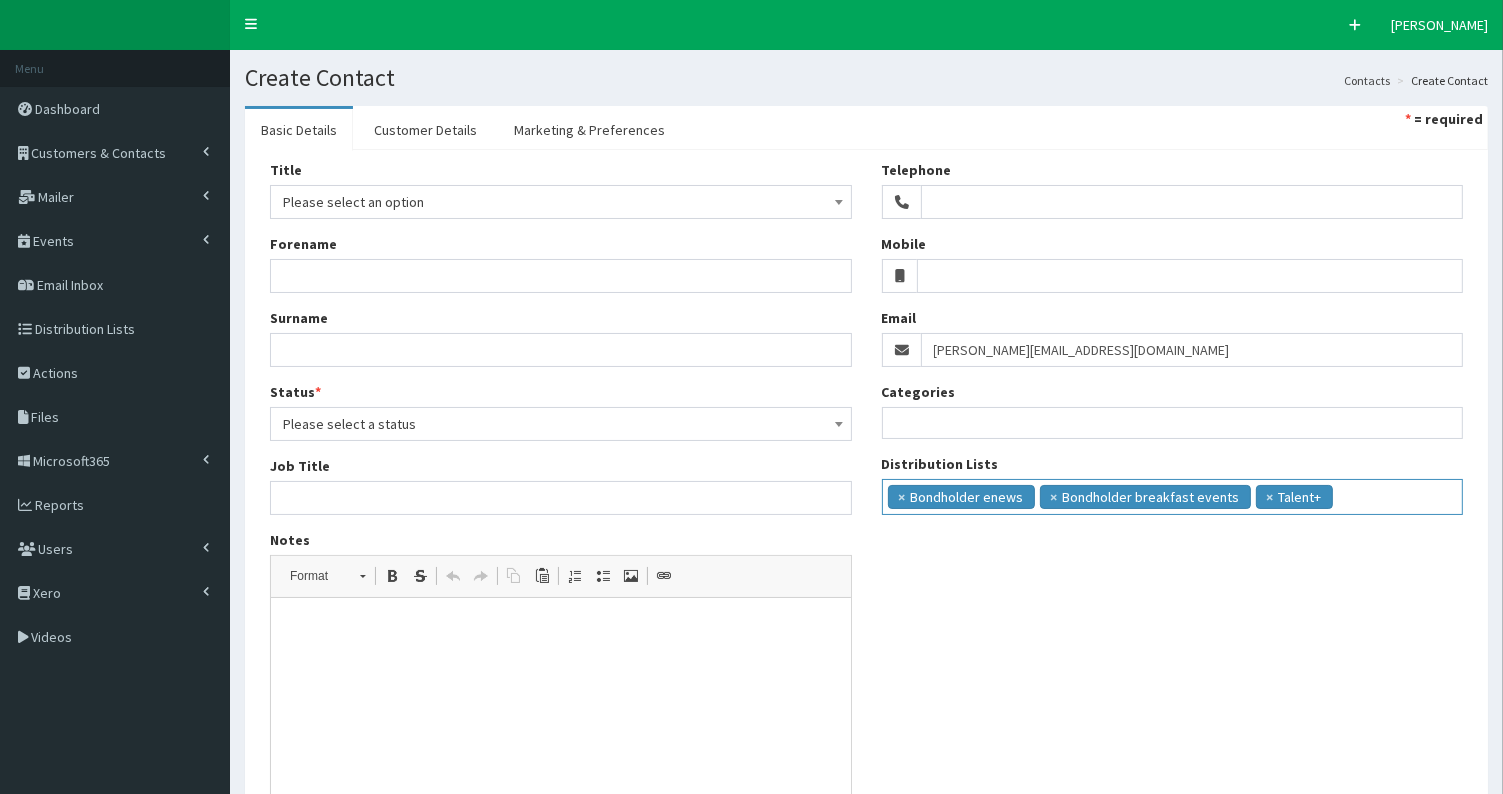 click at bounding box center [1359, 495] 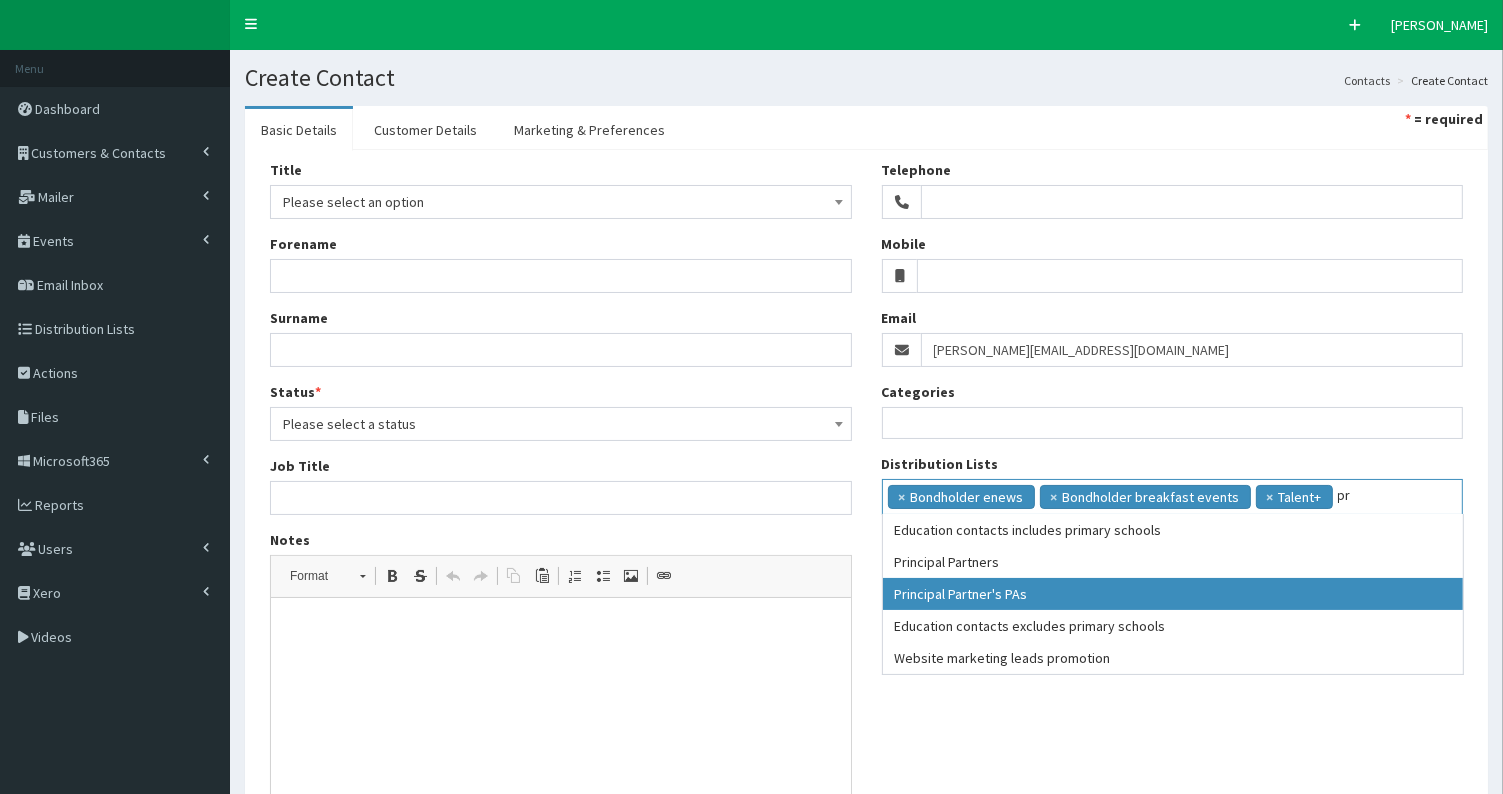 type on "pr" 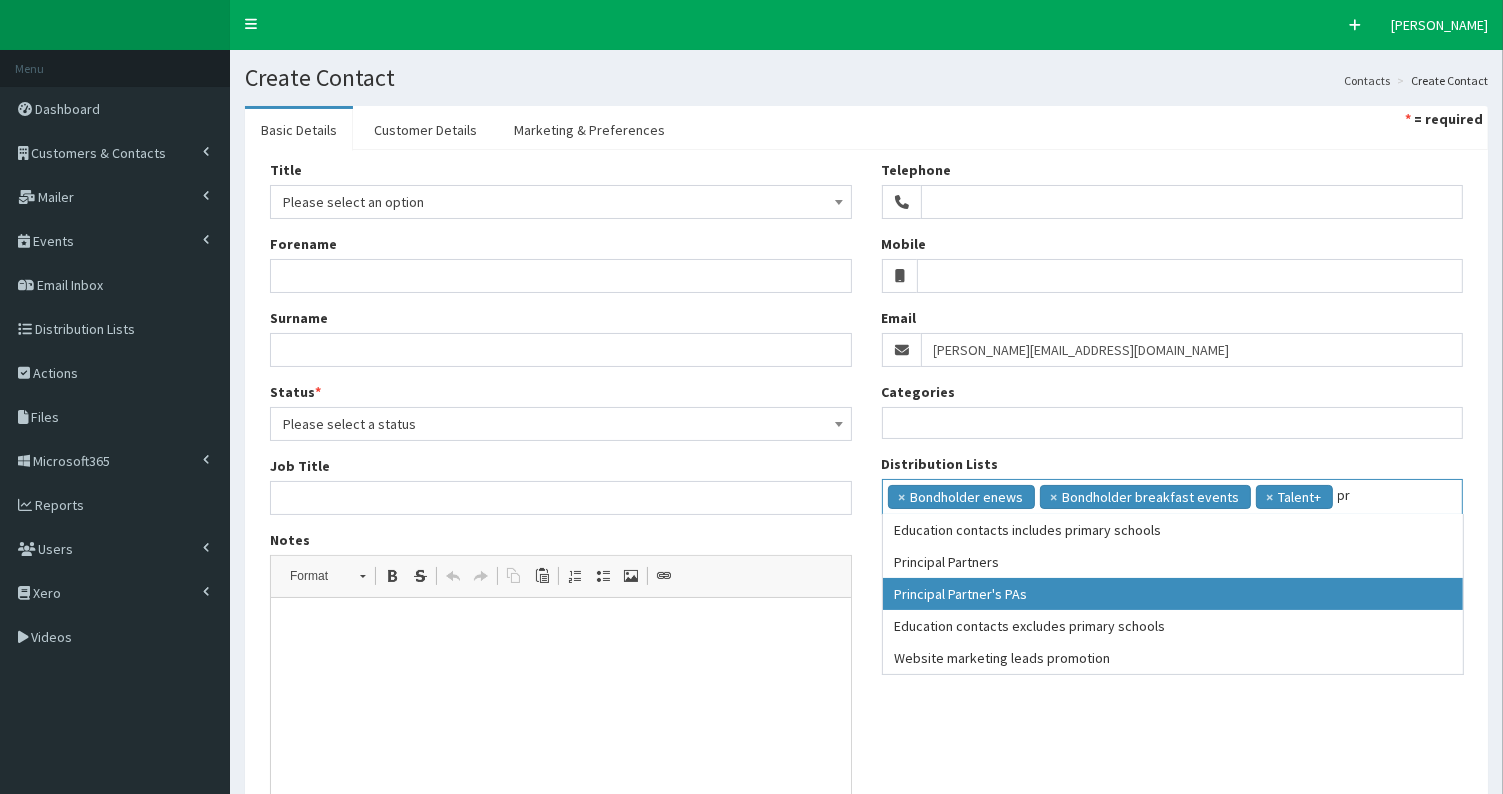 type 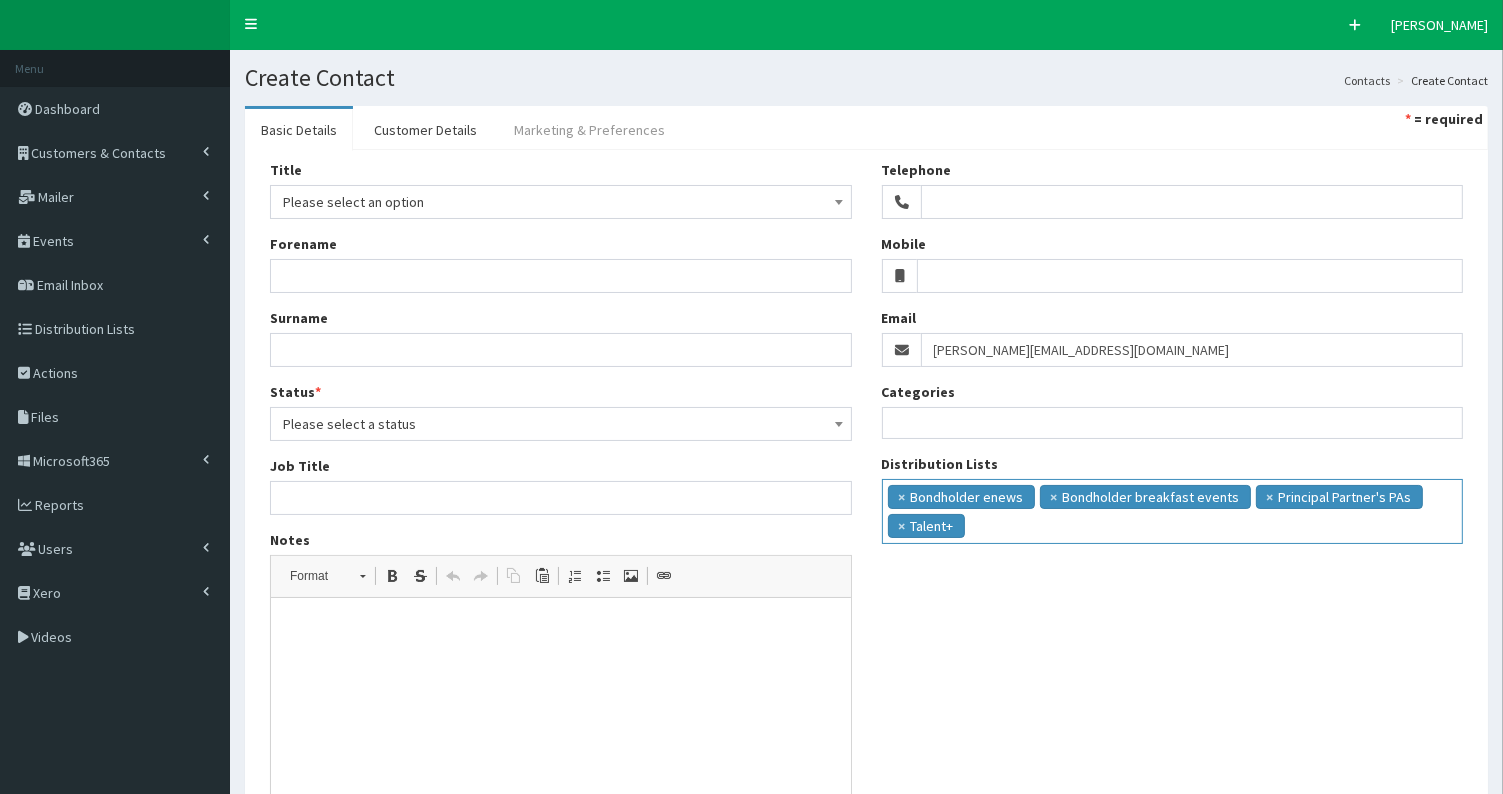 click on "Marketing & Preferences" at bounding box center [589, 130] 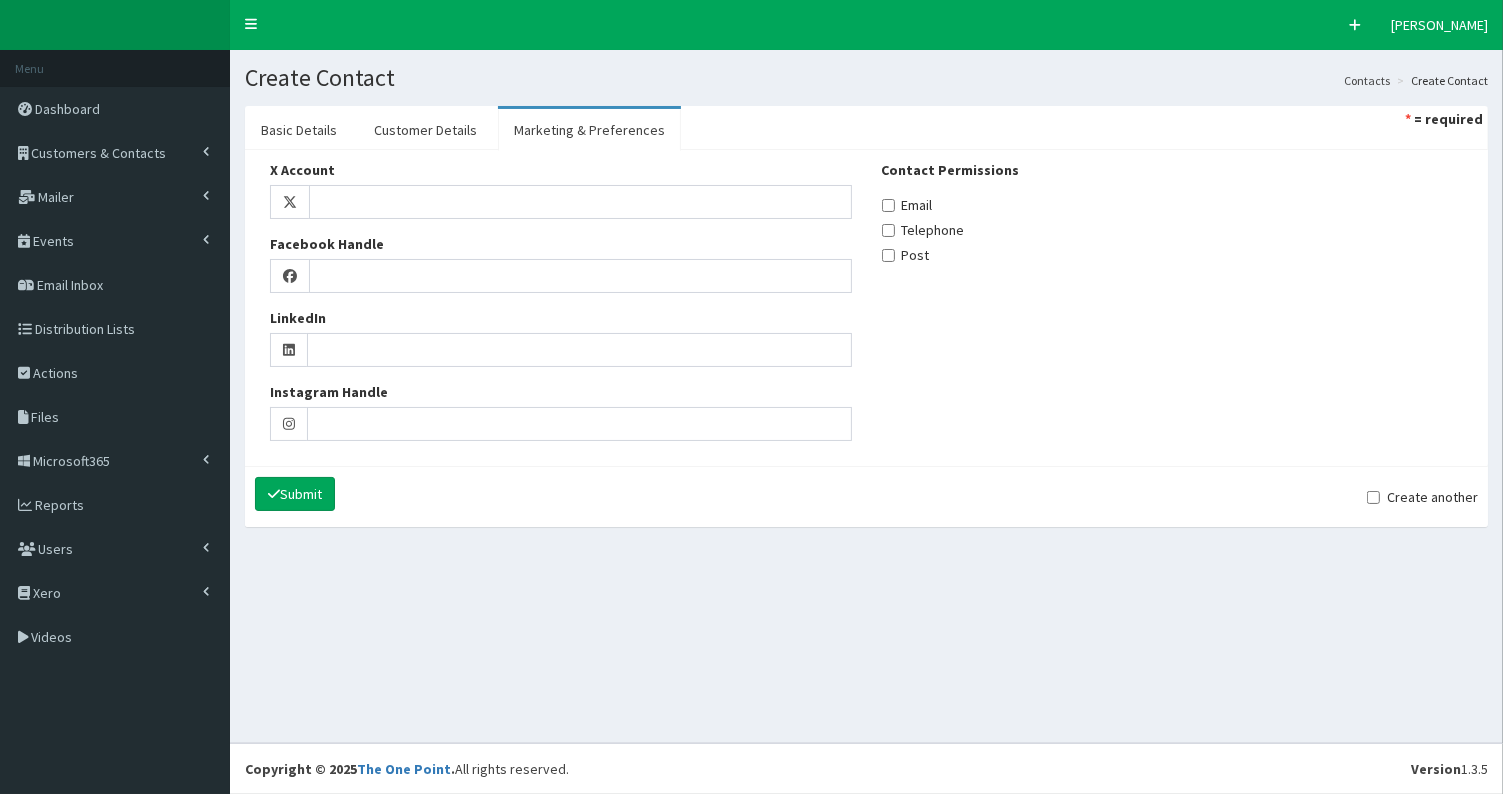 click on "Email" at bounding box center (907, 205) 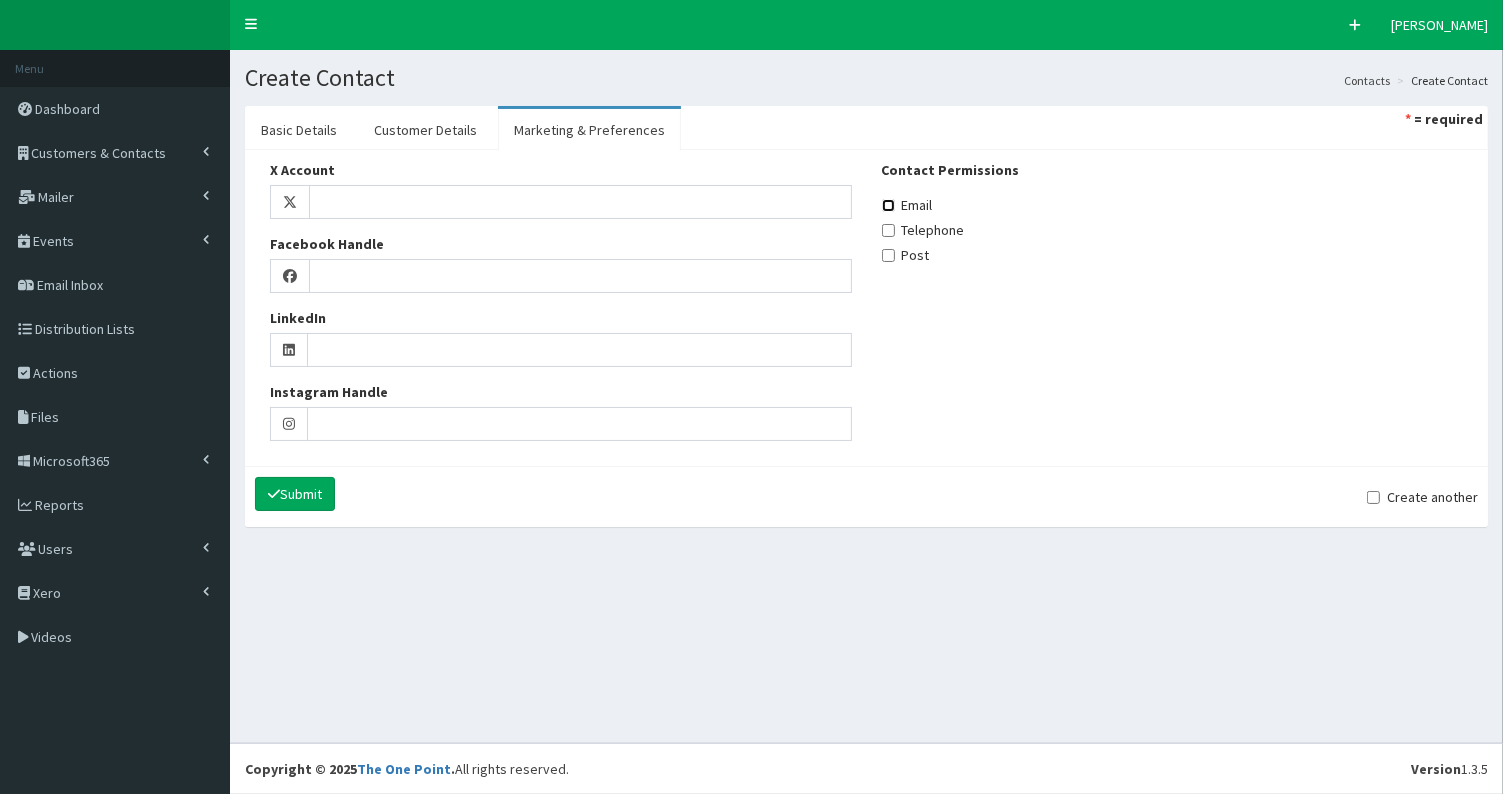 click on "Email" at bounding box center [888, 205] 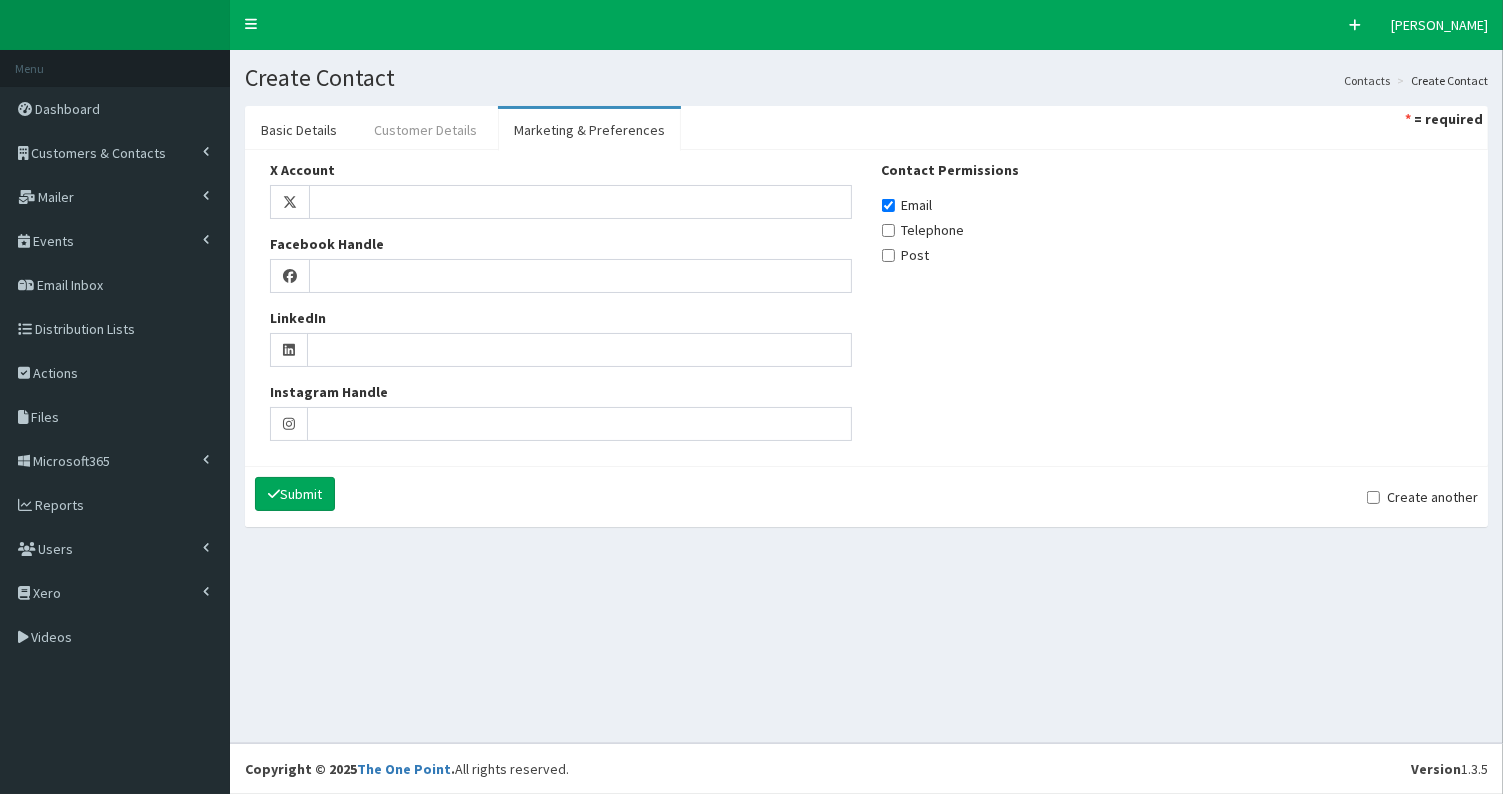 click on "Customer Details" at bounding box center [425, 130] 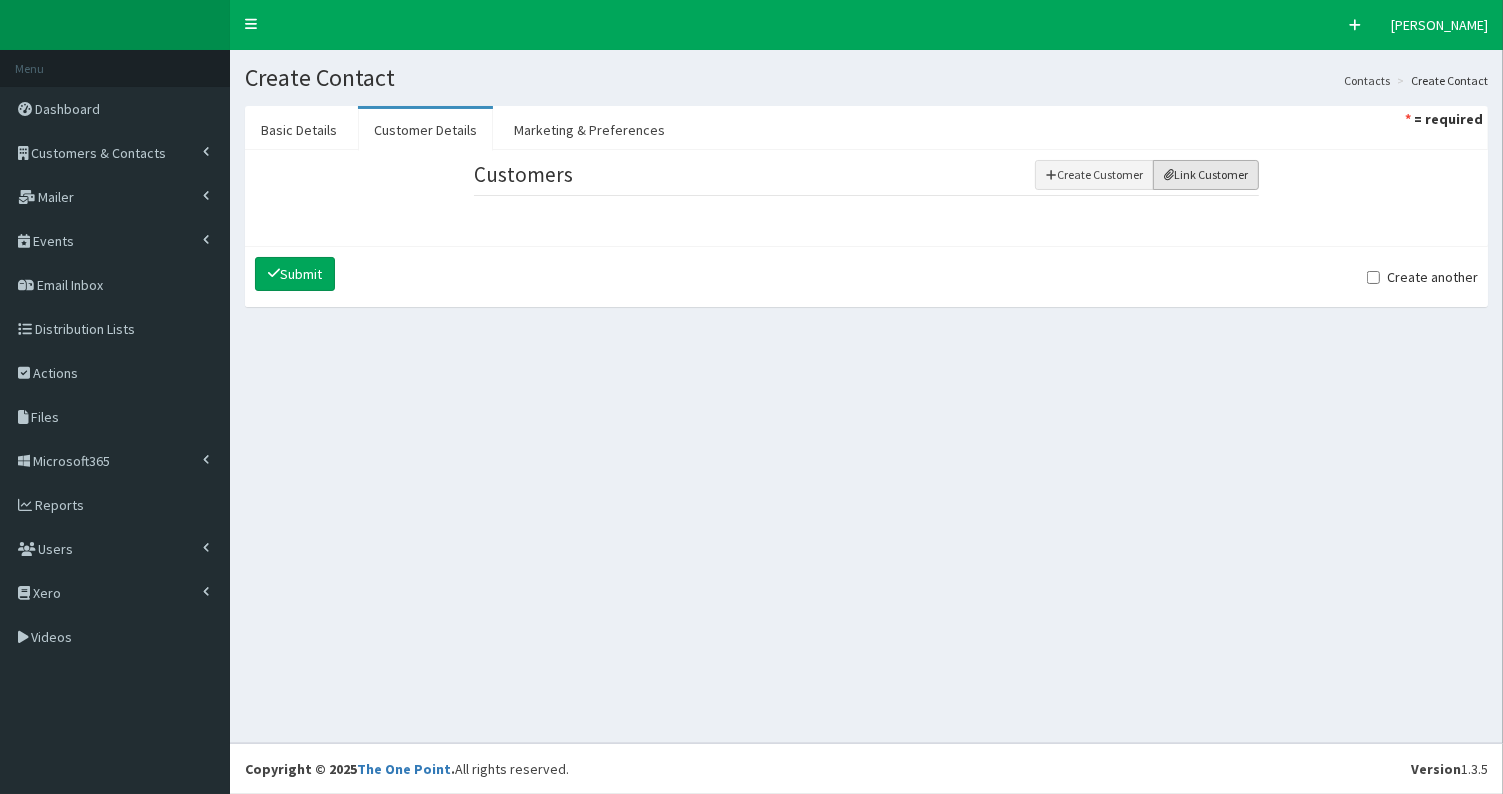 click on "Link Customer" at bounding box center [1206, 175] 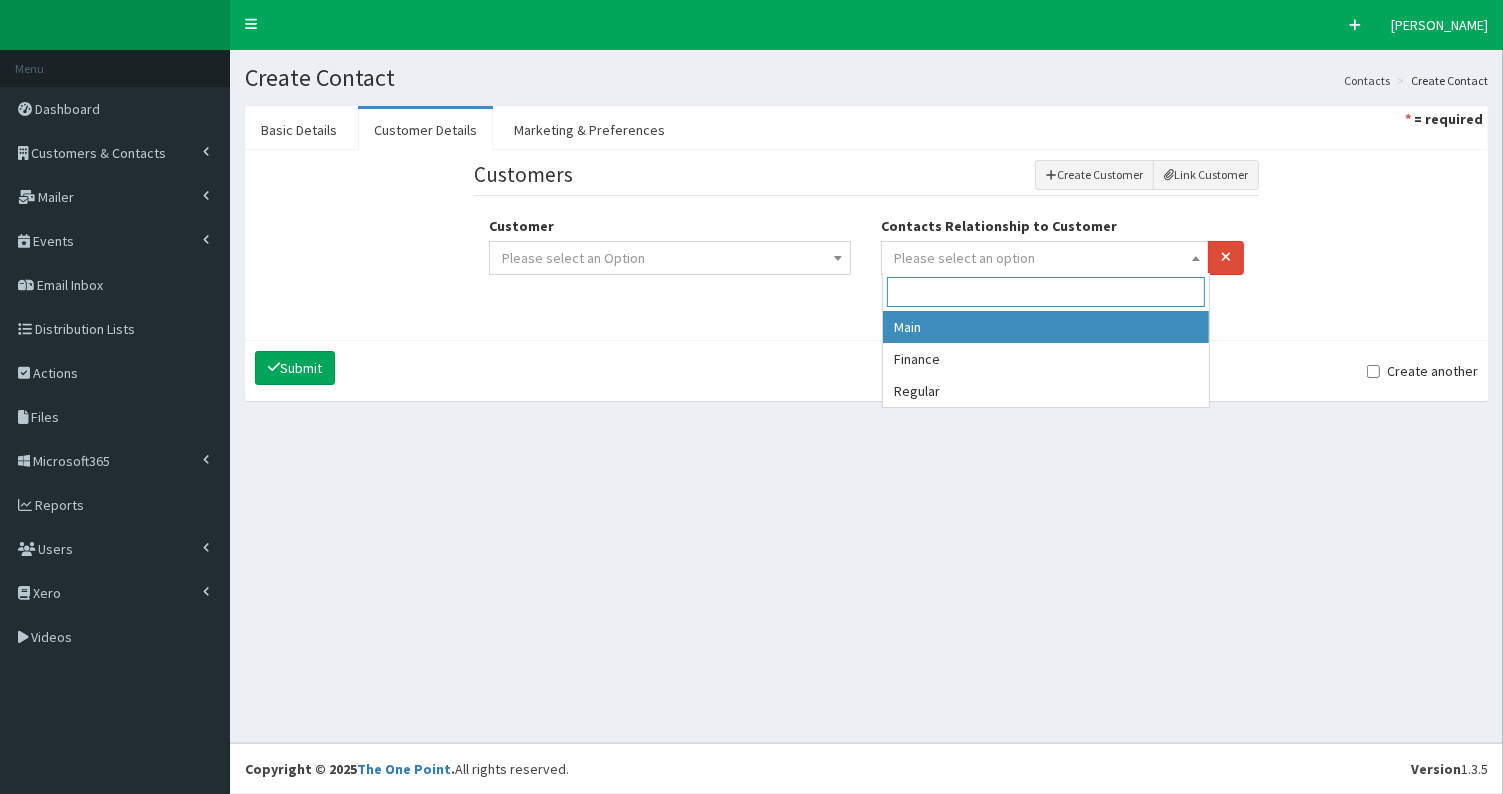 click on "Please select an option" at bounding box center (1044, 258) 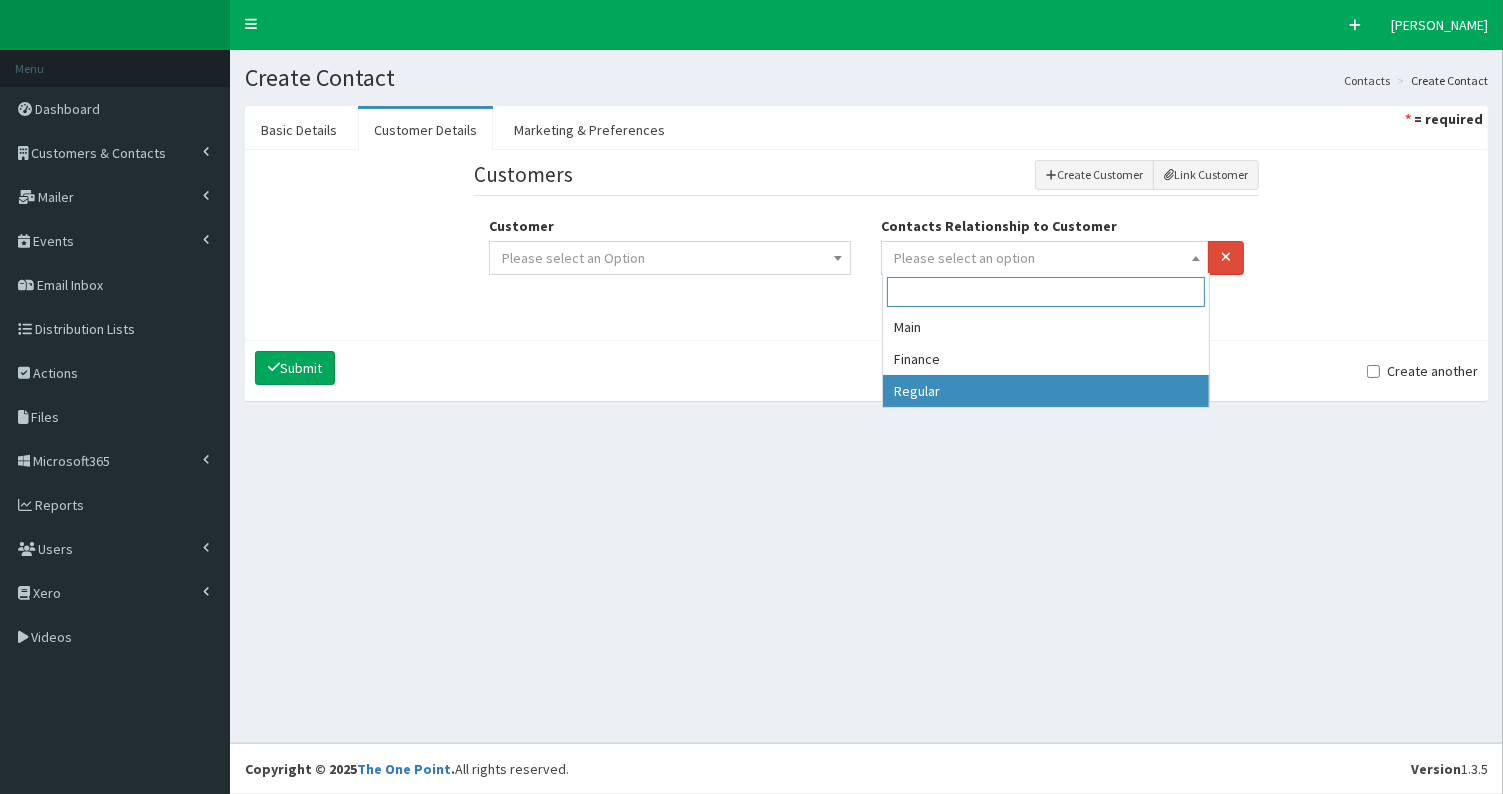 drag, startPoint x: 1027, startPoint y: 381, endPoint x: 892, endPoint y: 329, distance: 144.6686 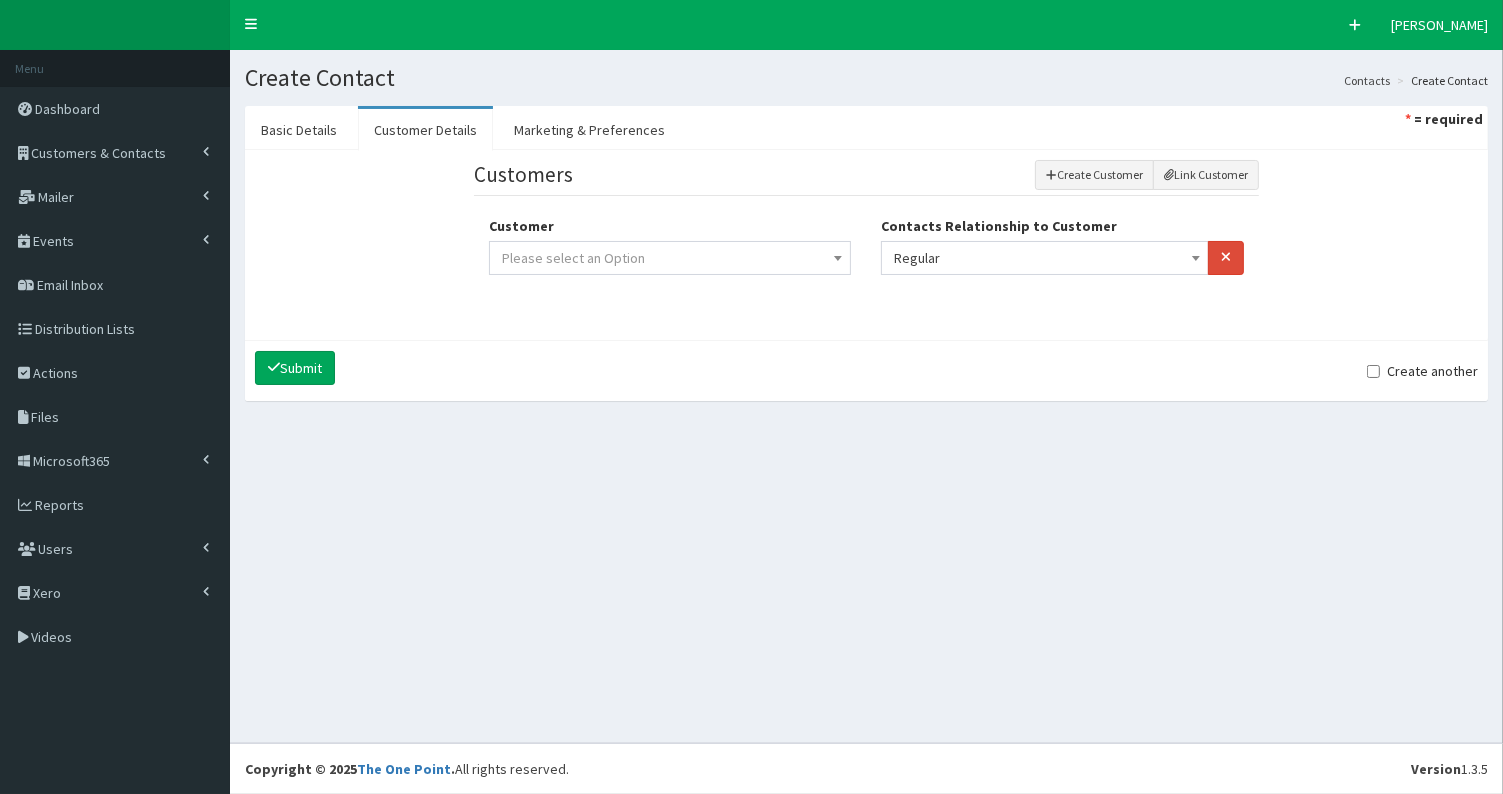 click on "Please select an Option" at bounding box center (670, 258) 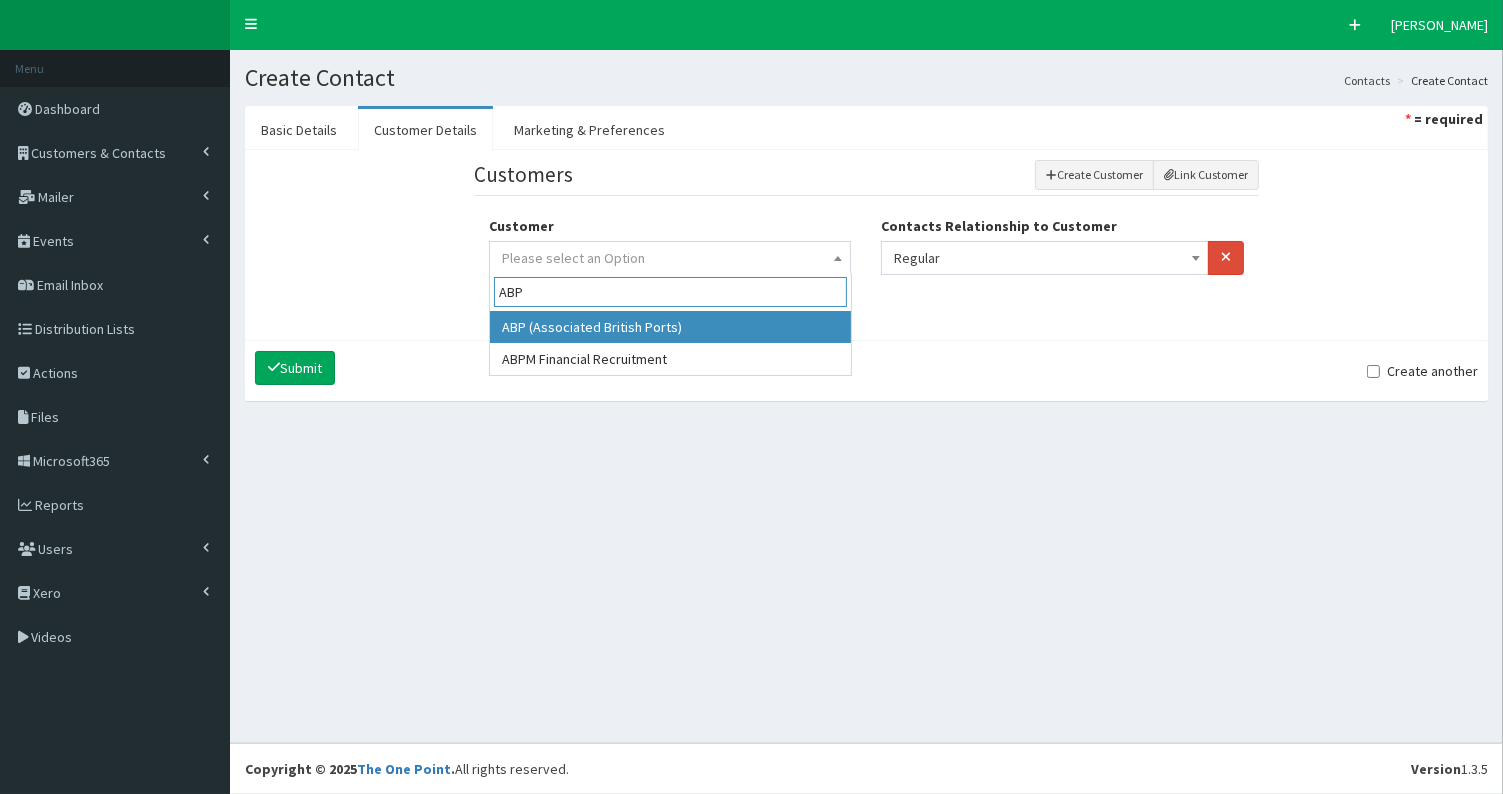 type on "ABP" 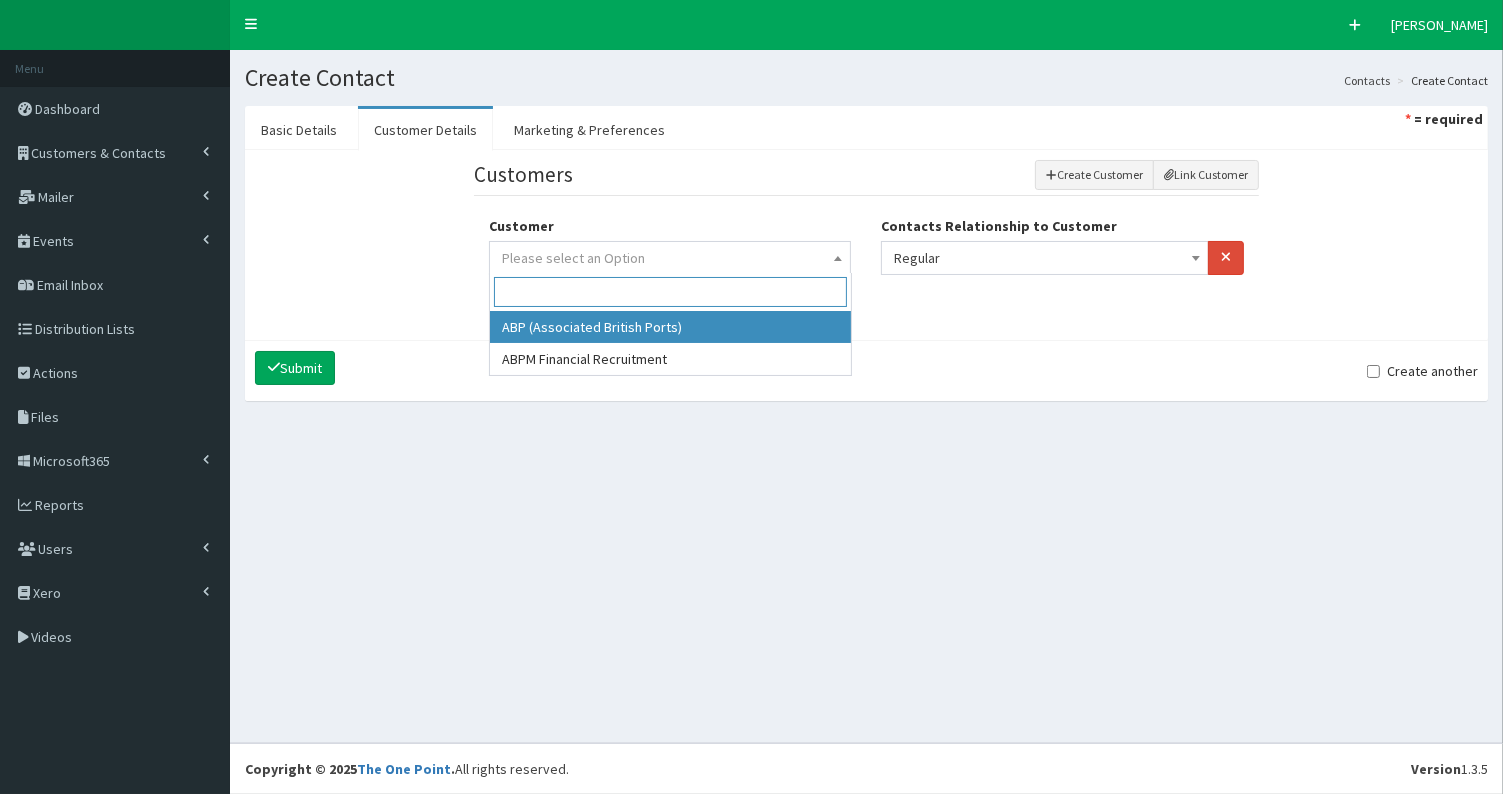 select on "28" 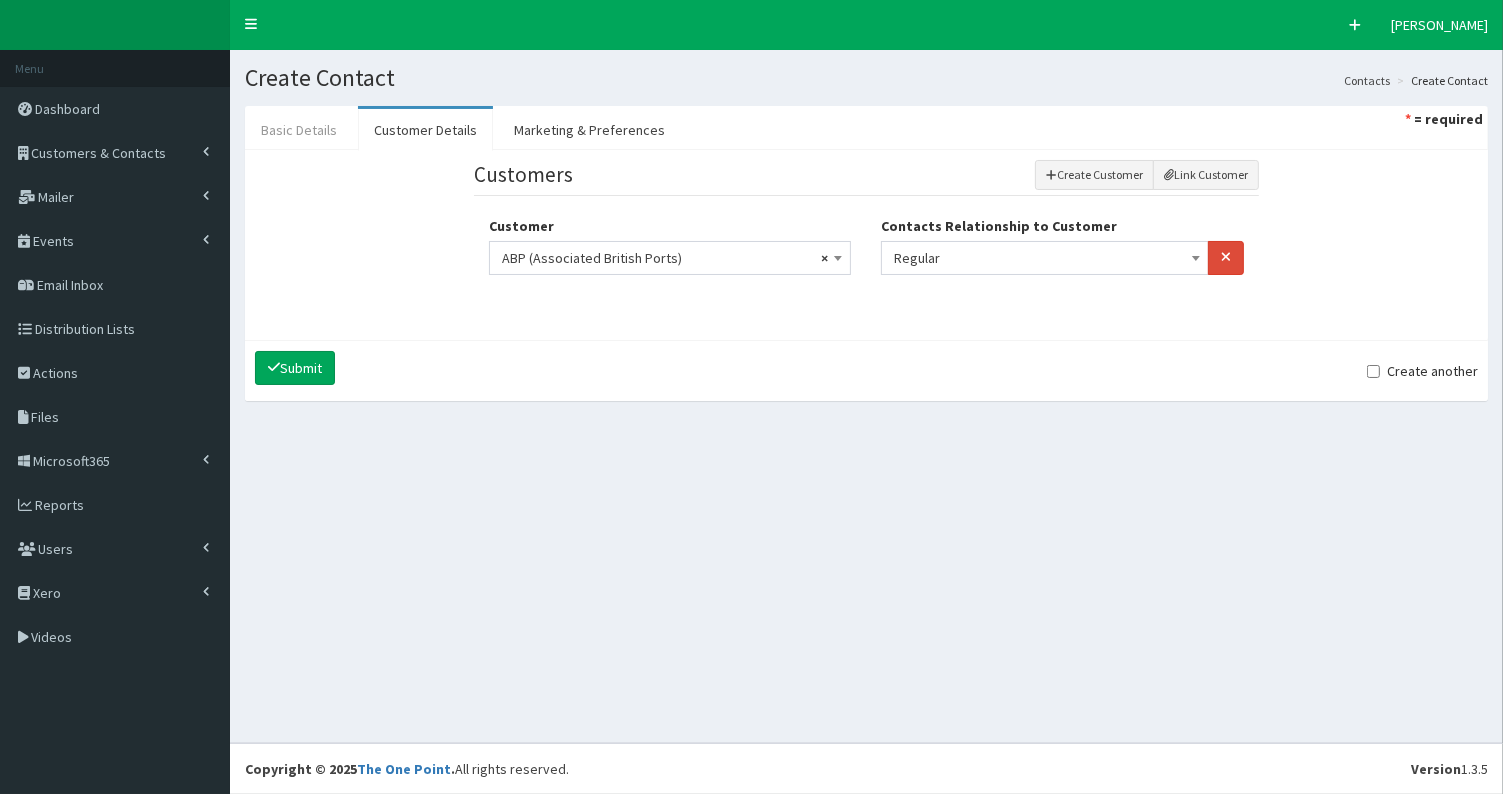 click on "Basic Details" at bounding box center (299, 130) 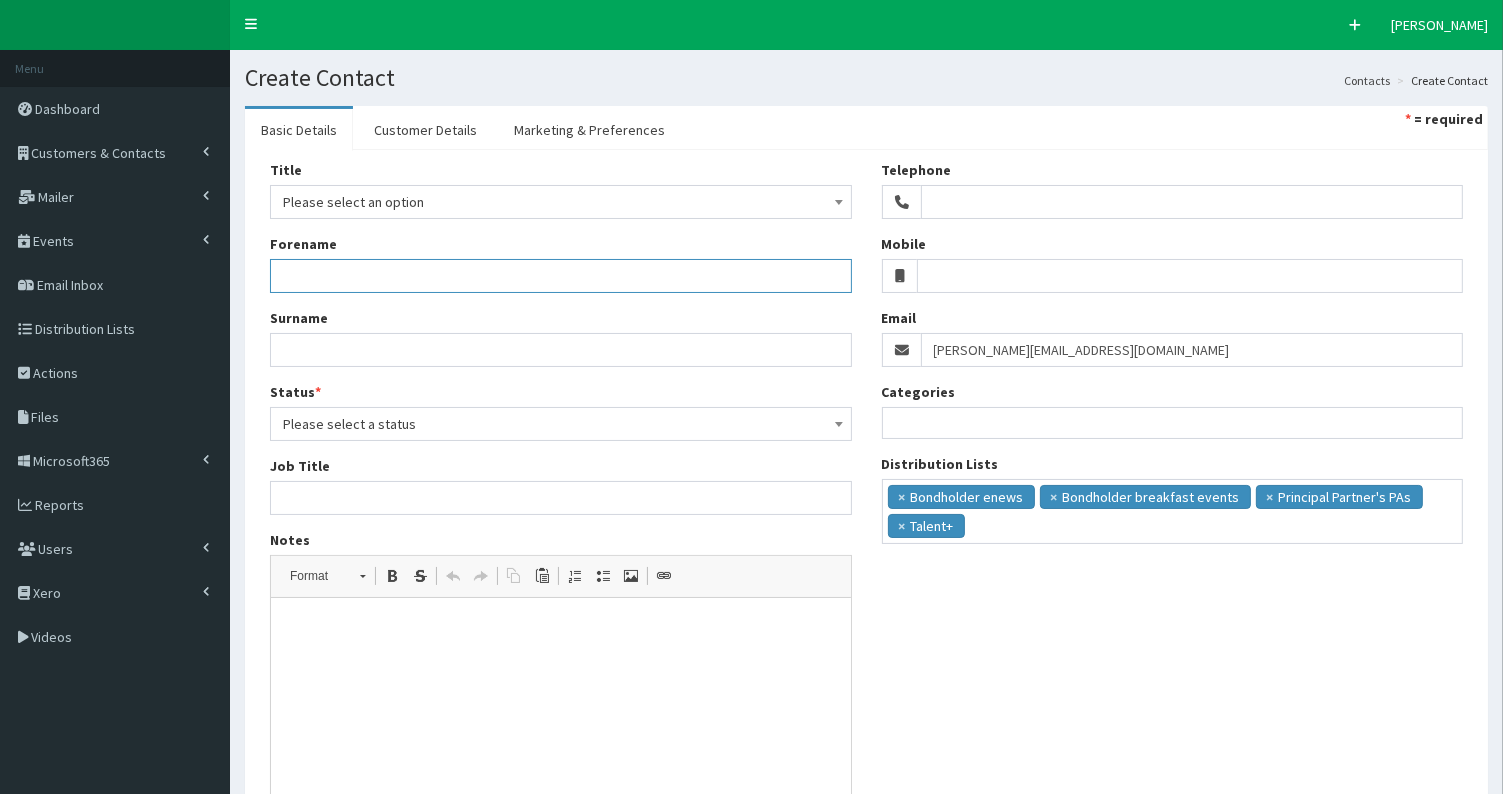 click on "Forename" at bounding box center [561, 276] 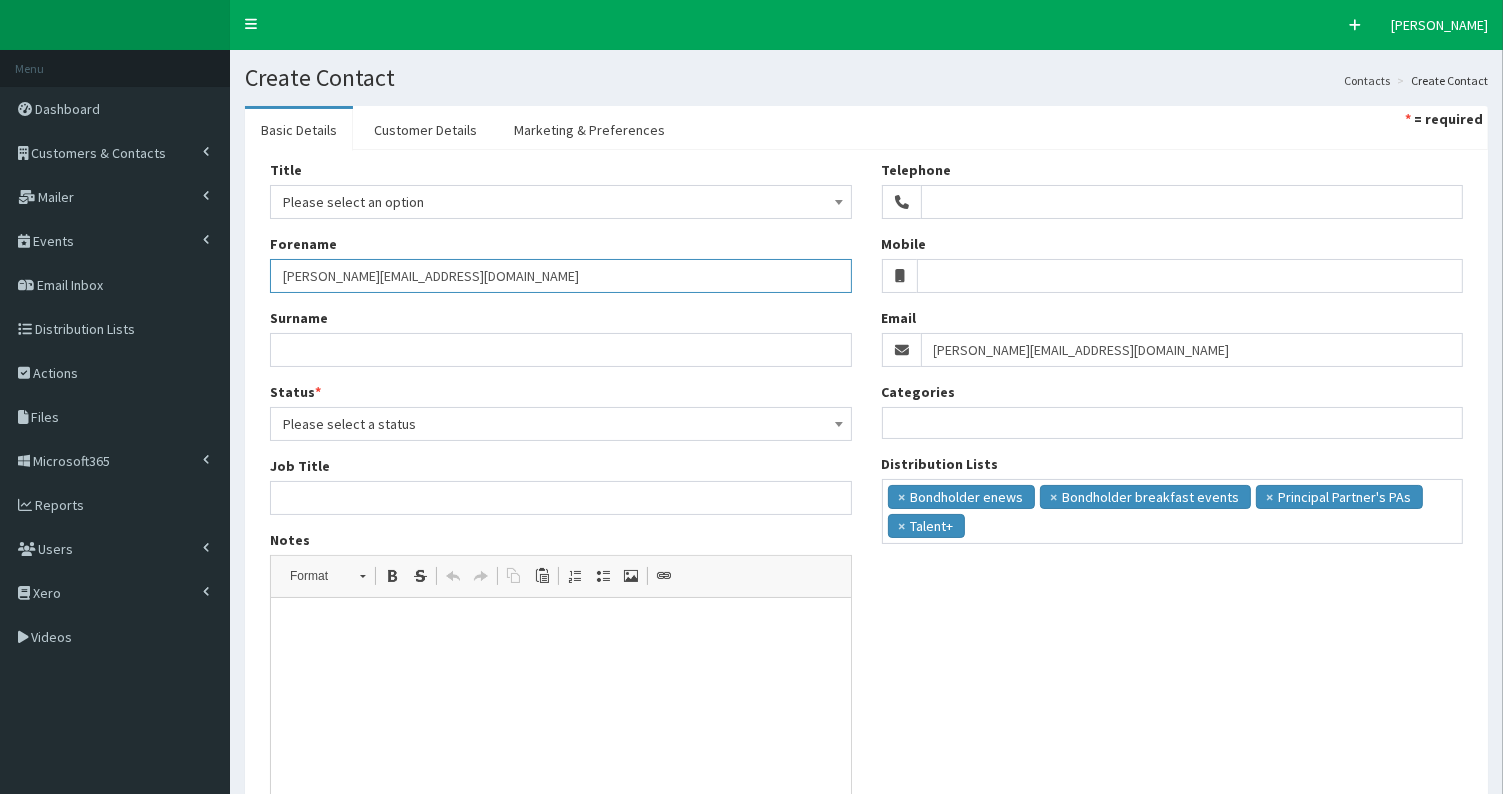 type on "michaela.walls@abports.co.uk" 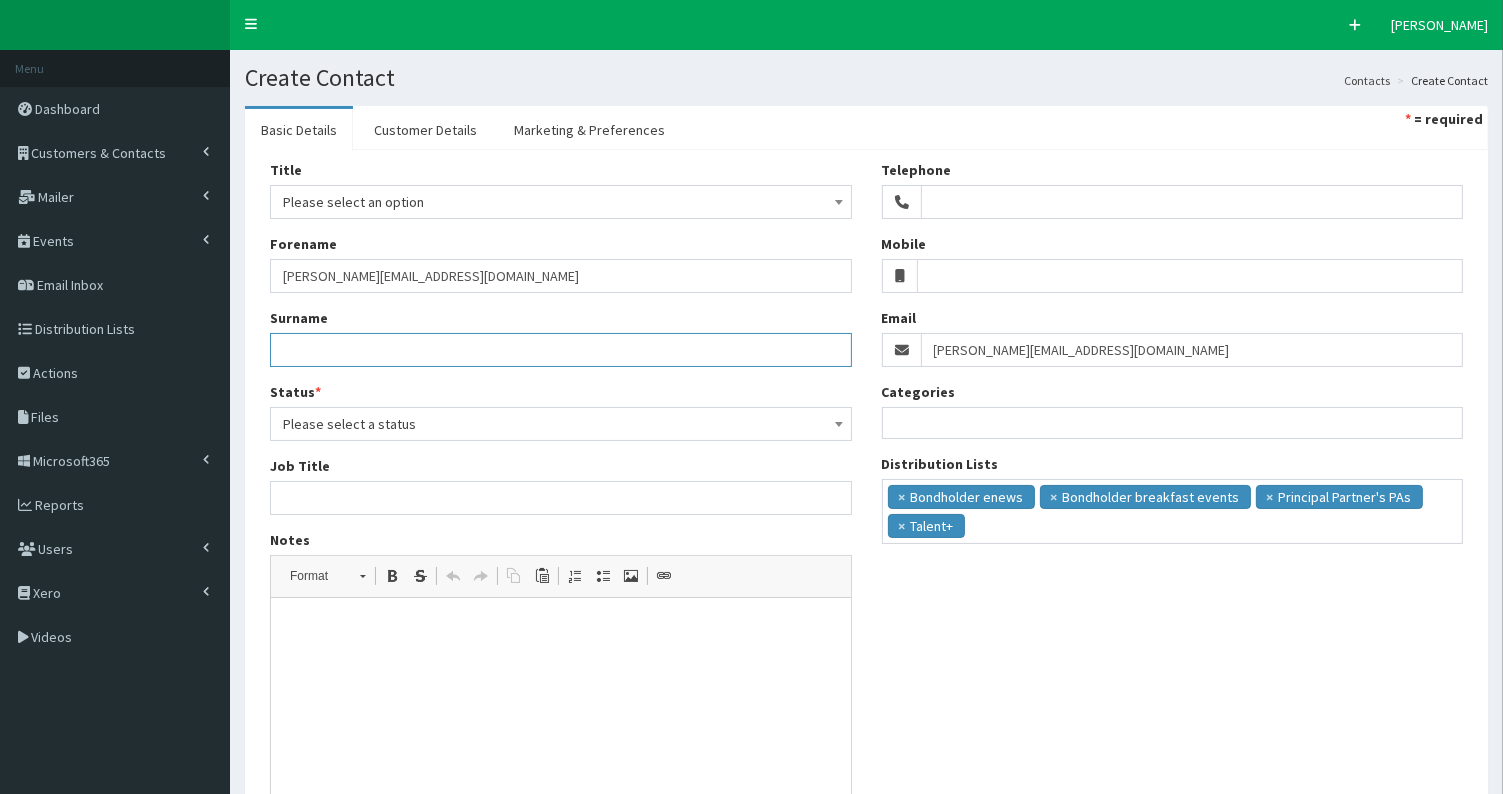 click on "Surname" at bounding box center [561, 350] 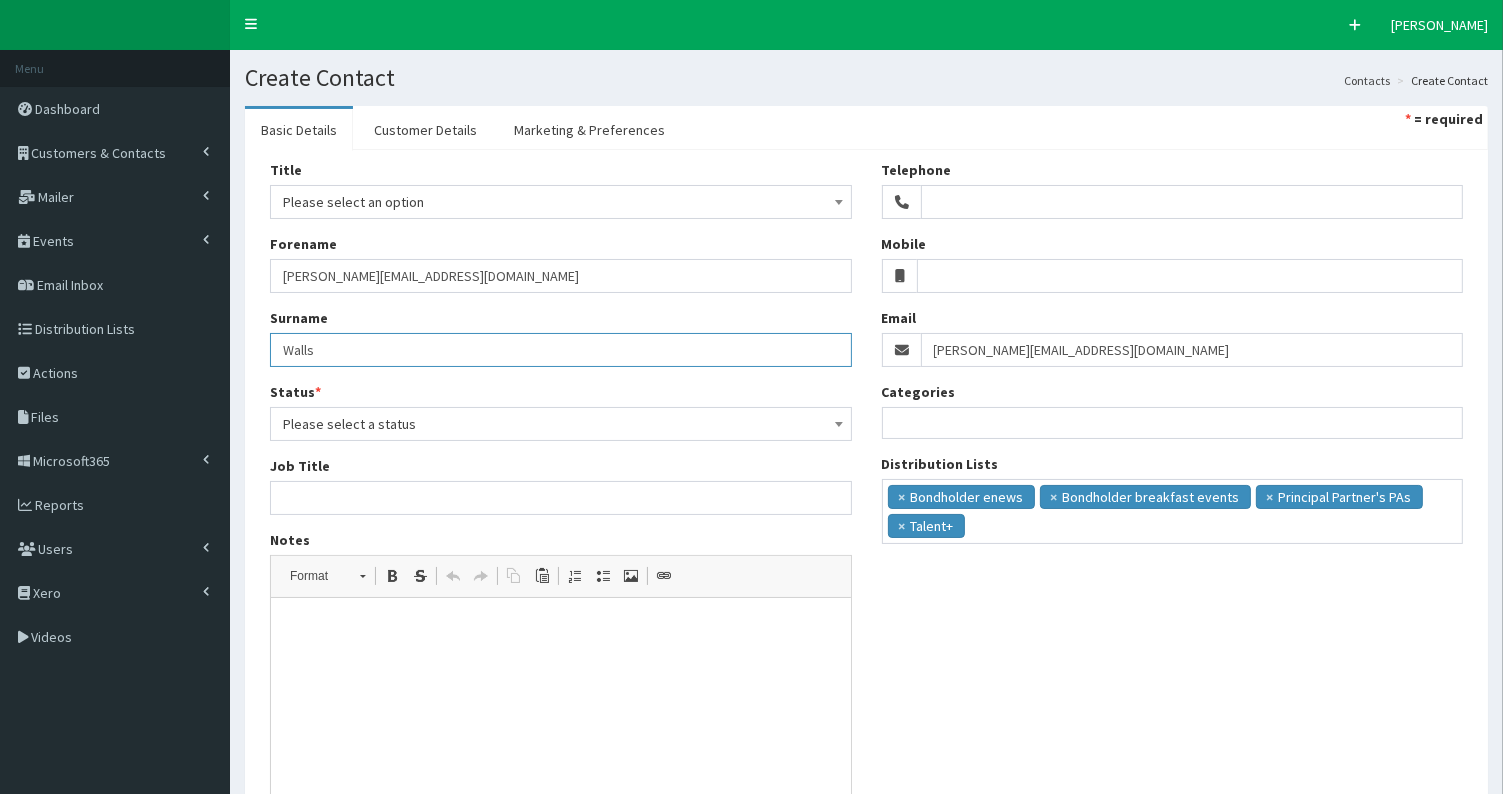 type on "Walls" 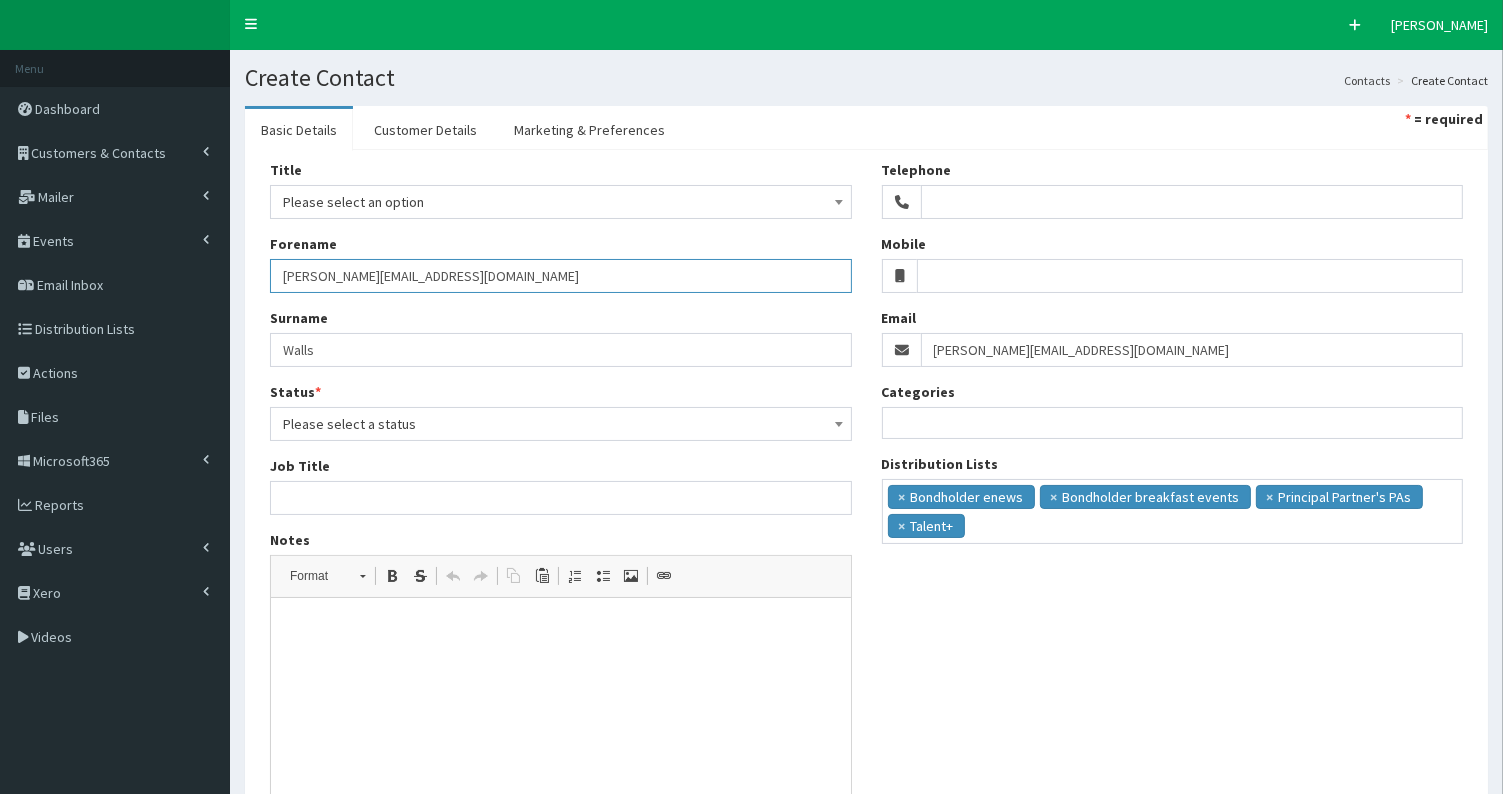 click on "michaela.walls@abports.co.uk" at bounding box center (561, 276) 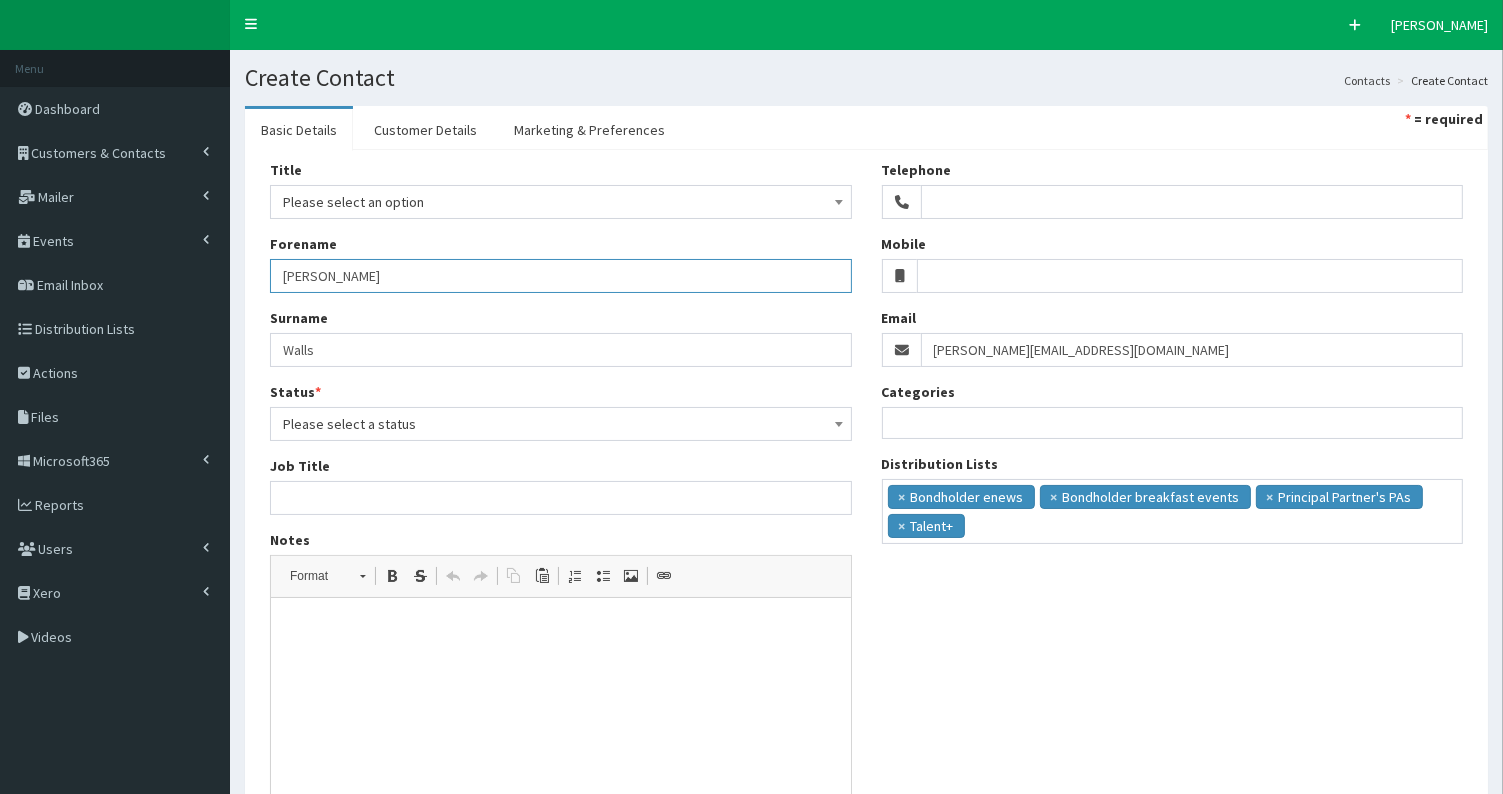type on "Michaela" 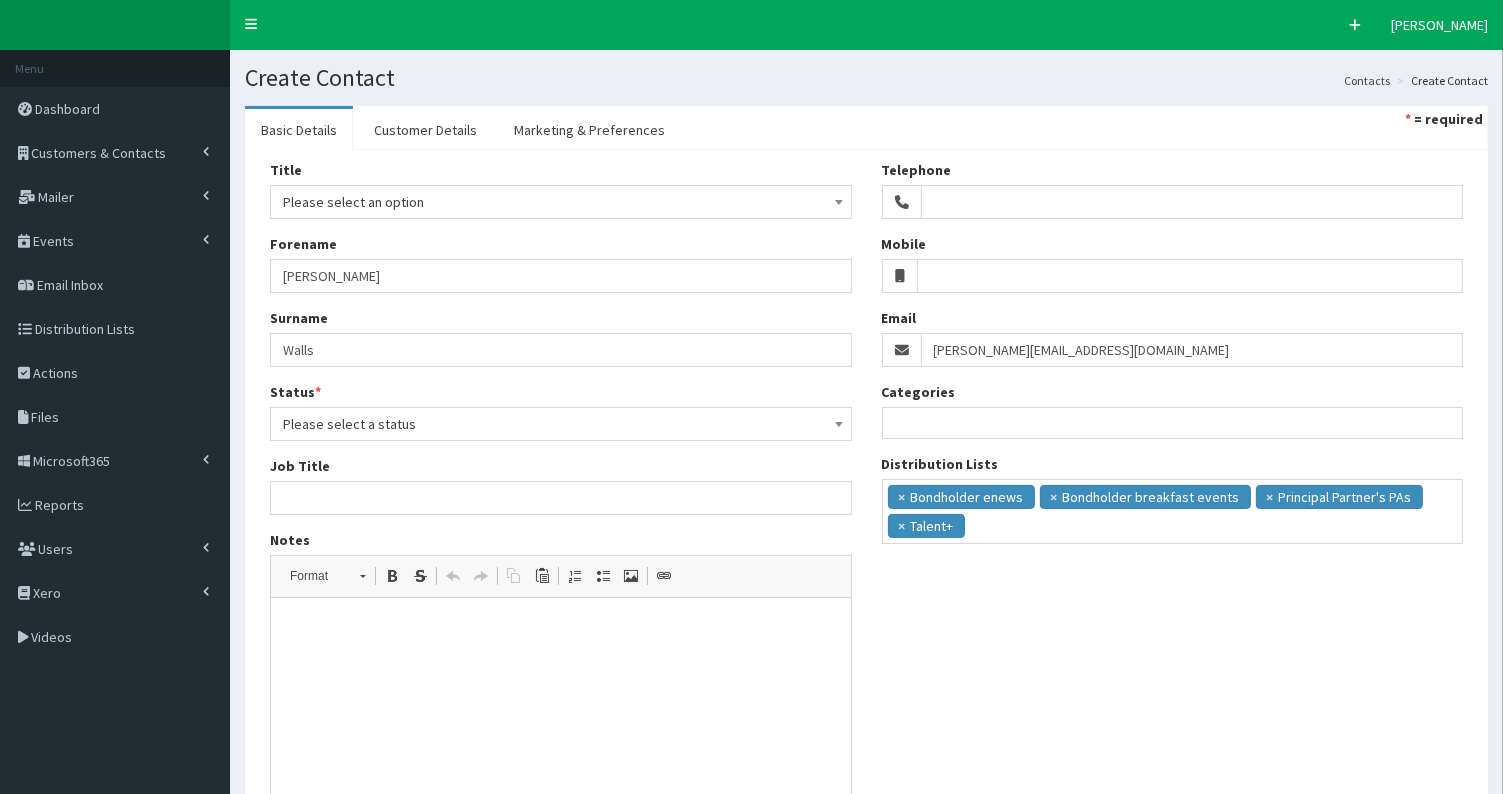 click on "Please select an option" at bounding box center (561, 202) 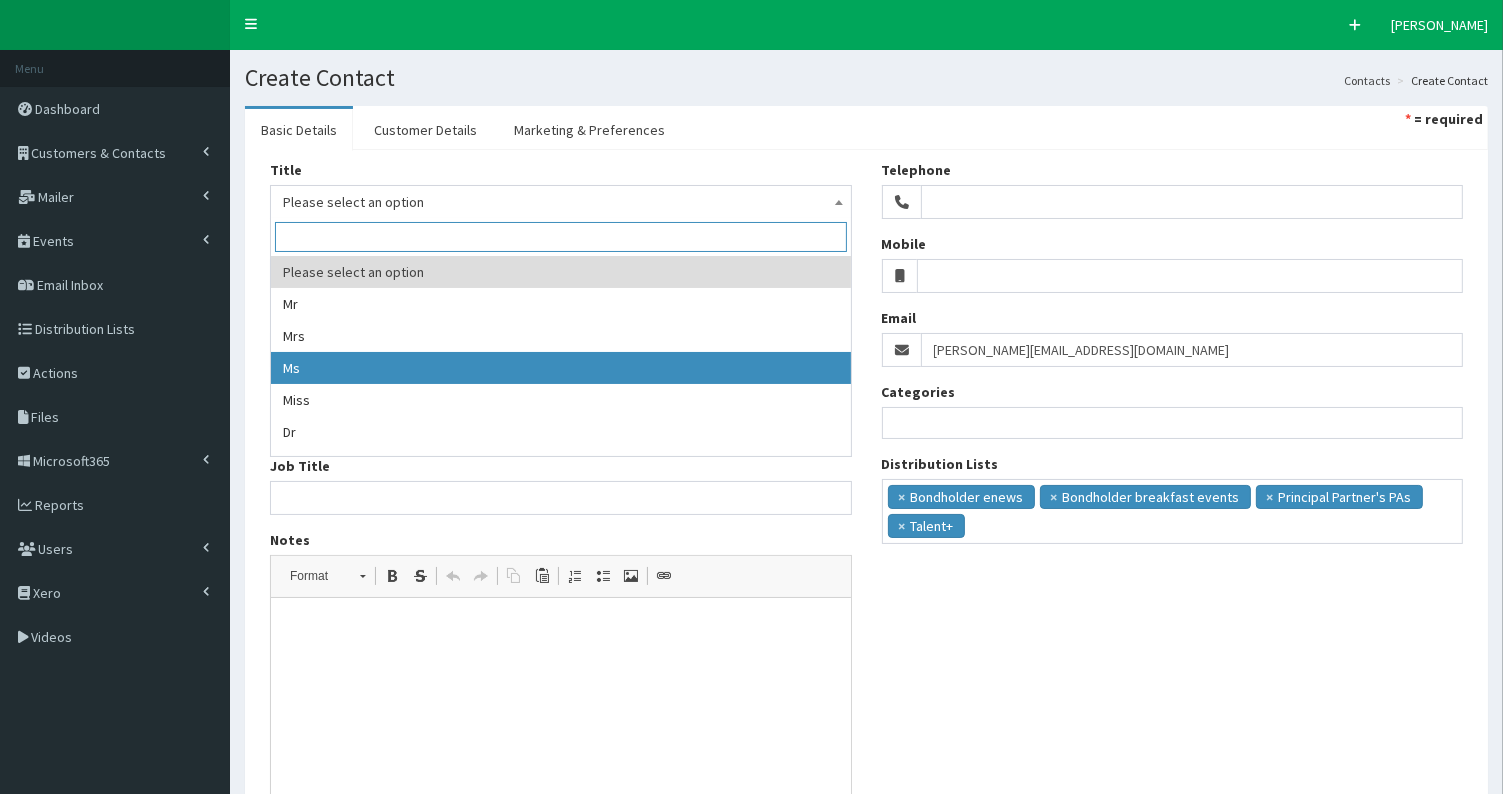 select on "3" 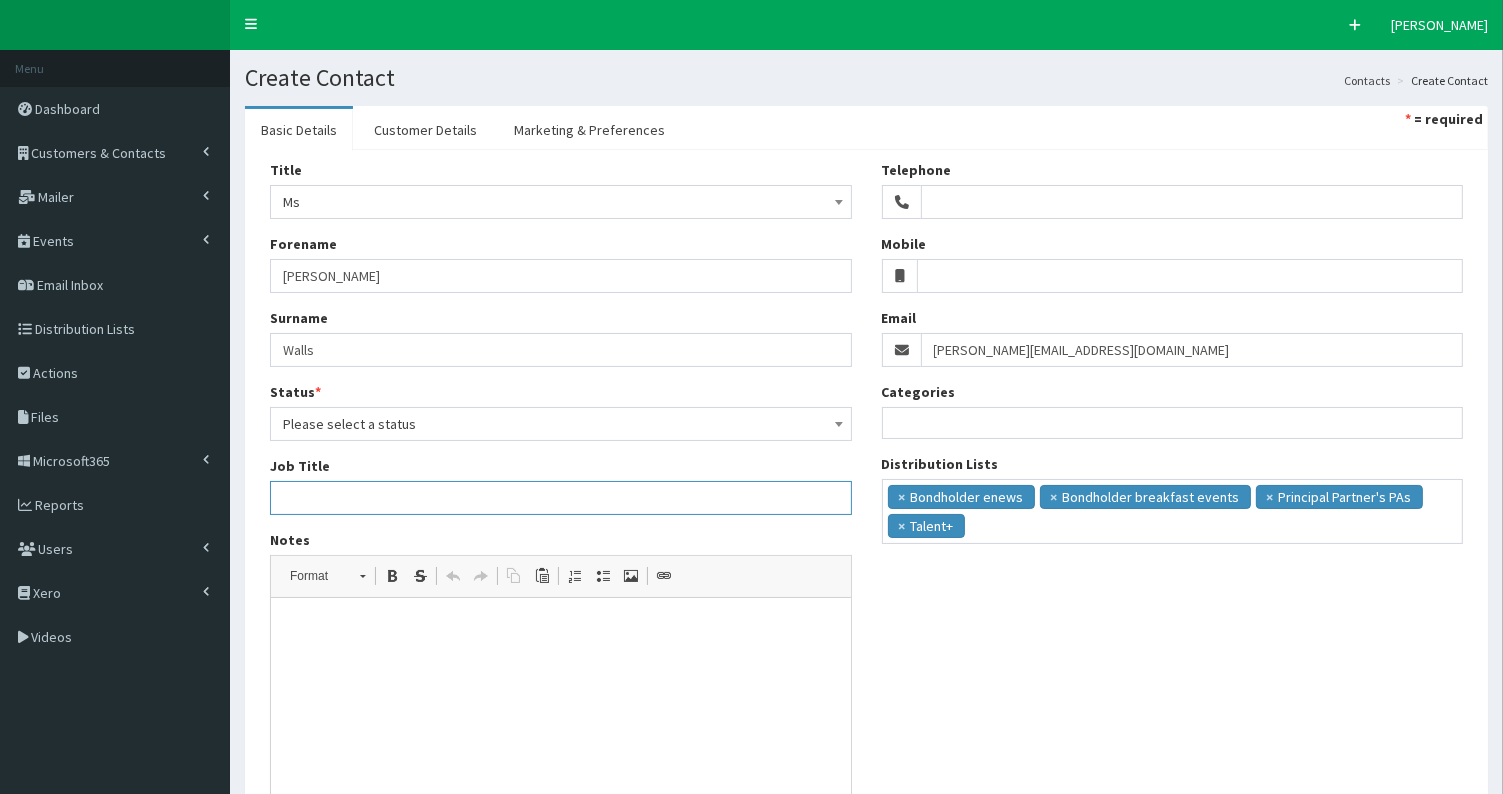 click on "Job Title" at bounding box center [561, 498] 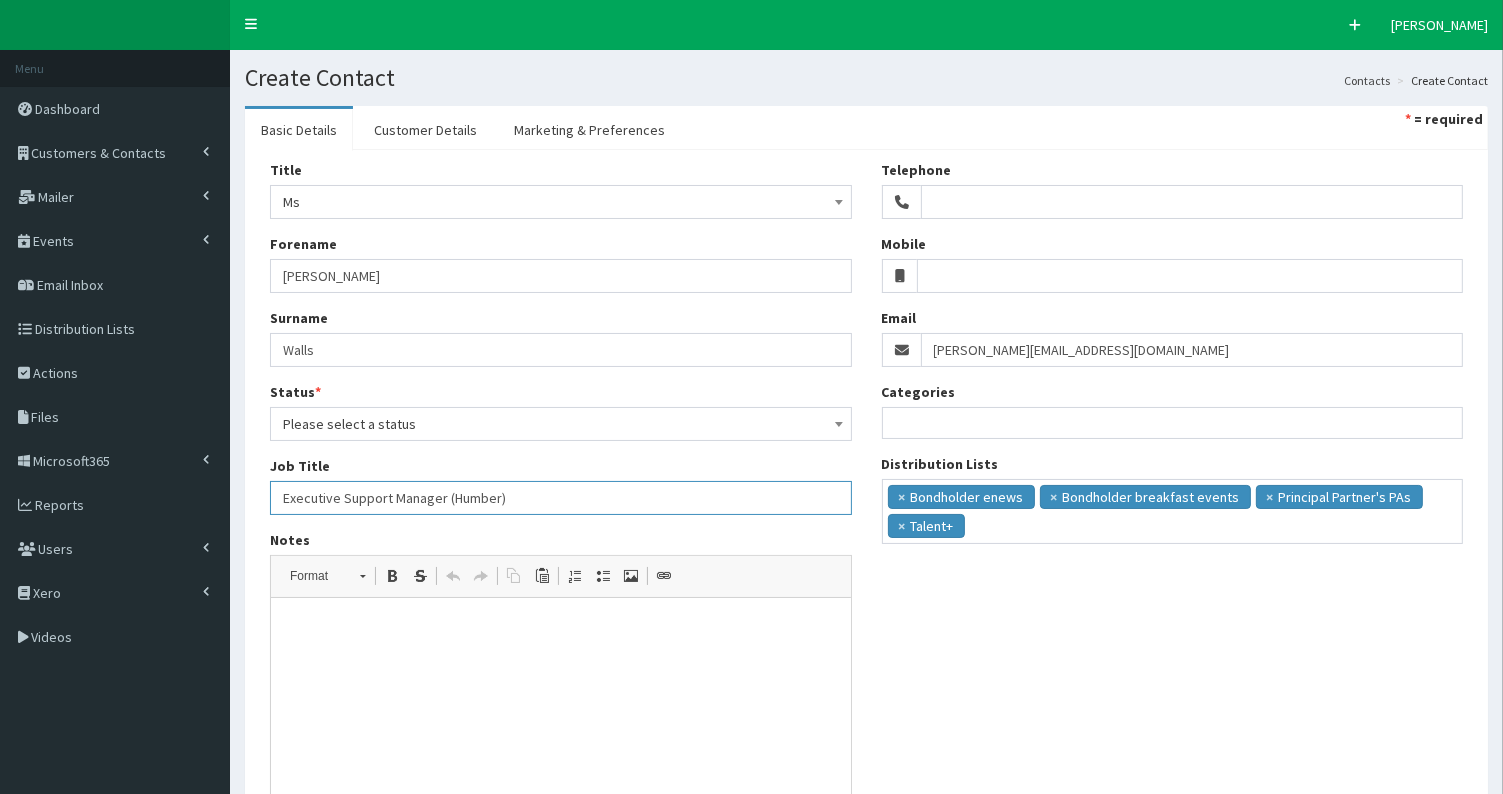 type on "Executive Support Manager (Humber)" 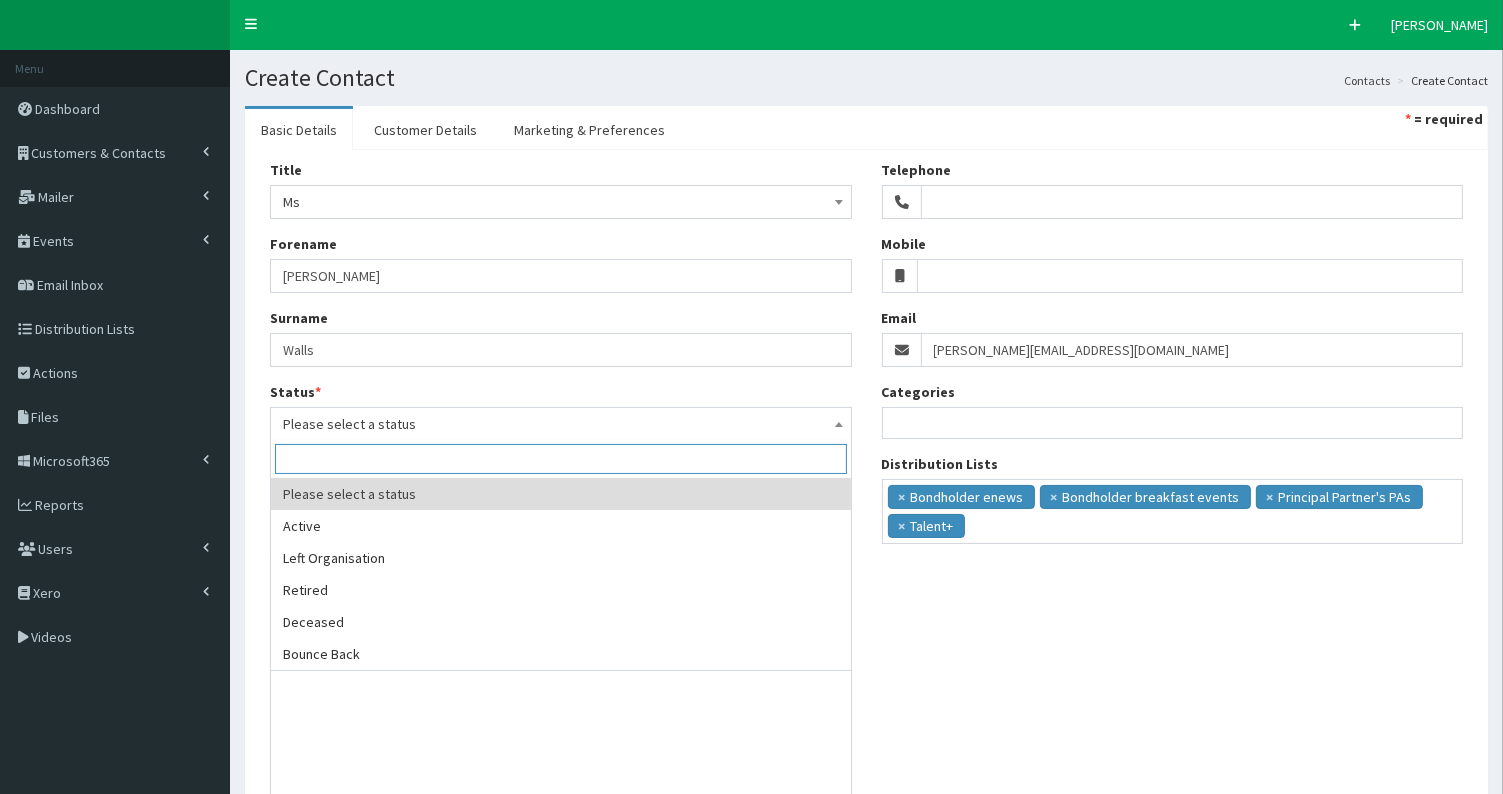 click on "Please select a status" at bounding box center [561, 424] 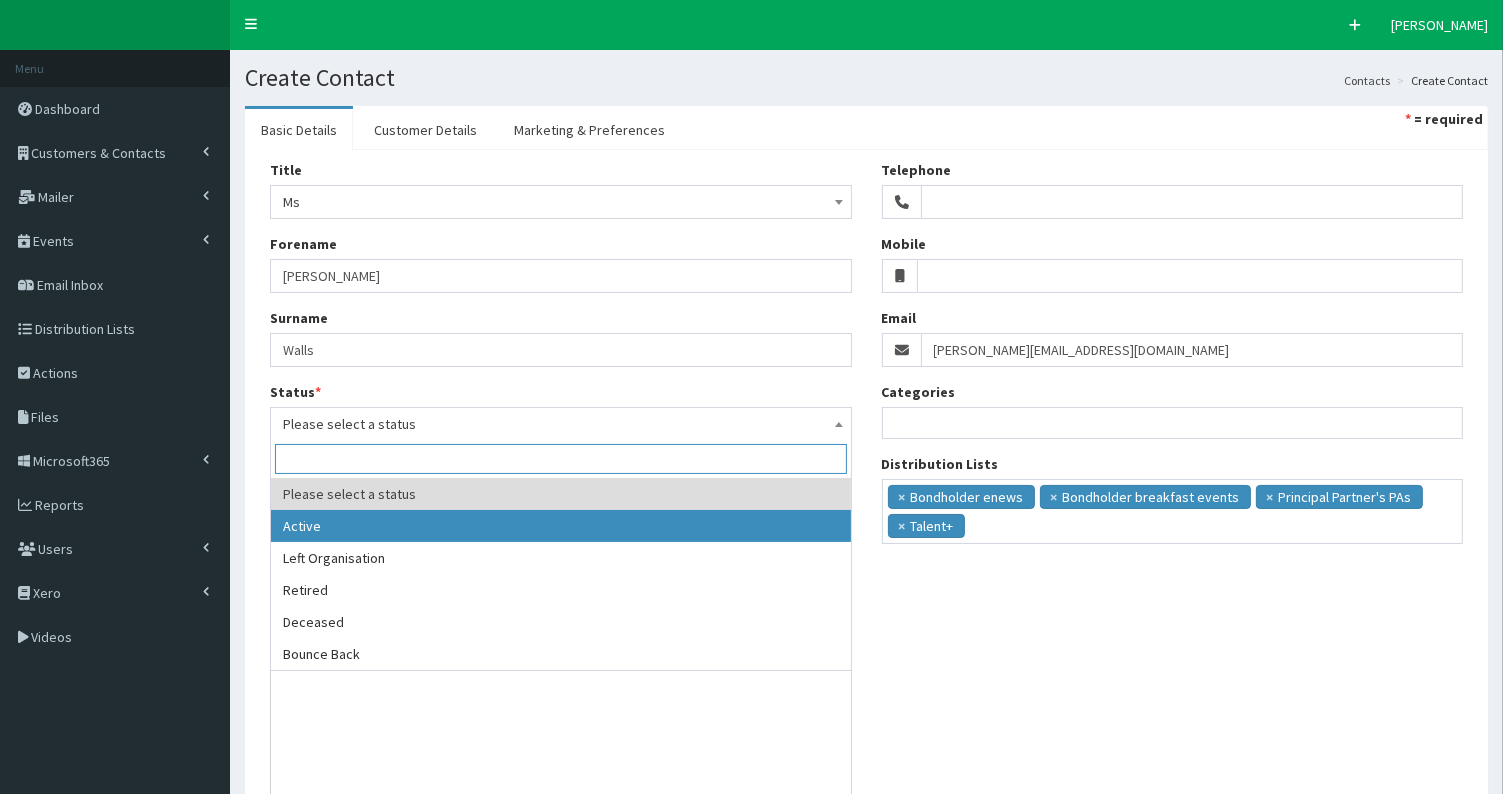 select on "1" 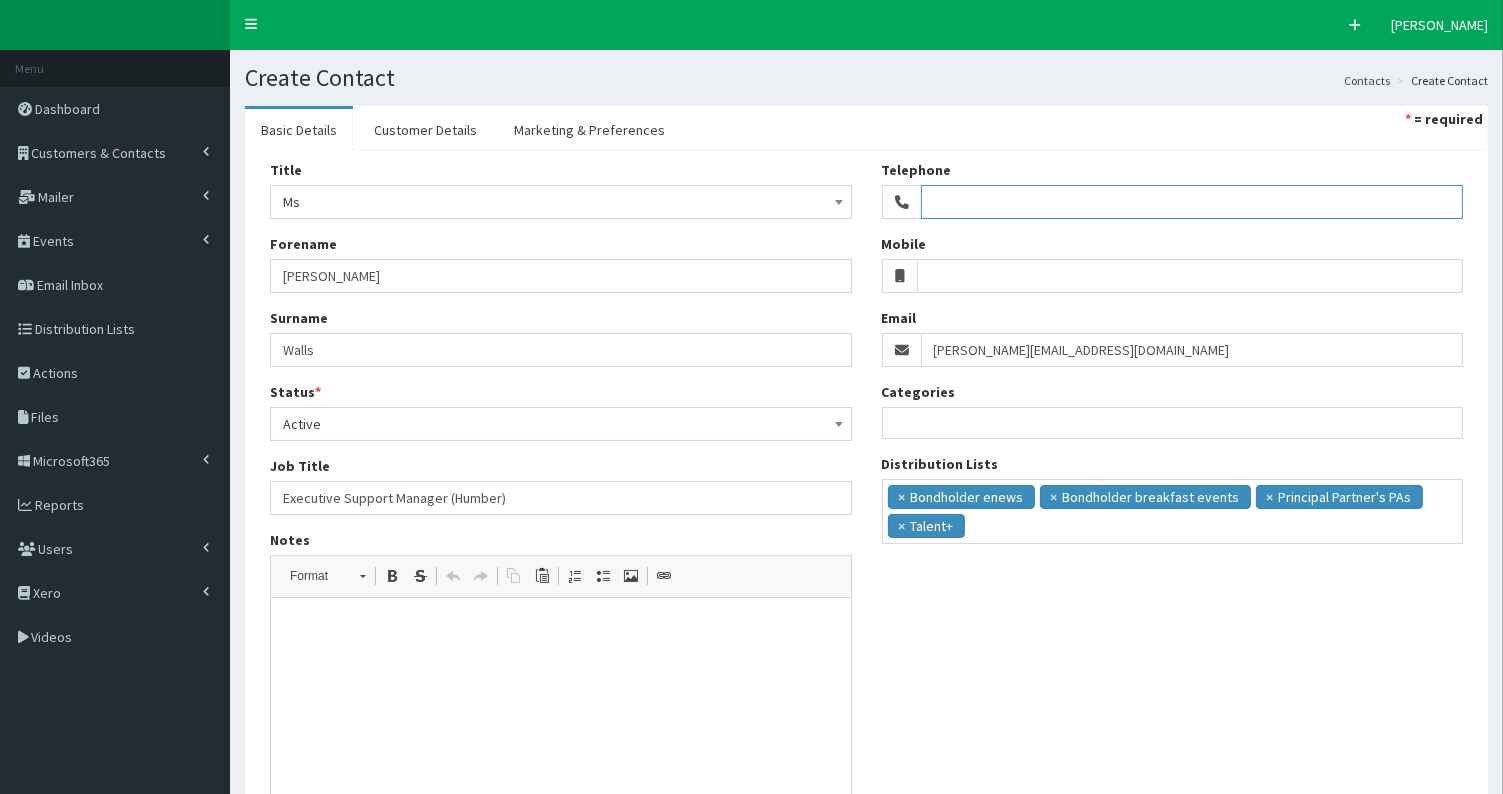 click on "Telephone" at bounding box center [1192, 202] 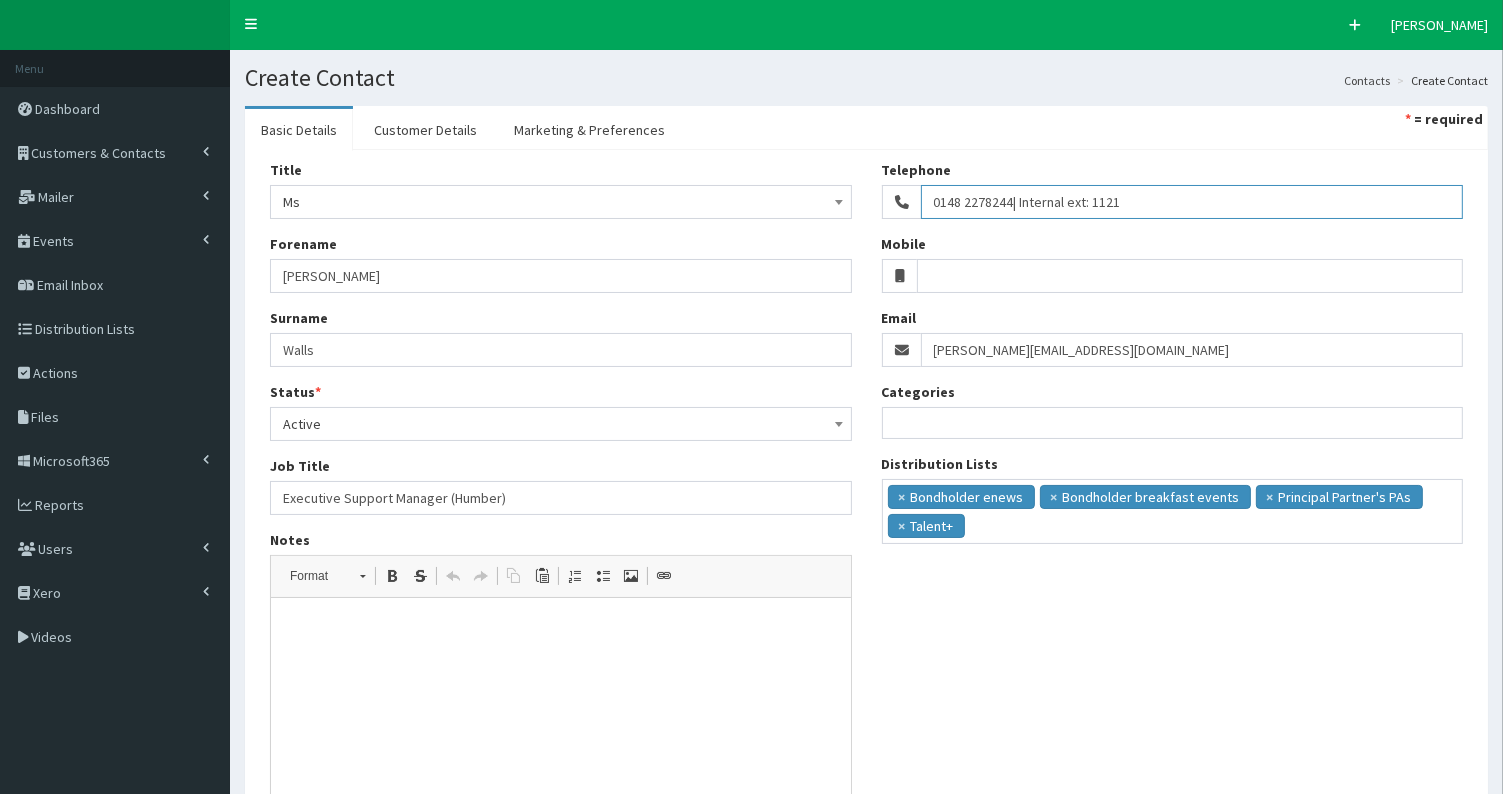 click on "0148 2278244| Internal ext: 1121" at bounding box center [1192, 202] 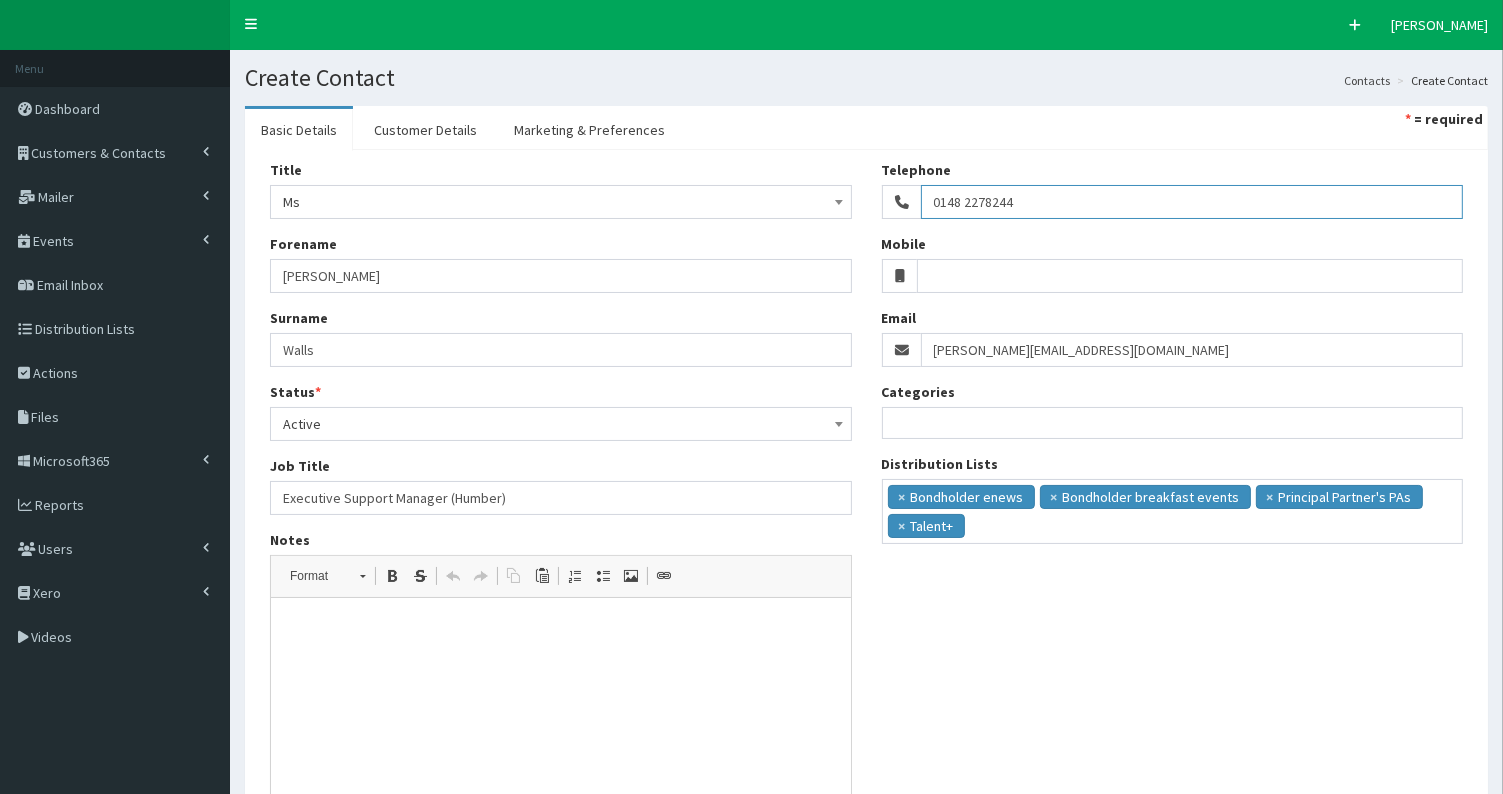 type on "0148 2278244" 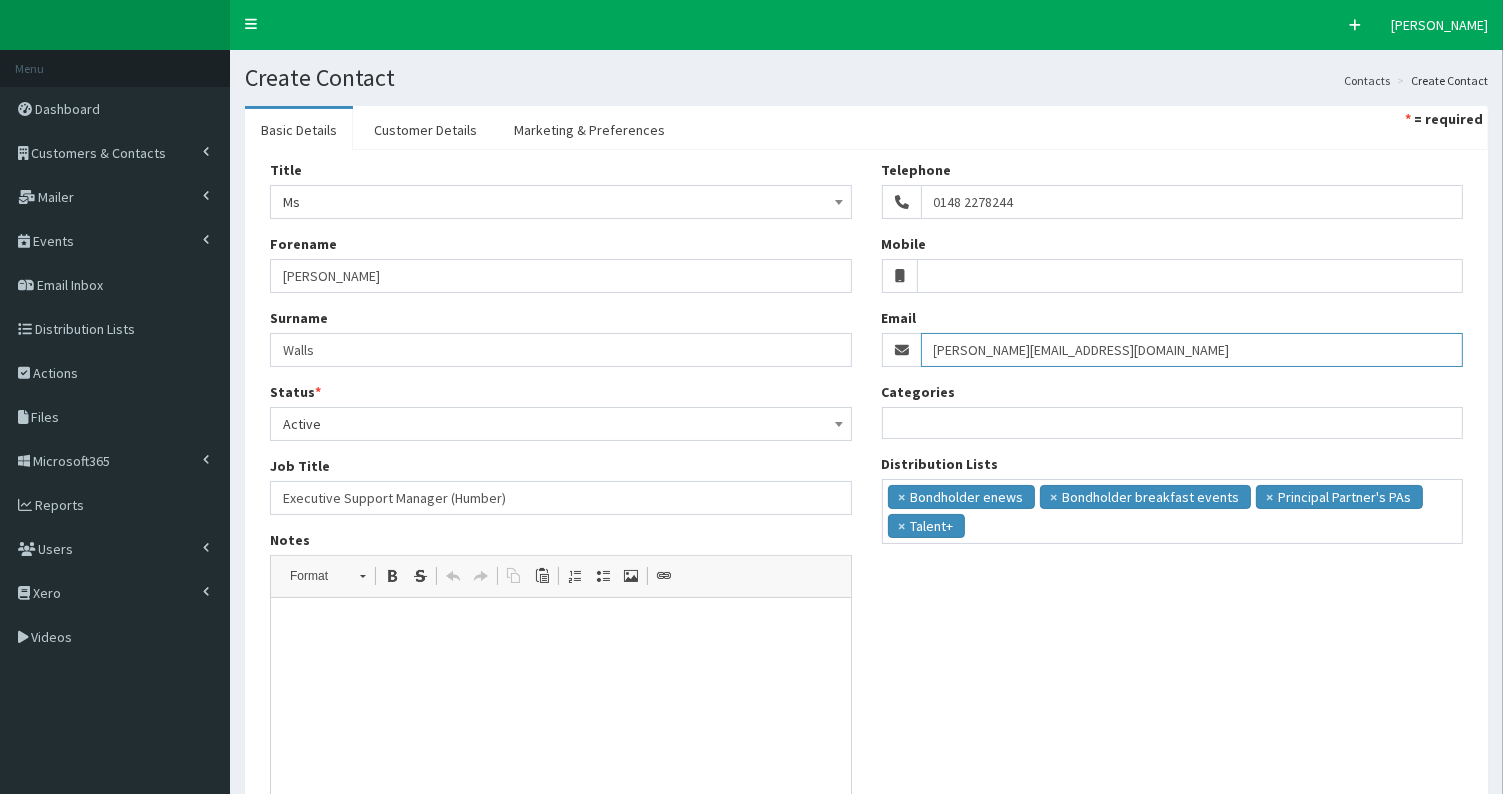drag, startPoint x: 931, startPoint y: 342, endPoint x: 1276, endPoint y: 313, distance: 346.2167 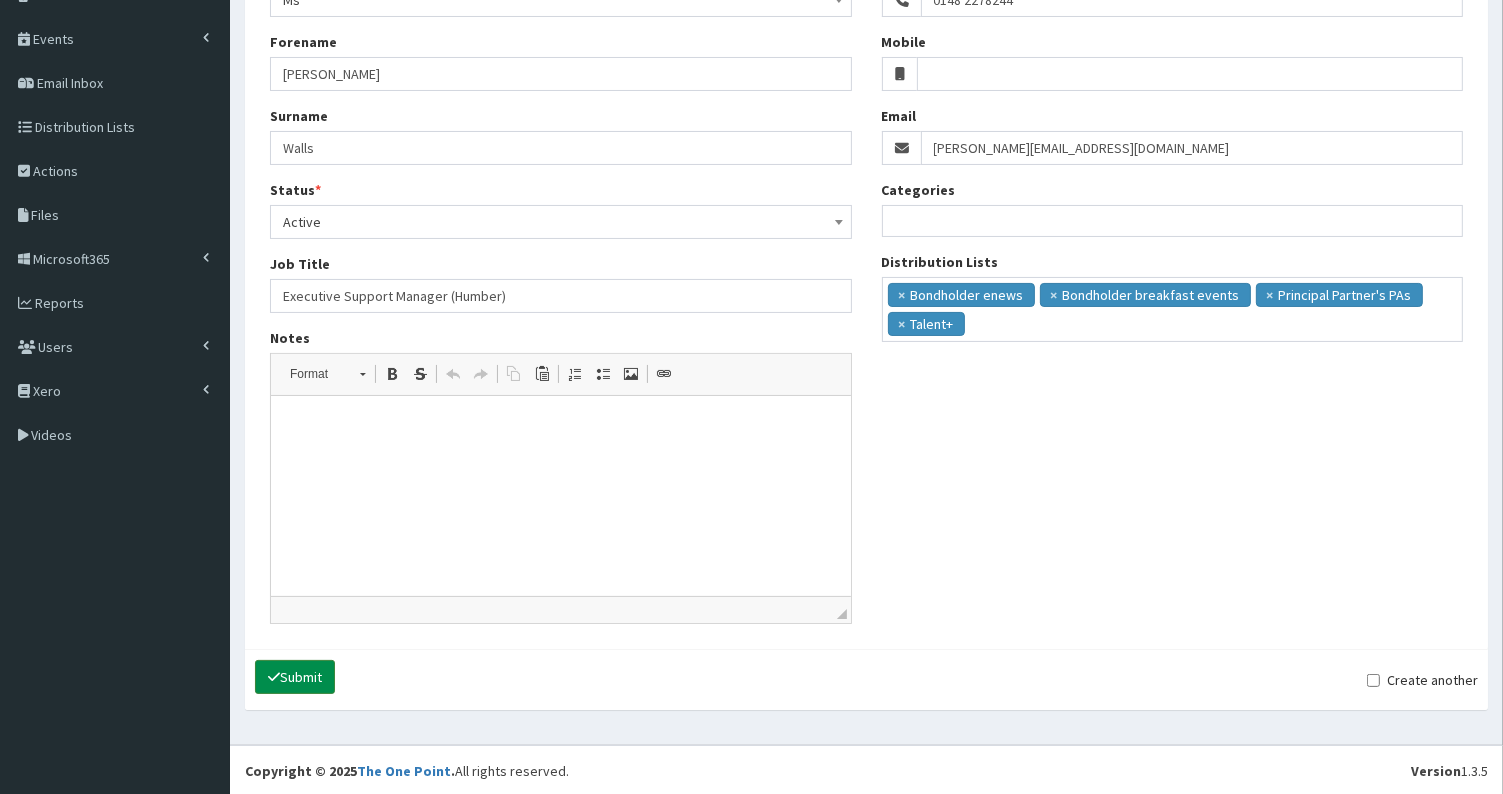 click on "Submit" at bounding box center [295, 677] 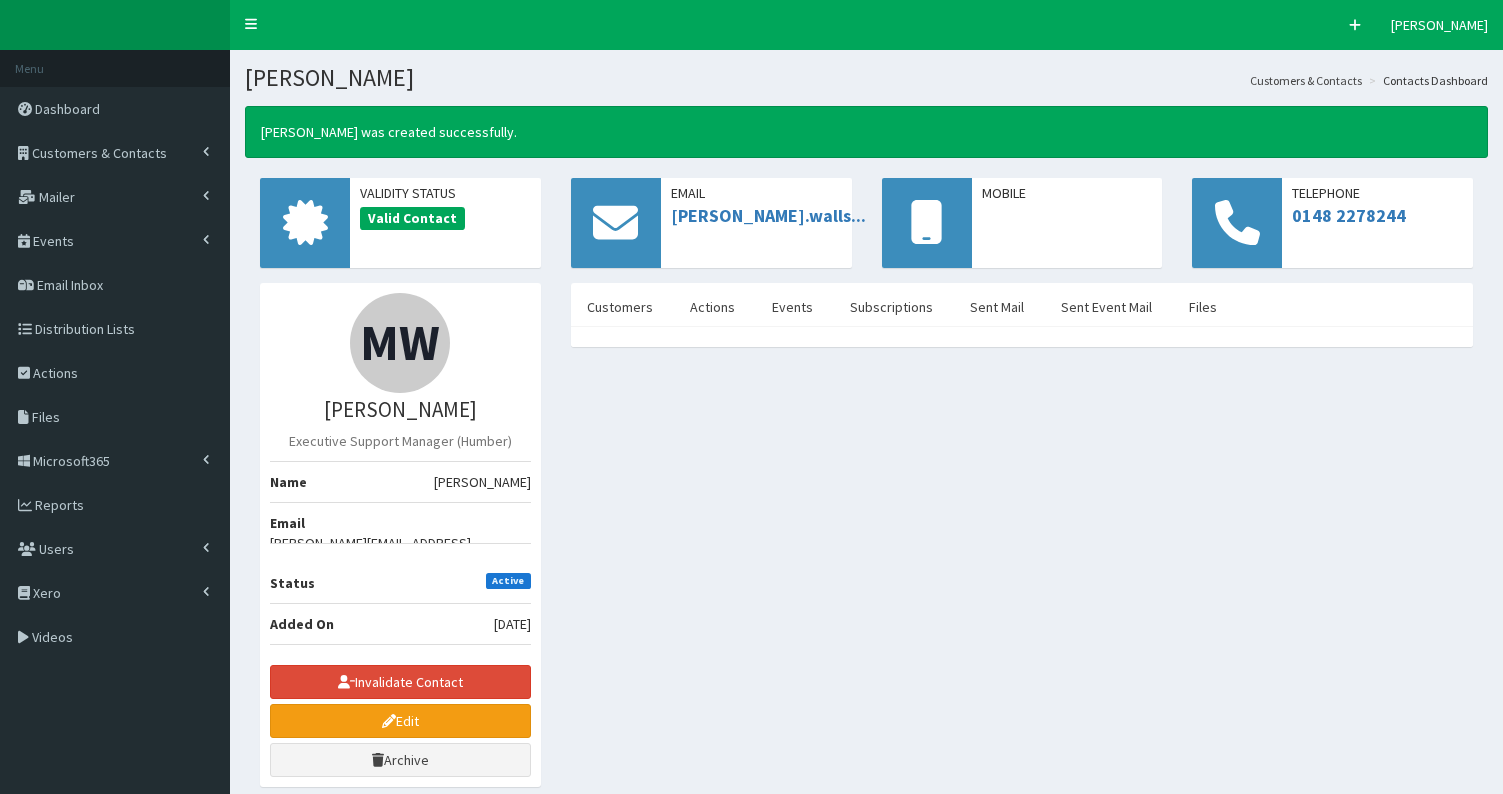 scroll, scrollTop: 0, scrollLeft: 0, axis: both 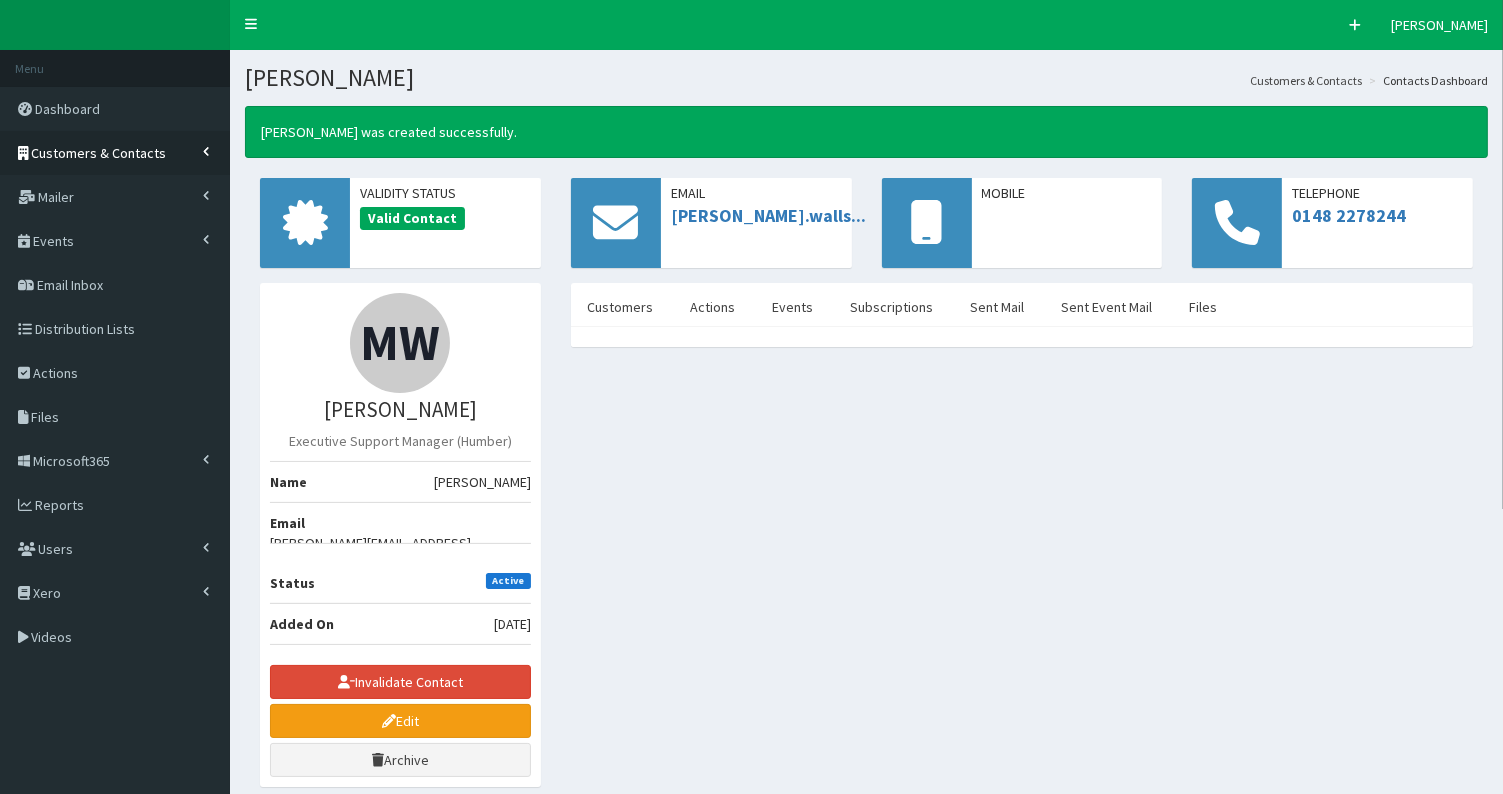 click on "Customers & Contacts" at bounding box center [99, 153] 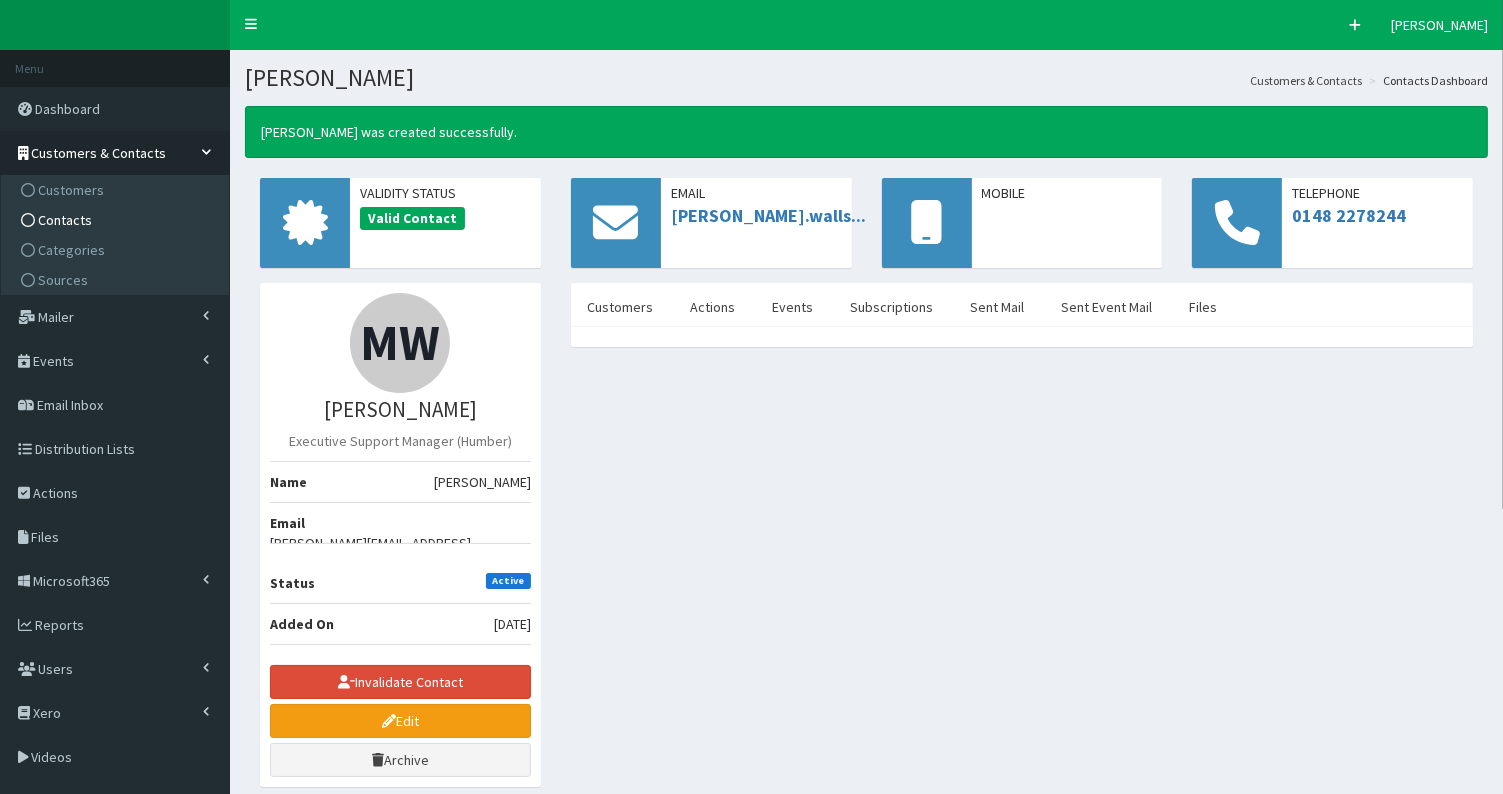 click on "Contacts" at bounding box center (117, 220) 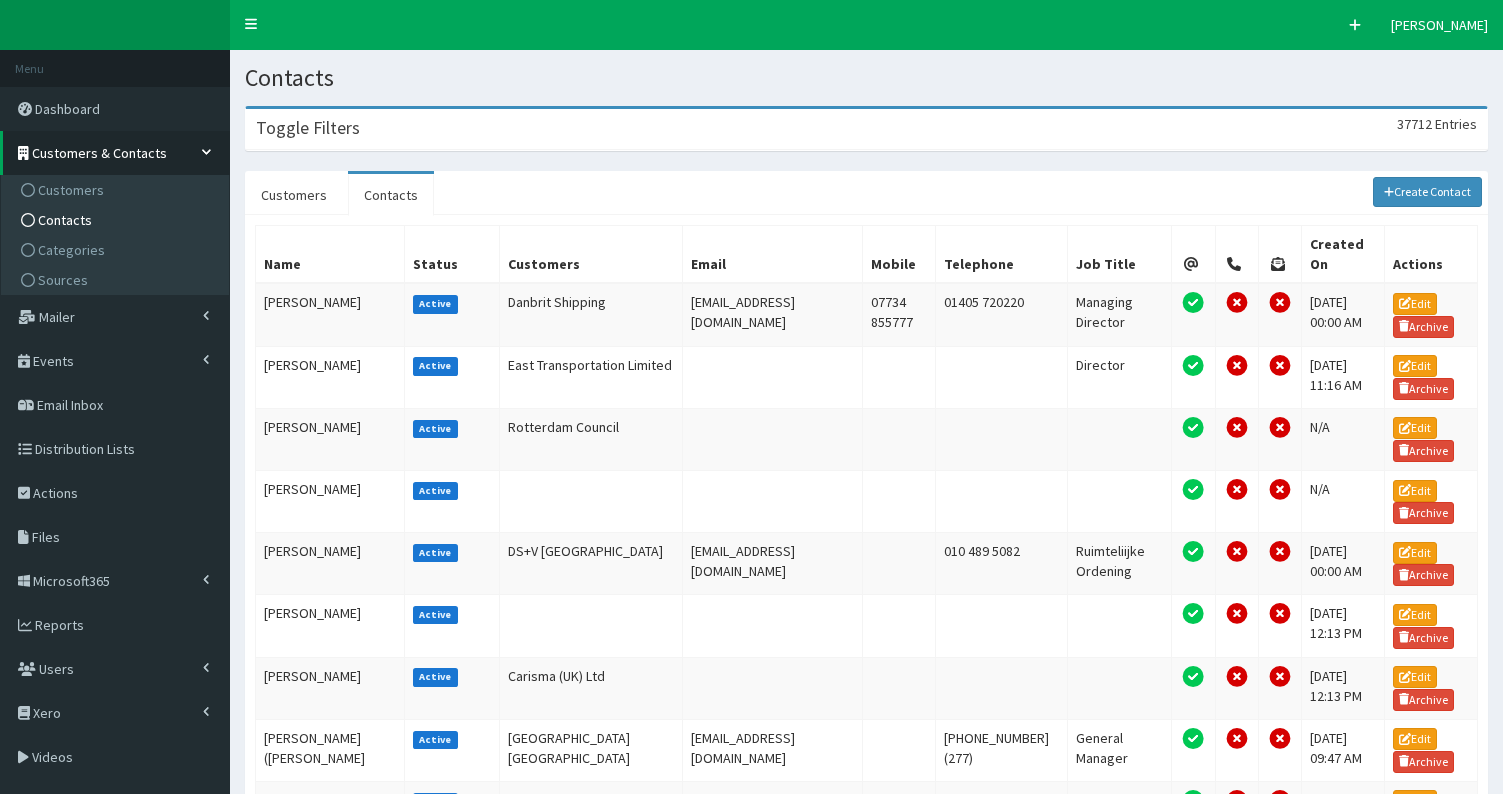scroll, scrollTop: 0, scrollLeft: 0, axis: both 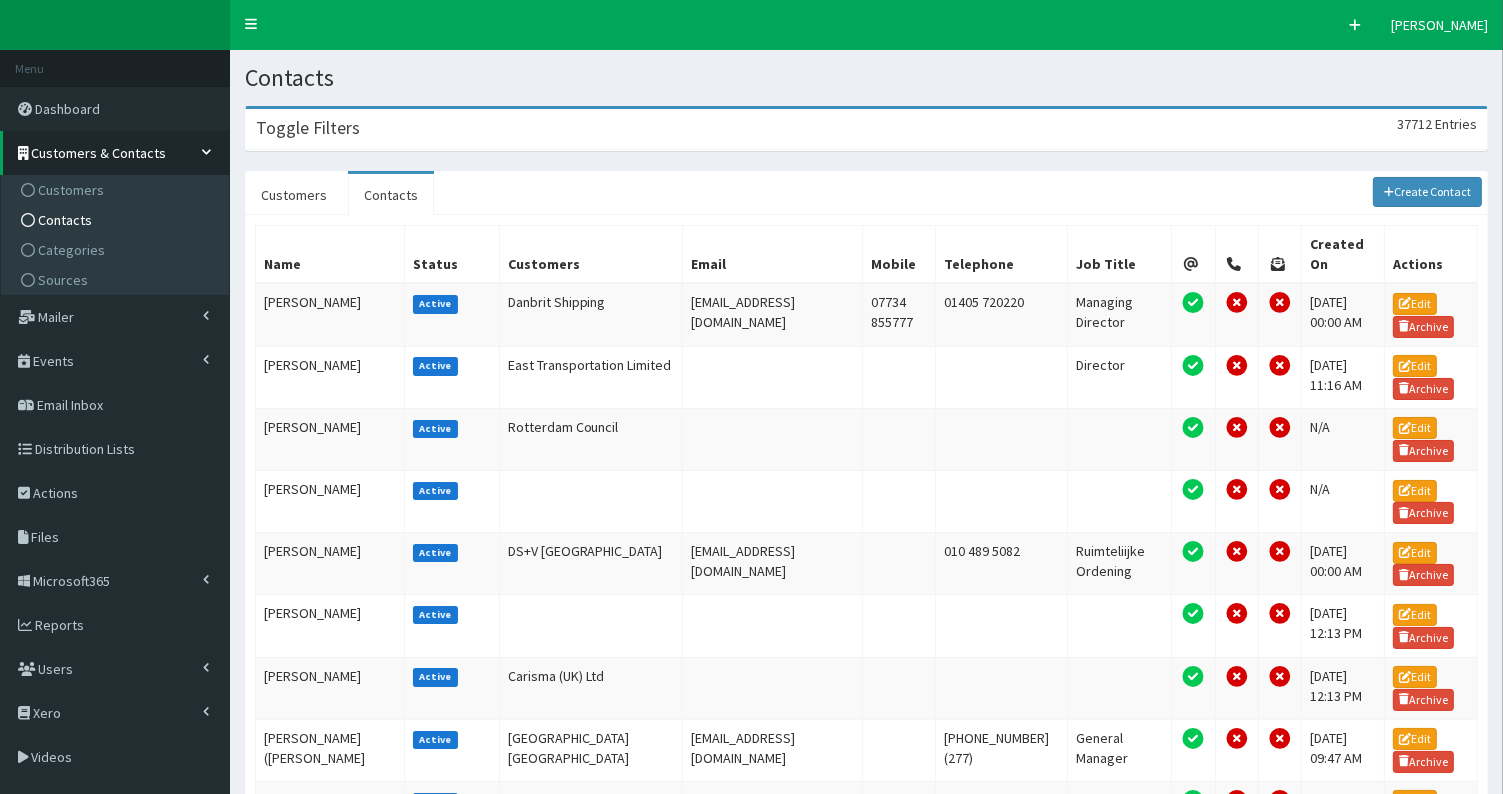click on "Toggle Filters
37712   Entries" at bounding box center [866, 129] 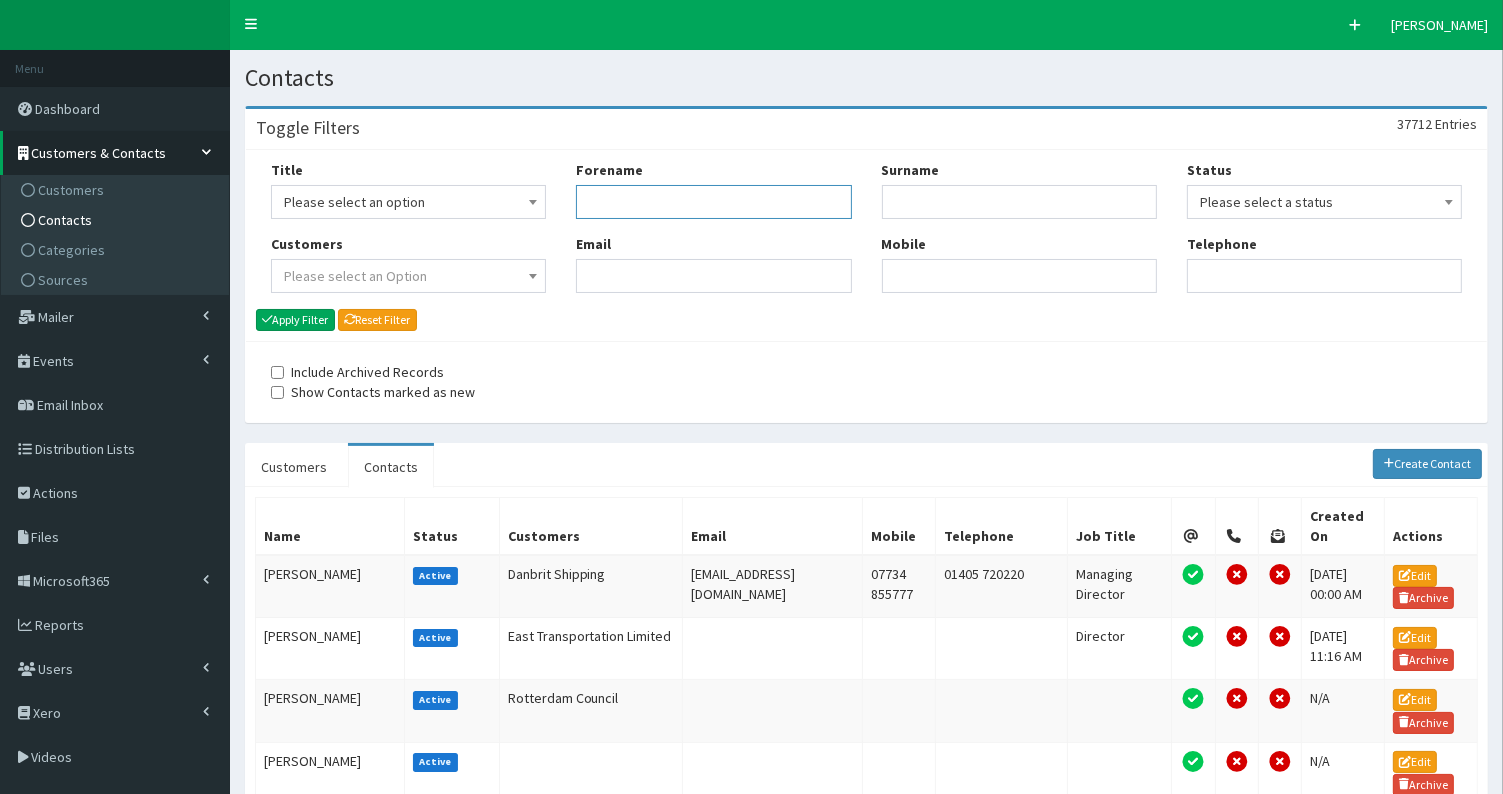 click on "Forename" at bounding box center [713, 202] 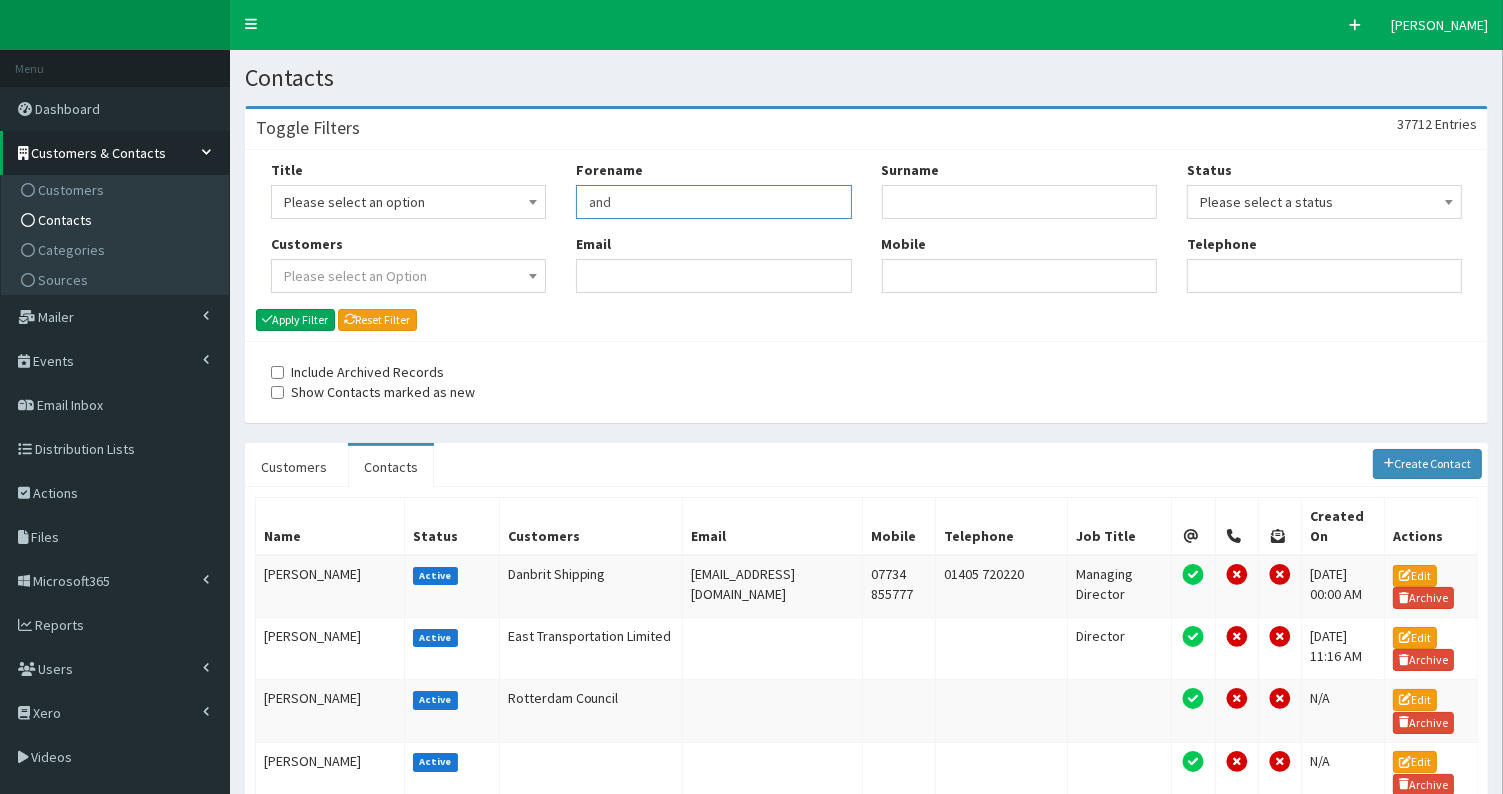 type on "and" 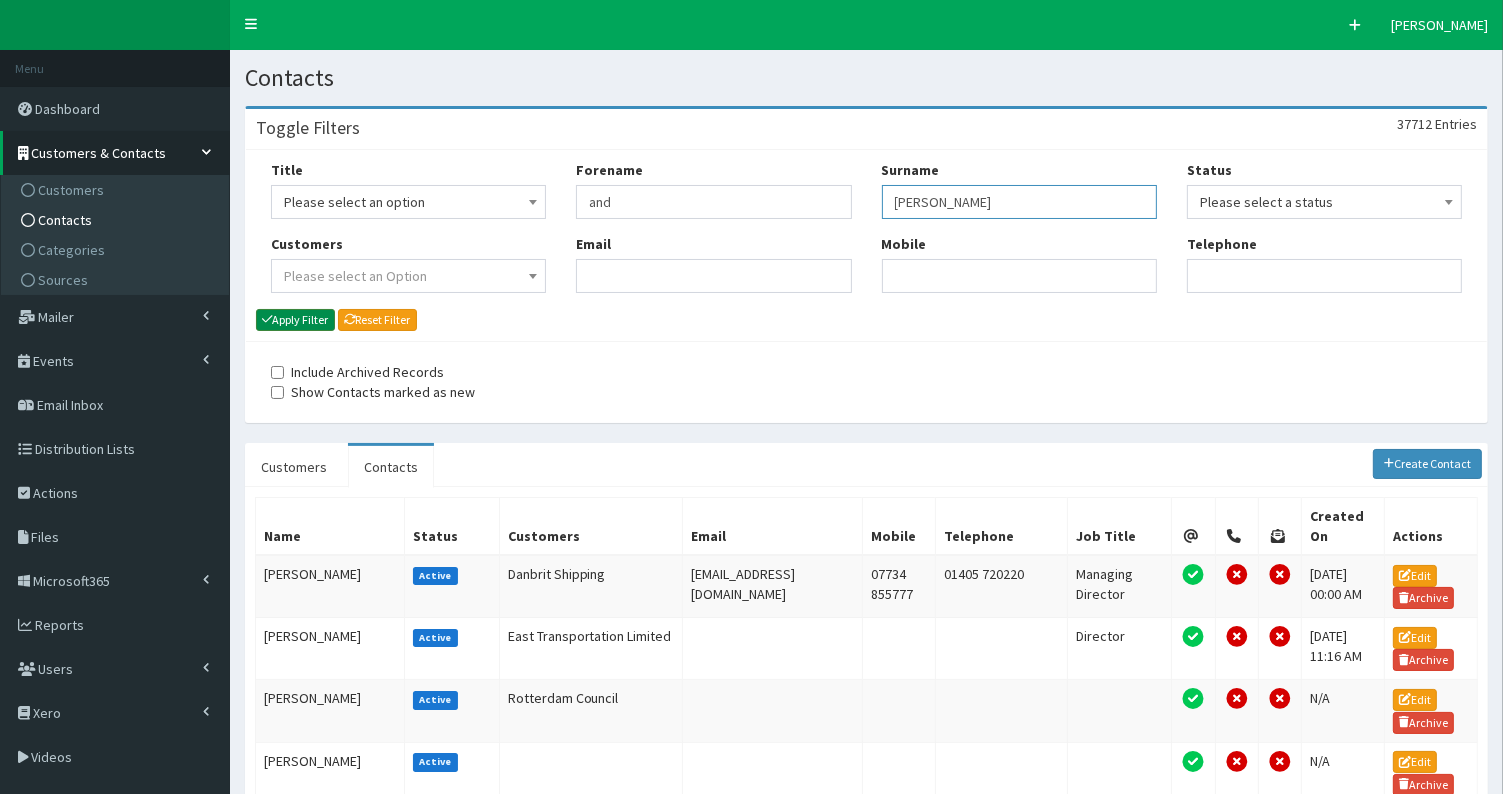 type on "dawes" 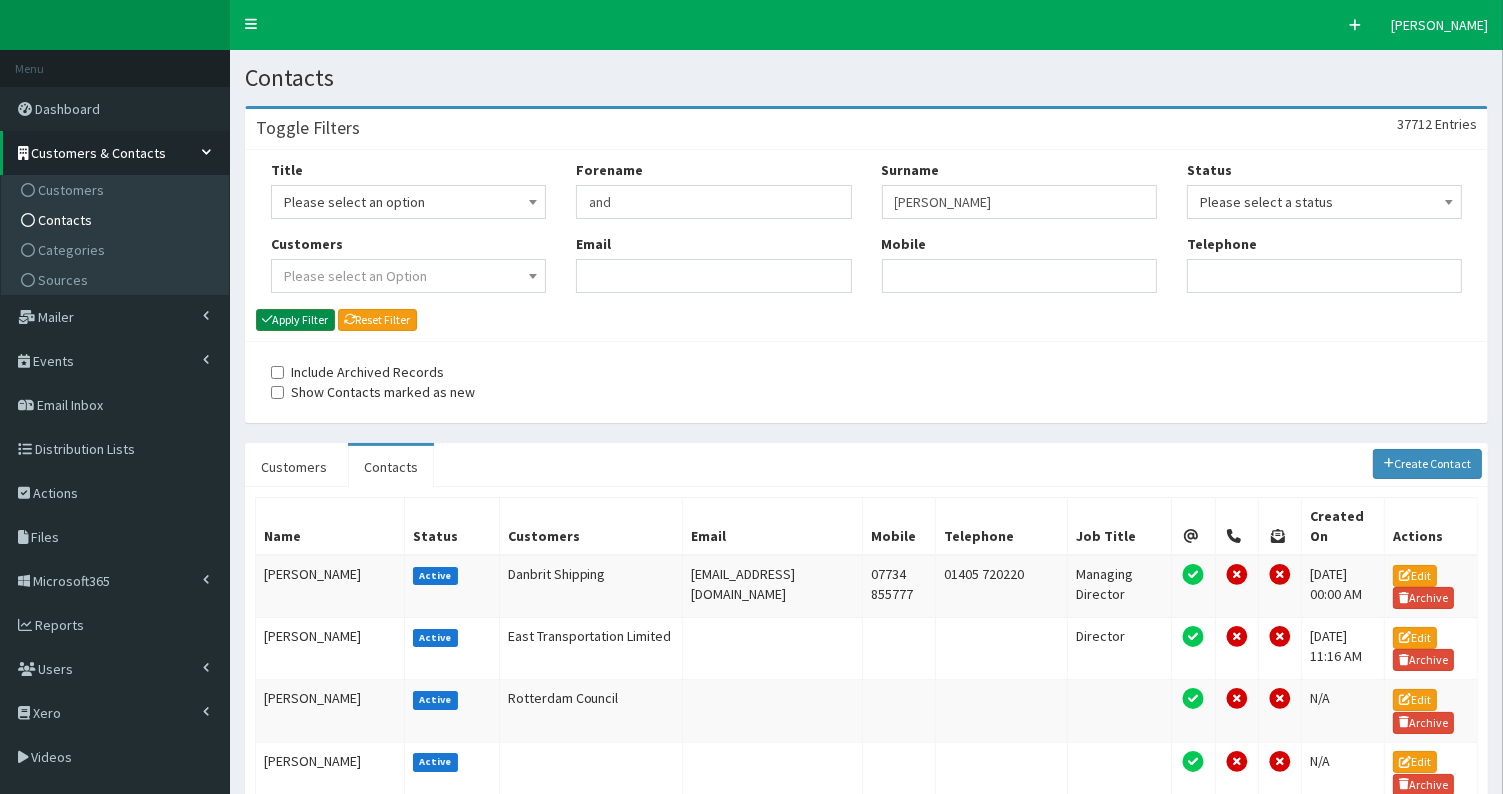 click on "Apply Filter" at bounding box center (295, 320) 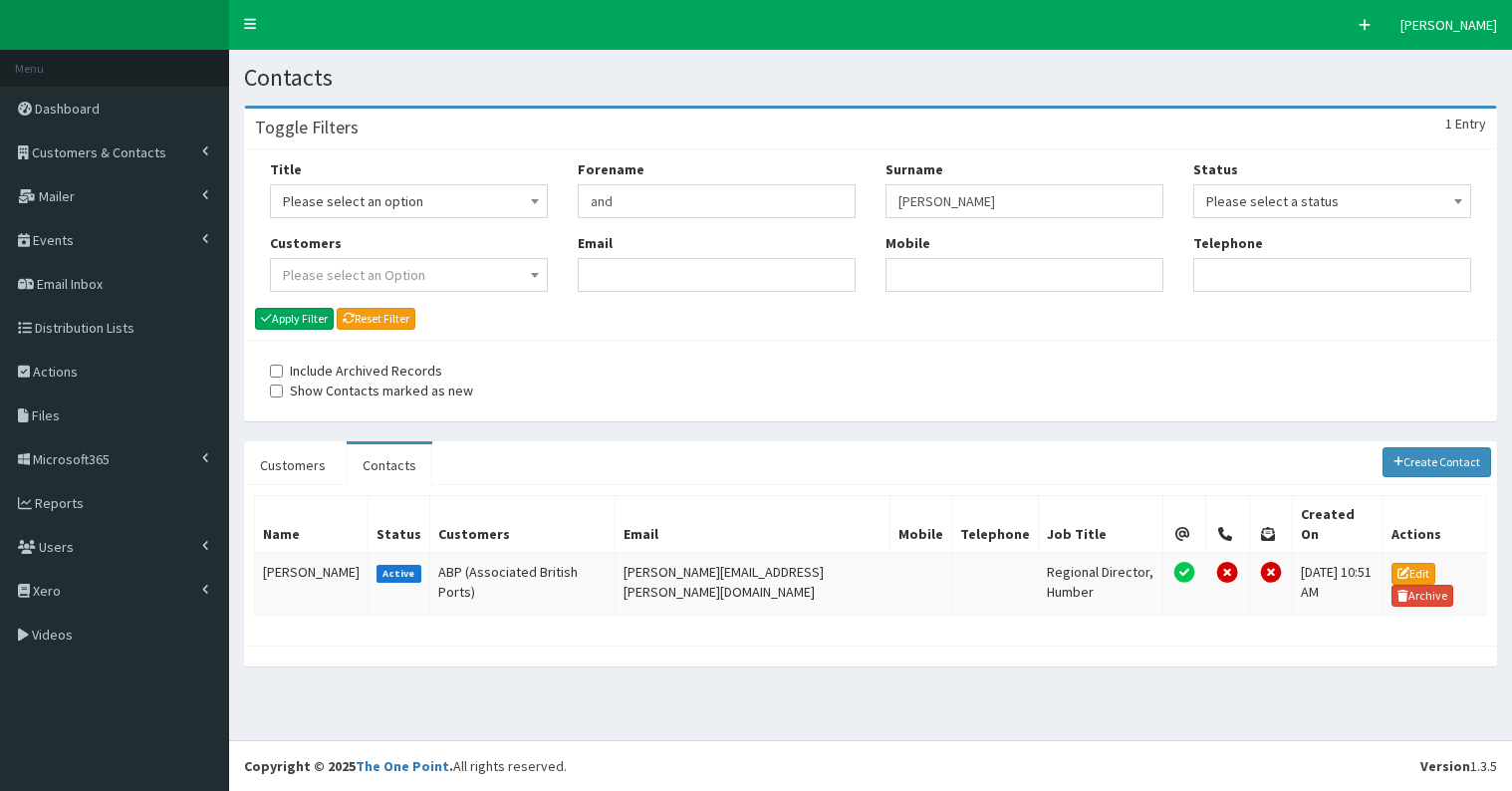 scroll, scrollTop: 0, scrollLeft: 0, axis: both 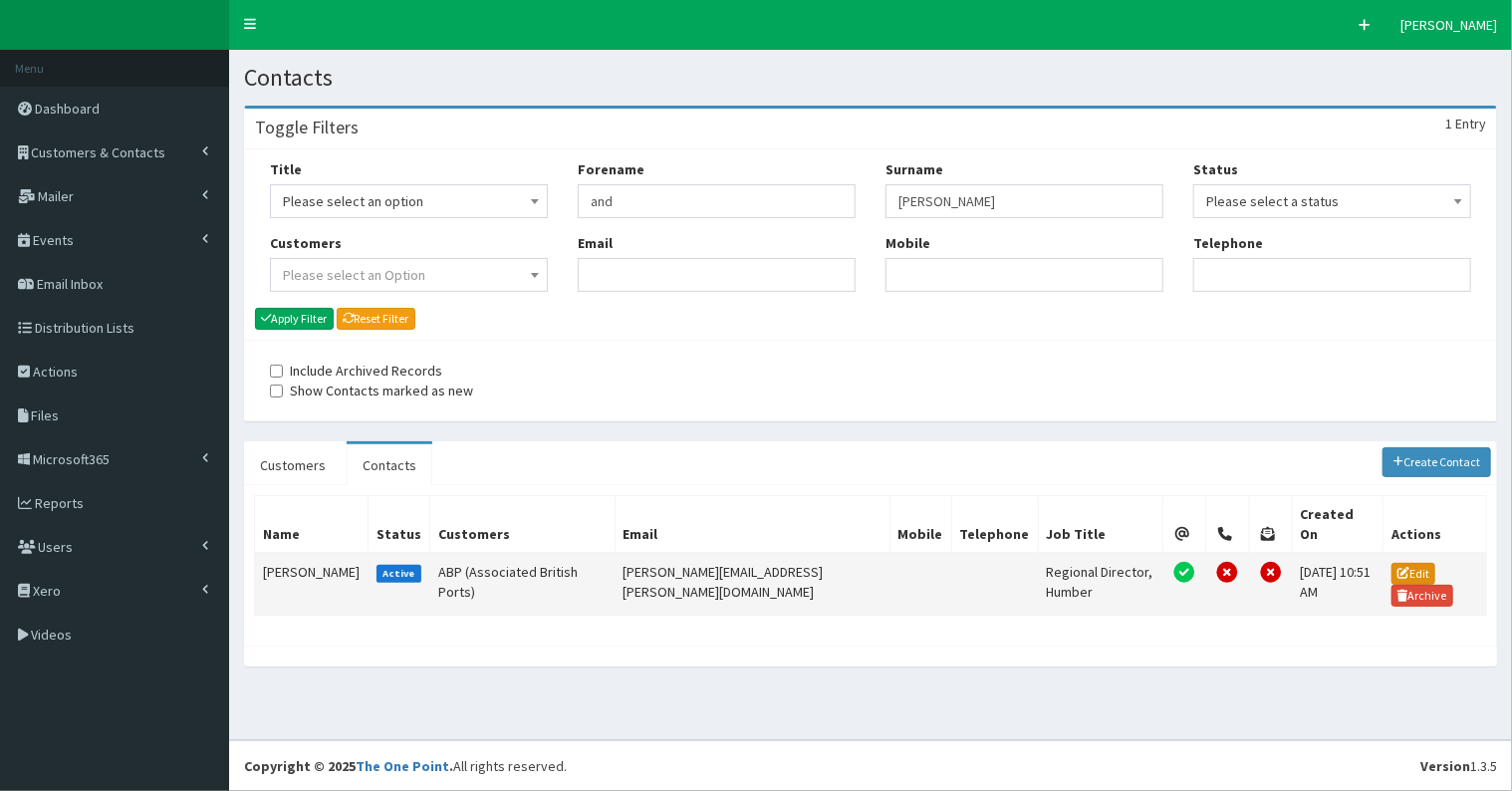 click on "Edit" at bounding box center [1413, 574] 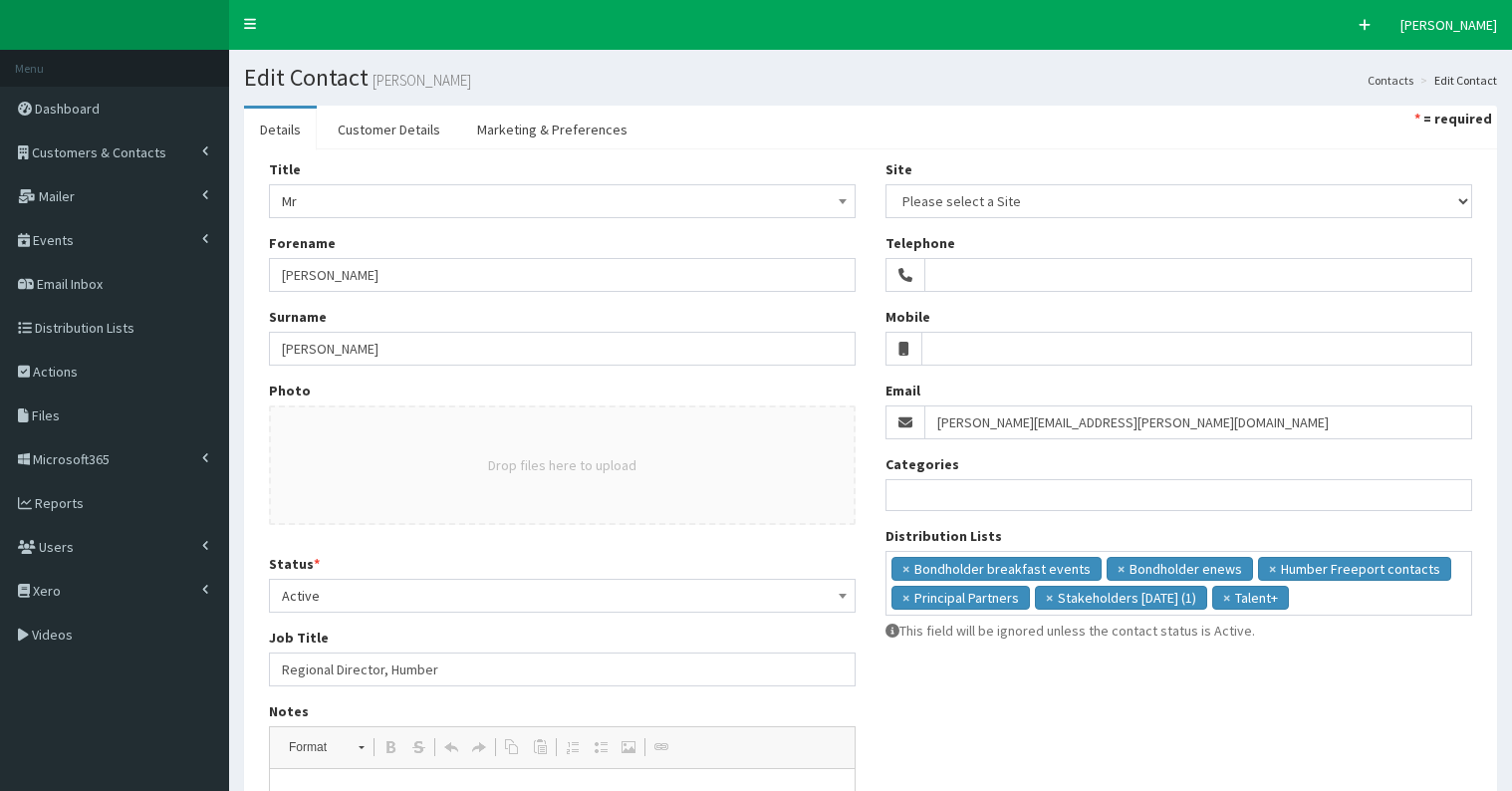 select 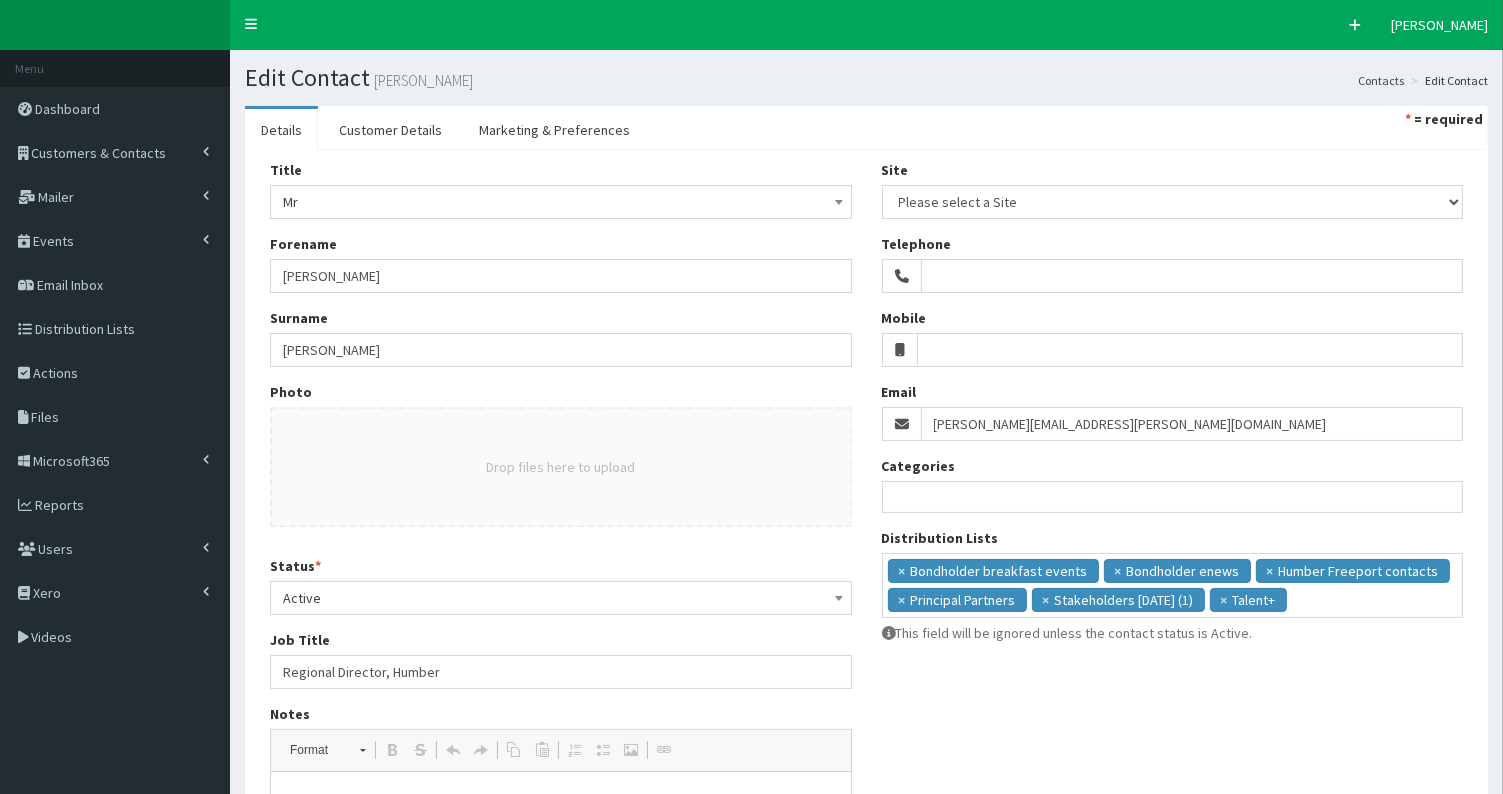 scroll, scrollTop: 0, scrollLeft: 0, axis: both 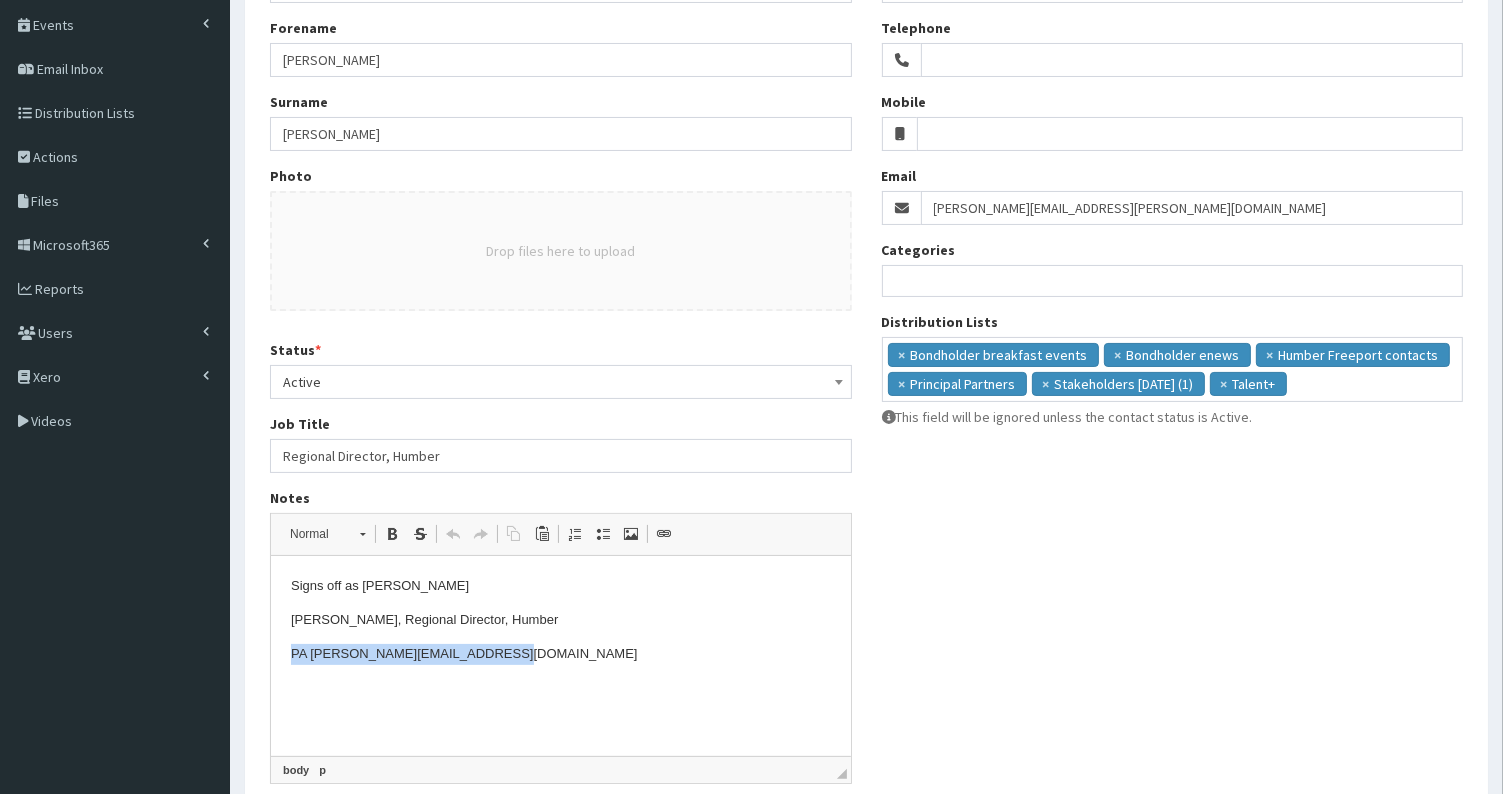 drag, startPoint x: 291, startPoint y: 652, endPoint x: 559, endPoint y: 650, distance: 268.00748 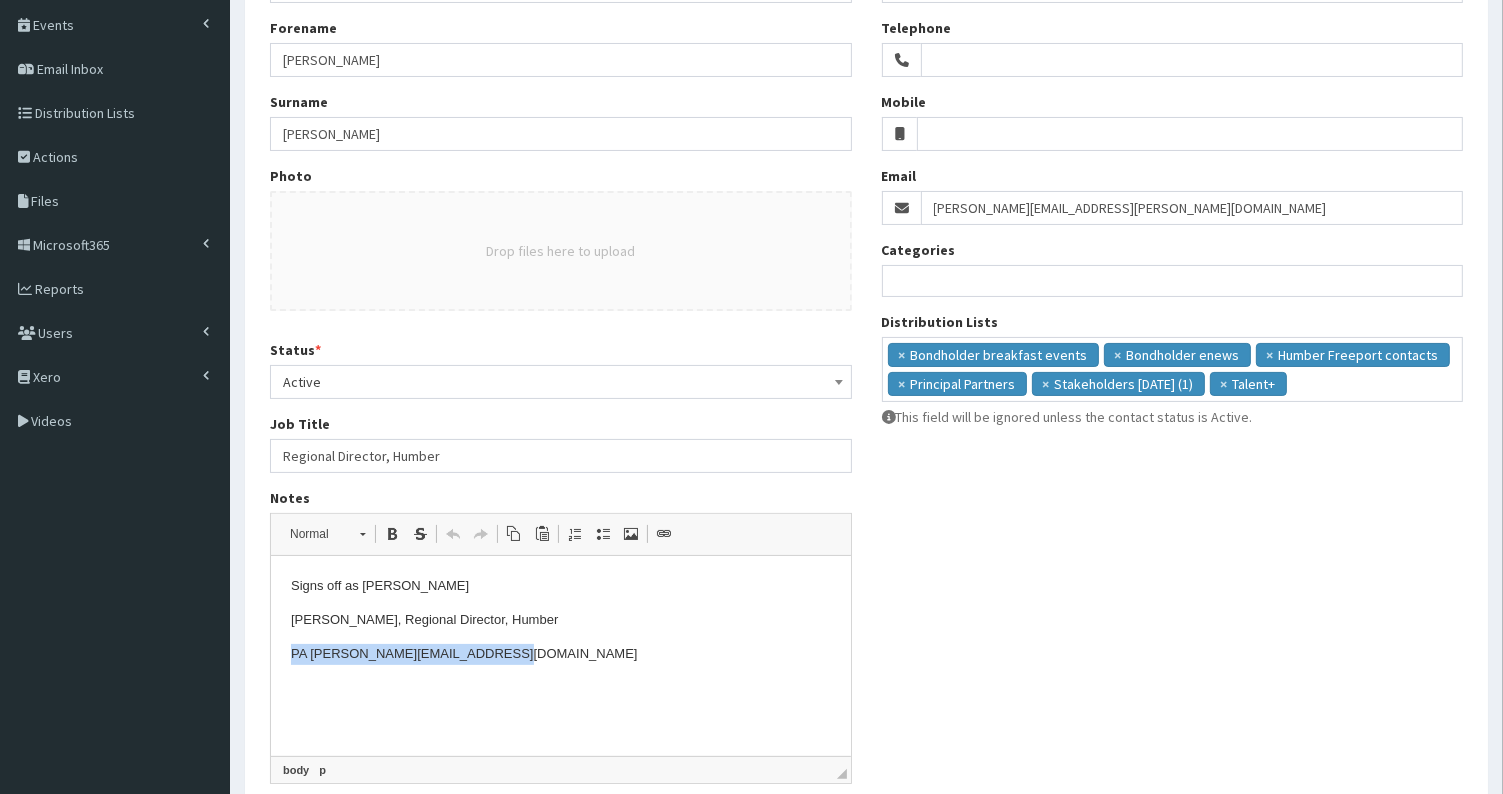 type 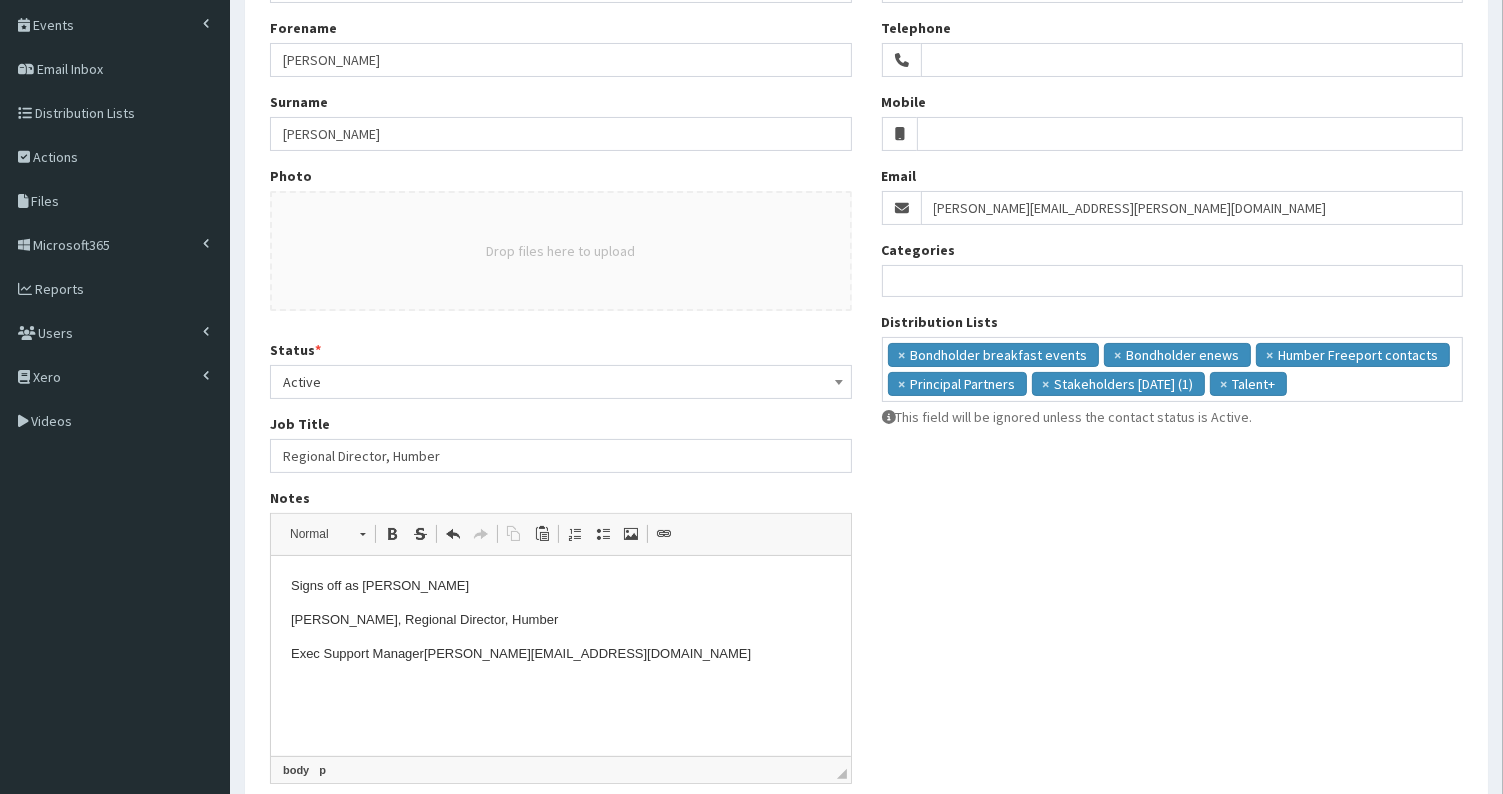 scroll, scrollTop: 369, scrollLeft: 0, axis: vertical 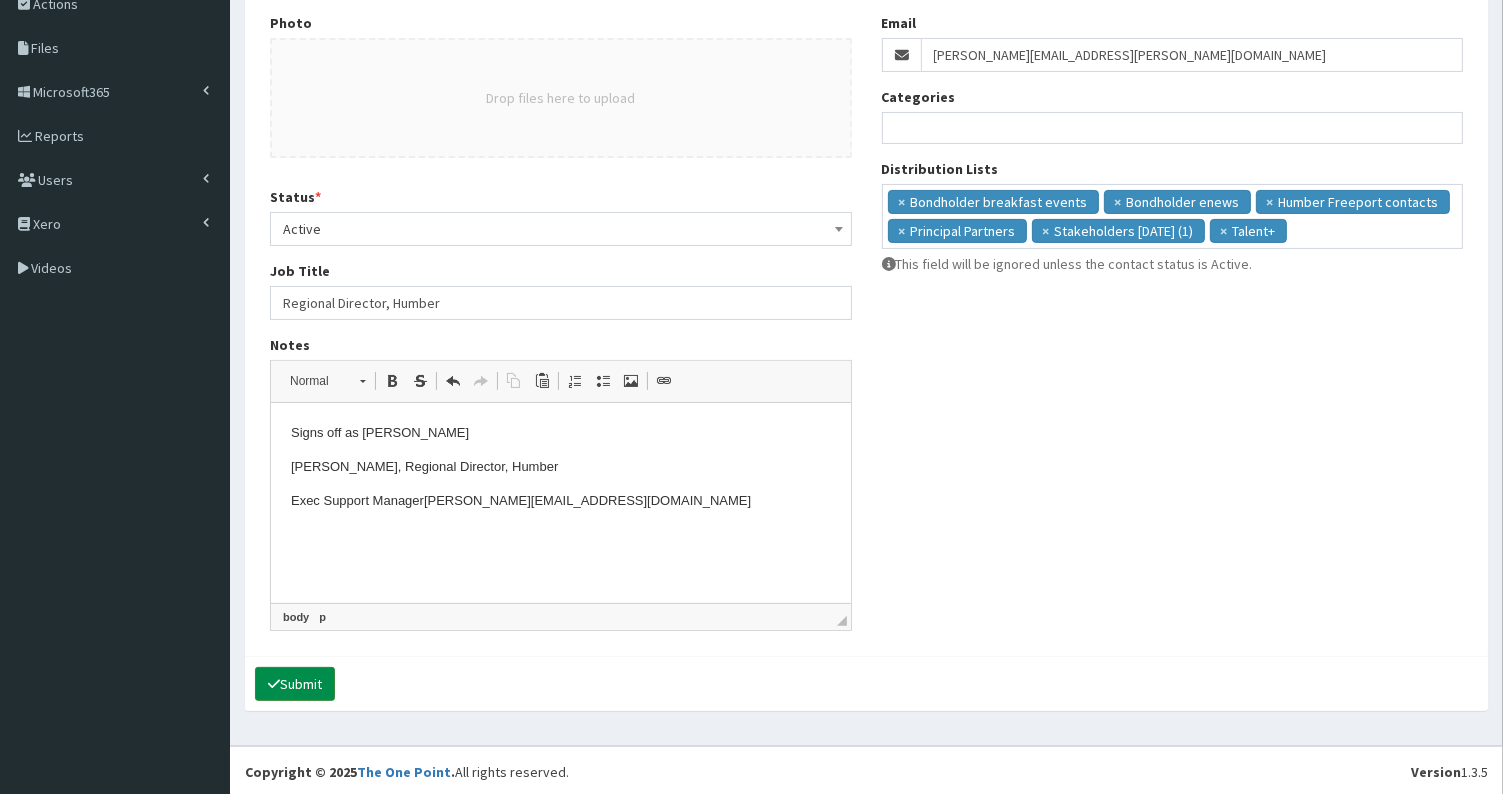 click on "Submit" at bounding box center [295, 684] 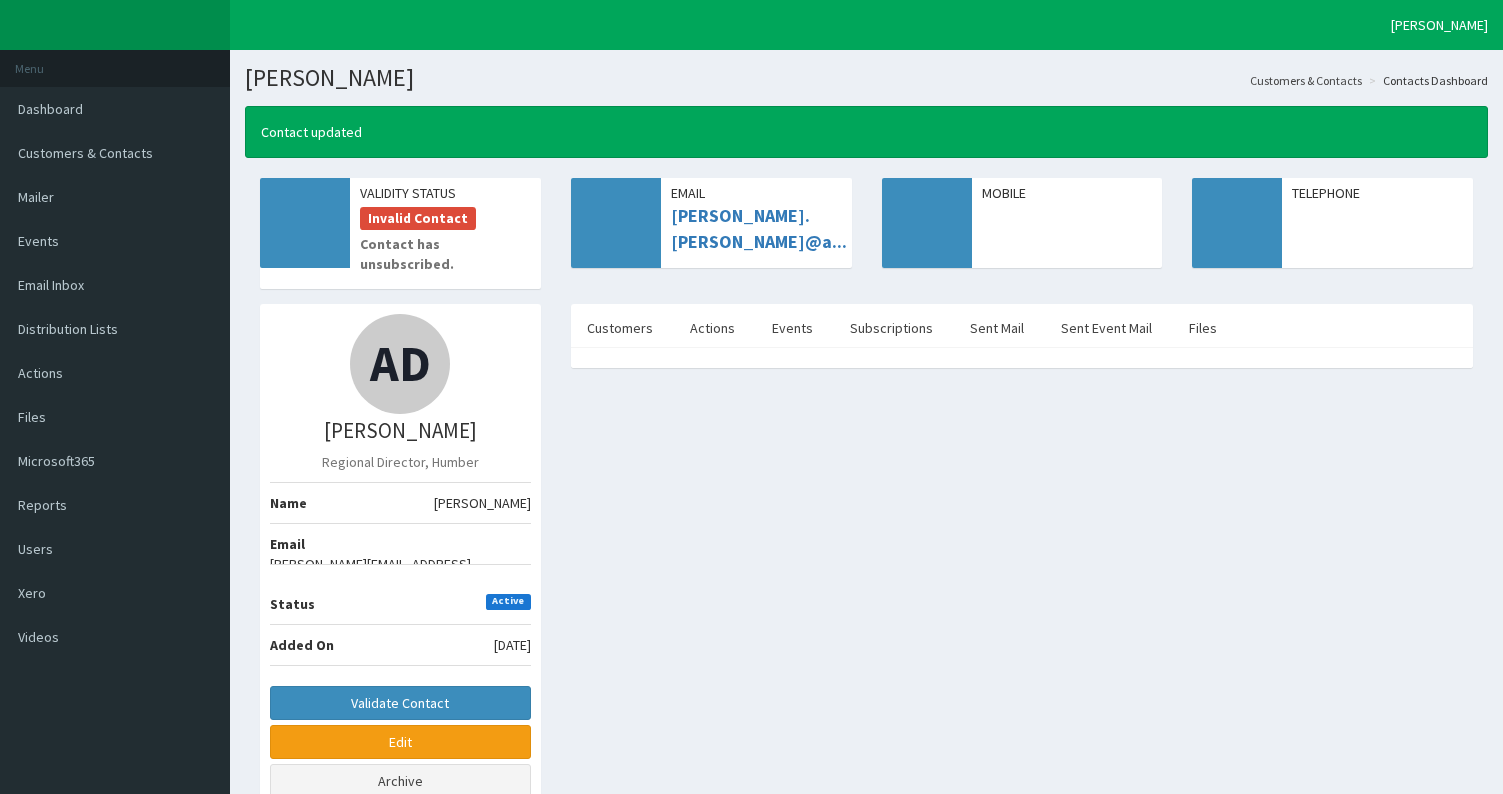 scroll, scrollTop: 0, scrollLeft: 0, axis: both 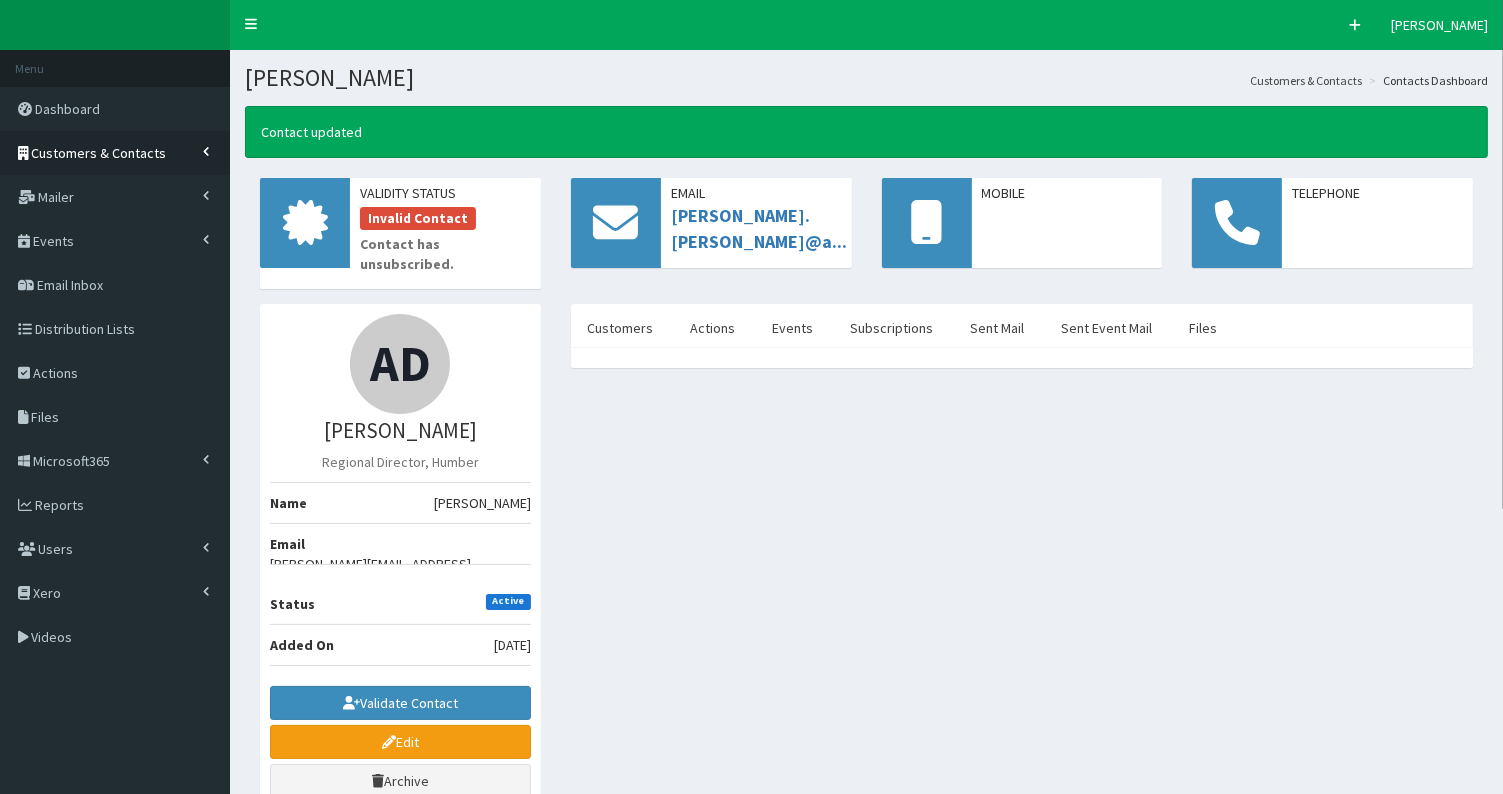 click on "Customers & Contacts" at bounding box center (99, 153) 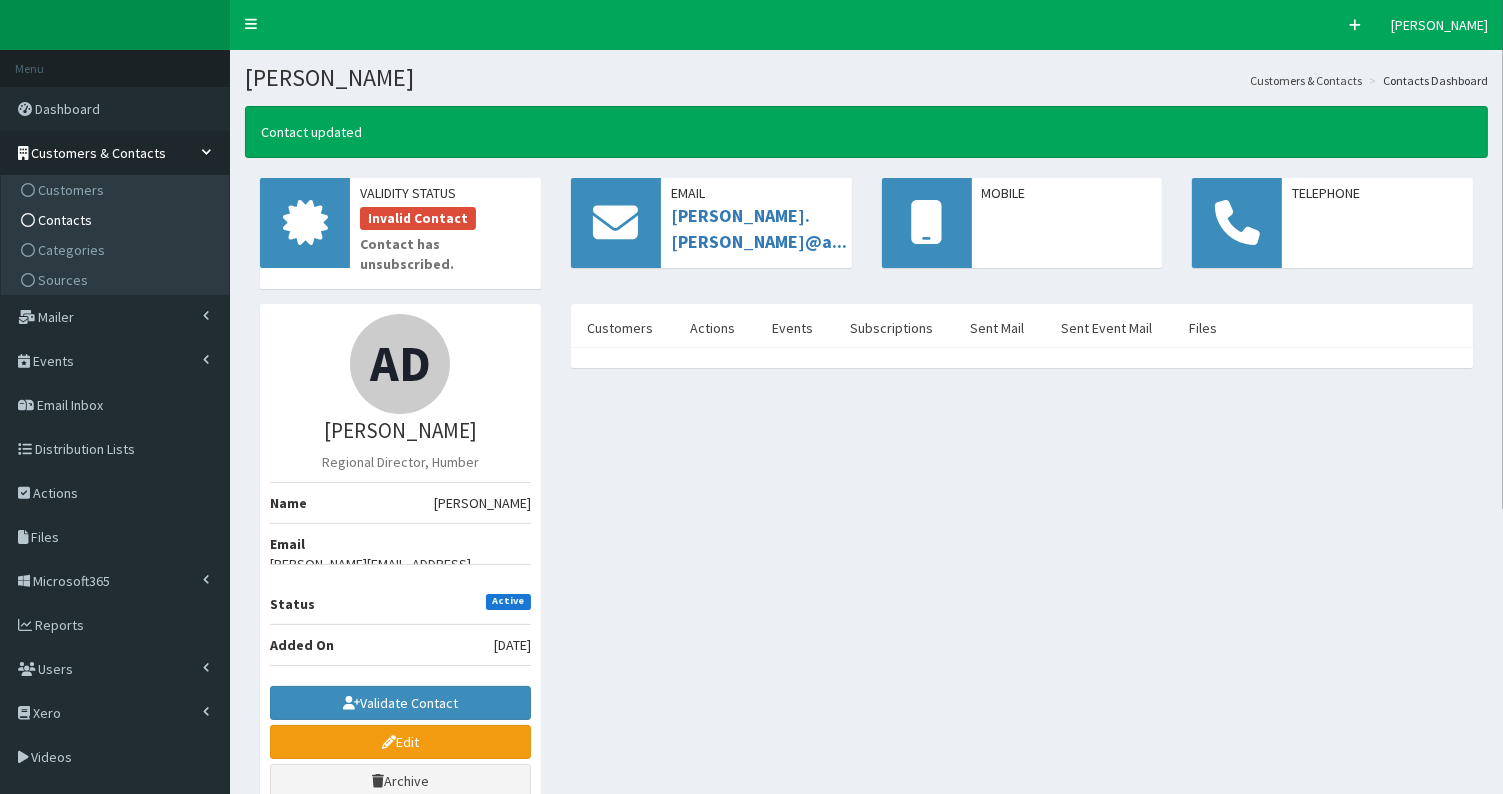 click on "Contacts" at bounding box center (117, 220) 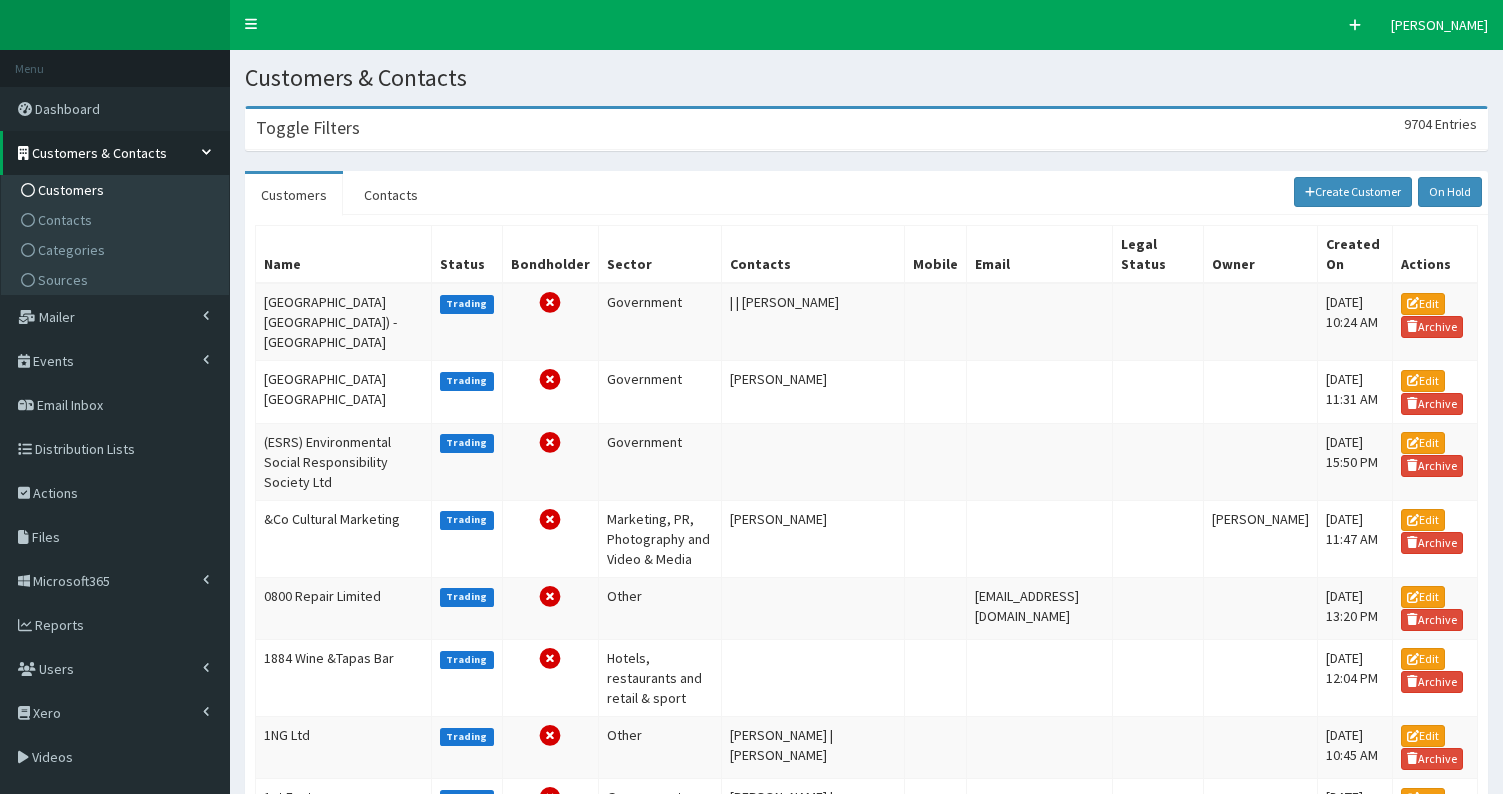 scroll, scrollTop: 0, scrollLeft: 0, axis: both 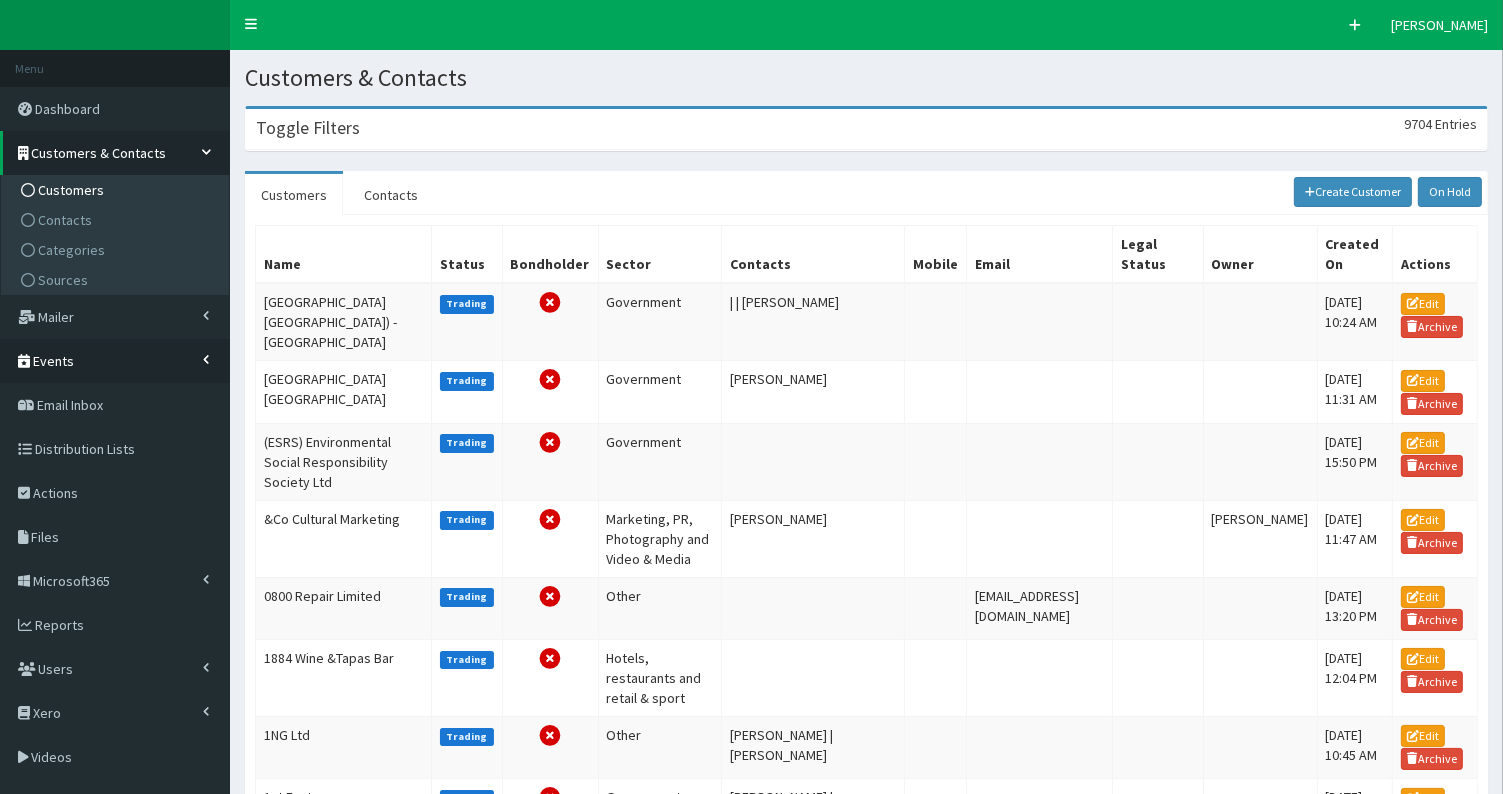 click on "Events" at bounding box center [53, 361] 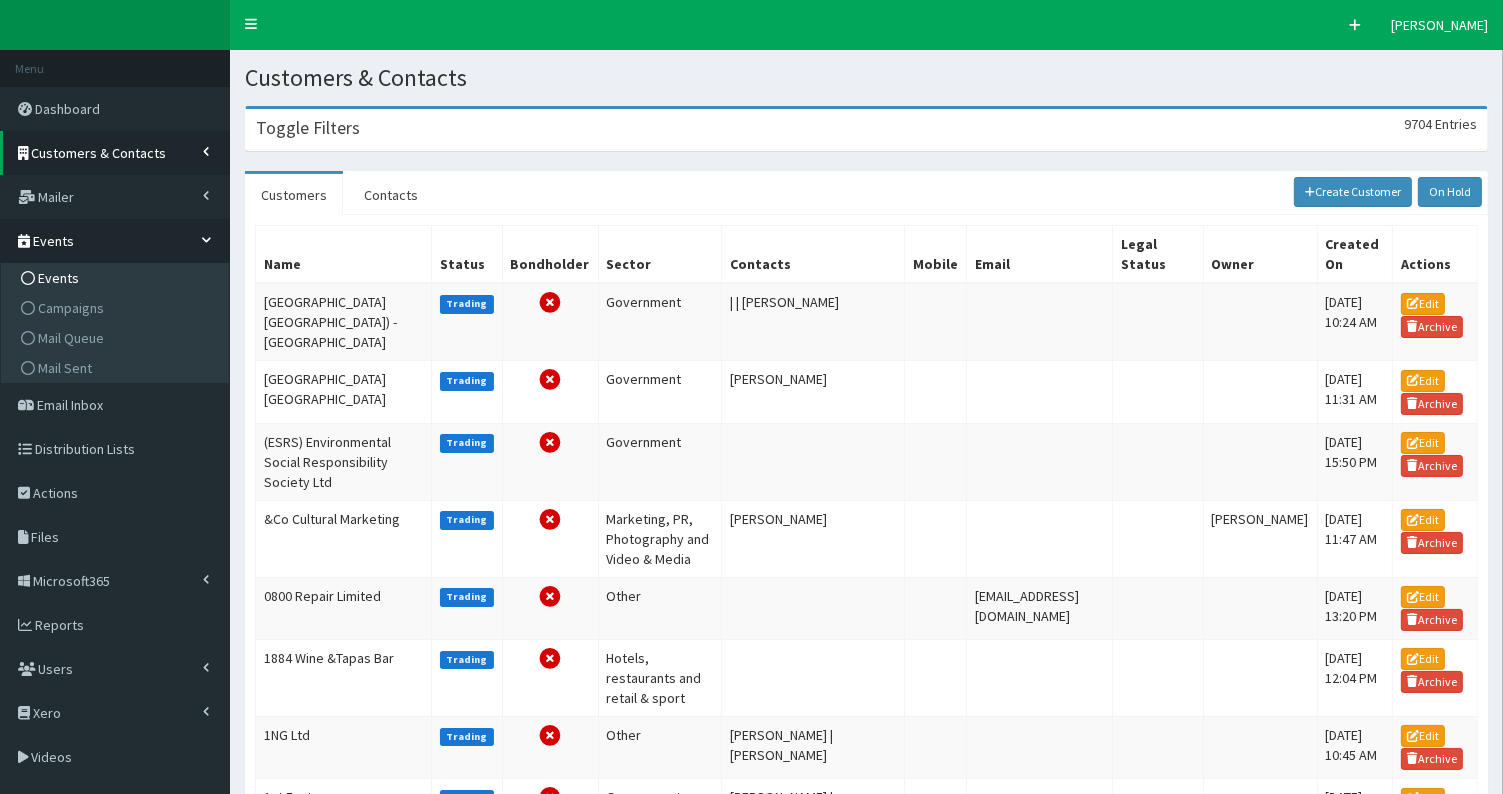 click on "Events" at bounding box center [58, 278] 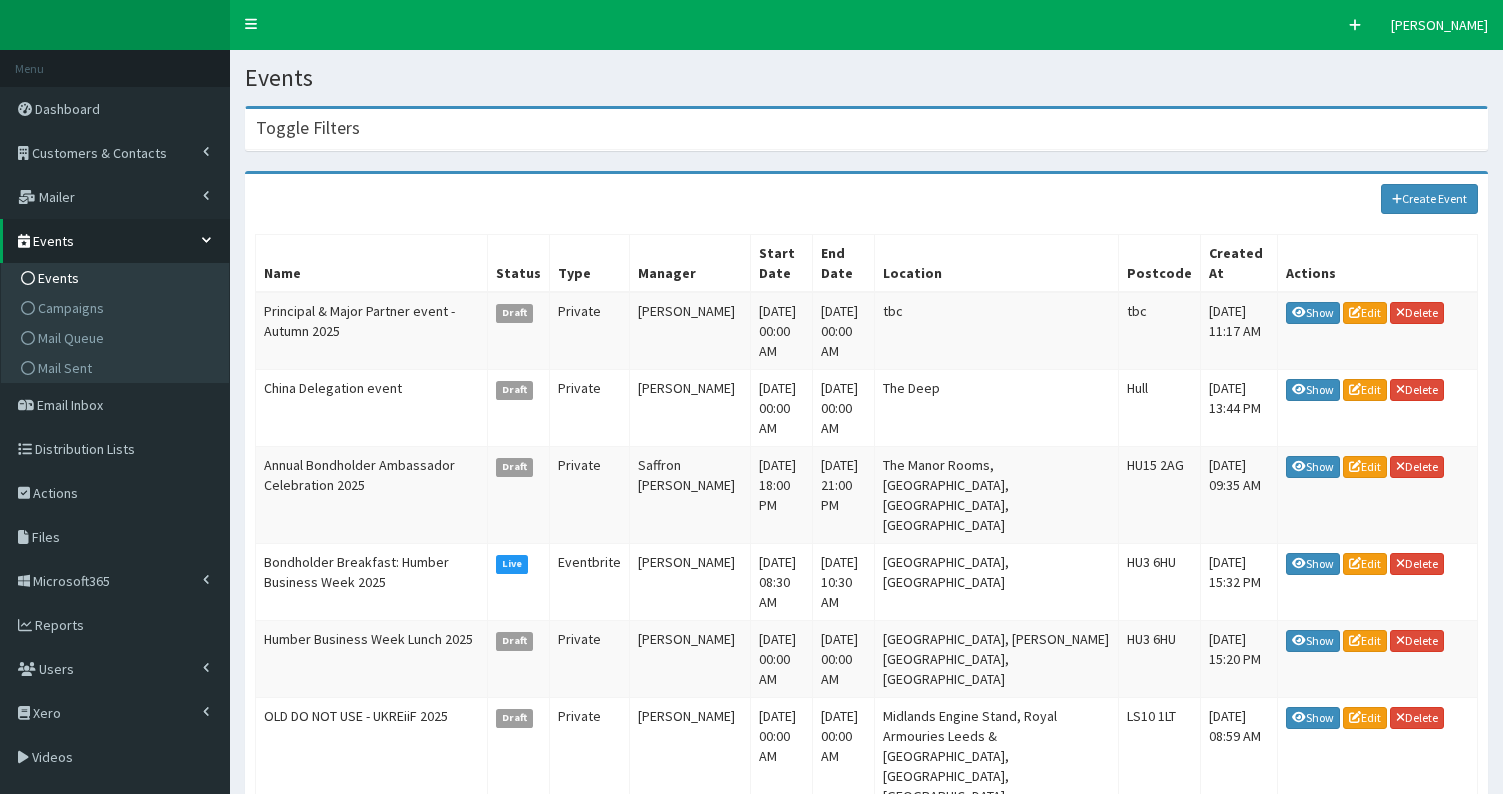scroll, scrollTop: 0, scrollLeft: 0, axis: both 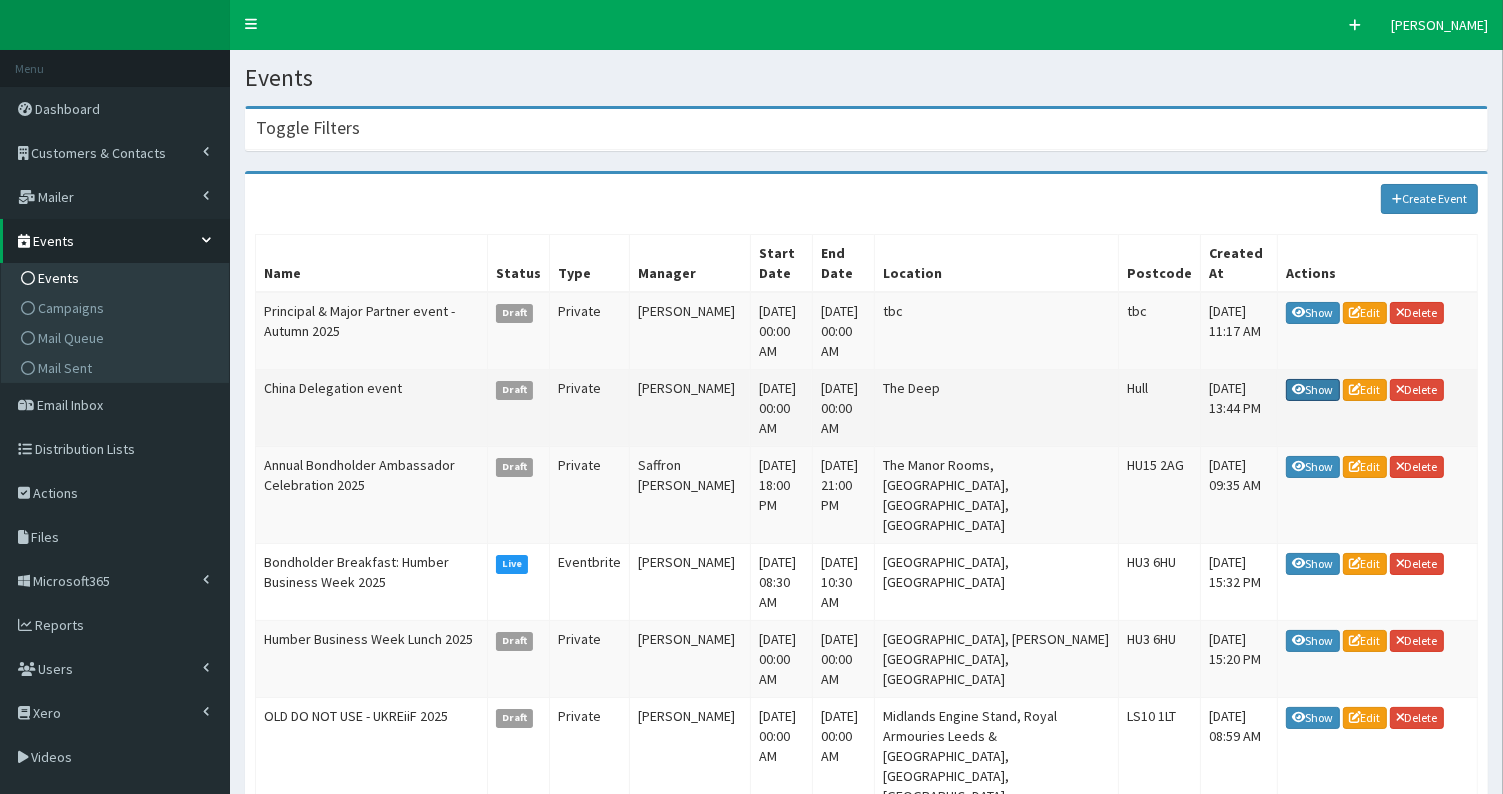 click on "Show" at bounding box center (1313, 390) 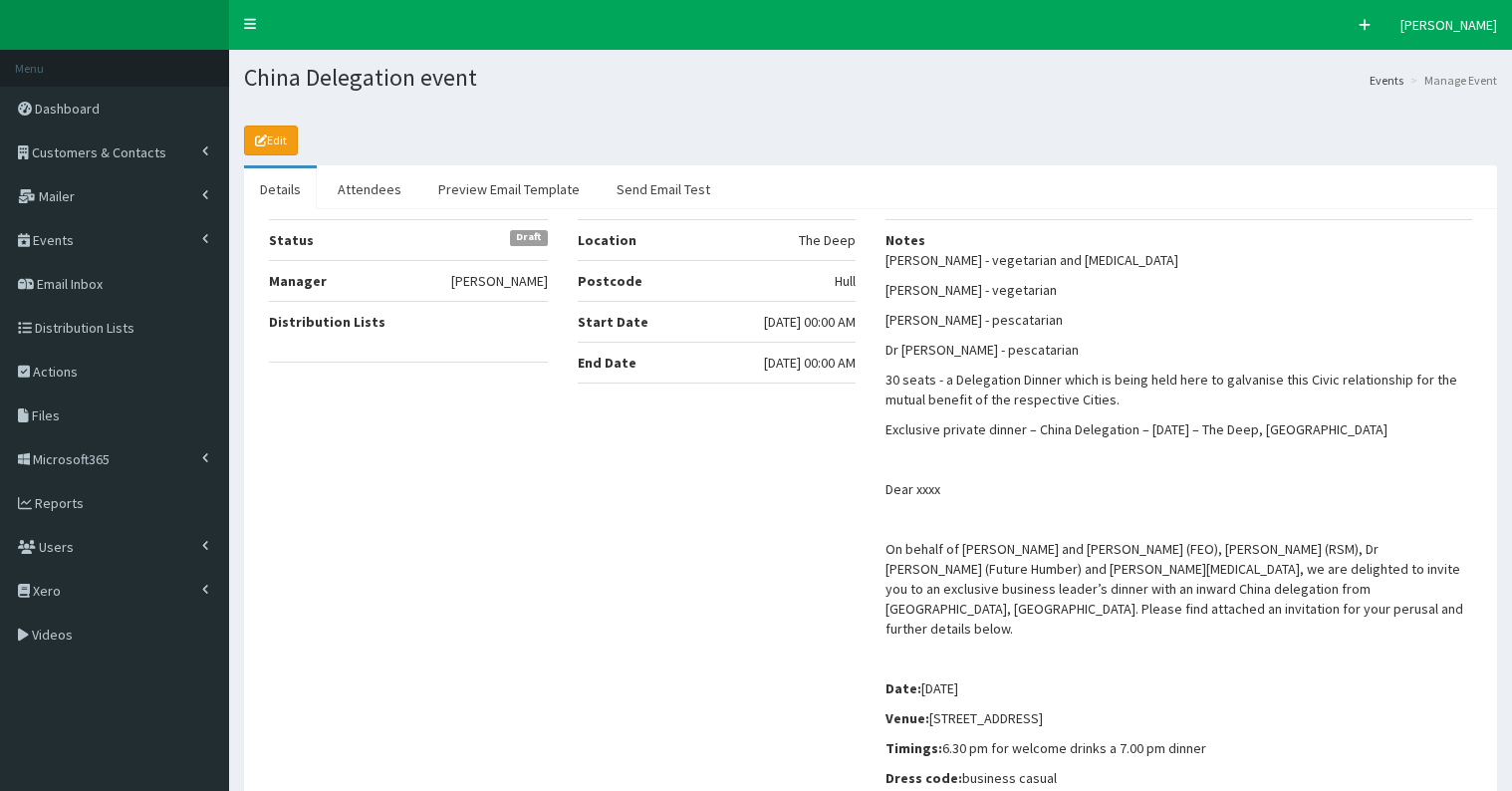 select on "50" 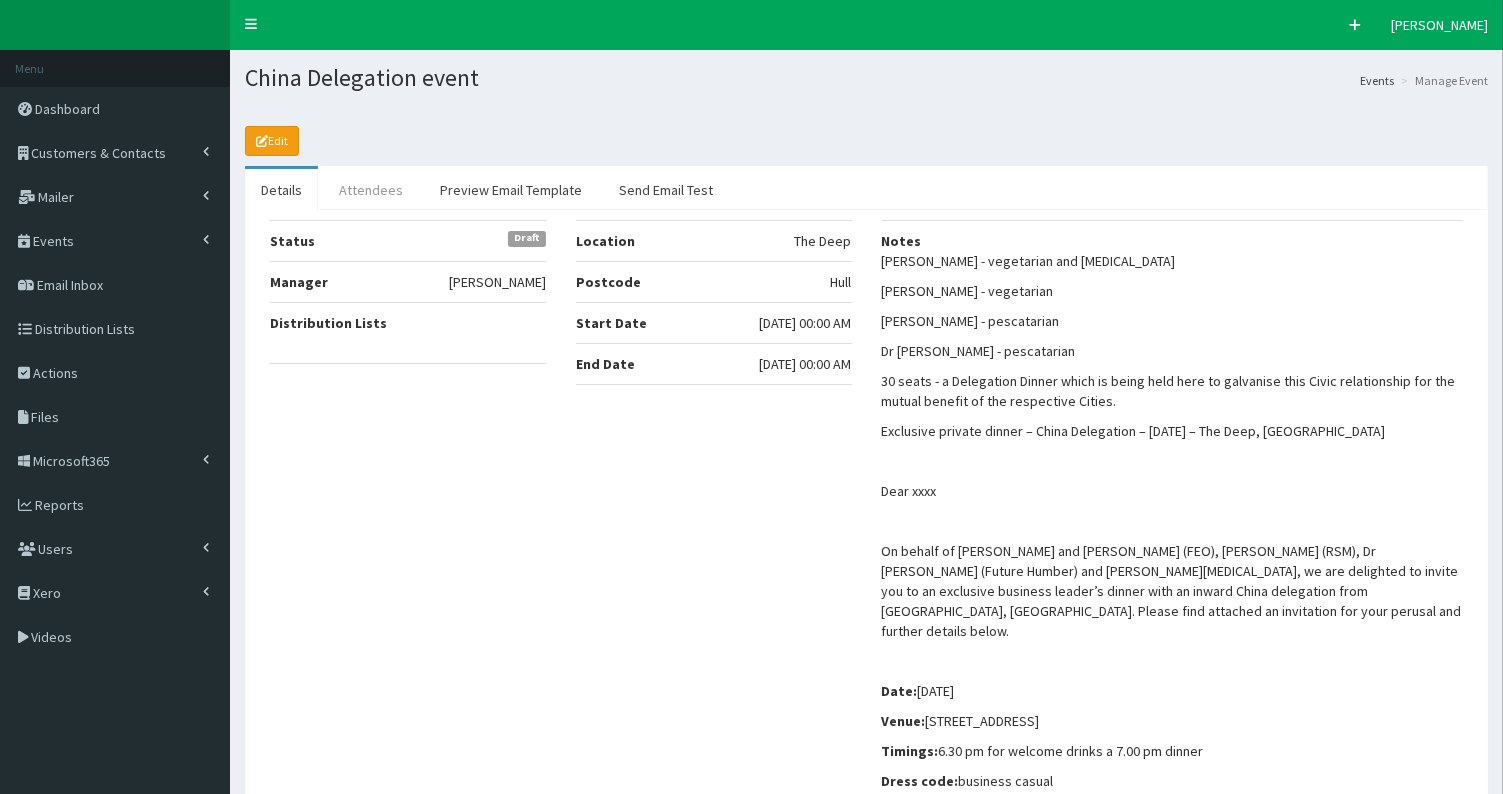 click on "Attendees" at bounding box center (371, 190) 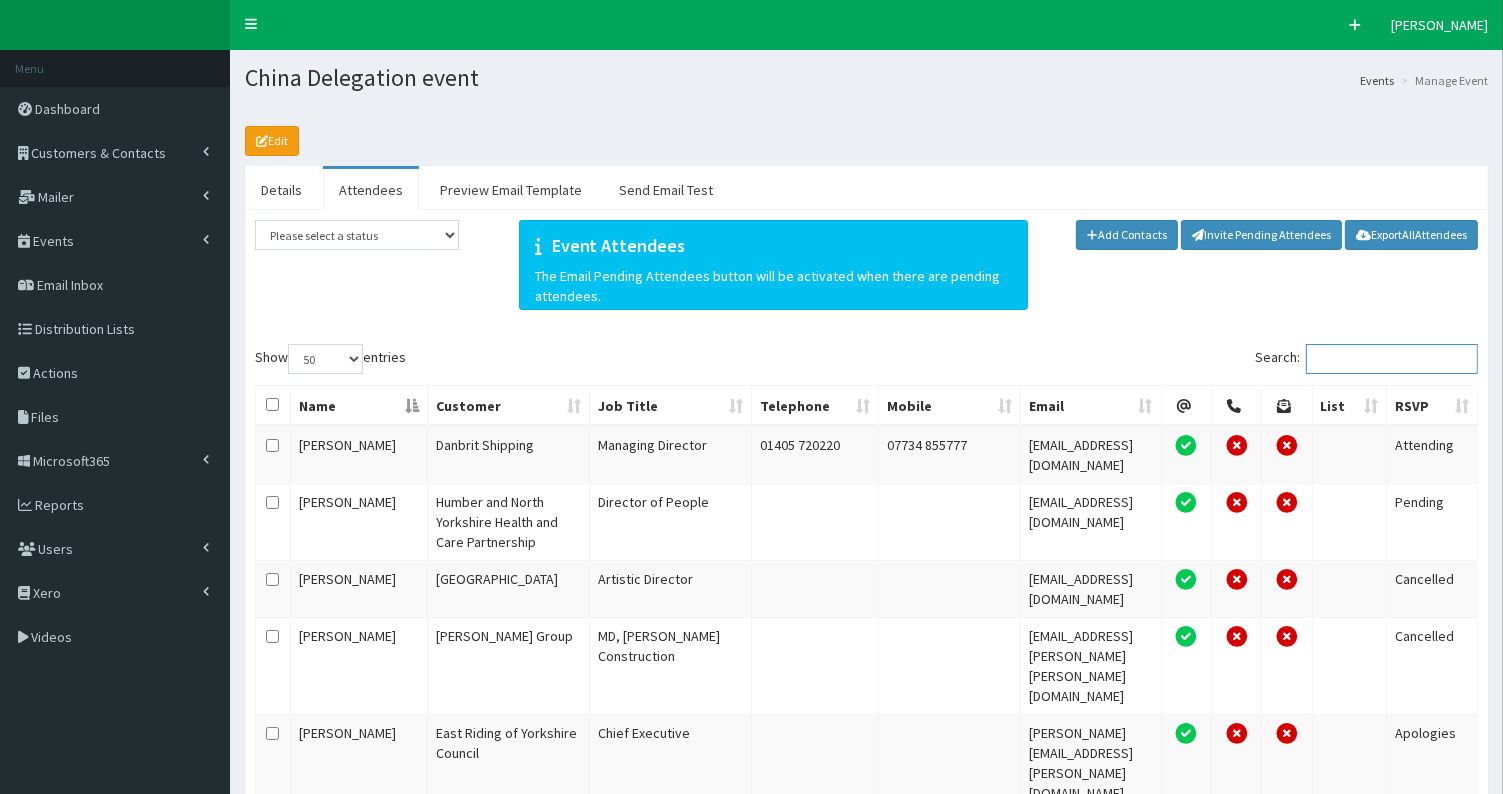click on "Search:" at bounding box center (1392, 359) 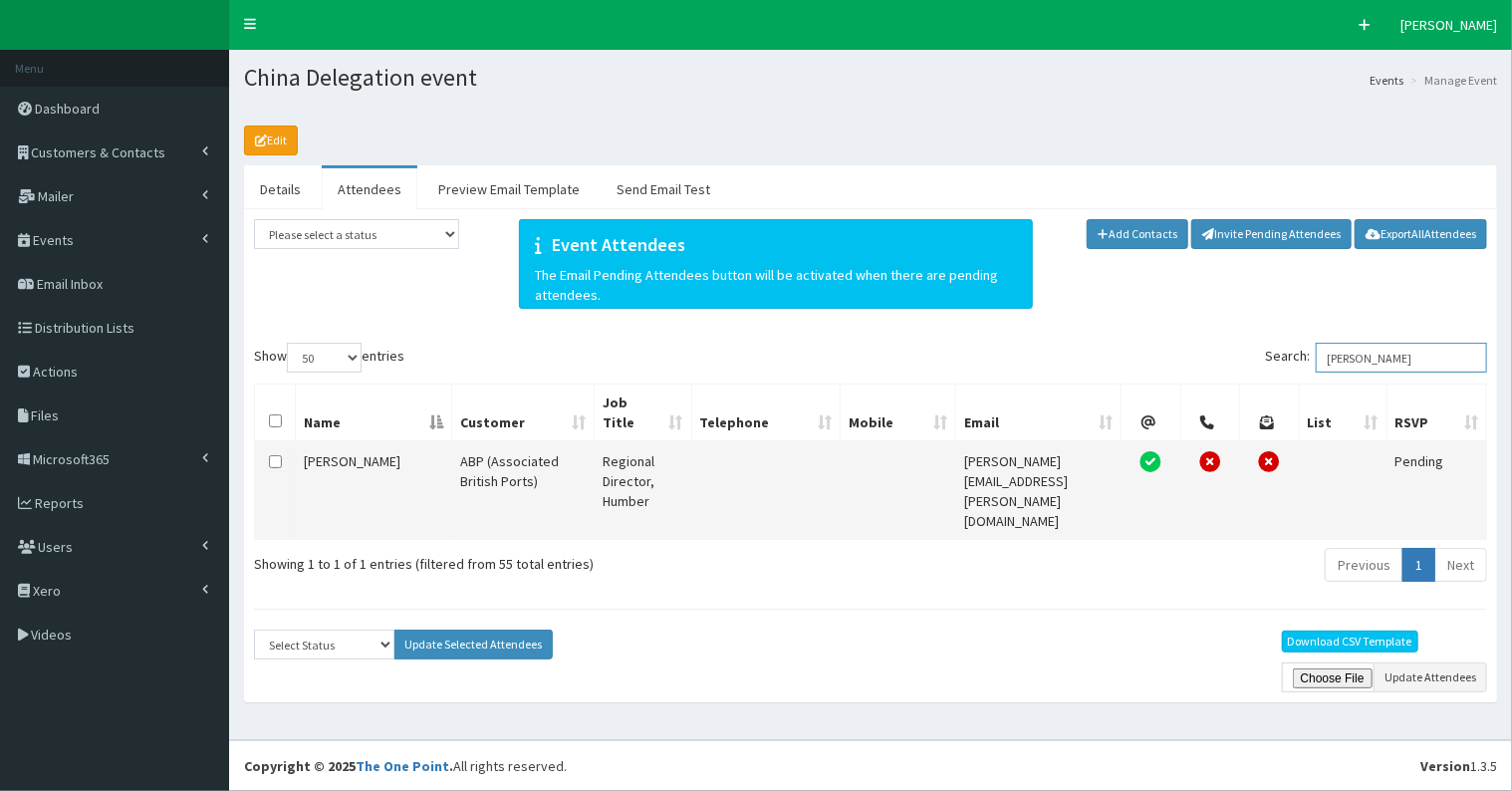 type on "dawes" 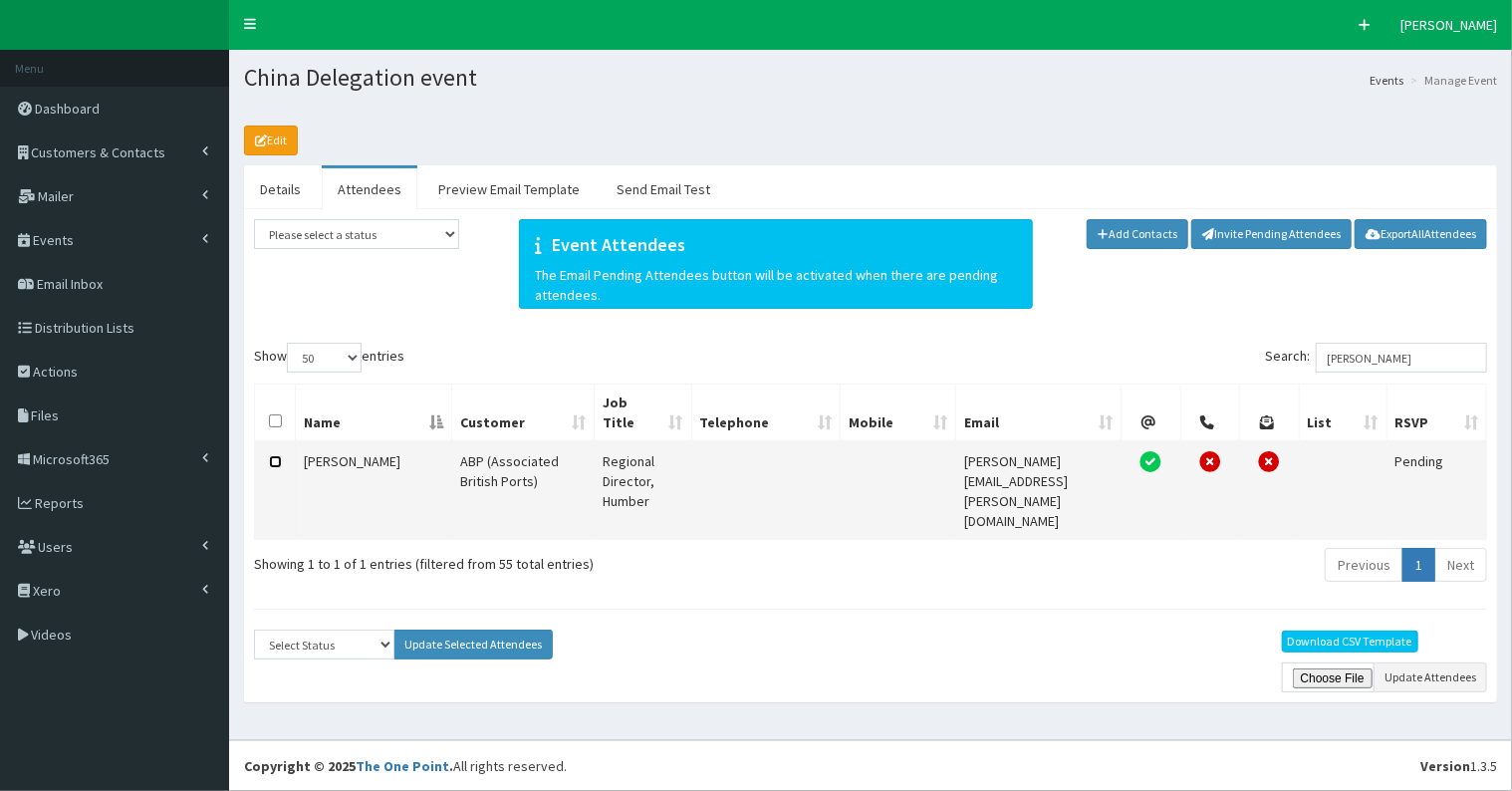 click at bounding box center (275, 461) 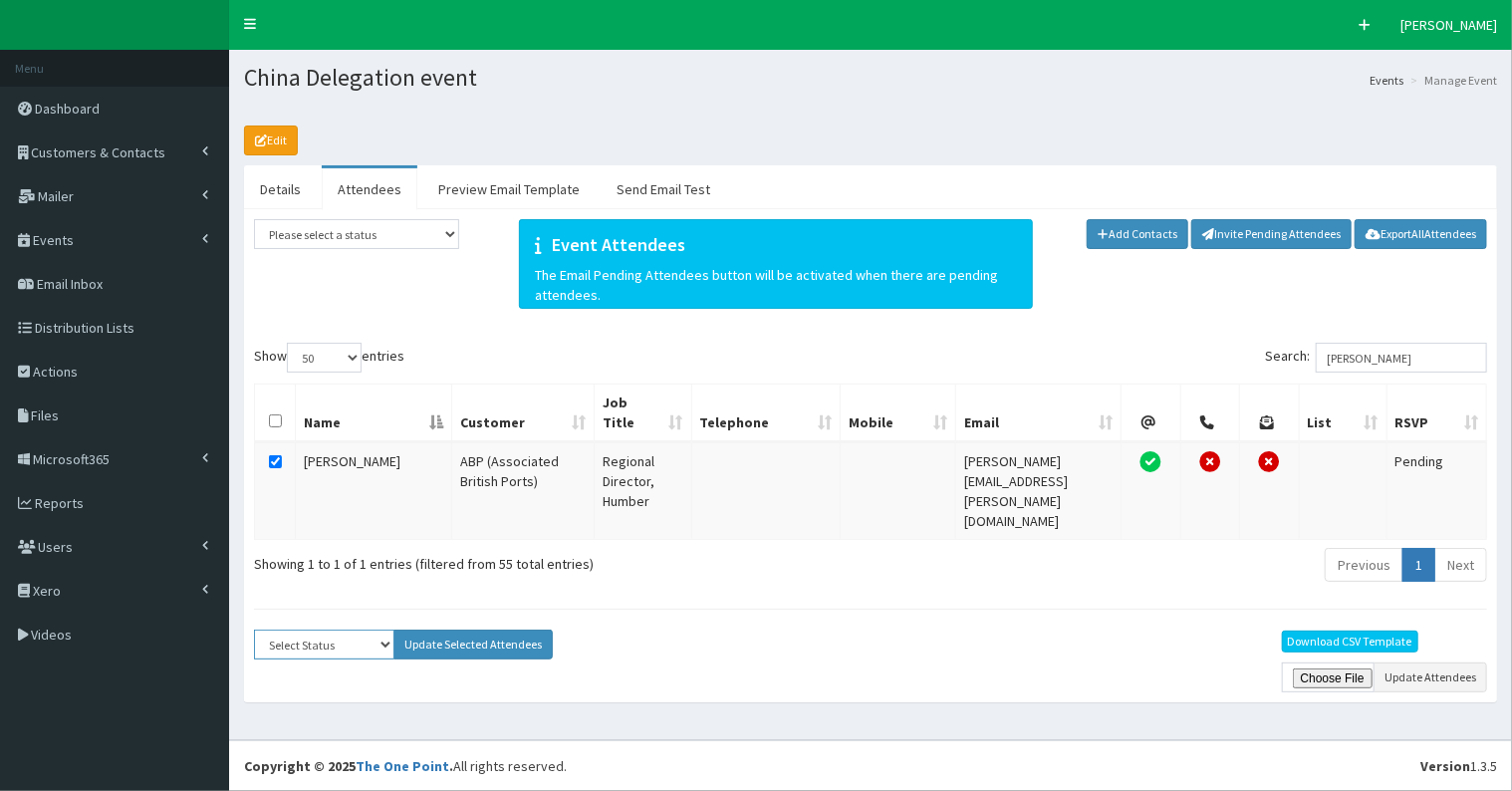 click on "Select Status
Apologies
Attended
Attending
Cancelled
Declined
Did Not Attend
Invited
Pending" at bounding box center (324, 645) 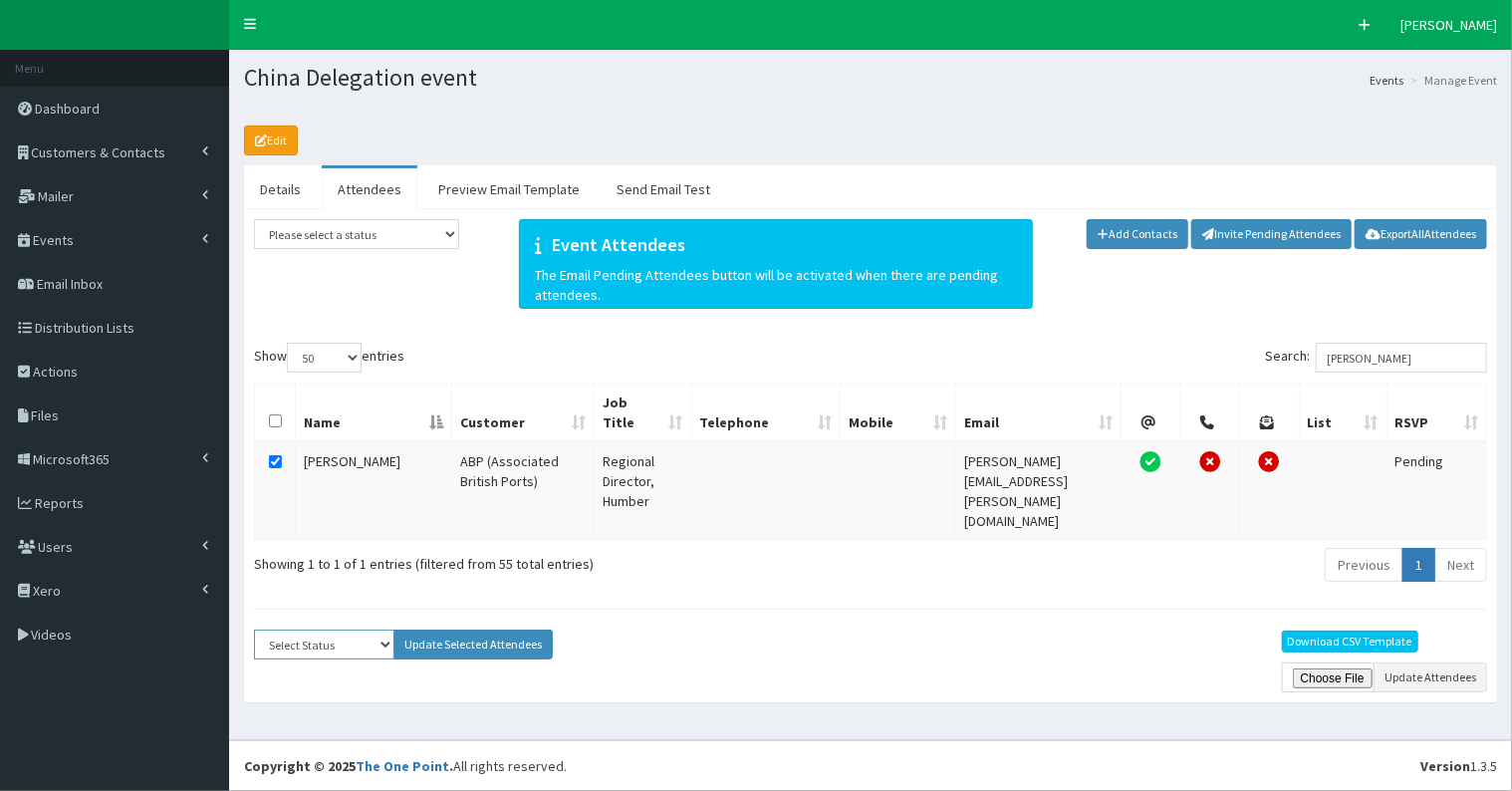 select on "Apologies" 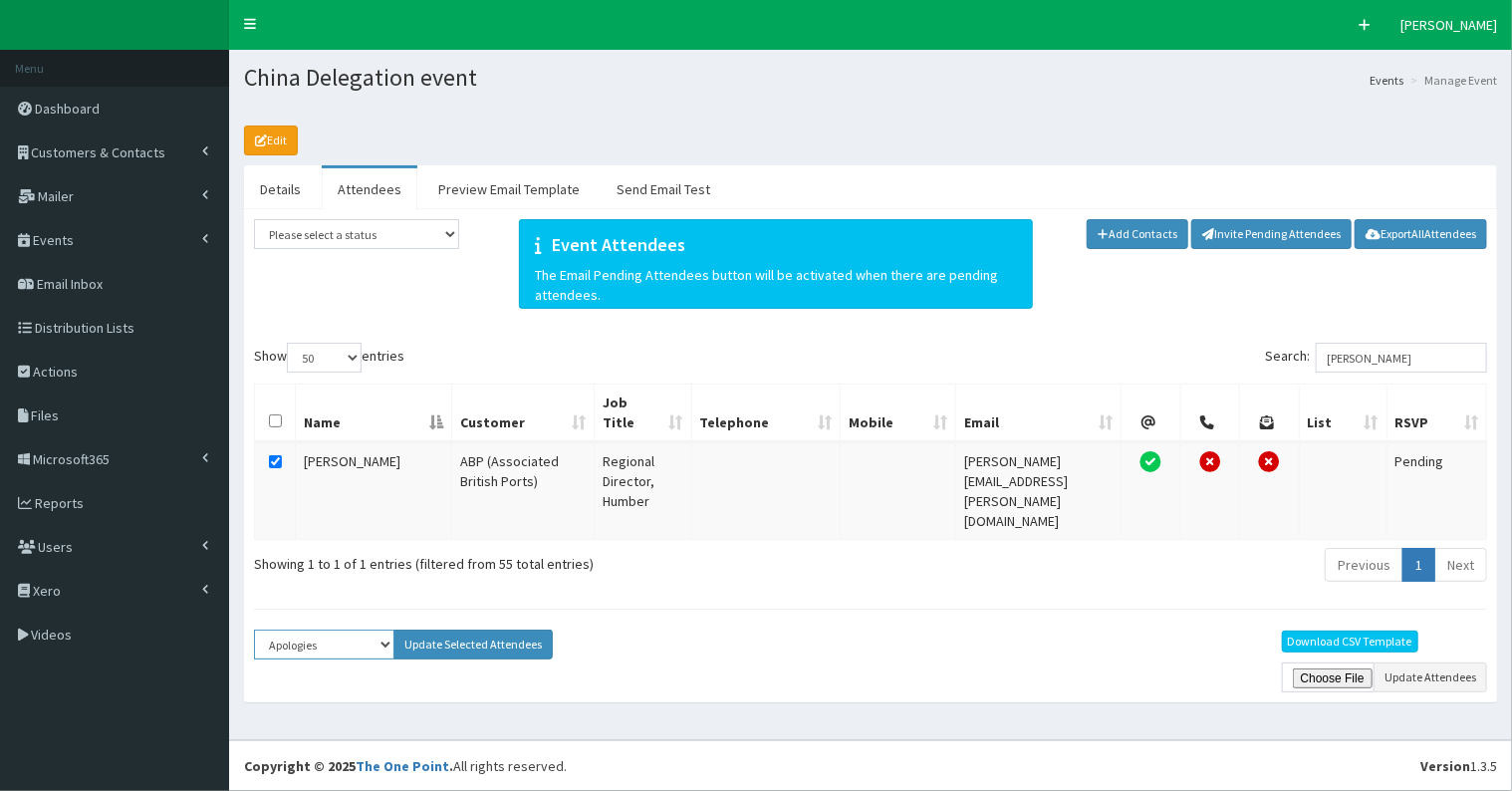 click on "Select Status
Apologies
Attended
Attending
Cancelled
Declined
Did Not Attend
Invited
Pending" at bounding box center [324, 645] 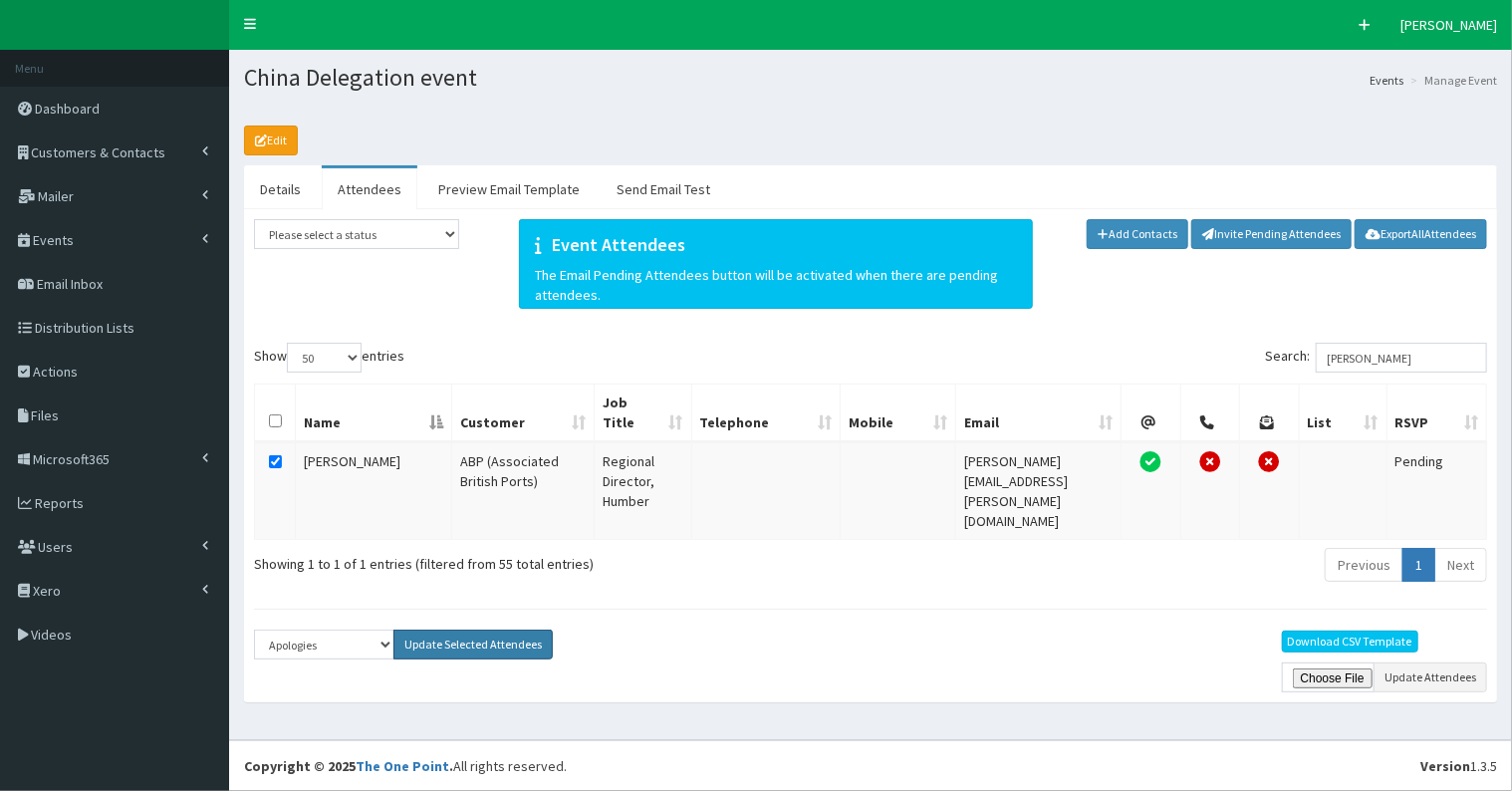 click on "Update Selected Attendees" at bounding box center (473, 645) 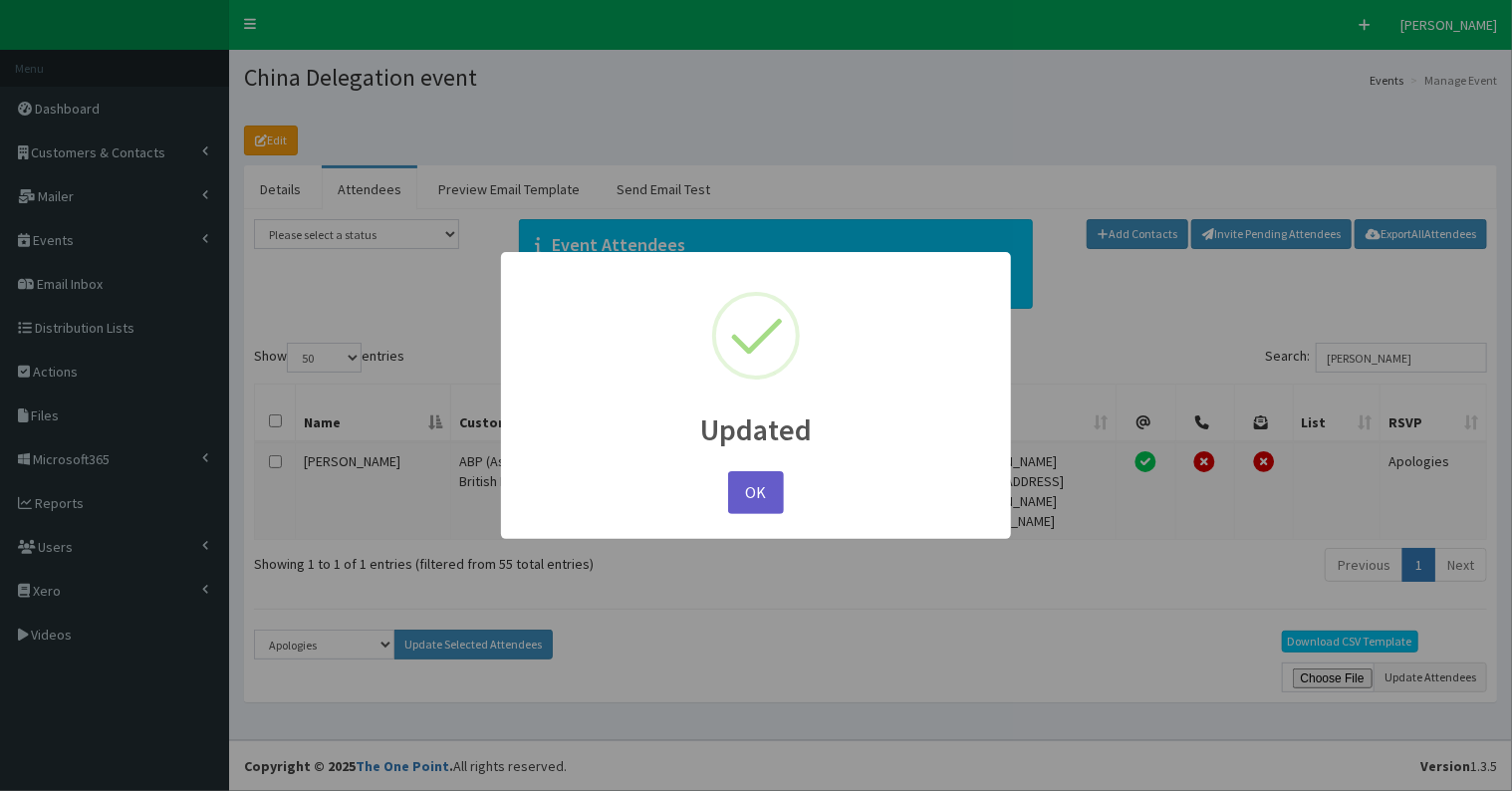 click on "OK" at bounding box center (756, 492) 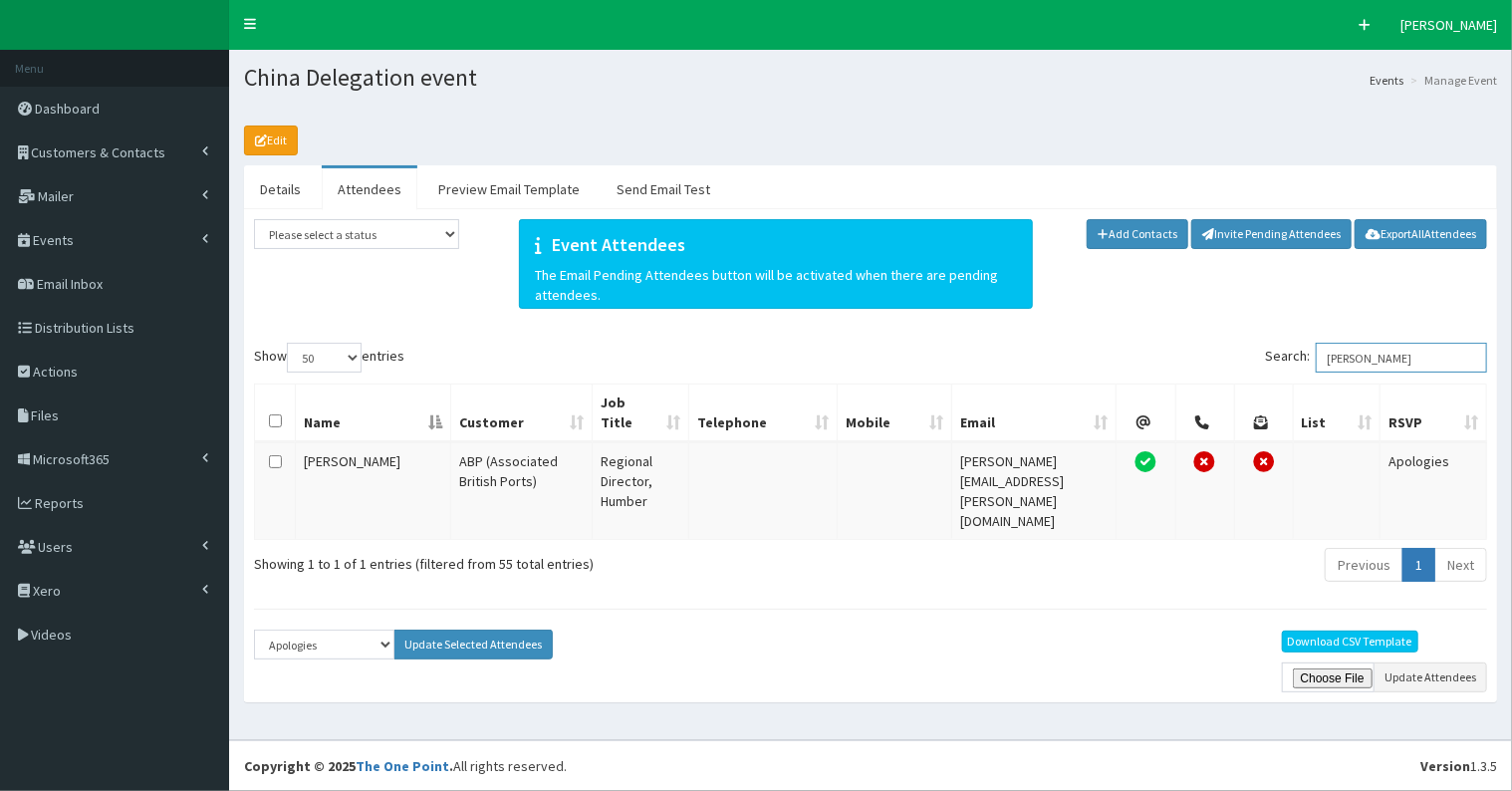 drag, startPoint x: 1336, startPoint y: 355, endPoint x: 1500, endPoint y: 344, distance: 164.36849 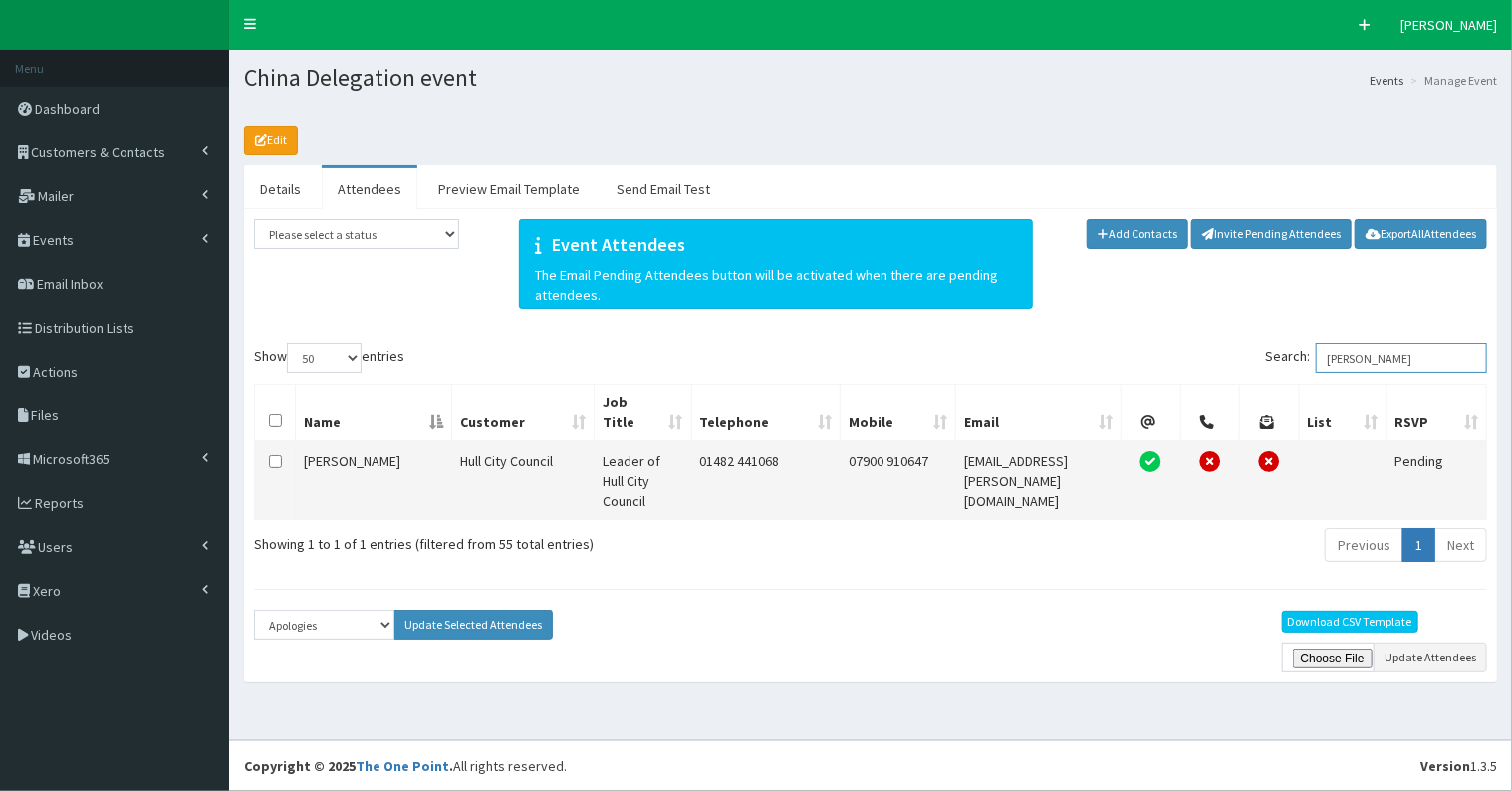 type on "ross" 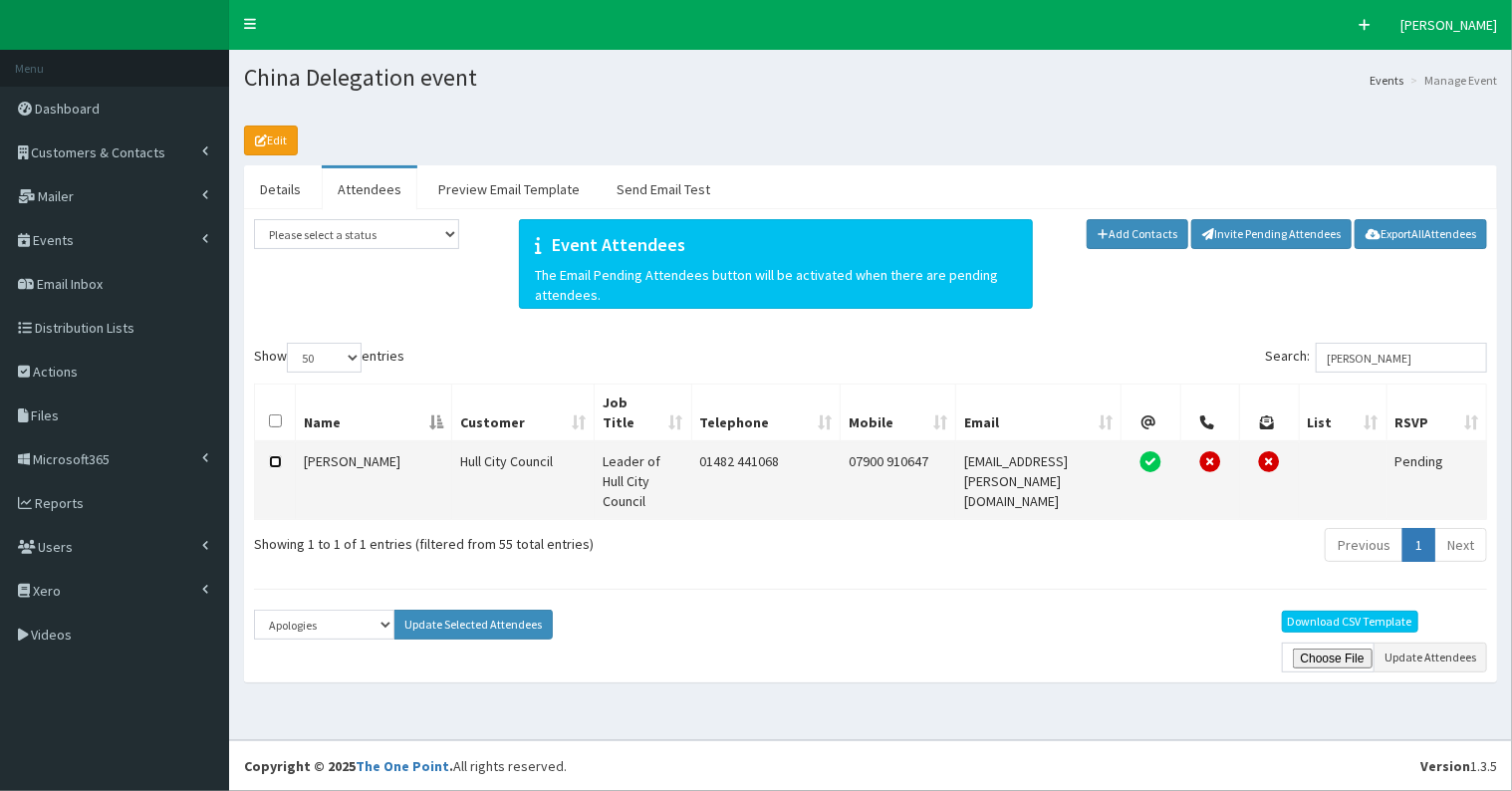 click at bounding box center (275, 461) 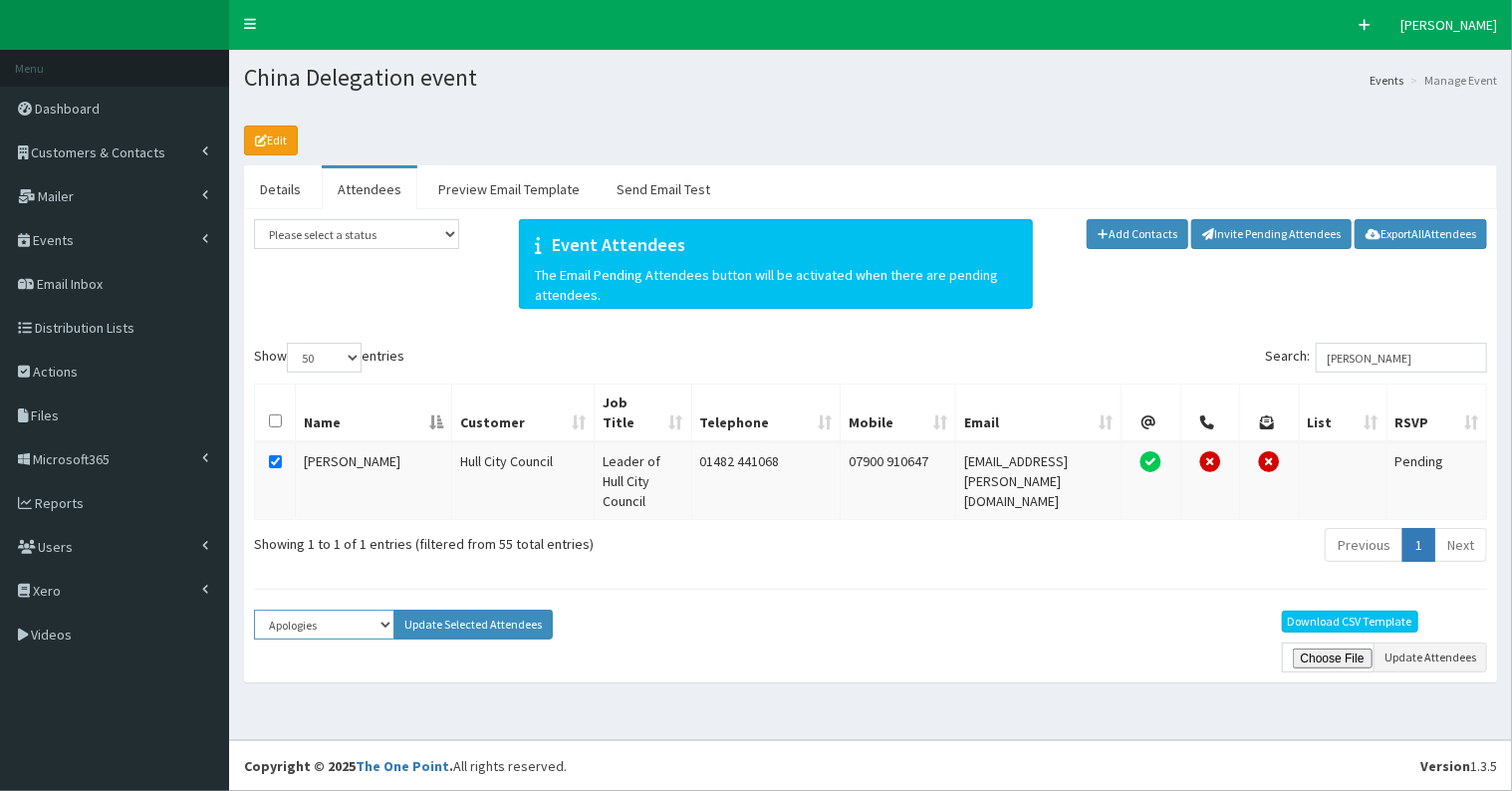 click on "Select Status
Apologies
Attended
Attending
Cancelled
Declined
Did Not Attend
Invited
Pending" at bounding box center (324, 625) 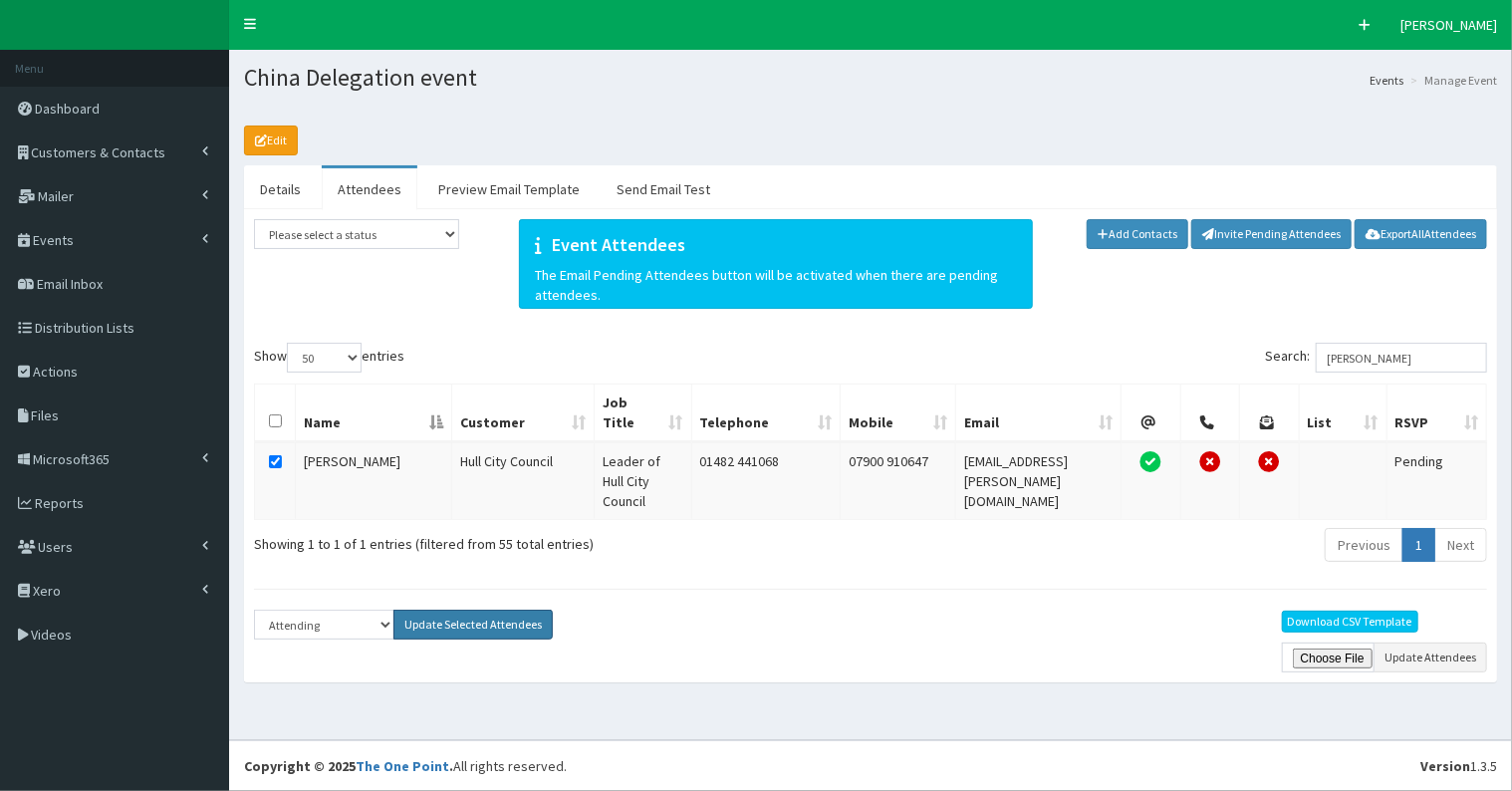 click on "Update Selected Attendees" at bounding box center (473, 625) 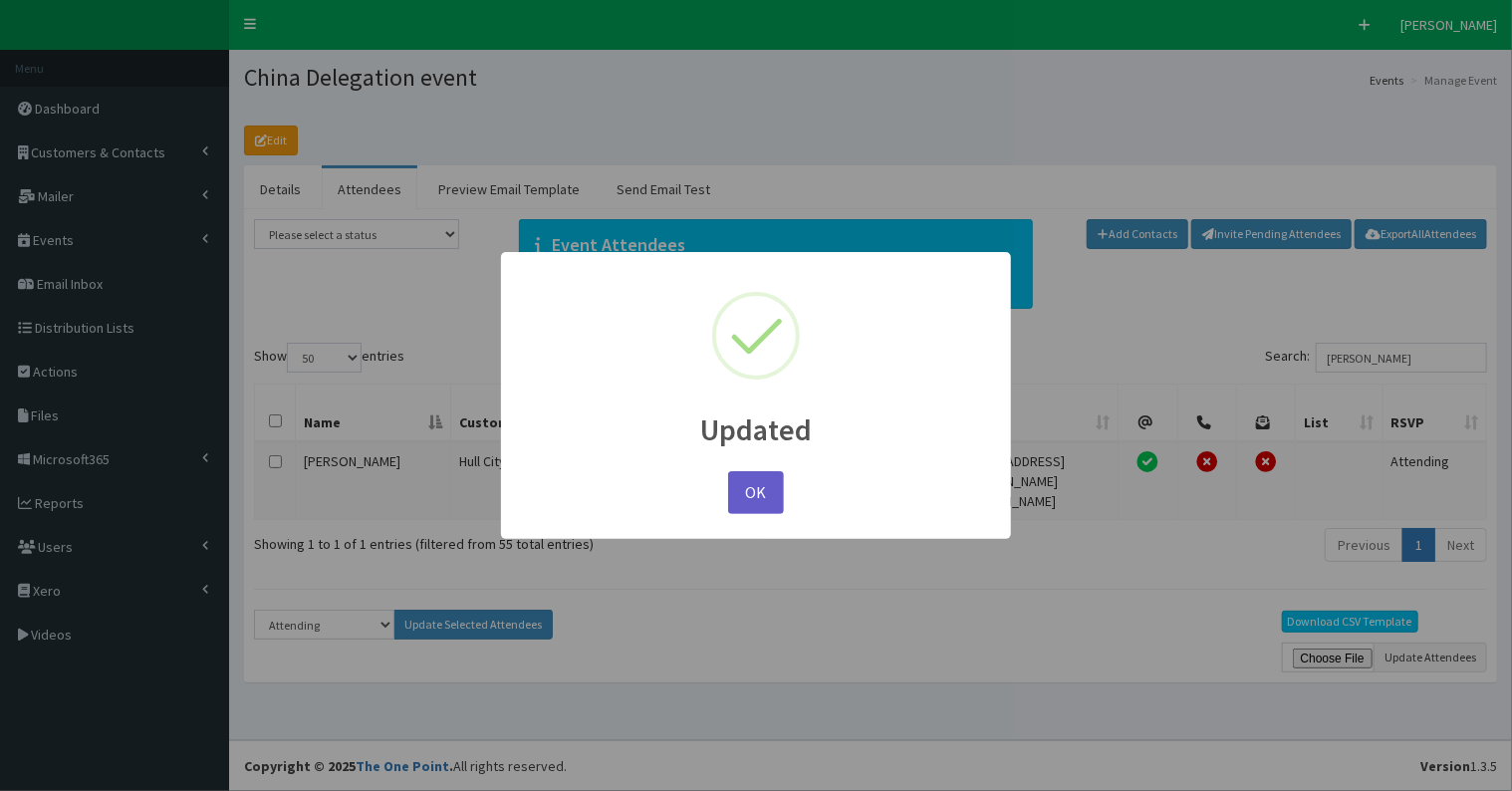 click on "OK" at bounding box center (756, 492) 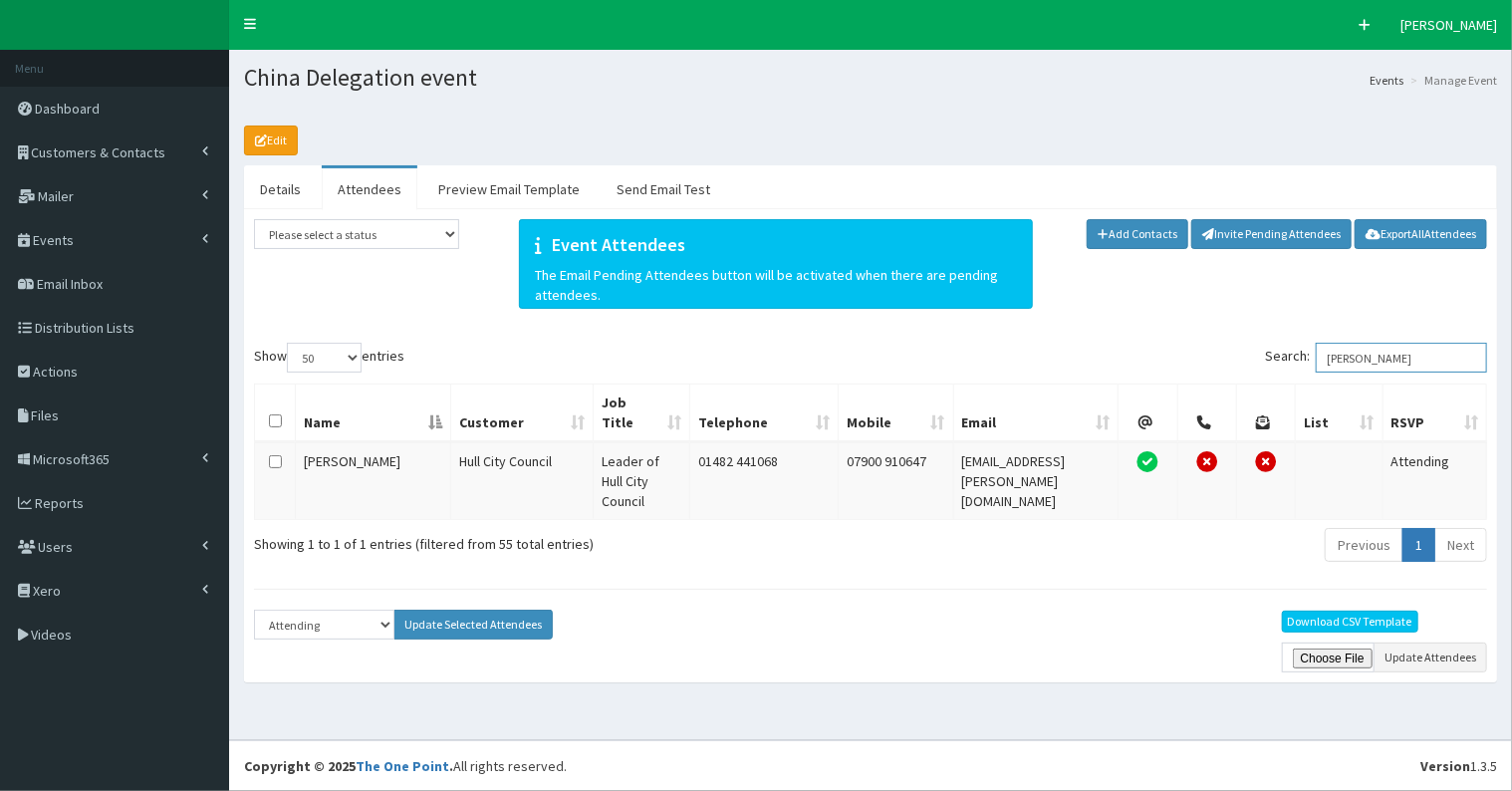 drag, startPoint x: 1335, startPoint y: 362, endPoint x: 1457, endPoint y: 340, distance: 123.96774 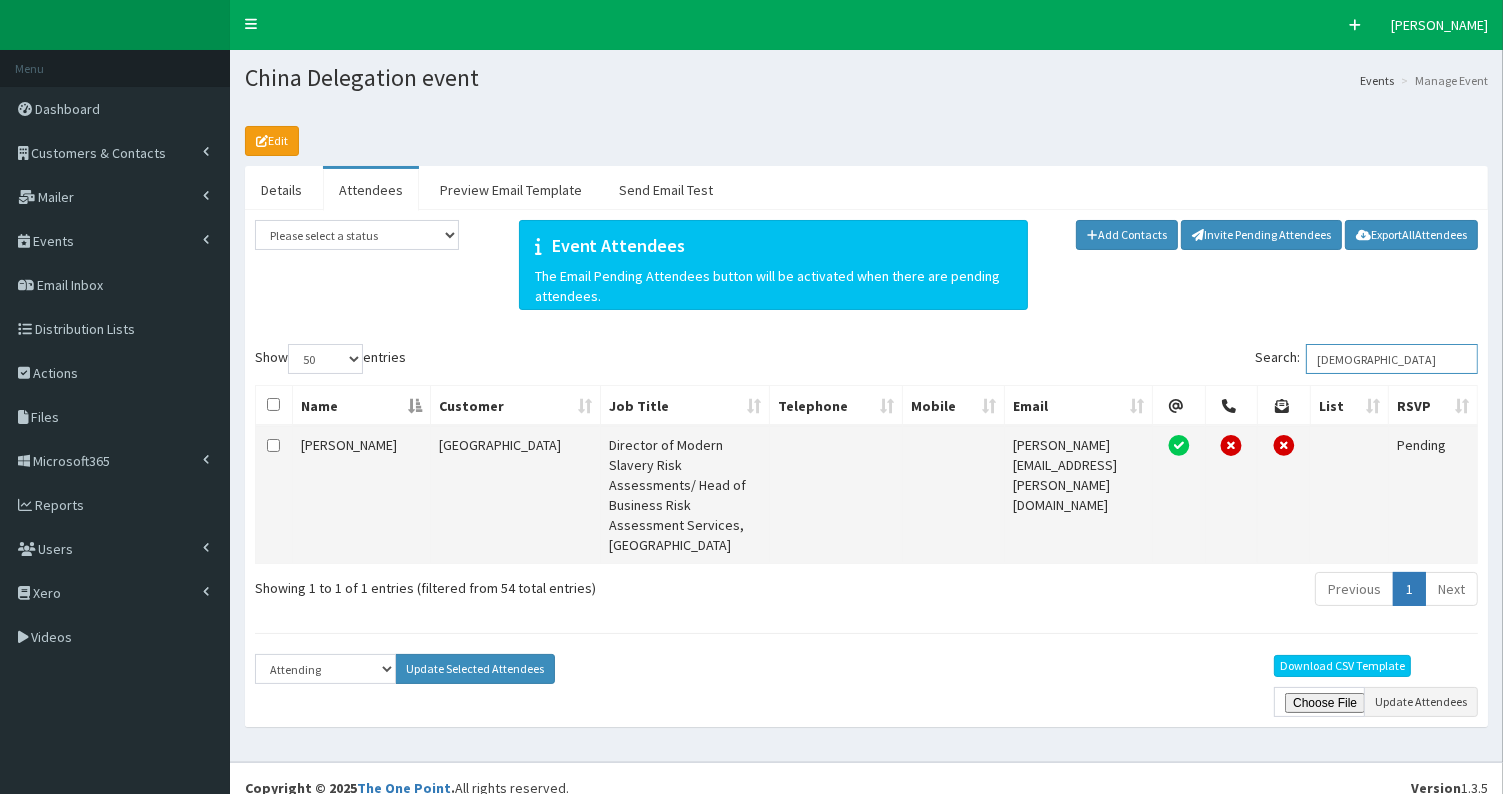 type on "cristi" 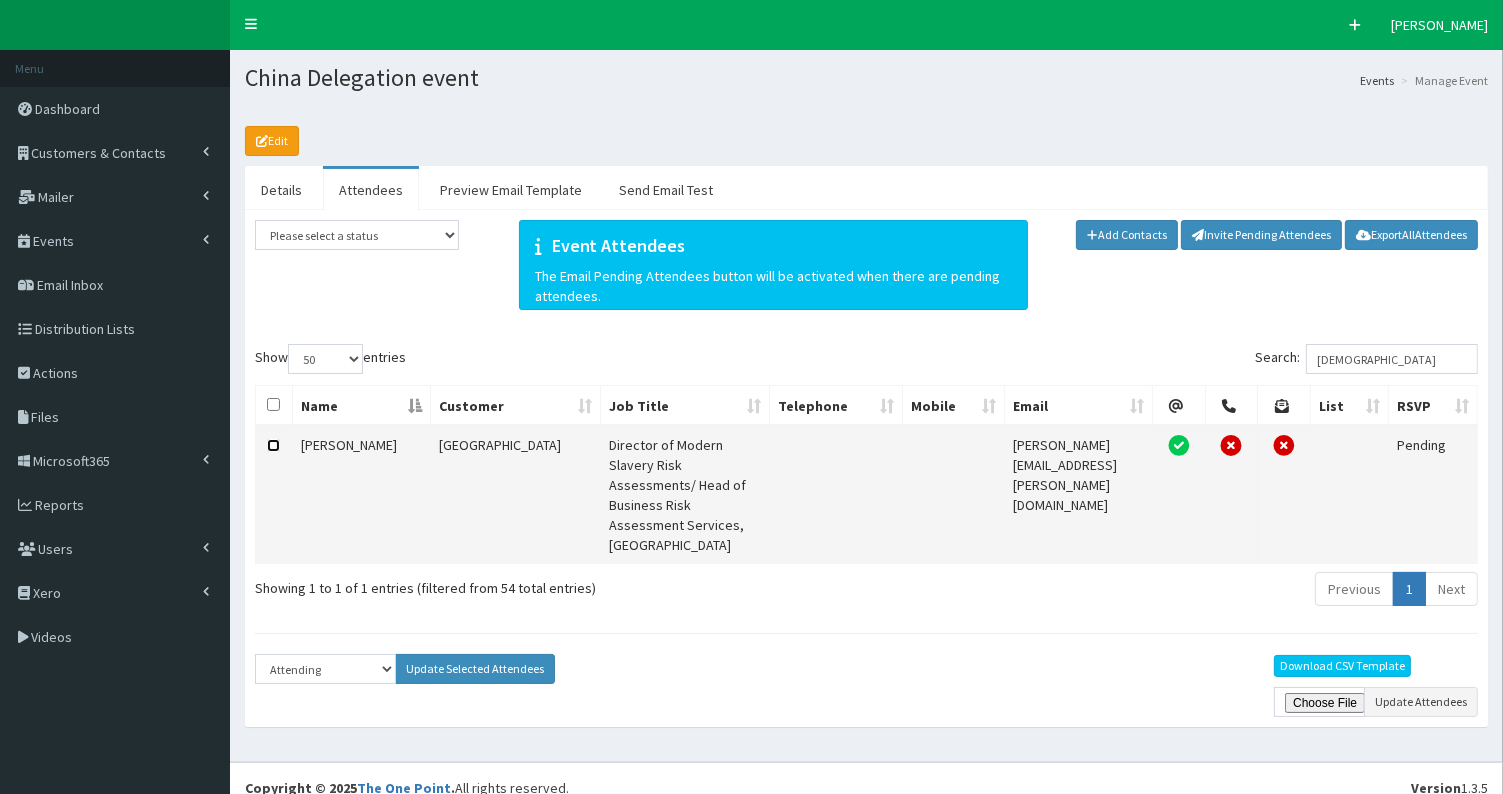 click at bounding box center [273, 445] 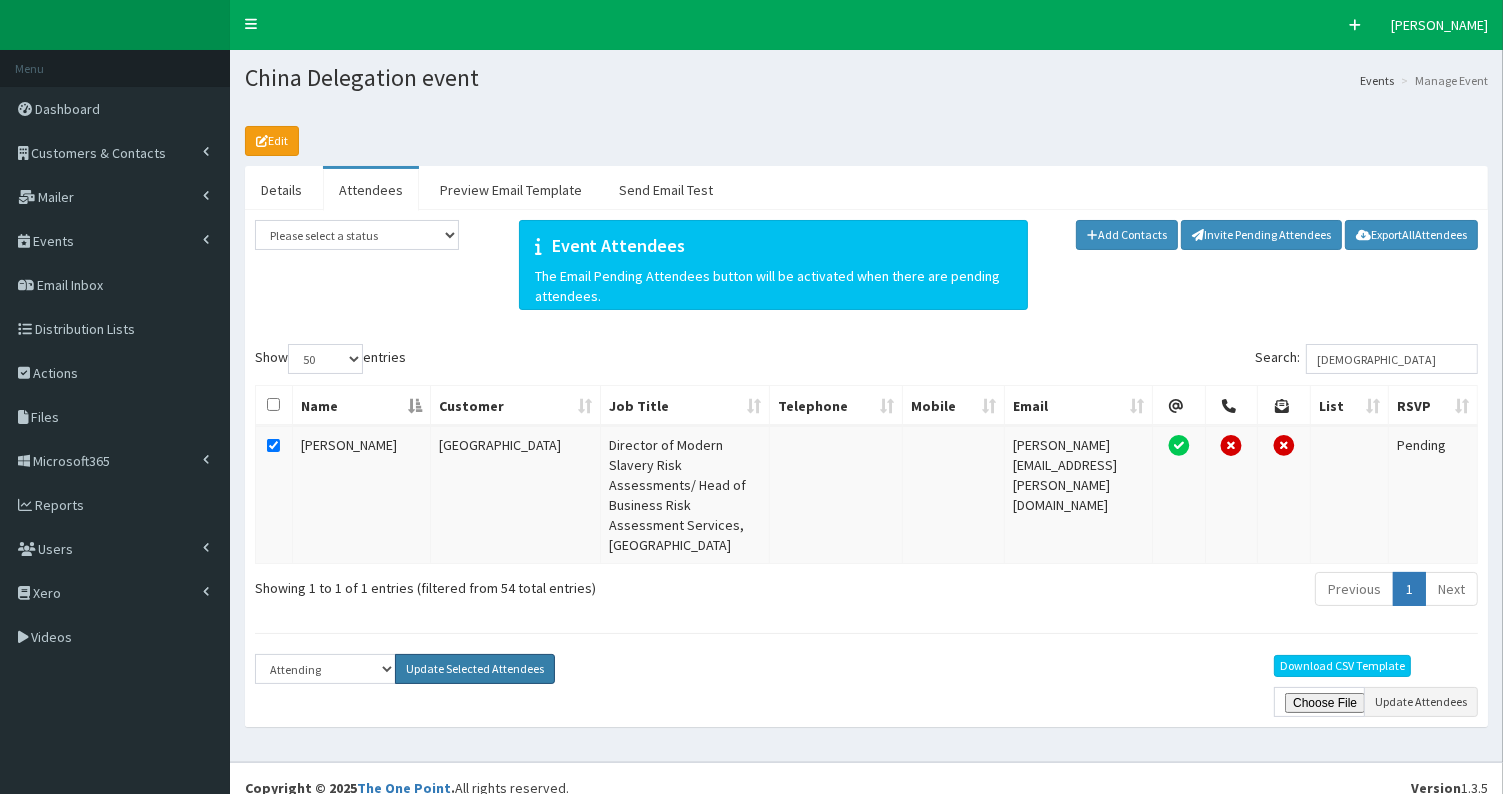 click on "Update Selected Attendees" at bounding box center (475, 669) 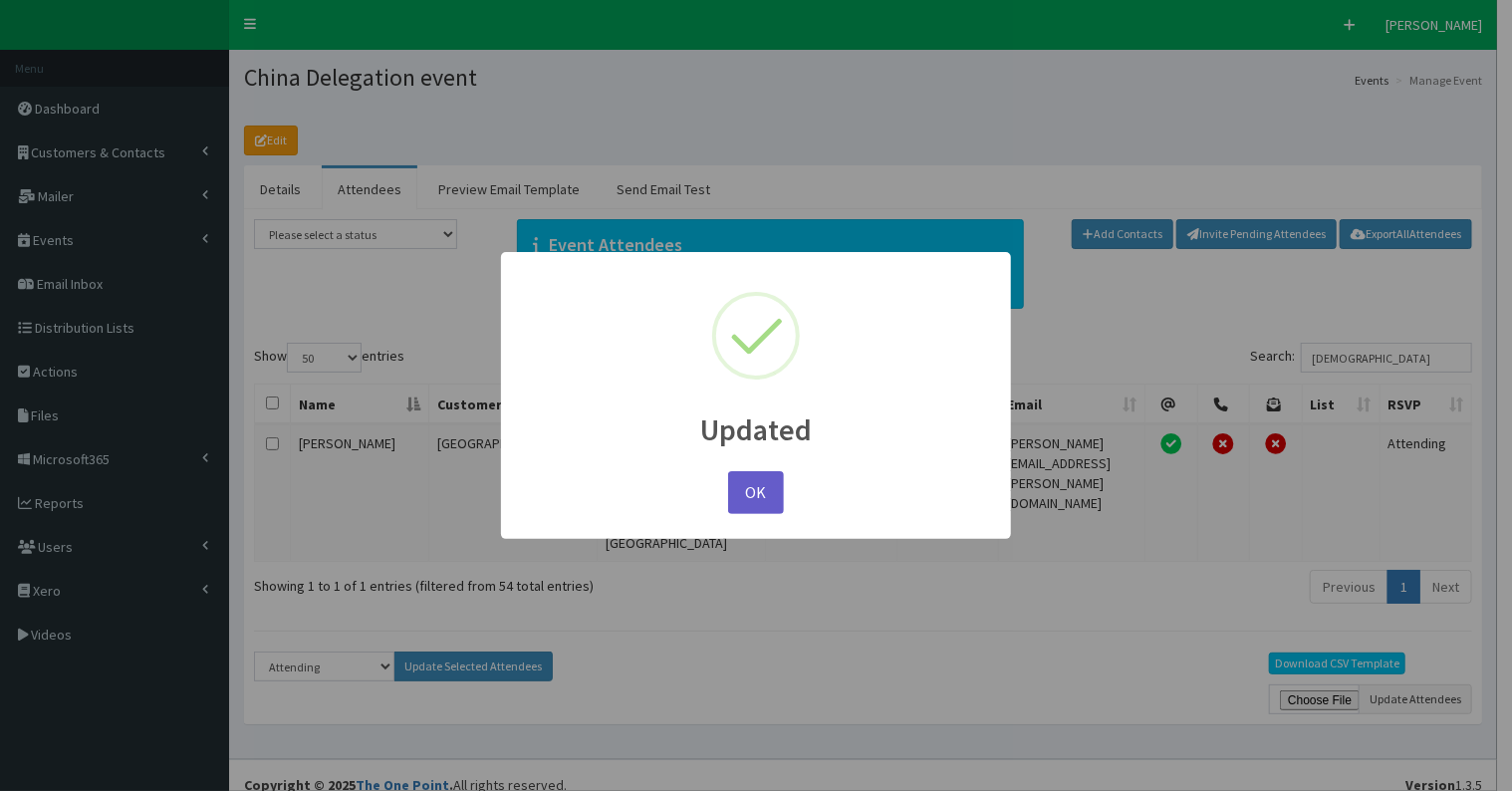 click on "OK" at bounding box center (756, 492) 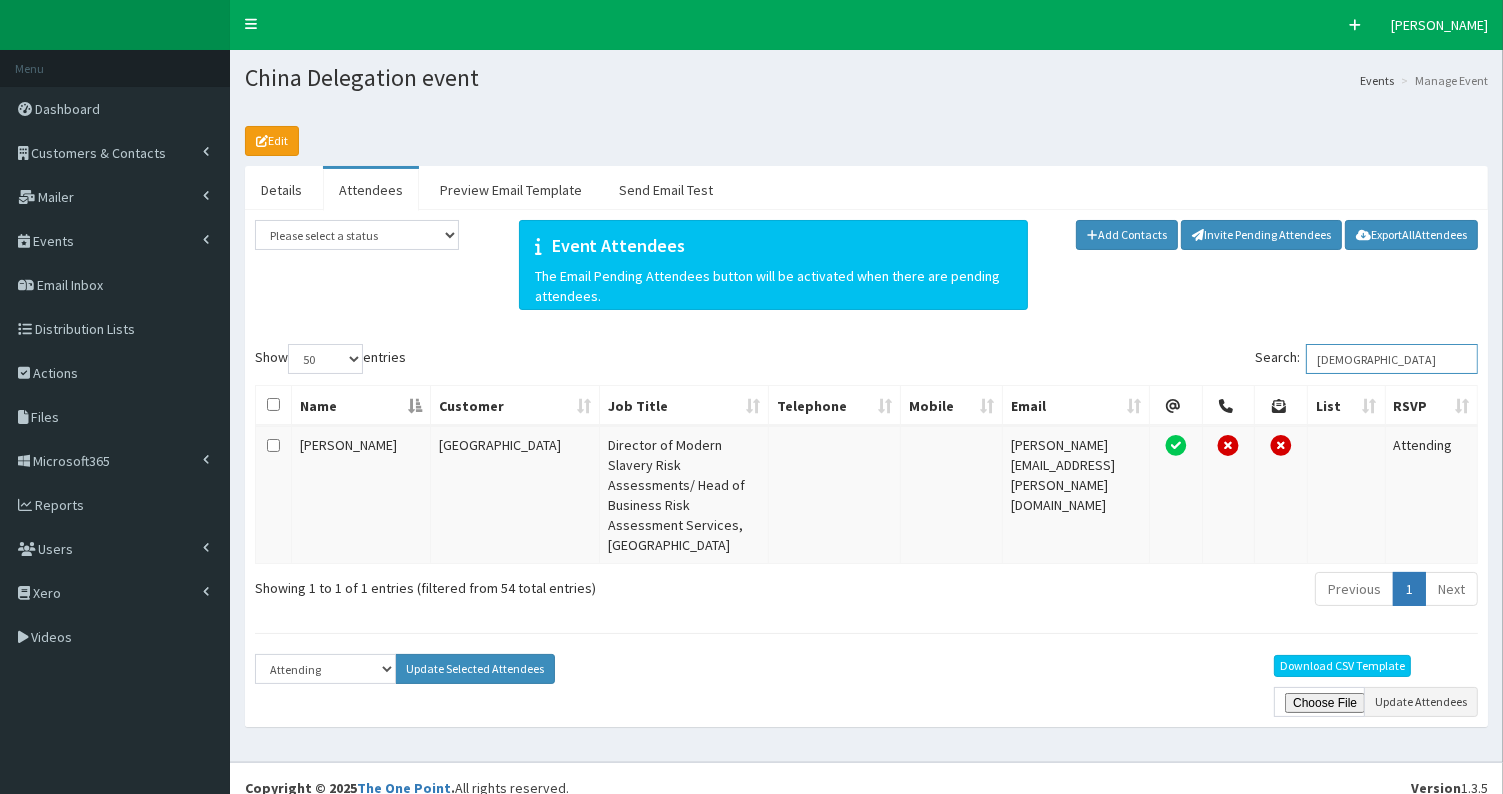 drag, startPoint x: 1326, startPoint y: 359, endPoint x: 1531, endPoint y: 303, distance: 212.51117 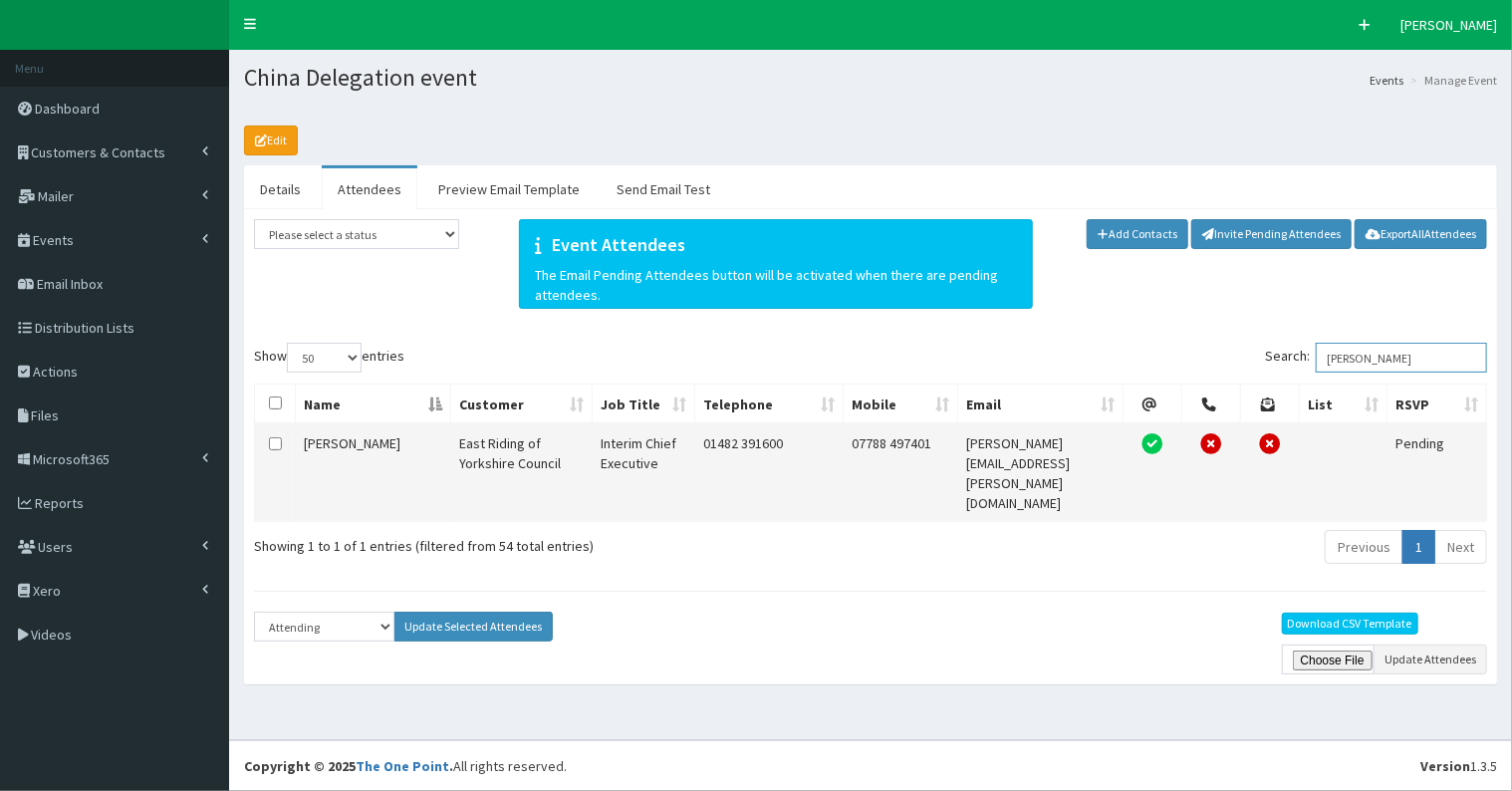 type on "alan" 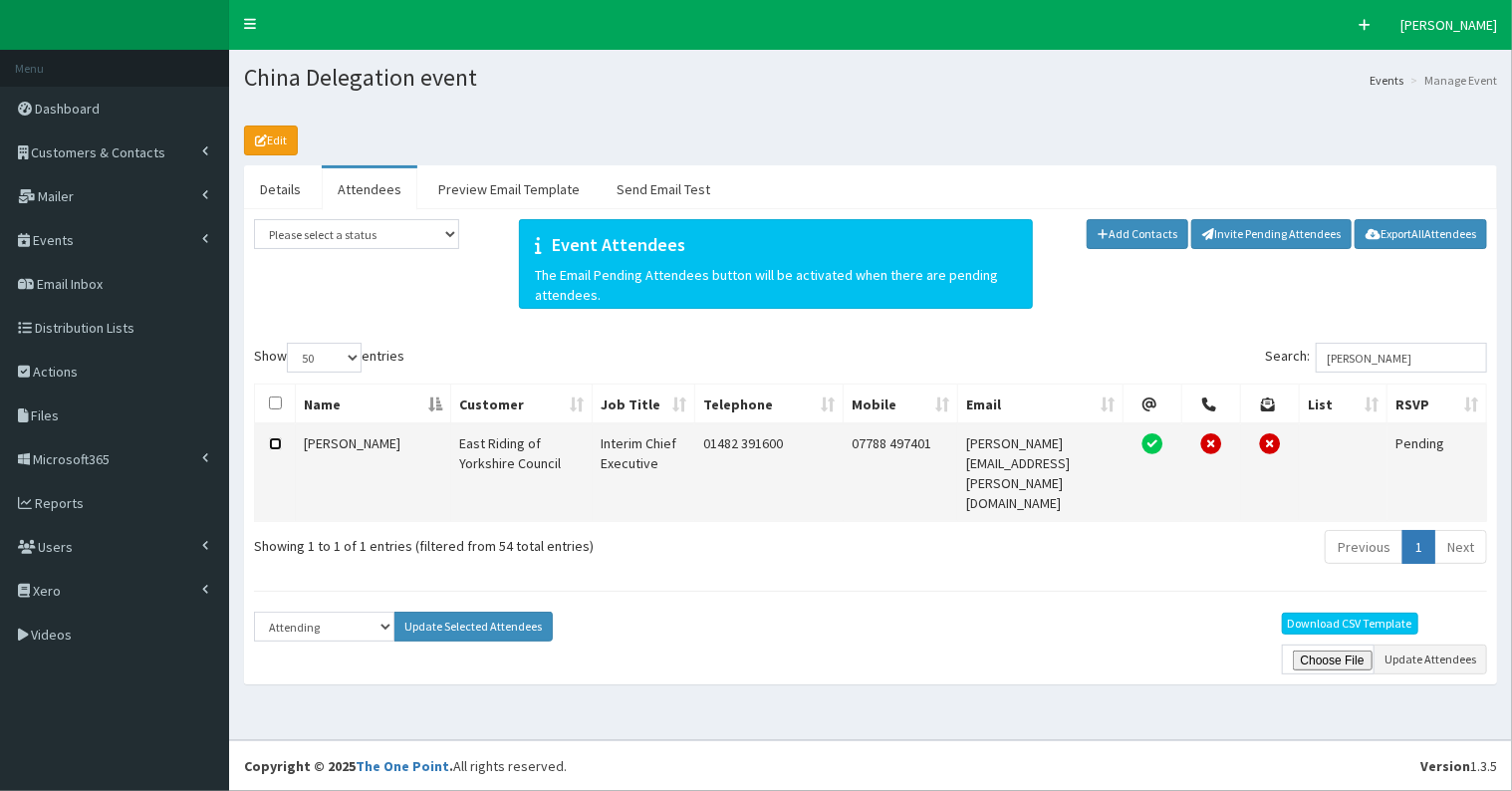 click at bounding box center [275, 443] 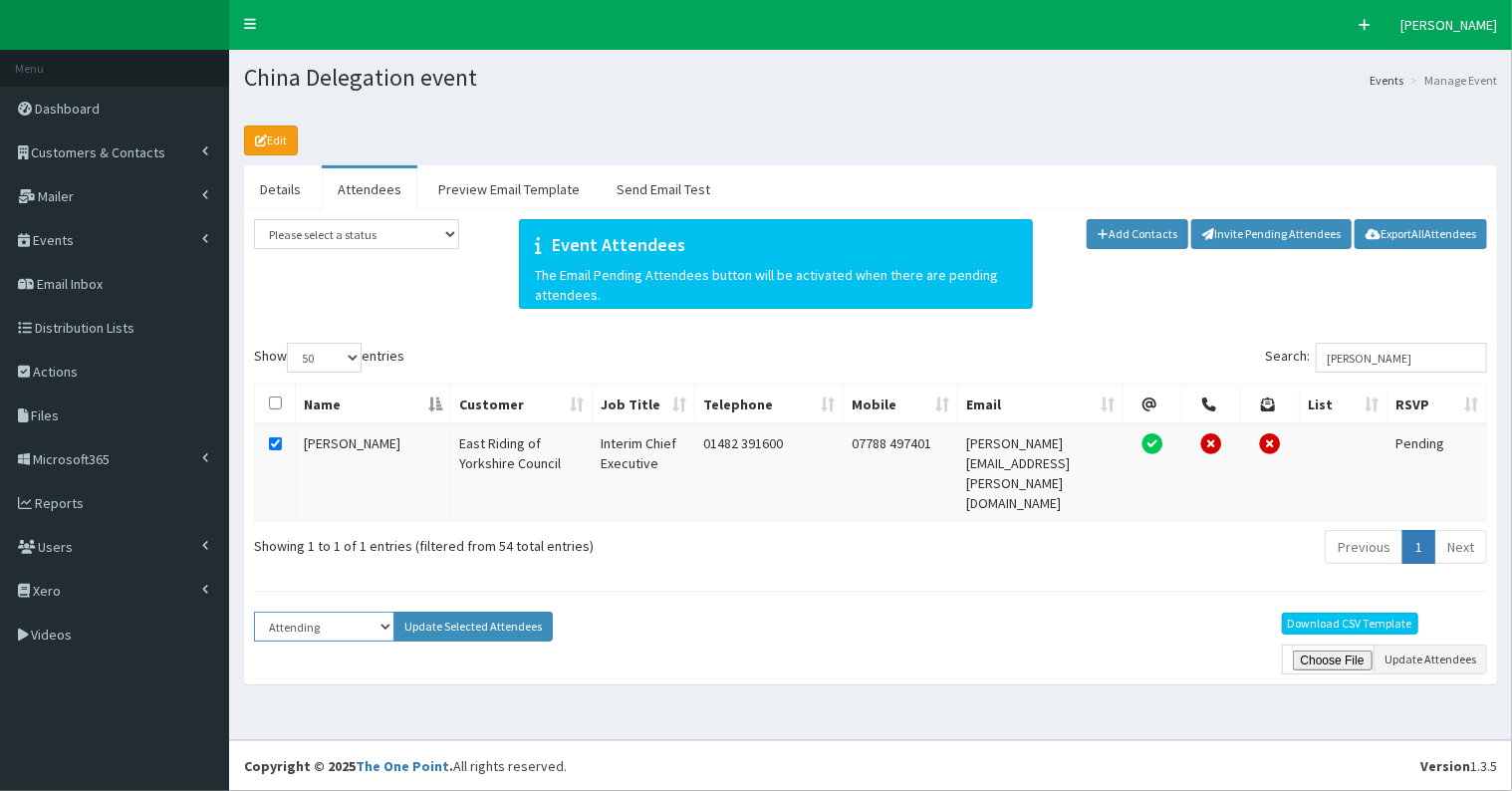 click on "Select Status
Apologies
Attended
Attending
Cancelled
Declined
Did Not Attend
Invited
Pending" at bounding box center (324, 627) 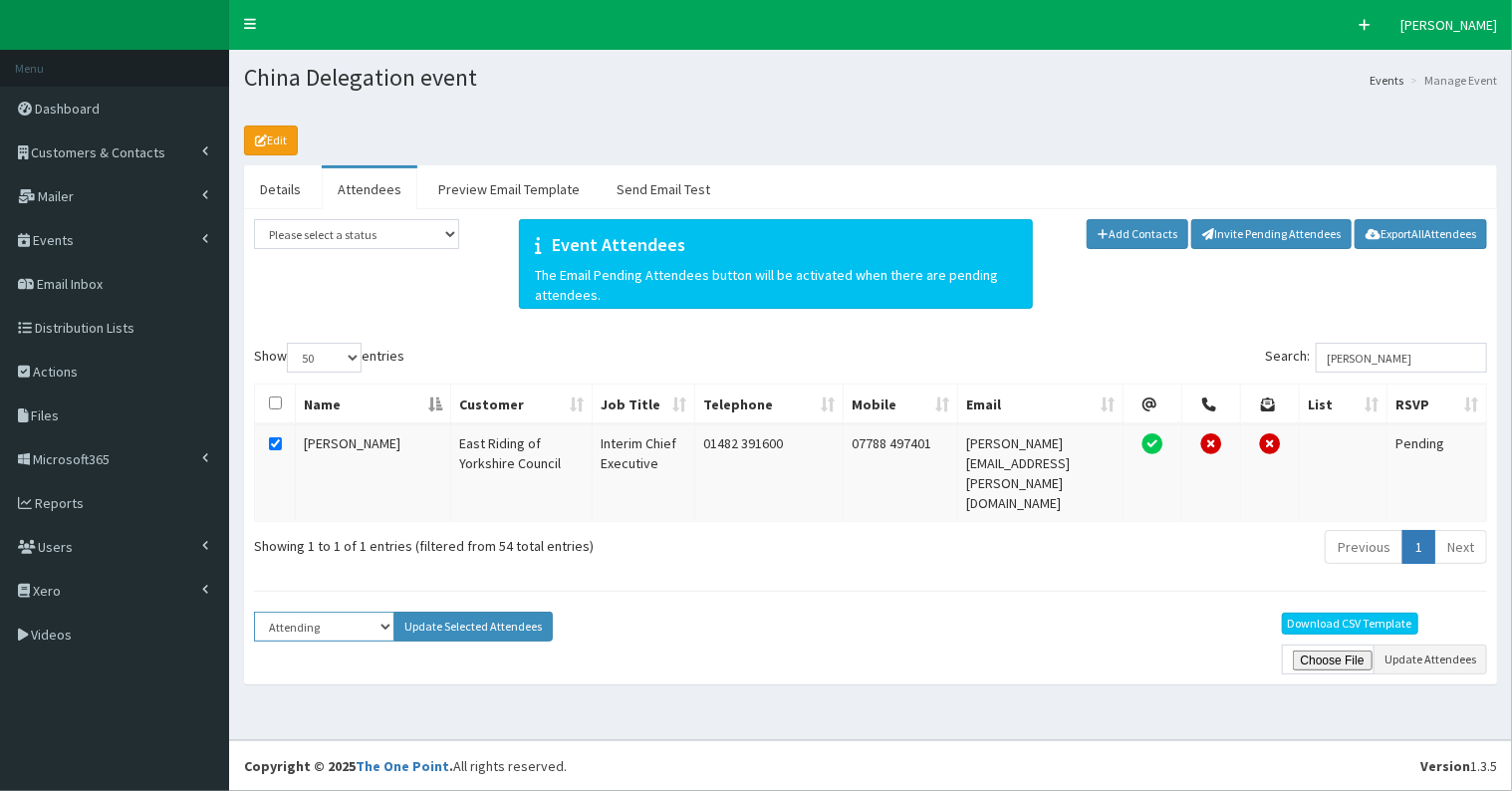 select on "Apologies" 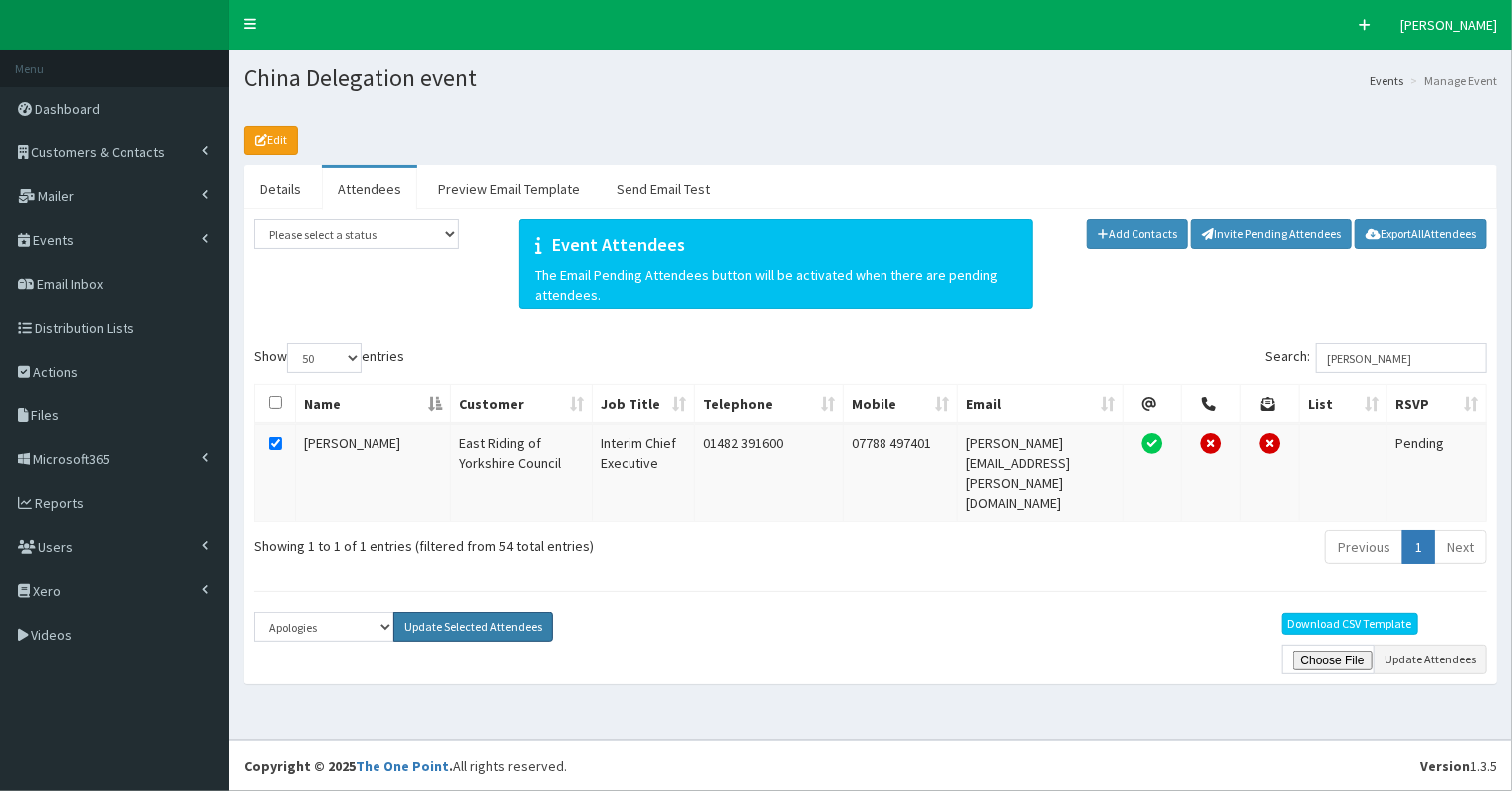 click on "Update Selected Attendees" at bounding box center [473, 627] 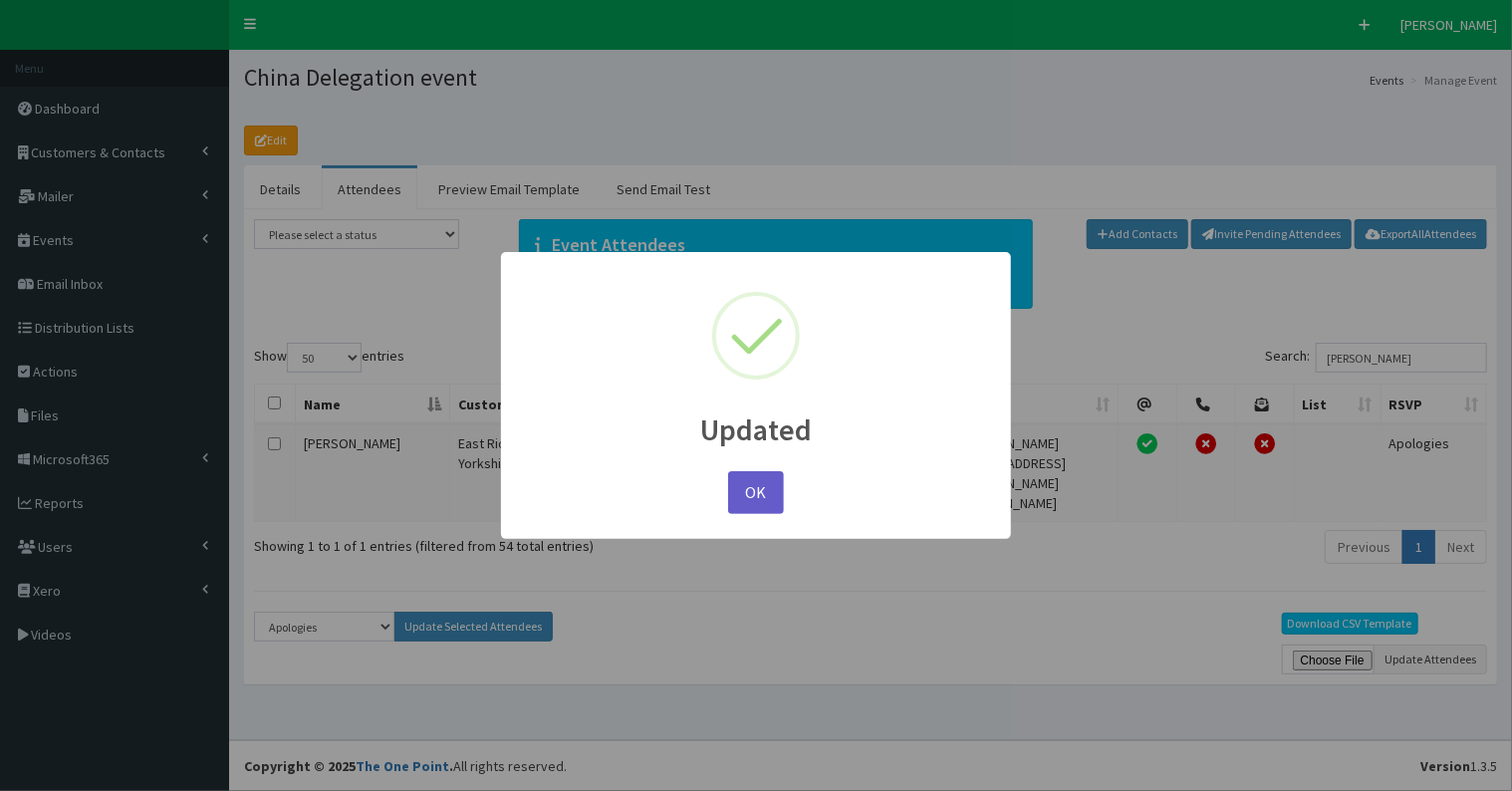 click on "OK" at bounding box center (756, 492) 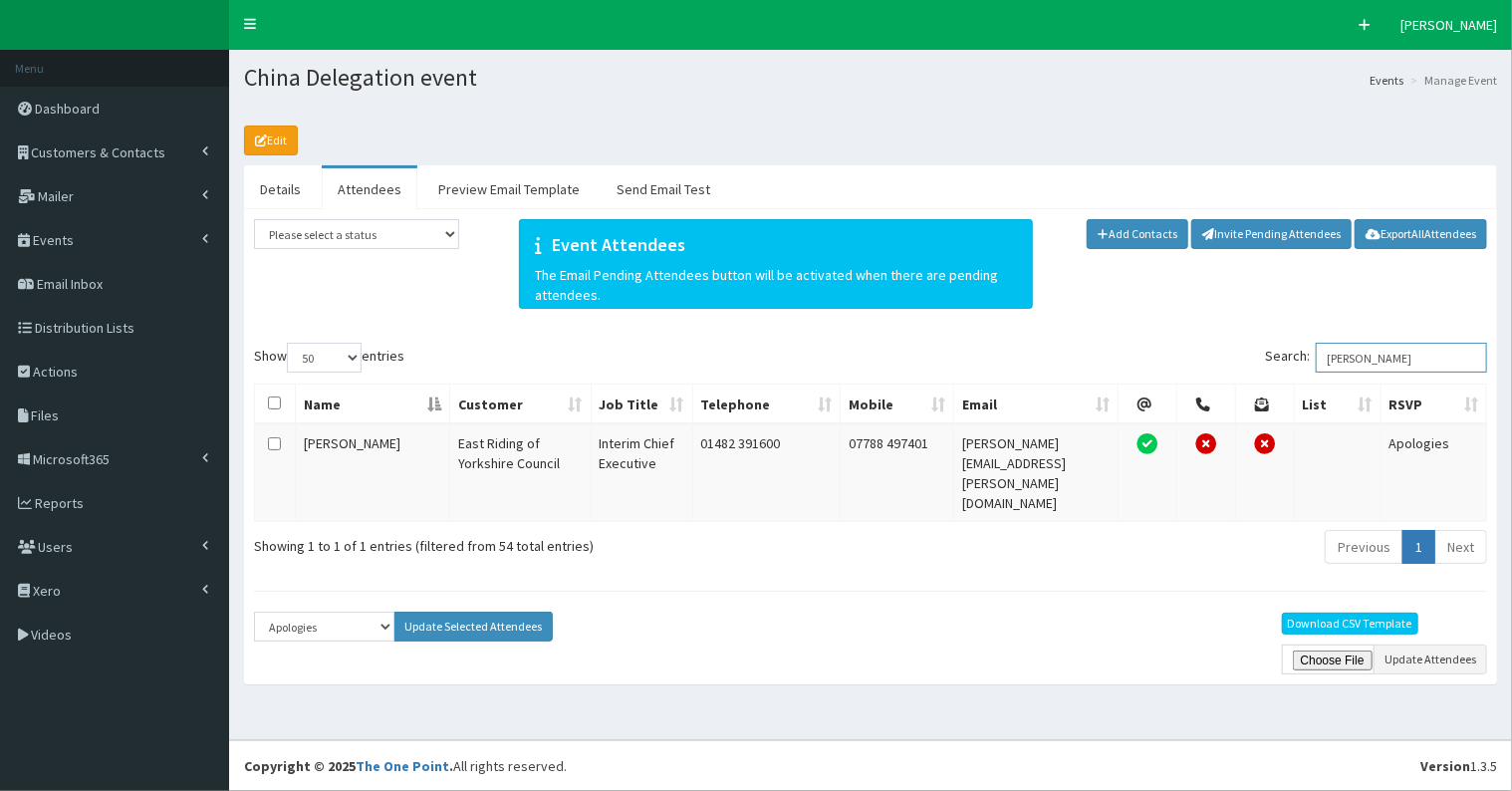 drag, startPoint x: 1339, startPoint y: 354, endPoint x: 1434, endPoint y: 352, distance: 95.02105 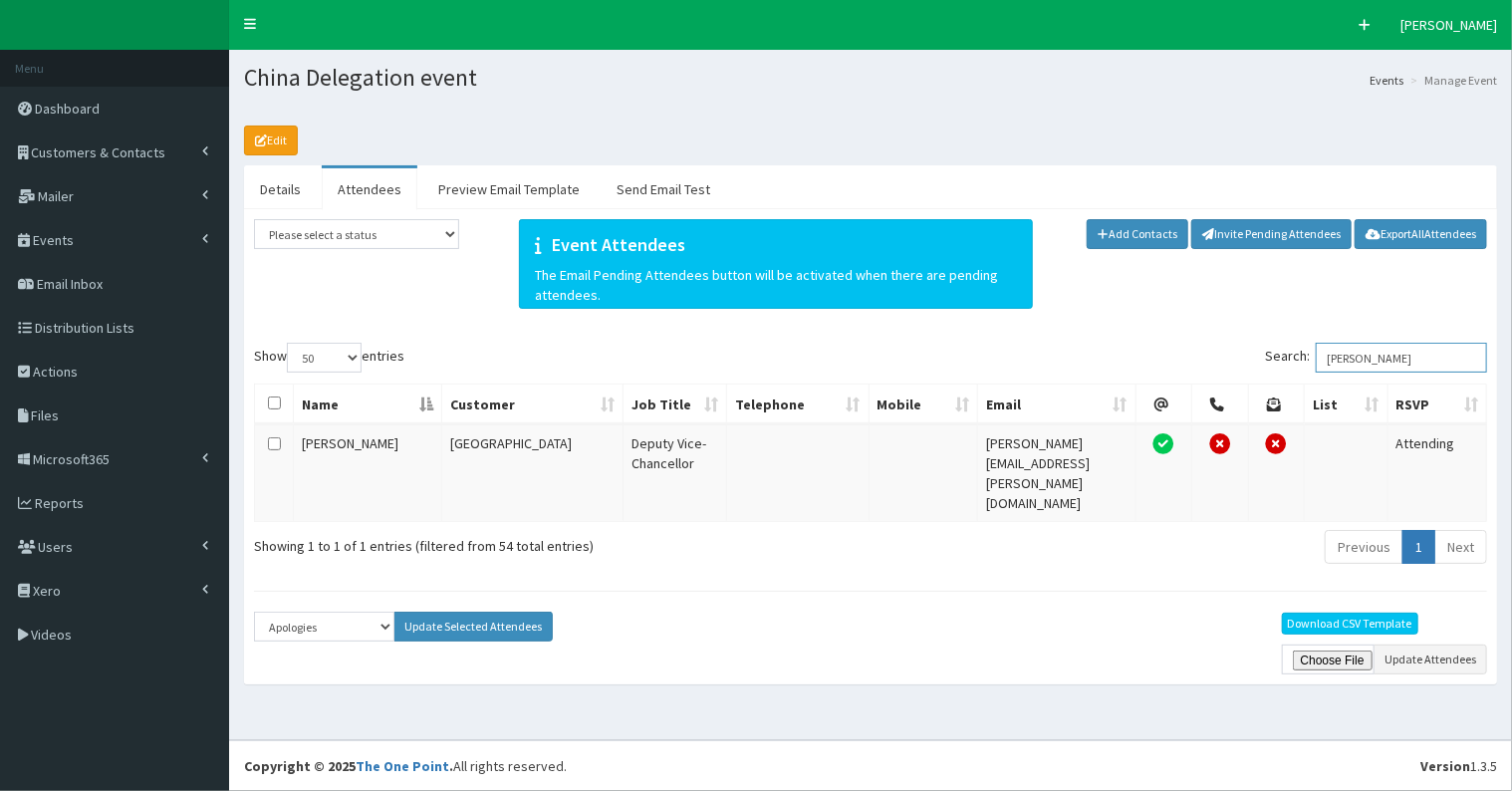 drag, startPoint x: 1335, startPoint y: 355, endPoint x: 1476, endPoint y: 342, distance: 141.59802 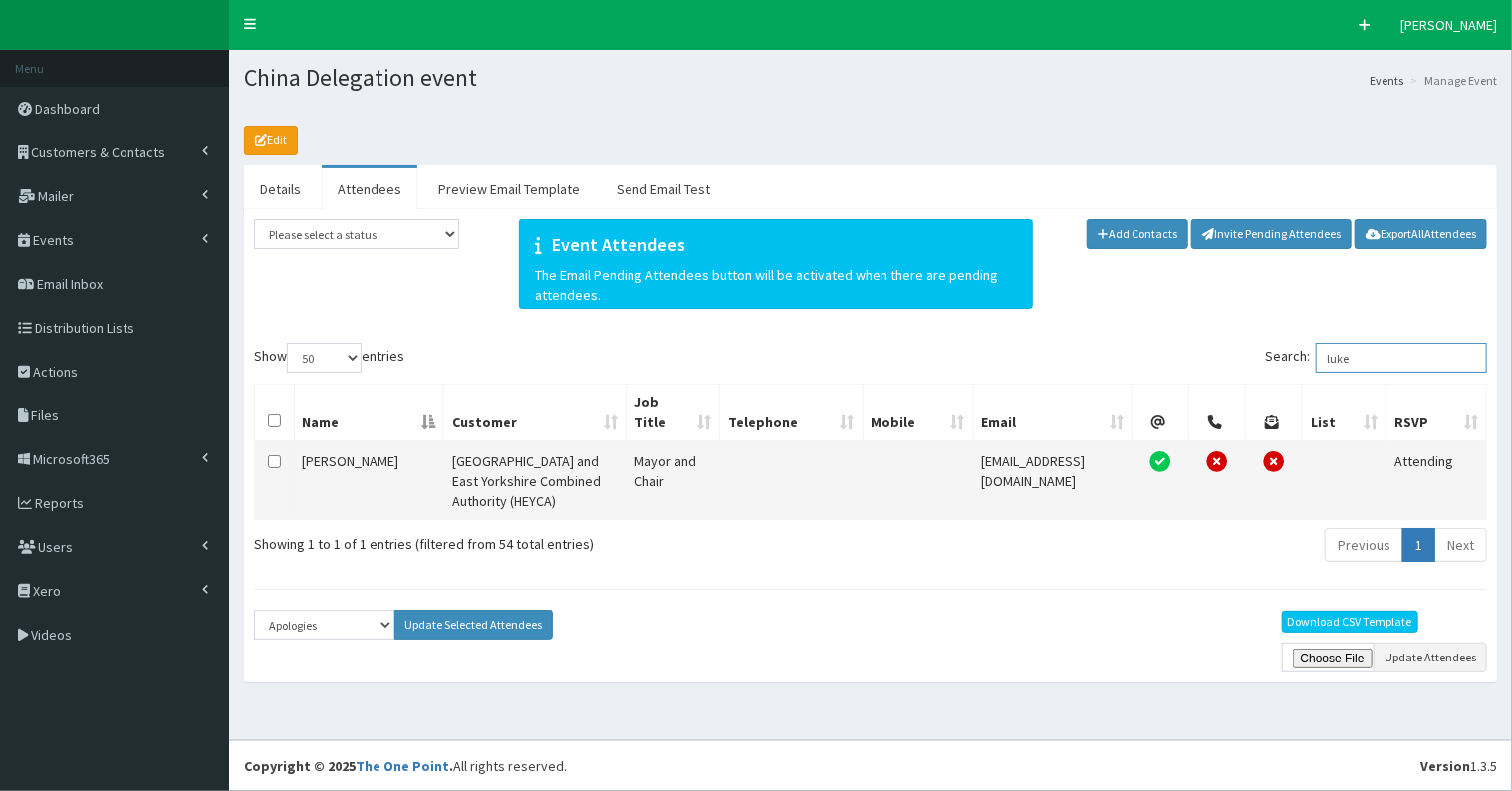 type on "luke" 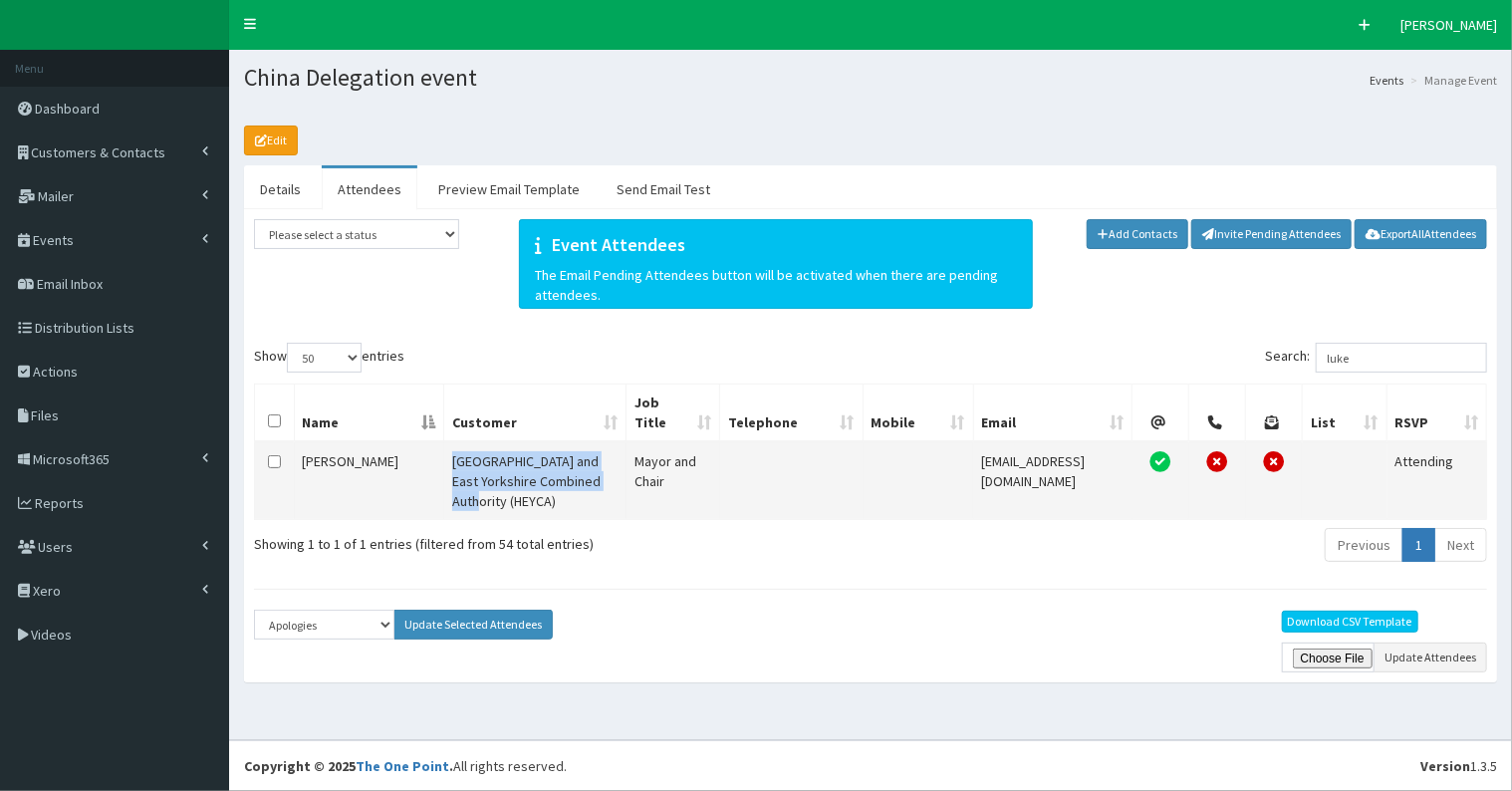 drag, startPoint x: 403, startPoint y: 458, endPoint x: 520, endPoint y: 520, distance: 132.41224 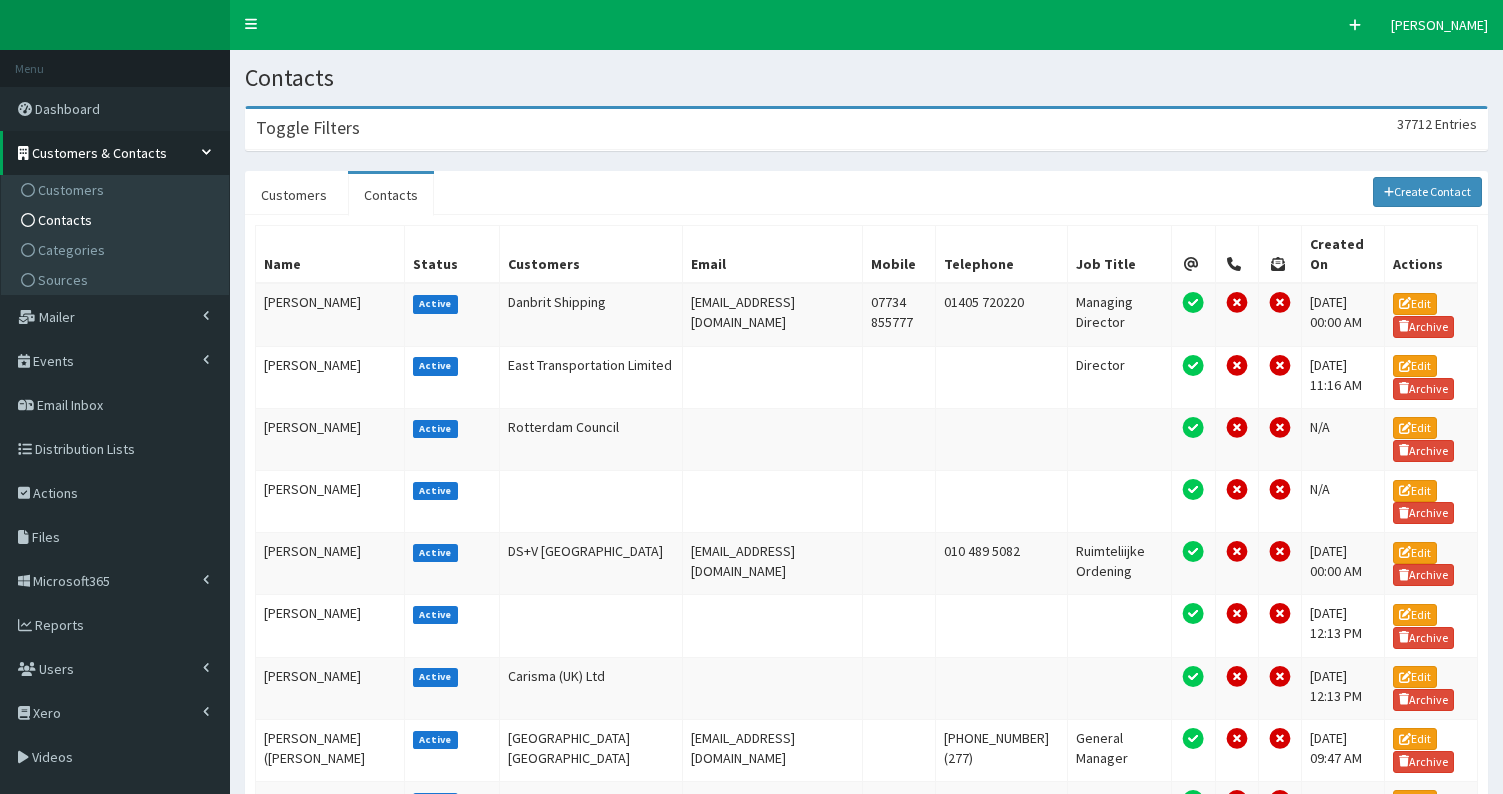 scroll, scrollTop: 0, scrollLeft: 0, axis: both 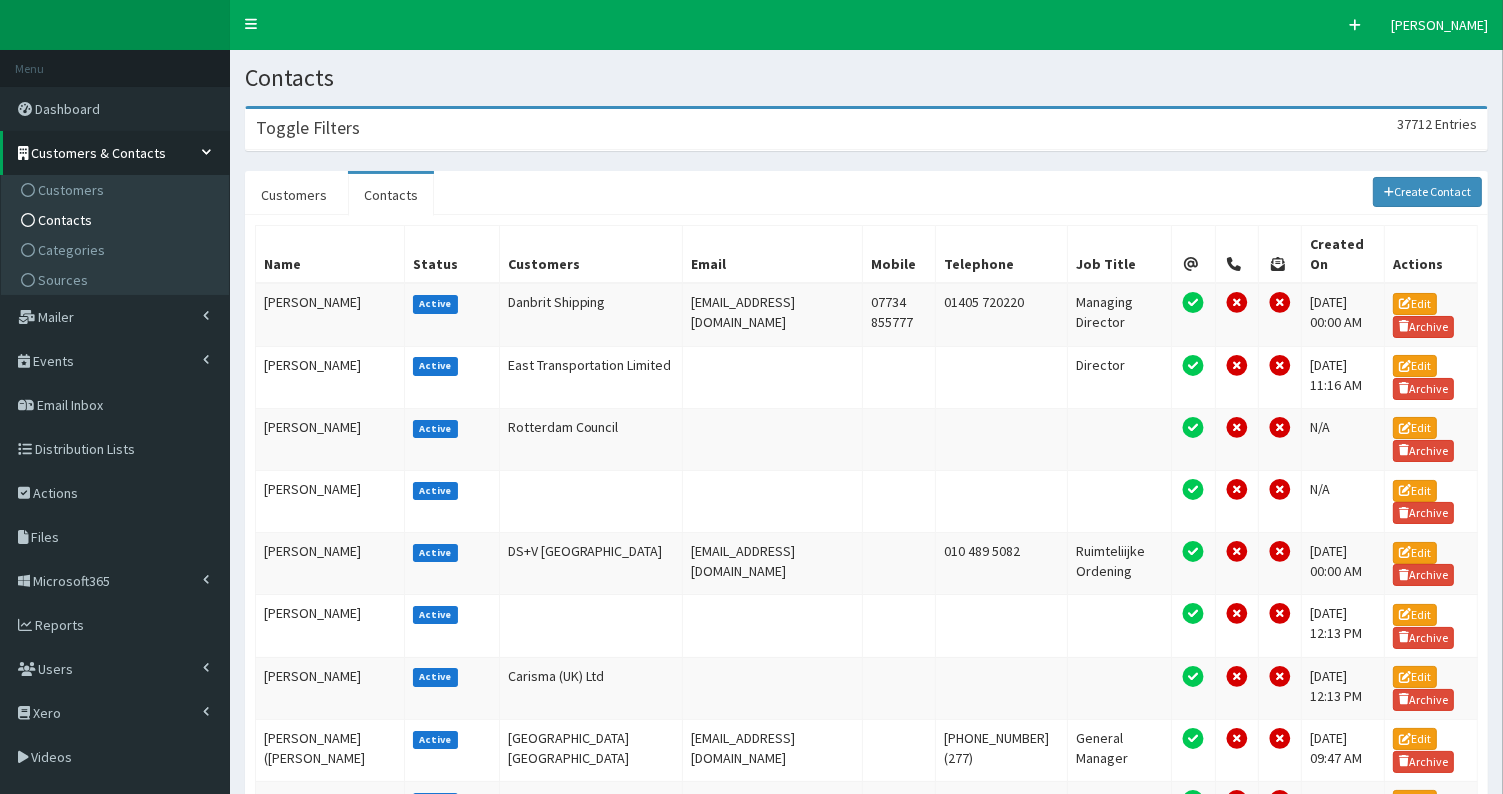 click on "Toggle Filters
37712   Entries" at bounding box center [866, 129] 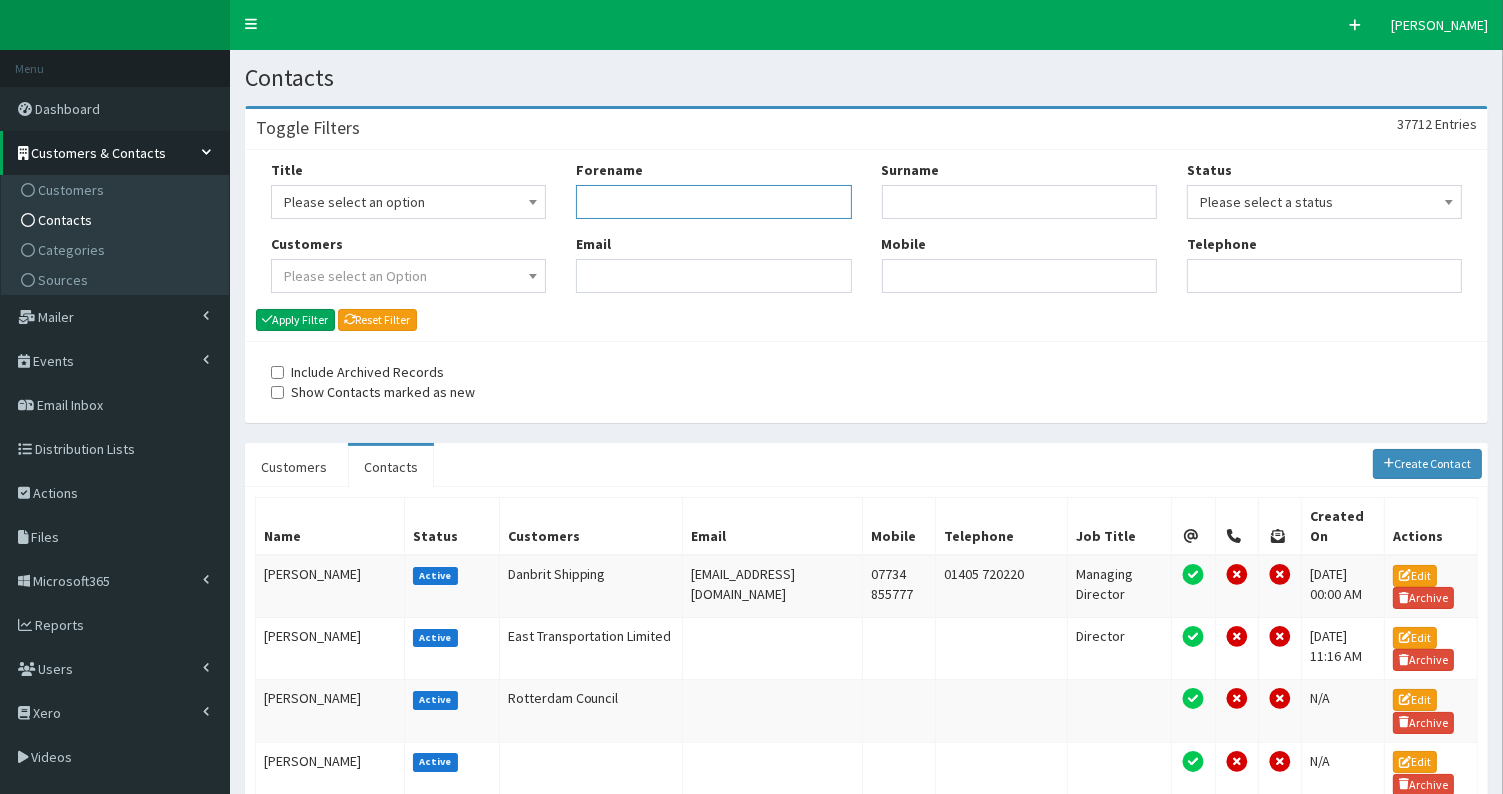 click on "Forename" at bounding box center [713, 202] 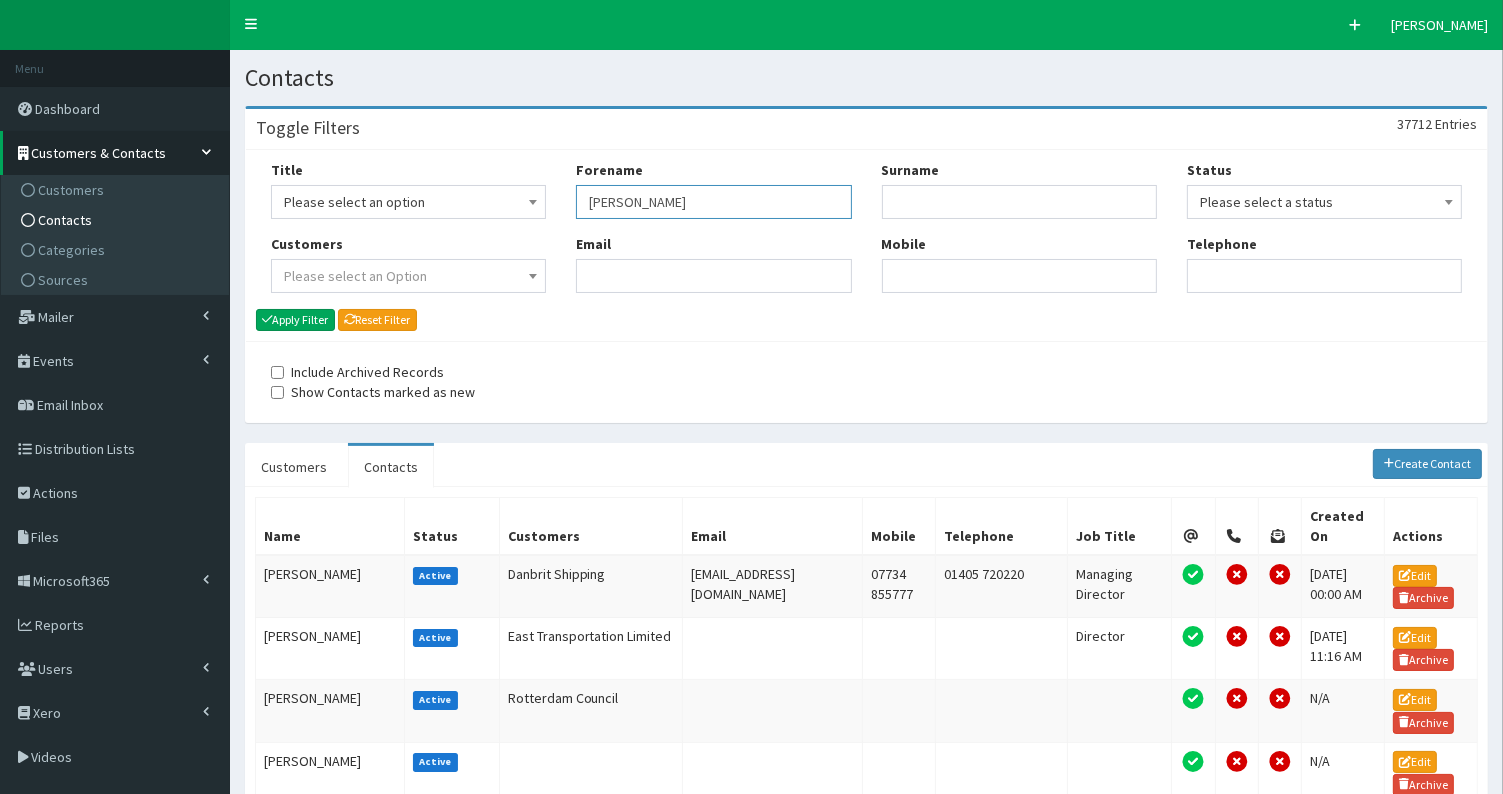 type on "[PERSON_NAME]" 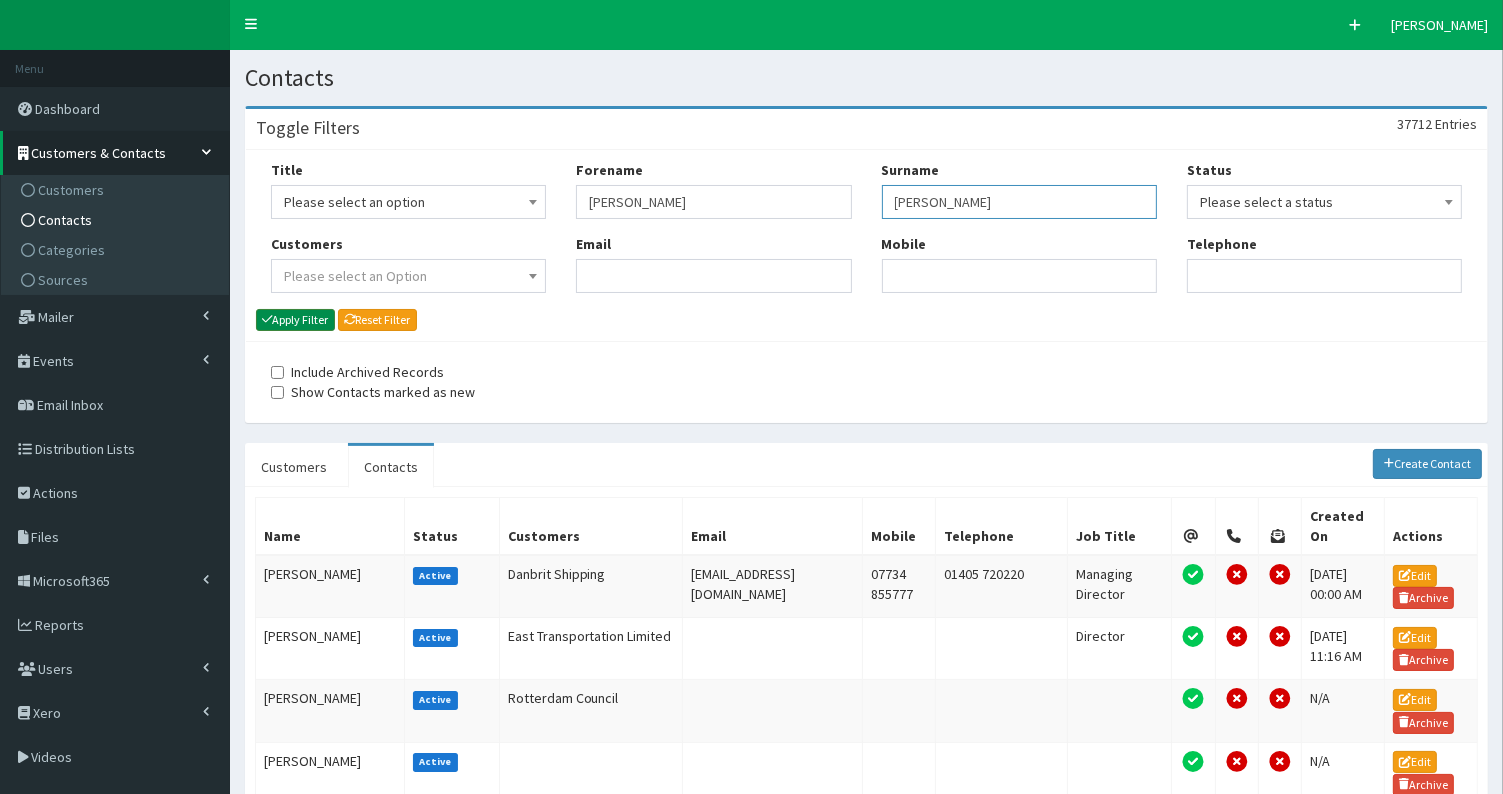 type on "[PERSON_NAME]" 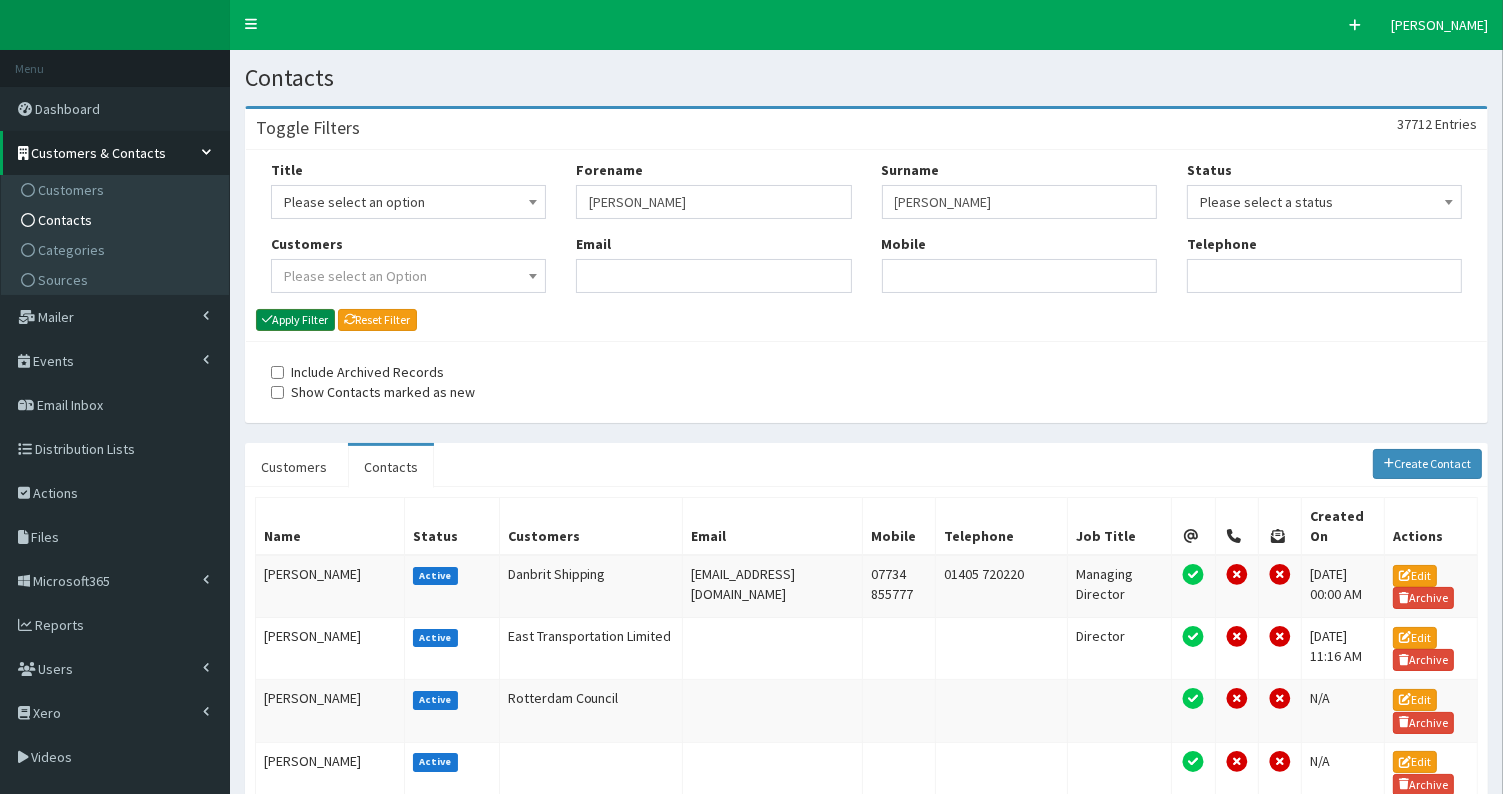 click on "Apply Filter" at bounding box center [295, 320] 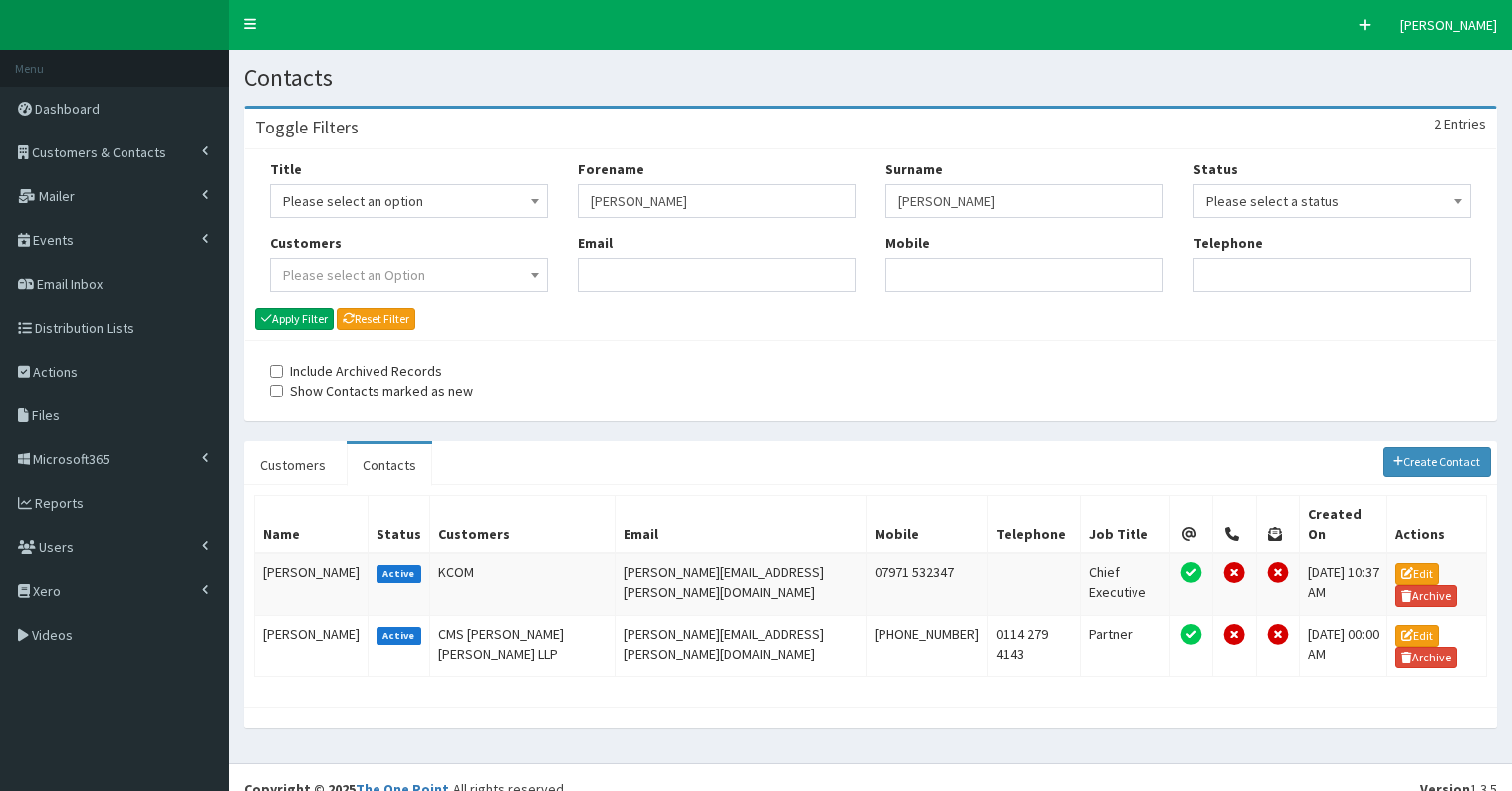 scroll, scrollTop: 0, scrollLeft: 0, axis: both 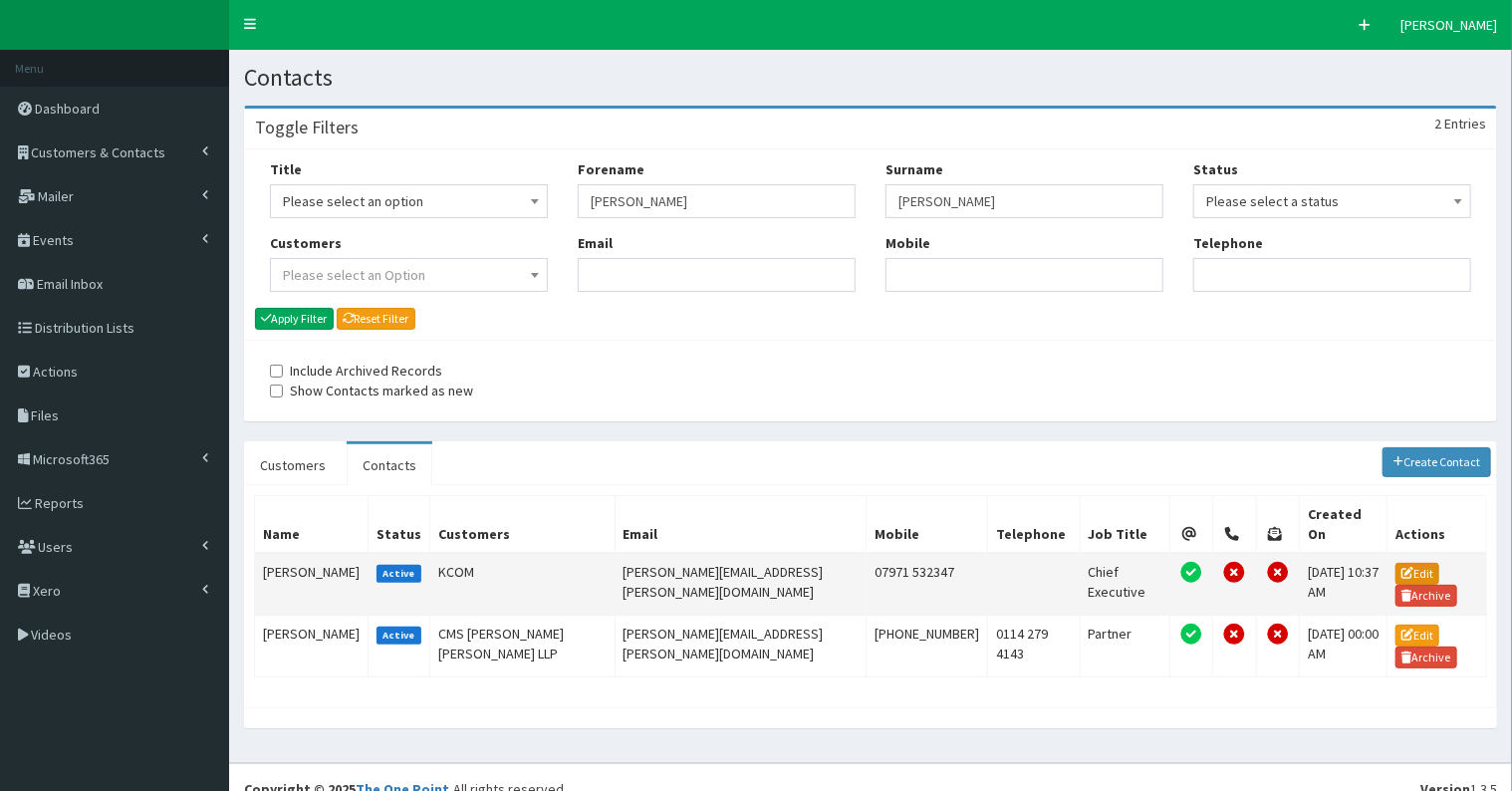 click on "Edit" at bounding box center [1417, 574] 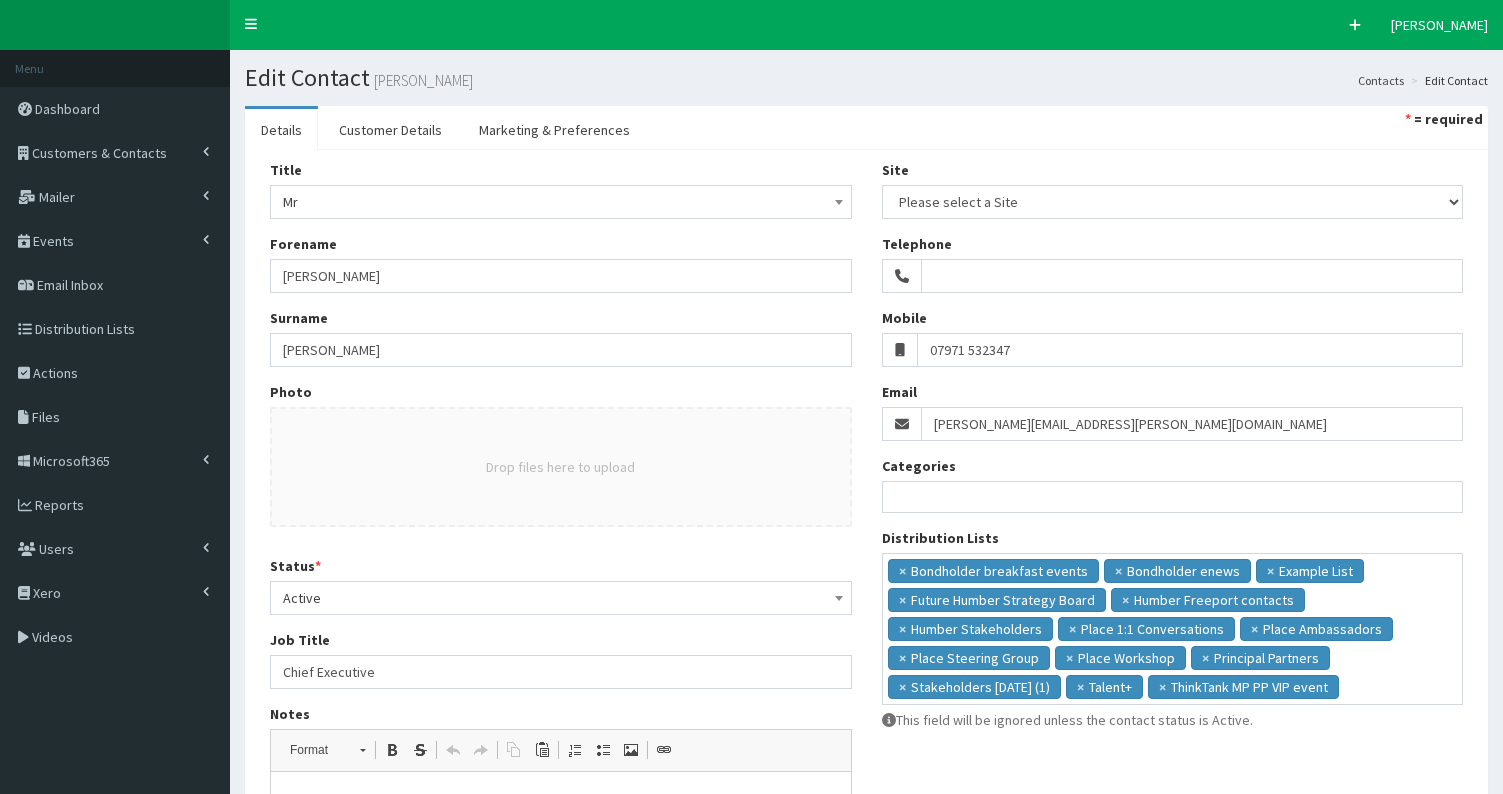 select 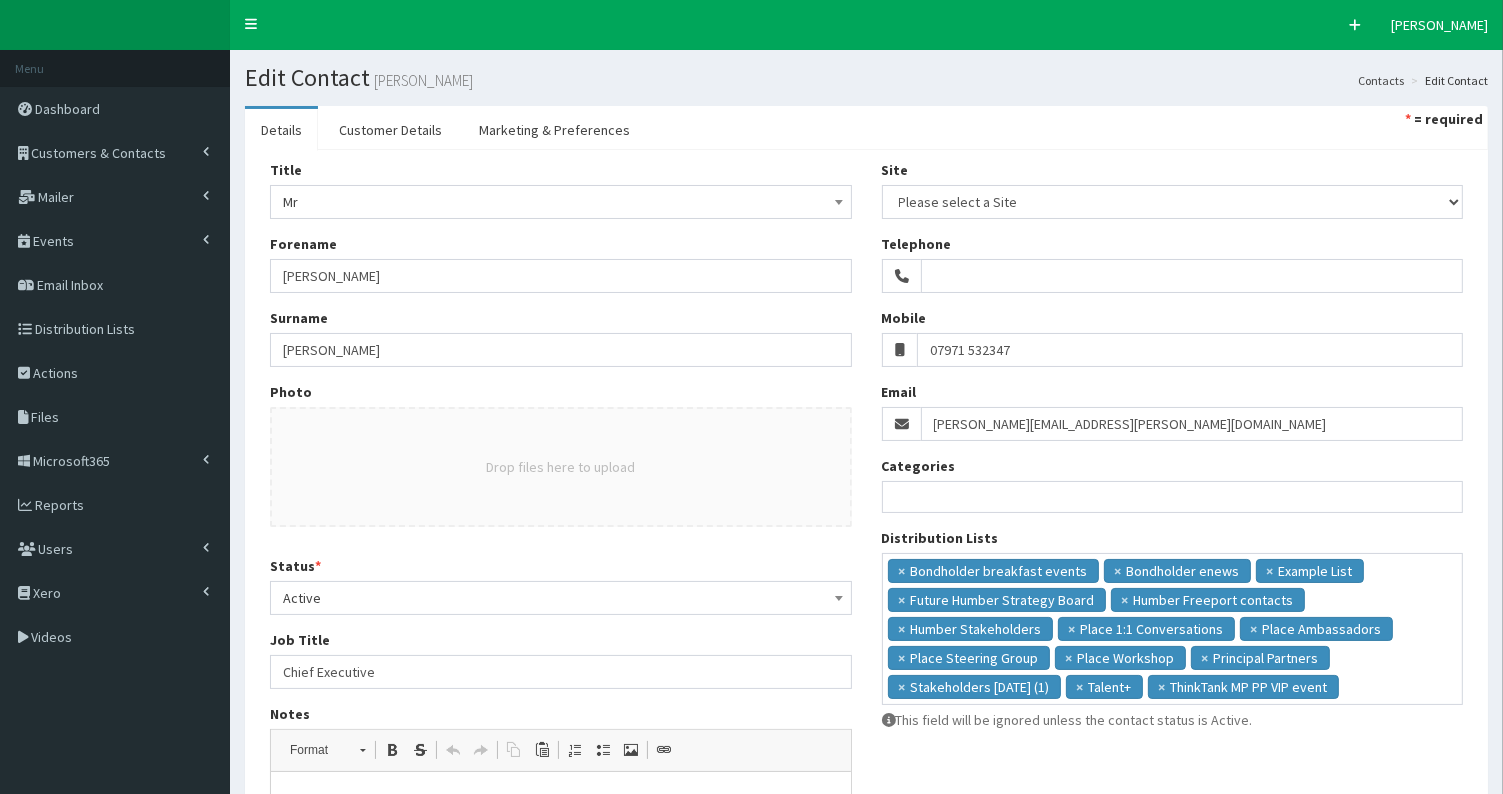 scroll, scrollTop: 0, scrollLeft: 0, axis: both 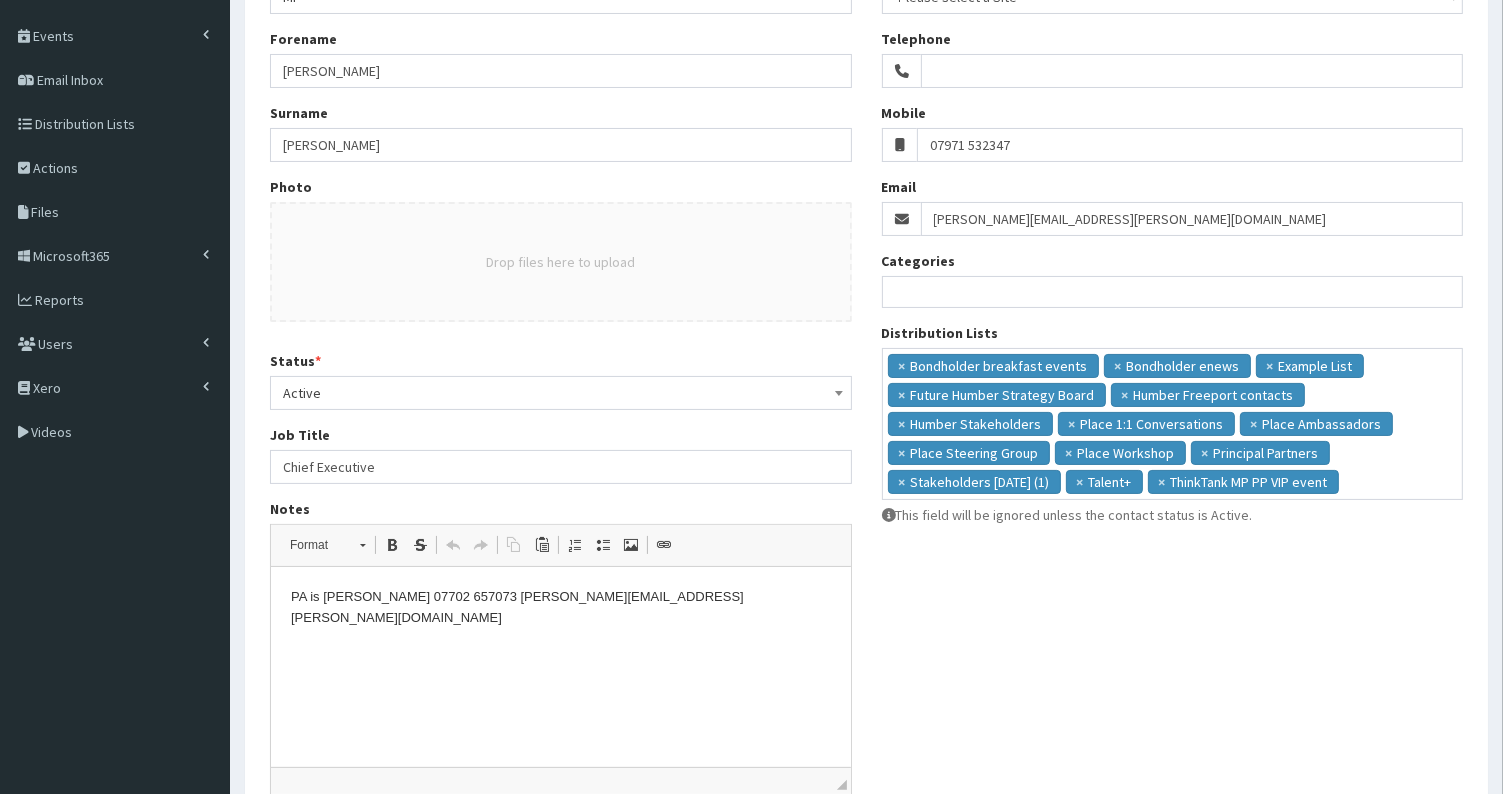click on "PA is [PERSON_NAME] 07702 657073 [PERSON_NAME][EMAIL_ADDRESS][PERSON_NAME][DOMAIN_NAME]" at bounding box center (560, 608) 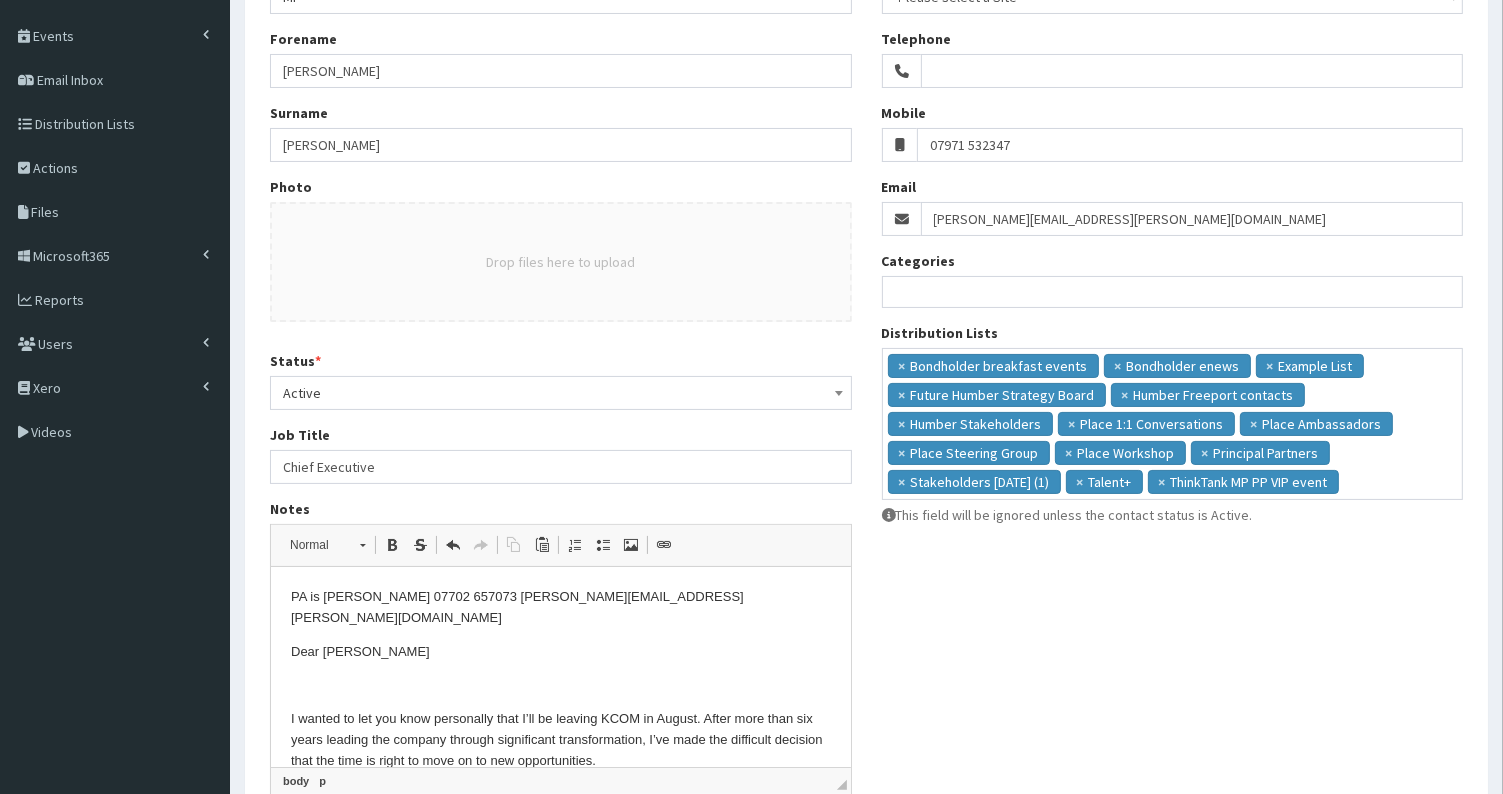 scroll, scrollTop: 632, scrollLeft: 0, axis: vertical 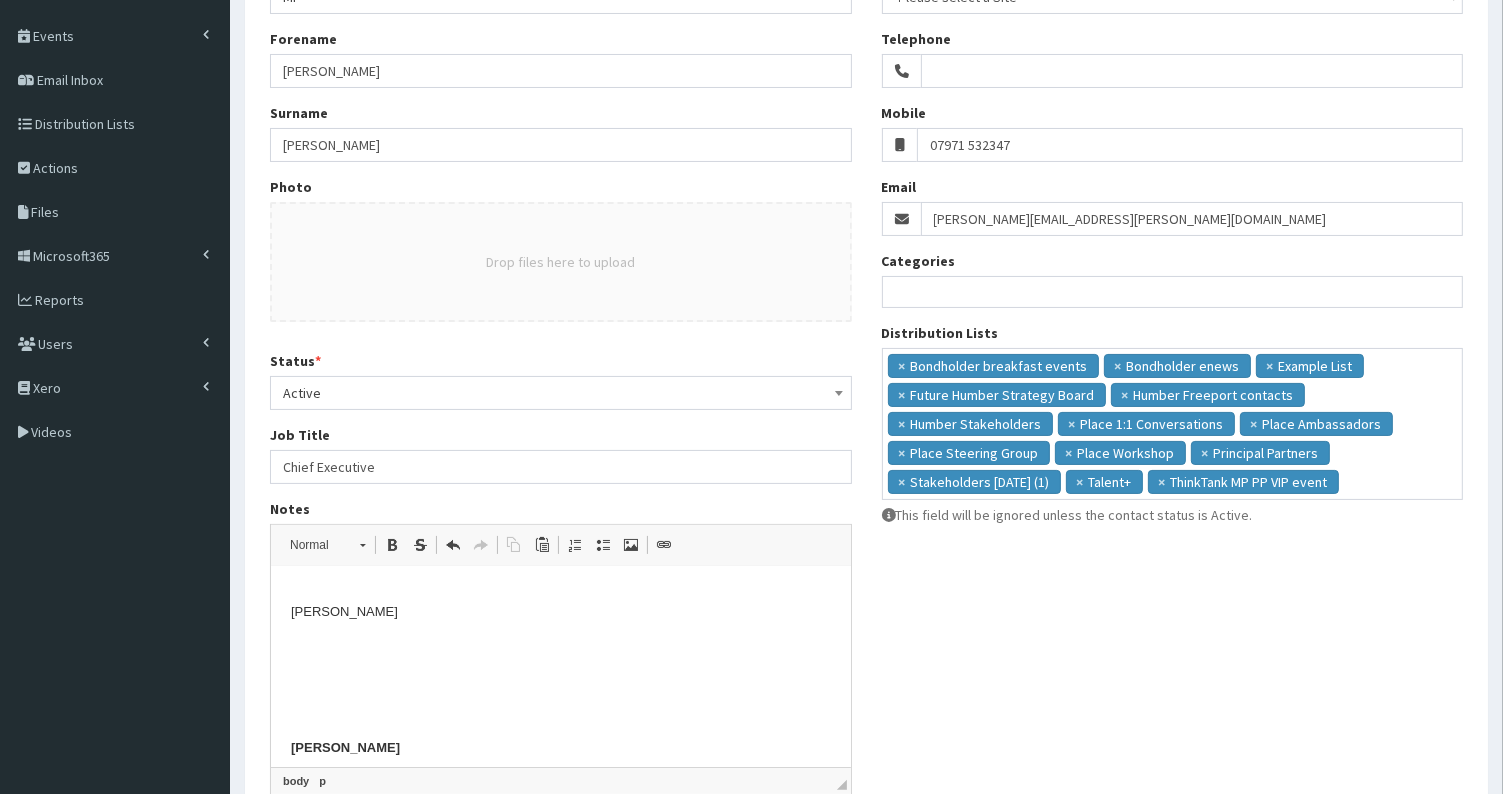 click on "Active" at bounding box center [561, 393] 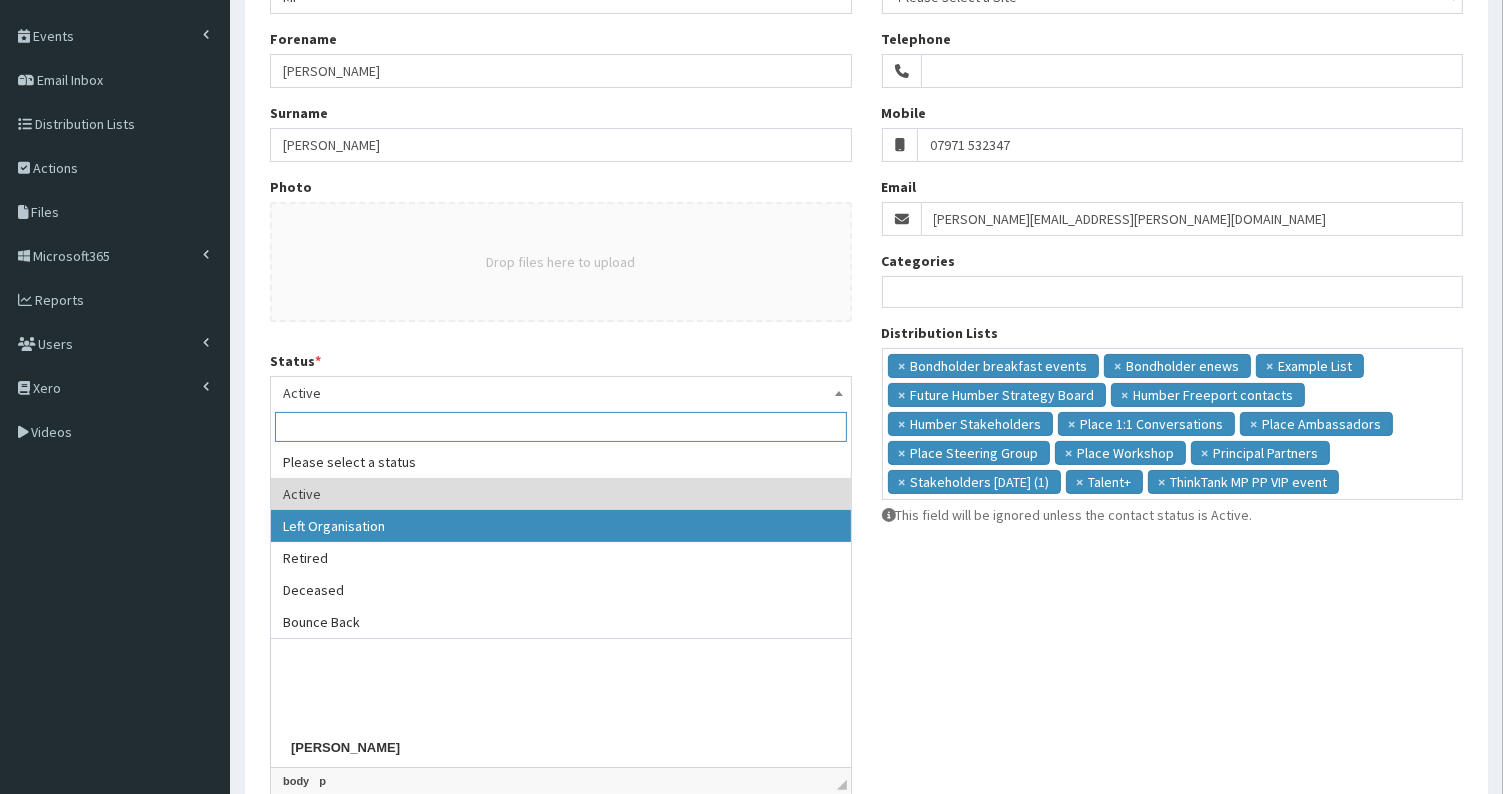 select on "2" 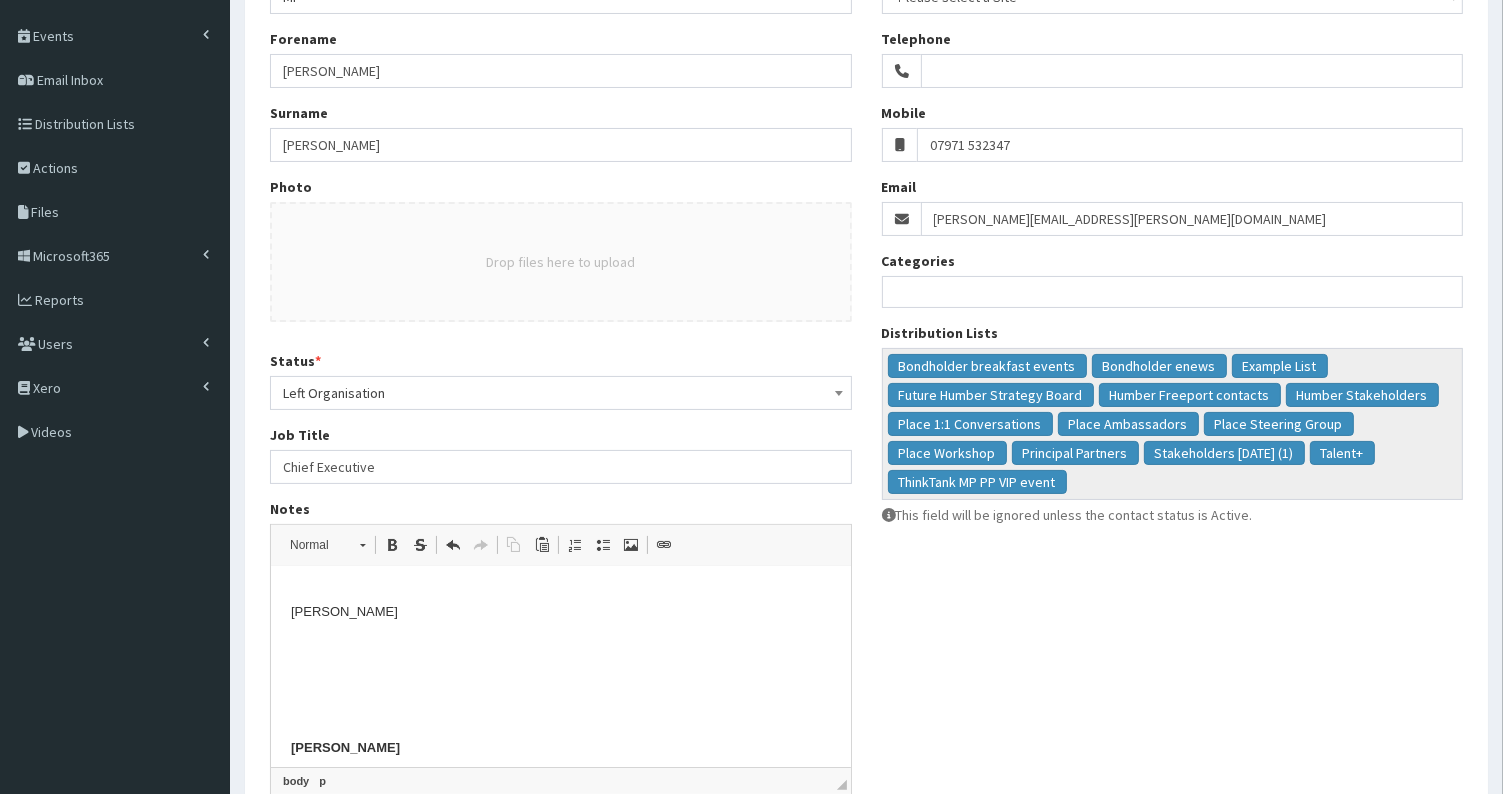 scroll, scrollTop: 369, scrollLeft: 0, axis: vertical 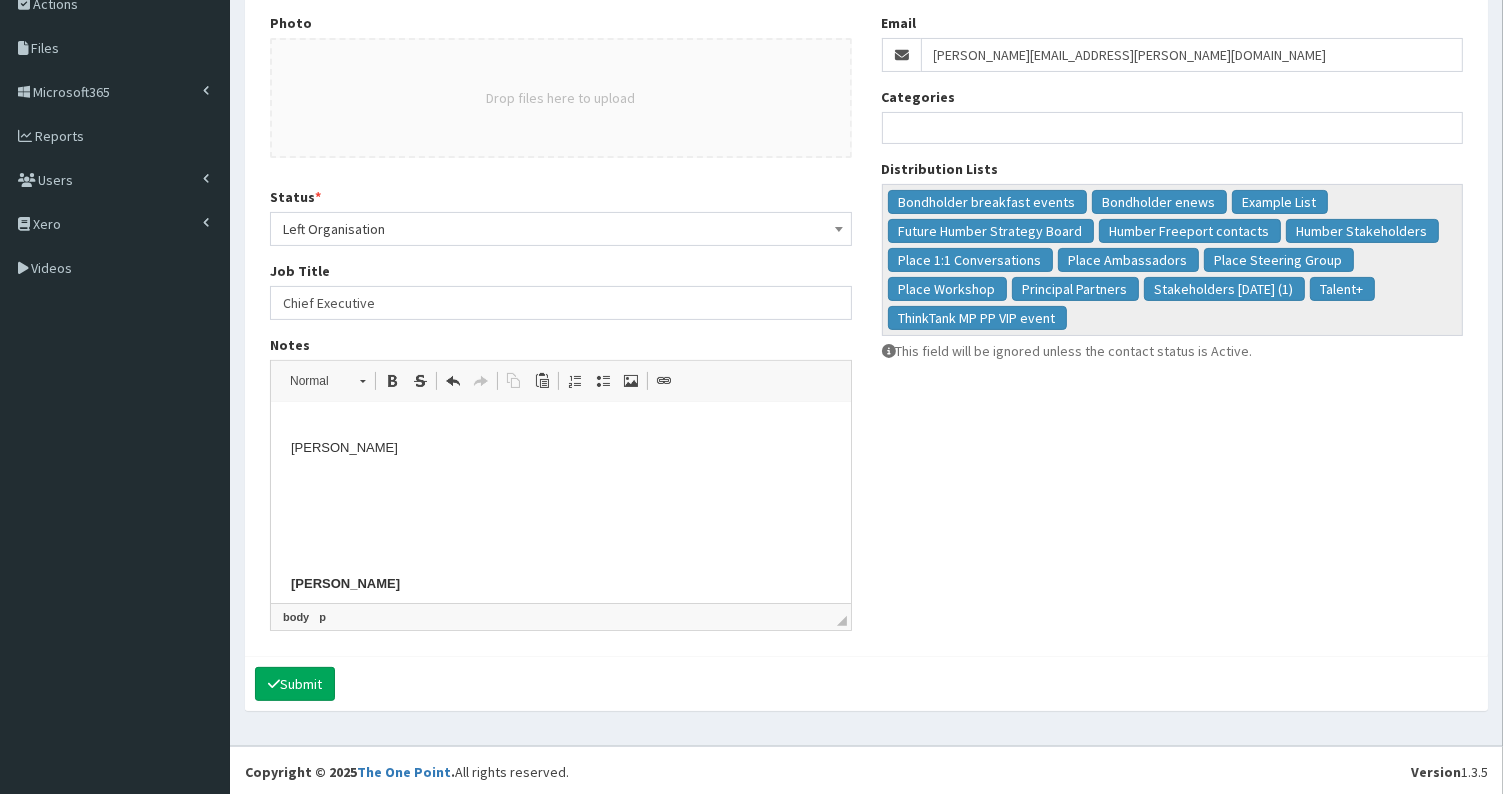 click on "PA is Lisa Watson 07702 657073 lisa.watson@kcom.com Dear Leahann I wanted to let you know personally that I’ll be leaving KCOM in August. After more than six years leading the company through significant transformation, I’ve made the difficult decision that the time is right to move on to new opportunities. Your partnership and support have been invaluable to our success, and I'm grateful for the relationship we've built together. KCOM is a brilliant business which contributes so much to region and leading it through the 120th anniversary last year was one of the great privileges of my role. I’ll be working with the team to ensure a smooth transition over the coming weeks, and more information will be shared about my successor in due course. Before then, our CFO Richard Schafer will be acting as Chief Executive ahead of a permanent appointment being made. In the meantime, please don't hesitate if you have any questions or need anything. Best regards, Tim       Tim Shaw Chief Executive Officer" at bounding box center [560, 226] 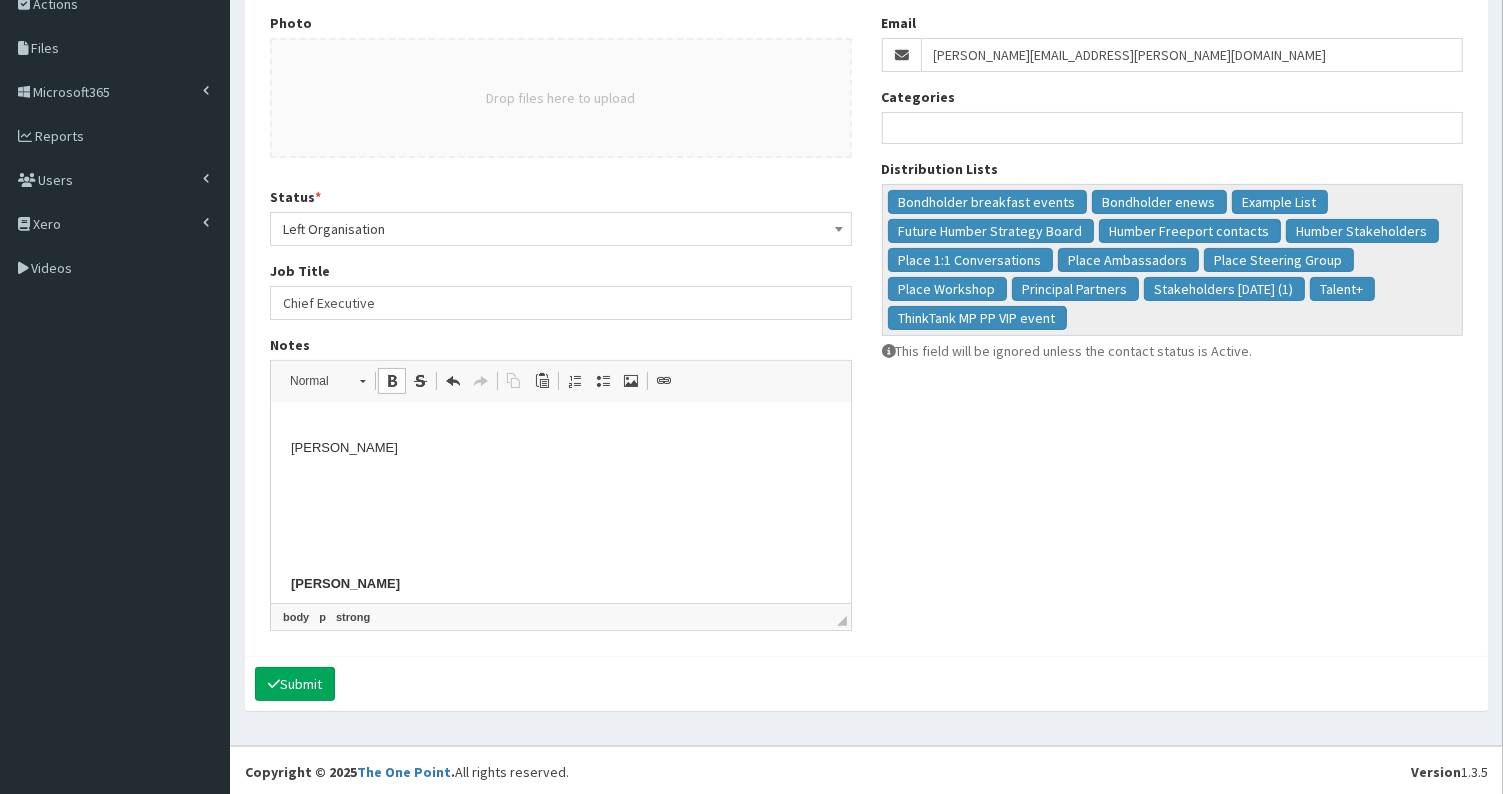 click at bounding box center [560, 482] 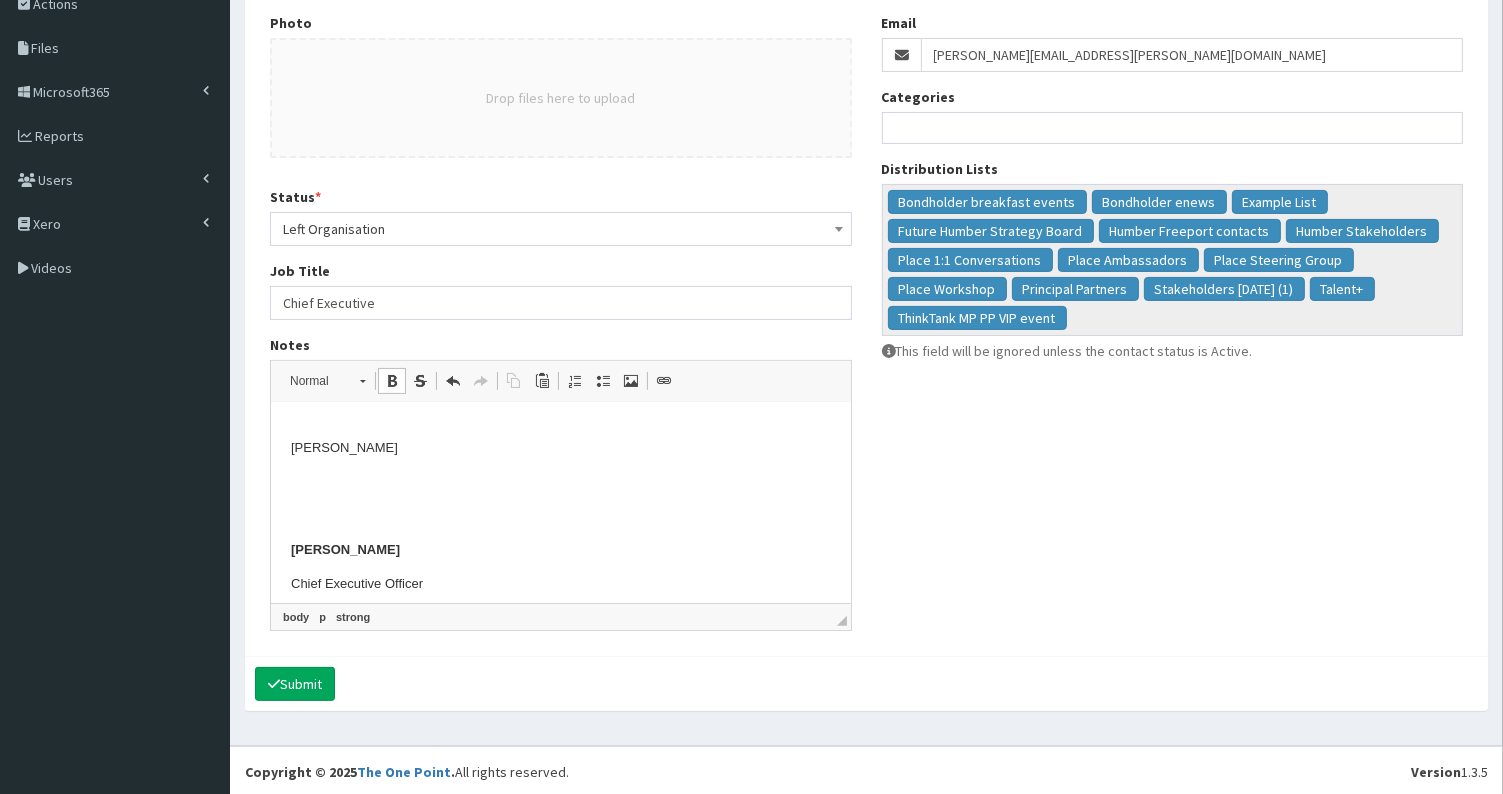 type 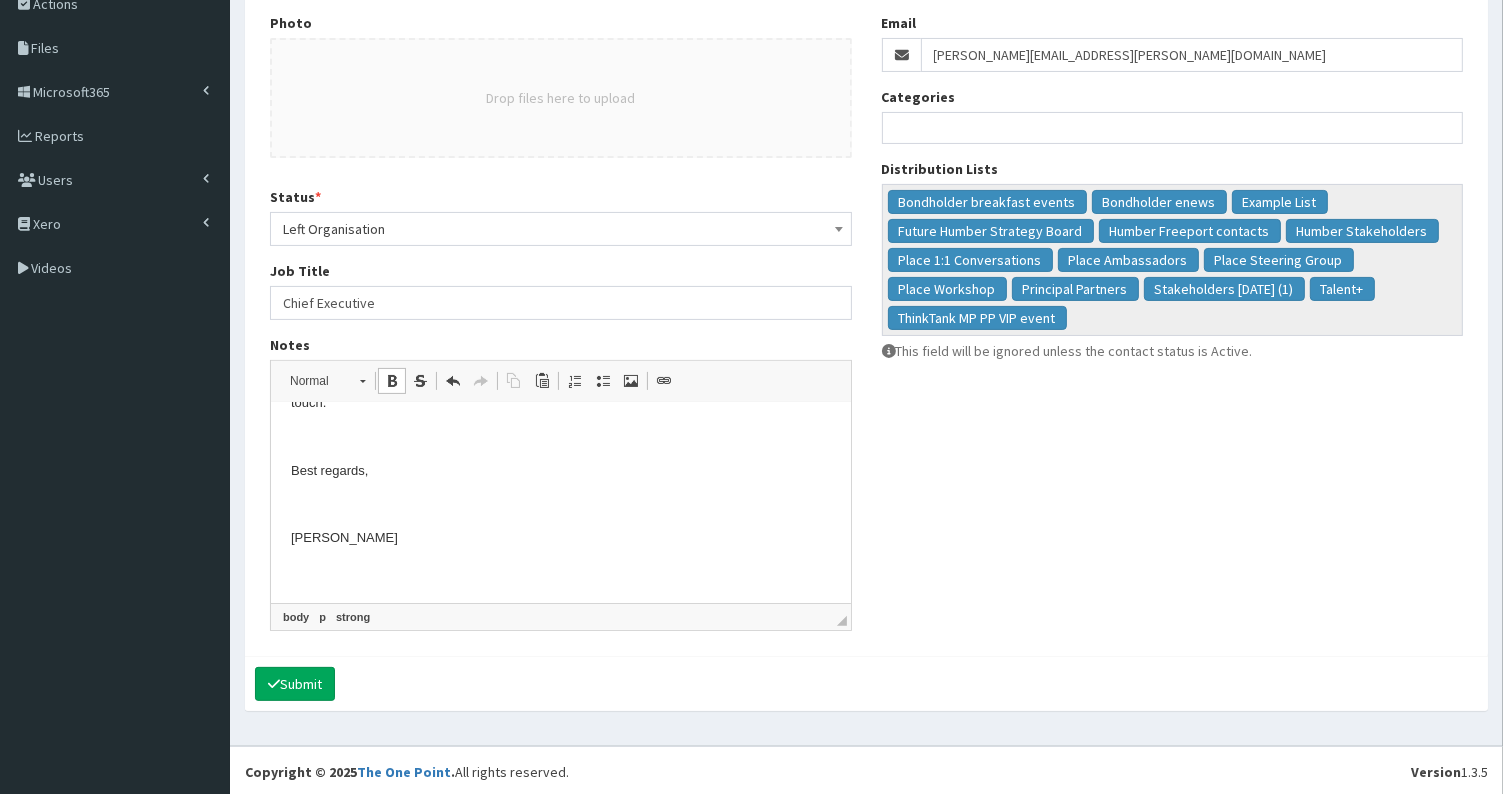scroll, scrollTop: 521, scrollLeft: 0, axis: vertical 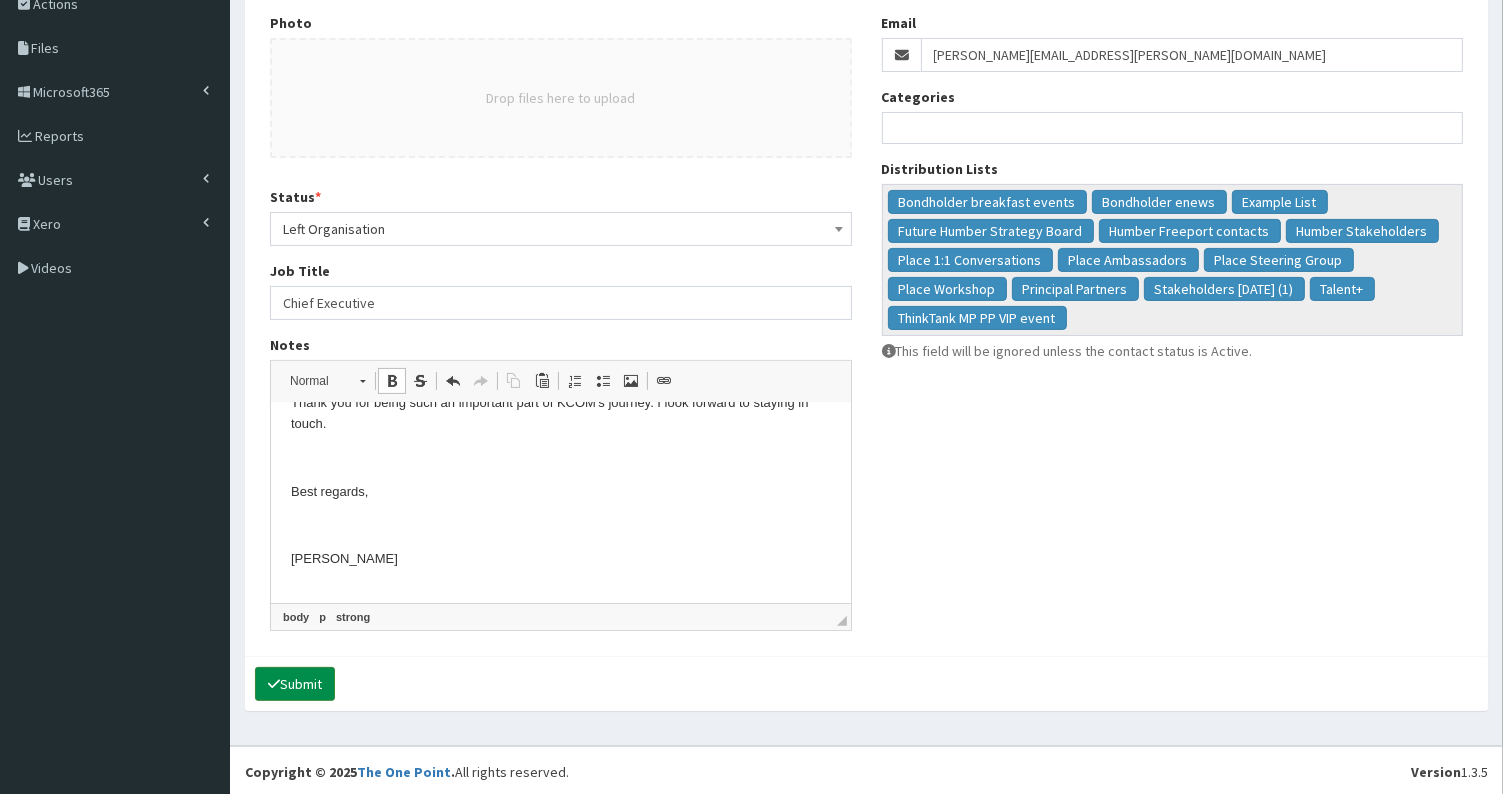 click on "Submit" at bounding box center (295, 684) 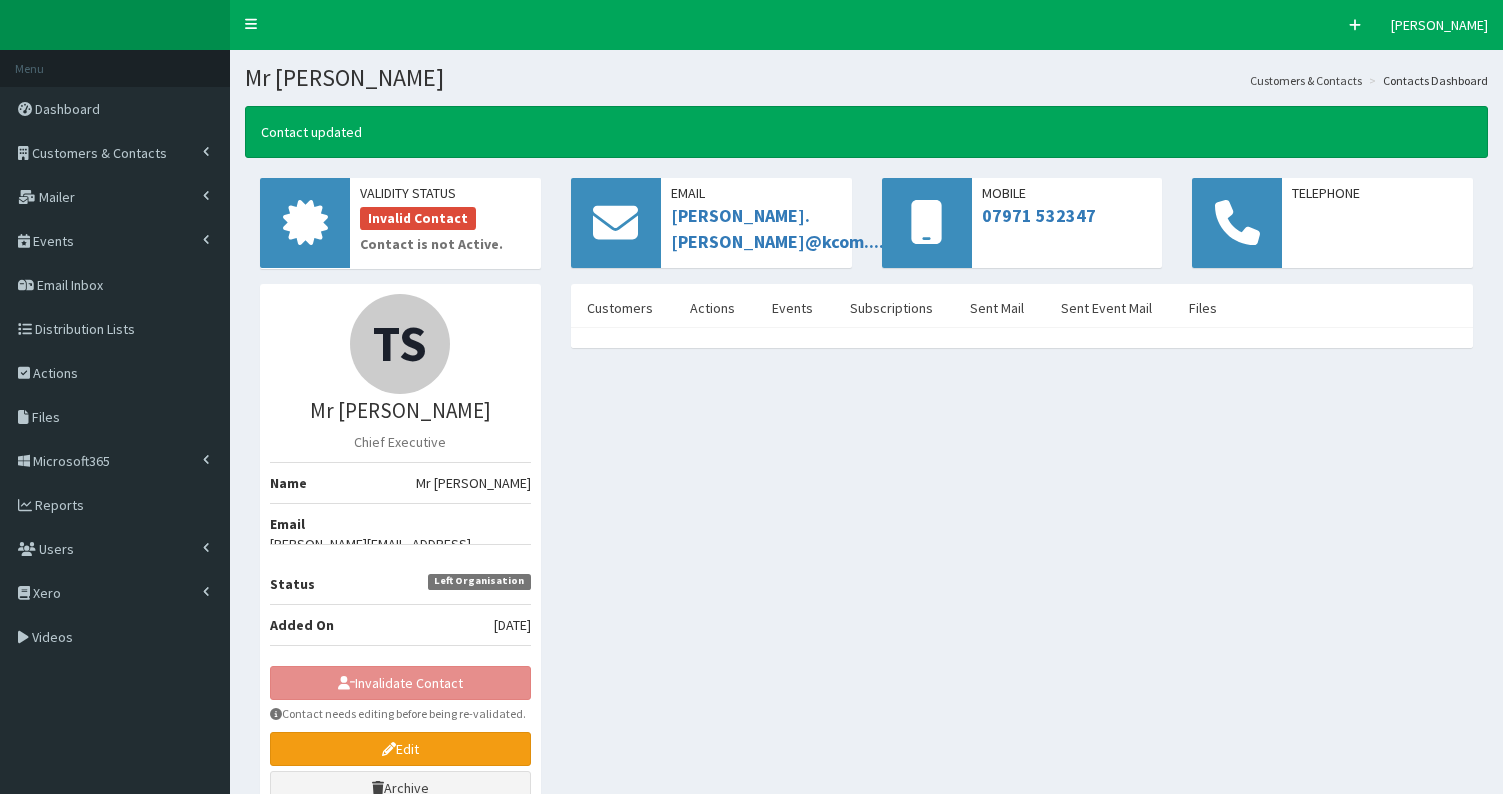 scroll, scrollTop: 0, scrollLeft: 0, axis: both 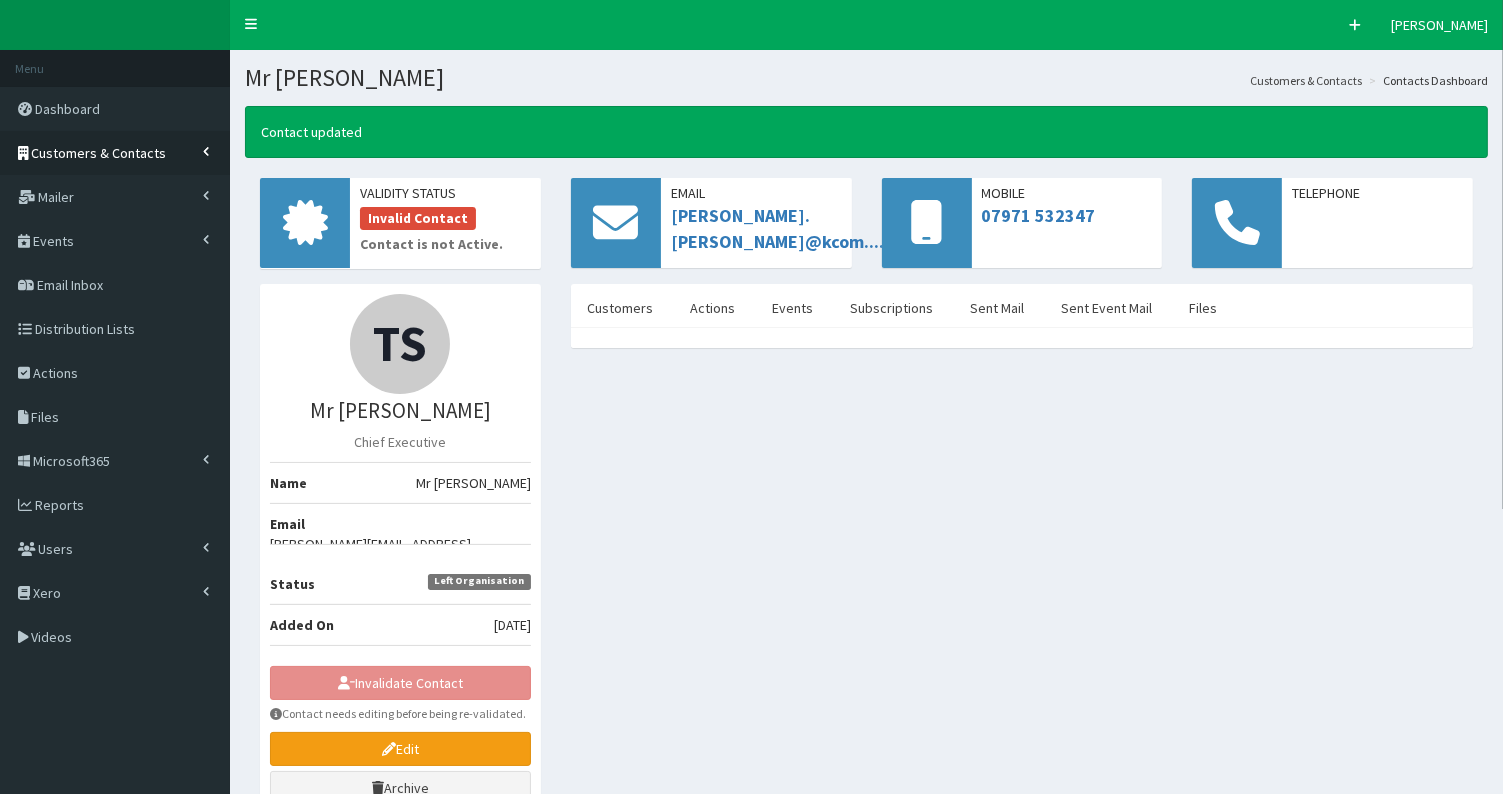 click on "Customers & Contacts" at bounding box center [99, 153] 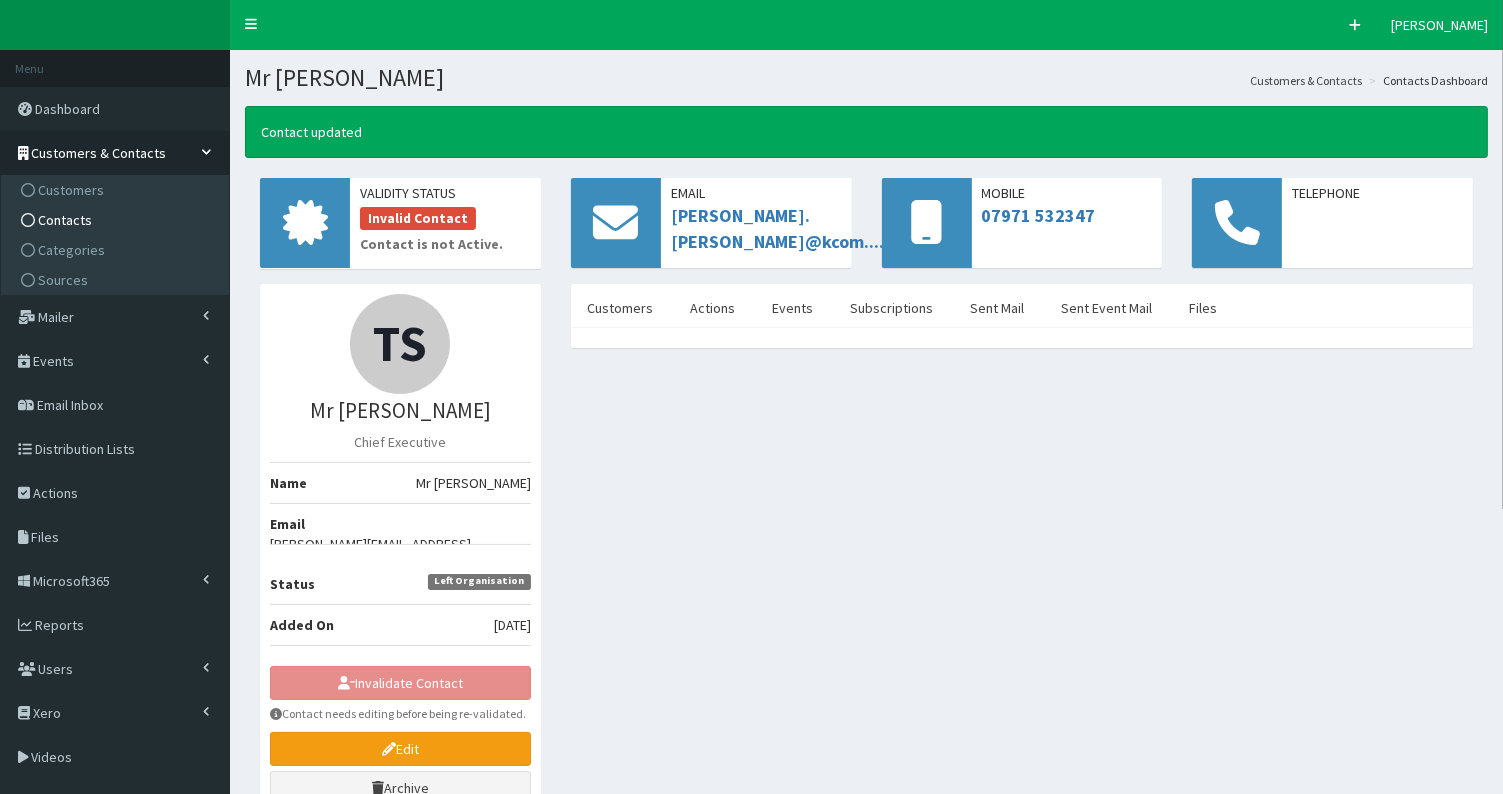 click on "Contacts" at bounding box center (65, 220) 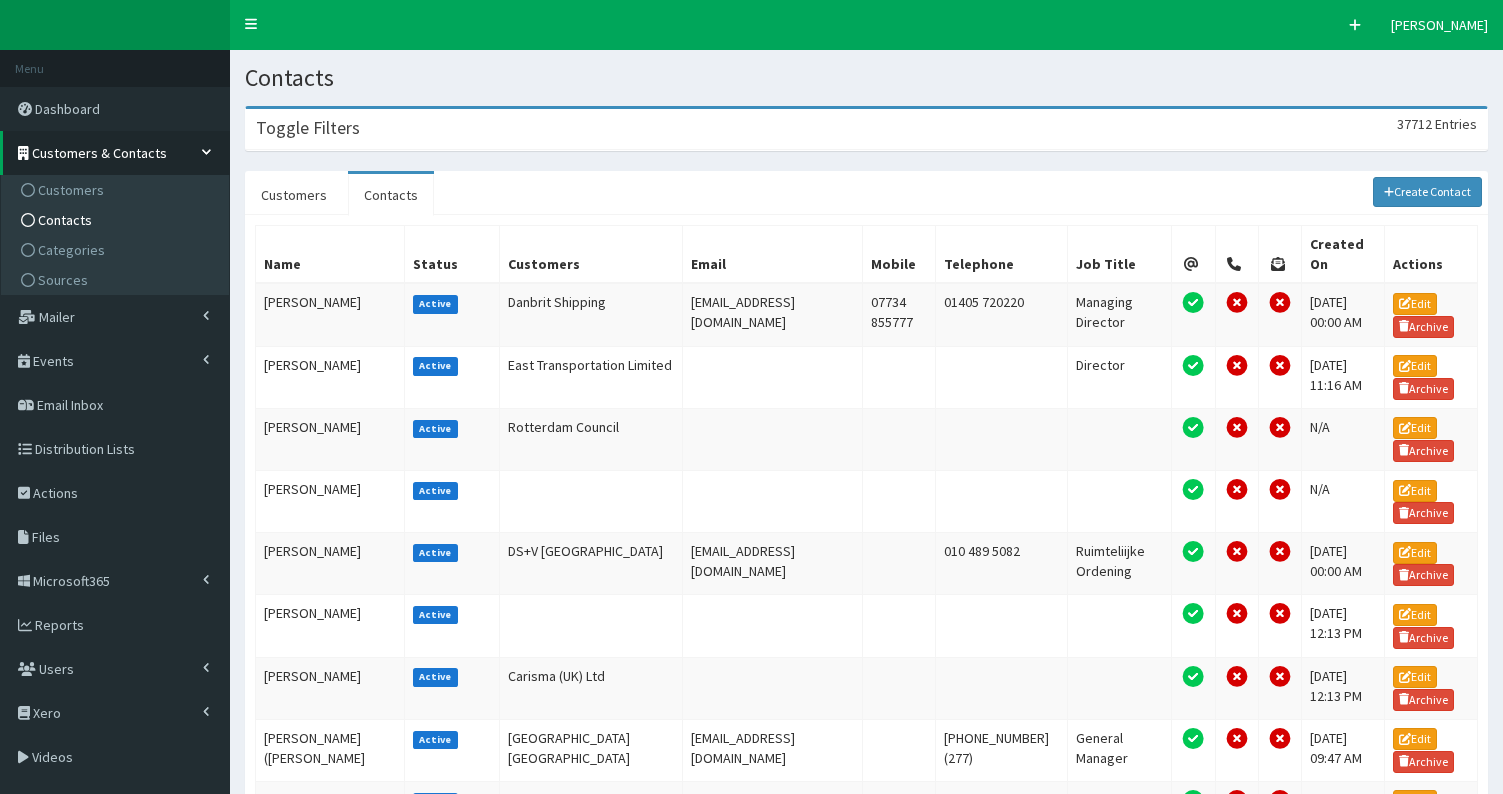 scroll, scrollTop: 0, scrollLeft: 0, axis: both 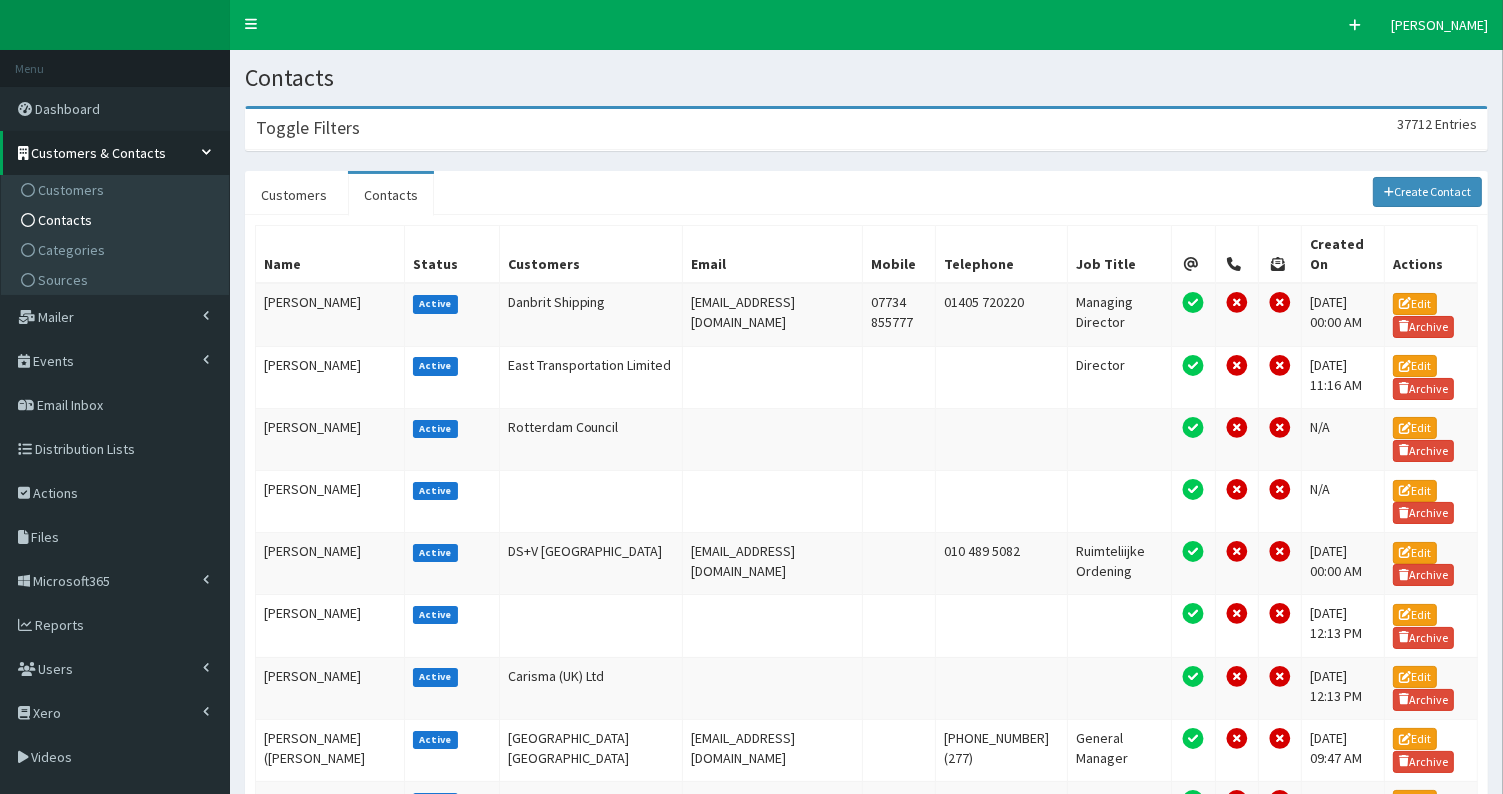 click on "Toggle Filters
37712   Entries" at bounding box center [866, 129] 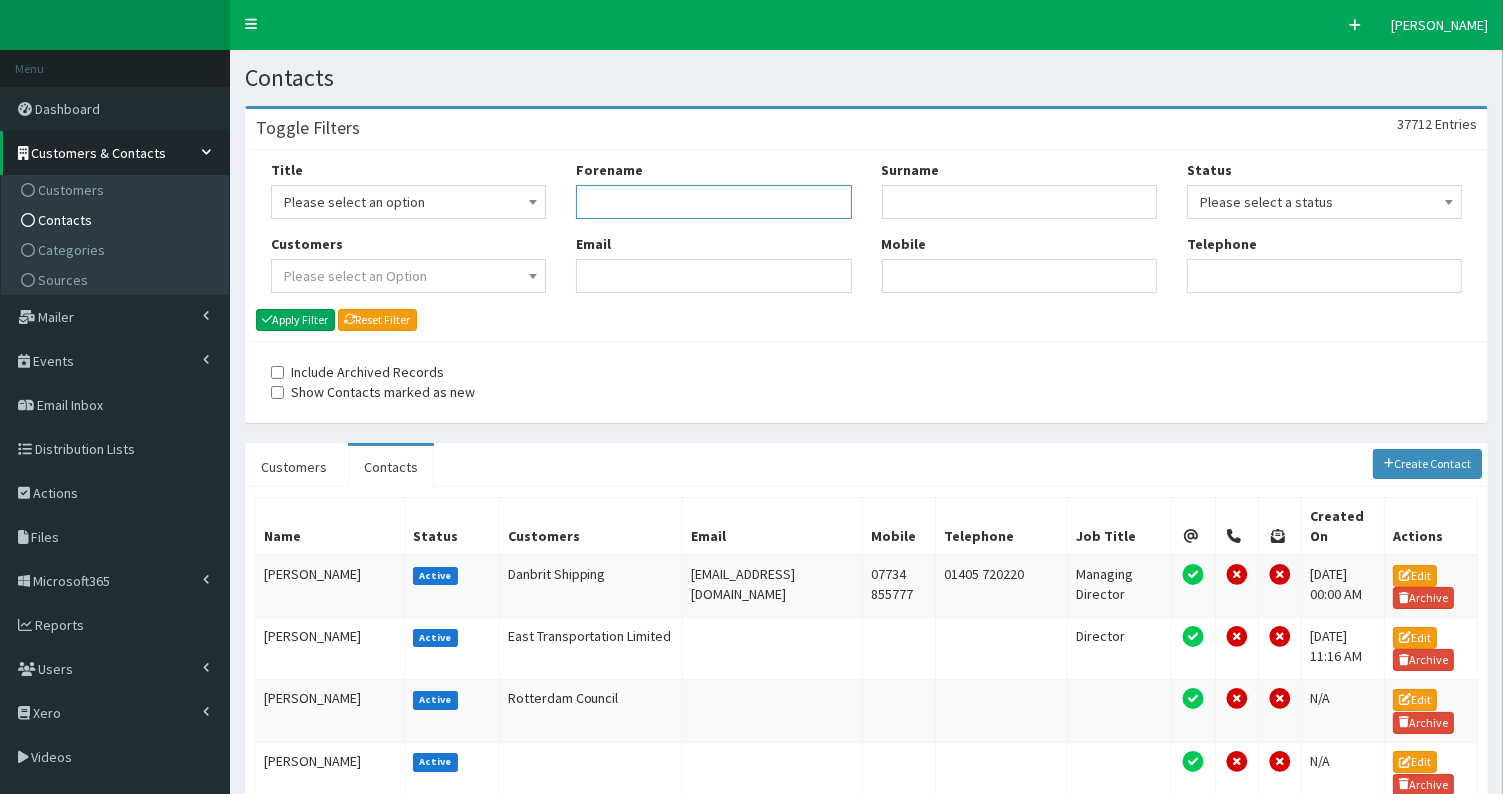 click on "Forename" at bounding box center (713, 202) 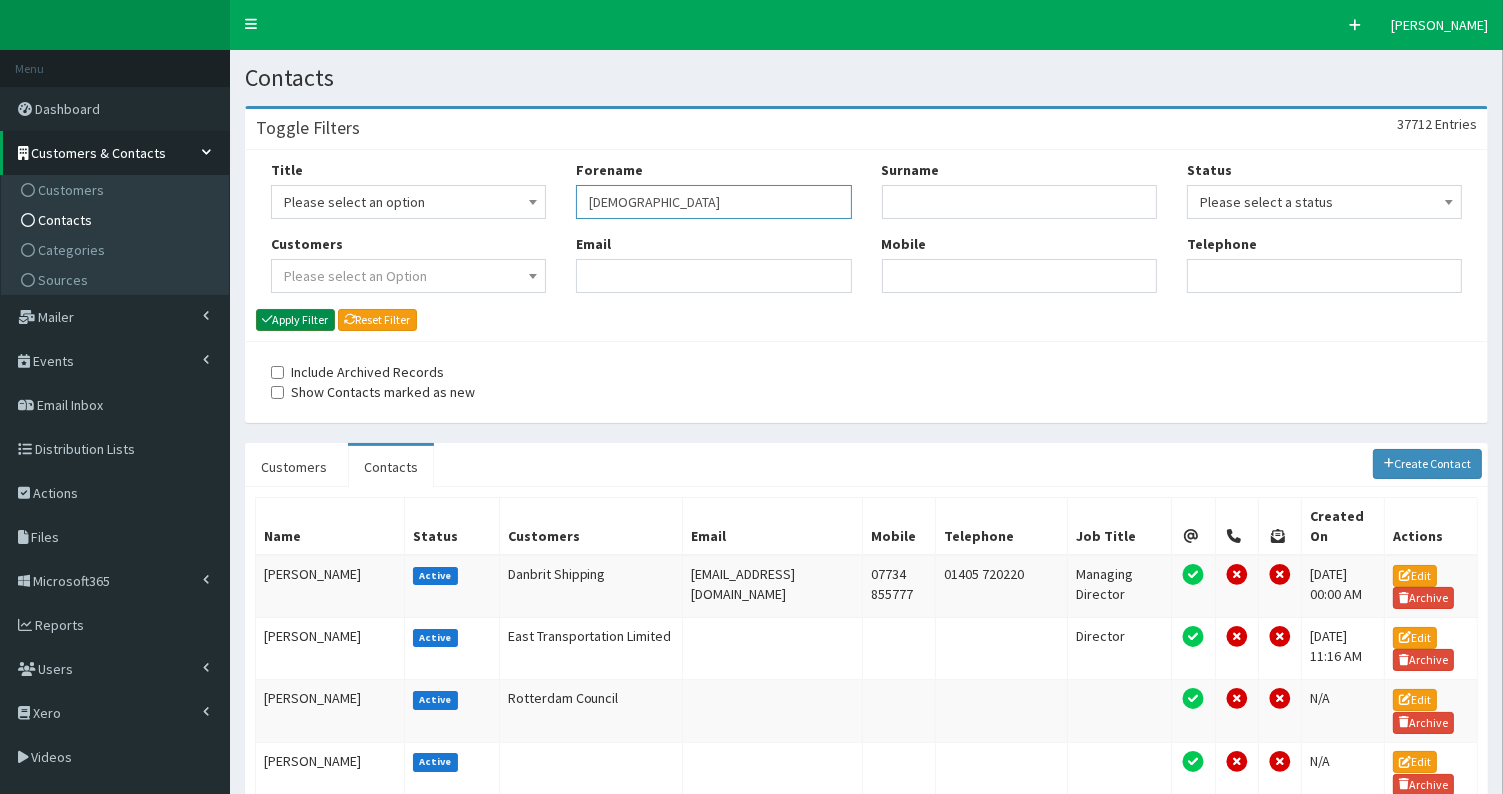 type on "[DEMOGRAPHIC_DATA]" 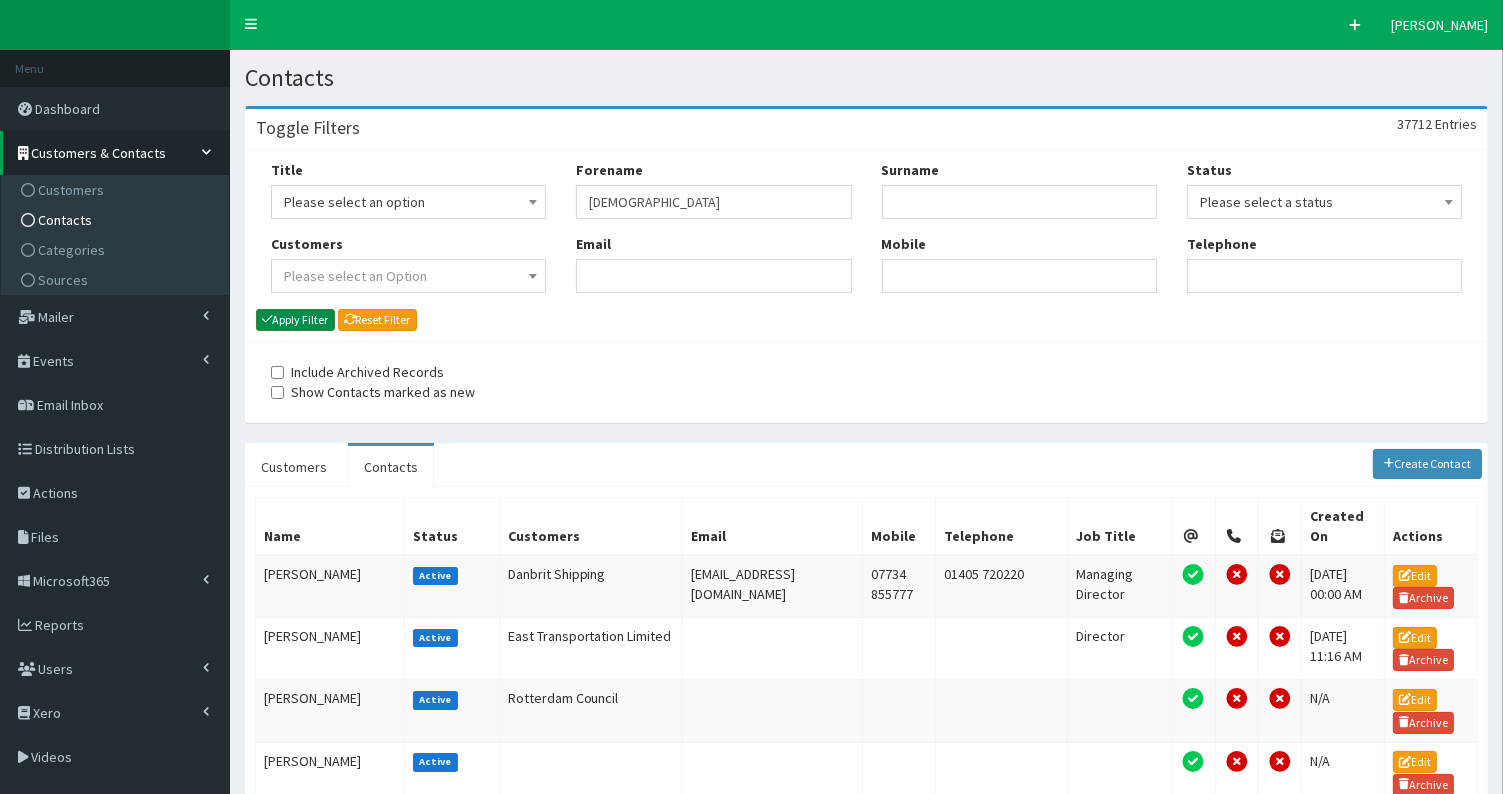 click on "Apply Filter" at bounding box center [295, 320] 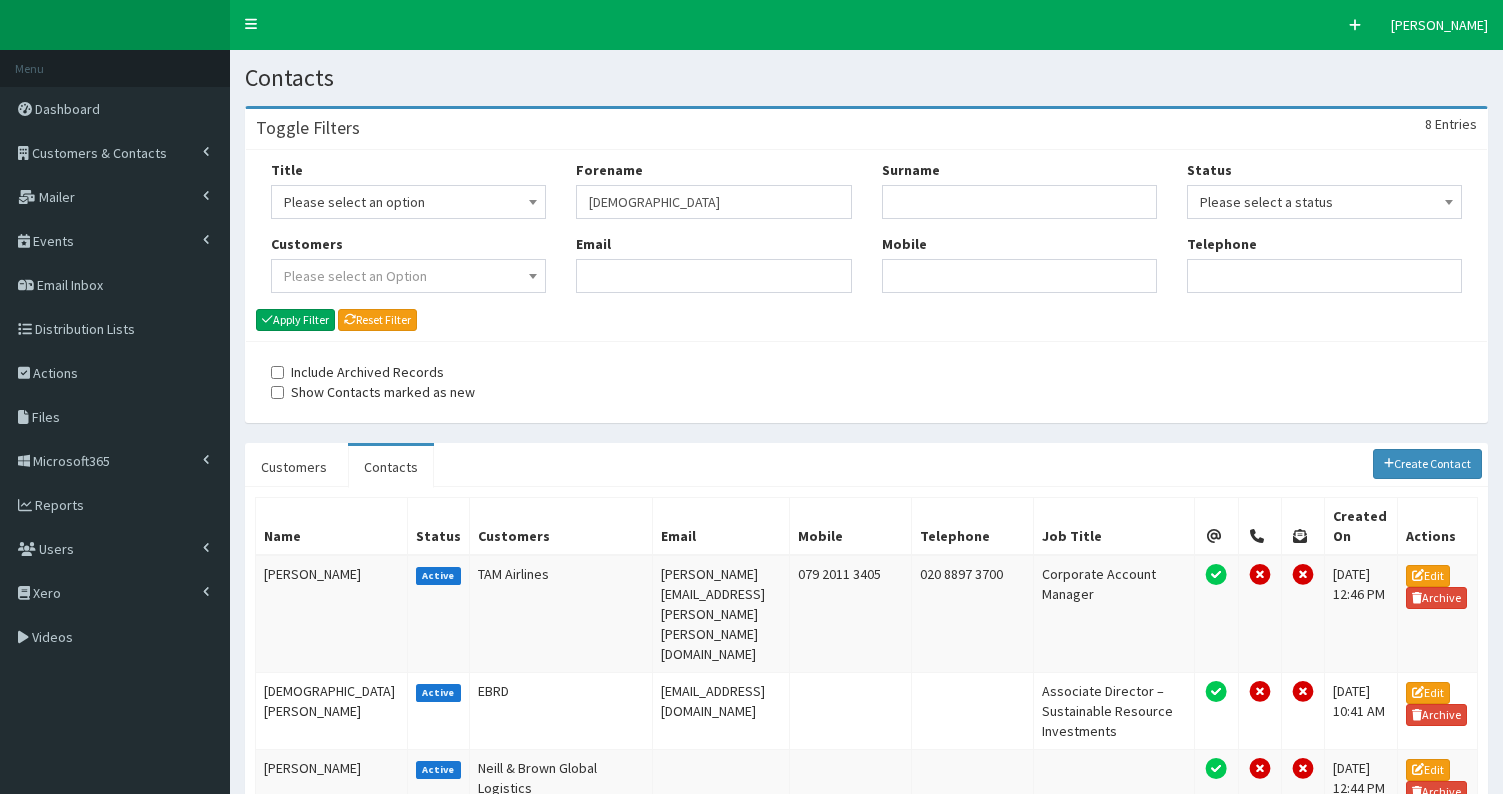 scroll, scrollTop: 0, scrollLeft: 0, axis: both 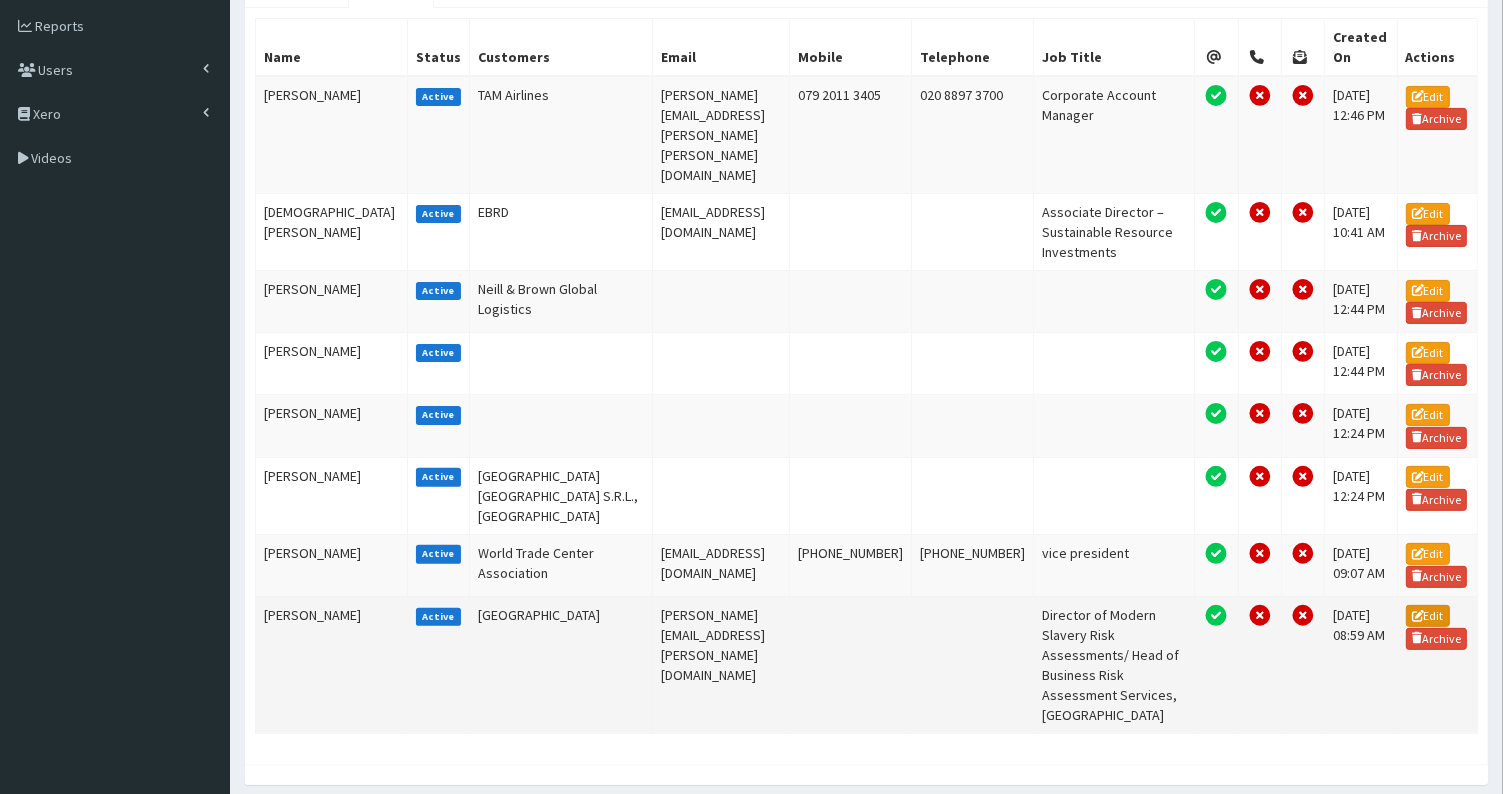 click on "Edit" at bounding box center (1428, 616) 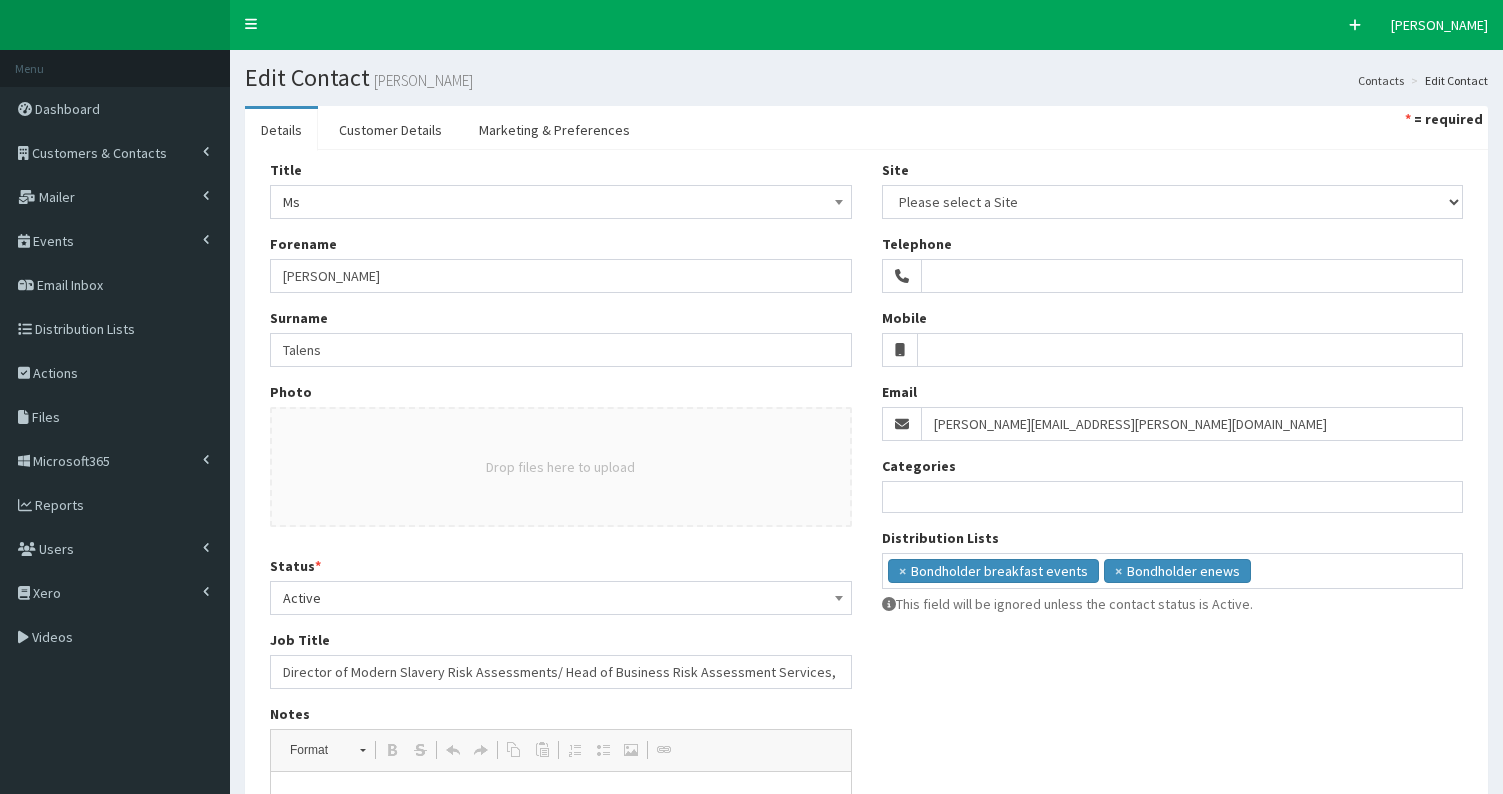 select 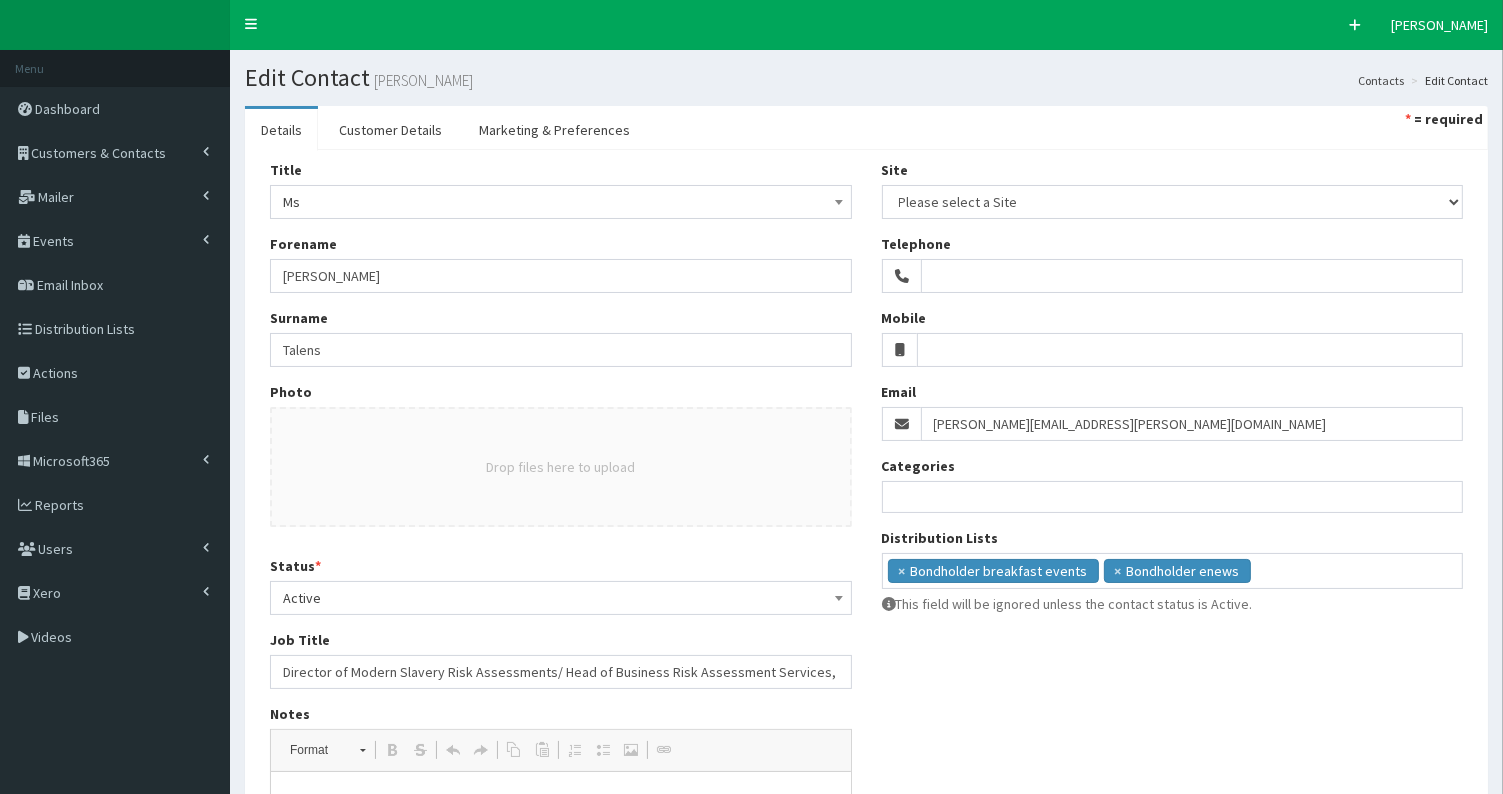 scroll, scrollTop: 0, scrollLeft: 0, axis: both 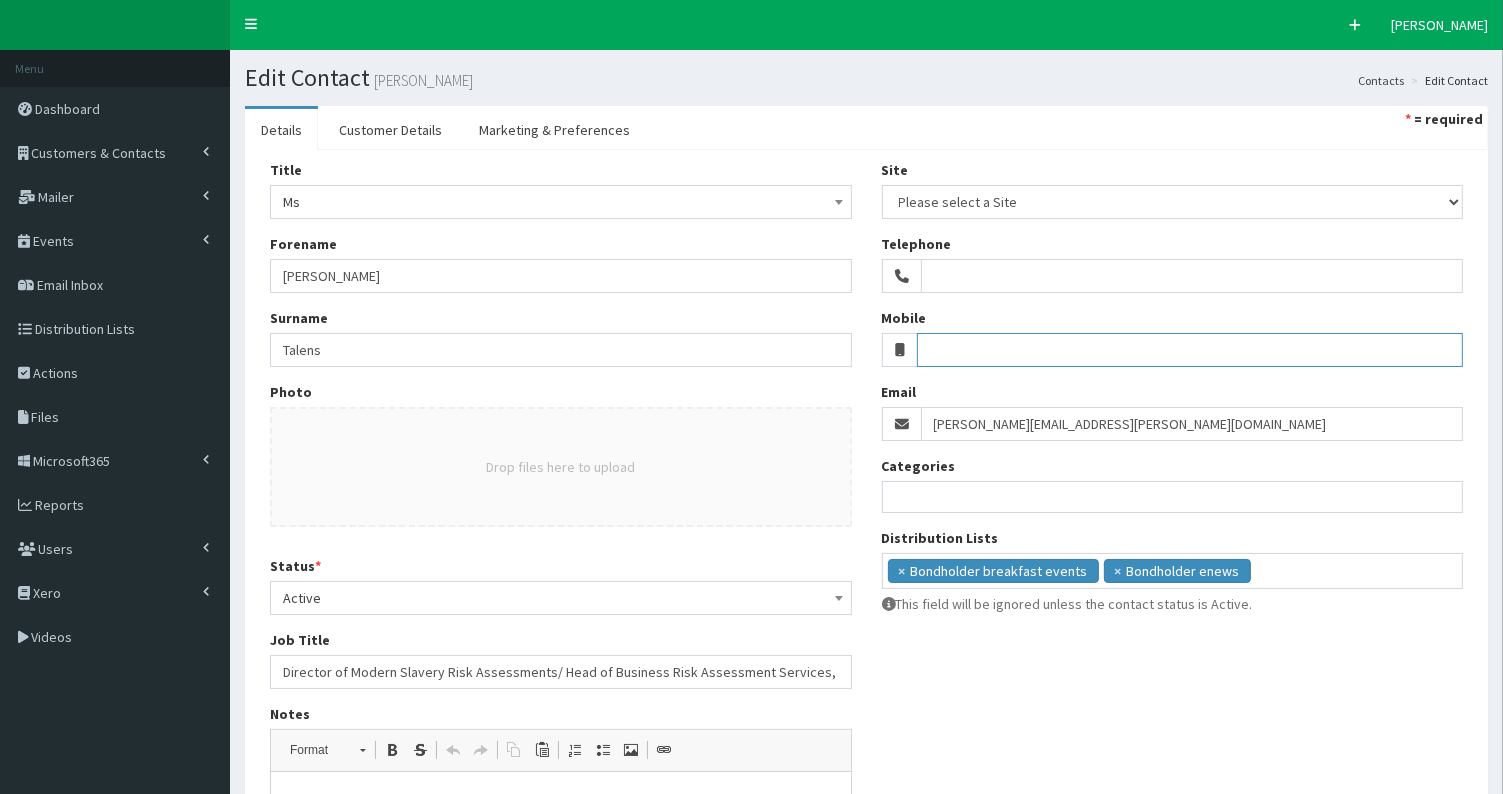 click on "Mobile" at bounding box center (1190, 350) 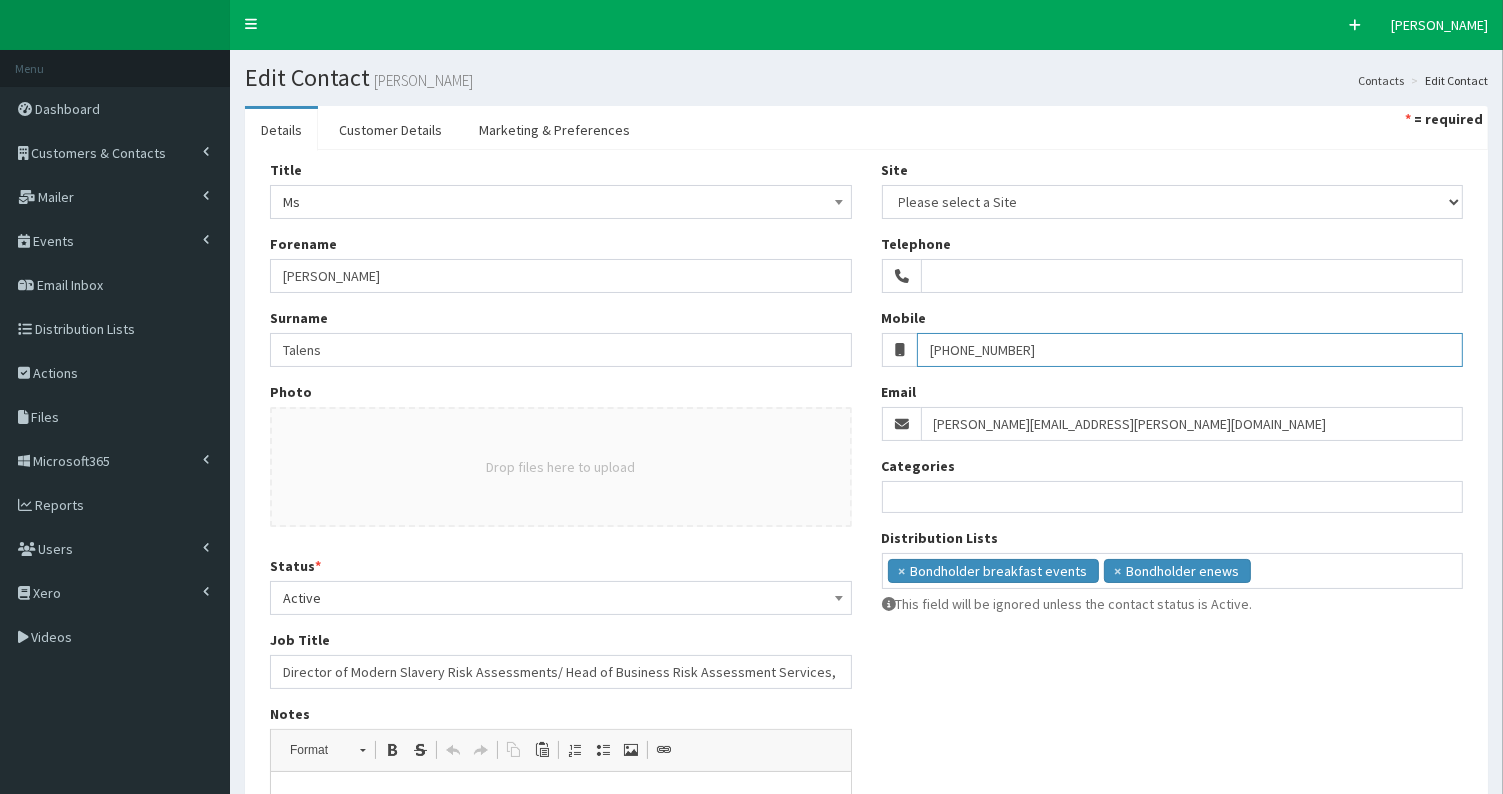 click on "(0) 7742891929" at bounding box center [1190, 350] 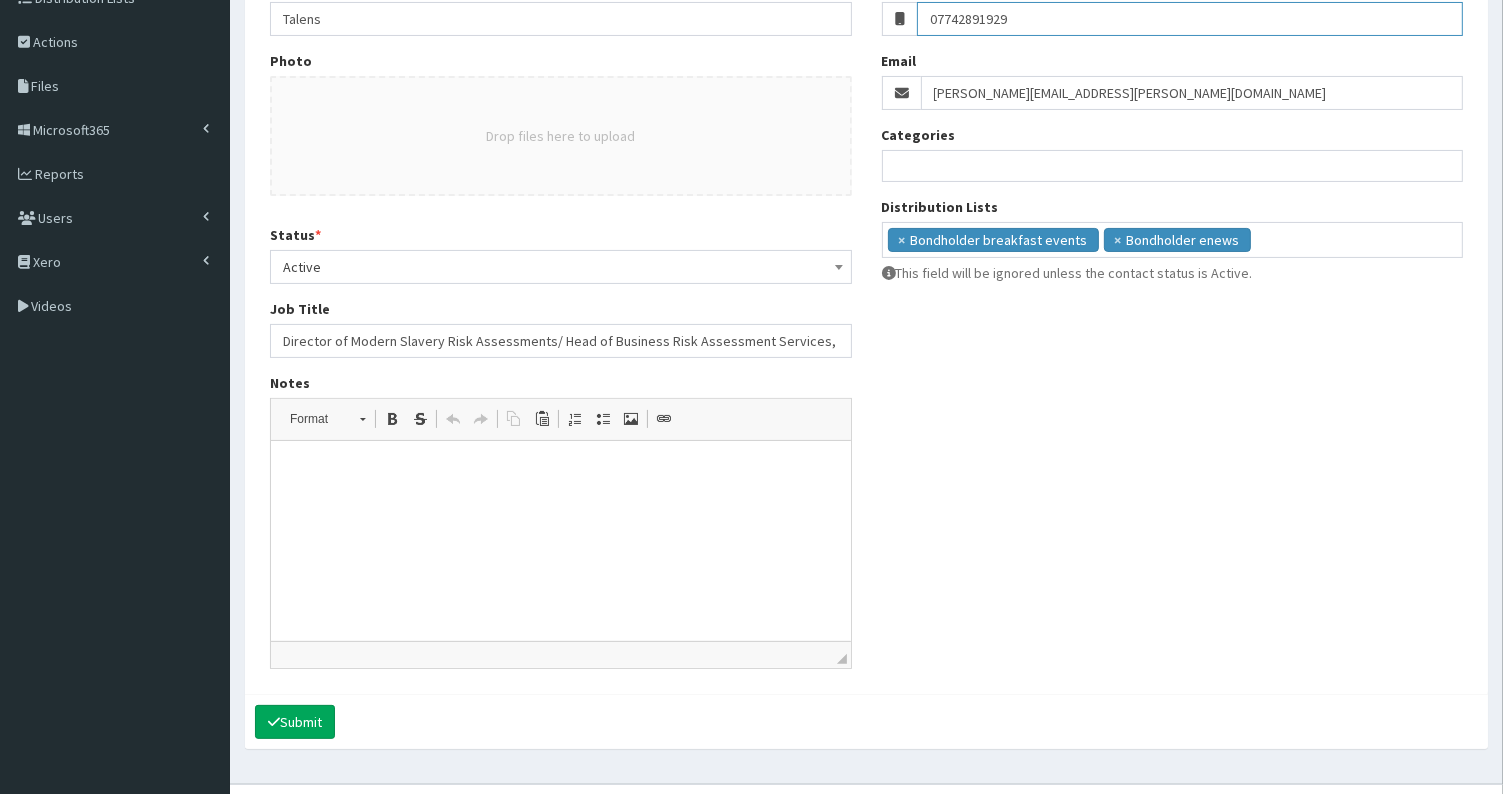 scroll, scrollTop: 338, scrollLeft: 0, axis: vertical 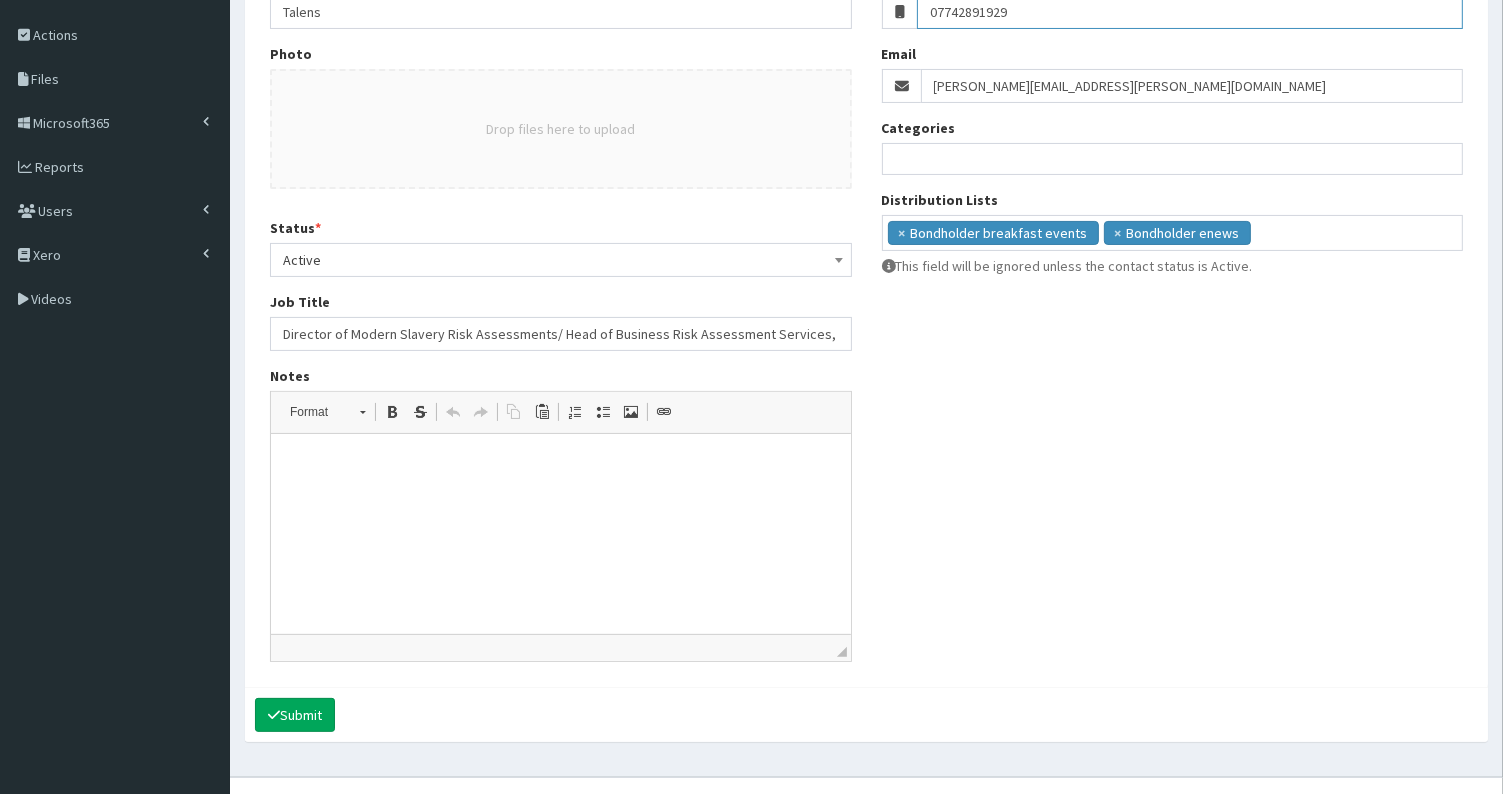 type on "07742891929" 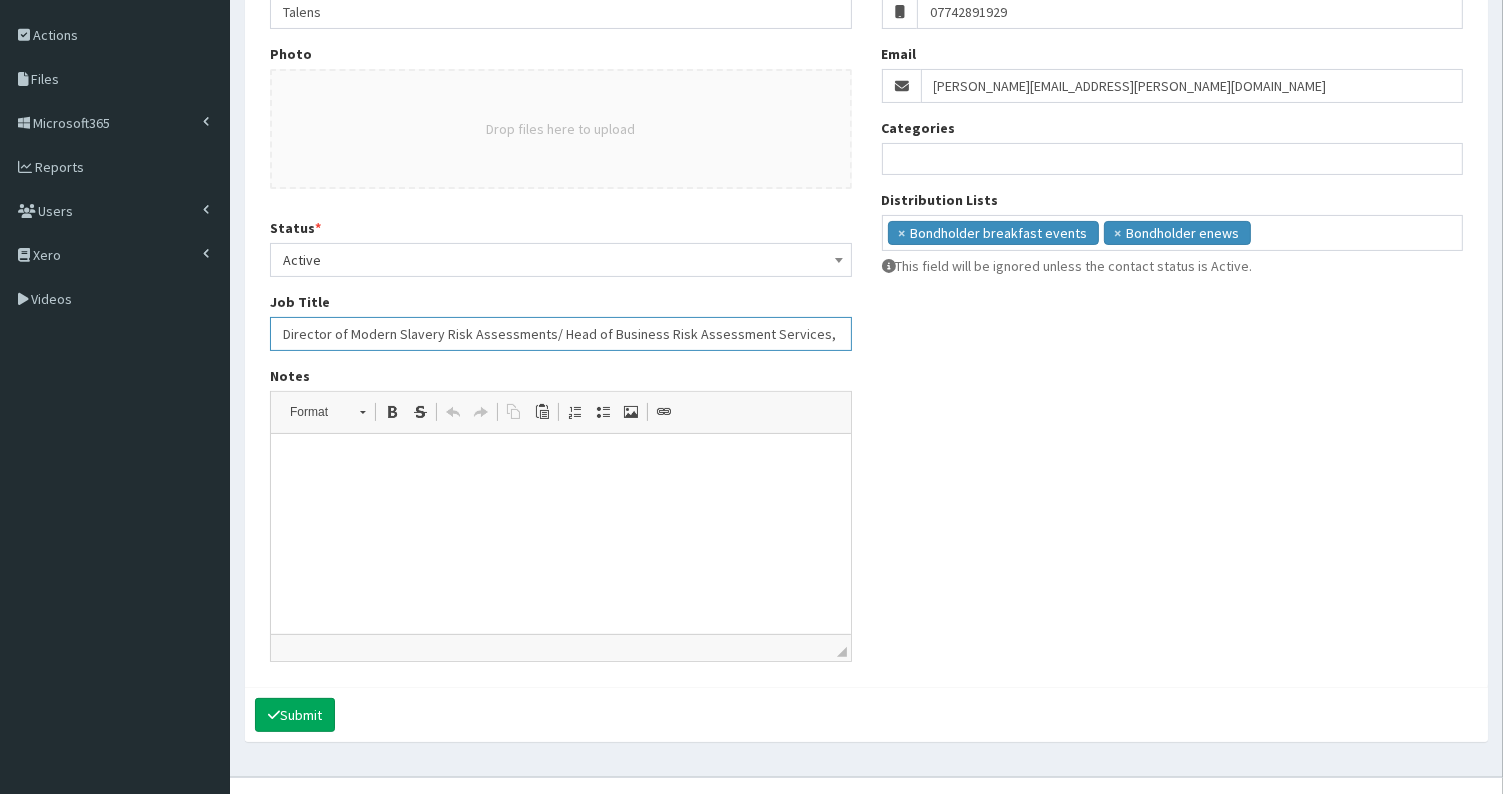 click on "Director of Modern Slavery Risk Assessments/ Head of Business Risk Assessment Services, Wilberforce Institute" at bounding box center [561, 334] 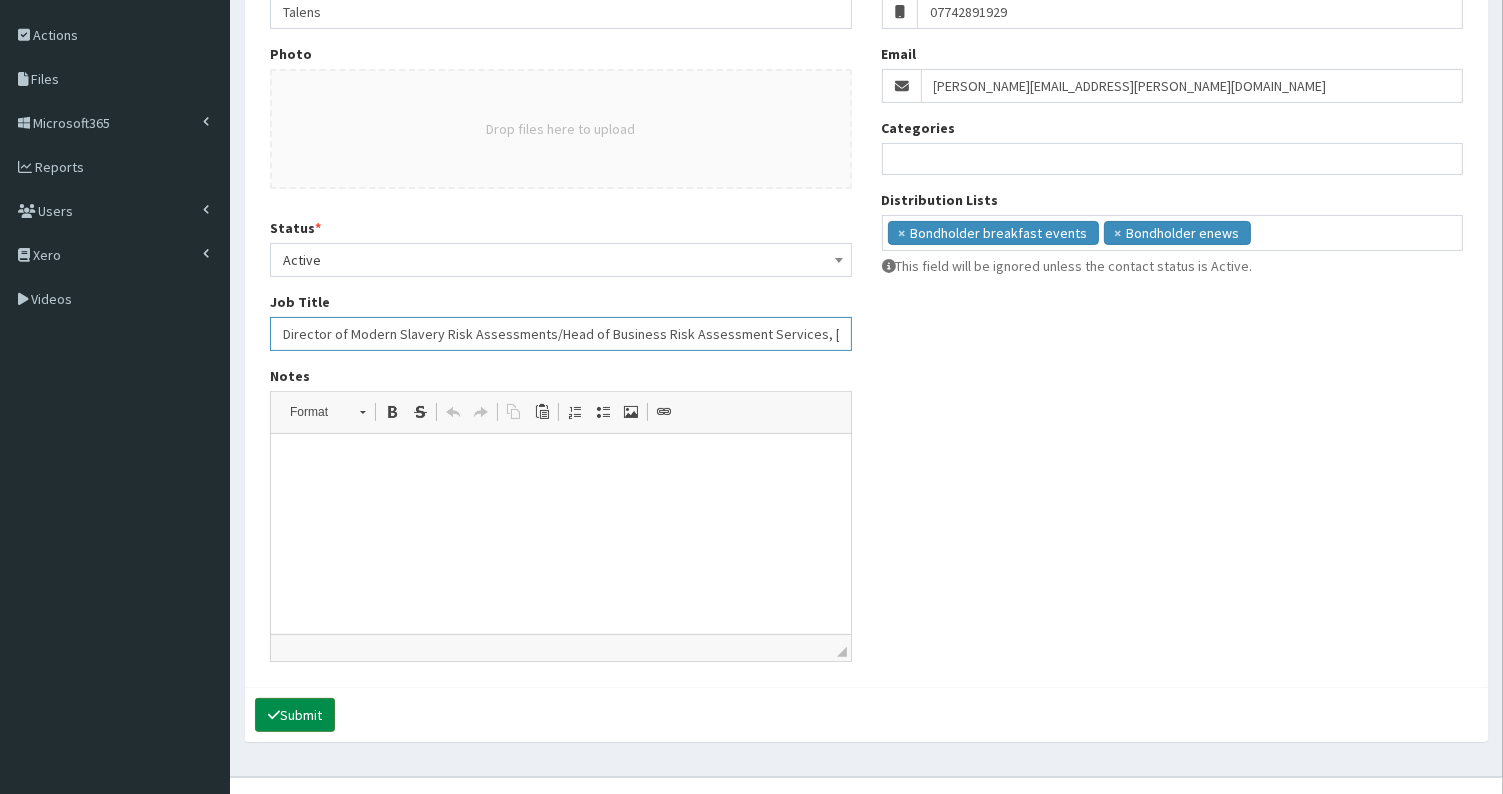 type on "Director of Modern Slavery Risk Assessments/Head of Business Risk Assessment Services, Wilberforce Institute" 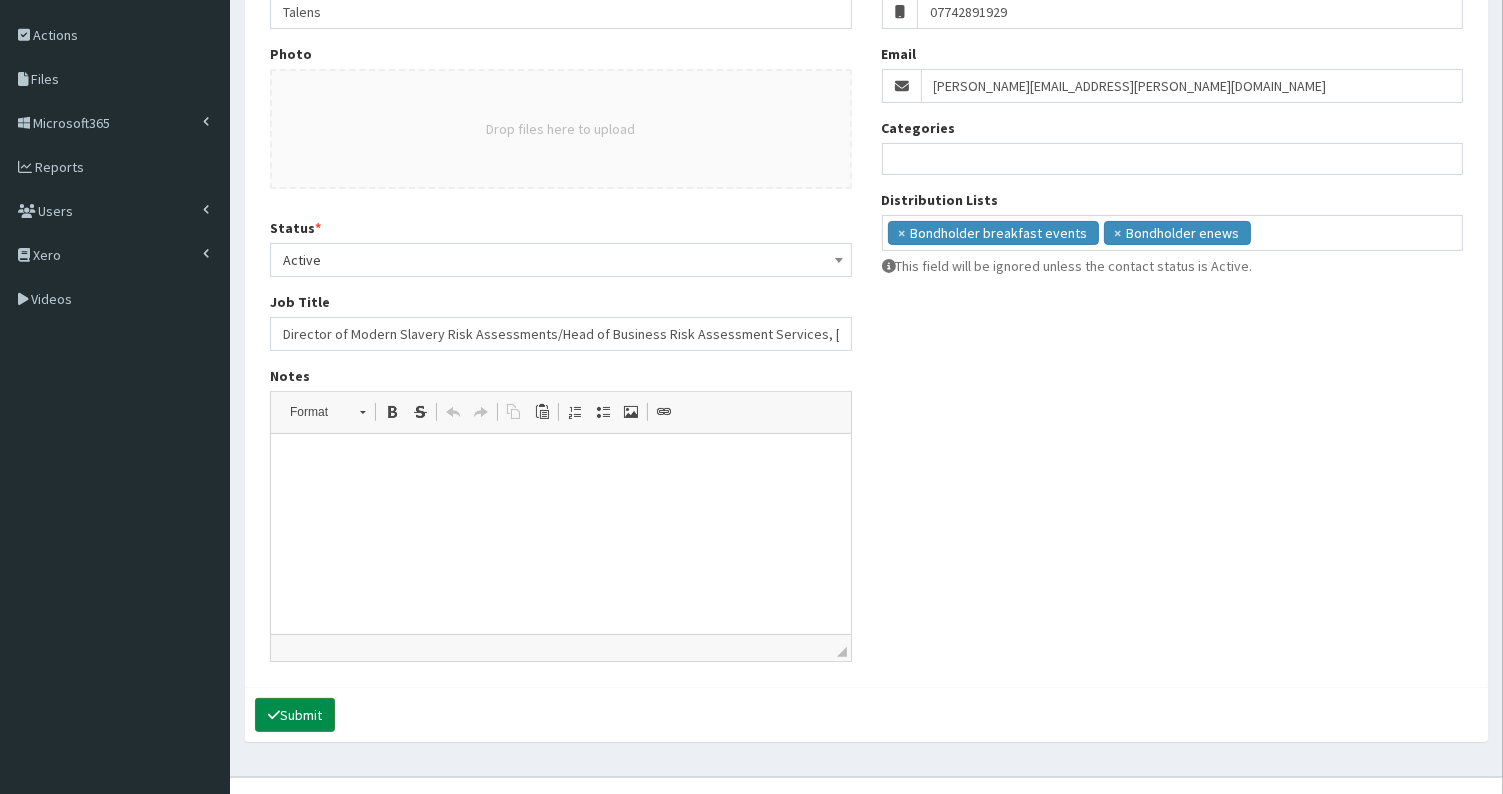 click on "Submit" at bounding box center [295, 715] 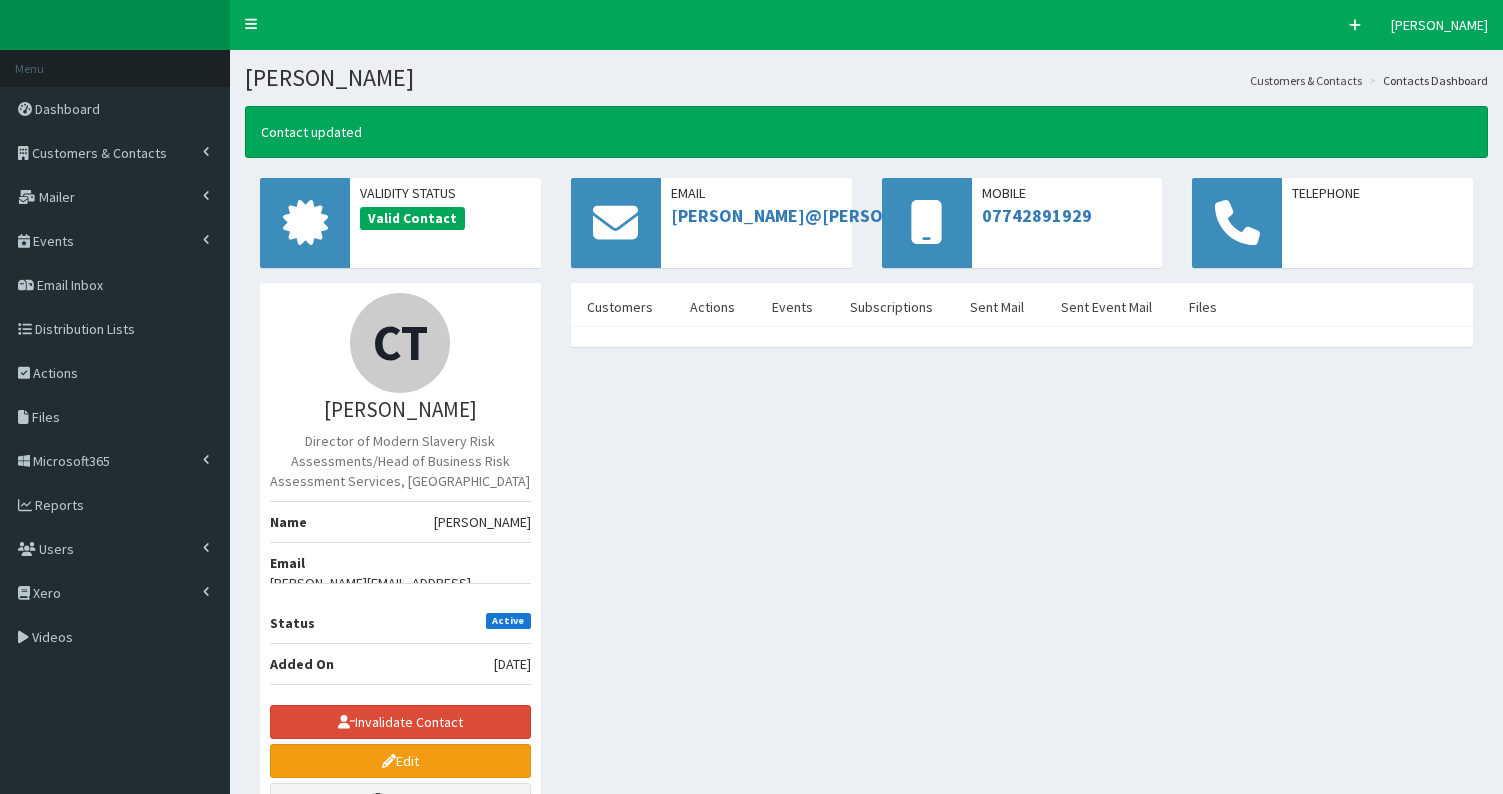 scroll, scrollTop: 0, scrollLeft: 0, axis: both 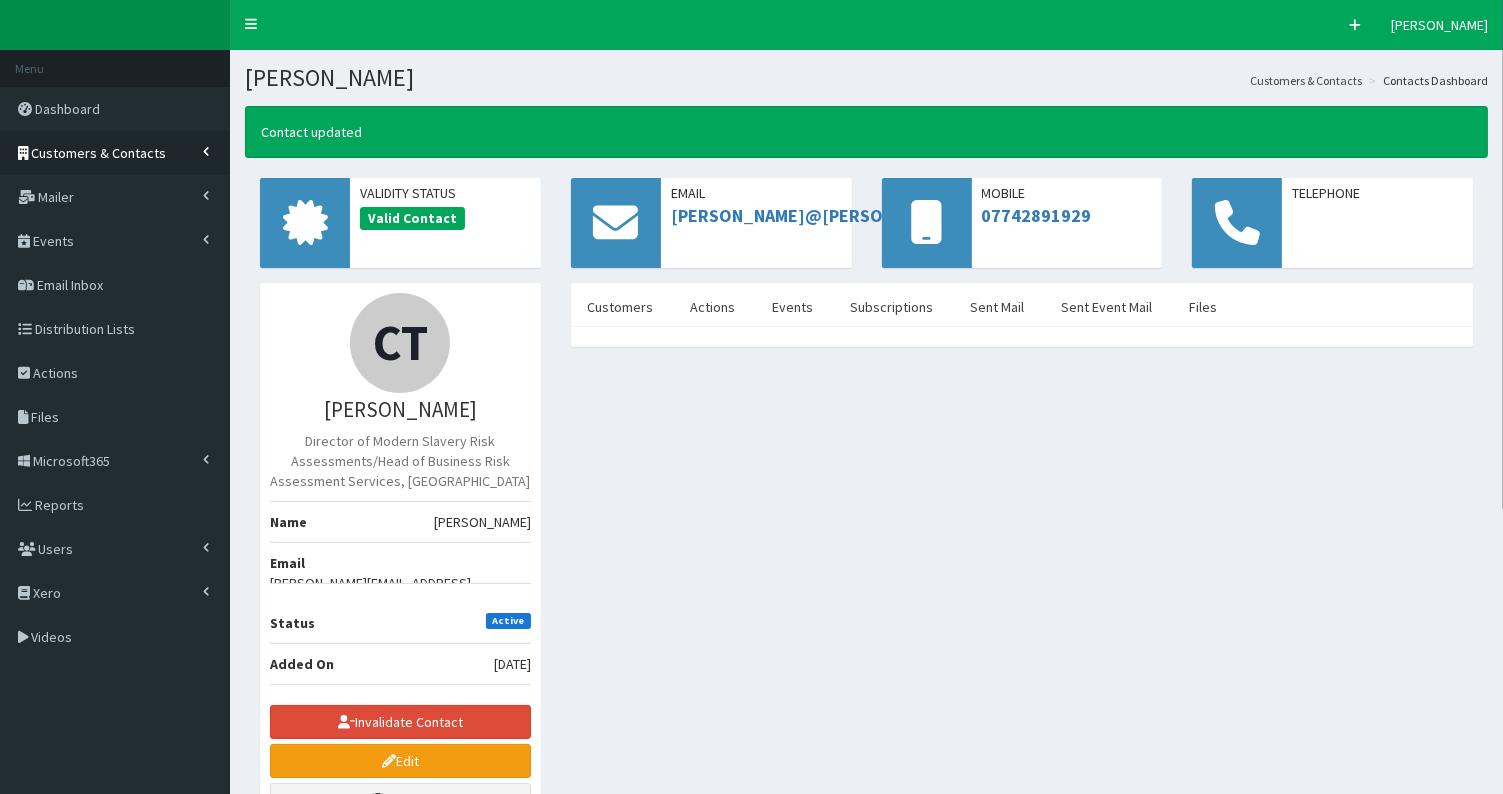 click on "Customers & Contacts" at bounding box center [99, 153] 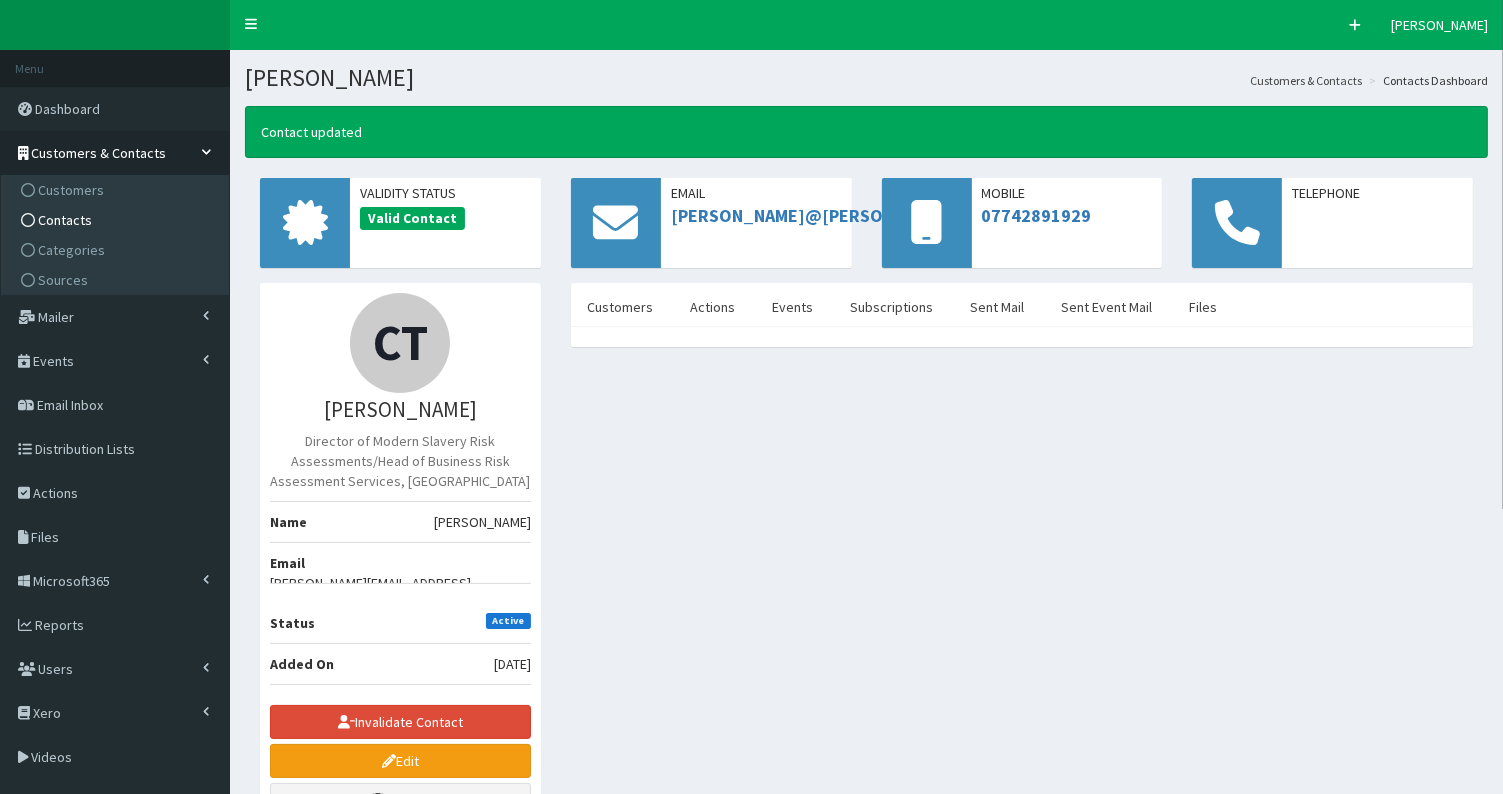 click on "Contacts" at bounding box center (117, 220) 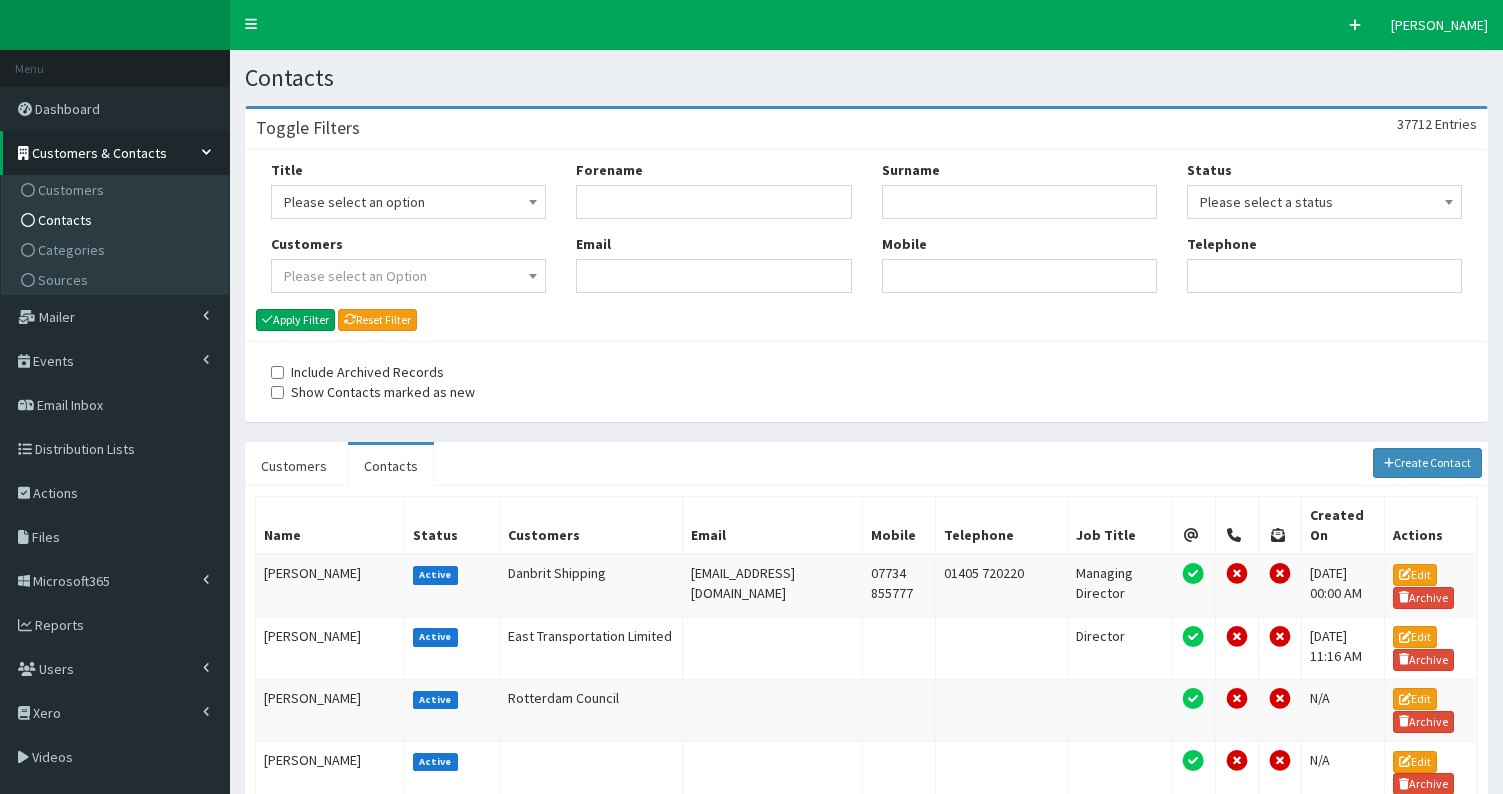 scroll, scrollTop: 0, scrollLeft: 0, axis: both 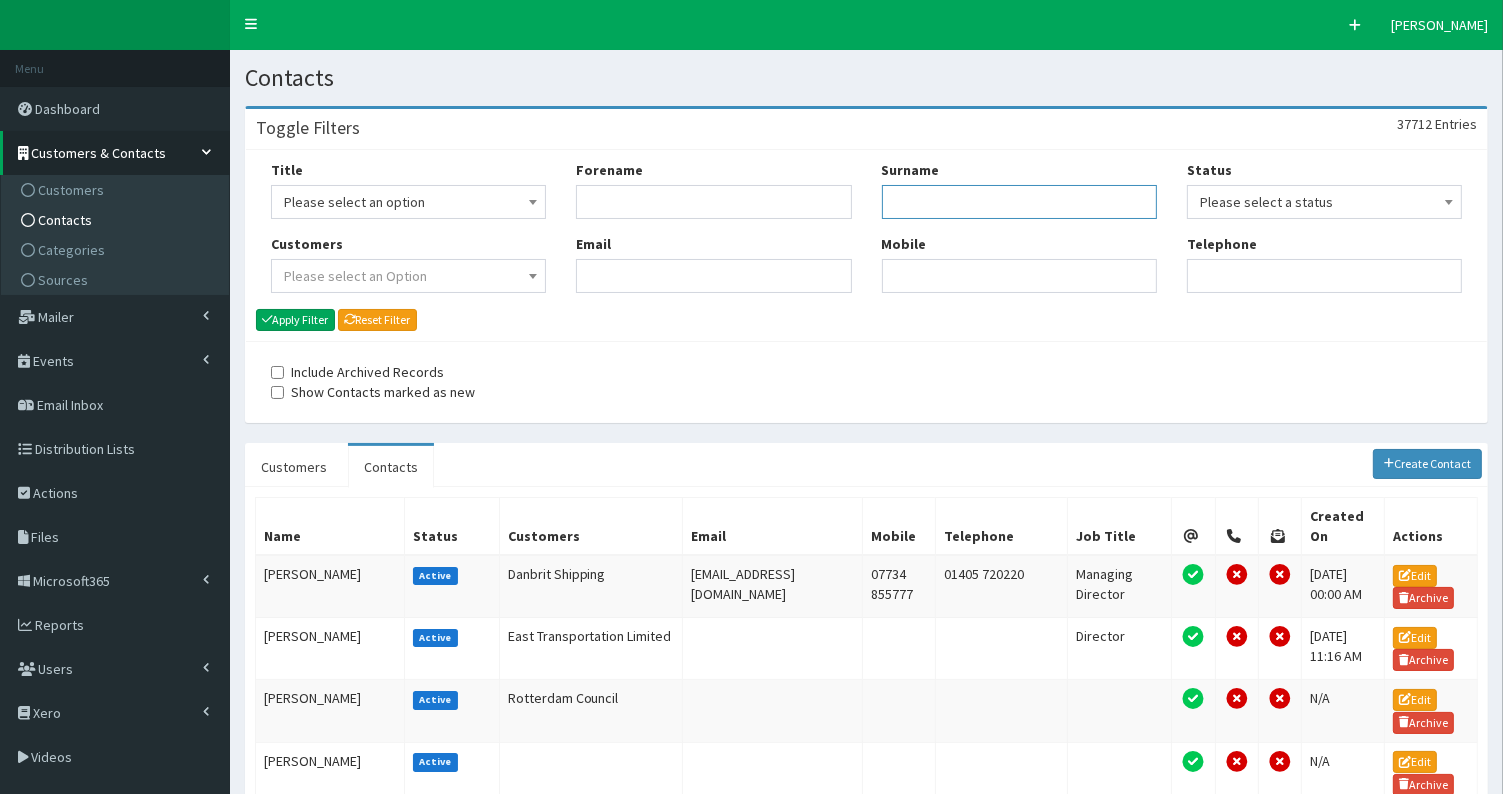 click on "Surname" at bounding box center [1019, 202] 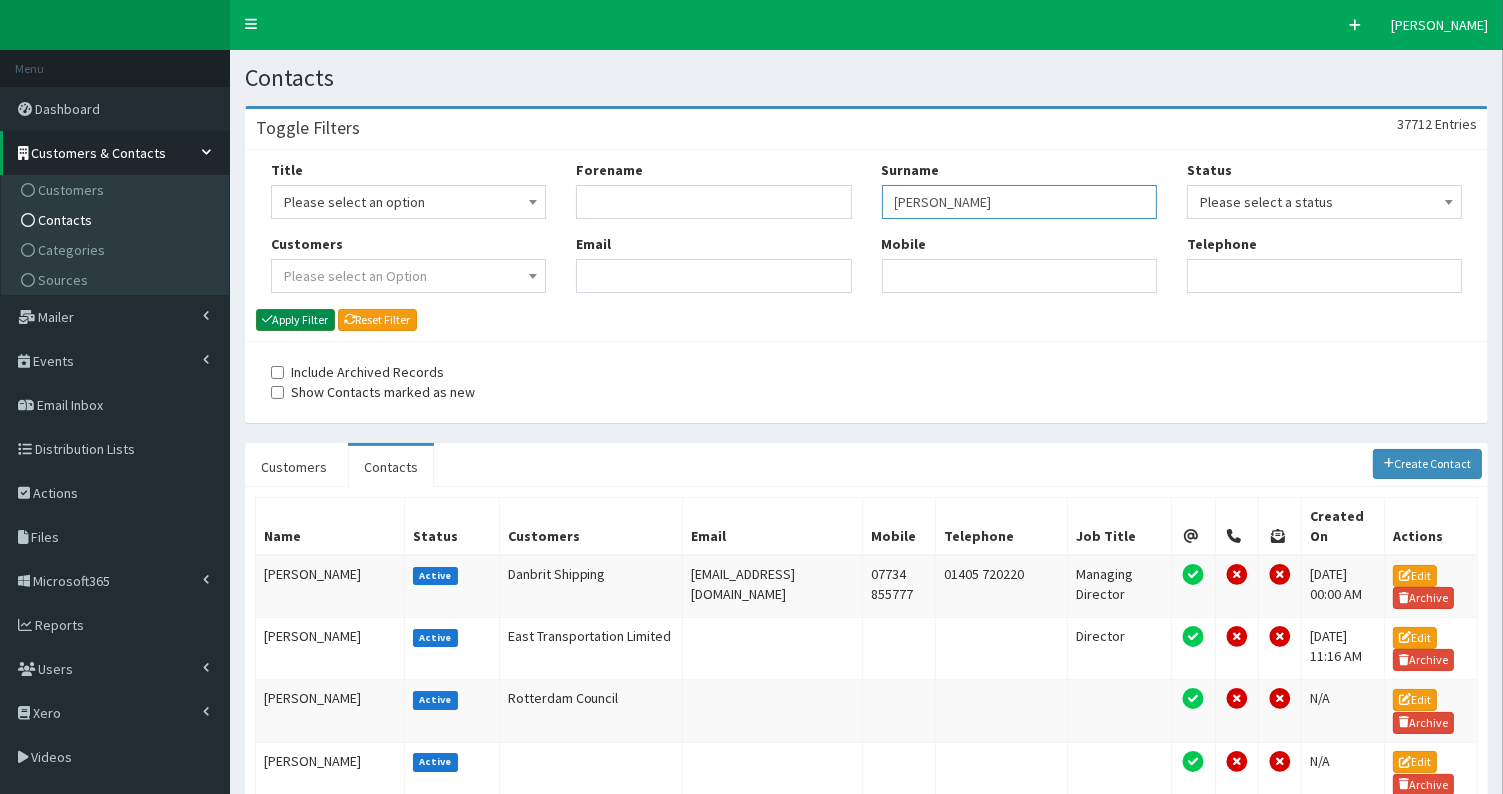 type on "Schafer" 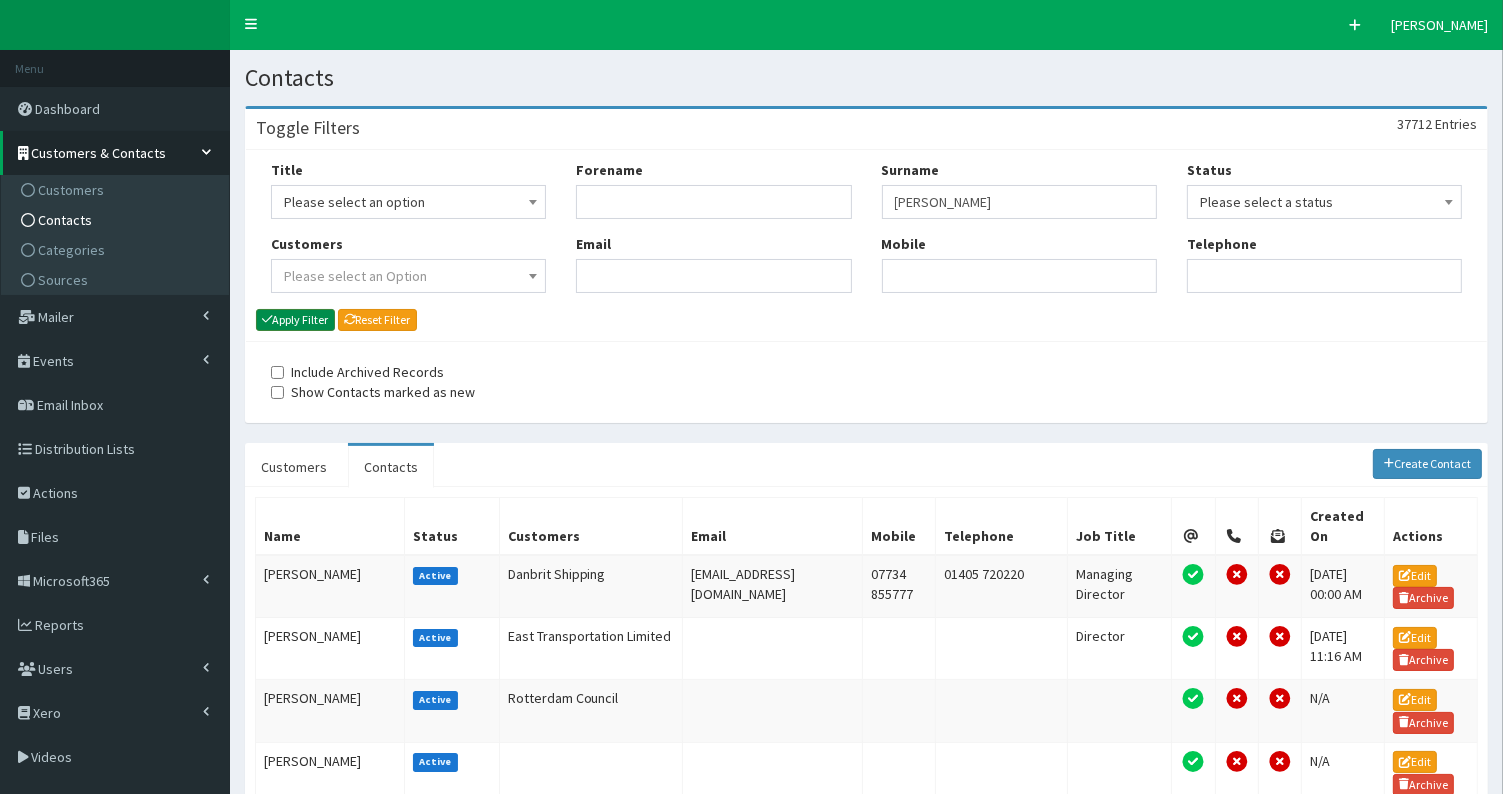 click on "Apply Filter" at bounding box center (295, 320) 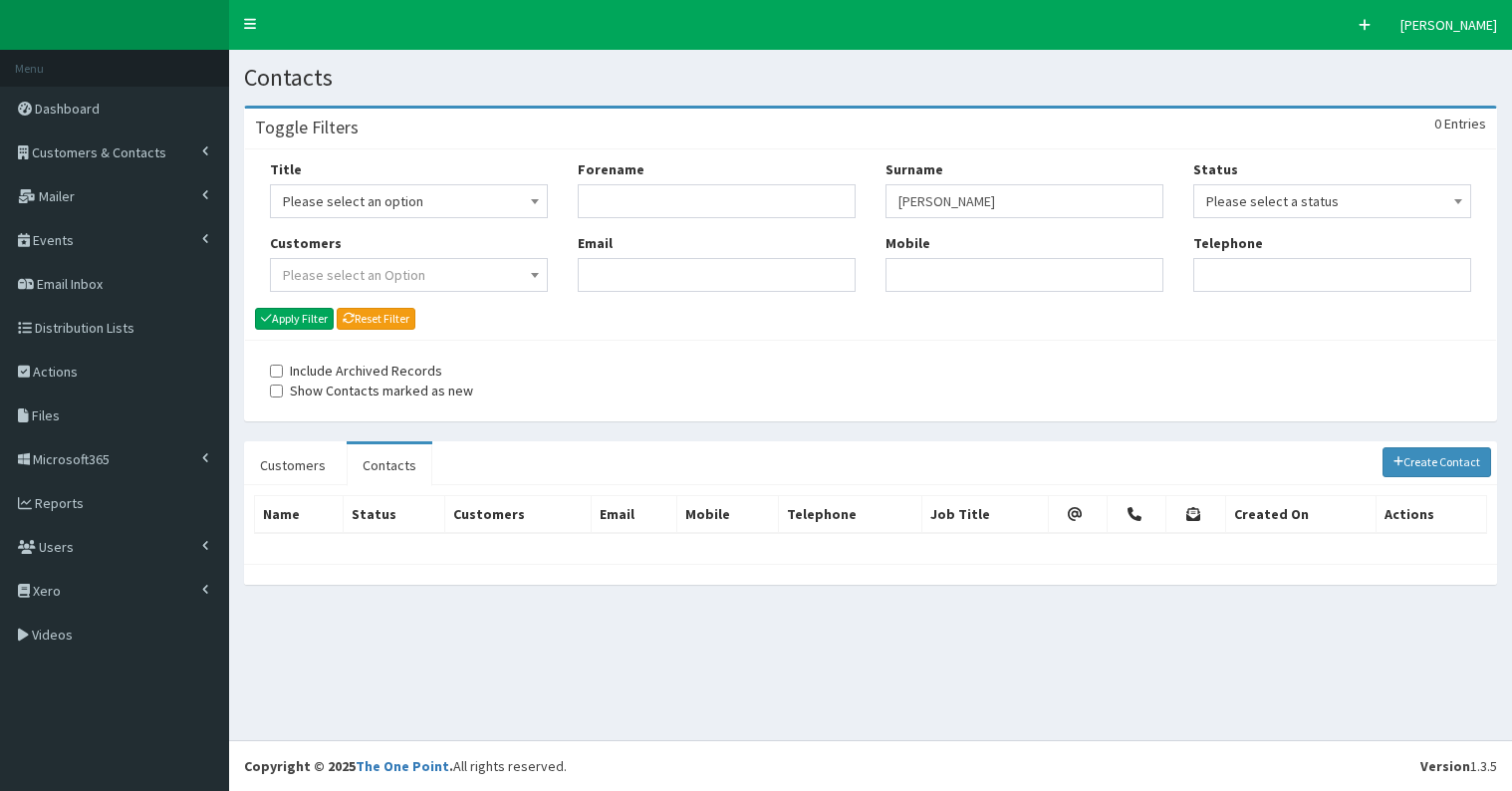 scroll, scrollTop: 0, scrollLeft: 0, axis: both 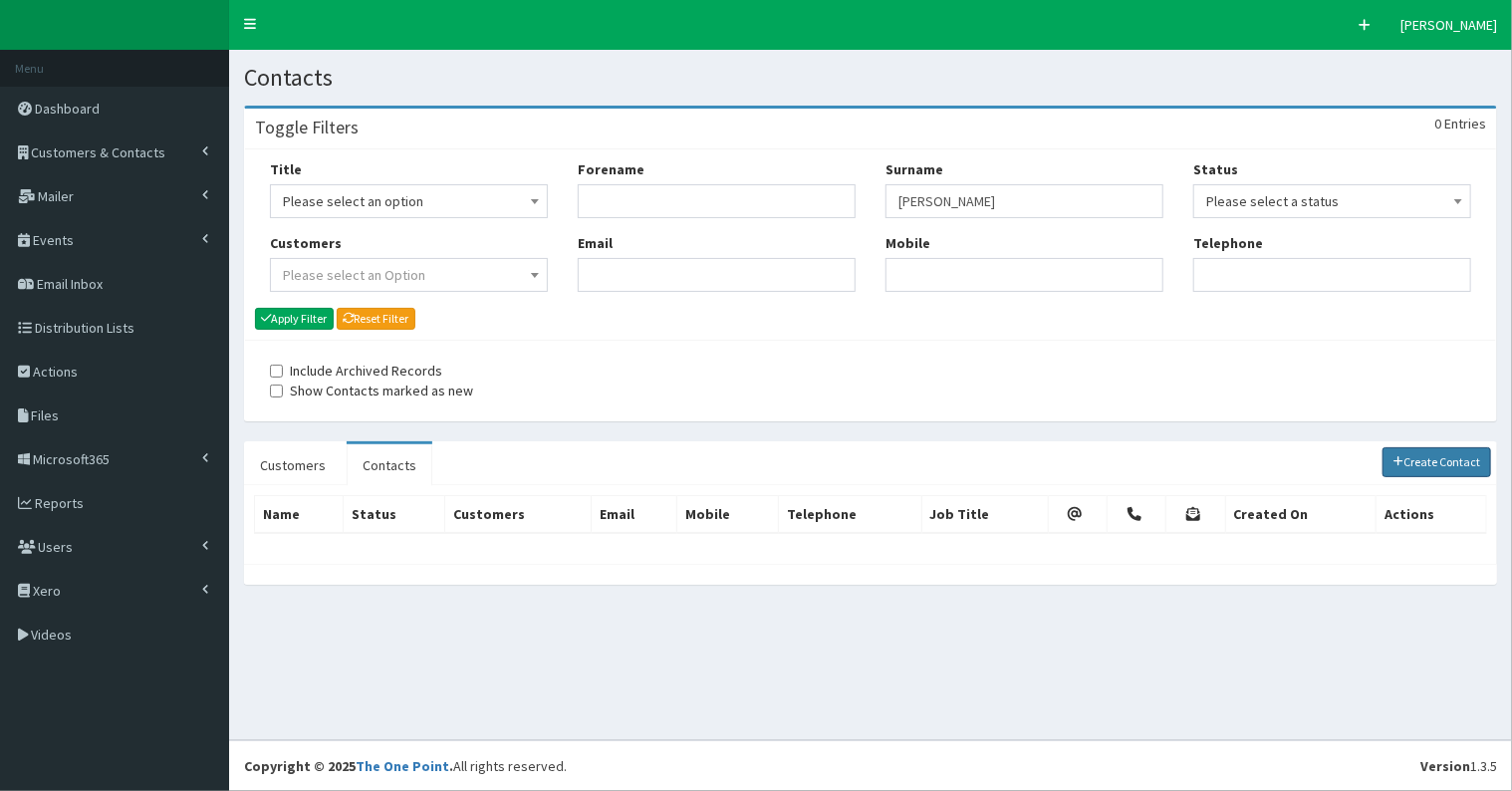 click on "Create Contact" at bounding box center (1437, 462) 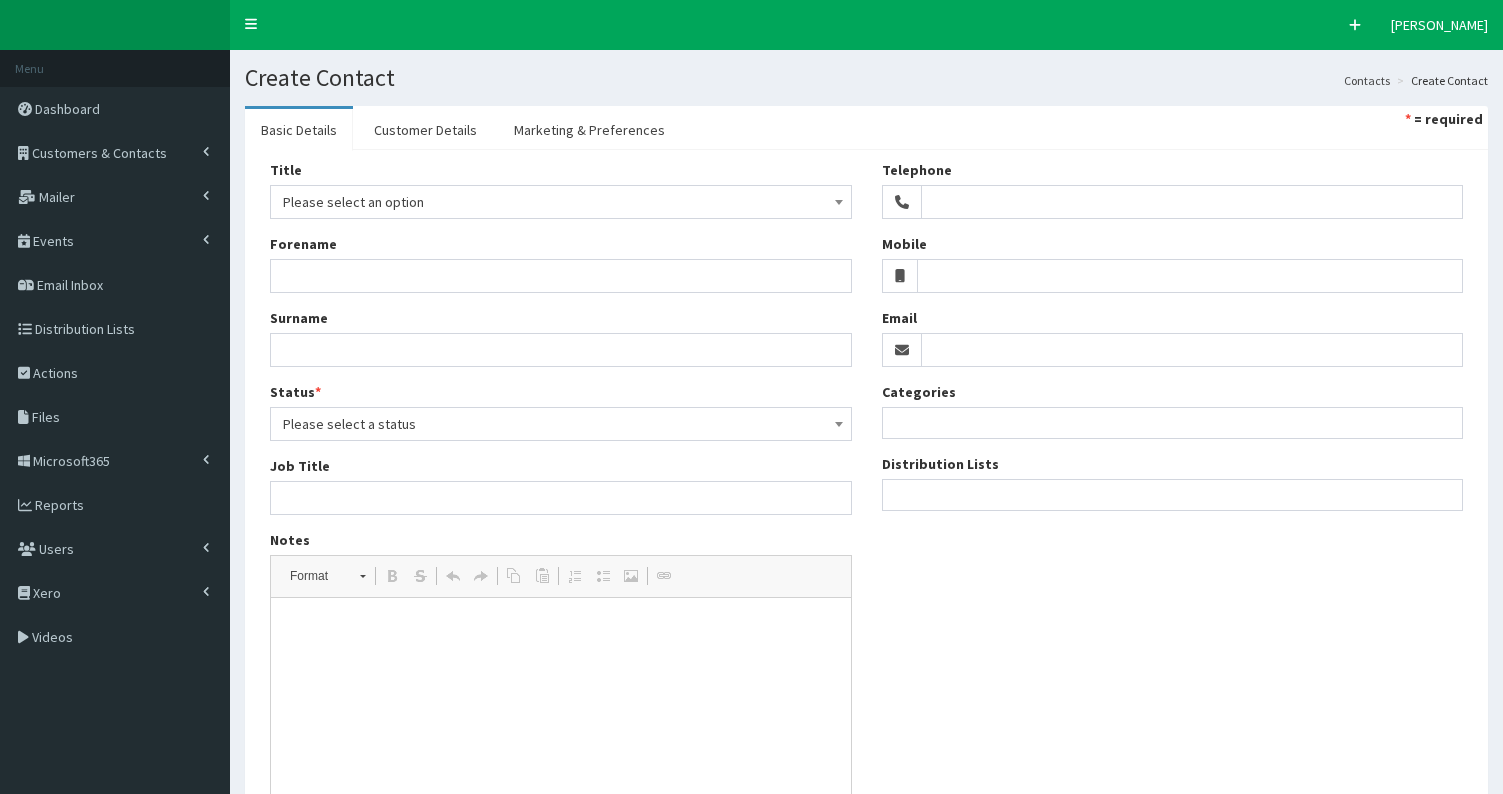 select 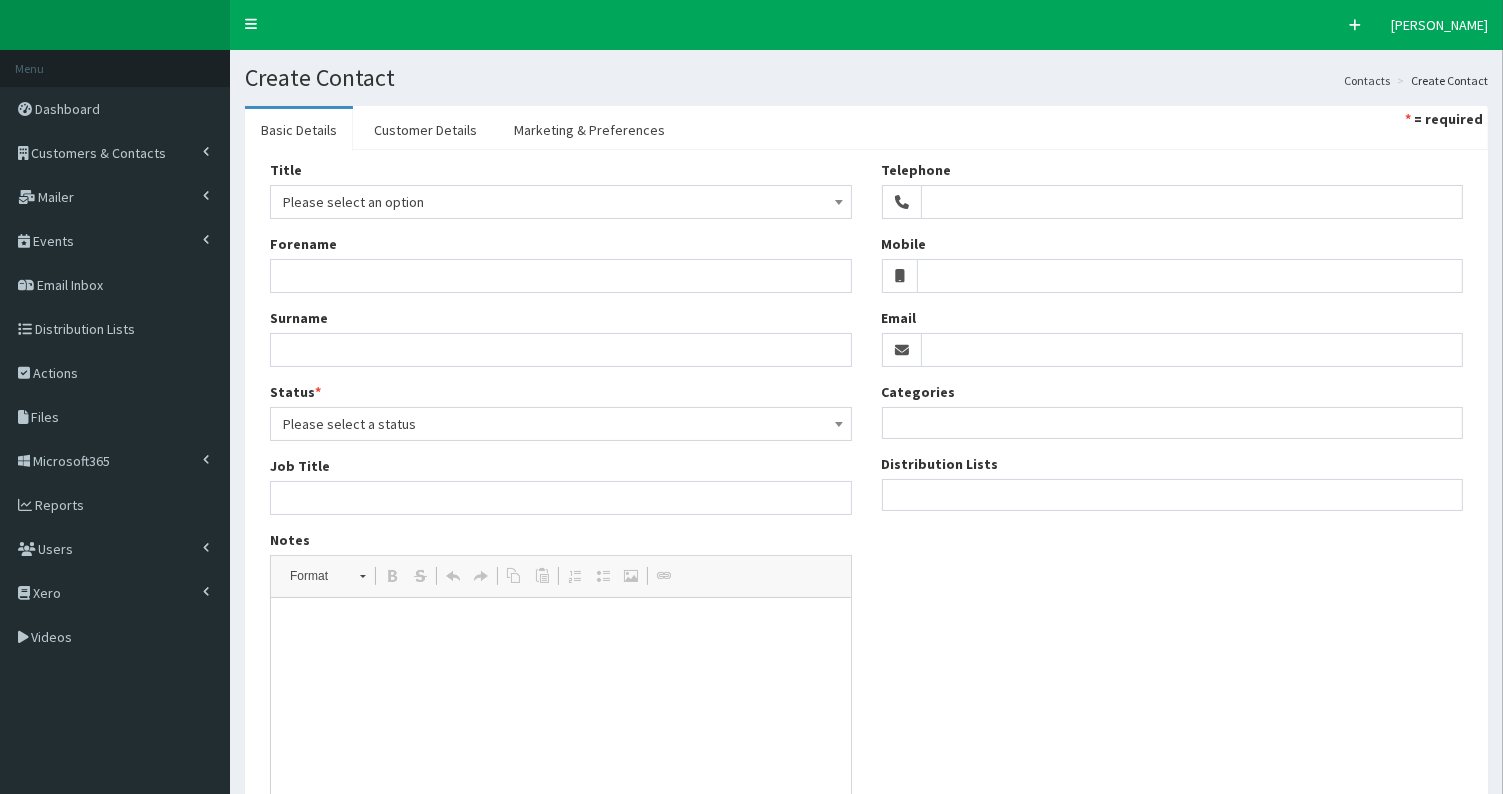 scroll, scrollTop: 0, scrollLeft: 0, axis: both 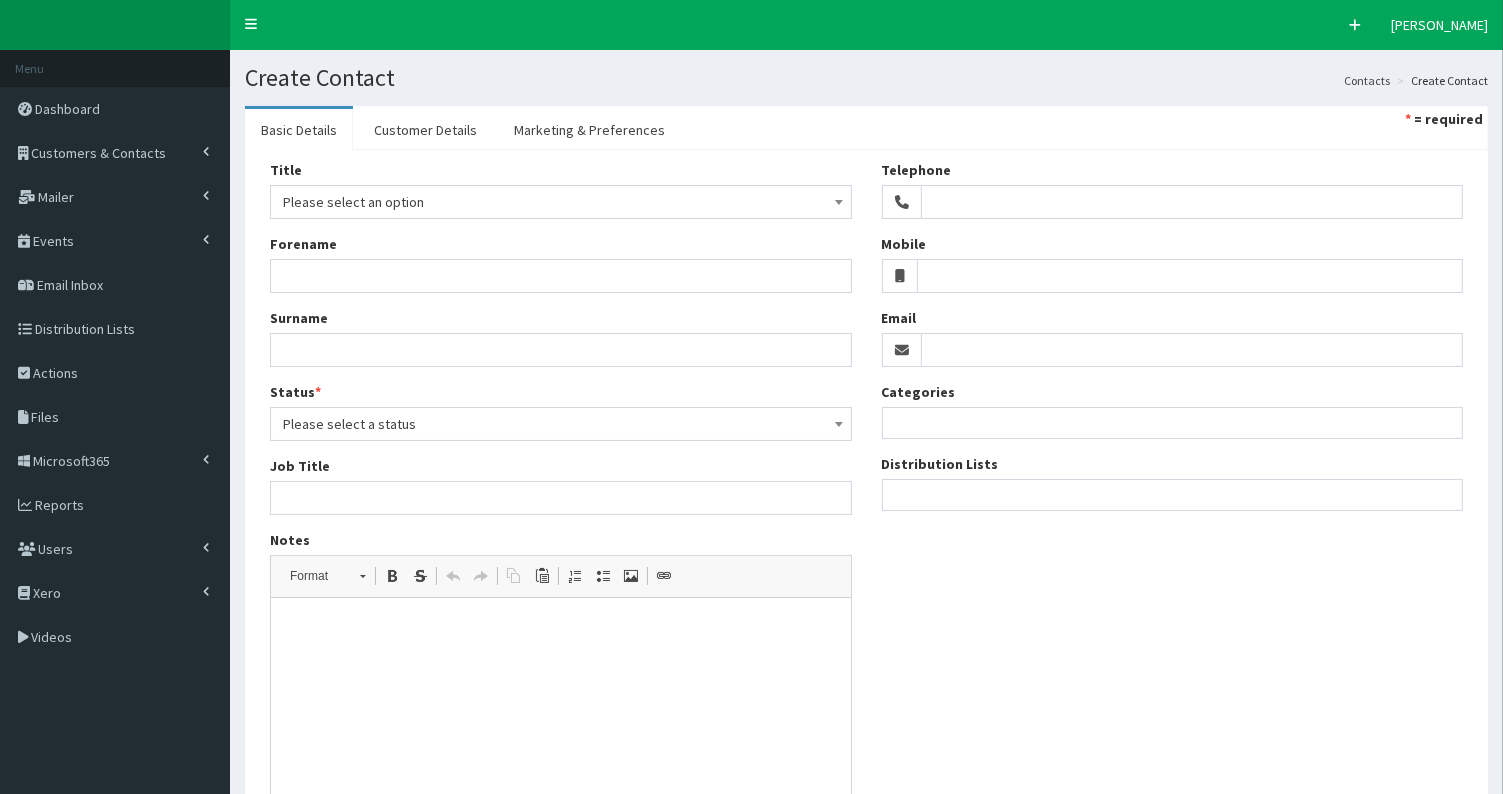 click on "Please select an option" at bounding box center (561, 202) 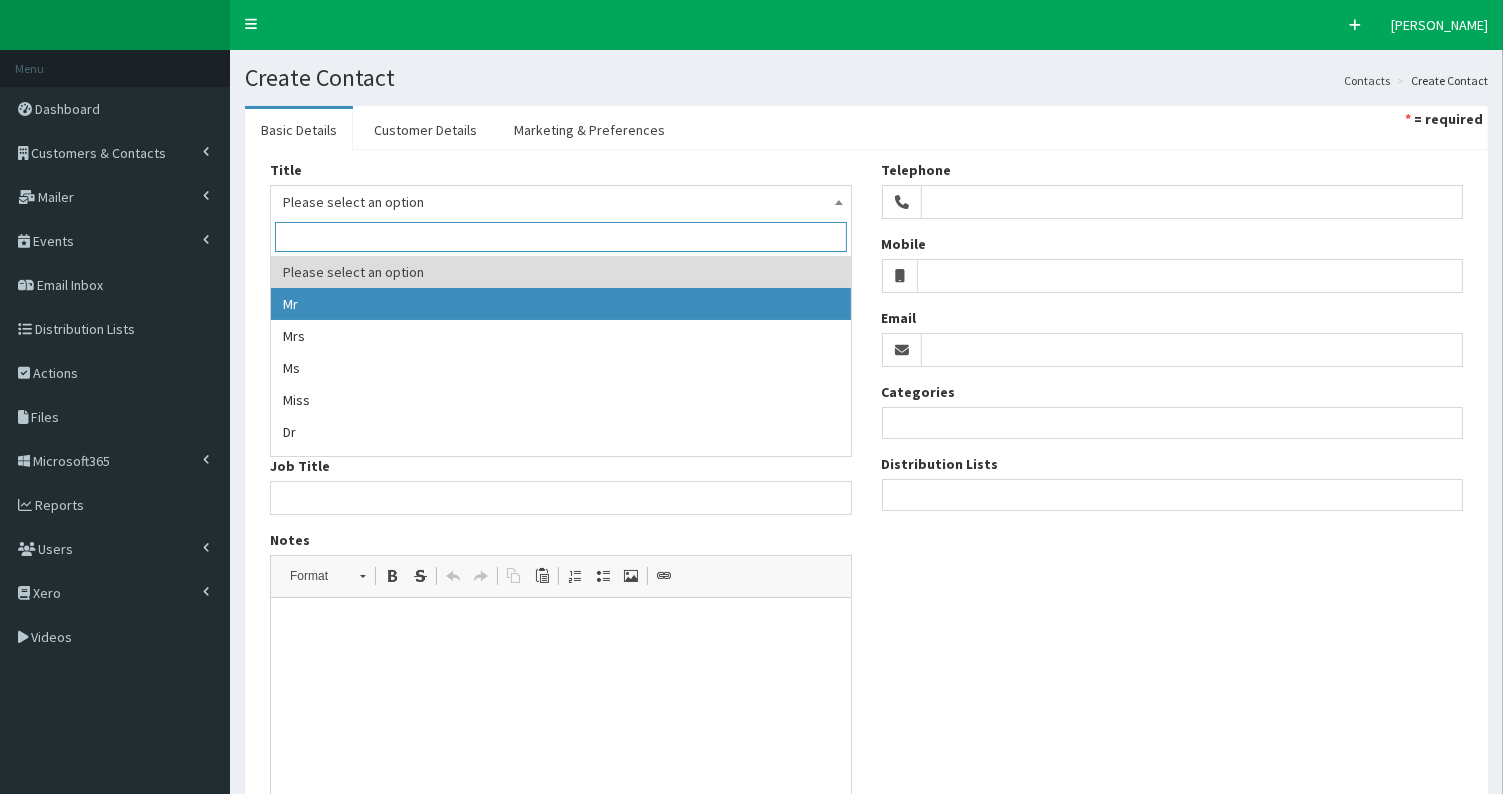 select on "1" 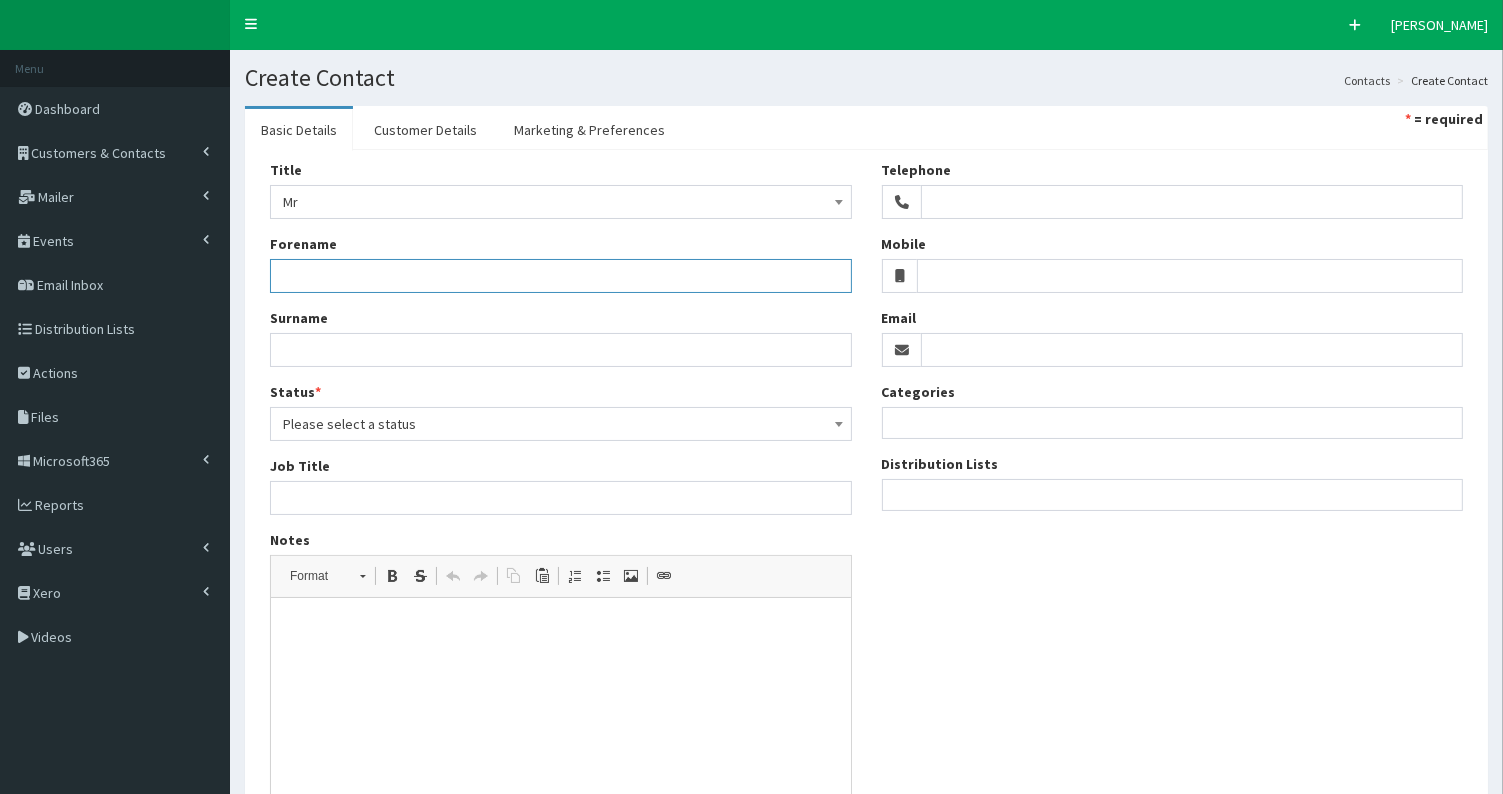 click on "Forename" at bounding box center [561, 276] 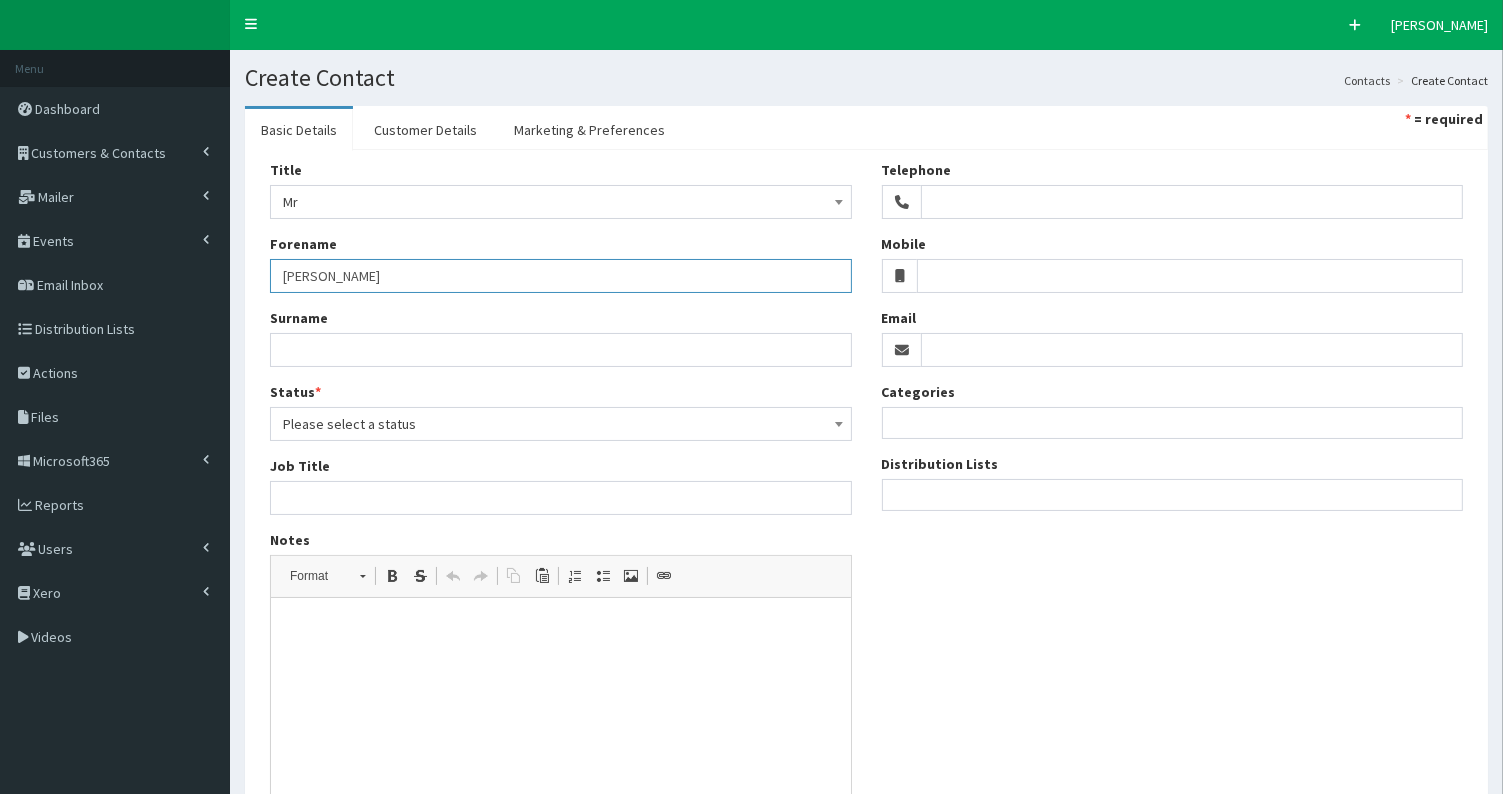 type on "Richard" 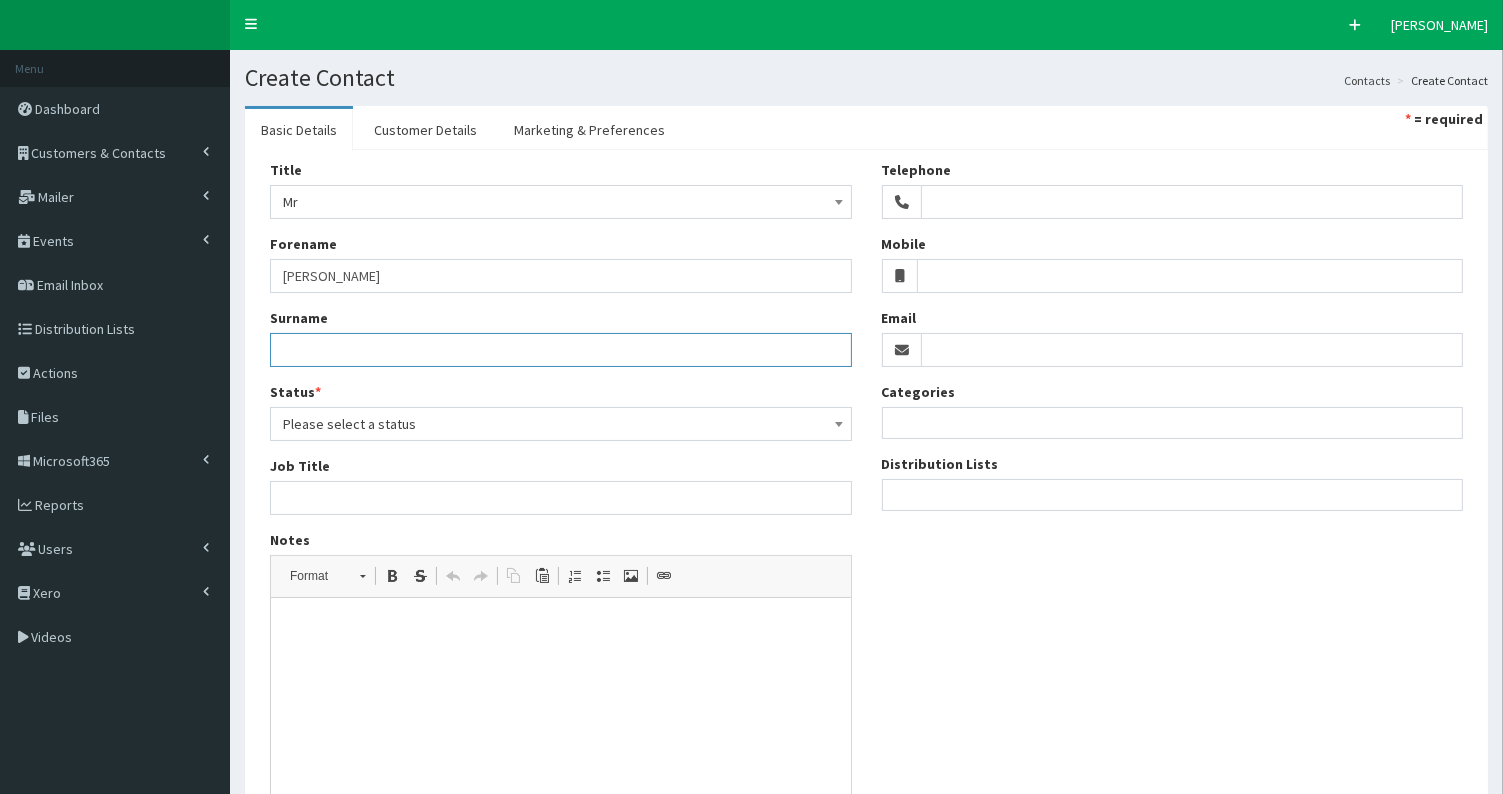 click on "Surname" at bounding box center (561, 350) 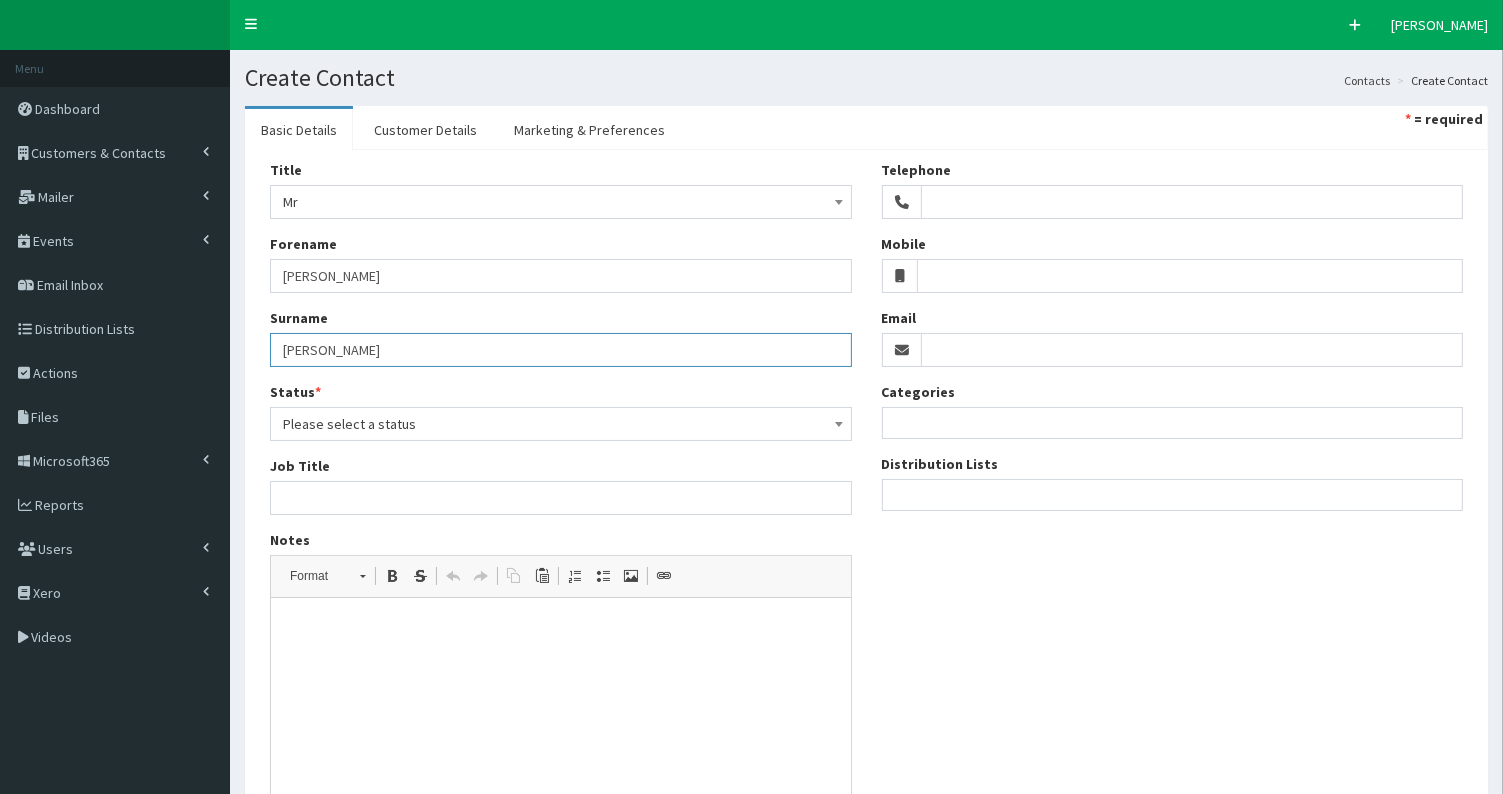 type on "Schafer" 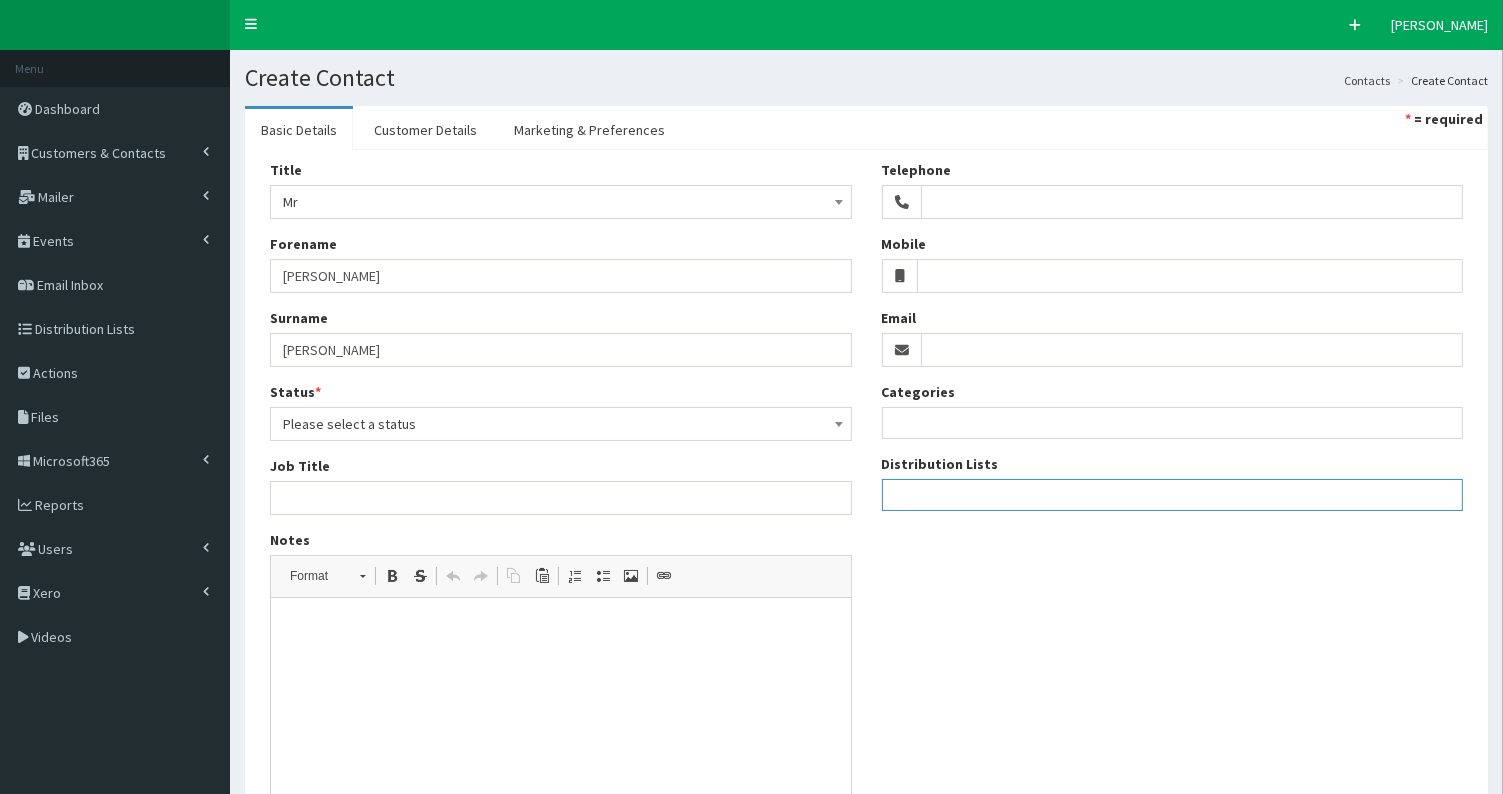 click at bounding box center (1173, 492) 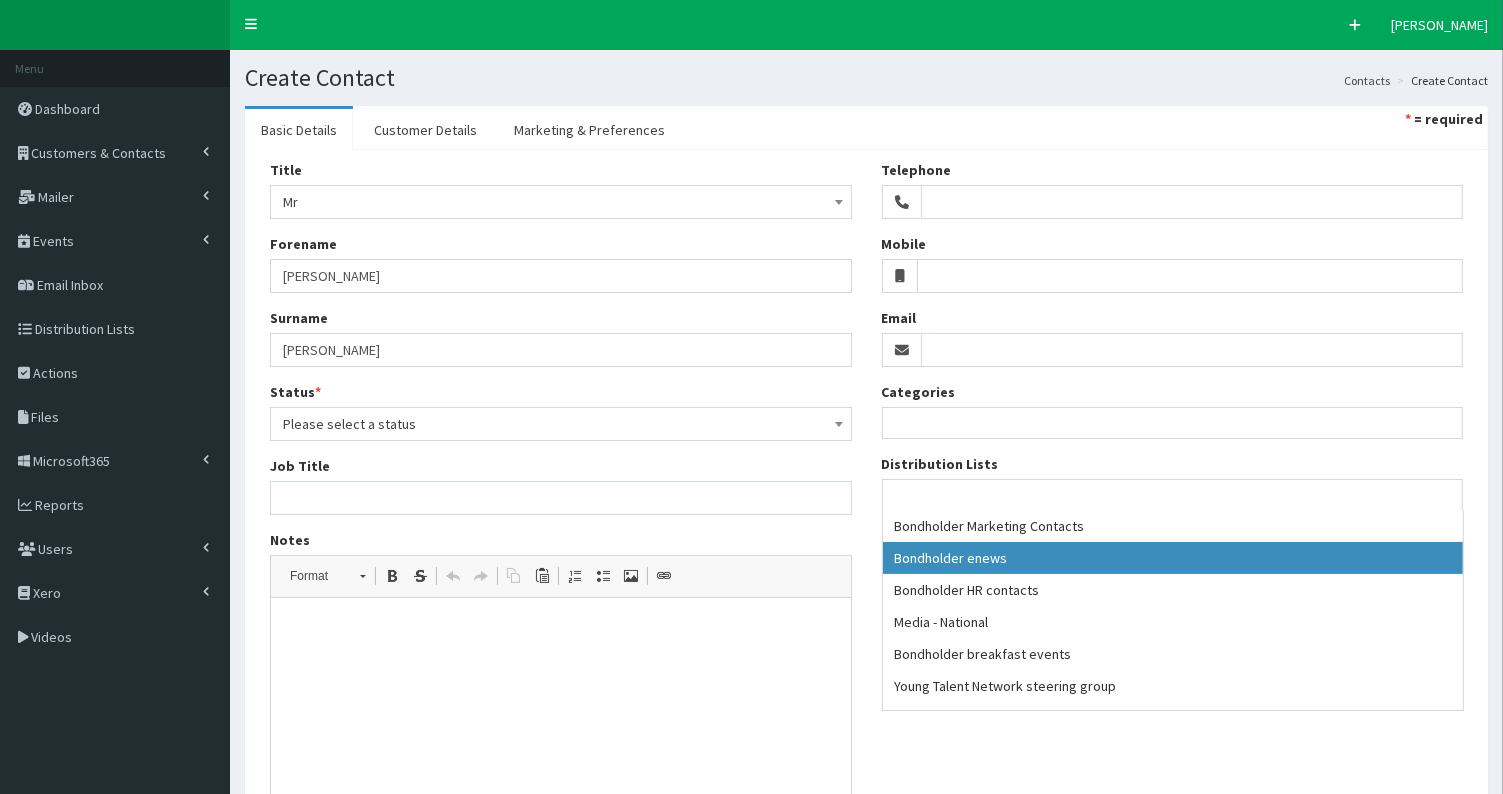 select on "79" 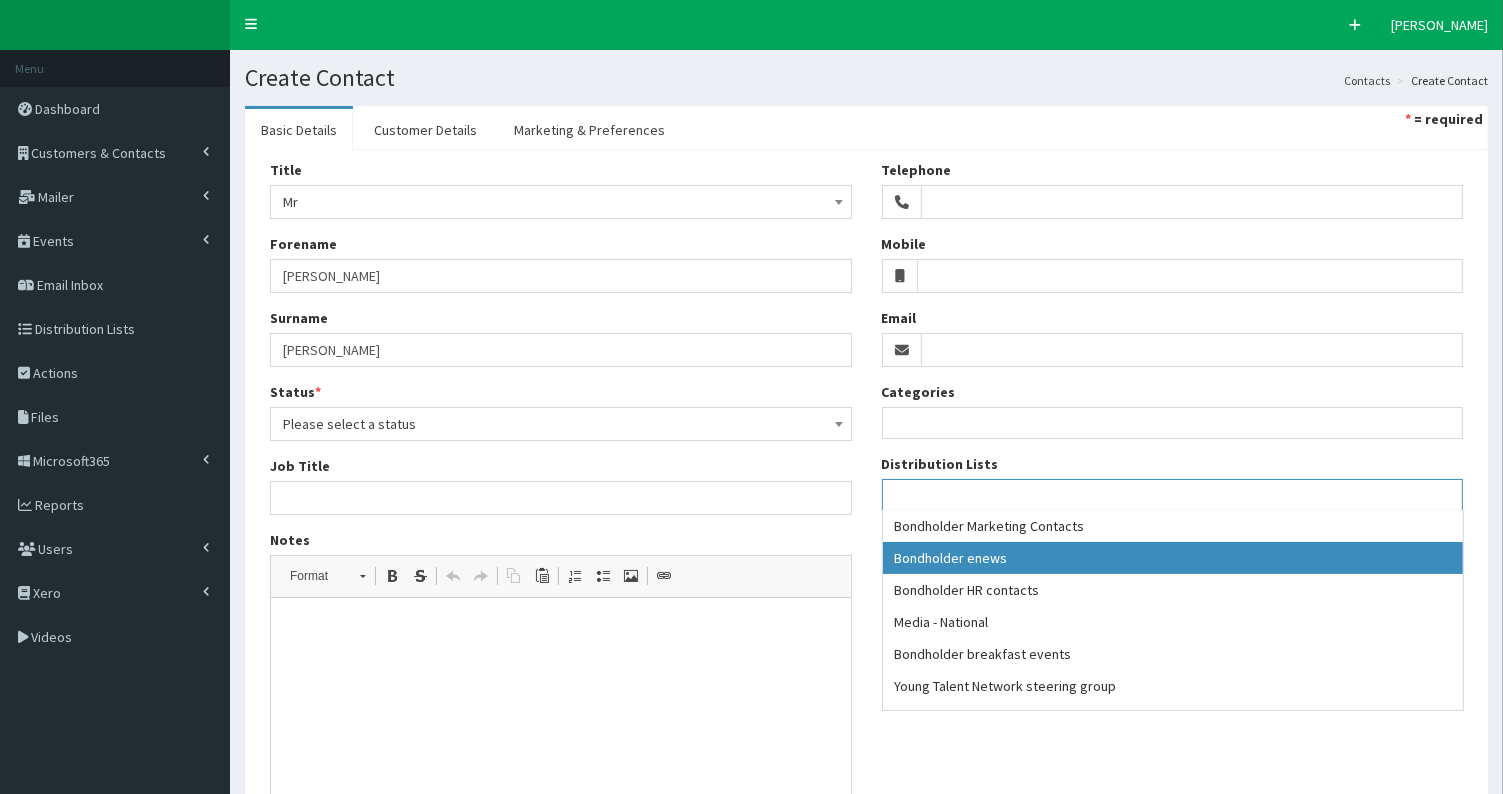 scroll, scrollTop: 18, scrollLeft: 0, axis: vertical 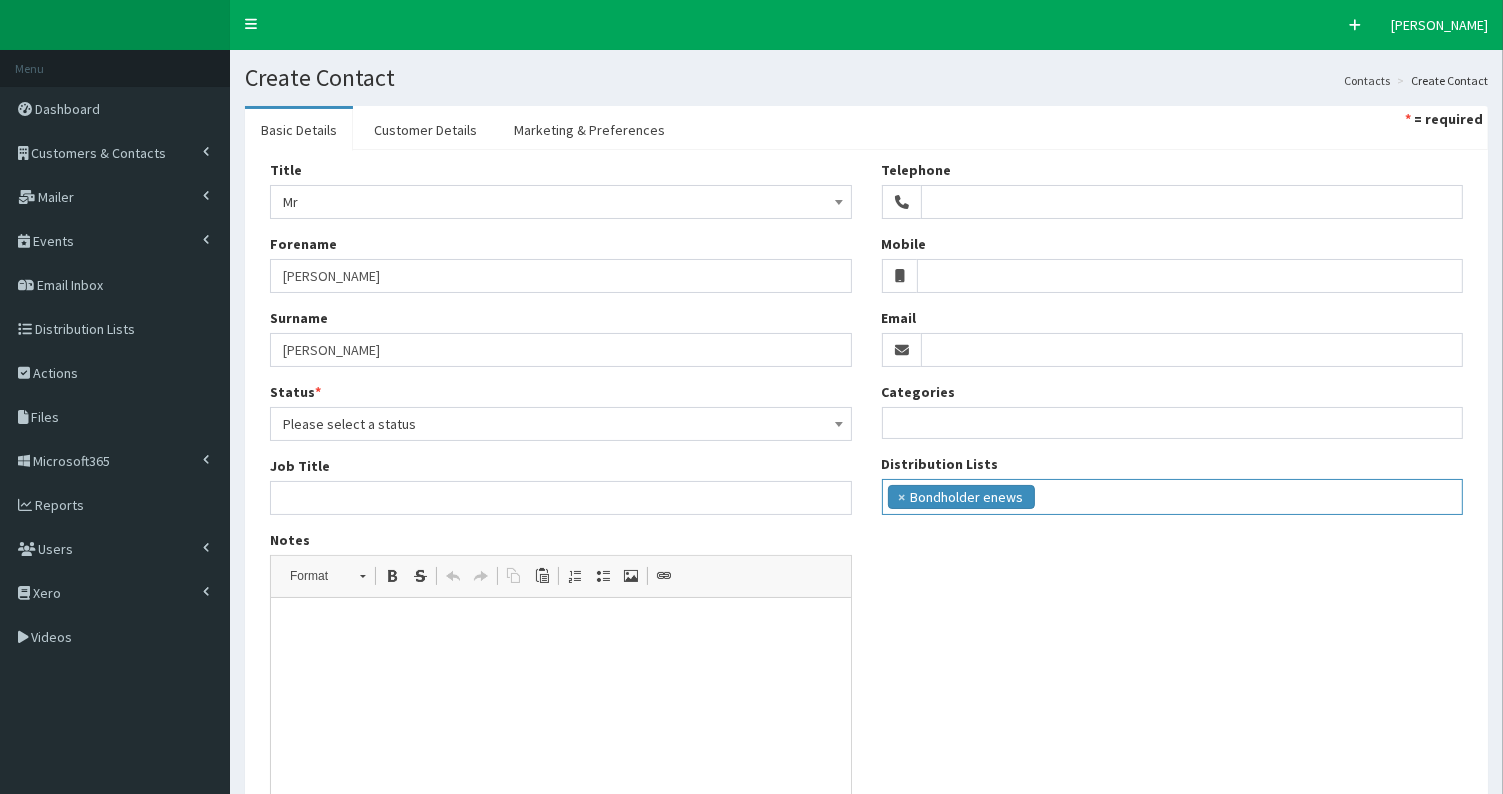 click on "× Bondholder enews" at bounding box center (1173, 494) 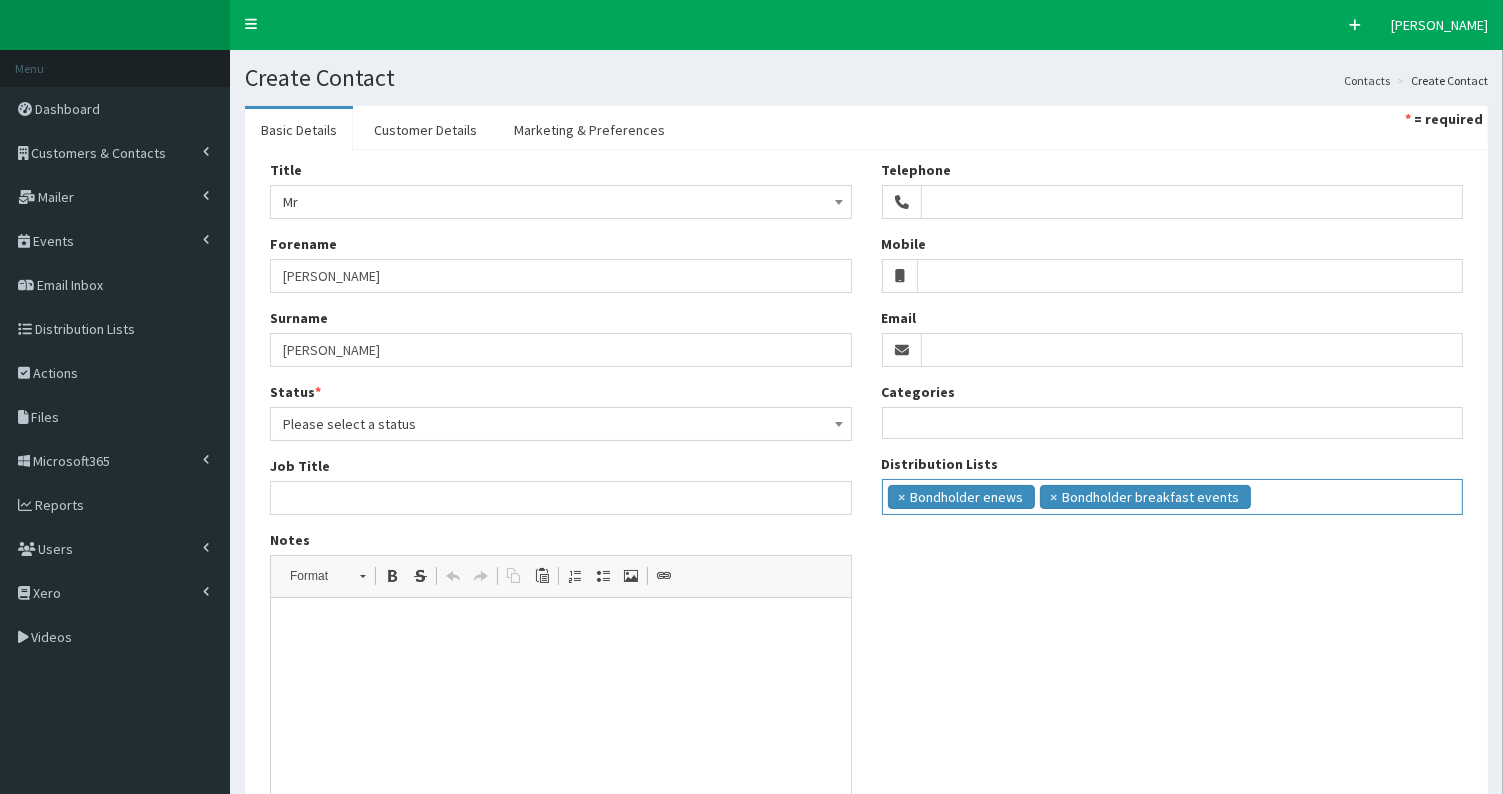 click on "× Bondholder enews × Bondholder breakfast events" at bounding box center (1173, 494) 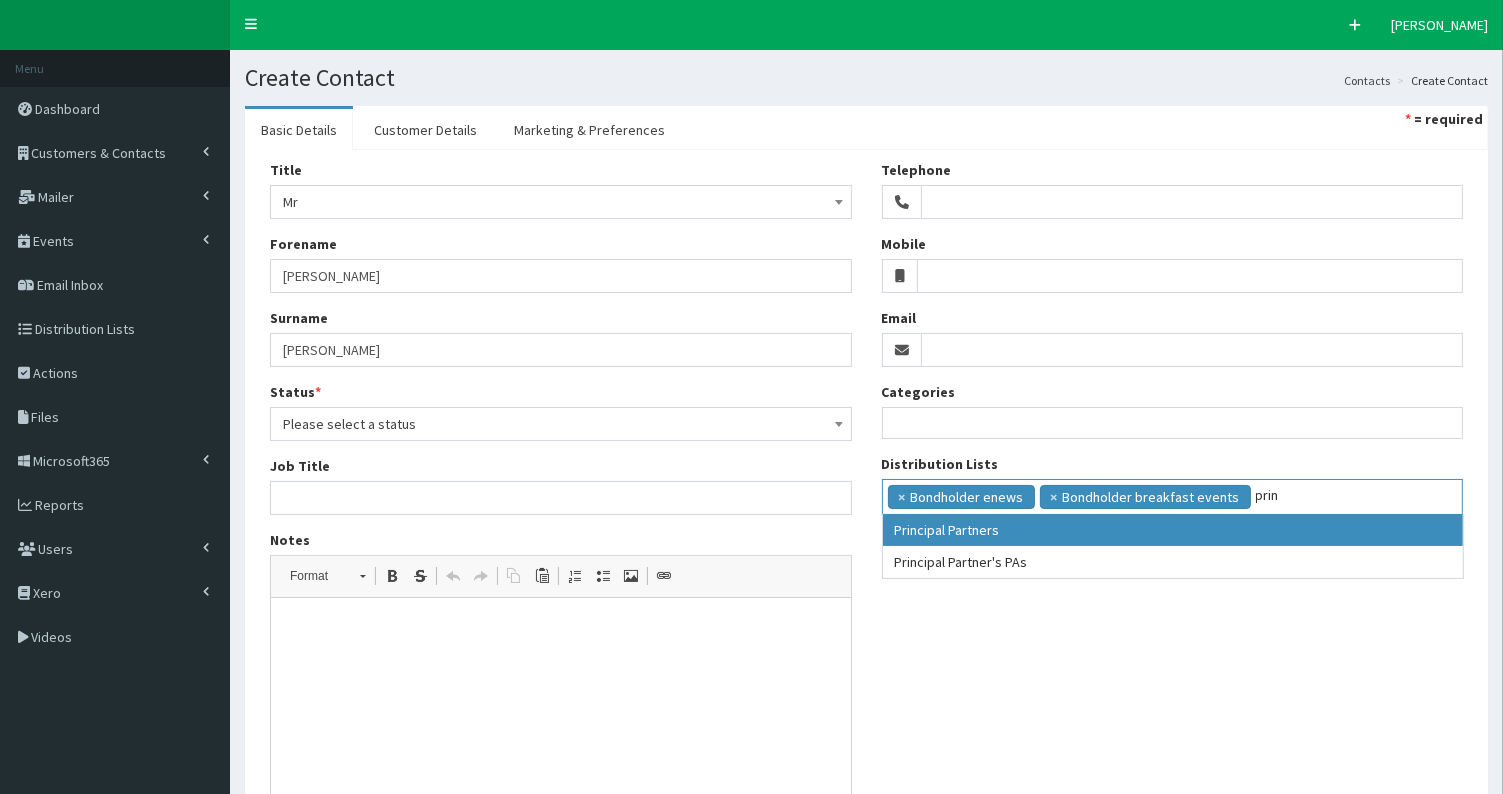 type on "prin" 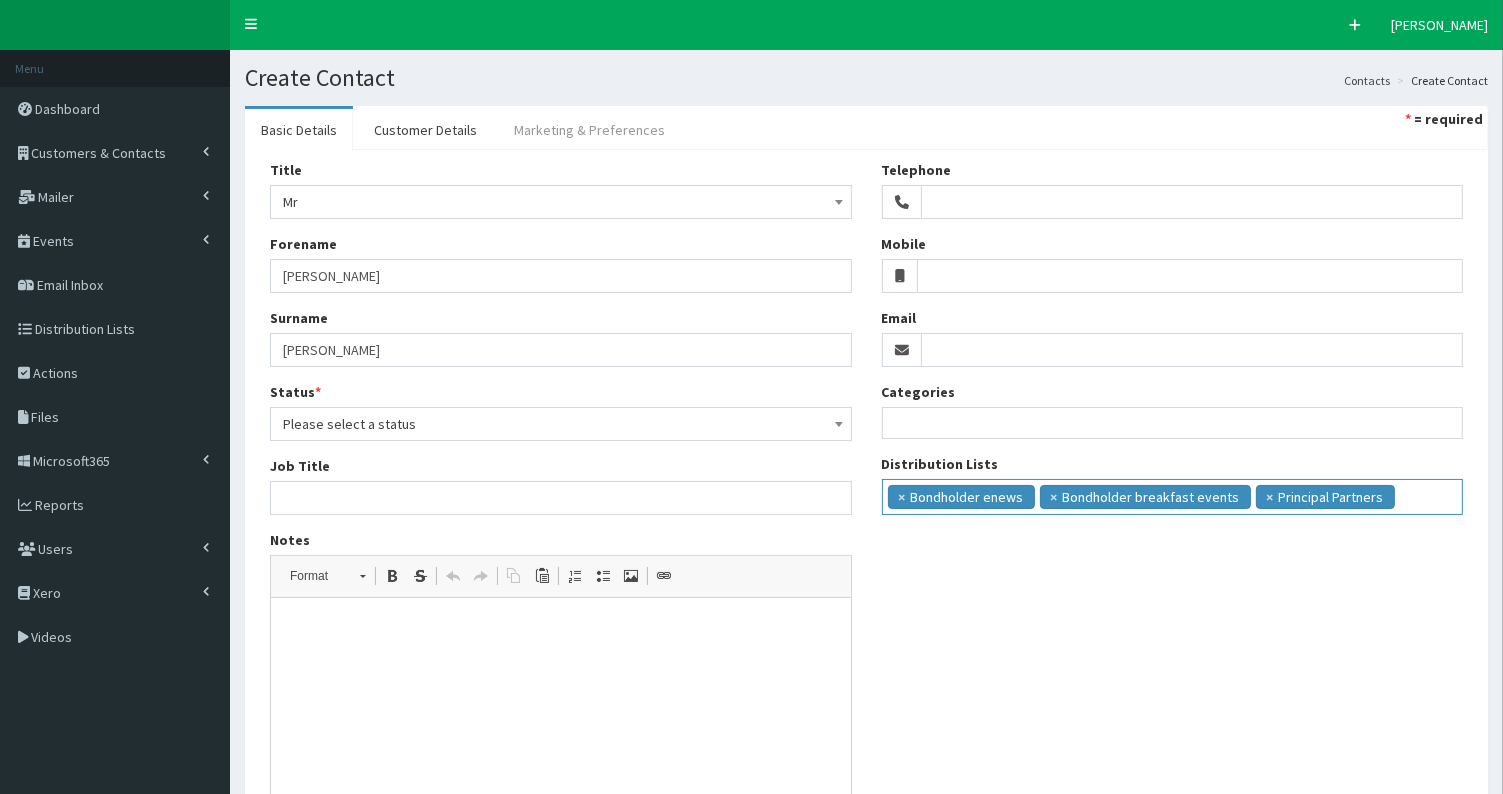 click on "Marketing & Preferences" at bounding box center (589, 130) 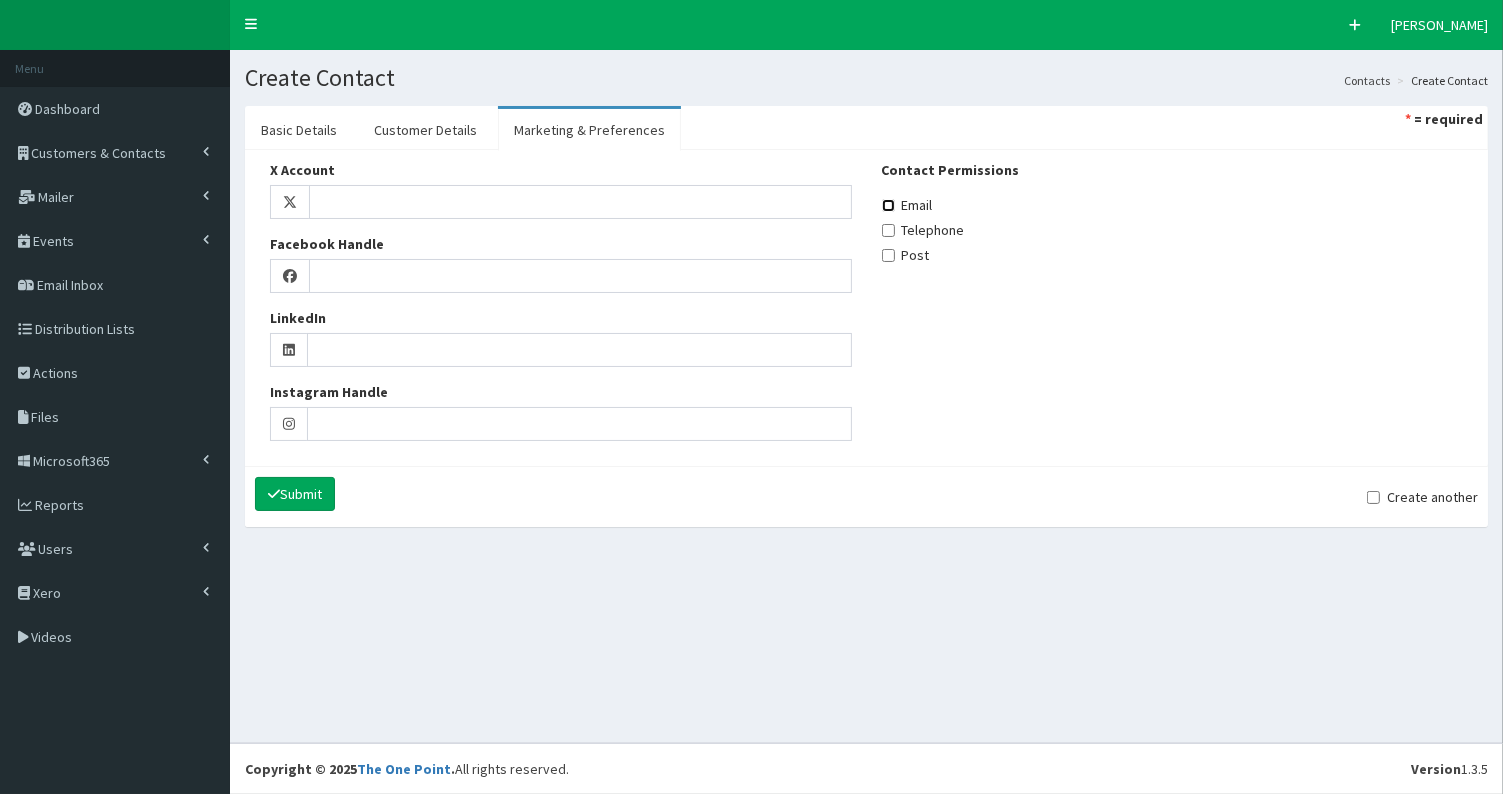 click on "Email" at bounding box center (888, 205) 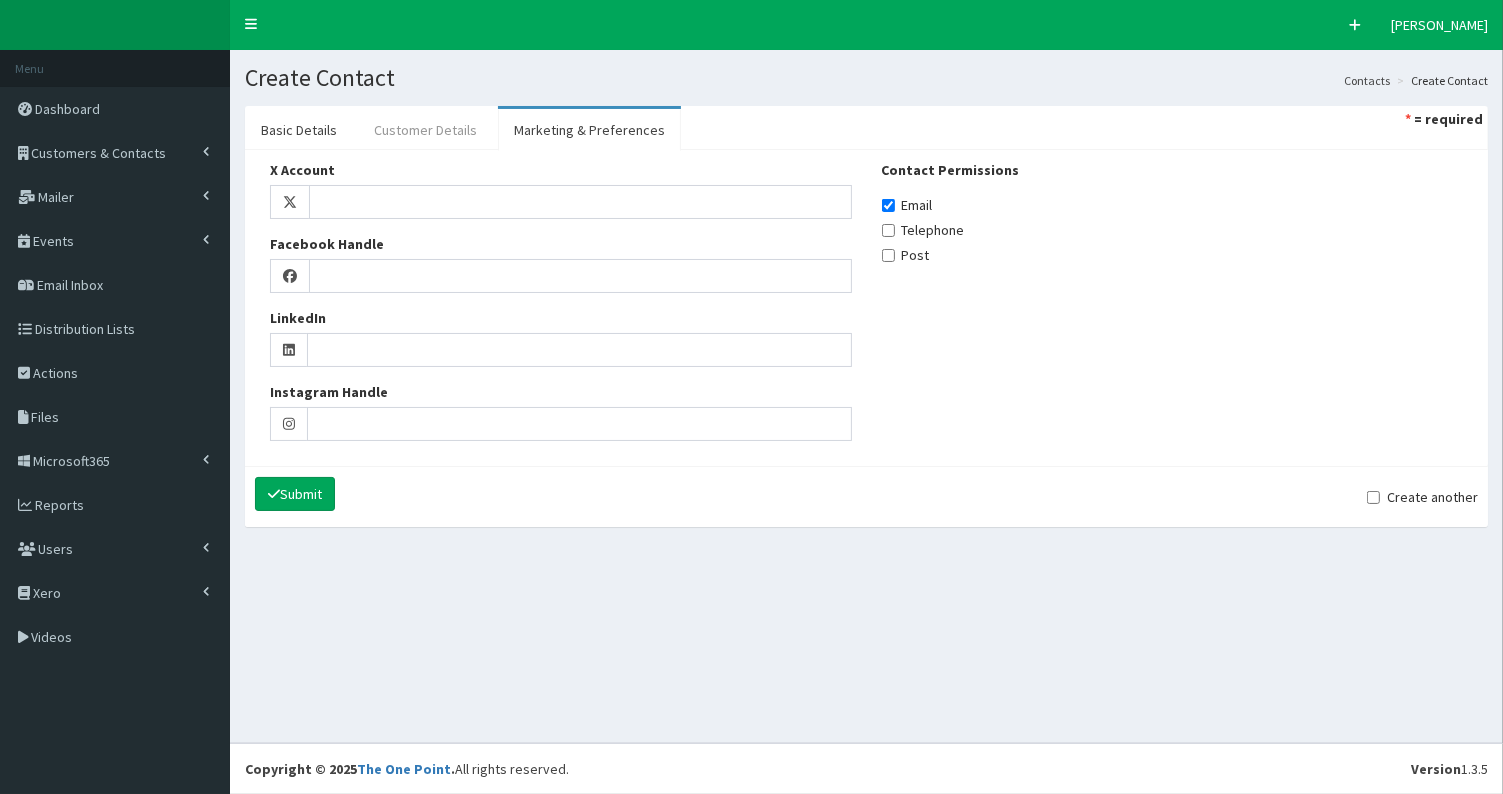 click on "Customer Details" at bounding box center (425, 130) 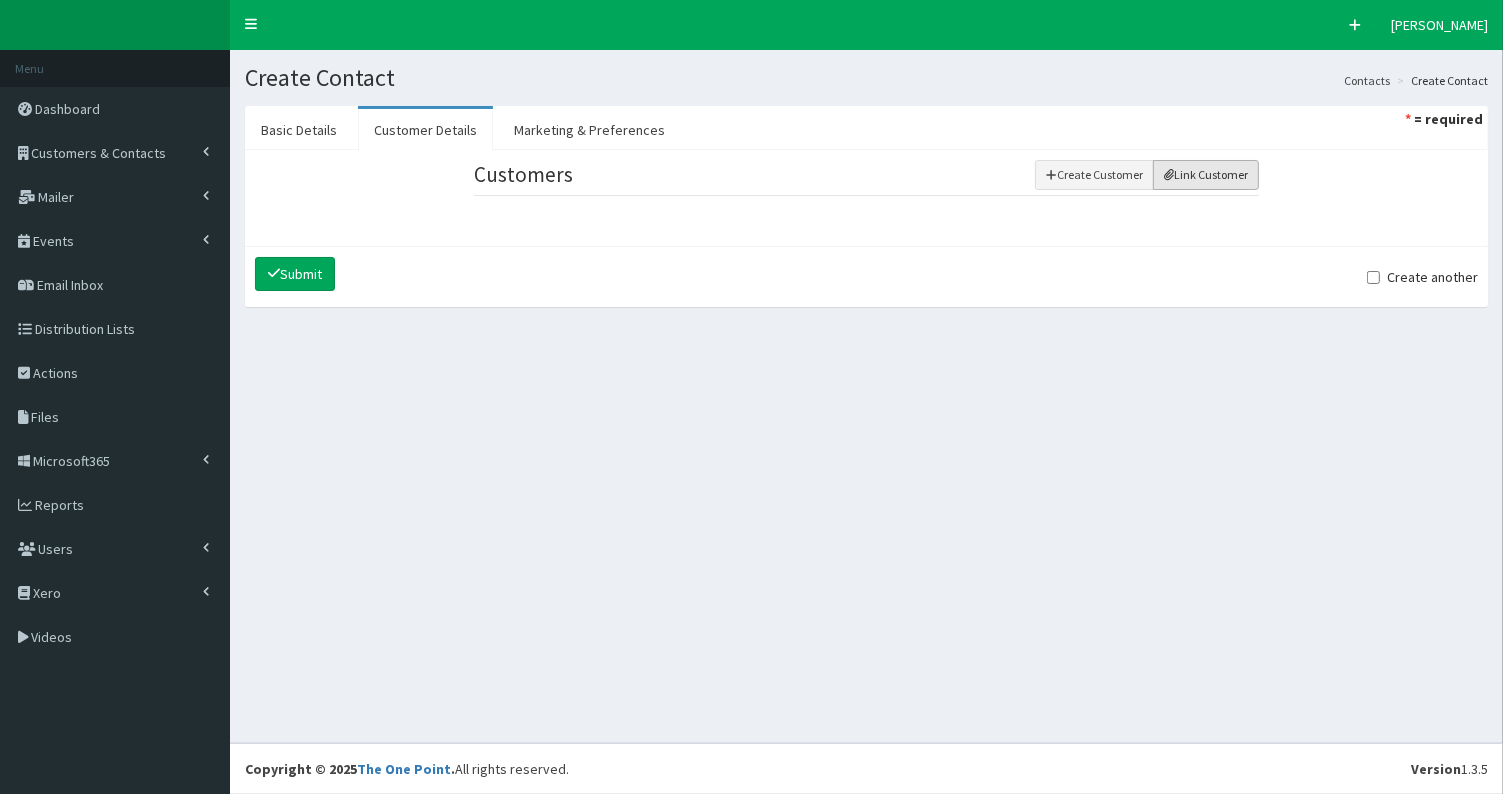 click on "Link Customer" at bounding box center [1206, 175] 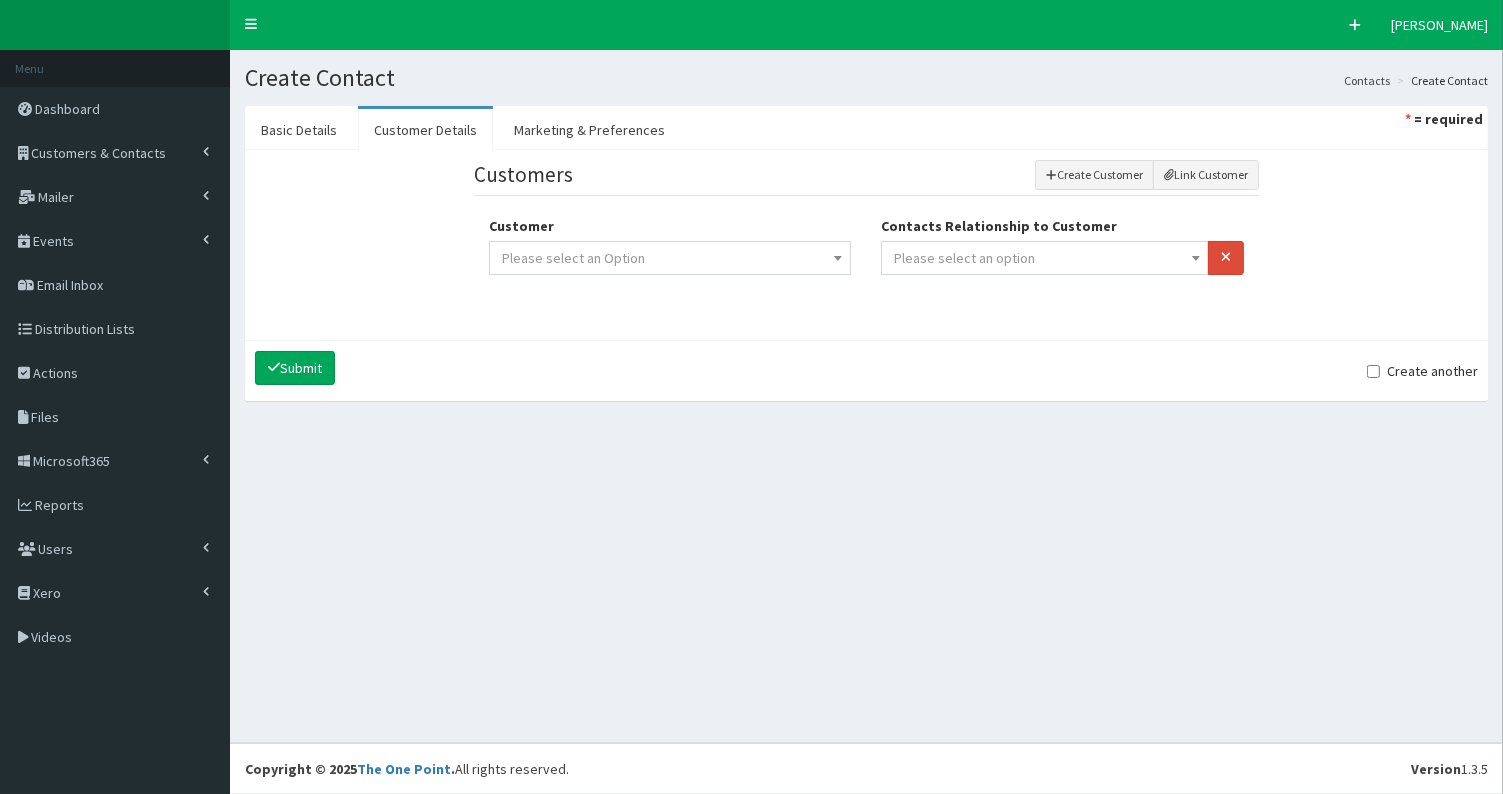 click on "Please select an option" at bounding box center (1044, 258) 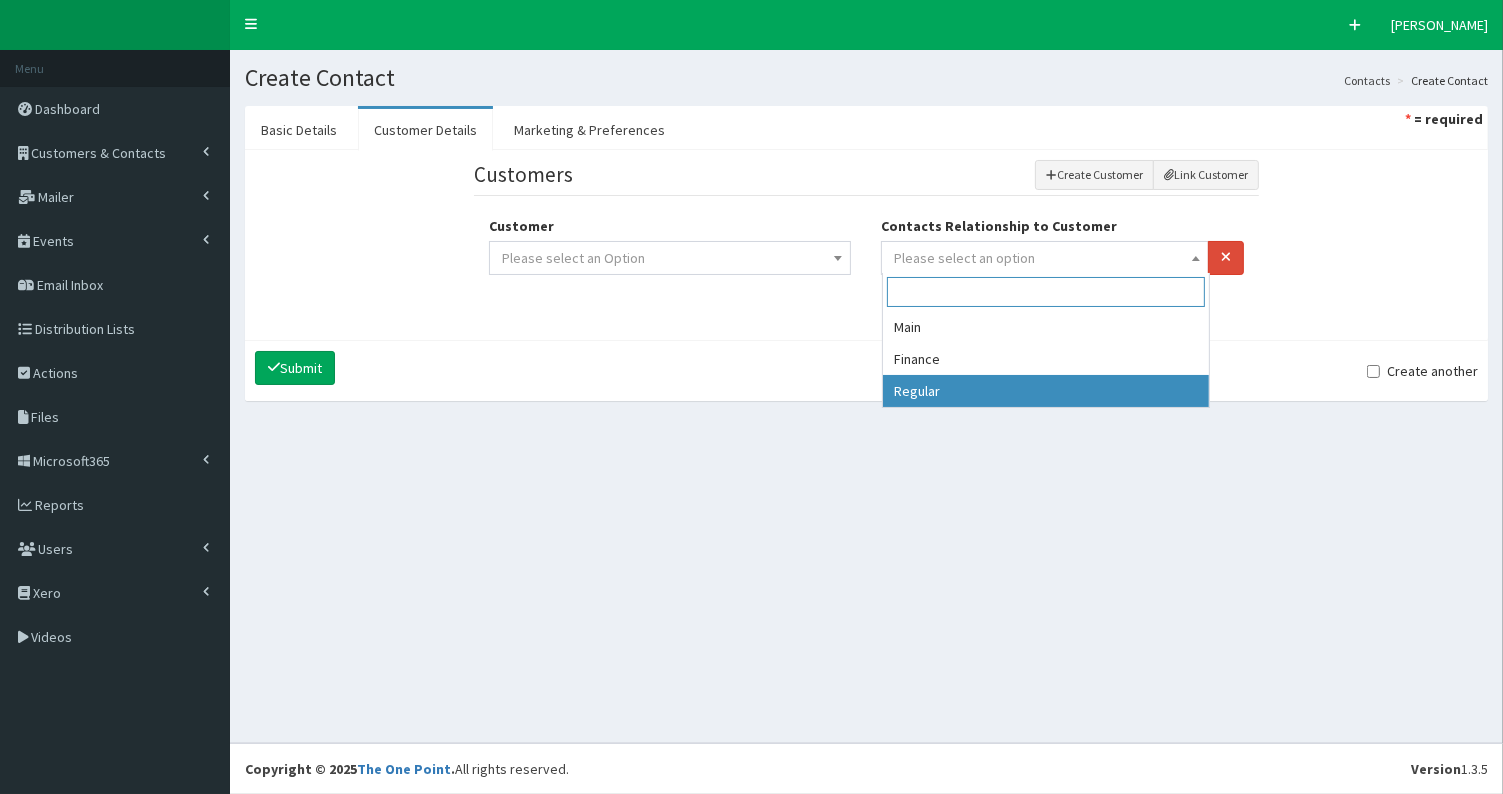 select on "3" 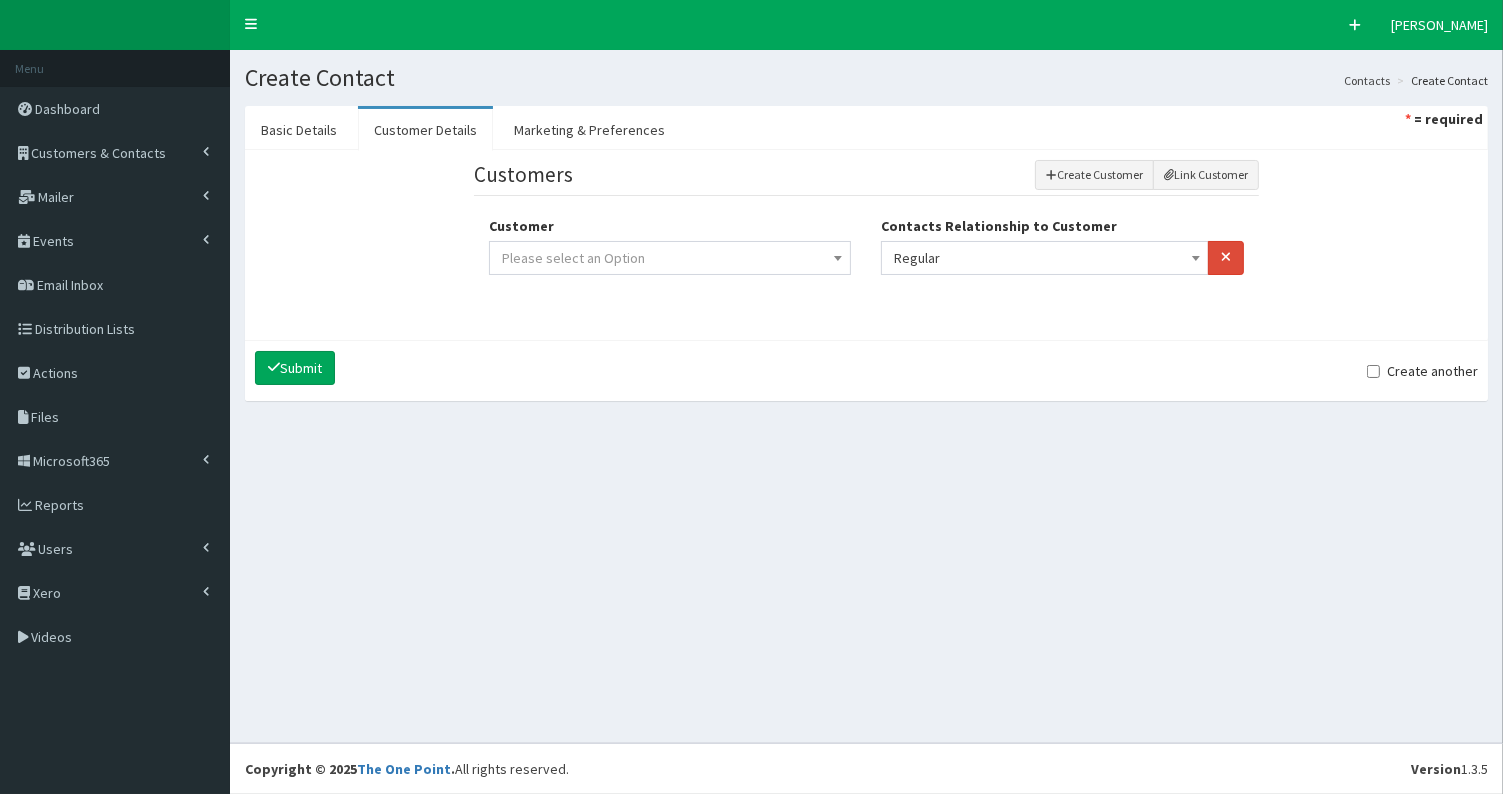 click on "Please select an Option" at bounding box center (670, 258) 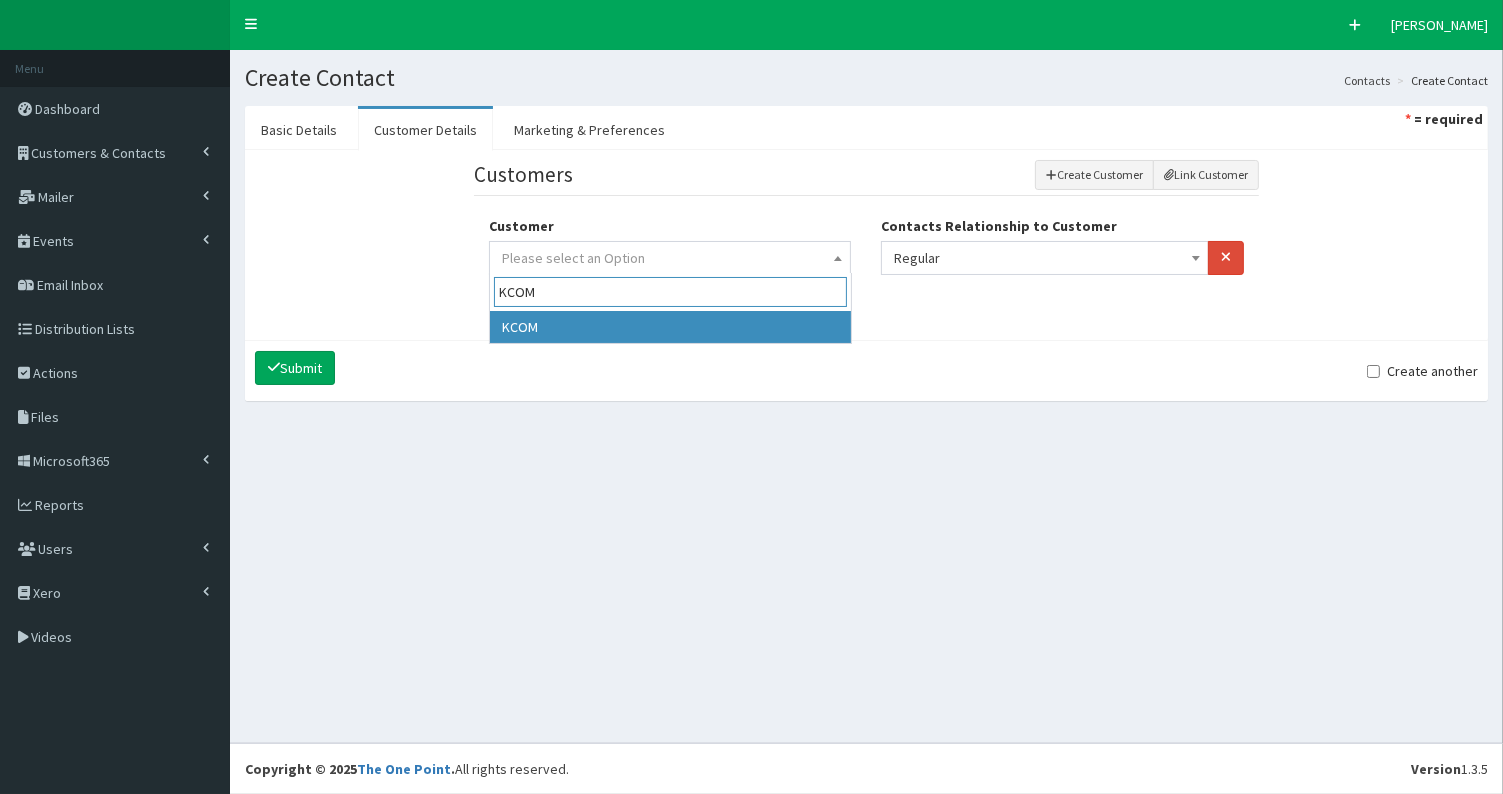 type on "KCOM" 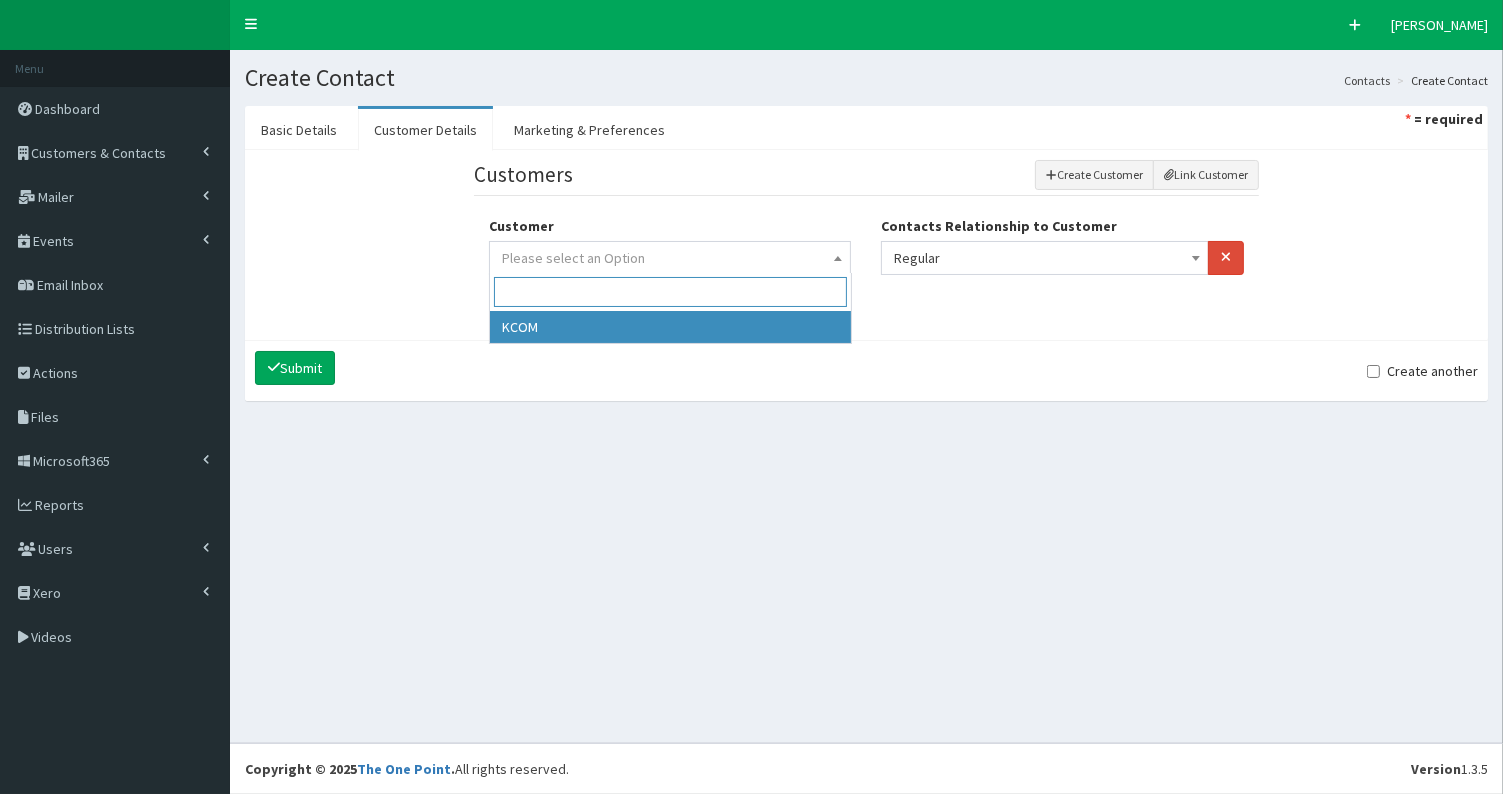 select on "372" 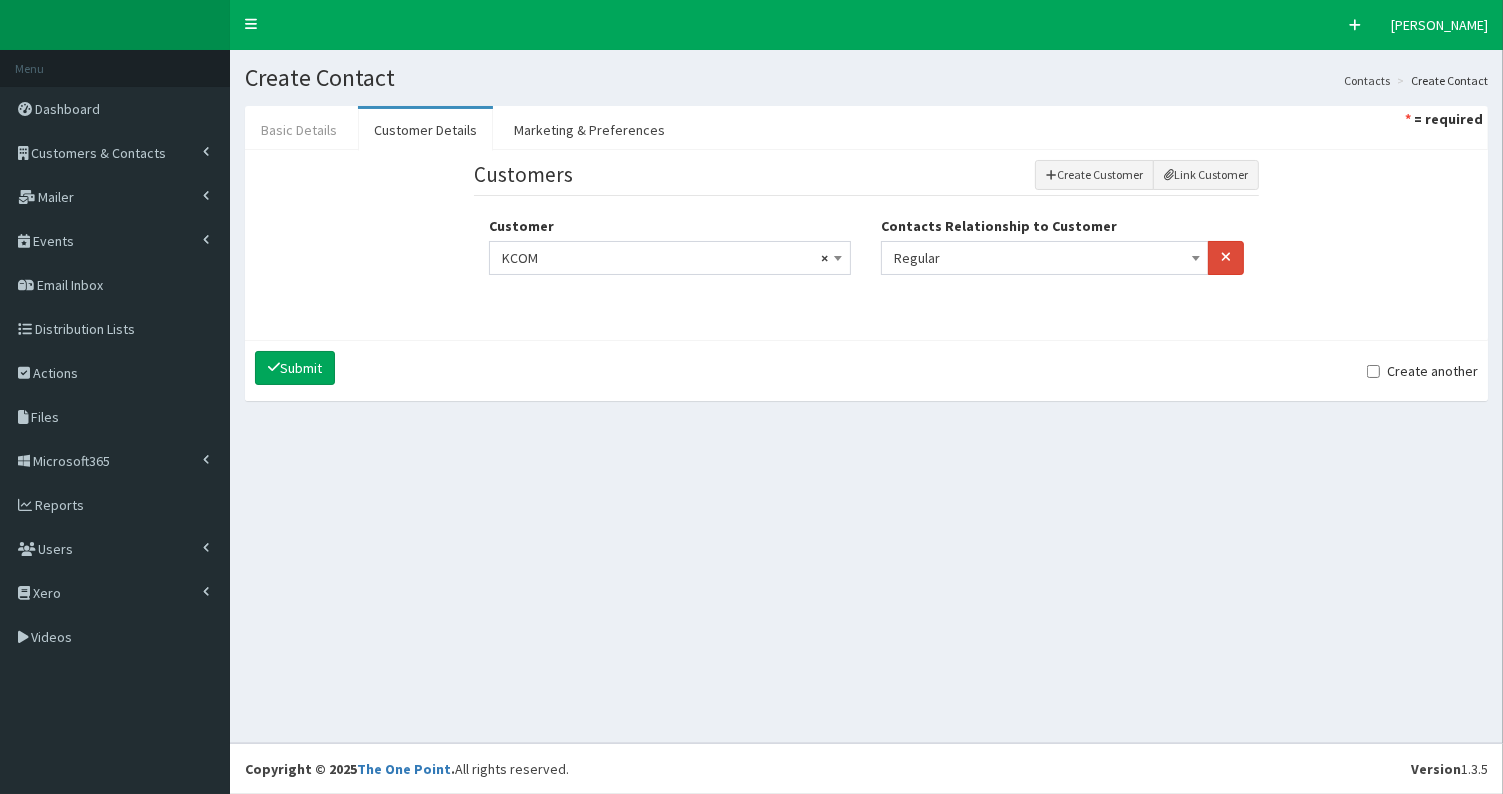 click on "Basic Details" at bounding box center (299, 130) 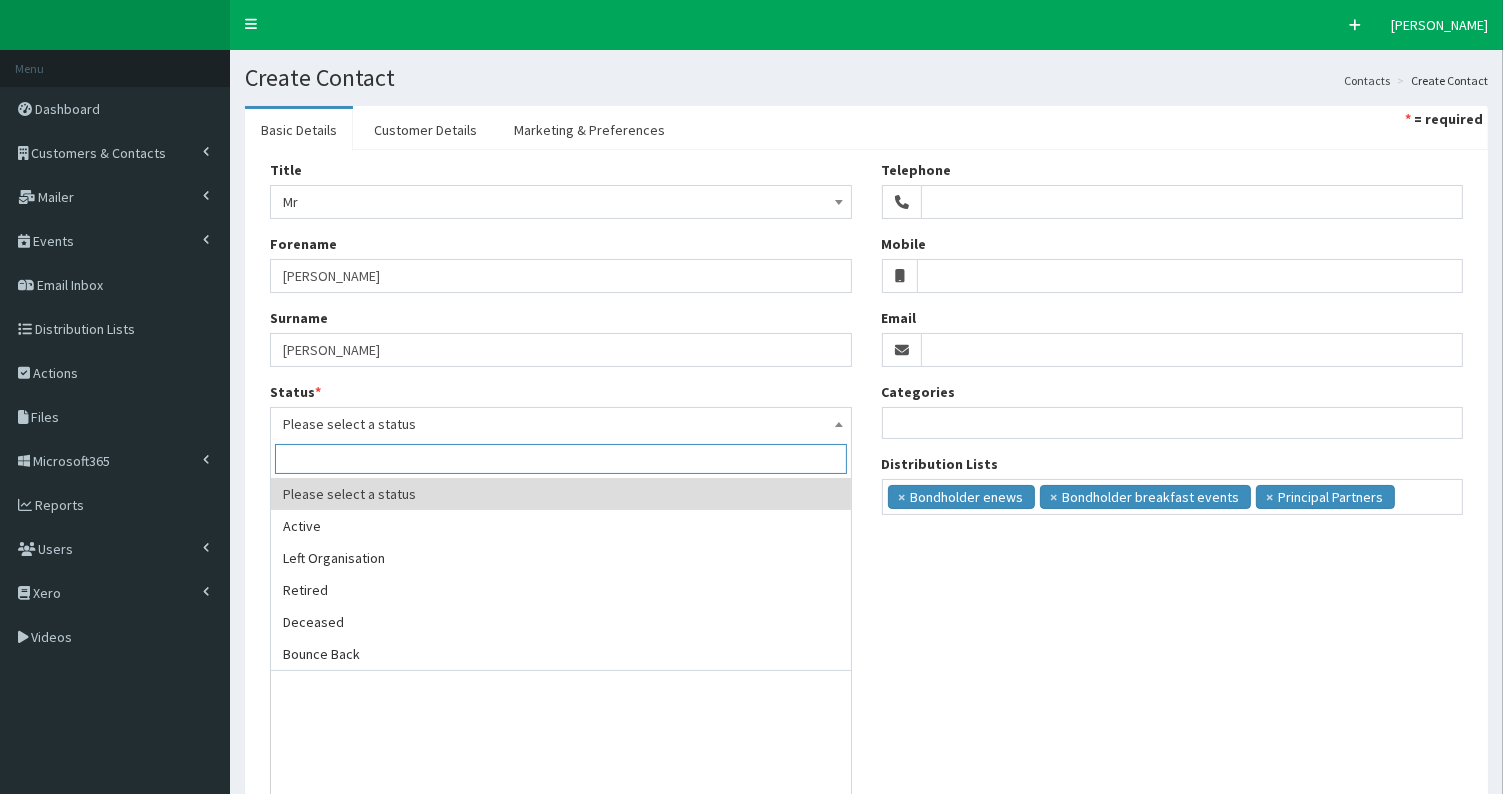 click on "Please select a status" at bounding box center [561, 424] 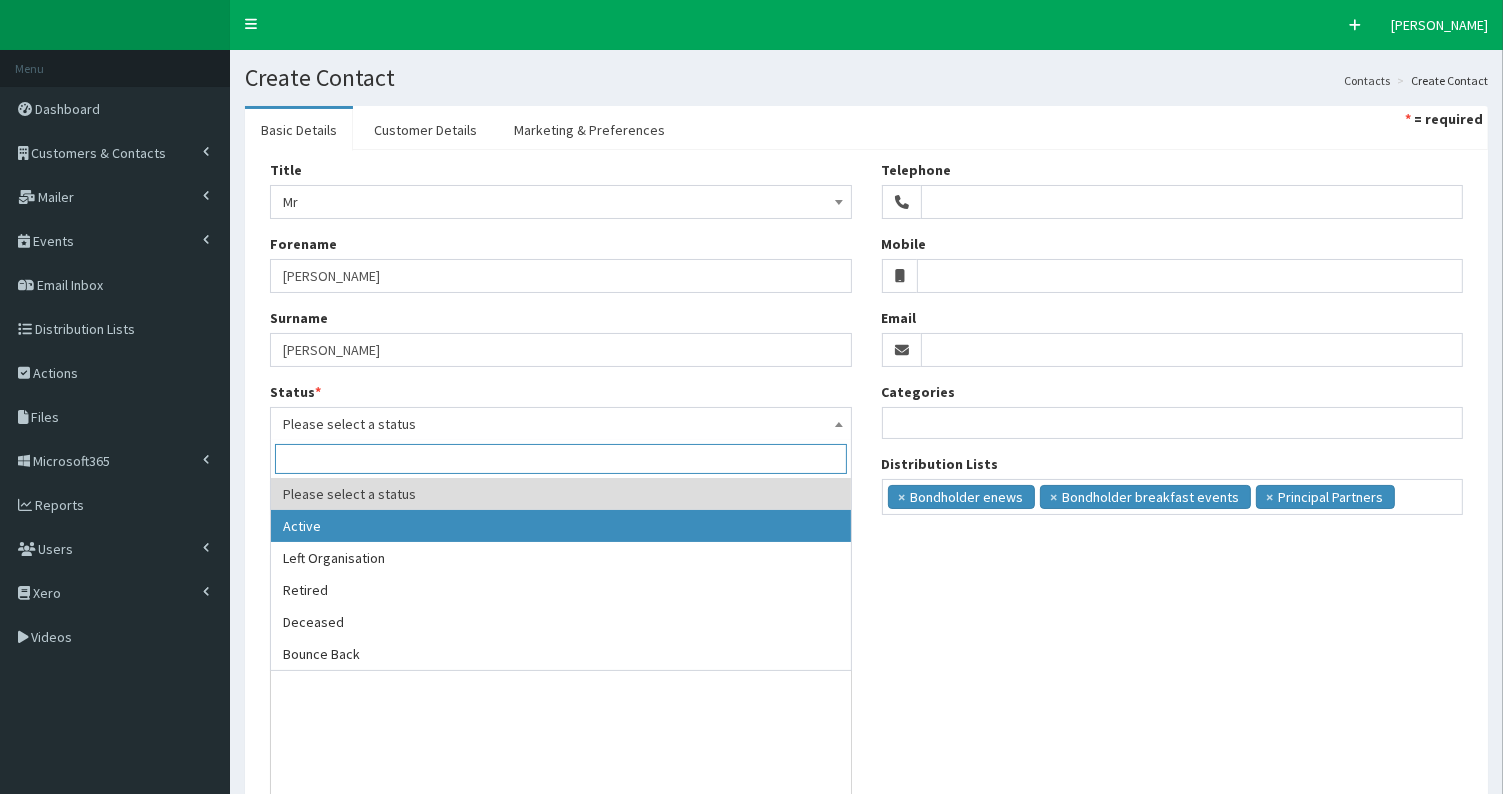 select on "1" 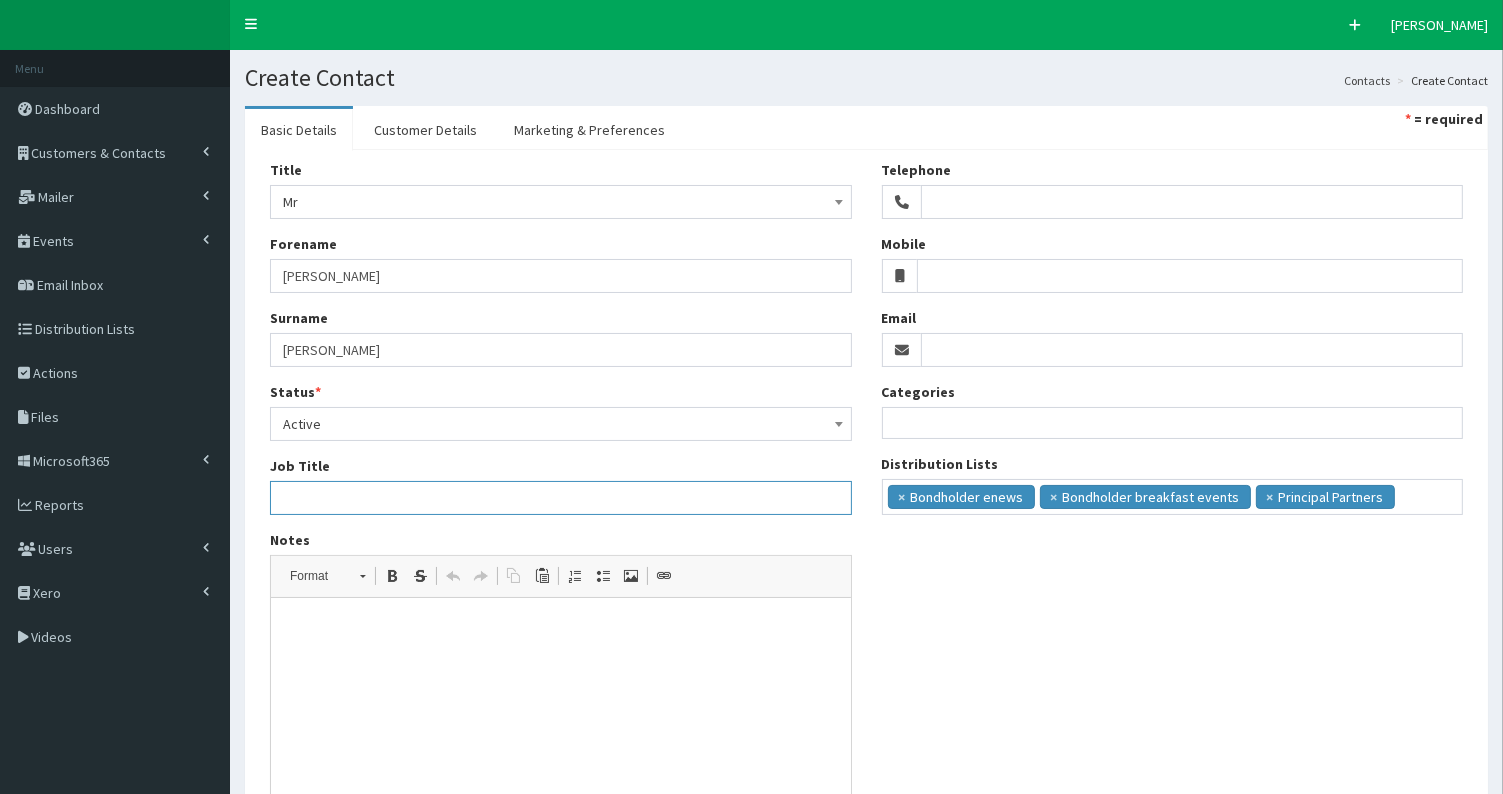 click on "Job Title" at bounding box center (561, 498) 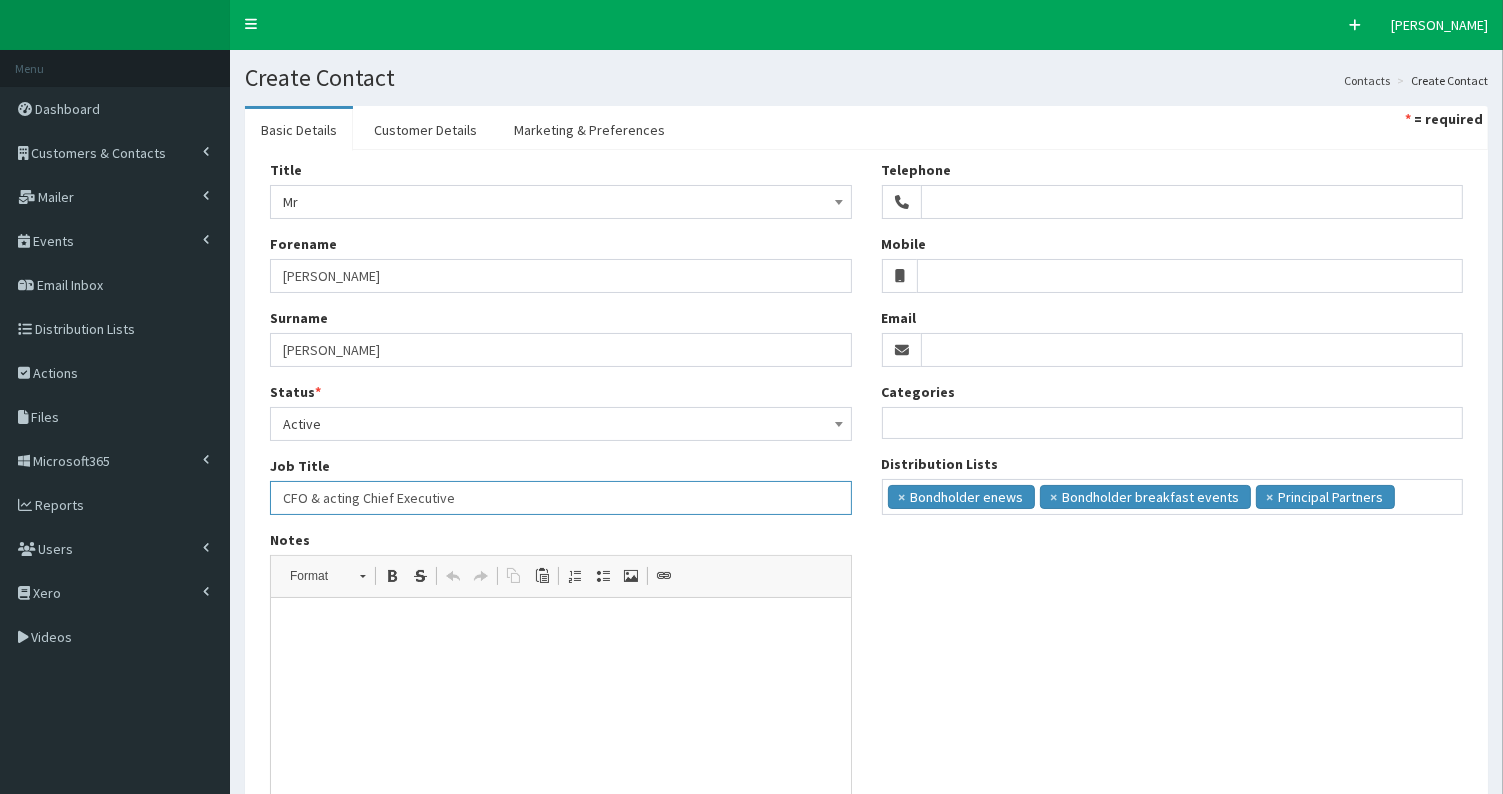 type on "CFO & acting Chief Executive" 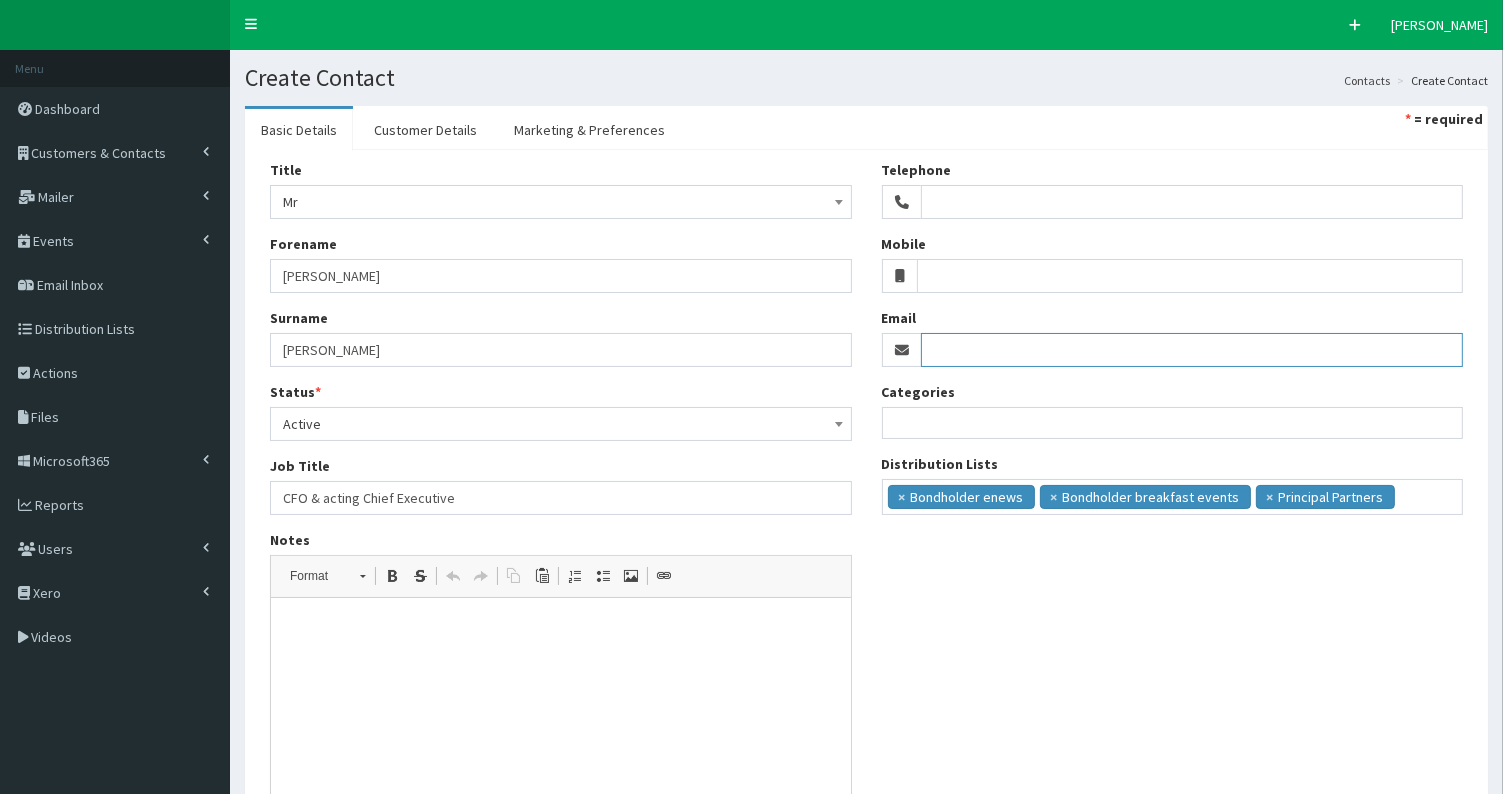 click on "Email" at bounding box center [1192, 350] 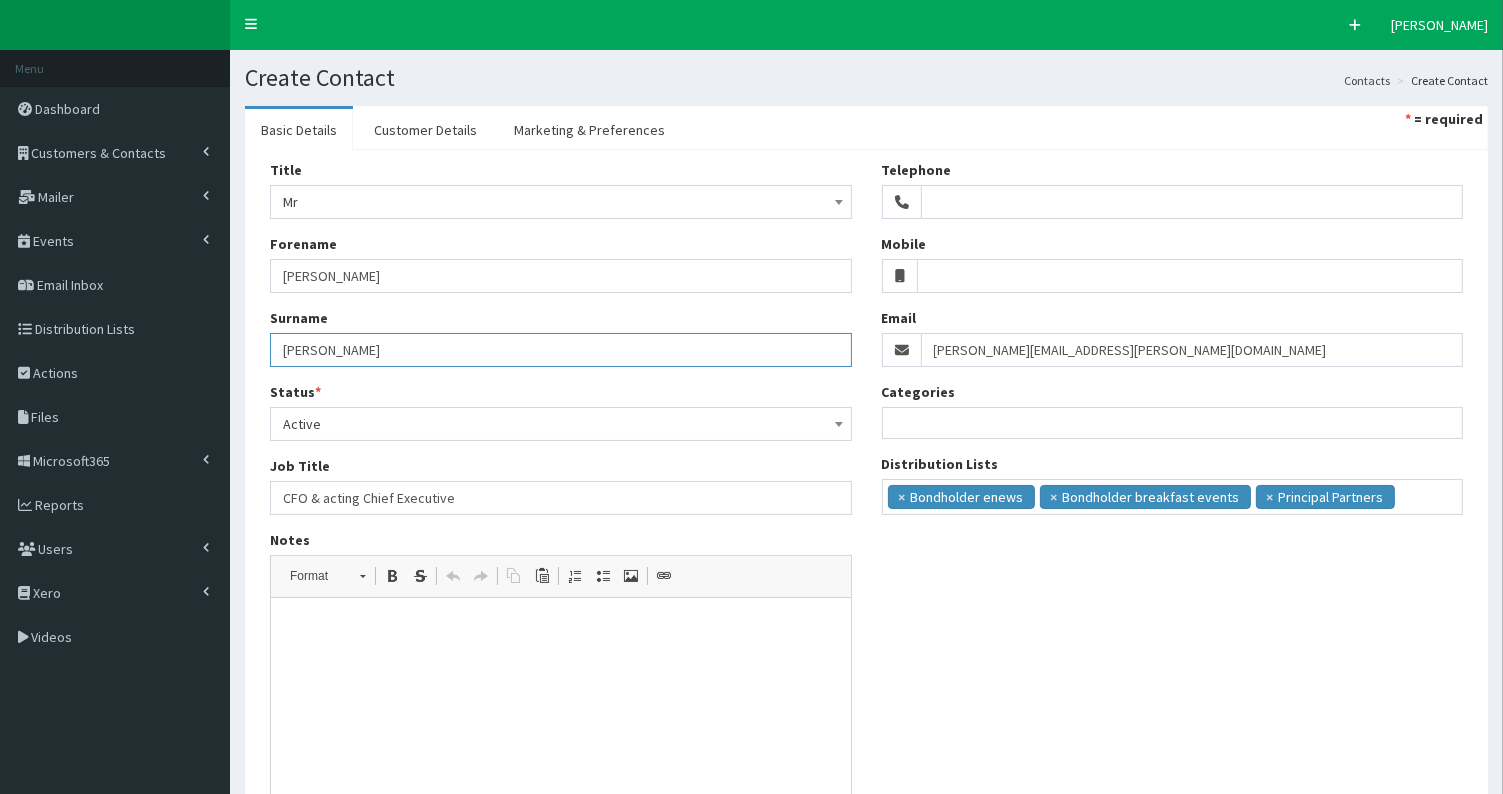 drag, startPoint x: 271, startPoint y: 351, endPoint x: 462, endPoint y: 355, distance: 191.04189 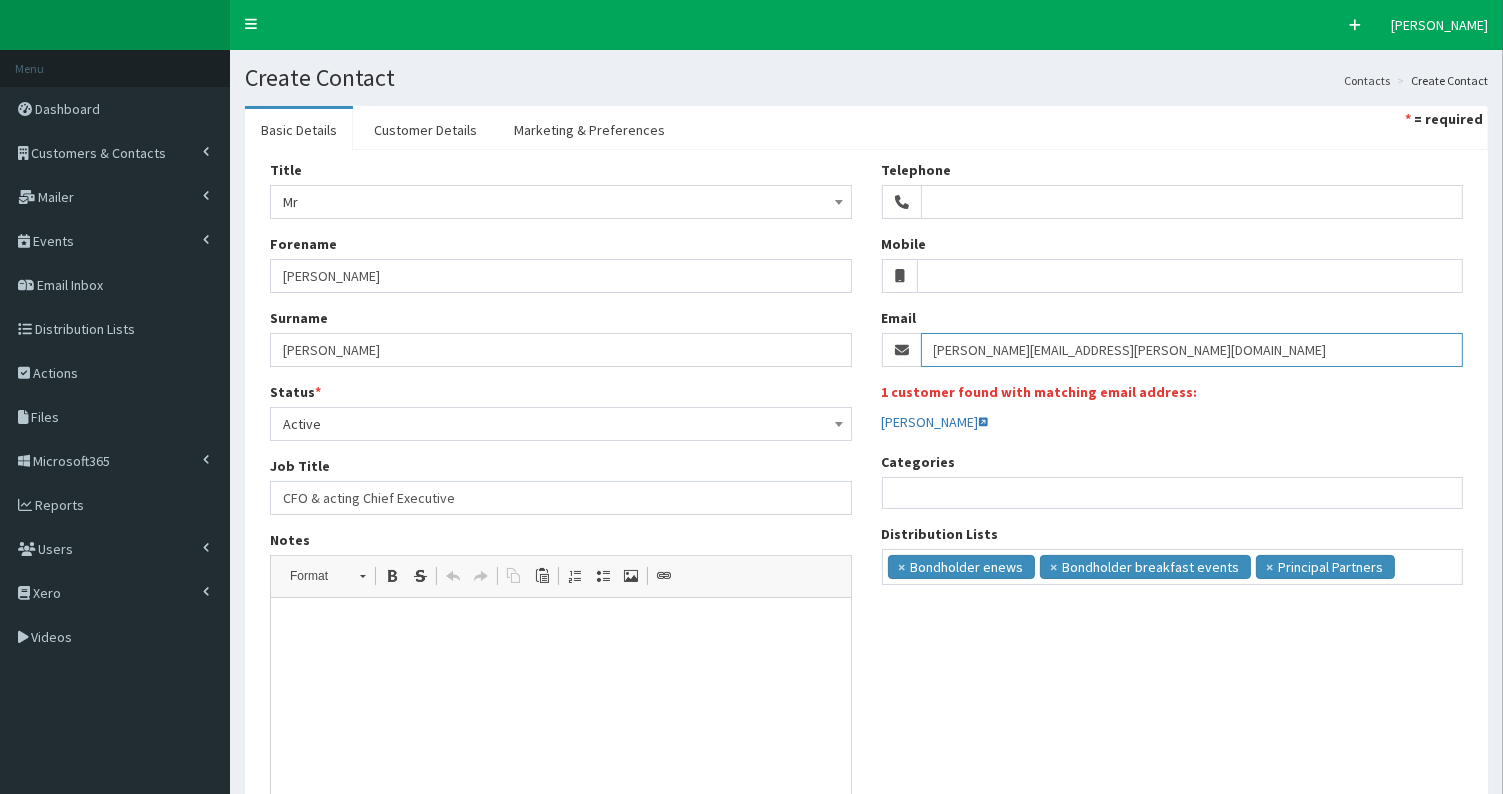 click on "Tim.Shaw@kcom.com" at bounding box center [1192, 350] 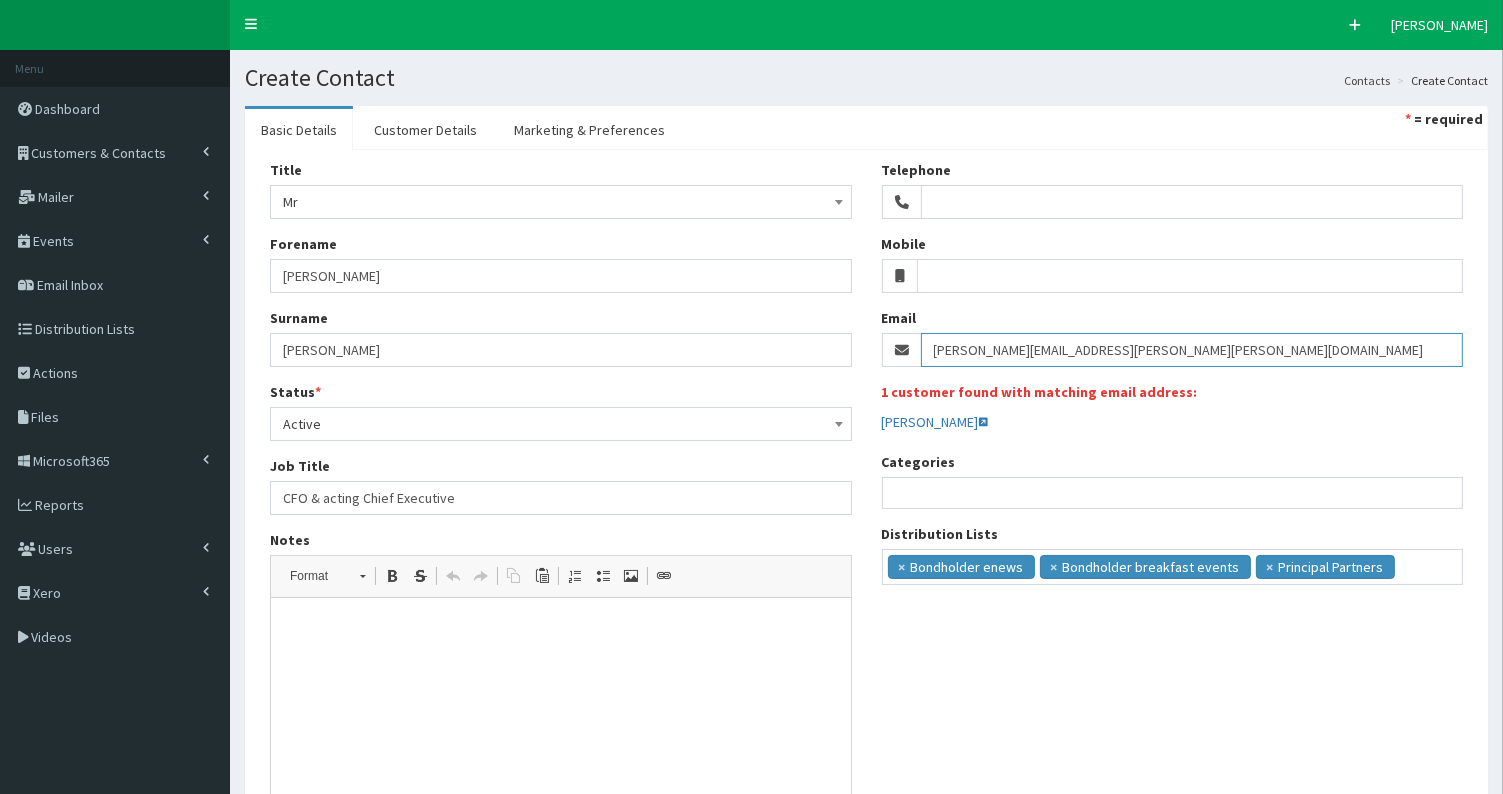 paste on "Schafer" 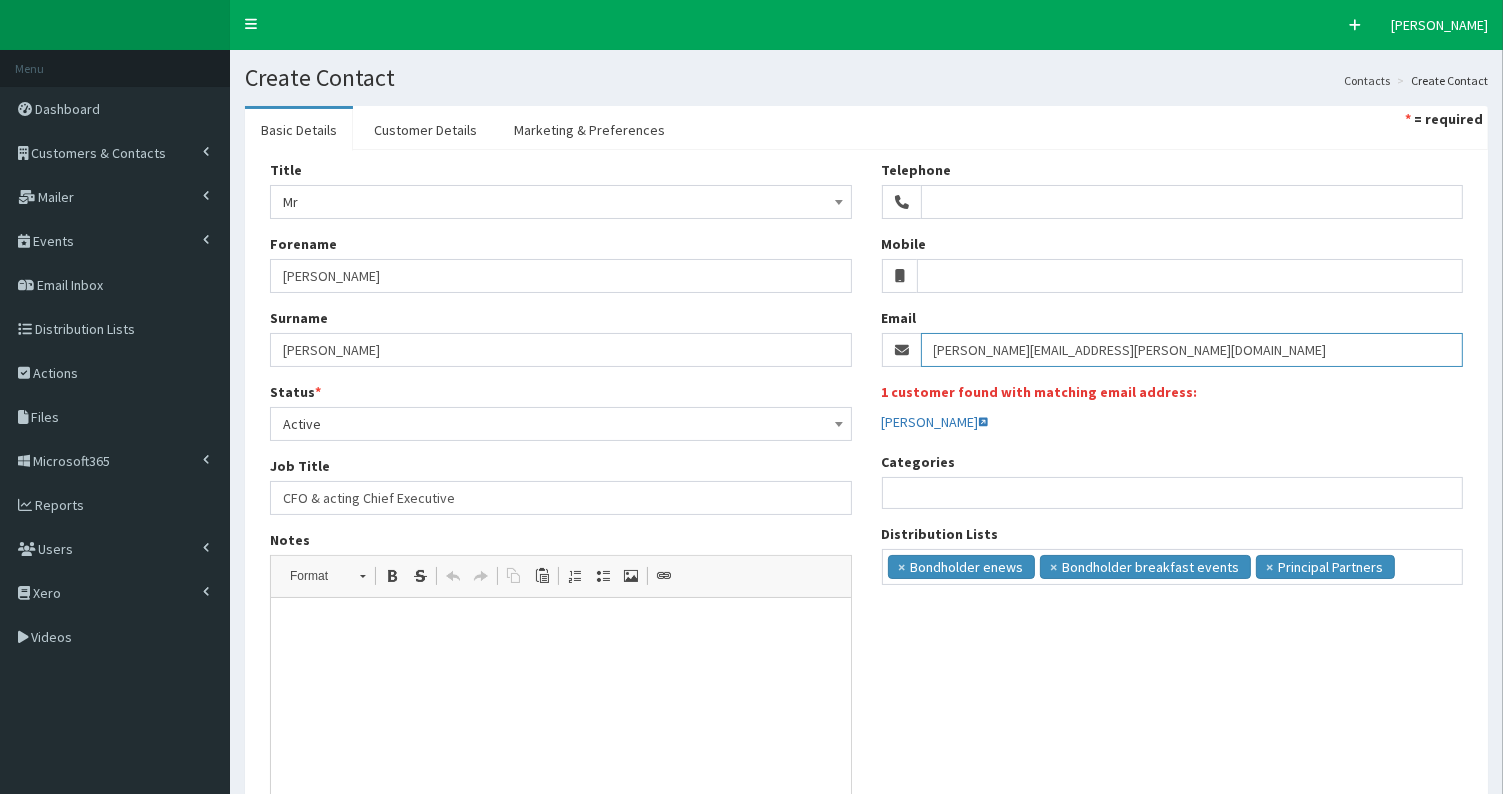 type on "Richard.Schafer@kcom.com" 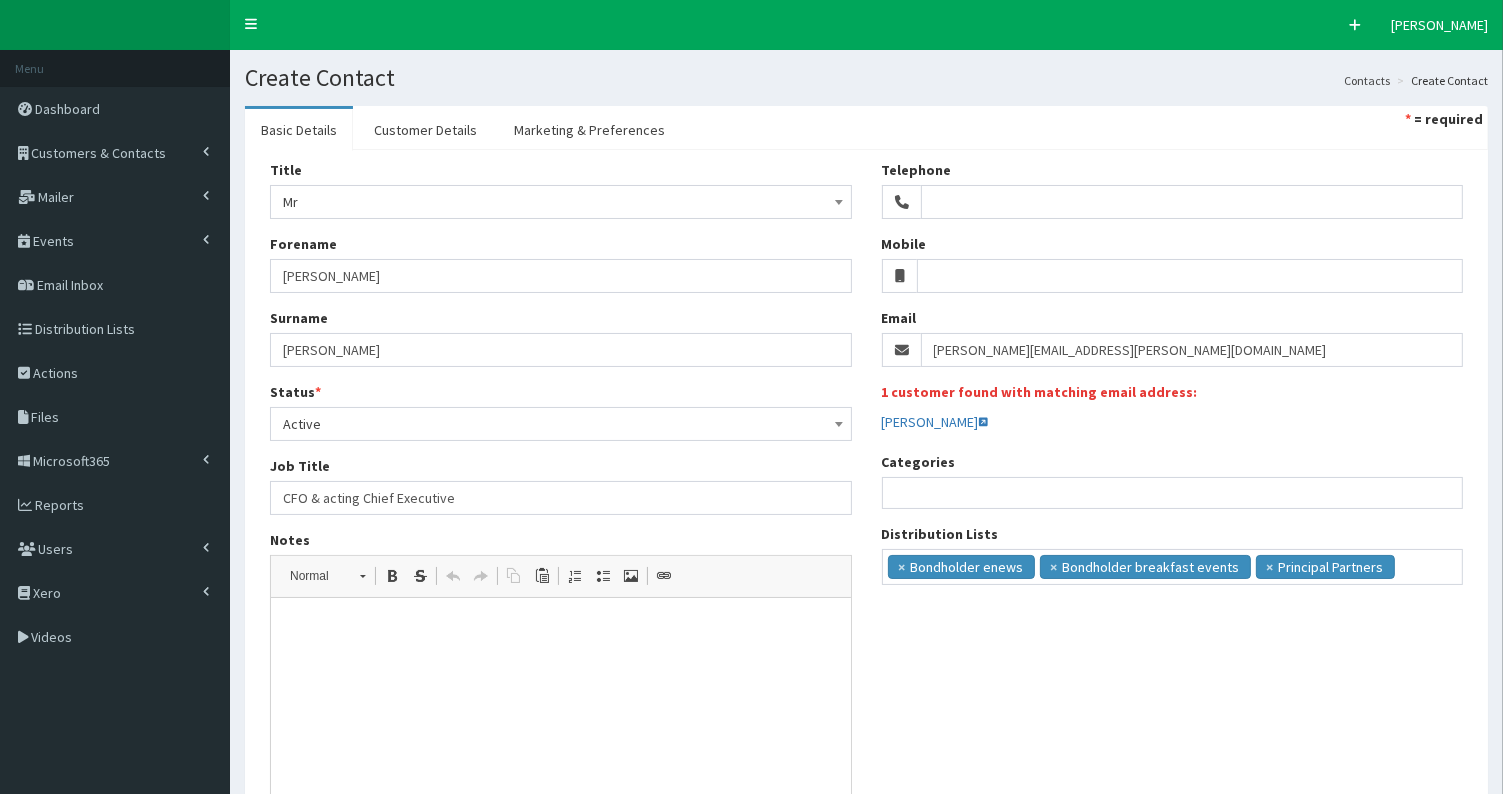 click at bounding box center (560, 628) 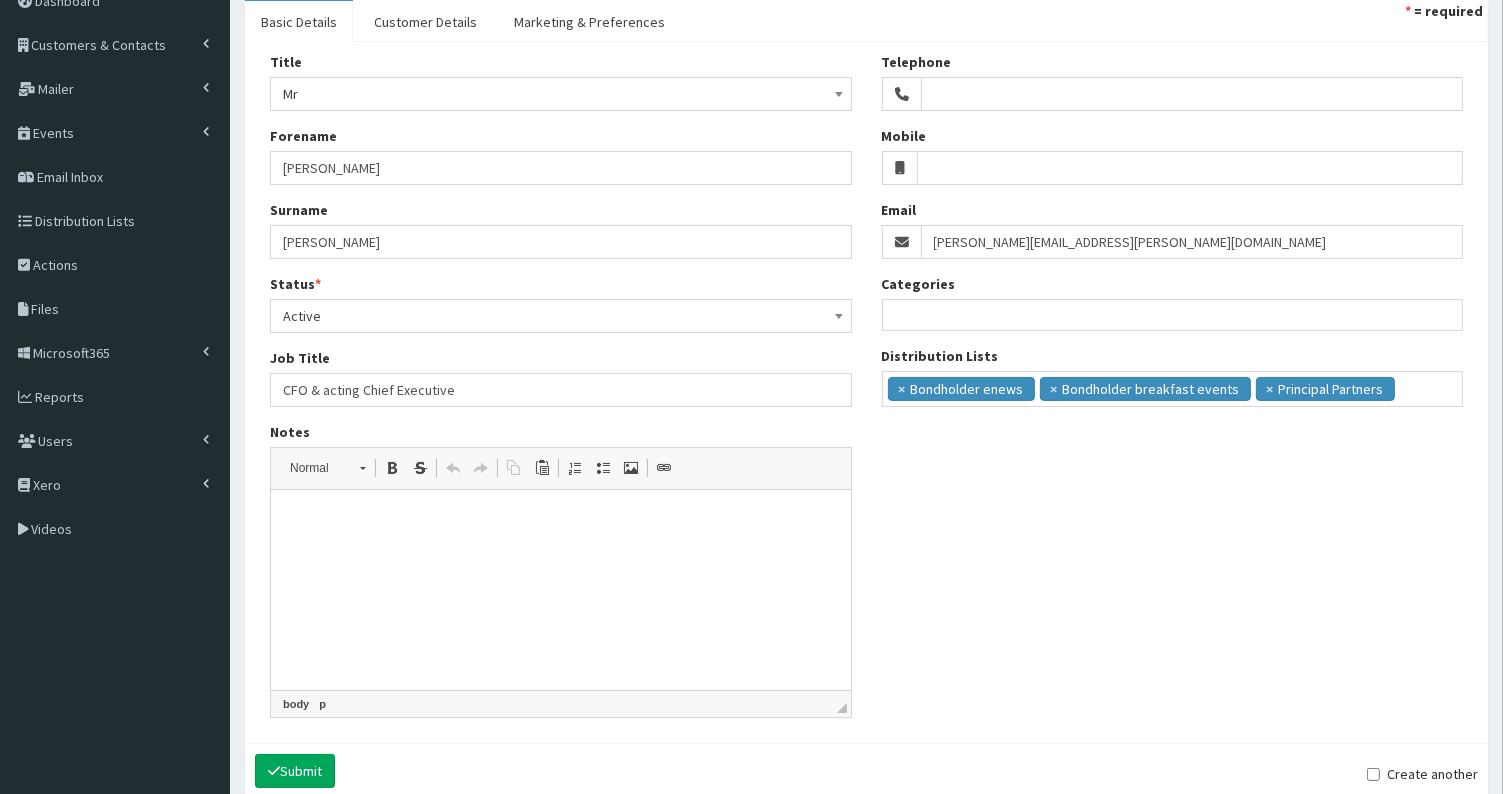 scroll, scrollTop: 202, scrollLeft: 0, axis: vertical 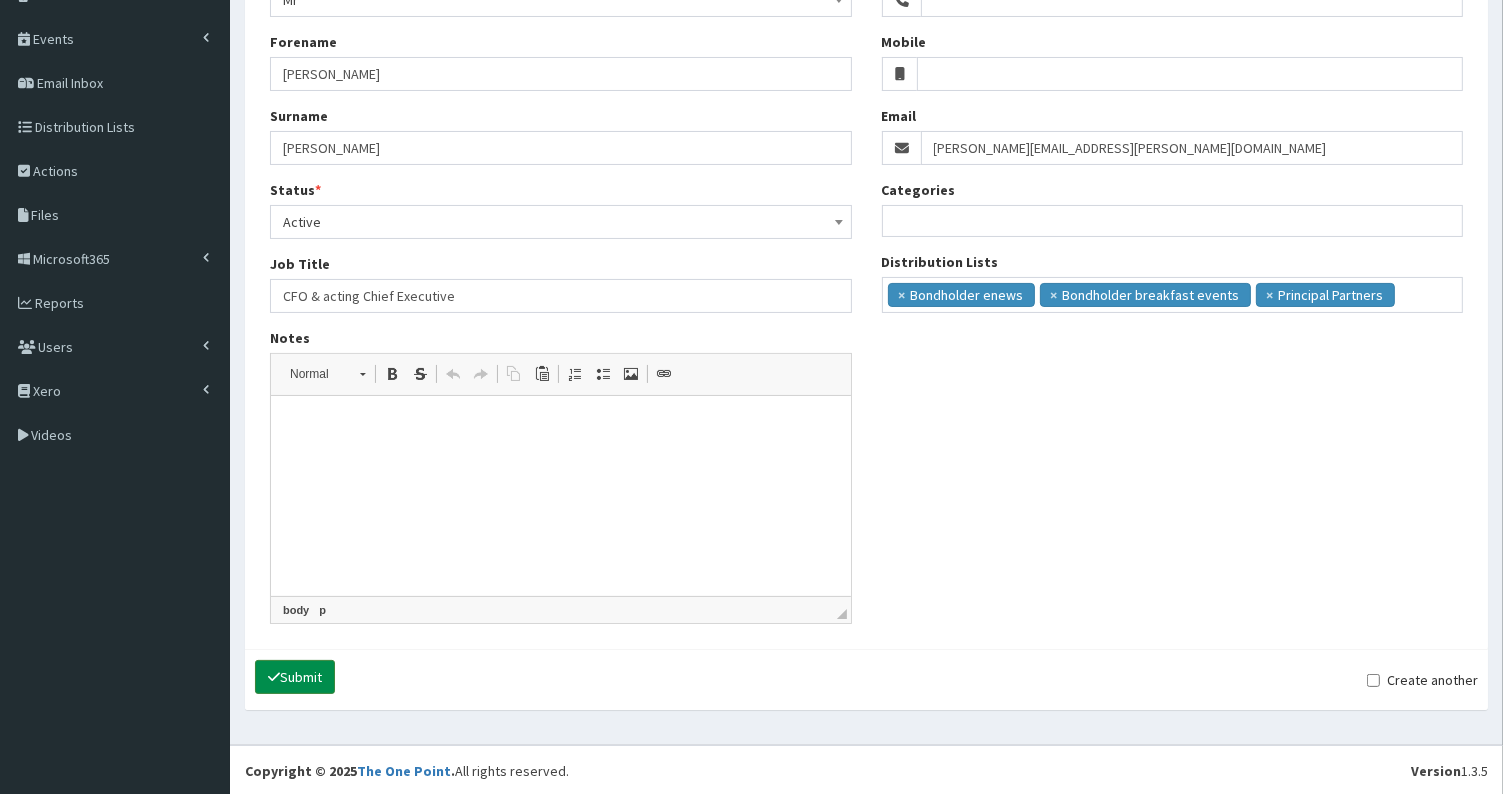 click on "Submit" at bounding box center [295, 677] 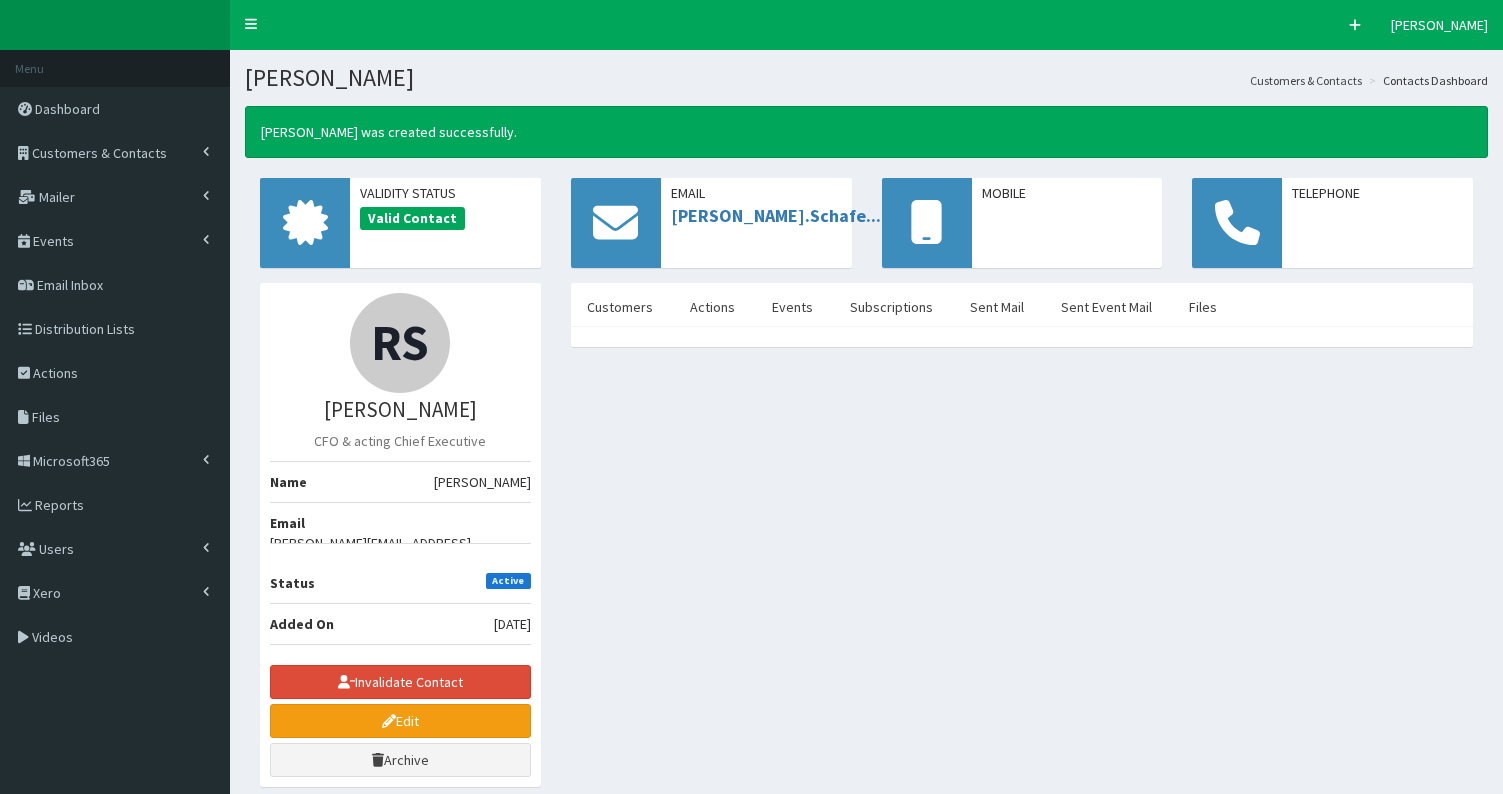 scroll, scrollTop: 0, scrollLeft: 0, axis: both 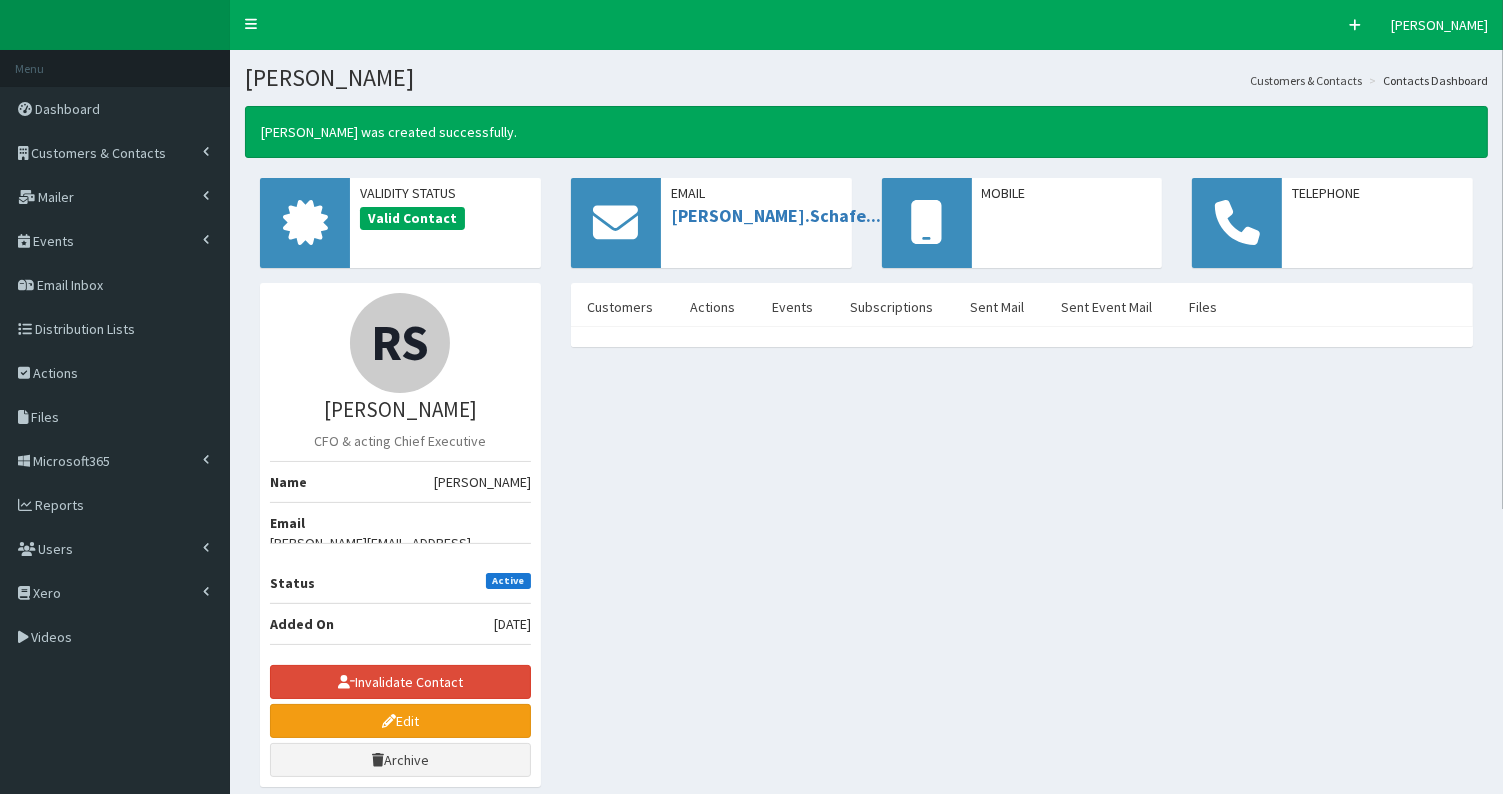 drag, startPoint x: 348, startPoint y: 405, endPoint x: 499, endPoint y: 413, distance: 151.21178 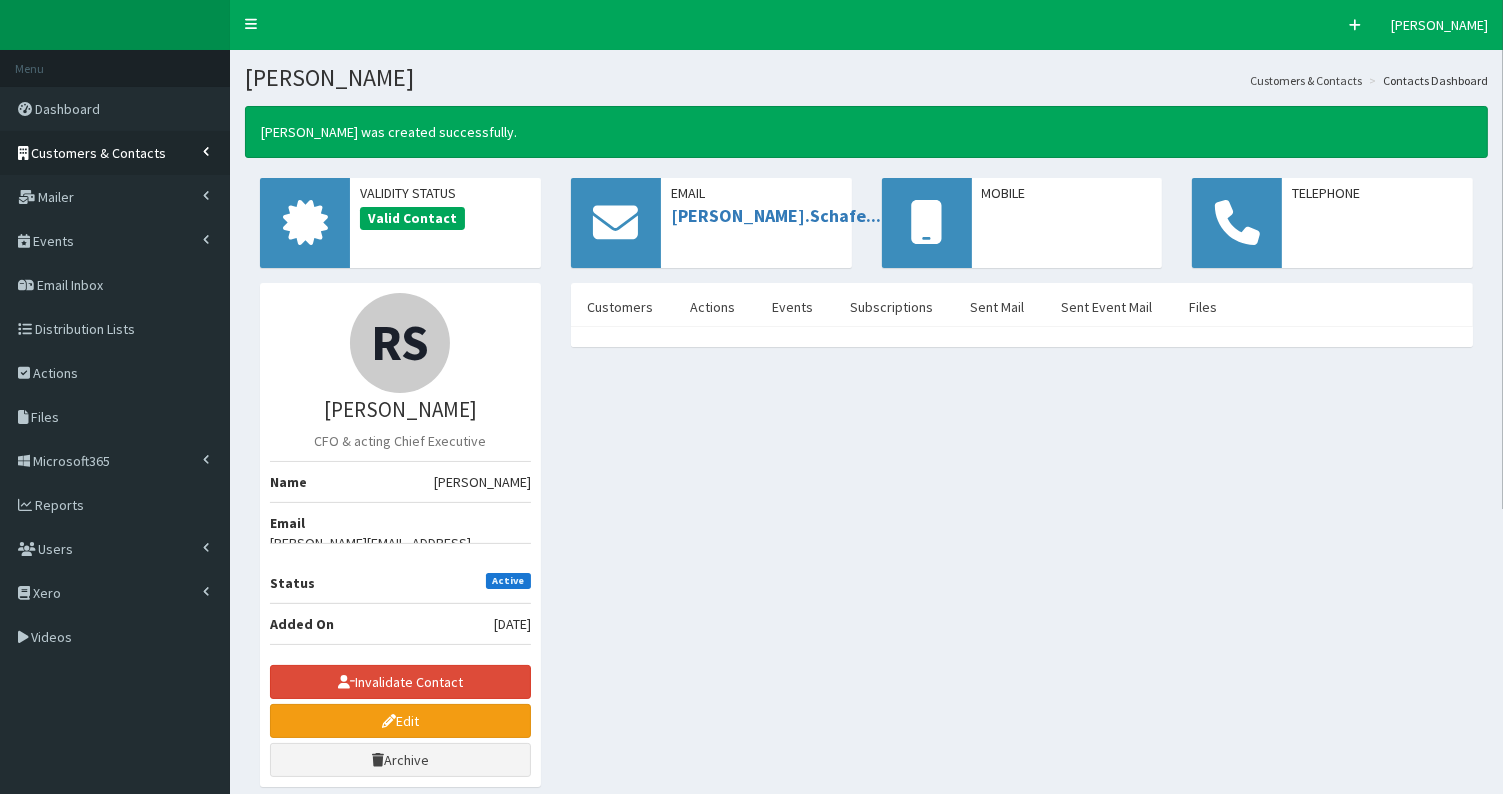 click on "Customers & Contacts" at bounding box center (99, 153) 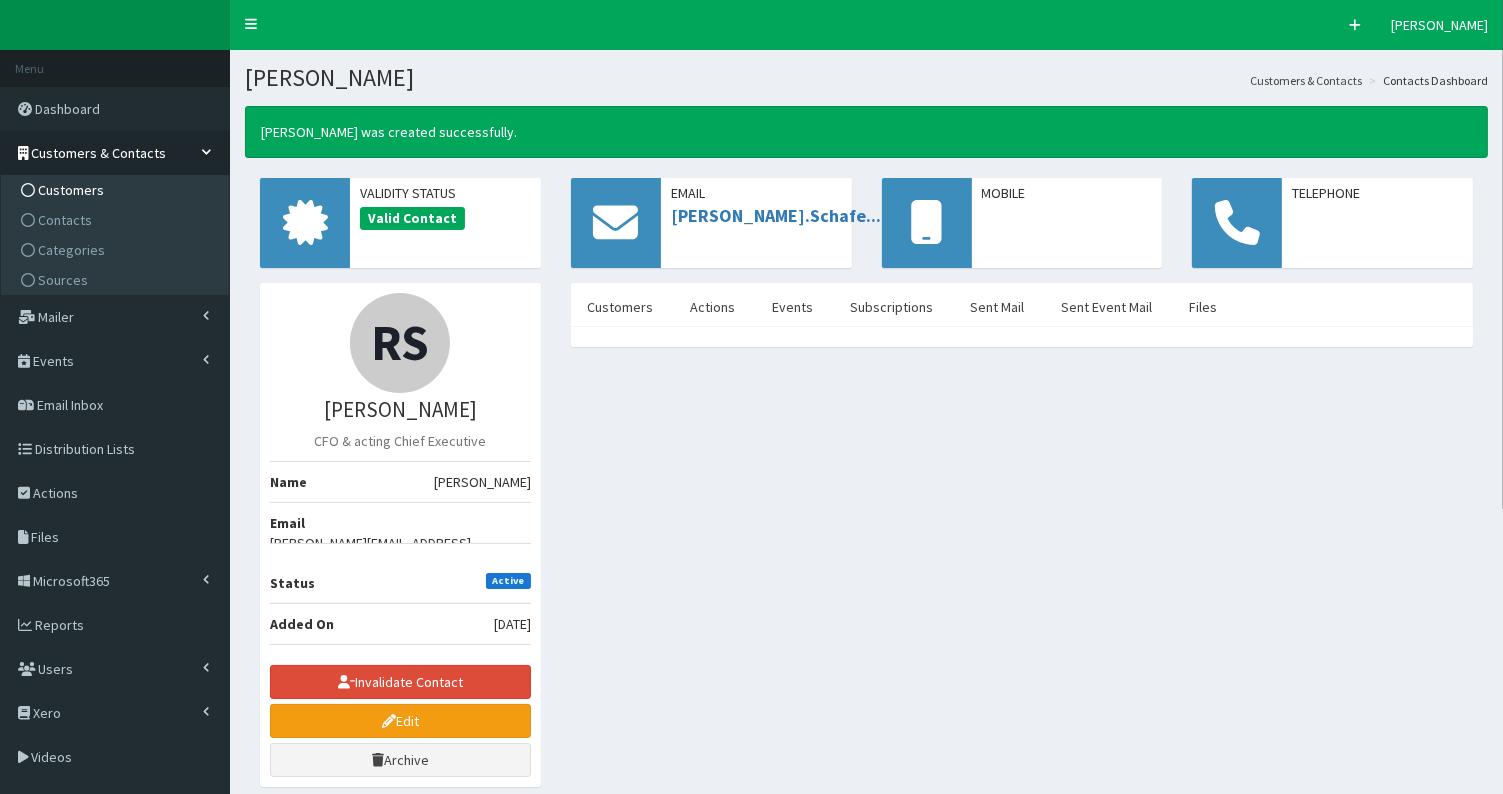 click on "Customers" at bounding box center [117, 190] 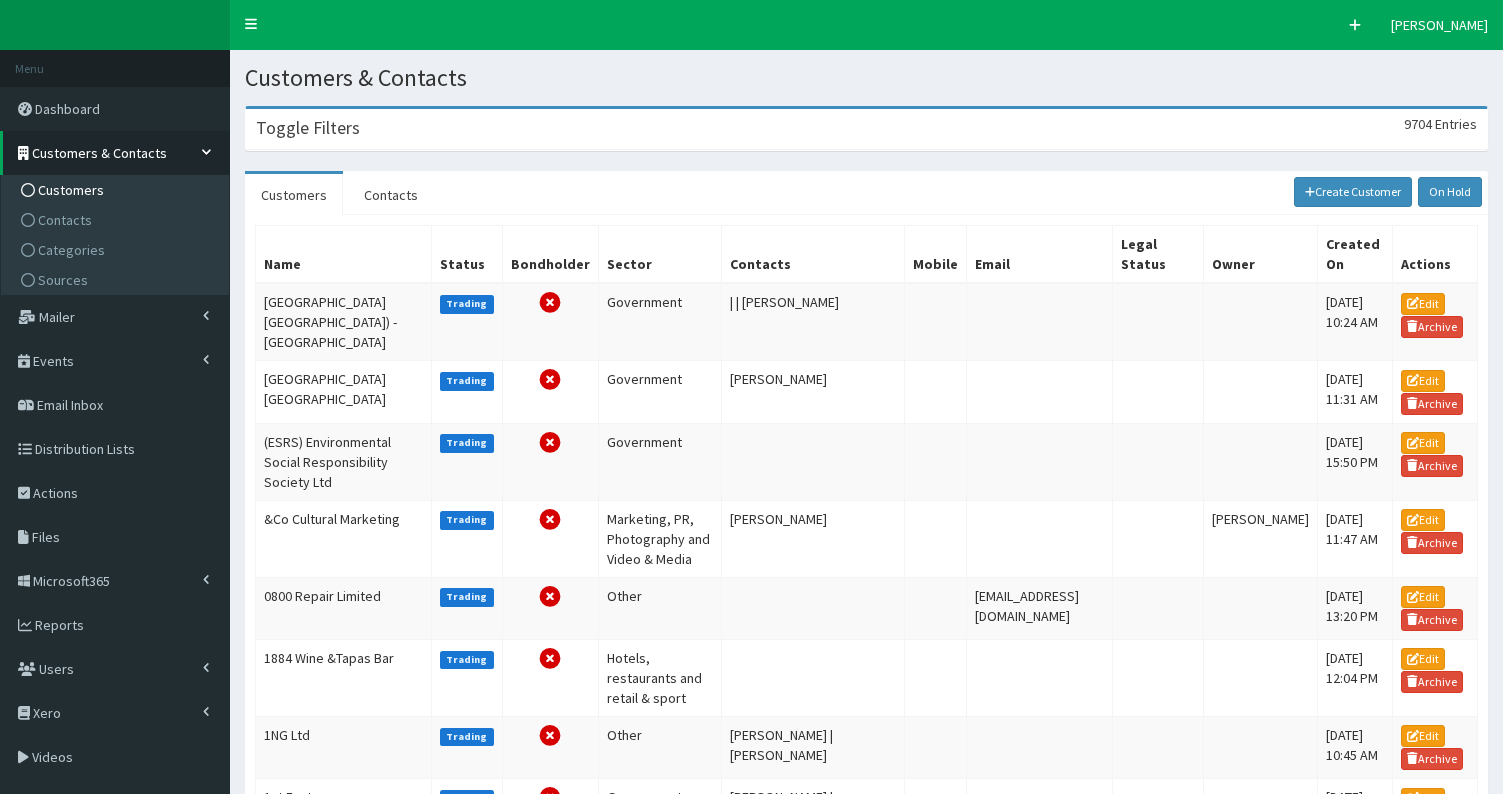 scroll, scrollTop: 0, scrollLeft: 0, axis: both 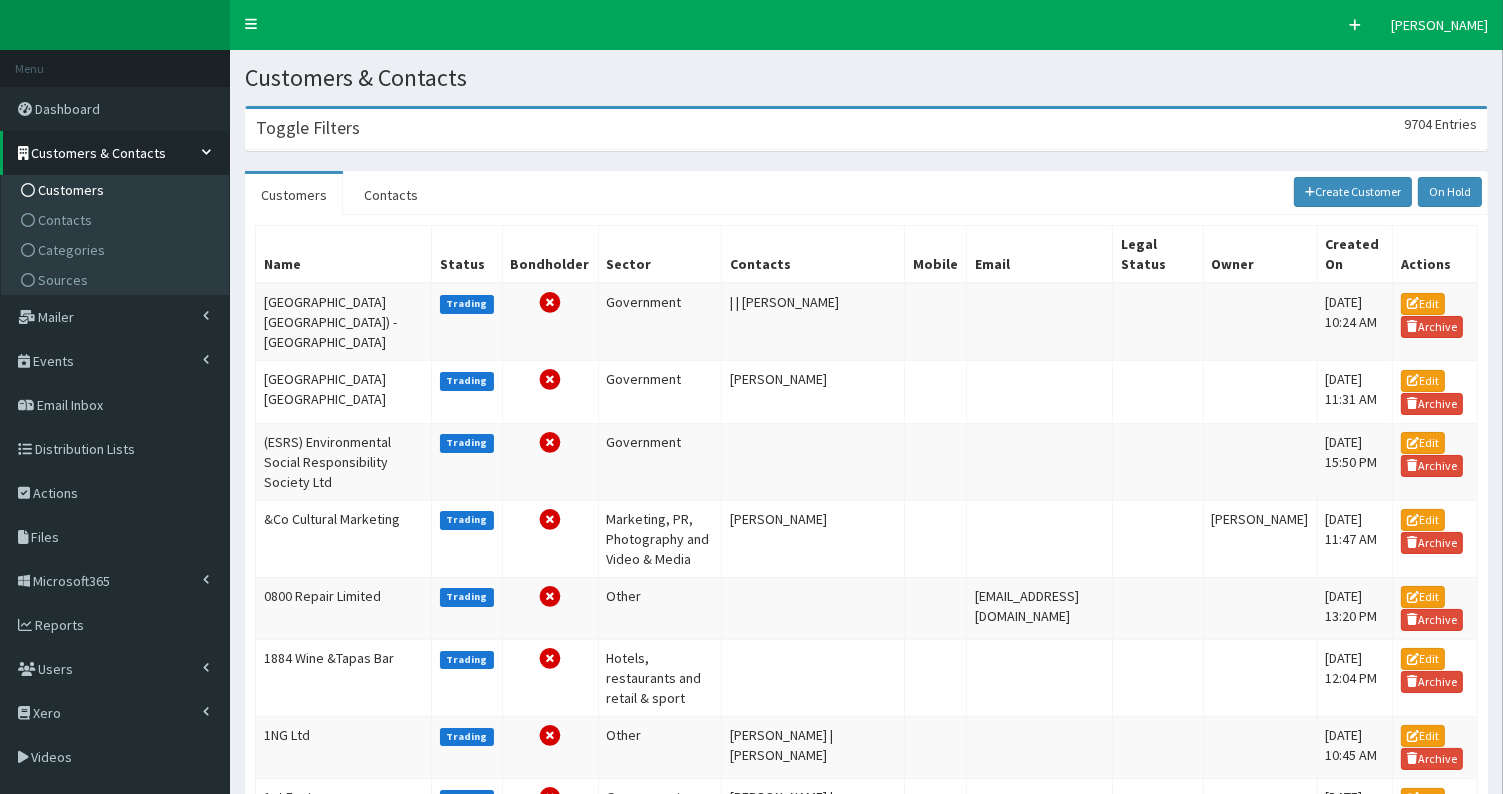 click on "Toggle Filters" at bounding box center [308, 128] 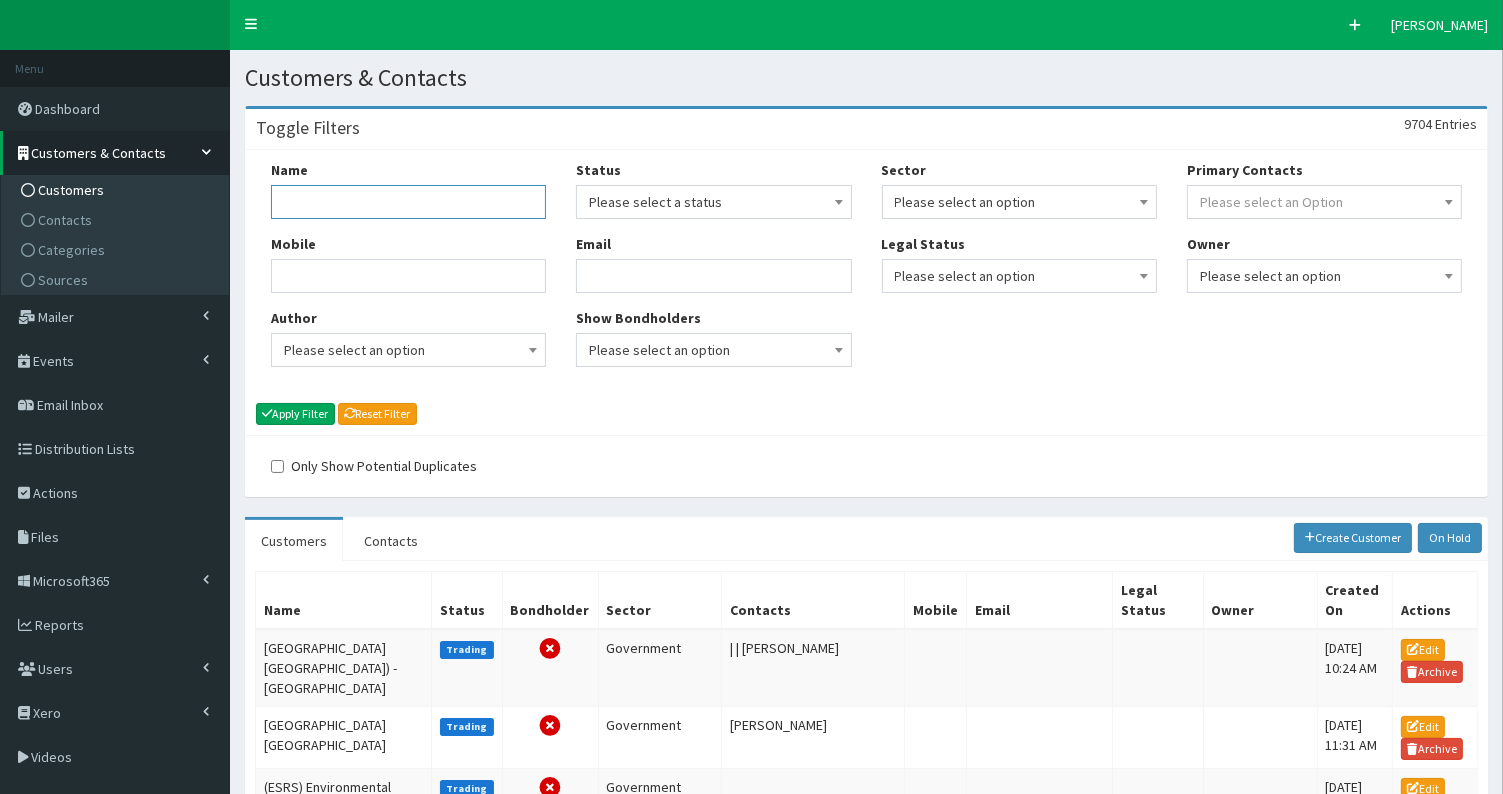 click on "Name" at bounding box center [408, 202] 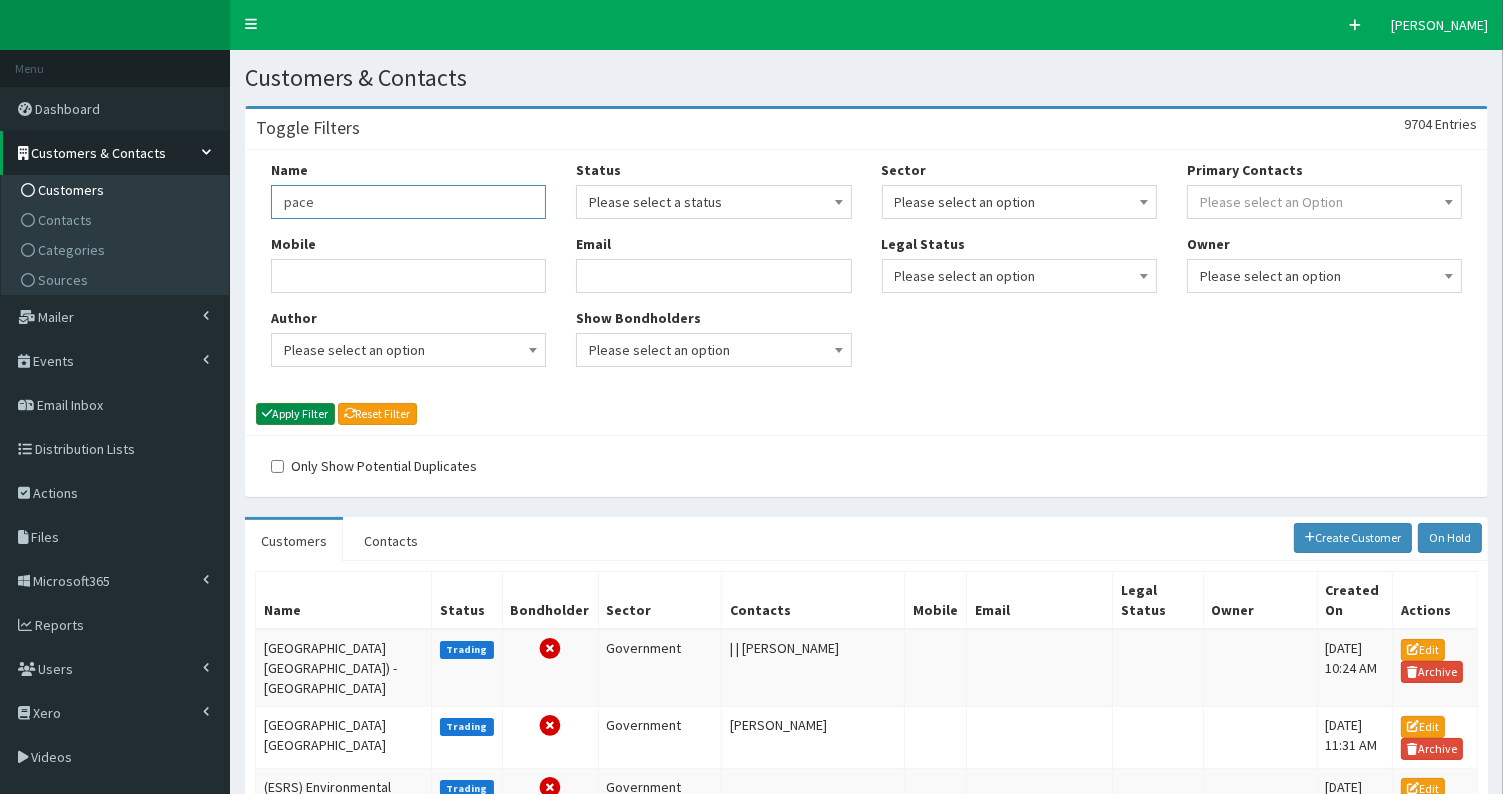 type on "pace" 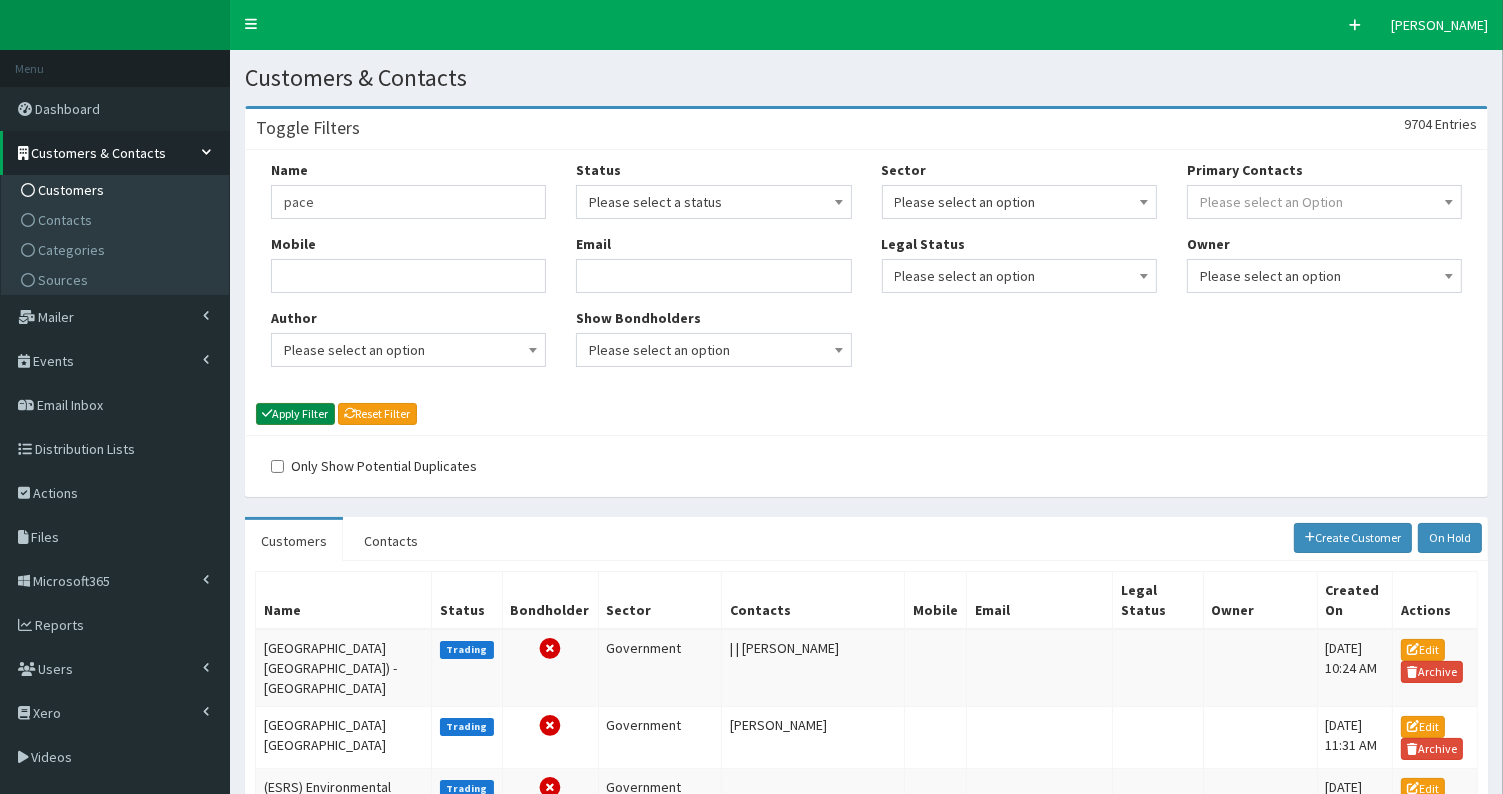 click on "Apply Filter" at bounding box center (295, 414) 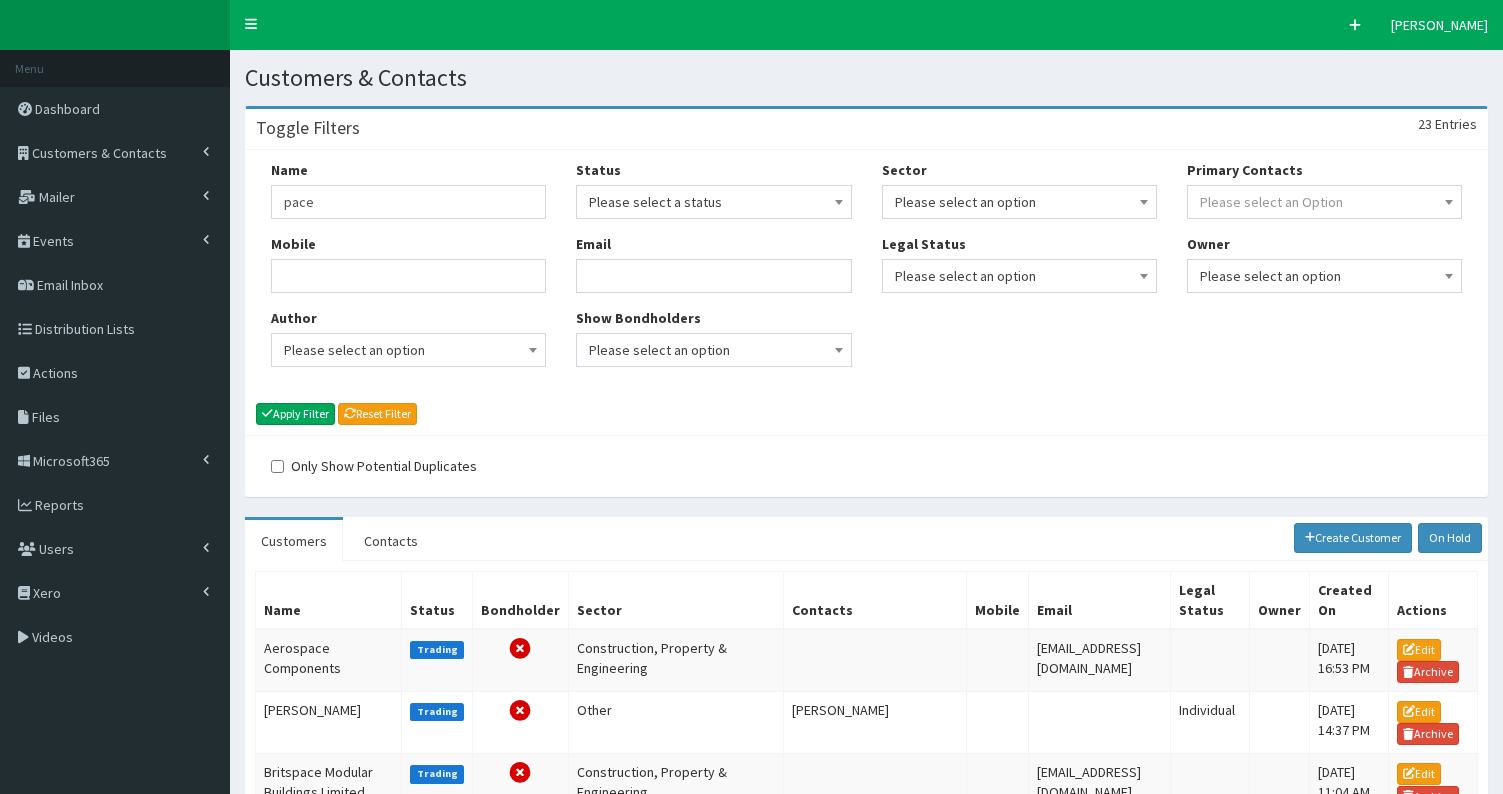 scroll, scrollTop: 0, scrollLeft: 0, axis: both 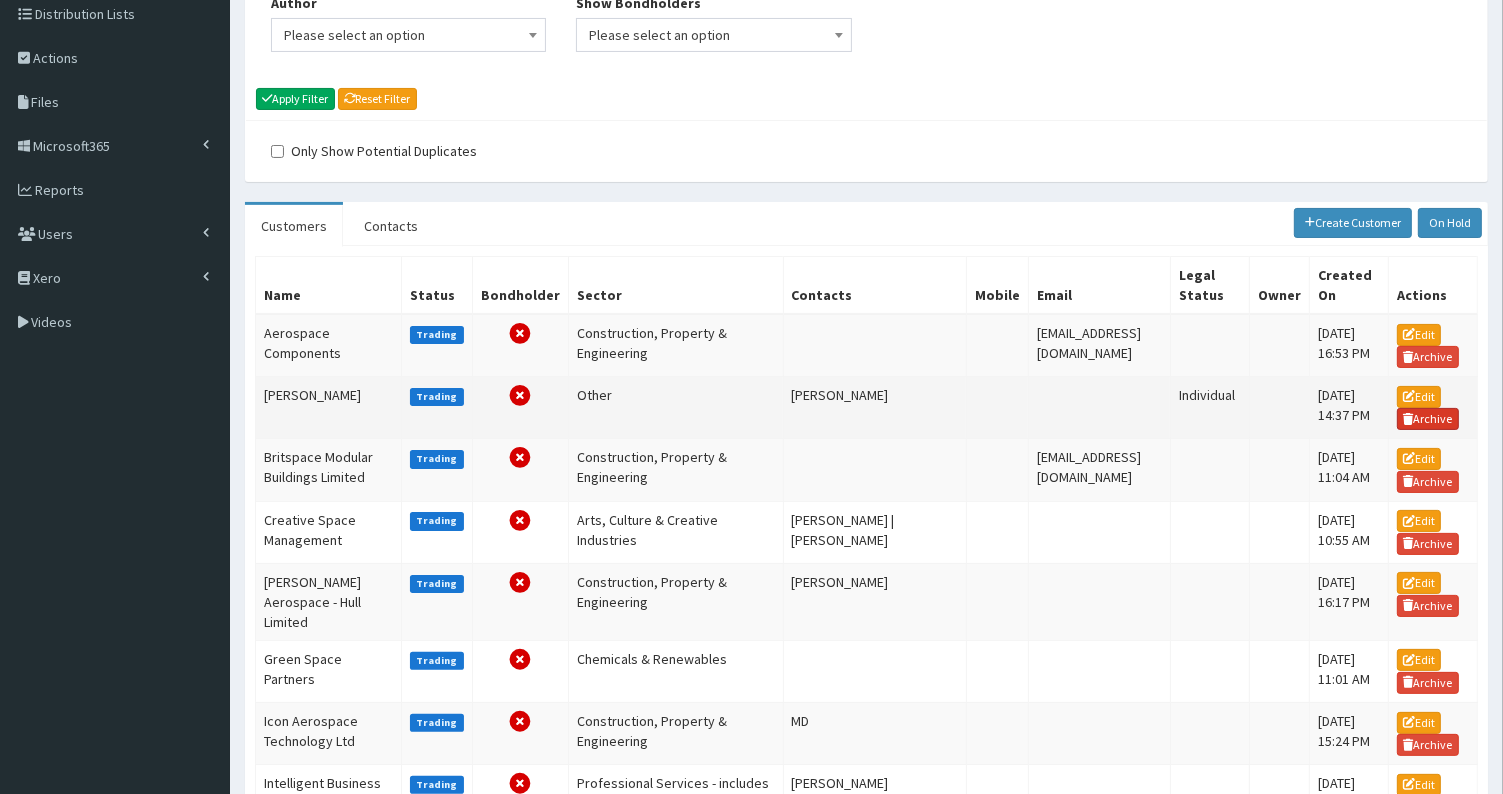 click on "Archive" at bounding box center (1428, 419) 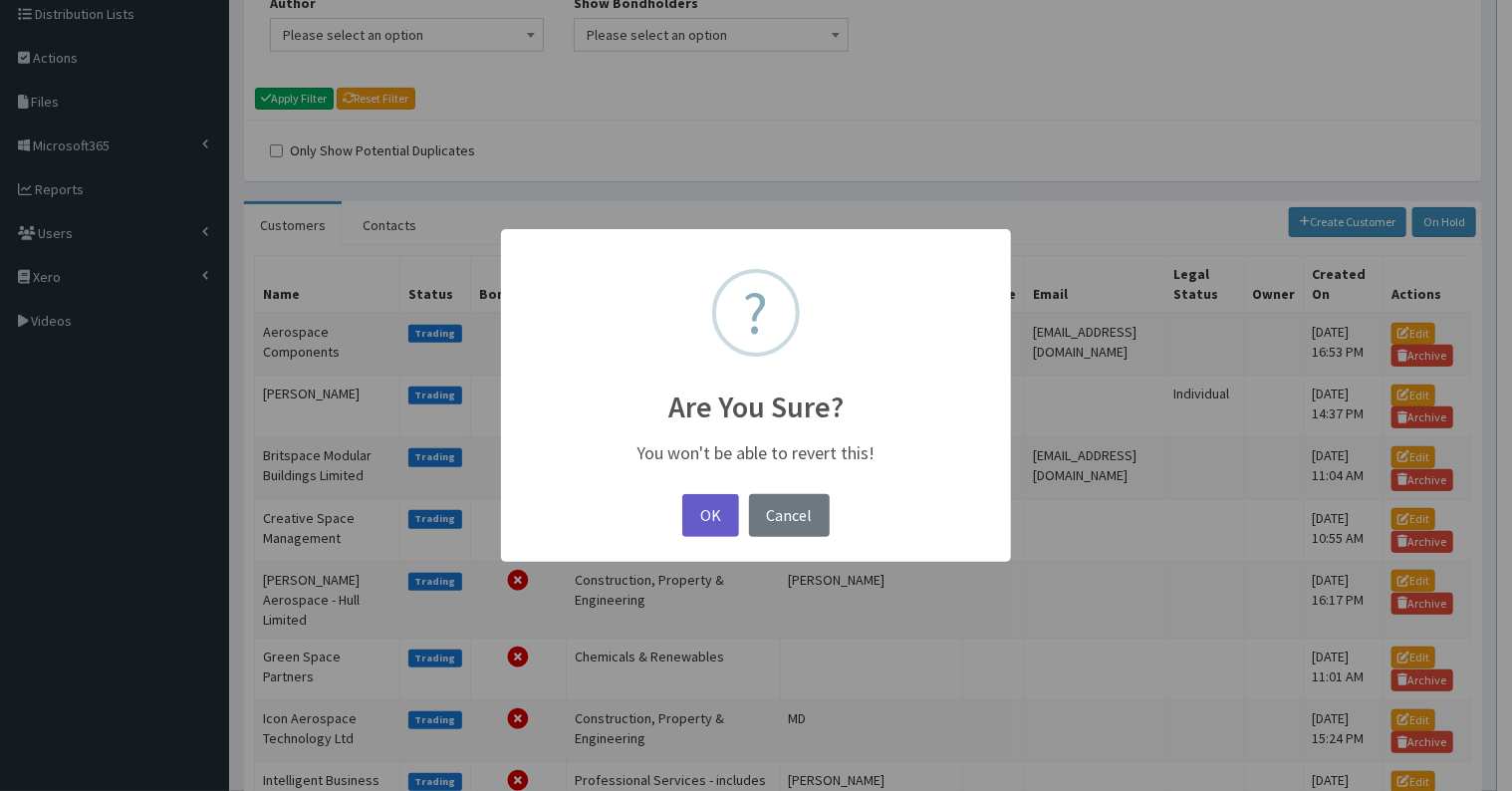 click on "OK" at bounding box center [710, 515] 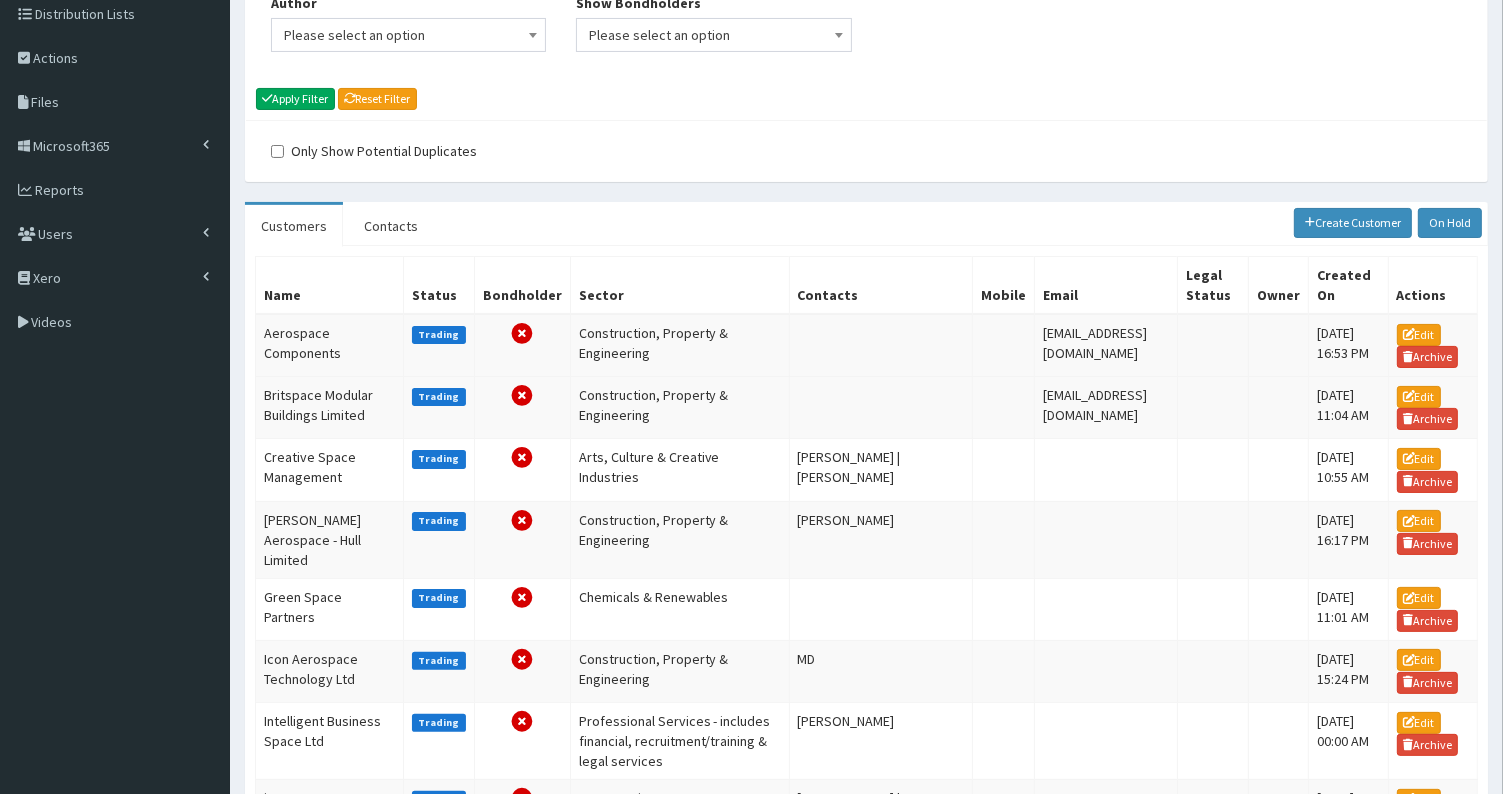 scroll, scrollTop: 0, scrollLeft: 0, axis: both 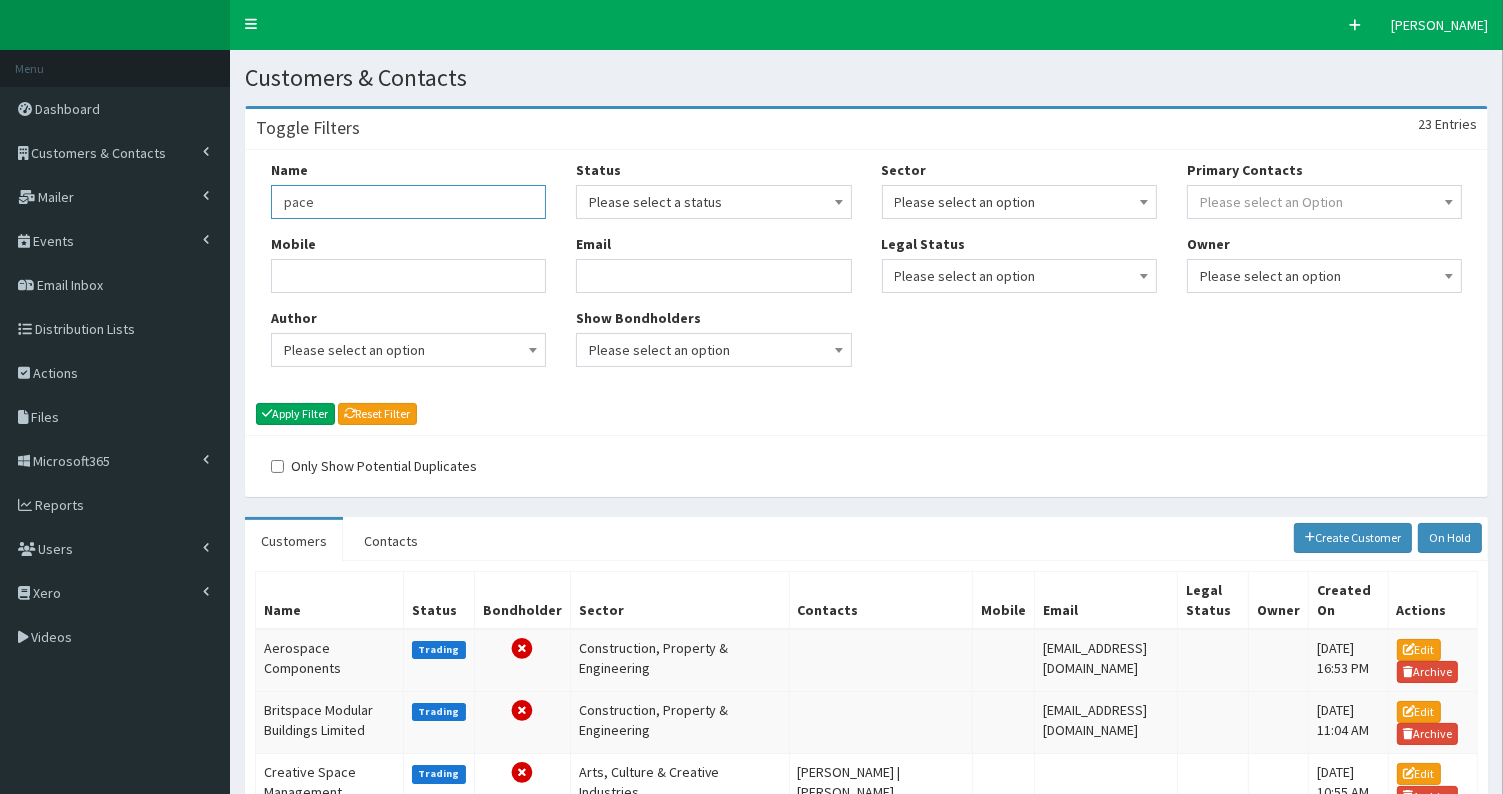 drag, startPoint x: 280, startPoint y: 198, endPoint x: 403, endPoint y: 203, distance: 123.101585 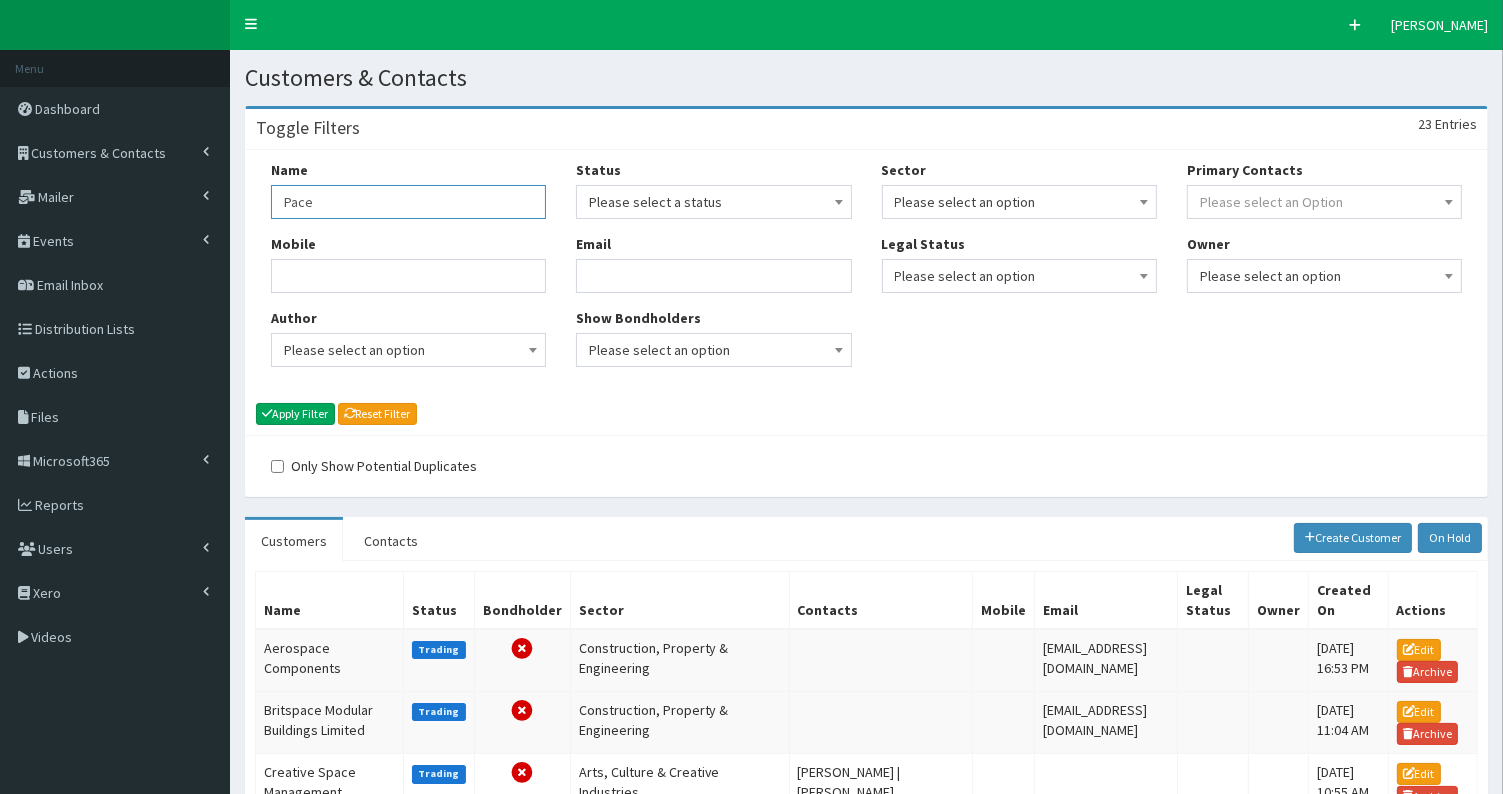 type on "Pace" 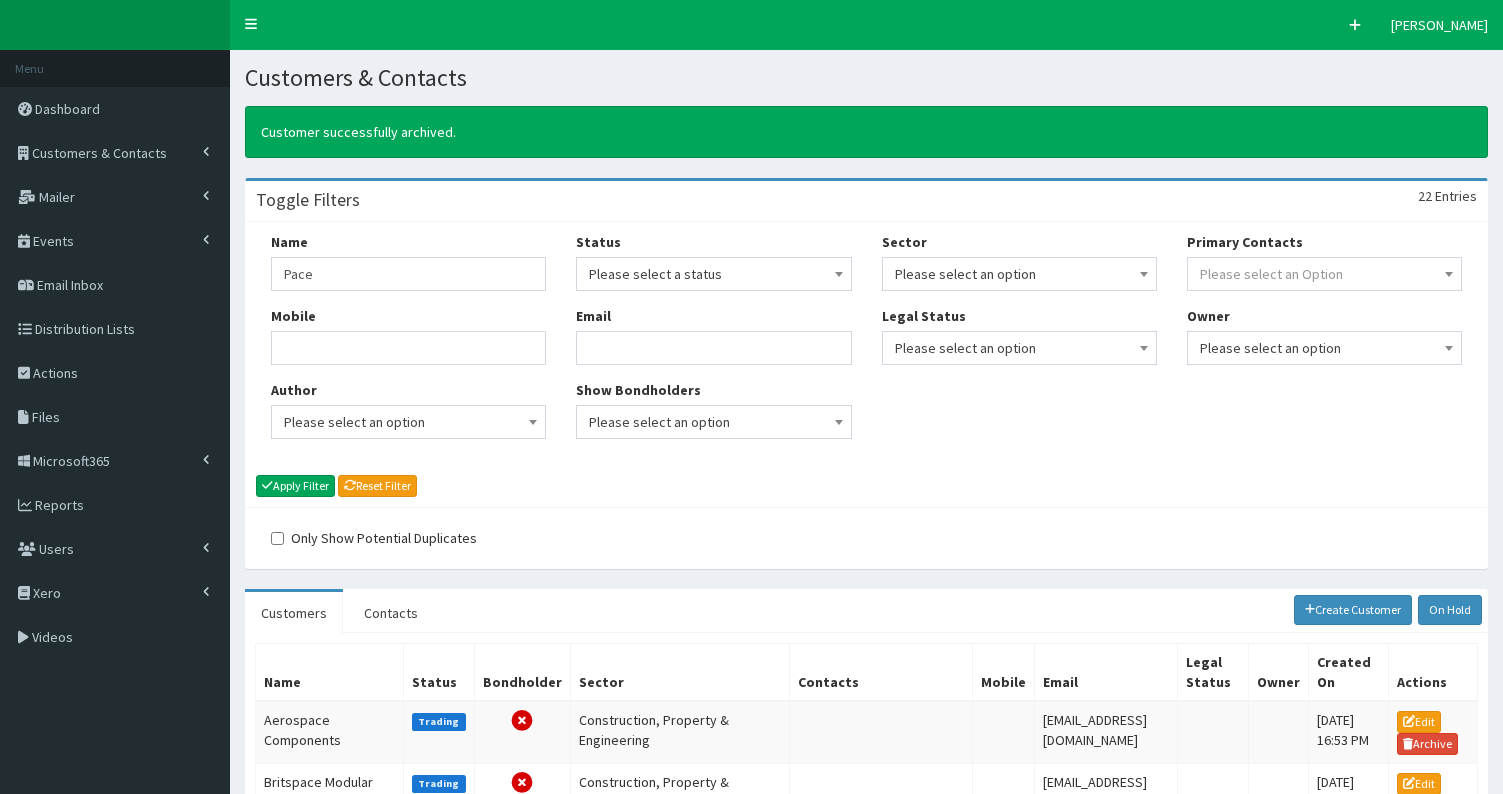 scroll, scrollTop: 0, scrollLeft: 0, axis: both 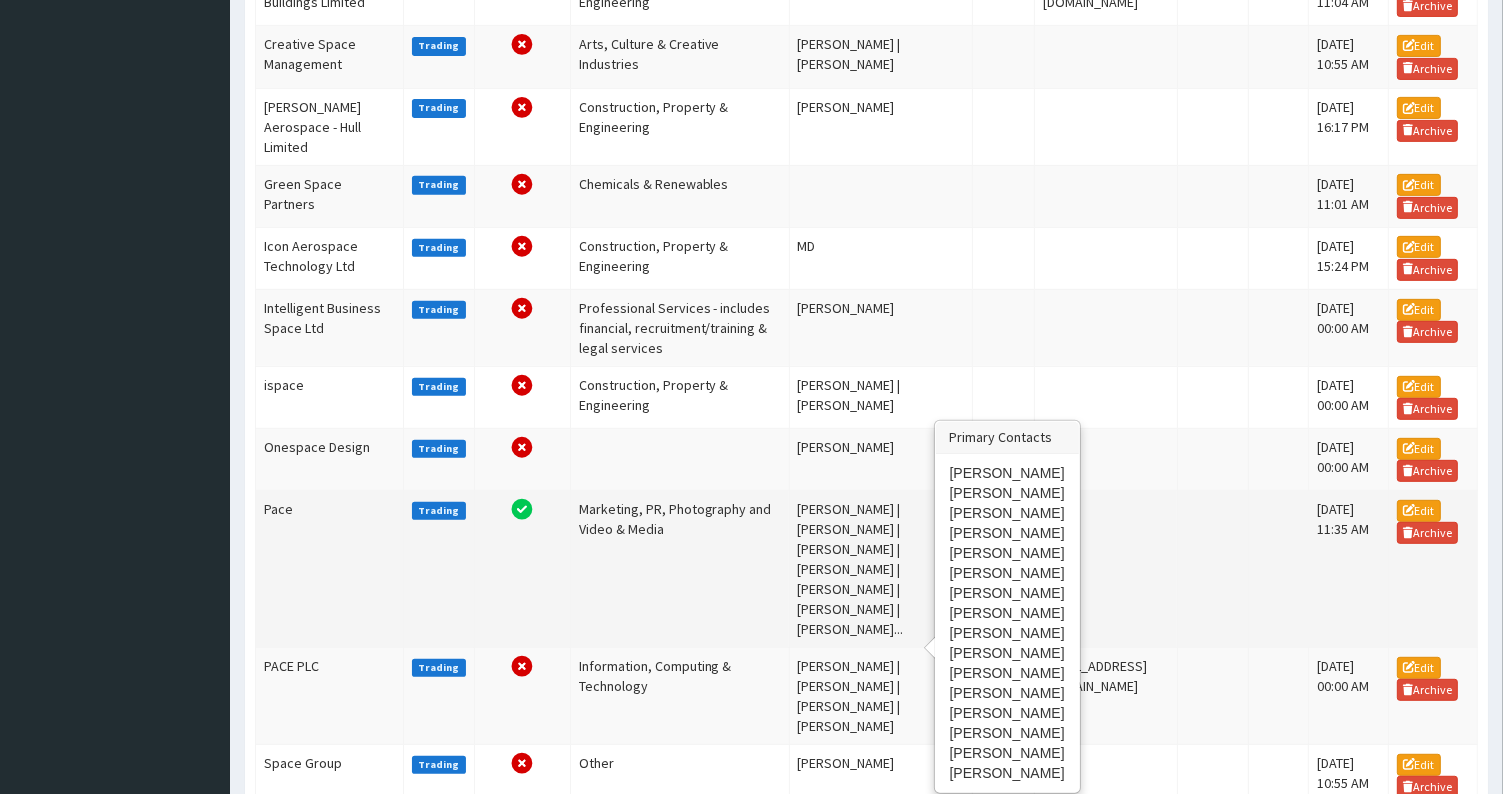 click on "[PERSON_NAME] | [PERSON_NAME] | [PERSON_NAME] | [PERSON_NAME] | [PERSON_NAME] | [PERSON_NAME] | [PERSON_NAME]..." at bounding box center [880, 569] 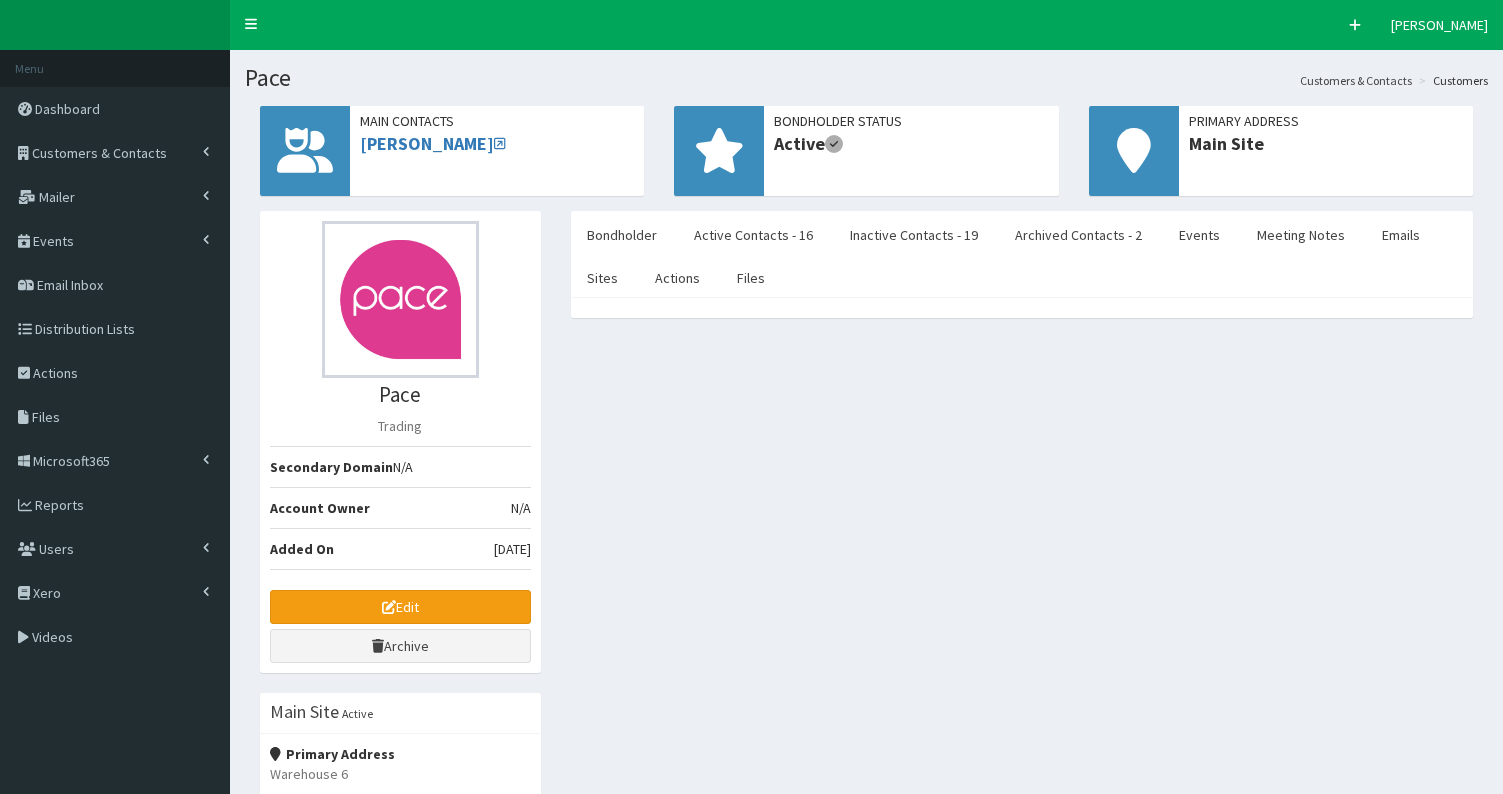 select on "50" 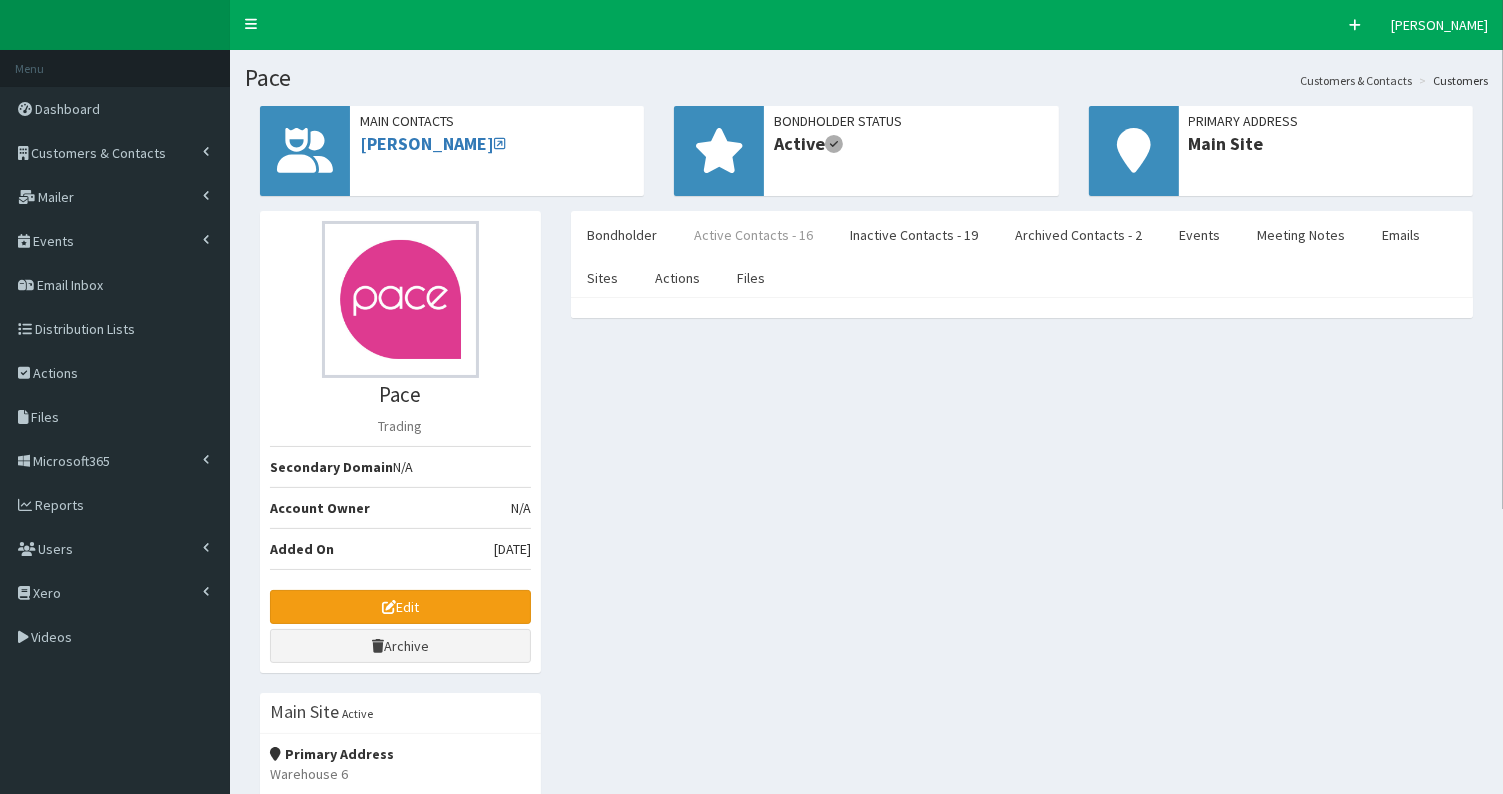 click on "Active Contacts - 16" at bounding box center (753, 235) 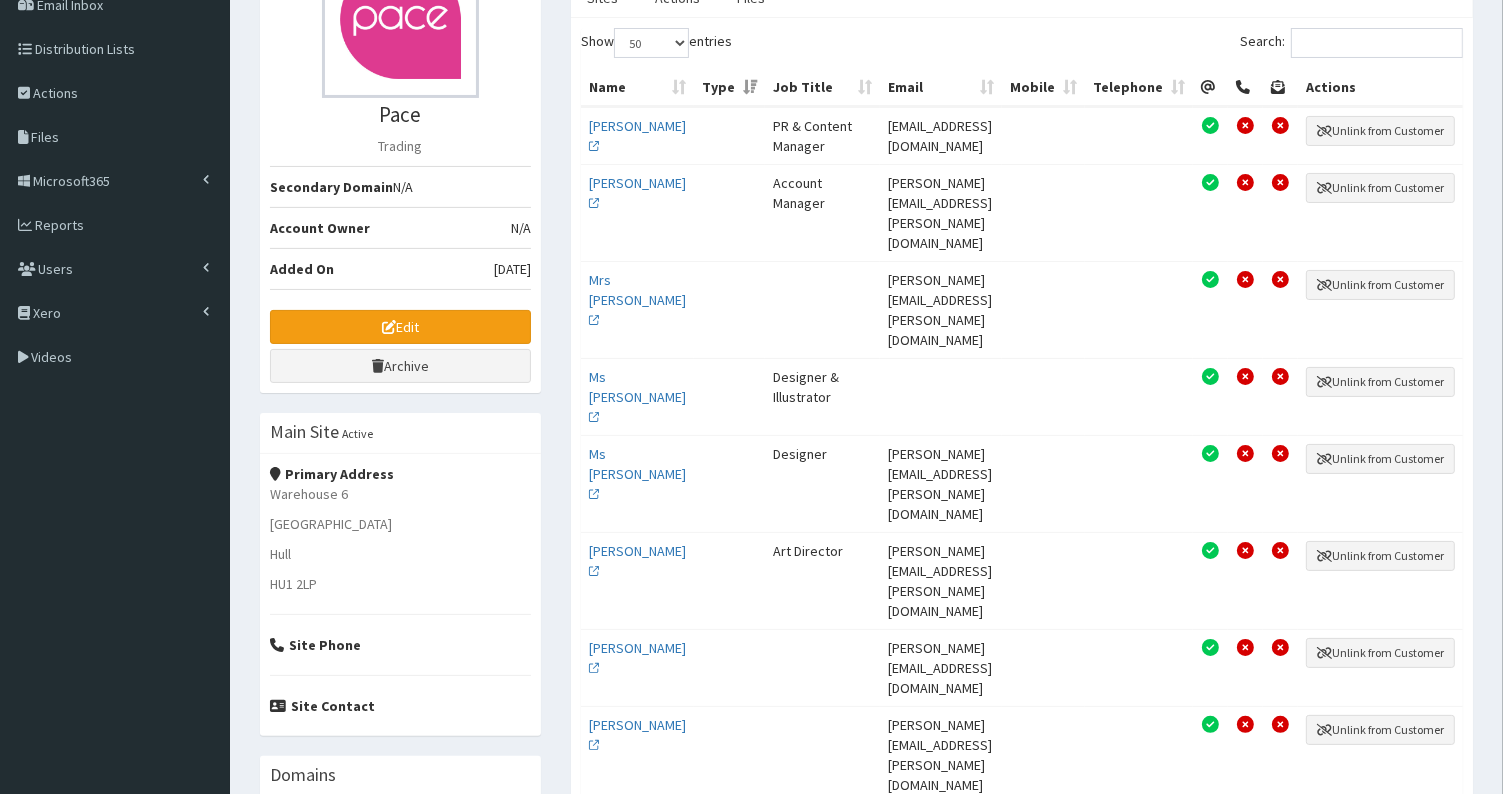 scroll, scrollTop: 268, scrollLeft: 0, axis: vertical 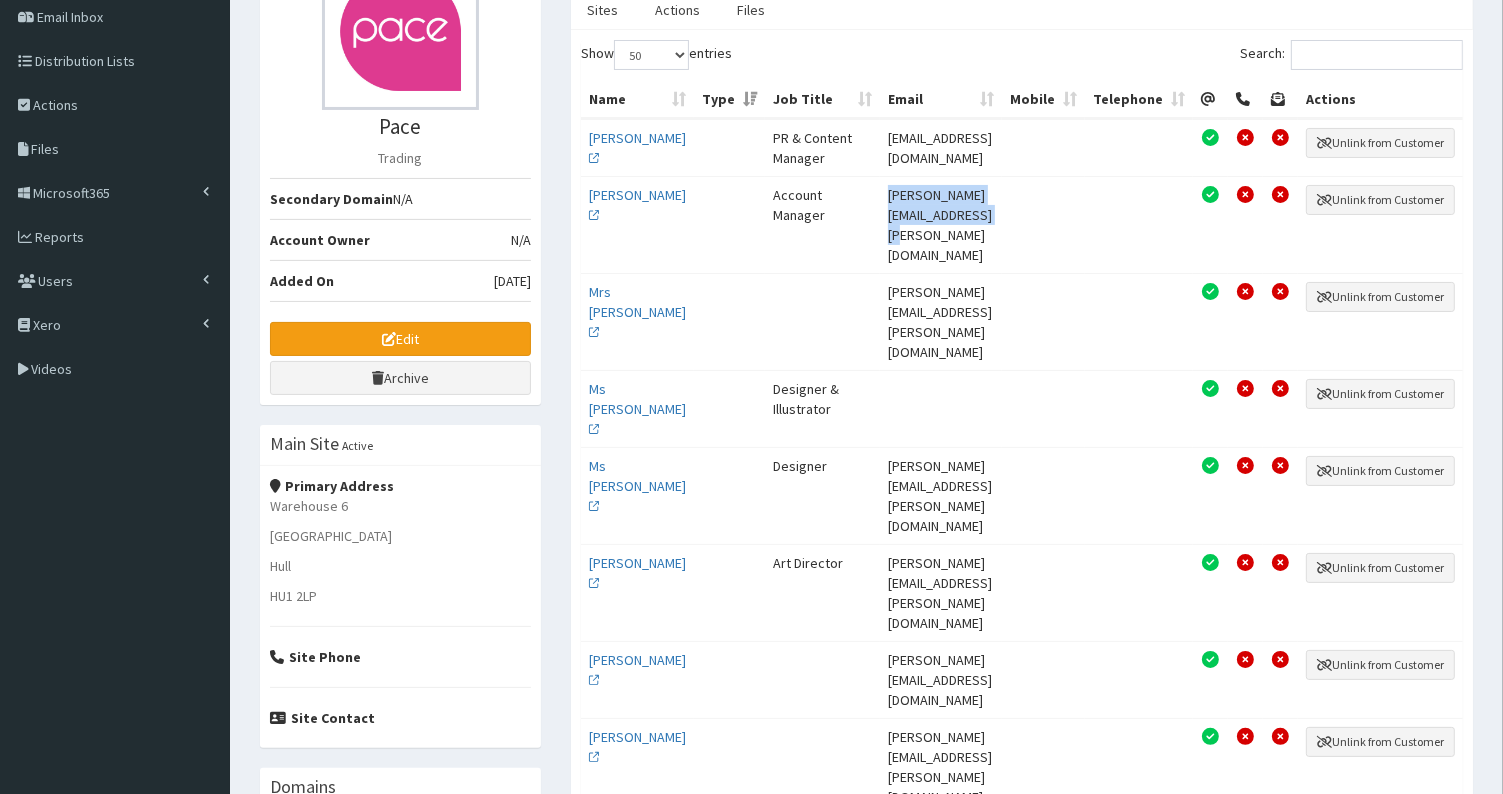 drag, startPoint x: 860, startPoint y: 189, endPoint x: 1082, endPoint y: 188, distance: 222.00226 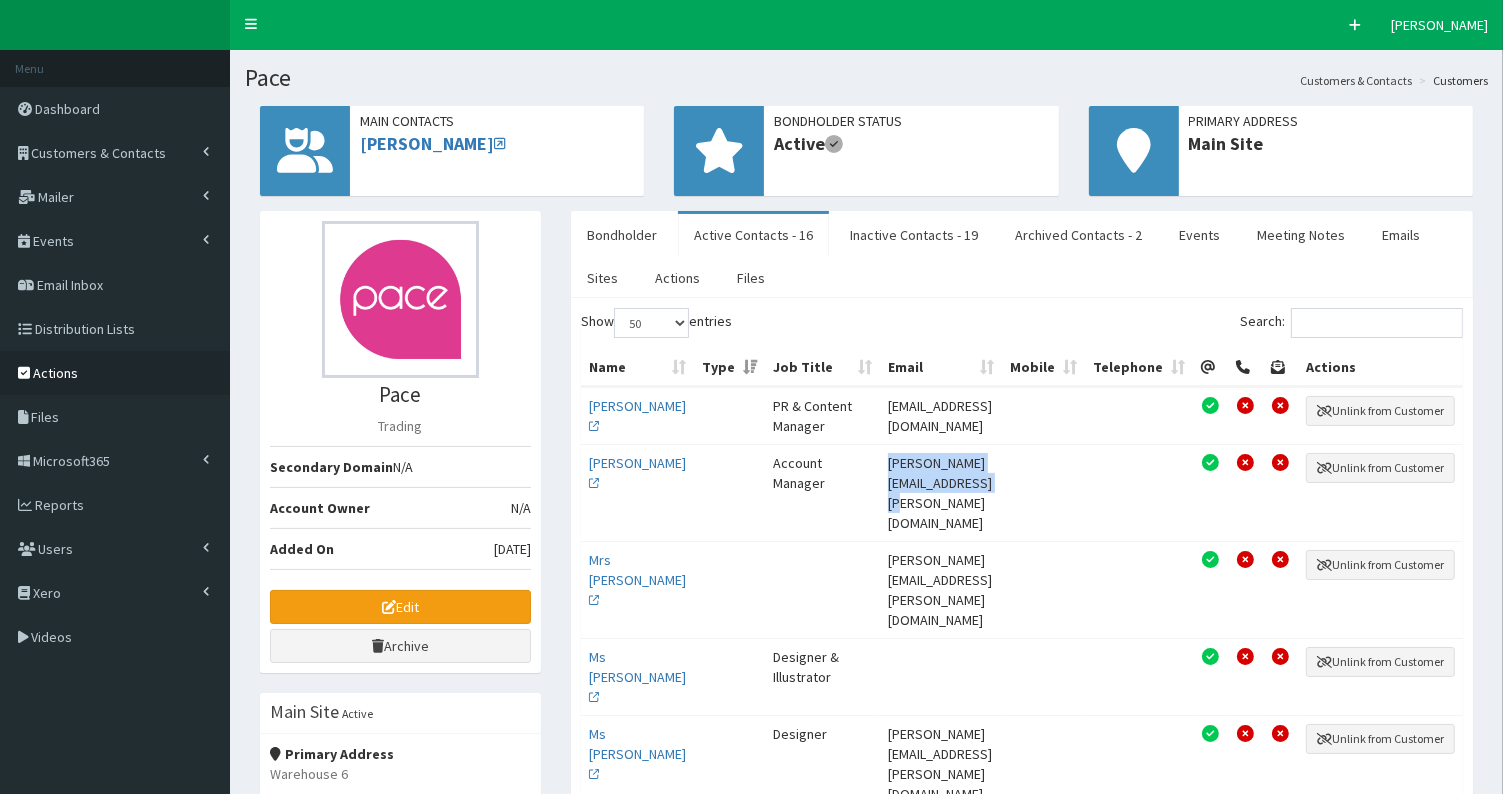 click on "Actions" at bounding box center (55, 373) 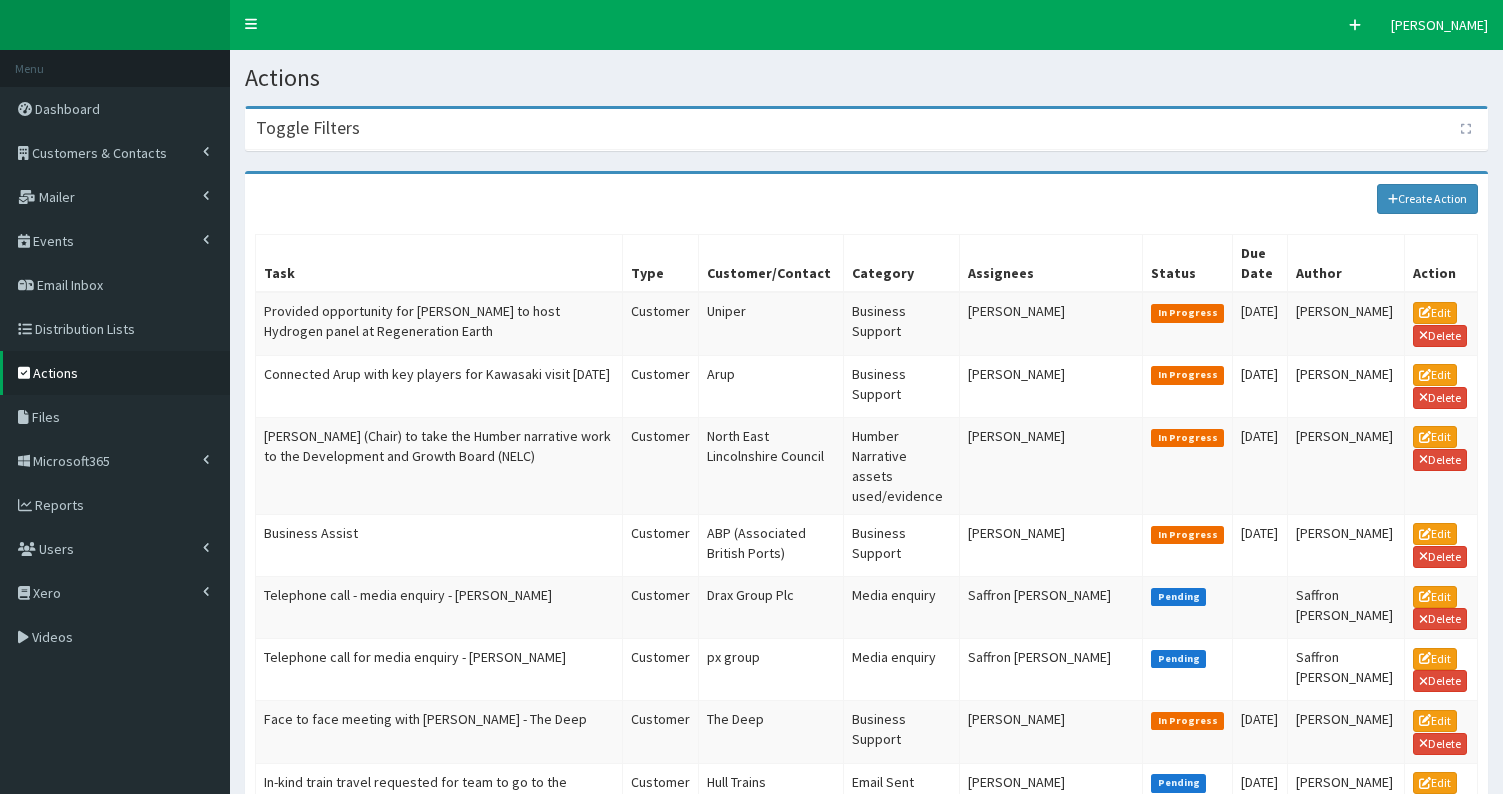 scroll, scrollTop: 0, scrollLeft: 0, axis: both 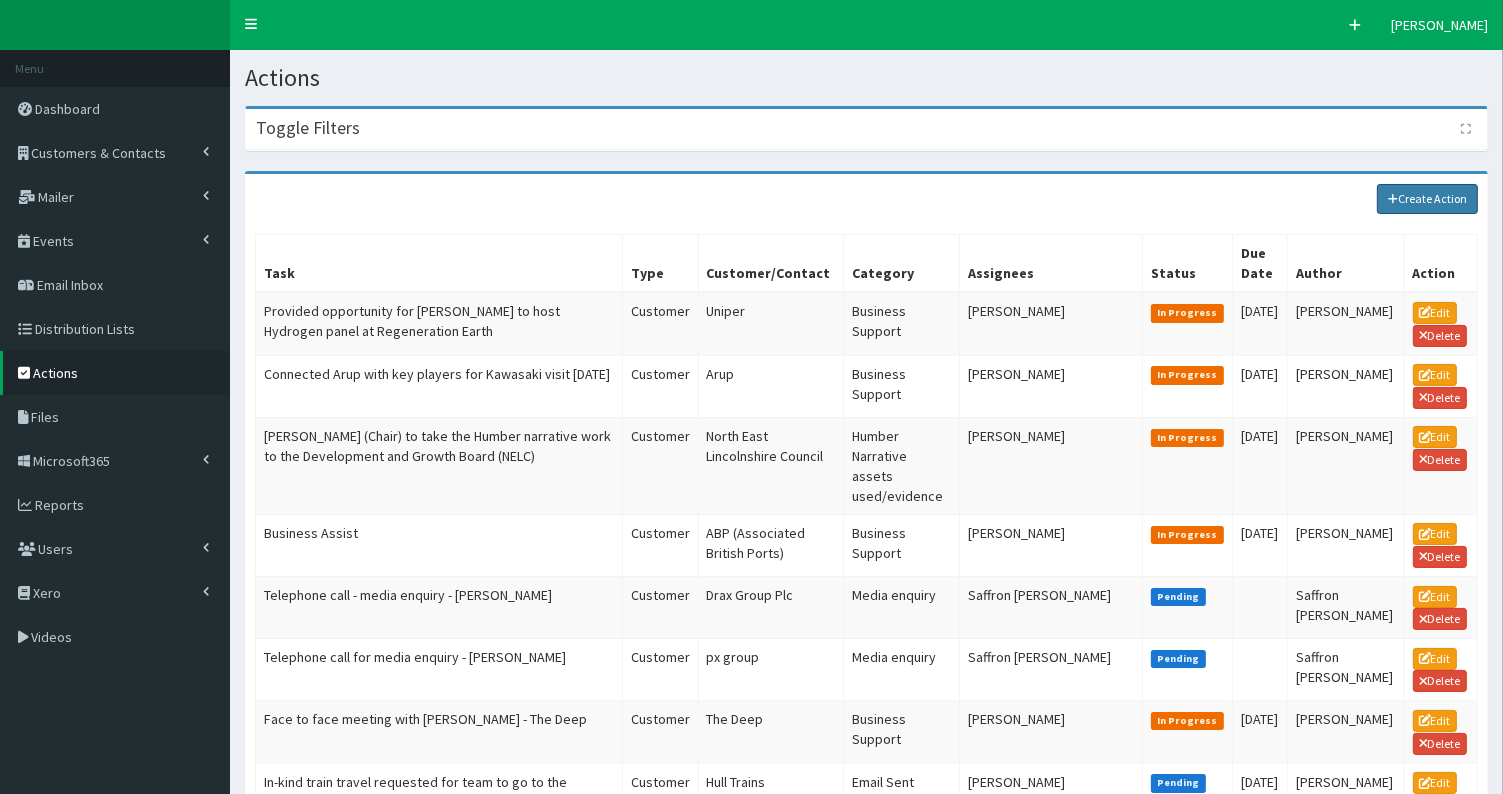 click on "Create Action" at bounding box center [1428, 199] 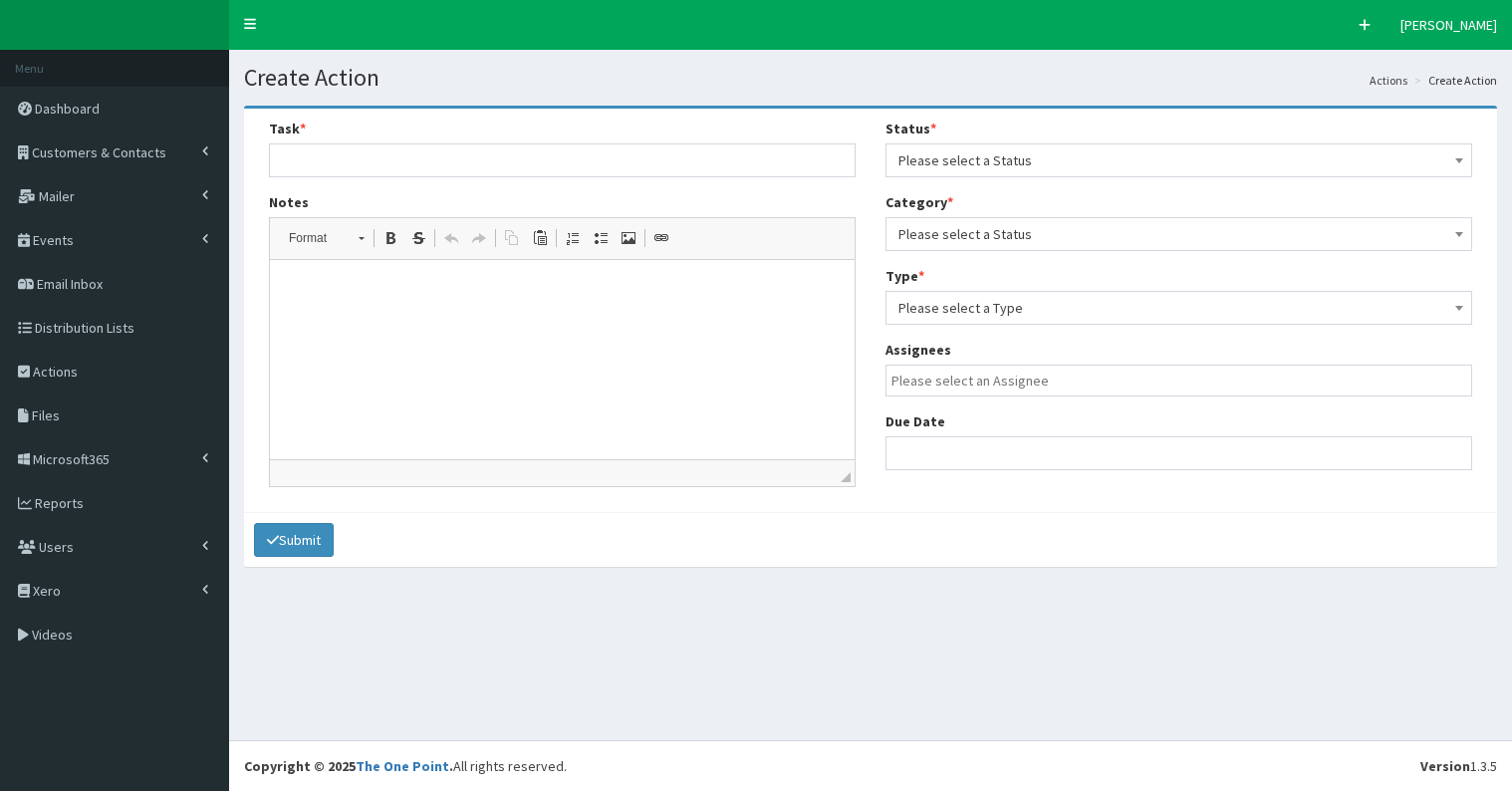 select 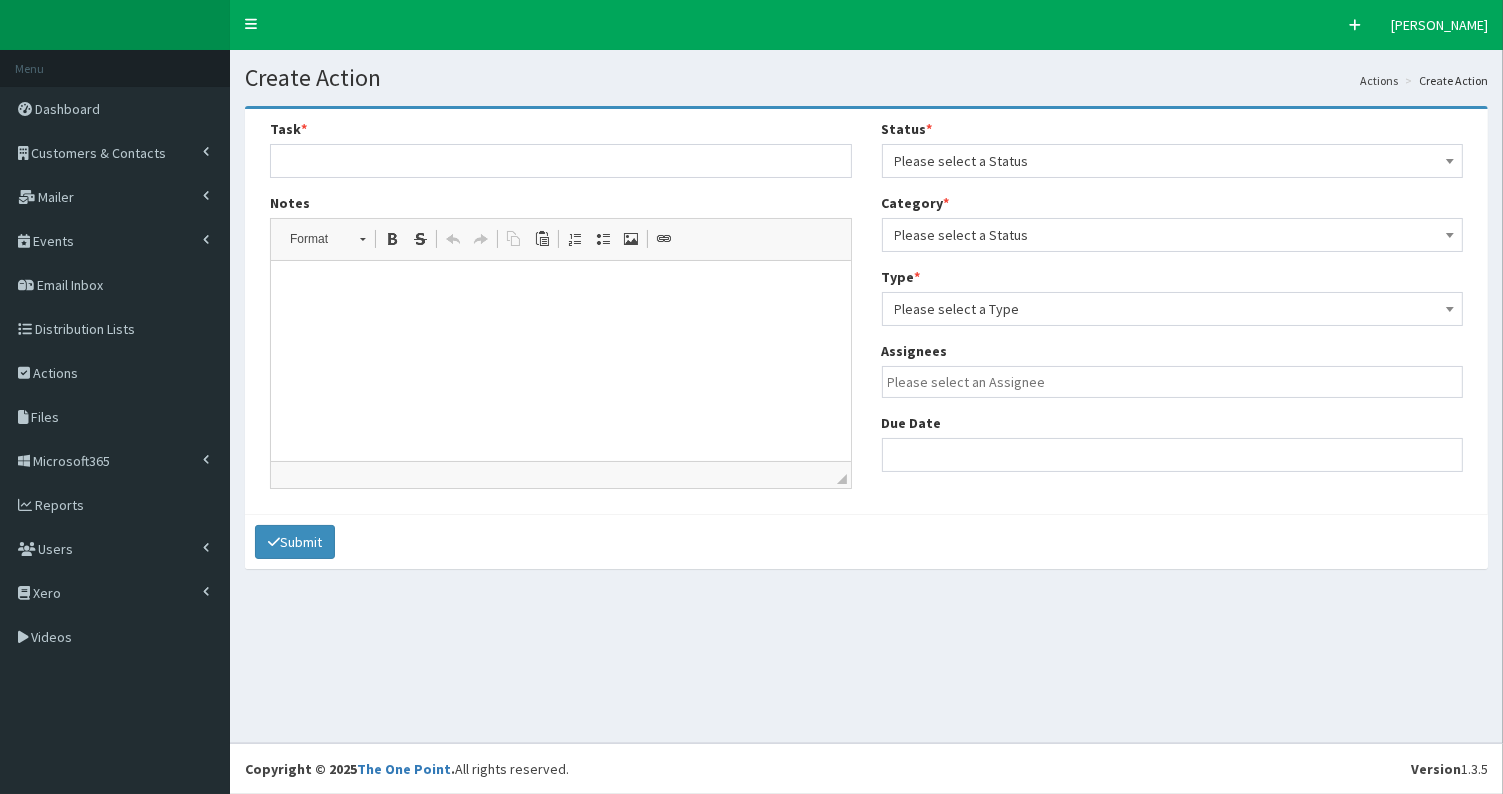 scroll, scrollTop: 0, scrollLeft: 0, axis: both 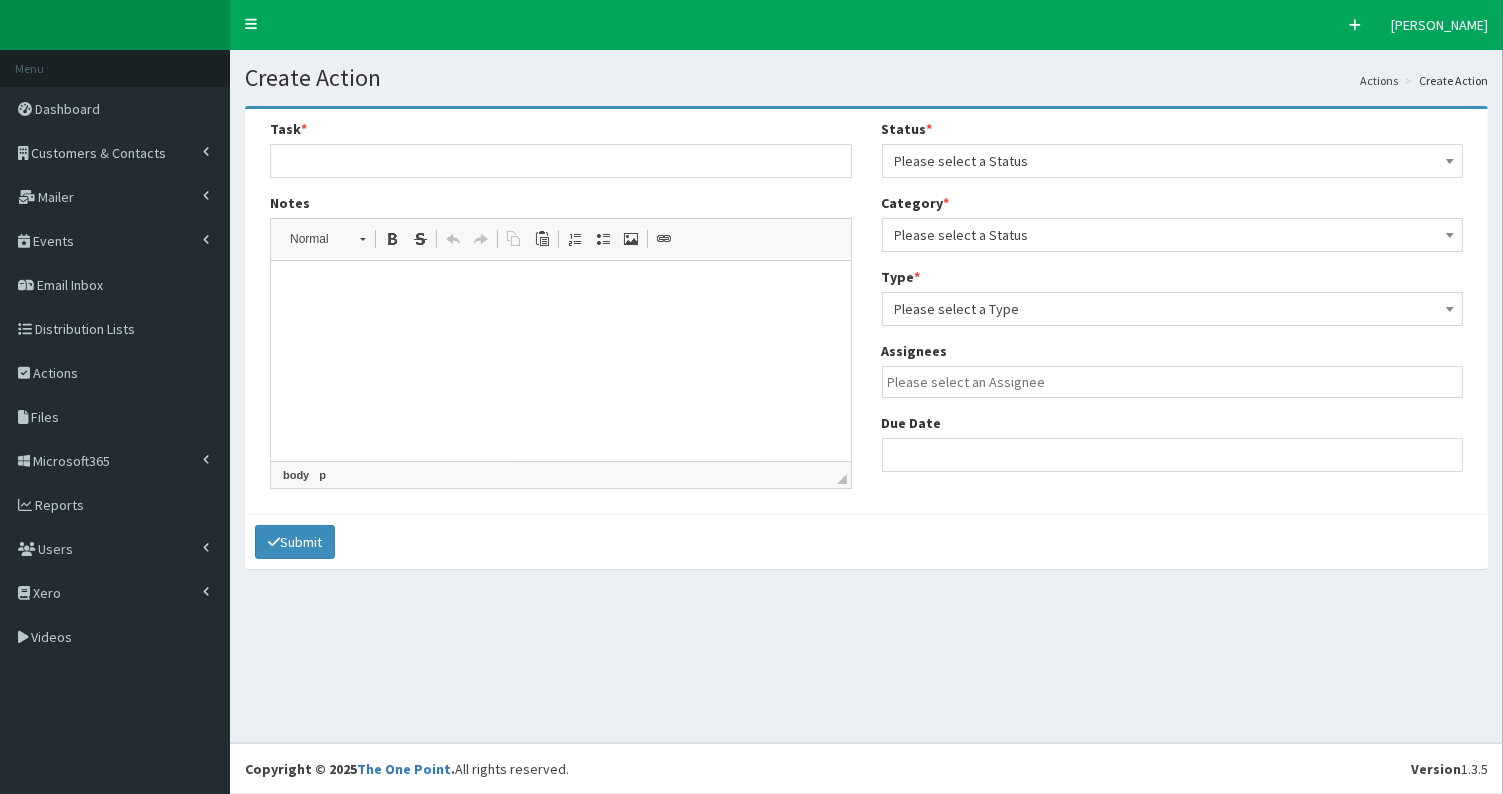 click at bounding box center [560, 291] 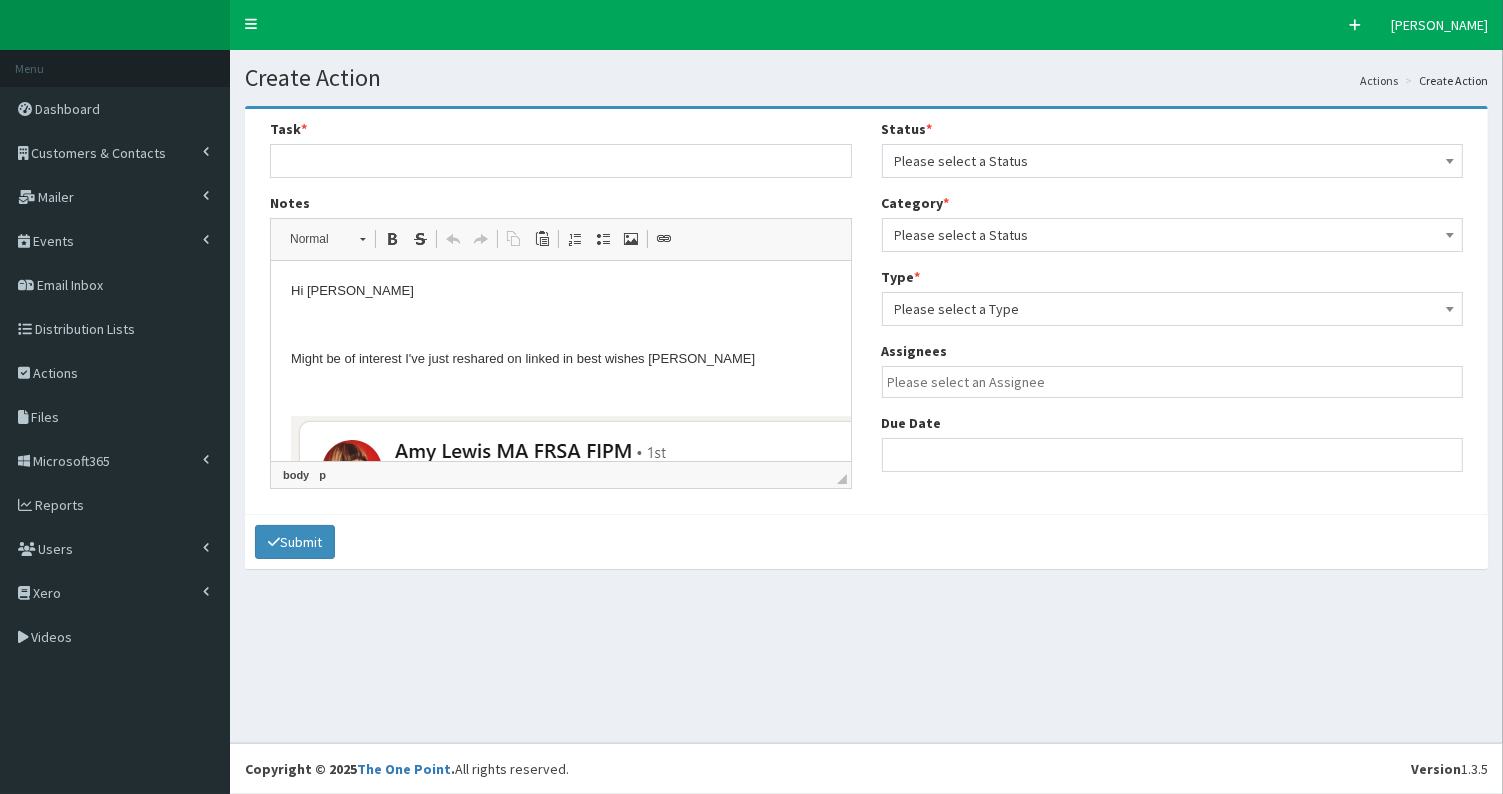scroll, scrollTop: 108, scrollLeft: 0, axis: vertical 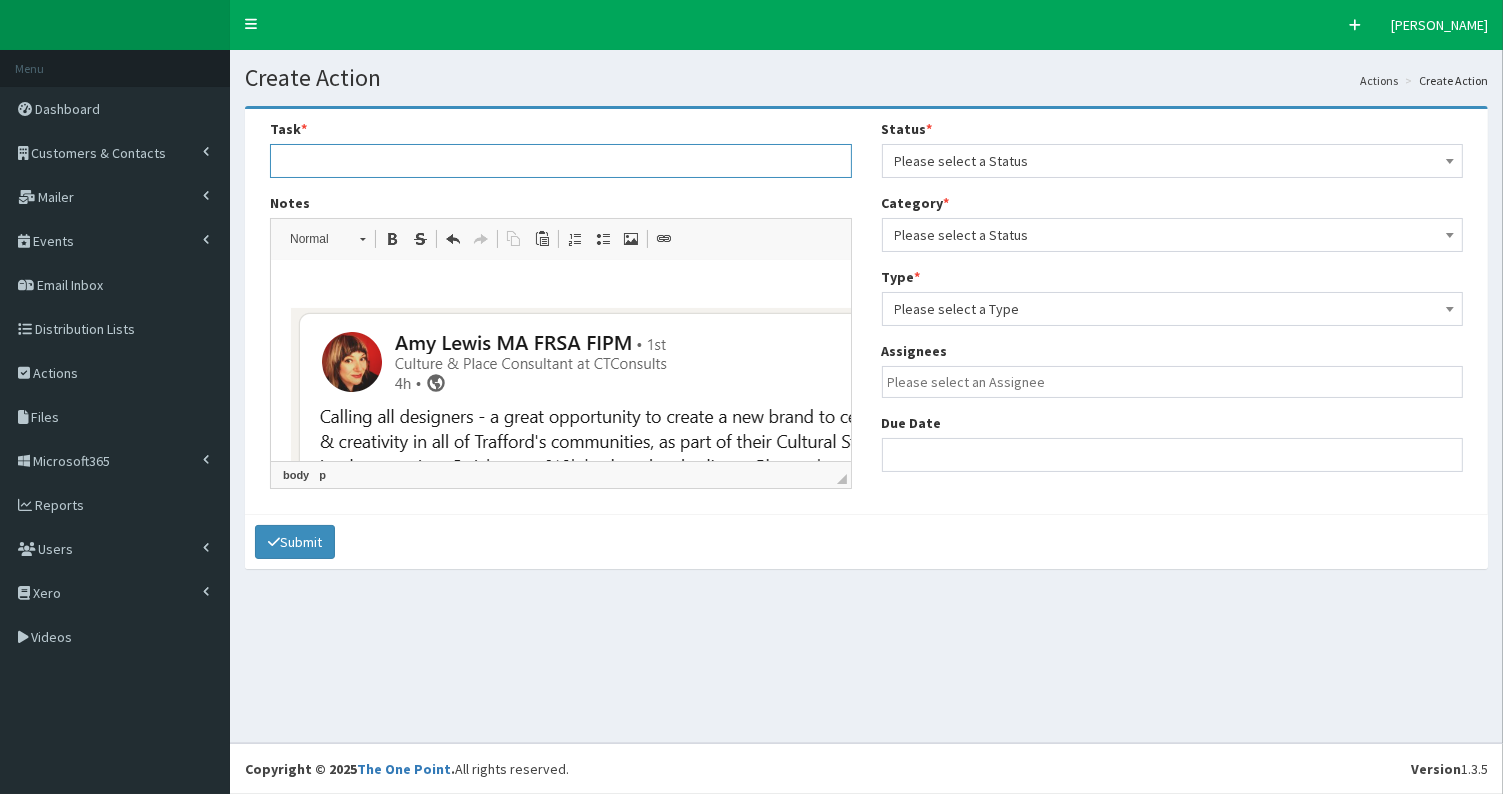 click at bounding box center (561, 161) 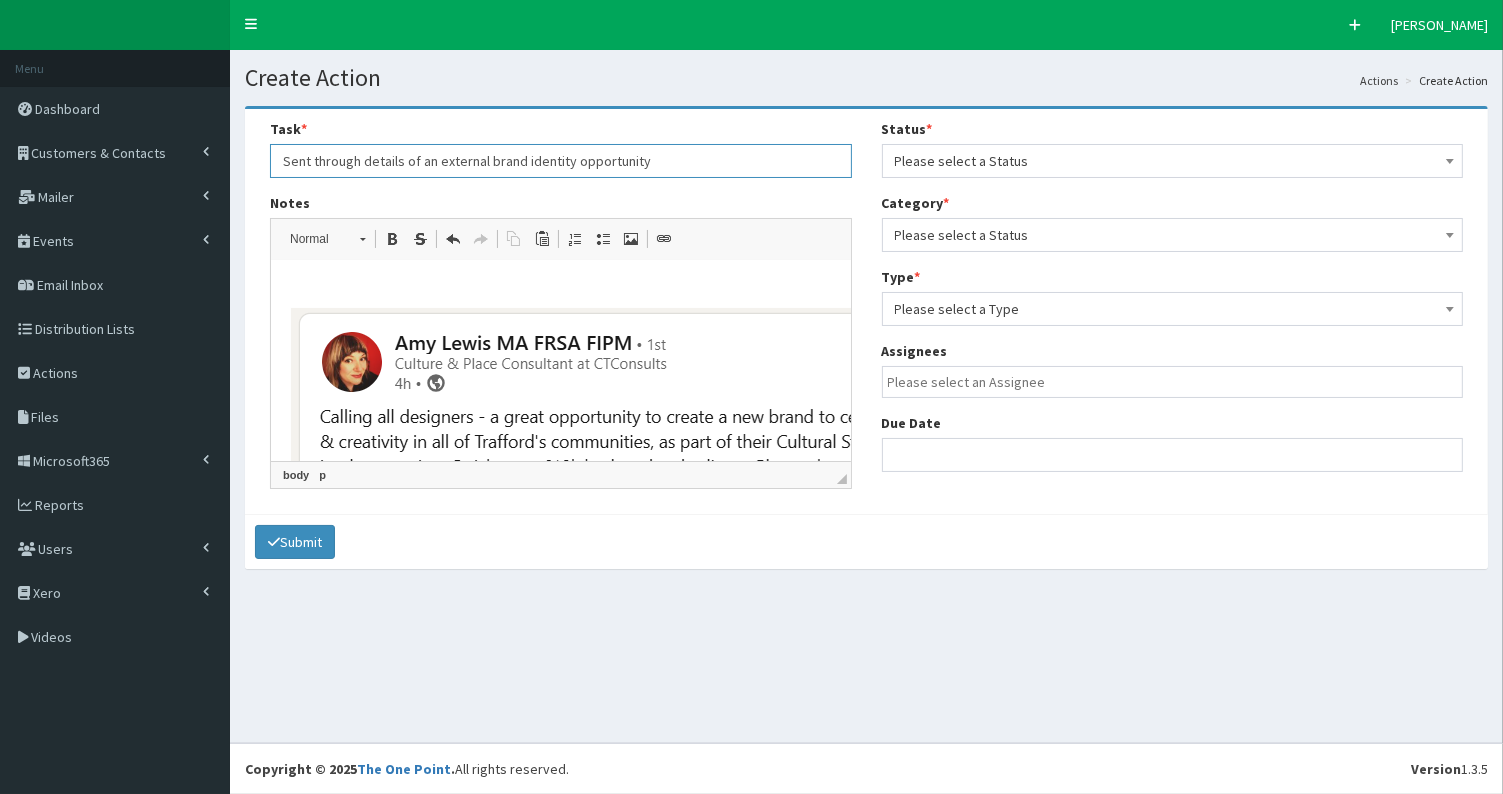 click on "Sent through details of an external brand identity opportunity" at bounding box center (561, 161) 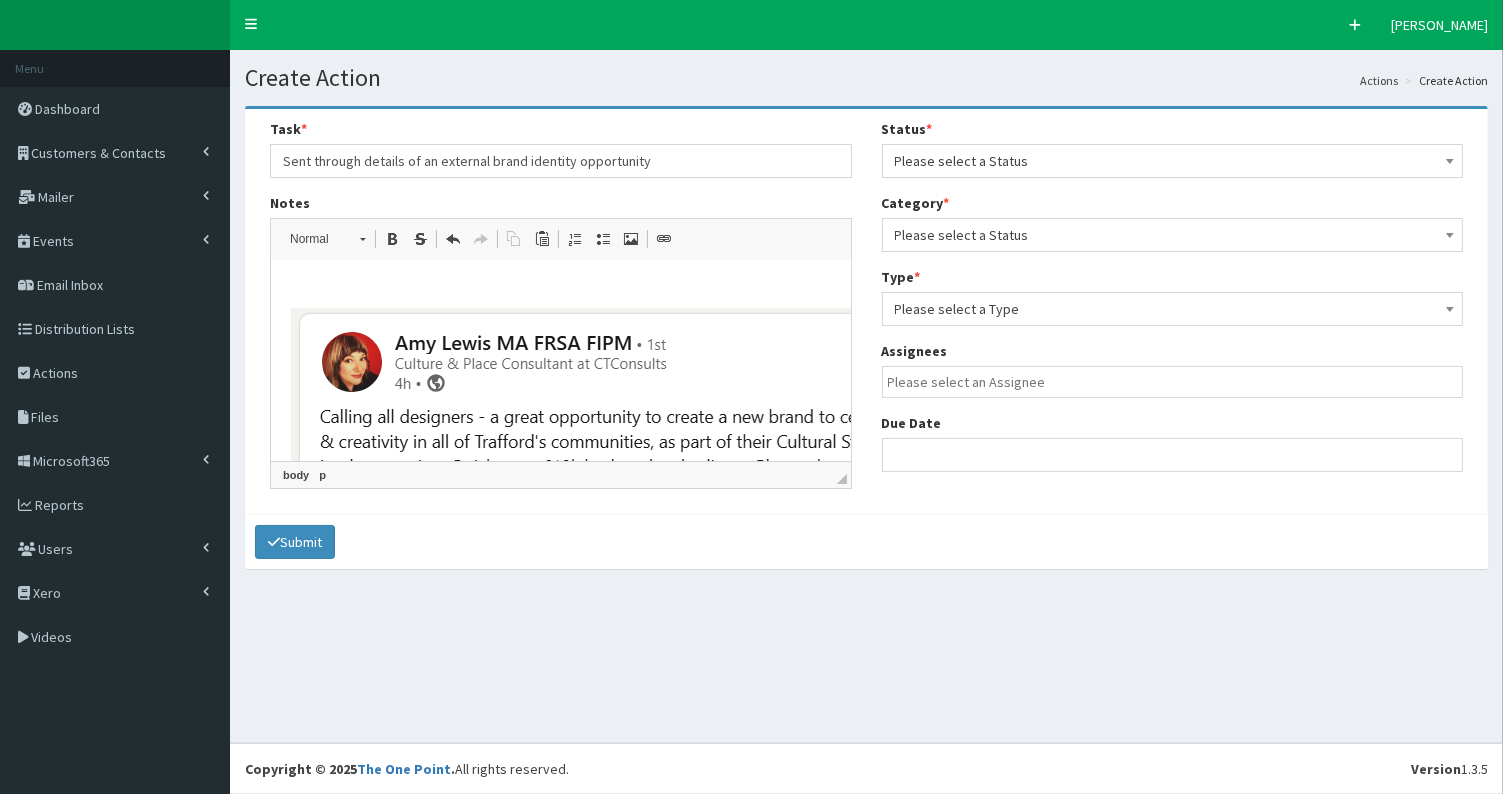 click on "Please select a Status" at bounding box center (1173, 161) 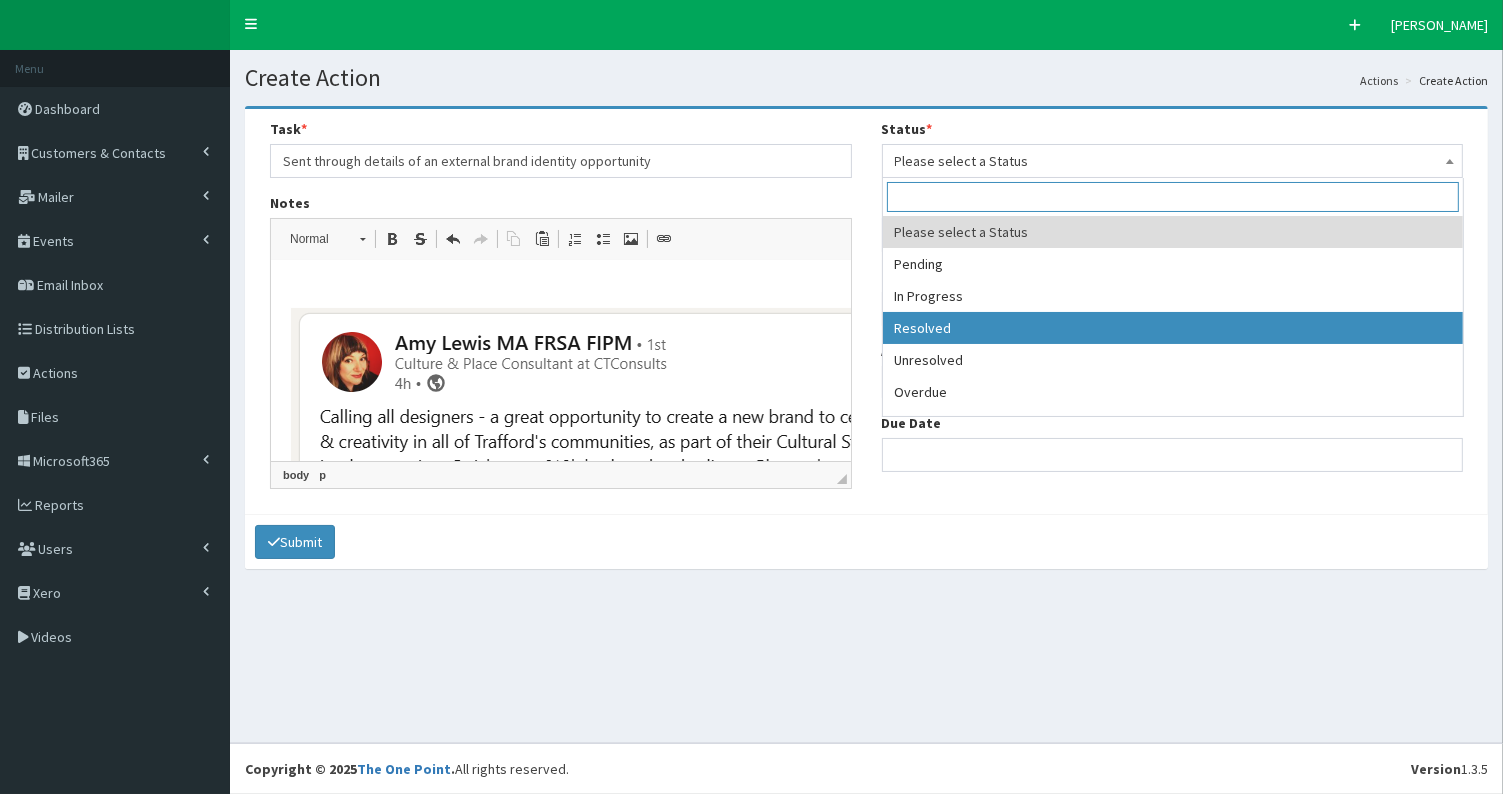 select on "3" 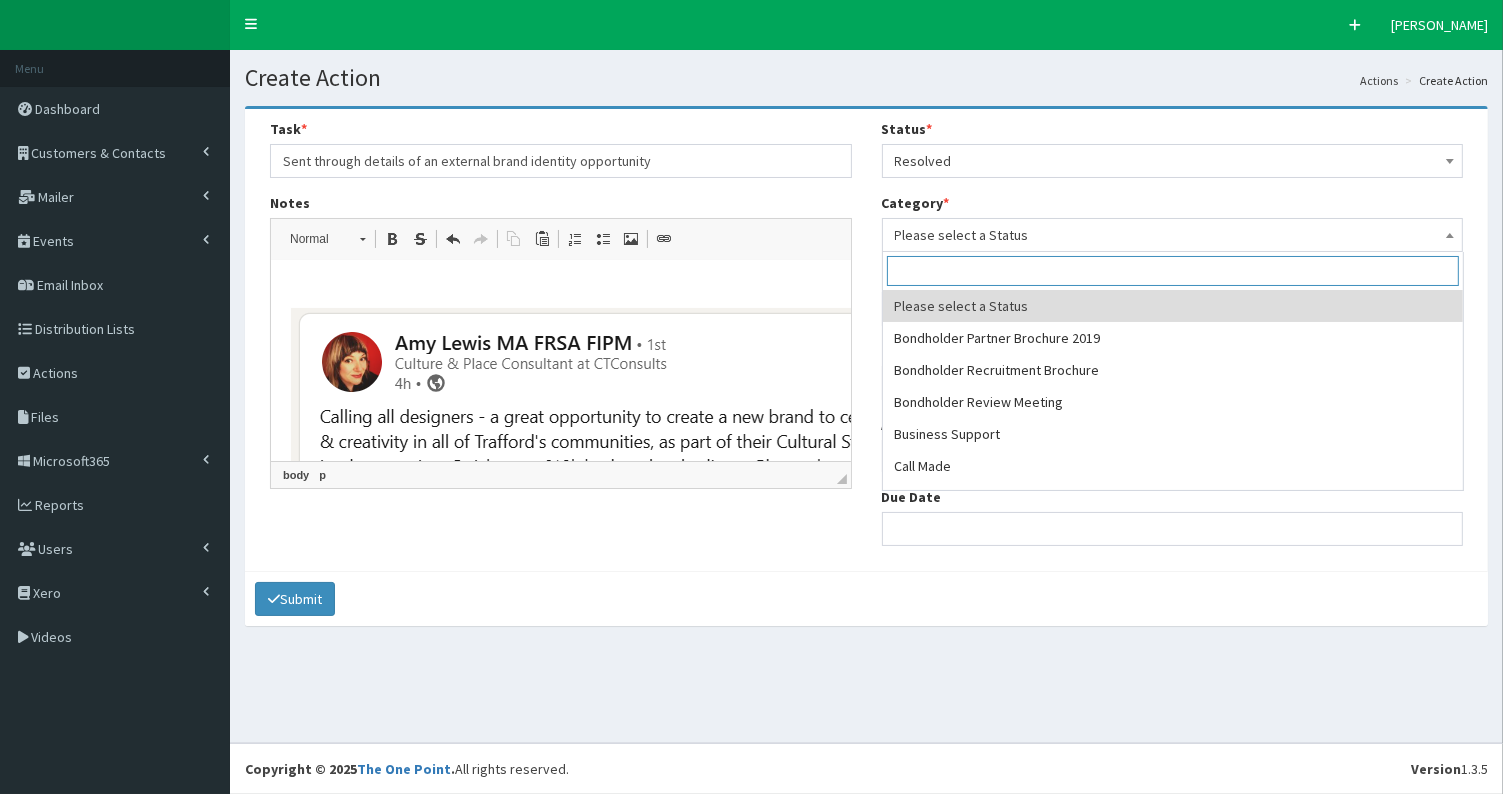 click on "Please select a Status" at bounding box center (1173, 235) 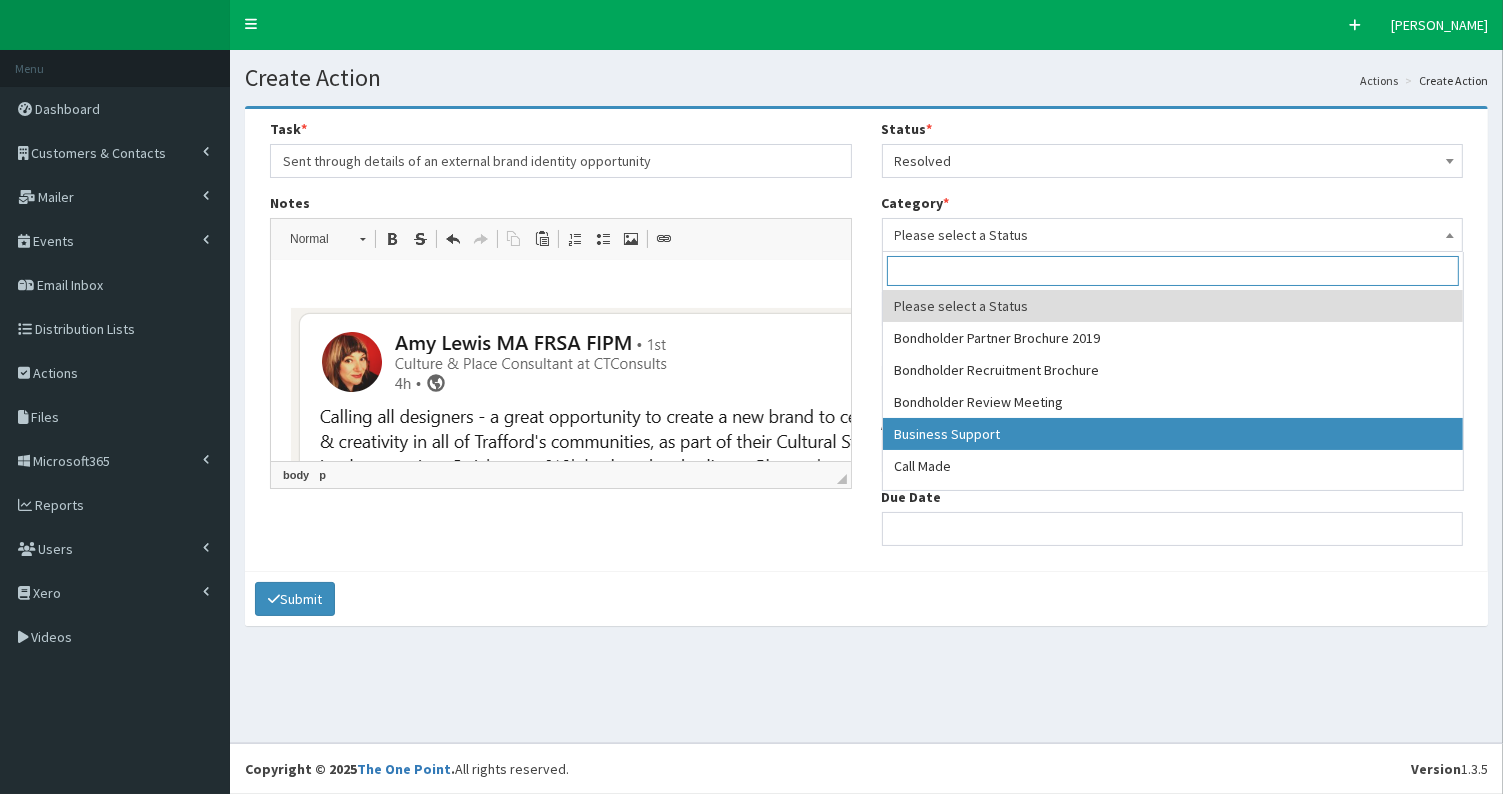 select on "17" 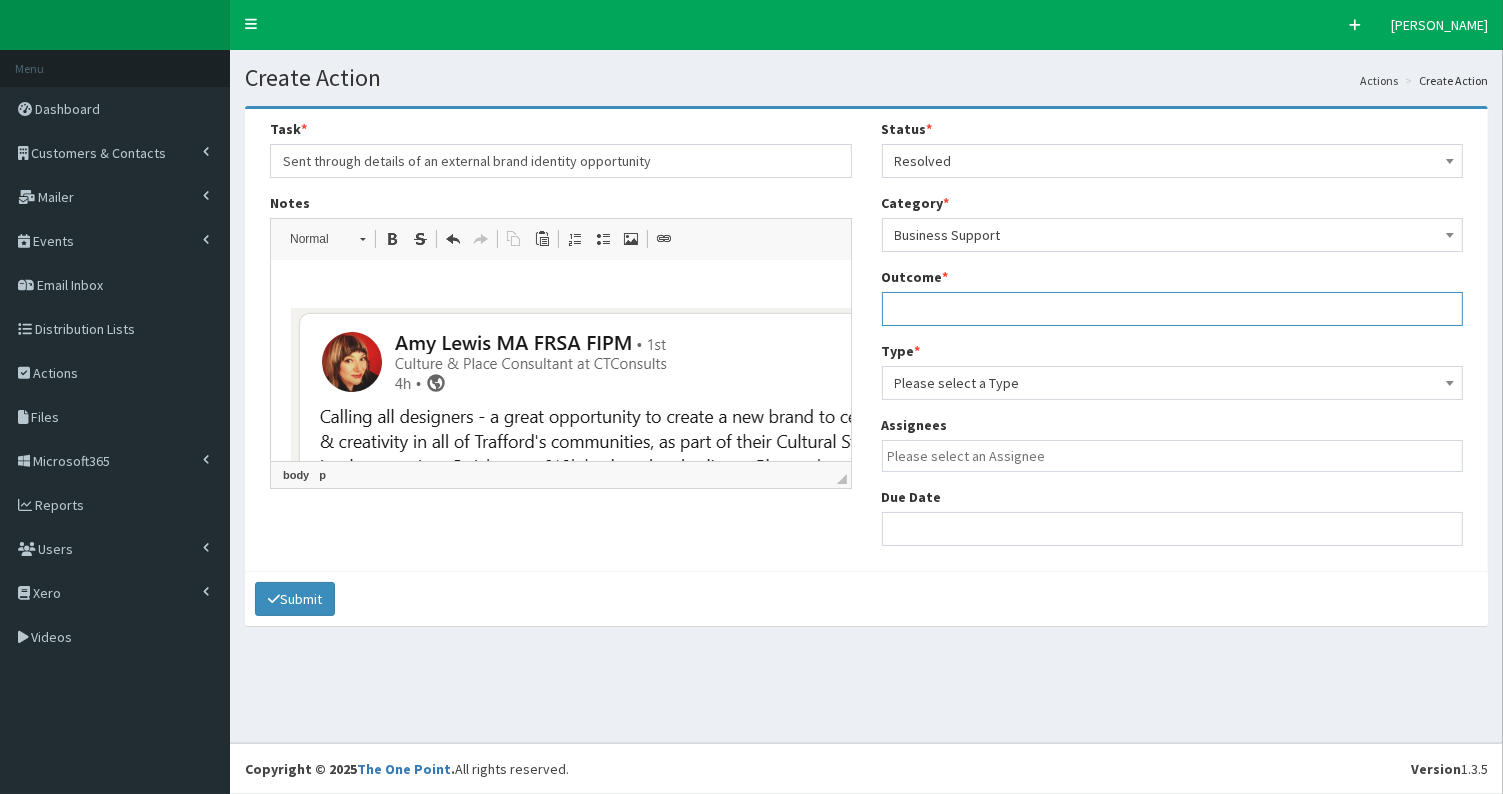 click at bounding box center (1173, 309) 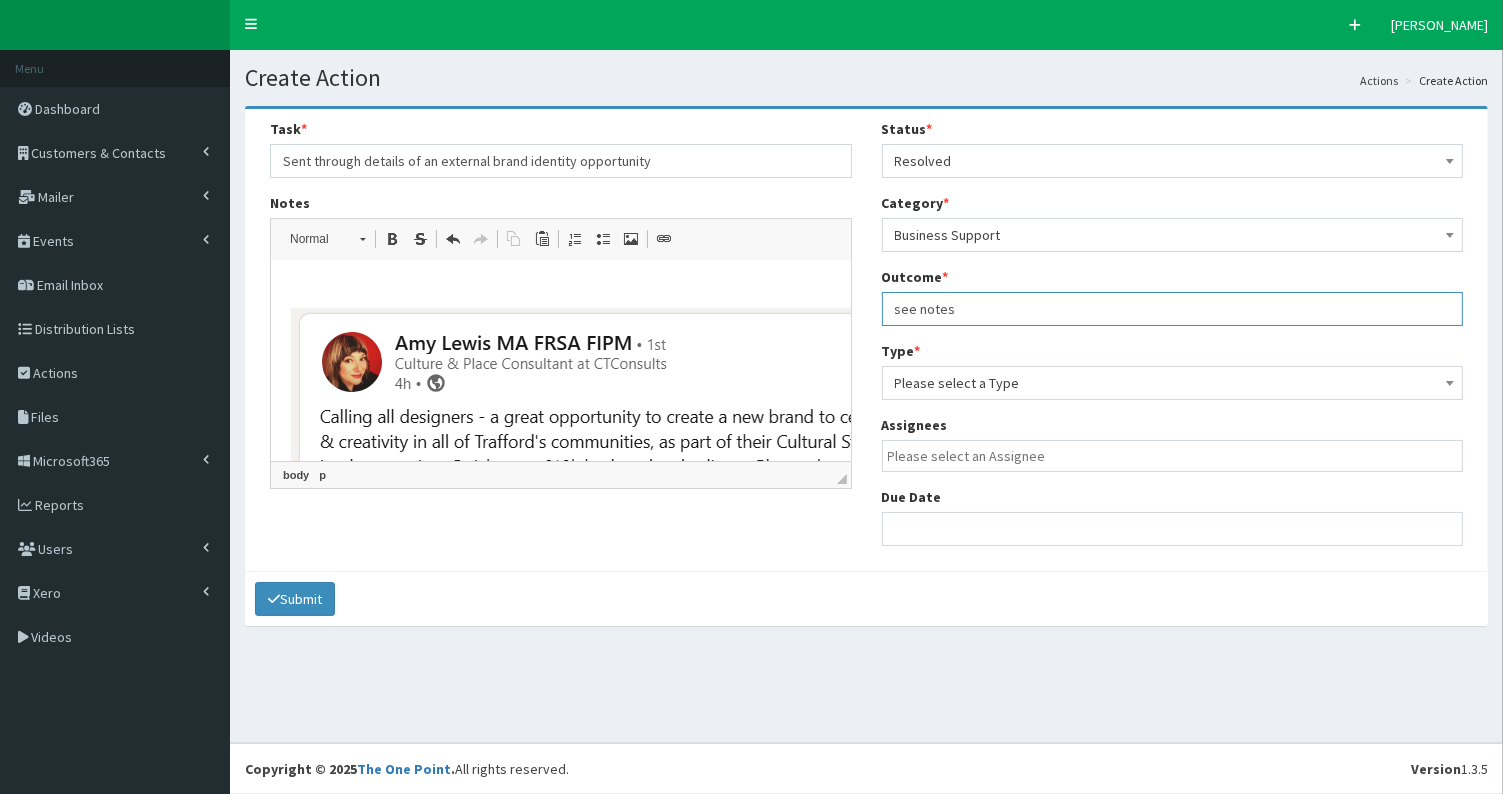 type on "see notes" 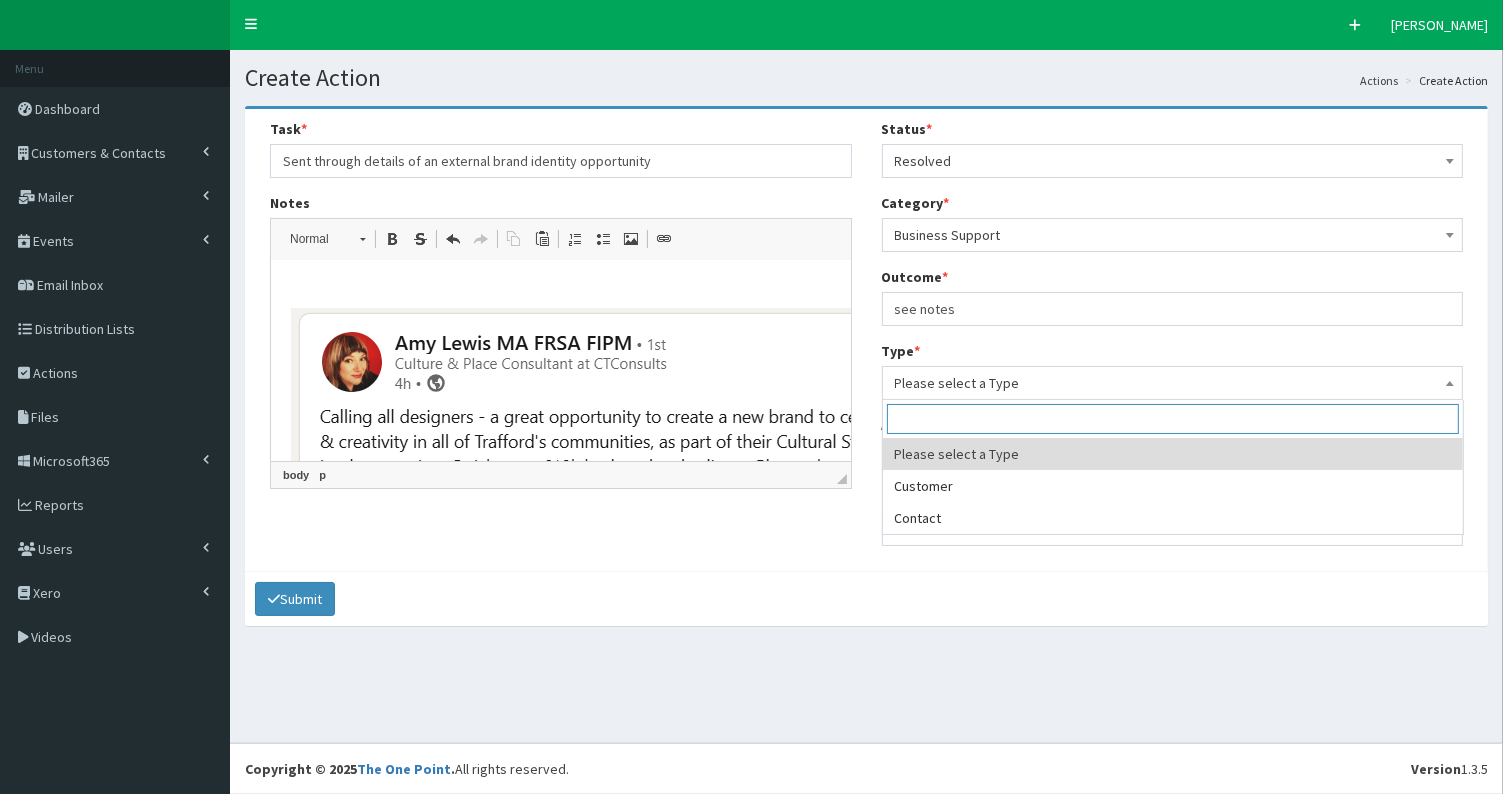 click on "Please select a Type" at bounding box center [1173, 383] 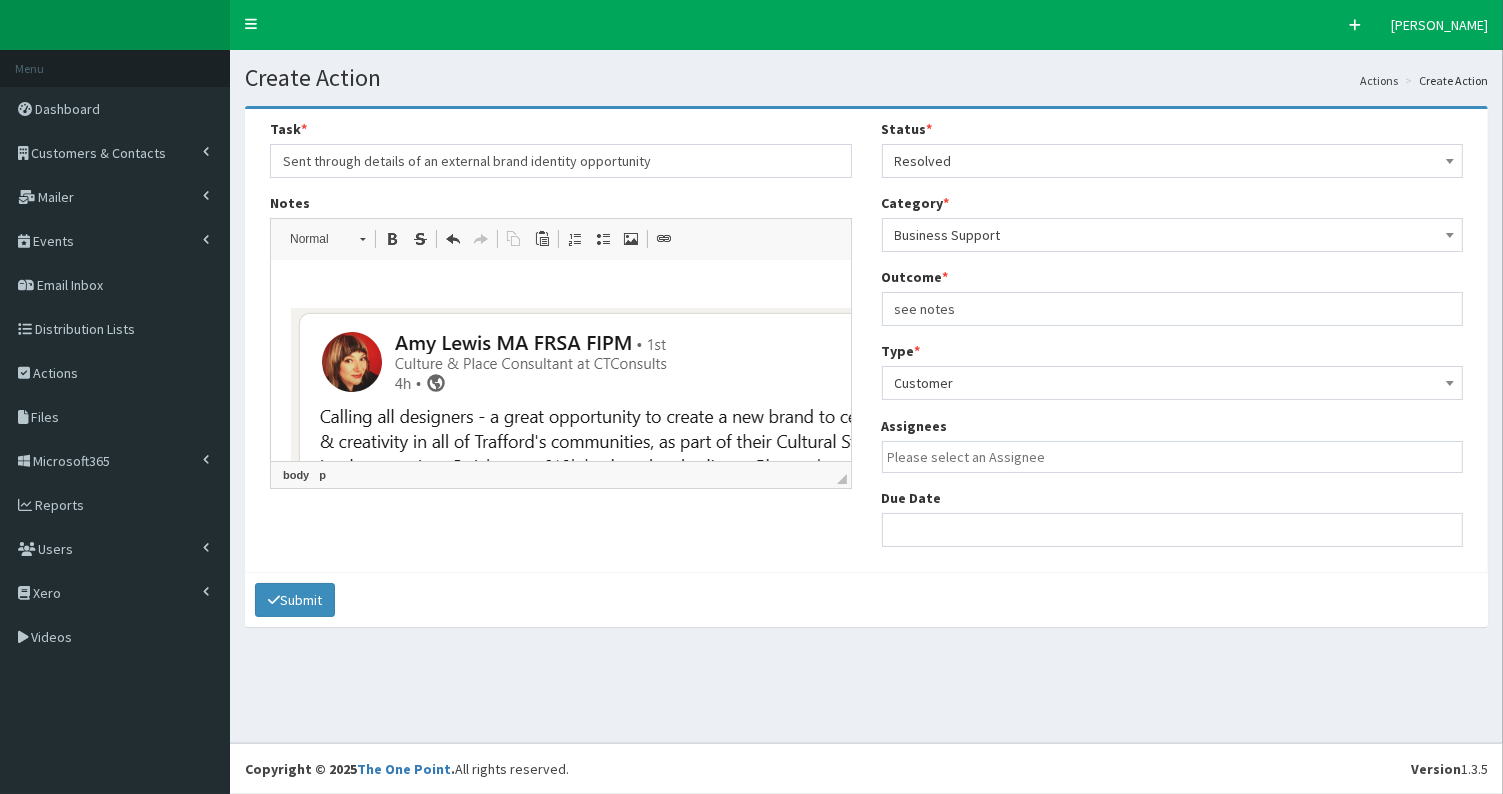 select on "customer" 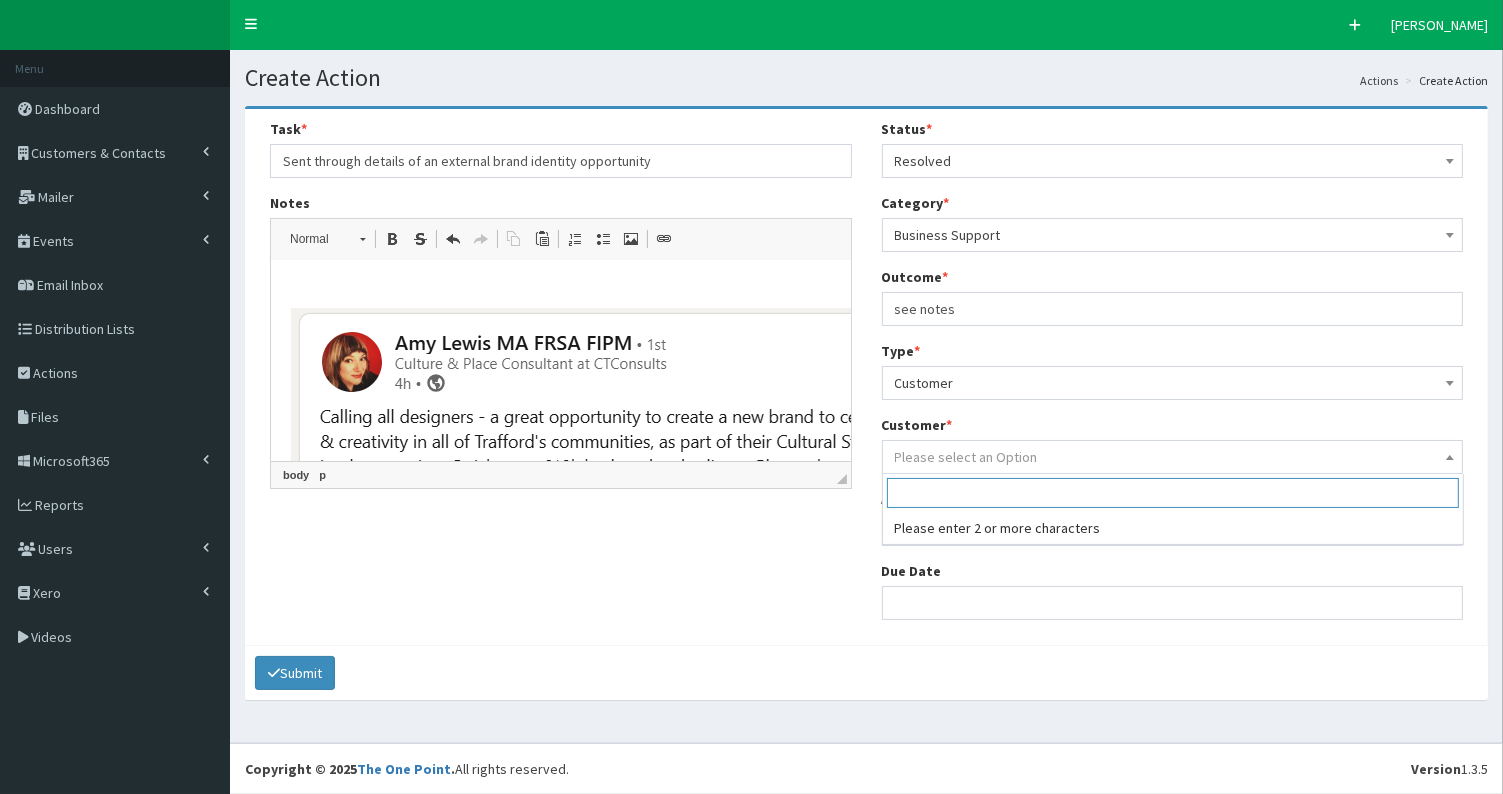 click on "Please select an Option" at bounding box center [966, 457] 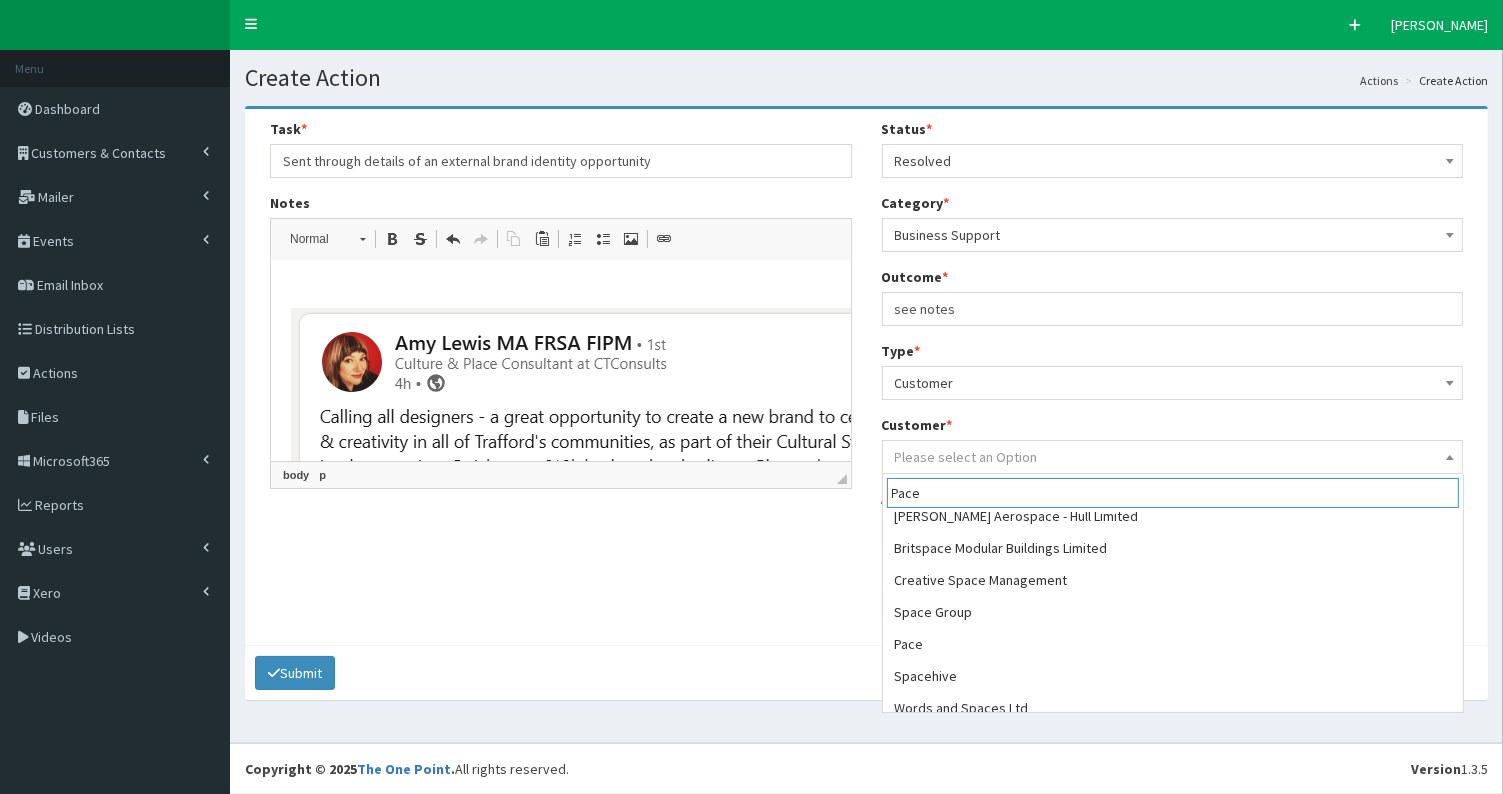 scroll, scrollTop: 379, scrollLeft: 0, axis: vertical 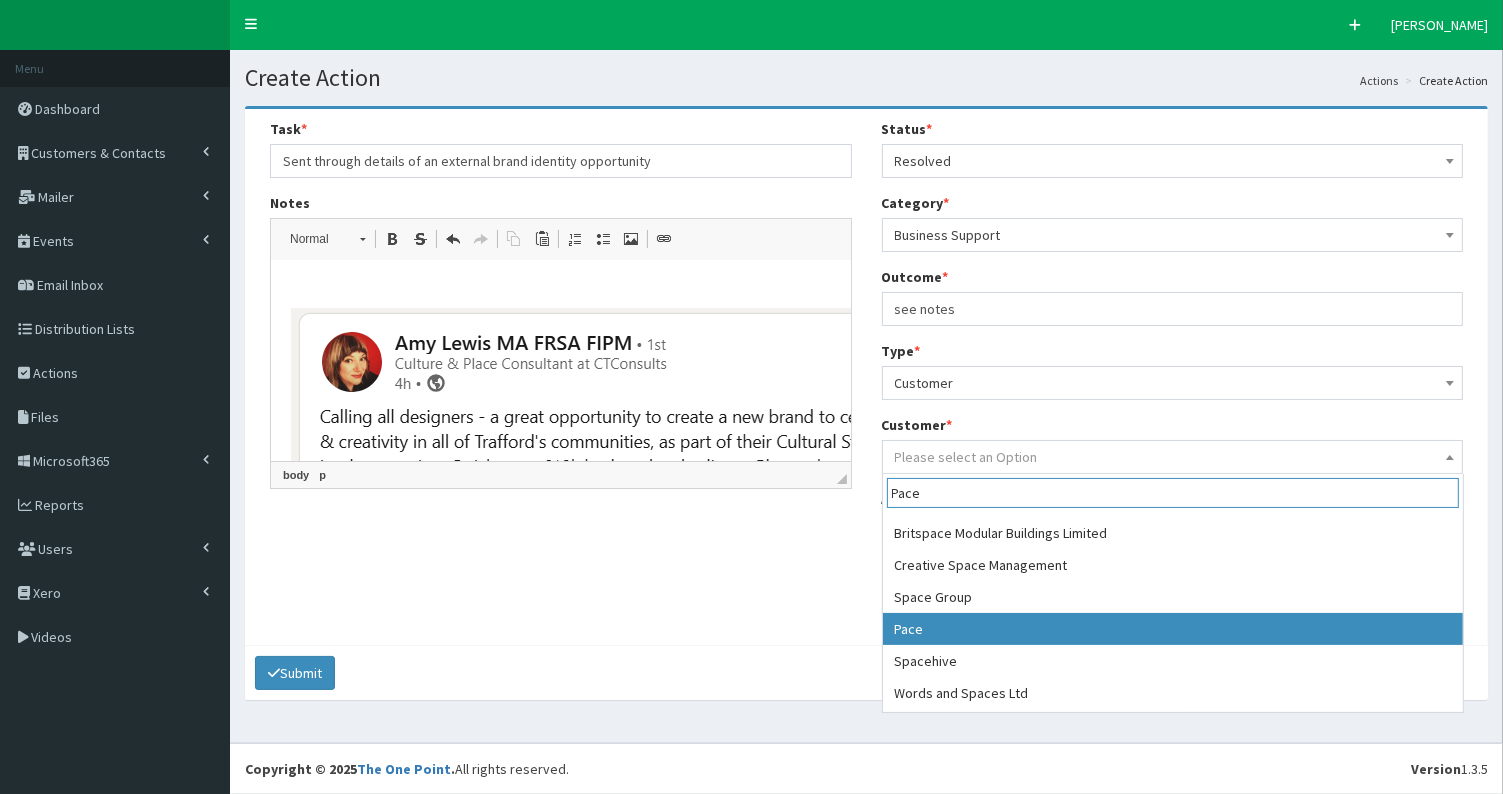 type on "Pace" 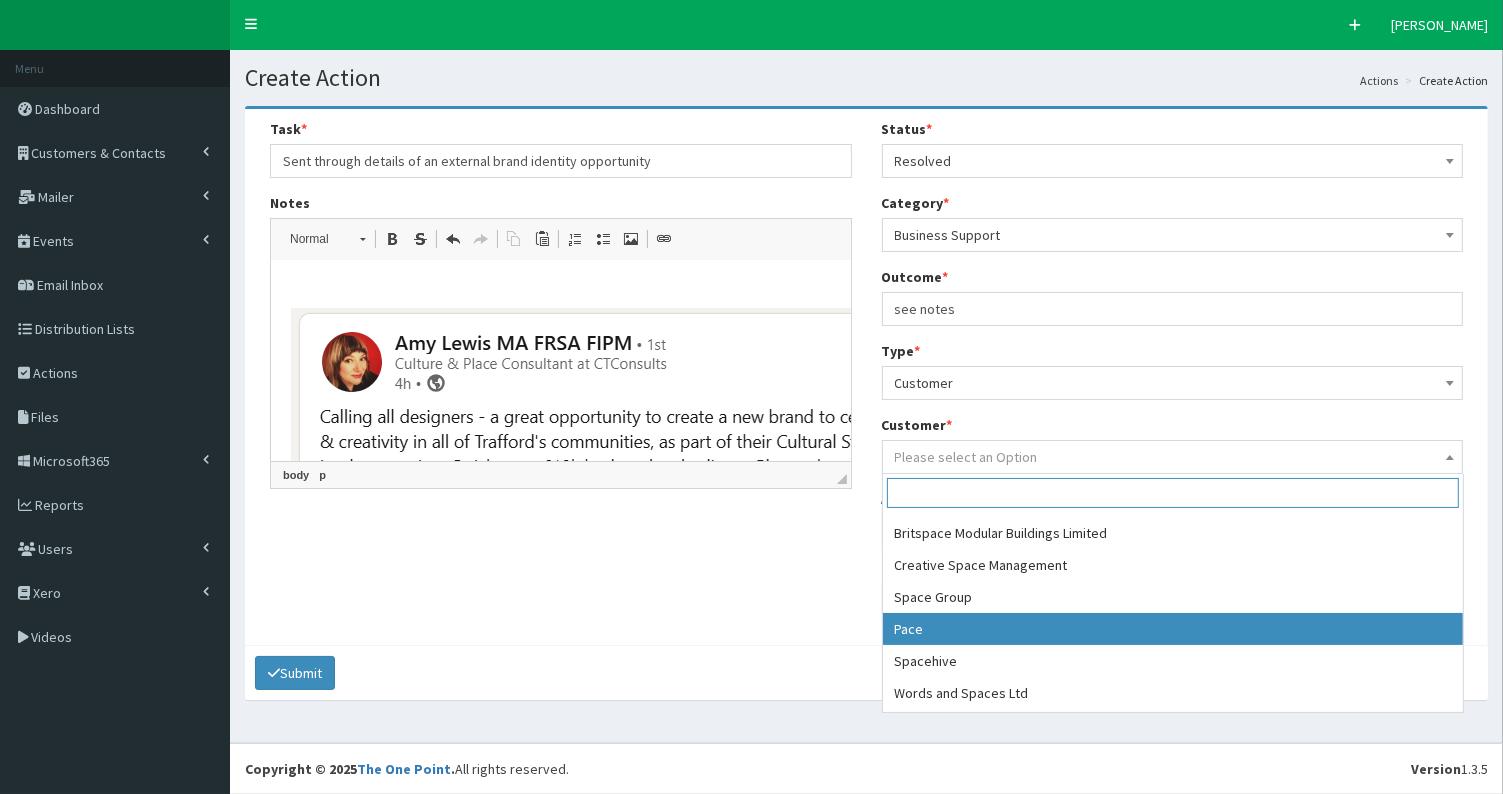 select on "8864" 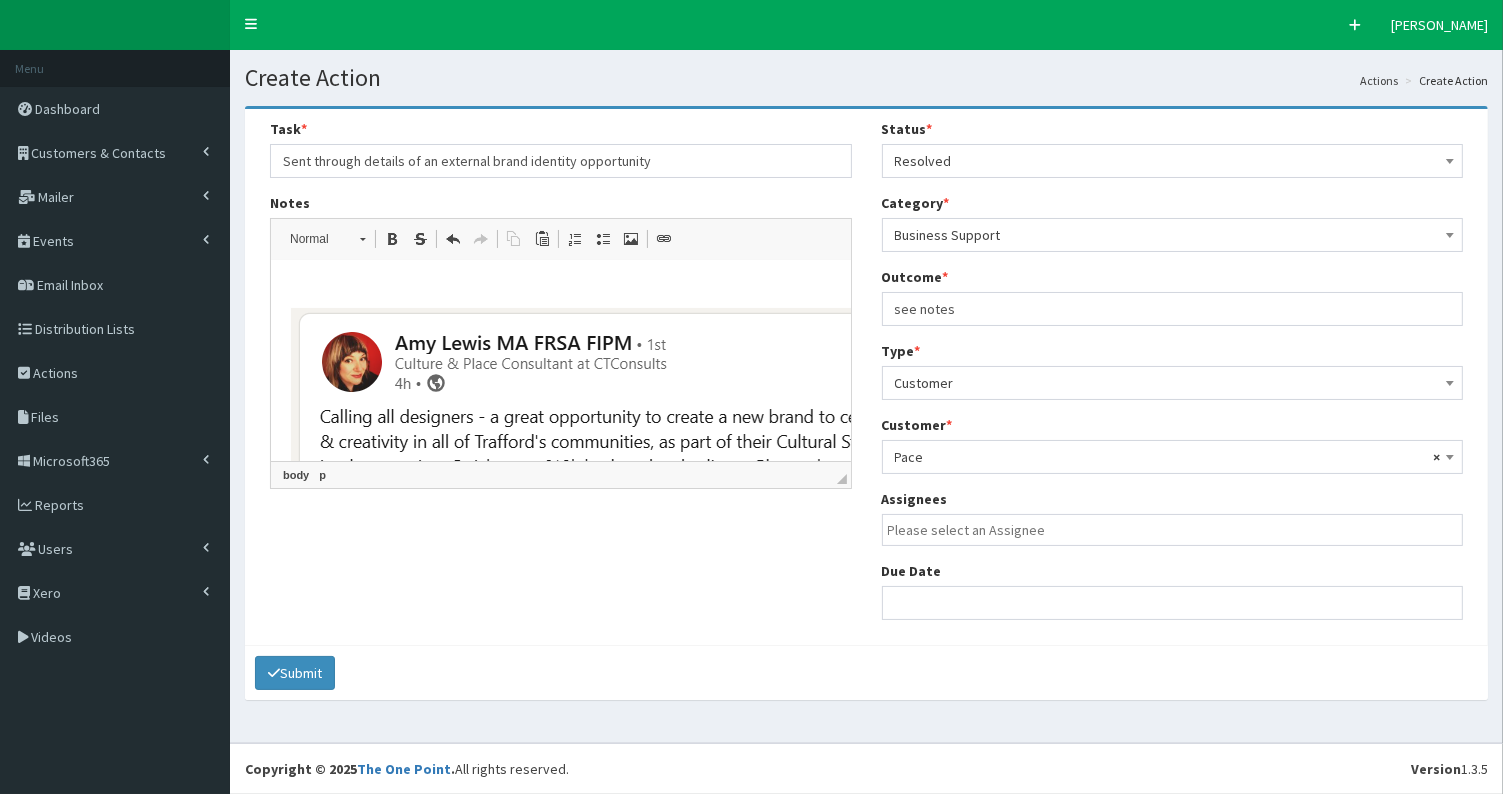 click at bounding box center [1178, 530] 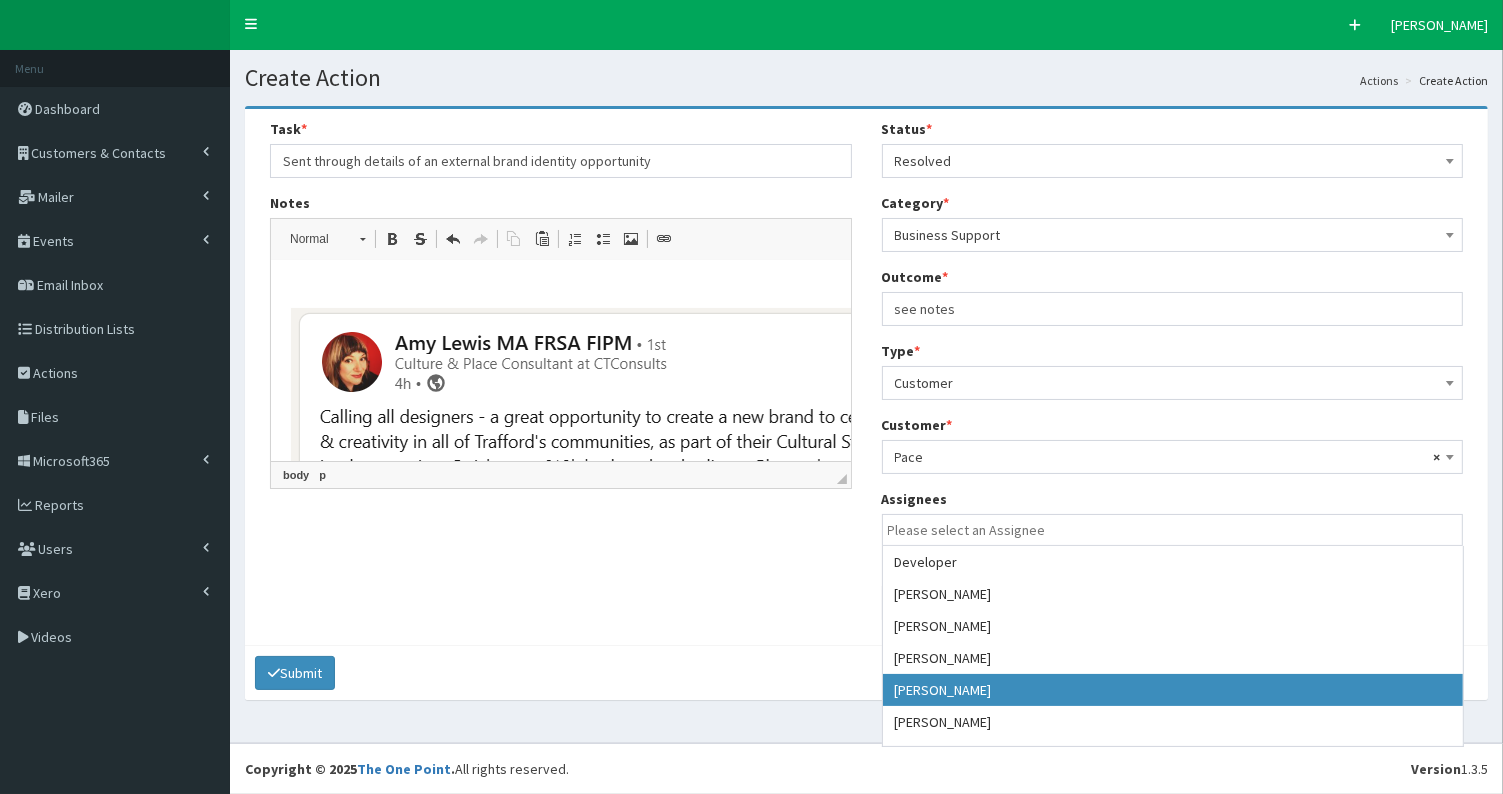 select on "7" 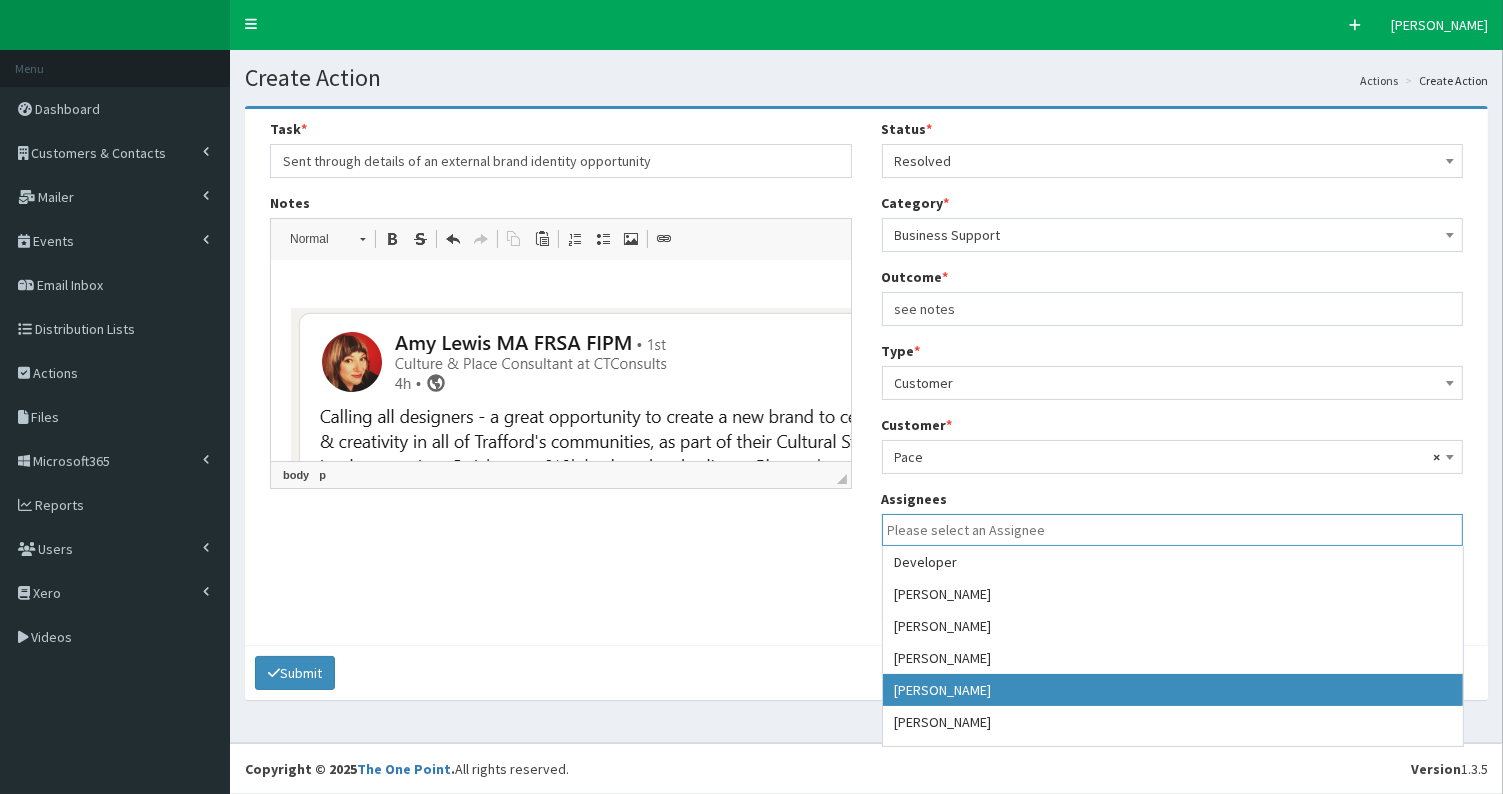 scroll, scrollTop: 74, scrollLeft: 0, axis: vertical 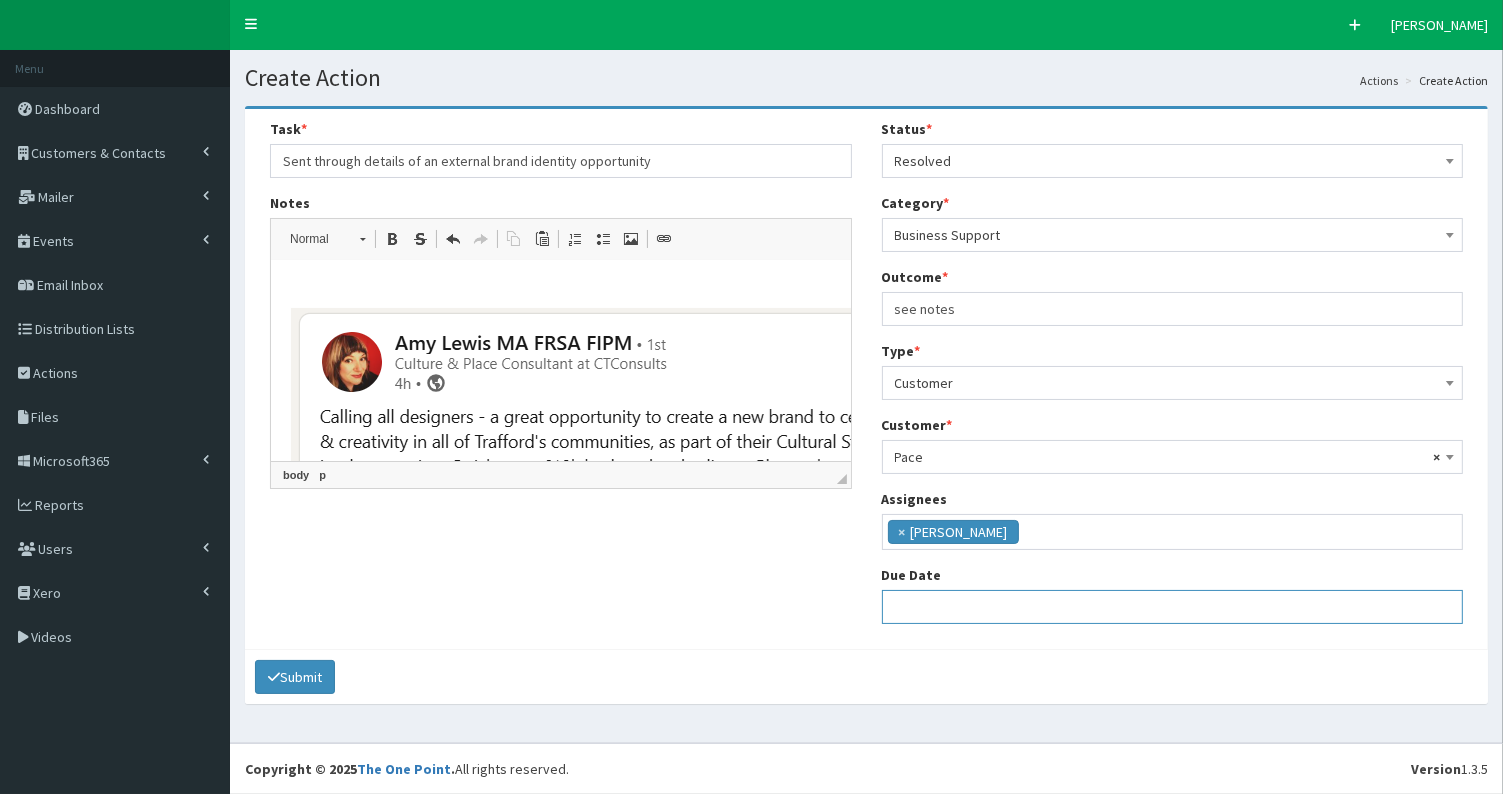 click at bounding box center (1173, 607) 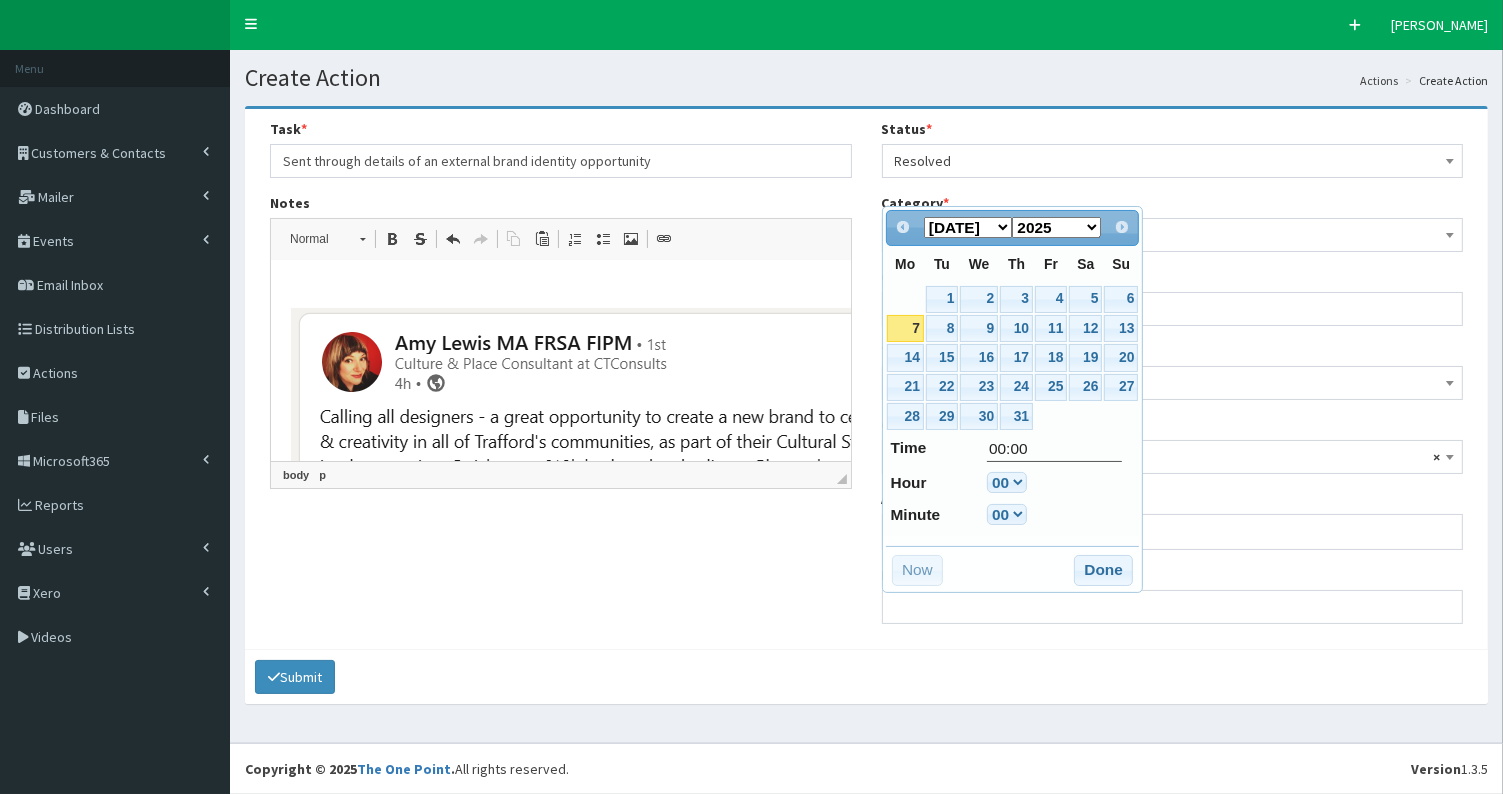 click on "7" at bounding box center [905, 328] 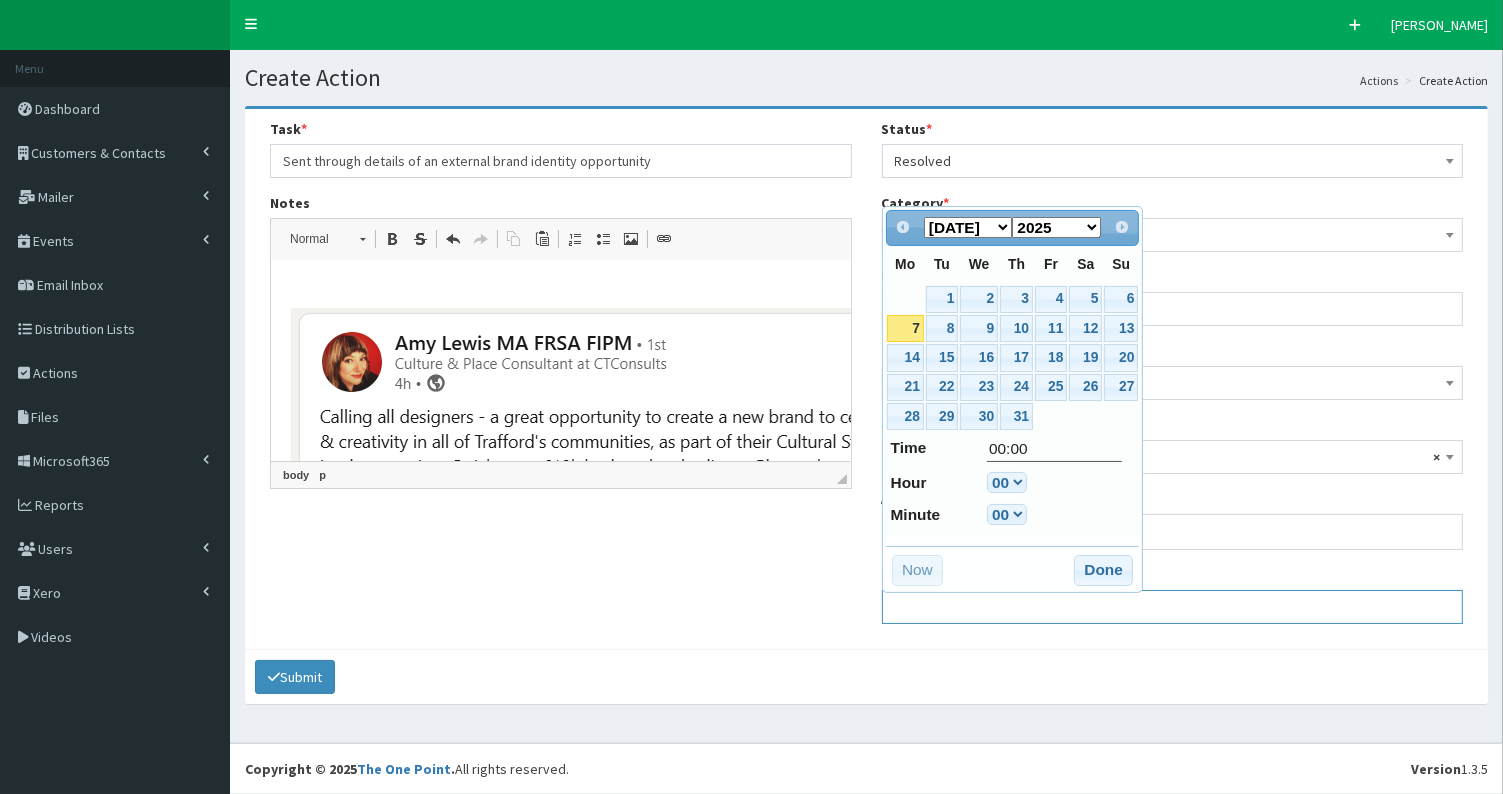 type on "07-07-2025 00:00" 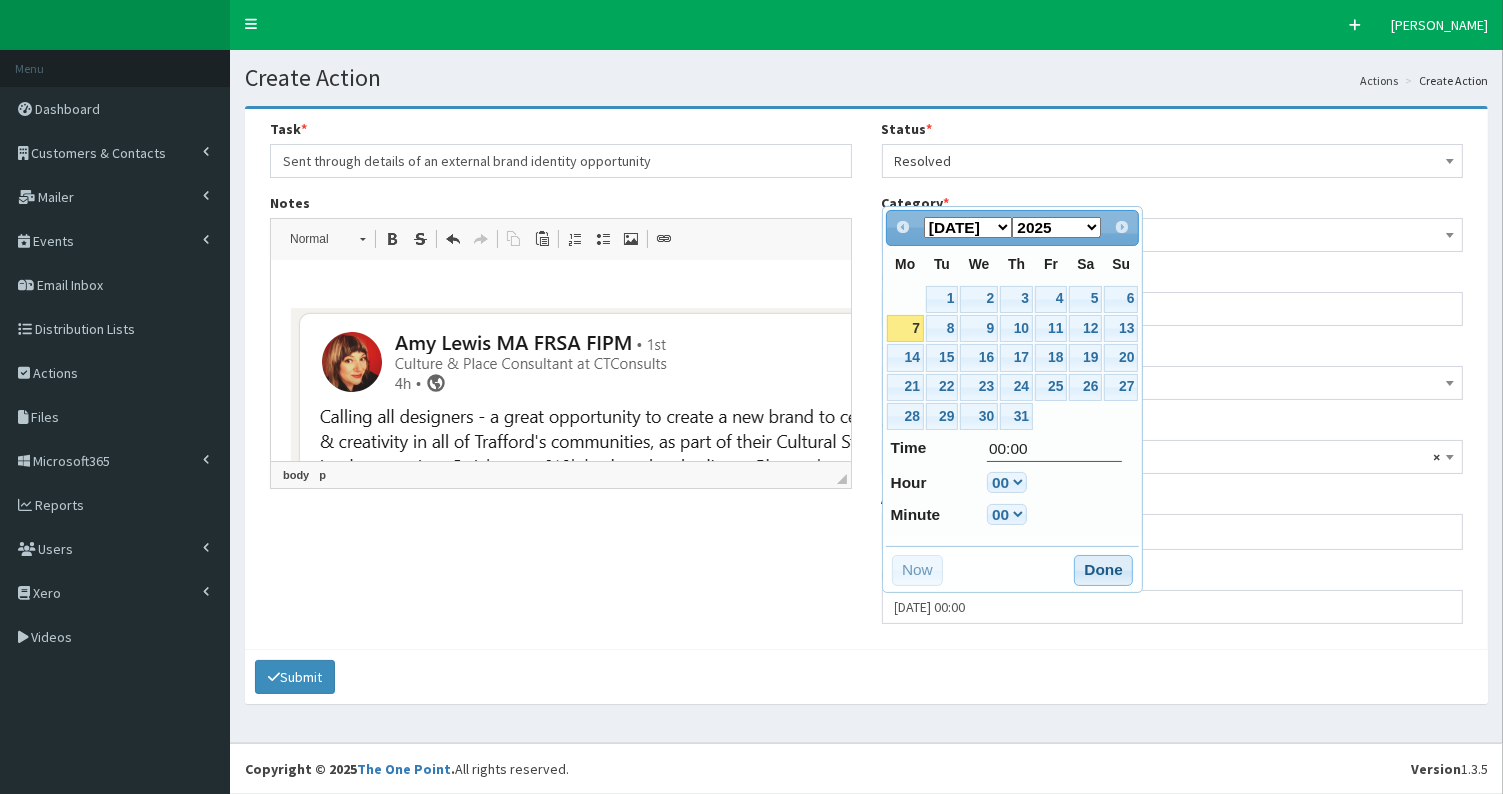 click on "Done" at bounding box center (1103, 571) 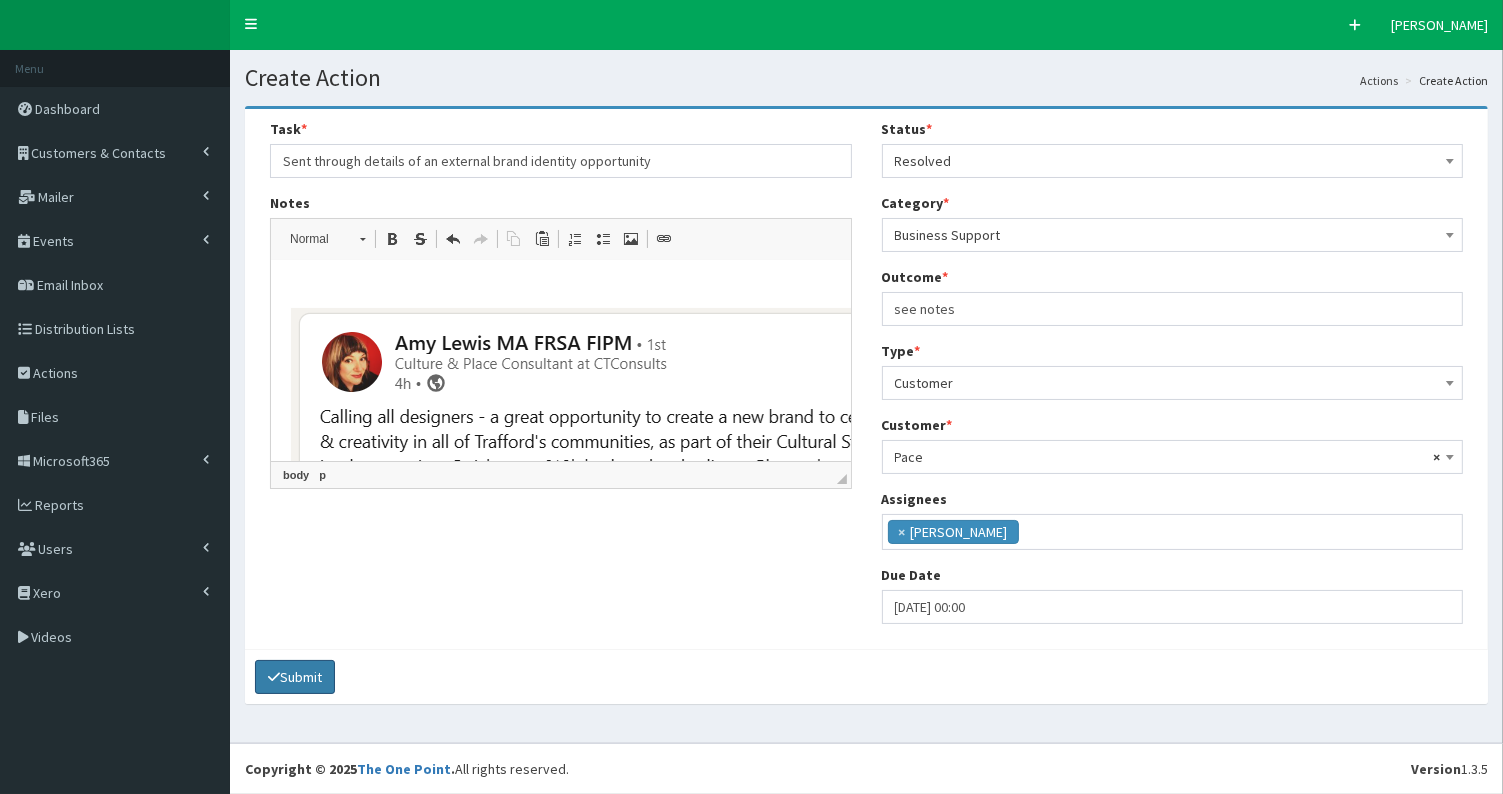 click on "Submit" at bounding box center (295, 677) 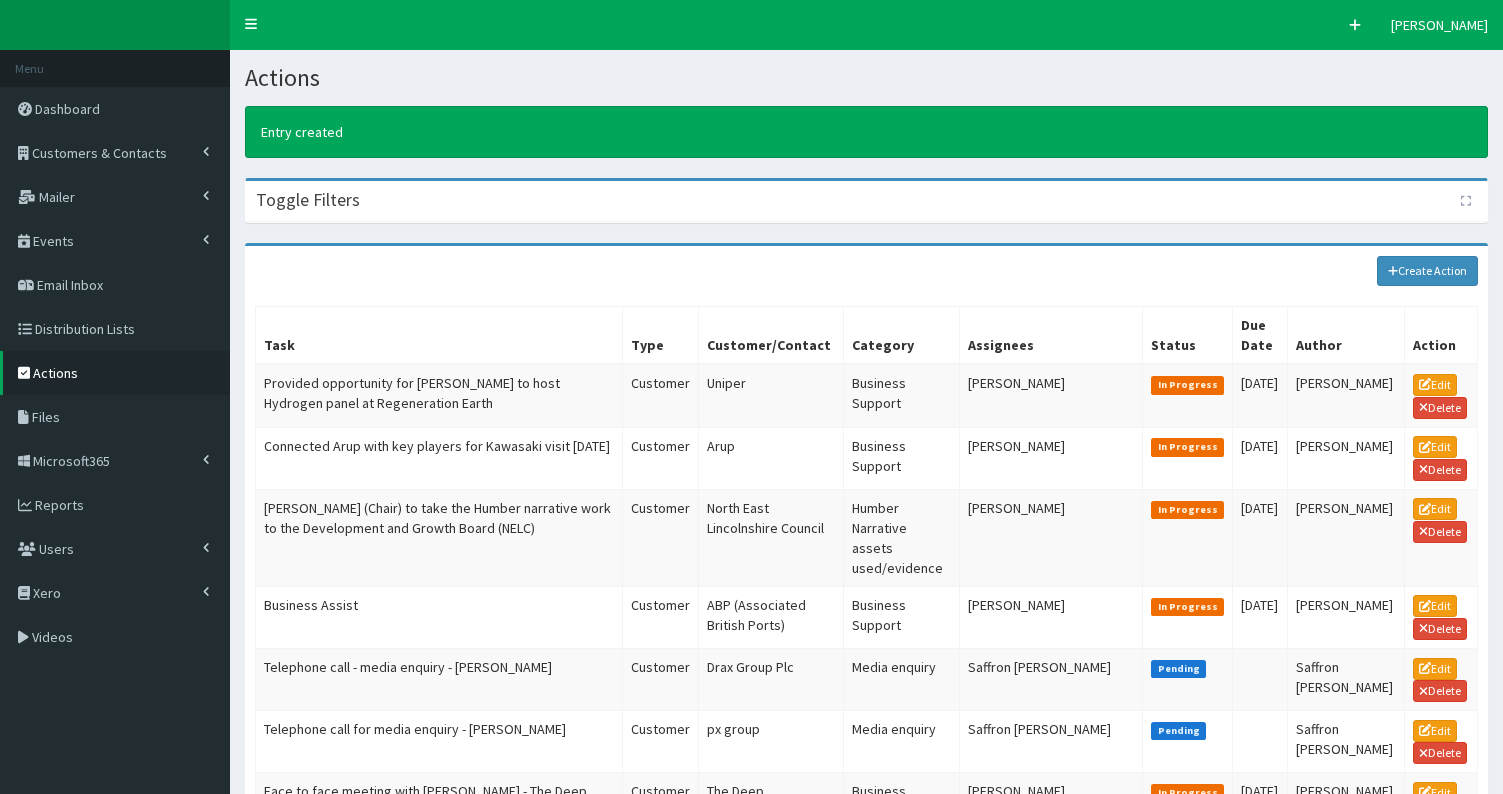 scroll, scrollTop: 0, scrollLeft: 0, axis: both 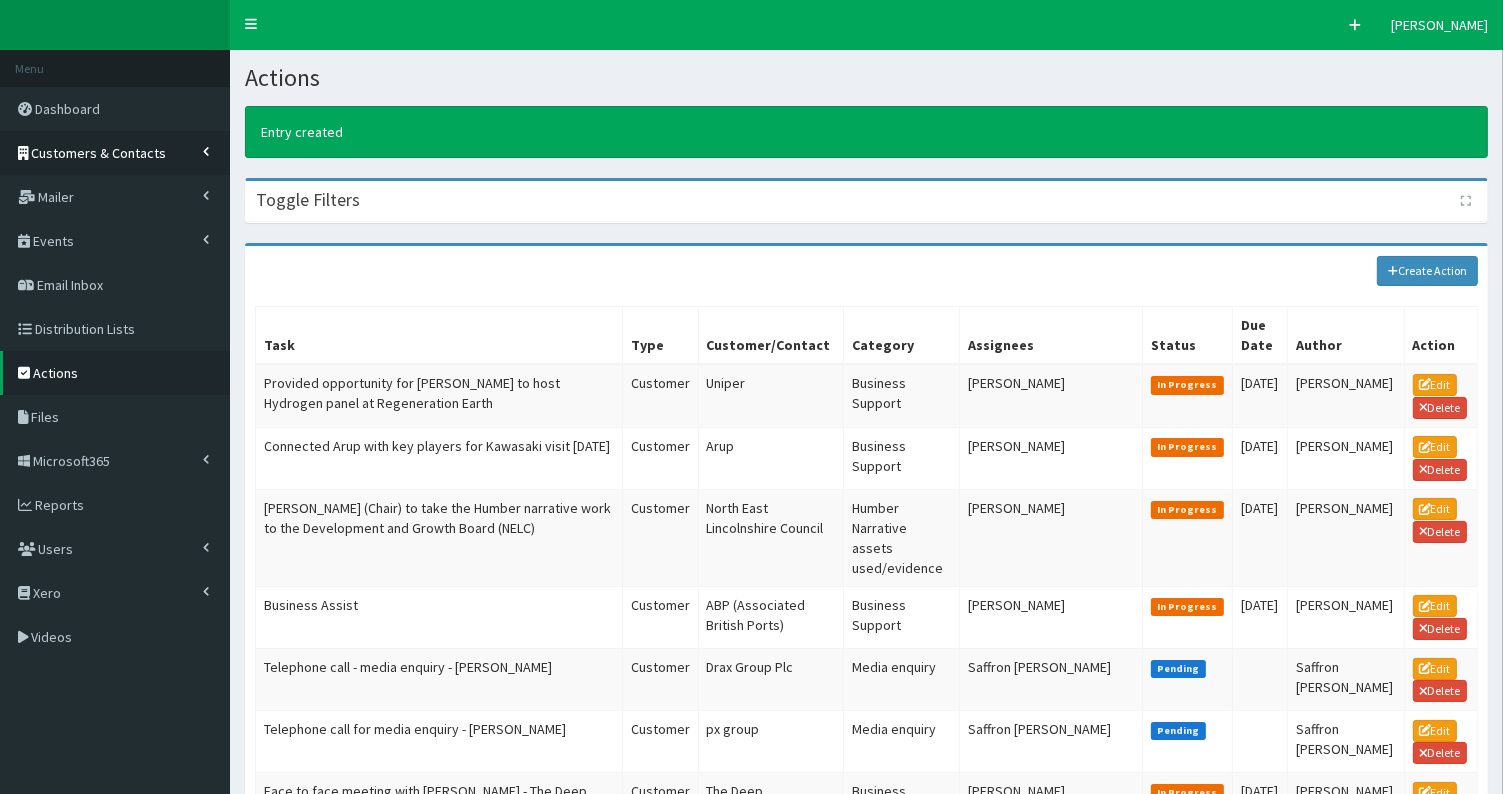 click on "Customers & Contacts" at bounding box center (99, 153) 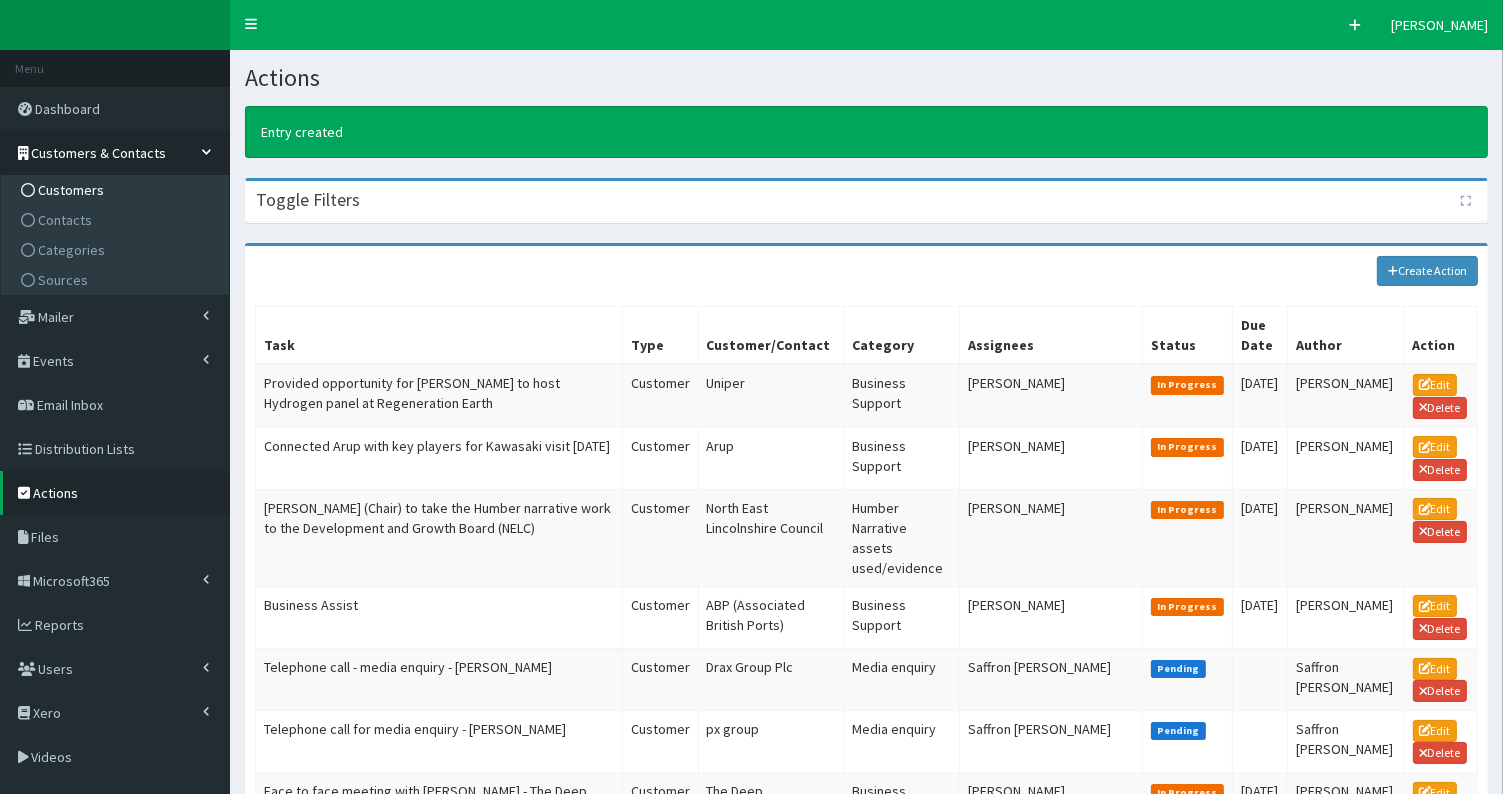 click on "Customers" at bounding box center [71, 190] 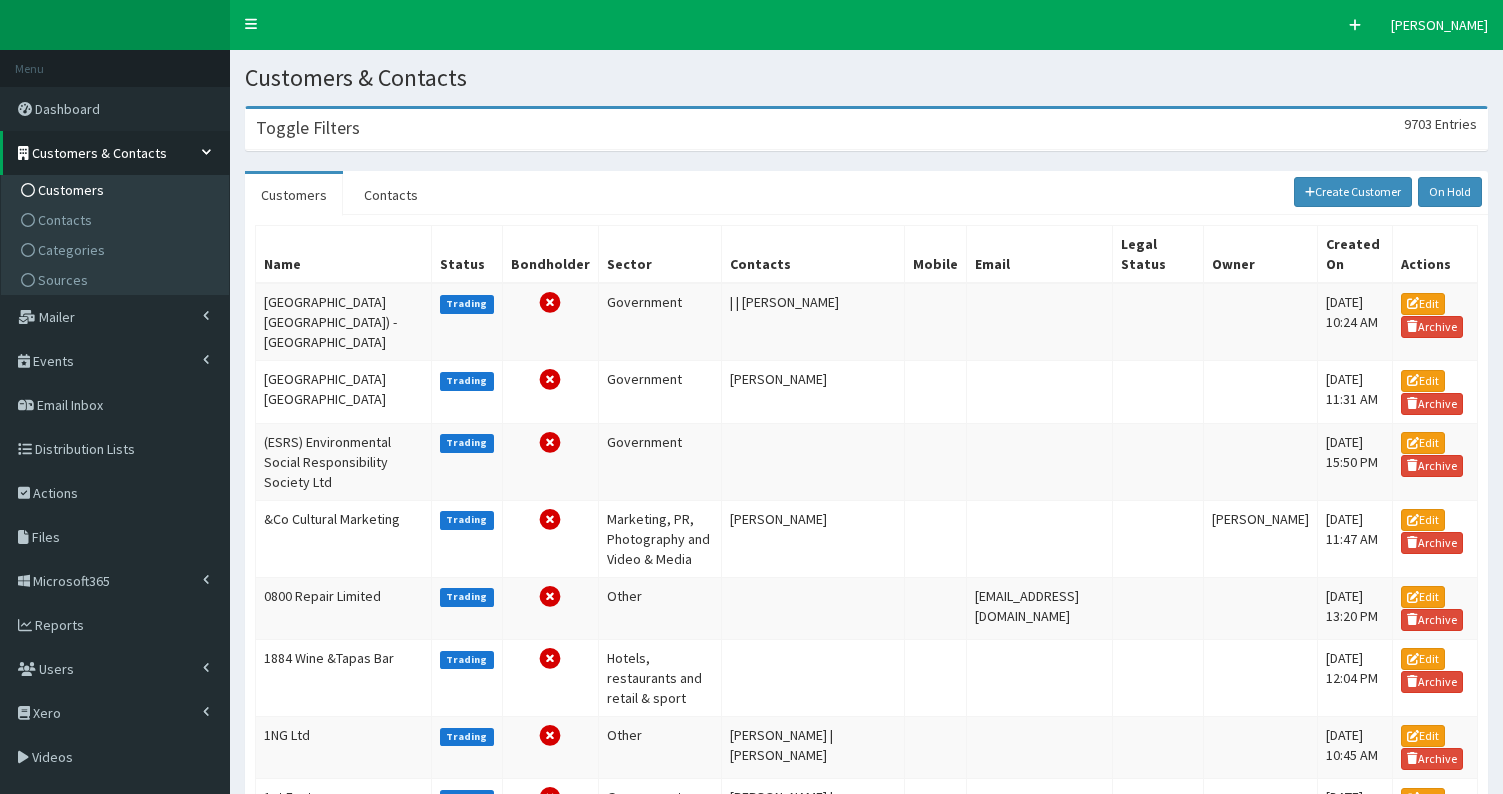 scroll, scrollTop: 0, scrollLeft: 0, axis: both 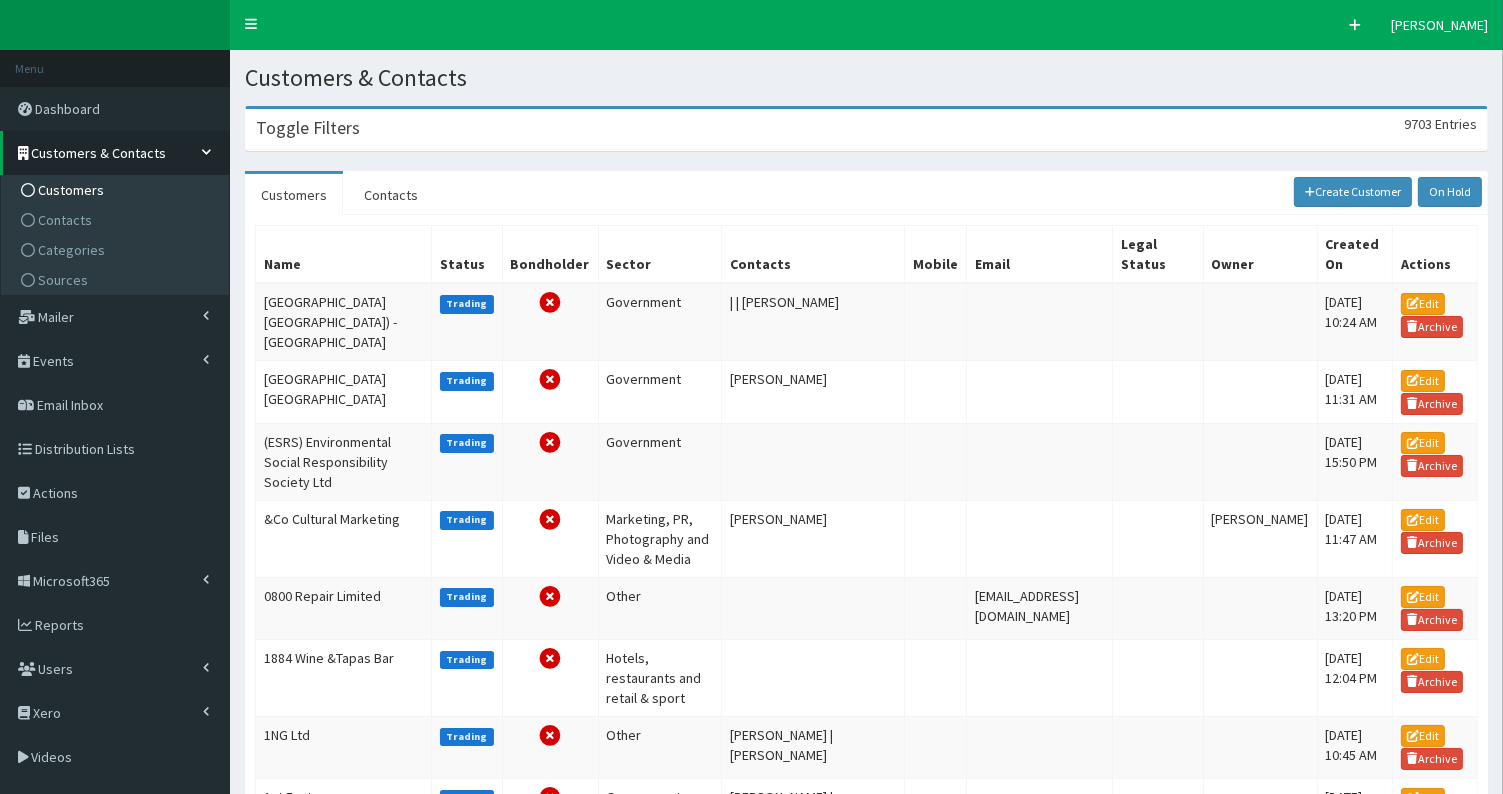 click on "Toggle Filters" at bounding box center (308, 128) 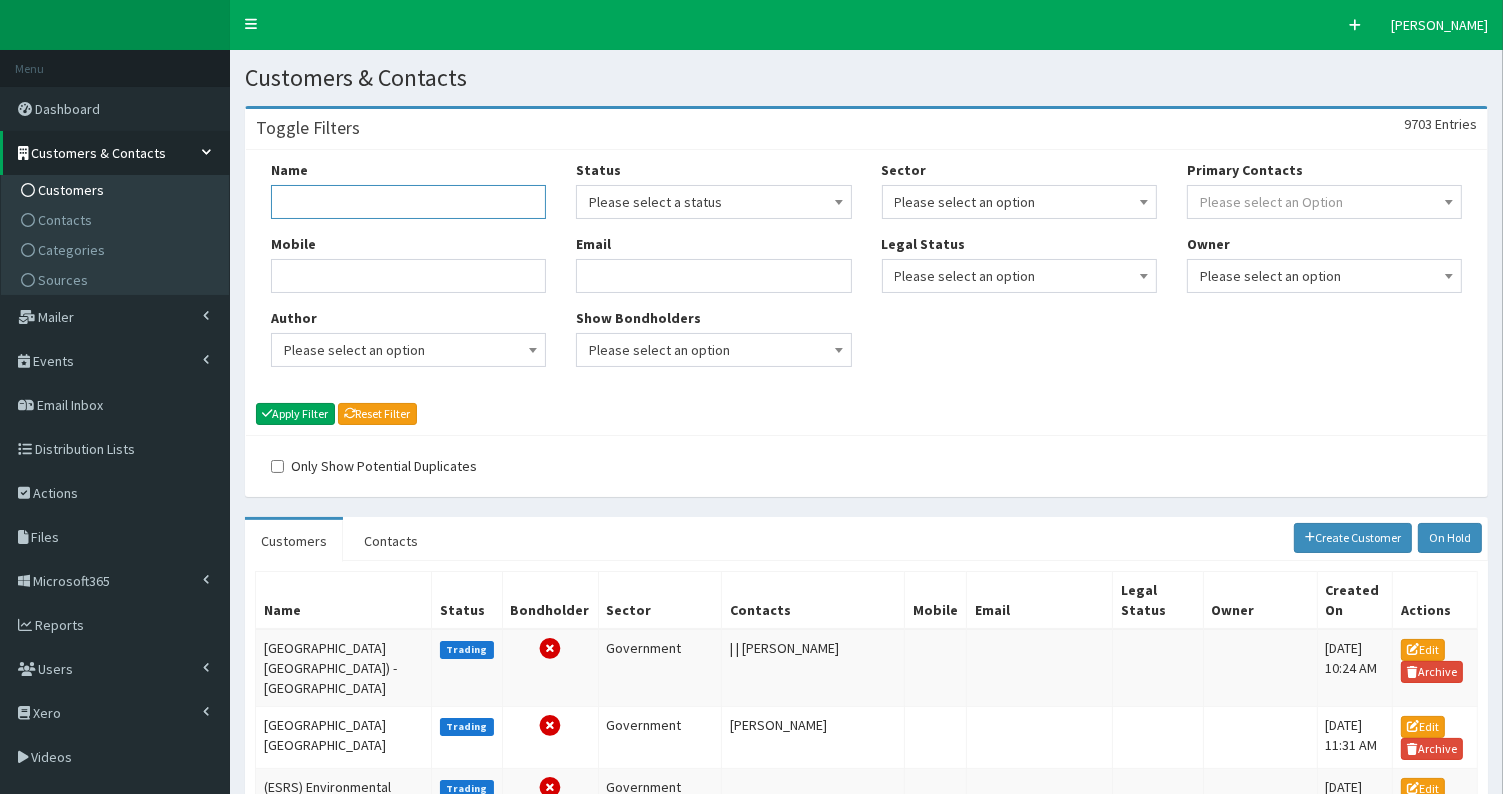 click on "Name" at bounding box center [408, 202] 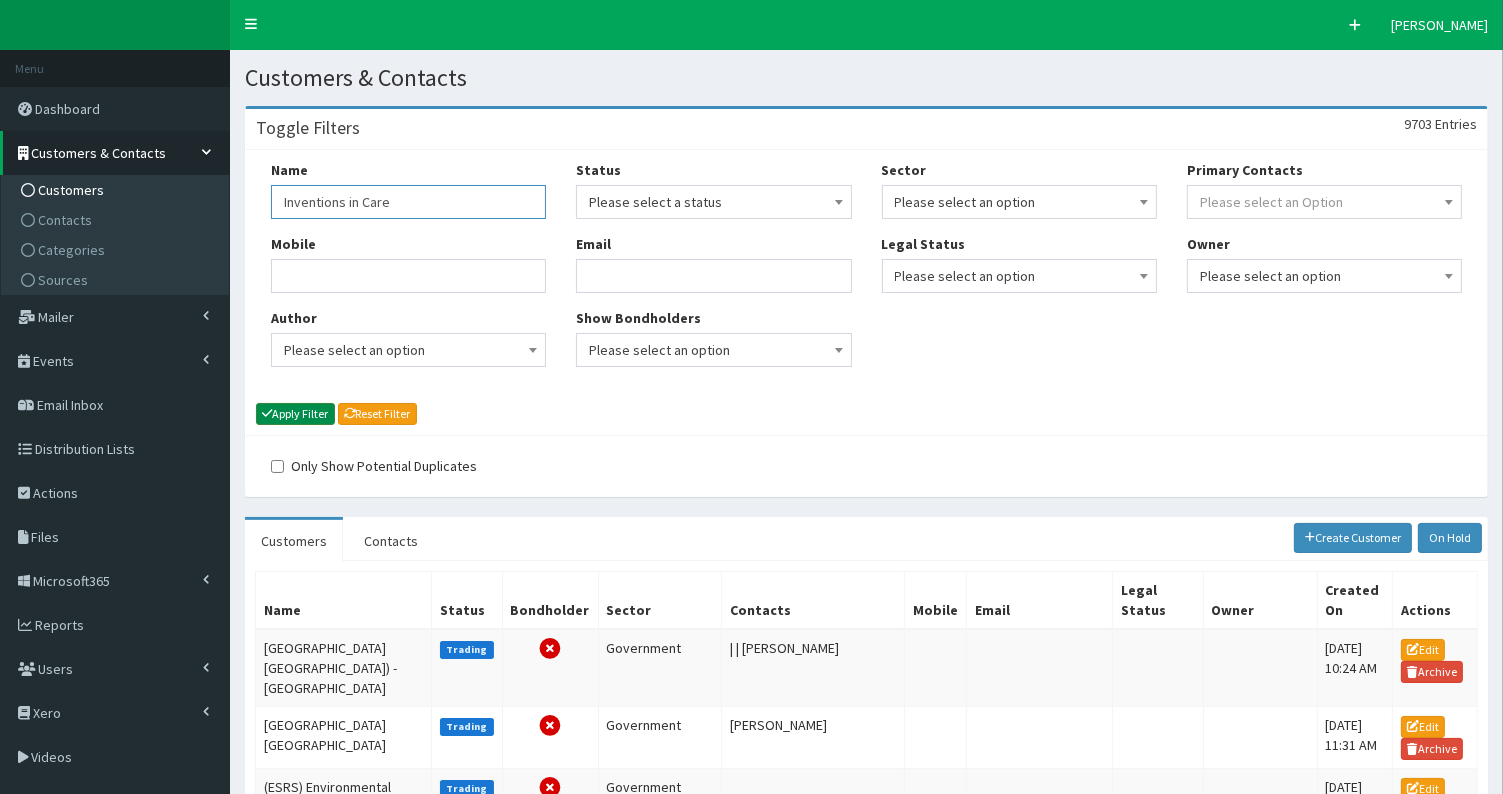 type on "Inventions in Care" 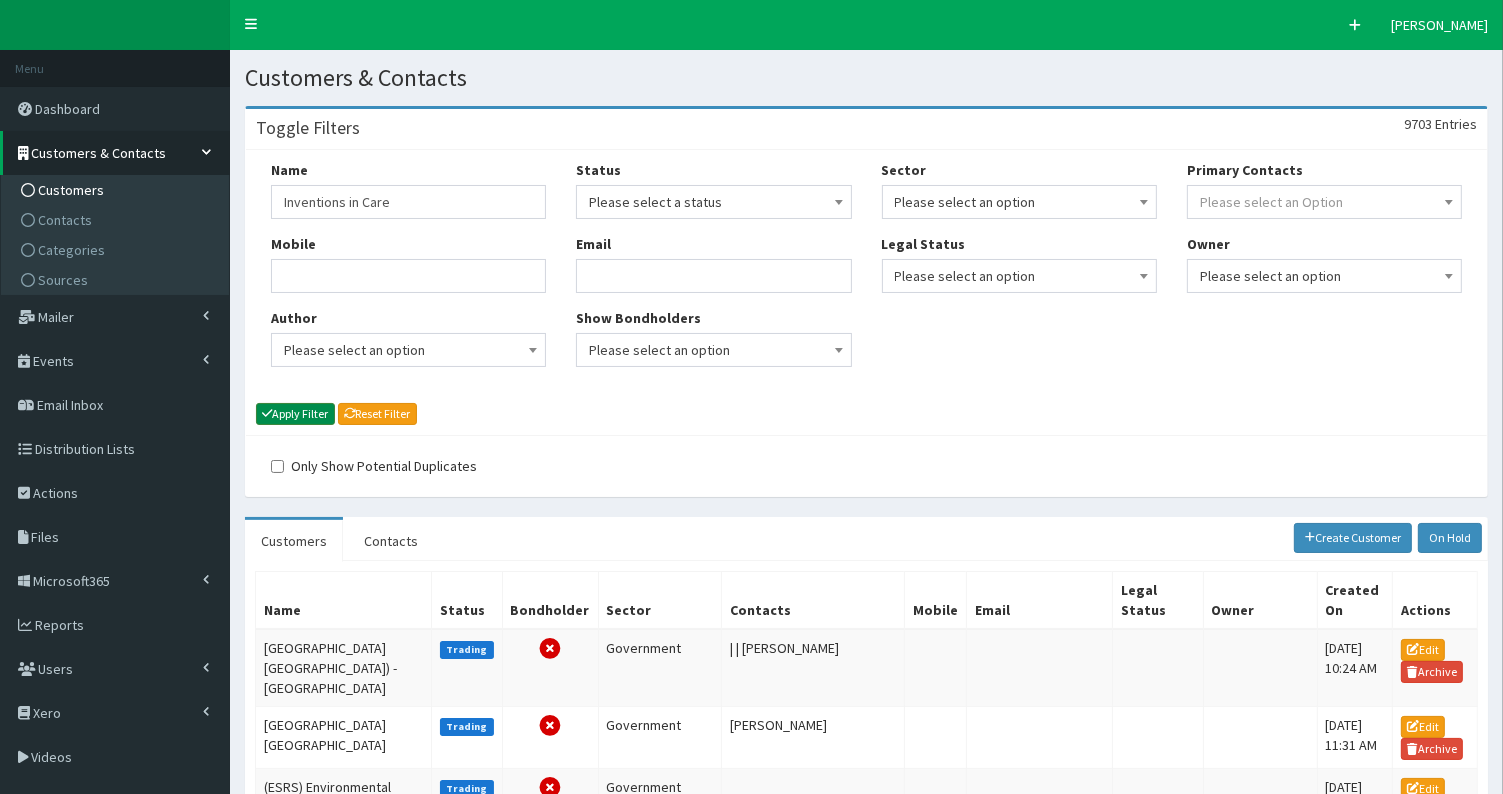 click on "Apply Filter" at bounding box center [295, 414] 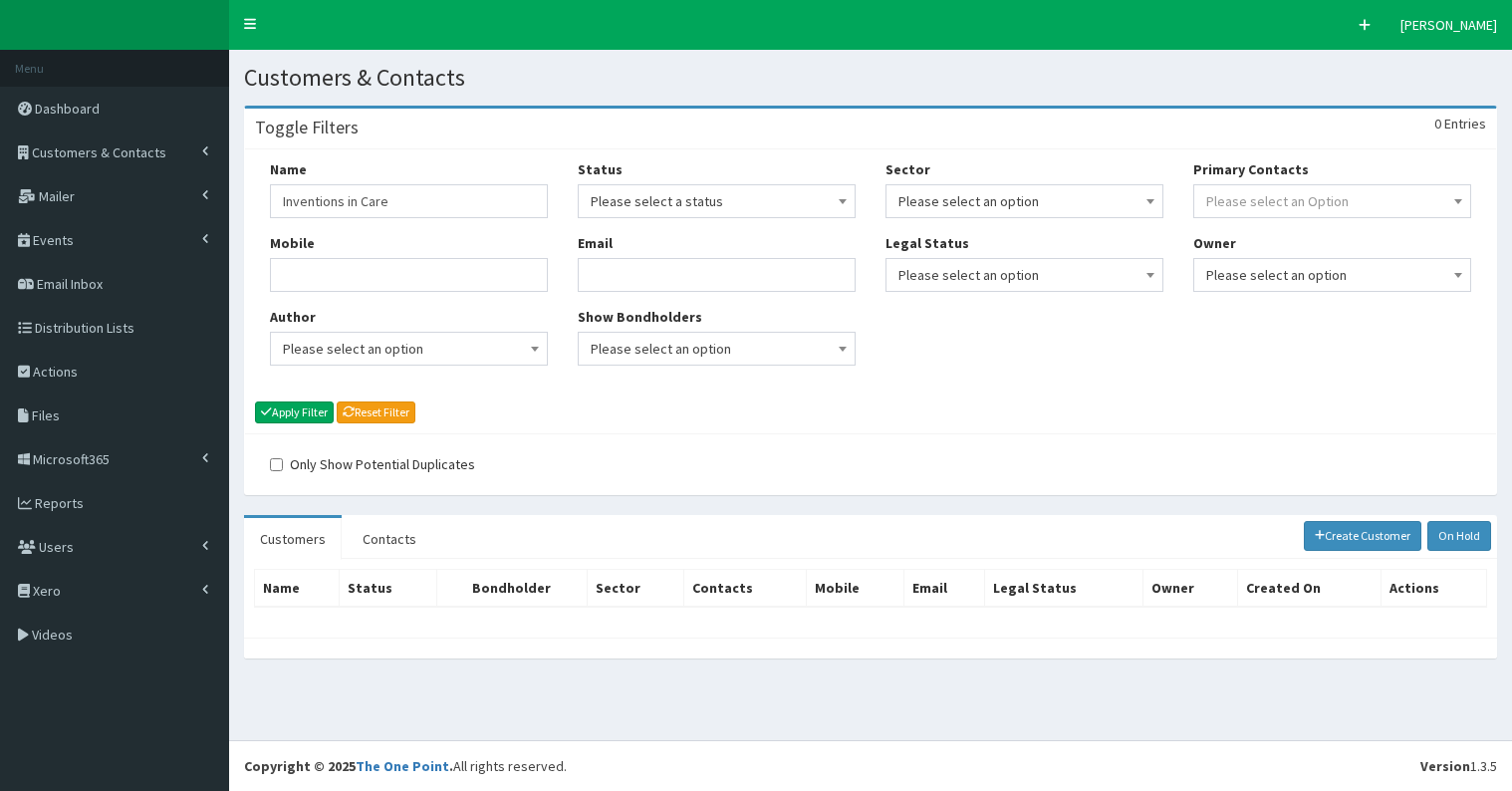 scroll, scrollTop: 0, scrollLeft: 0, axis: both 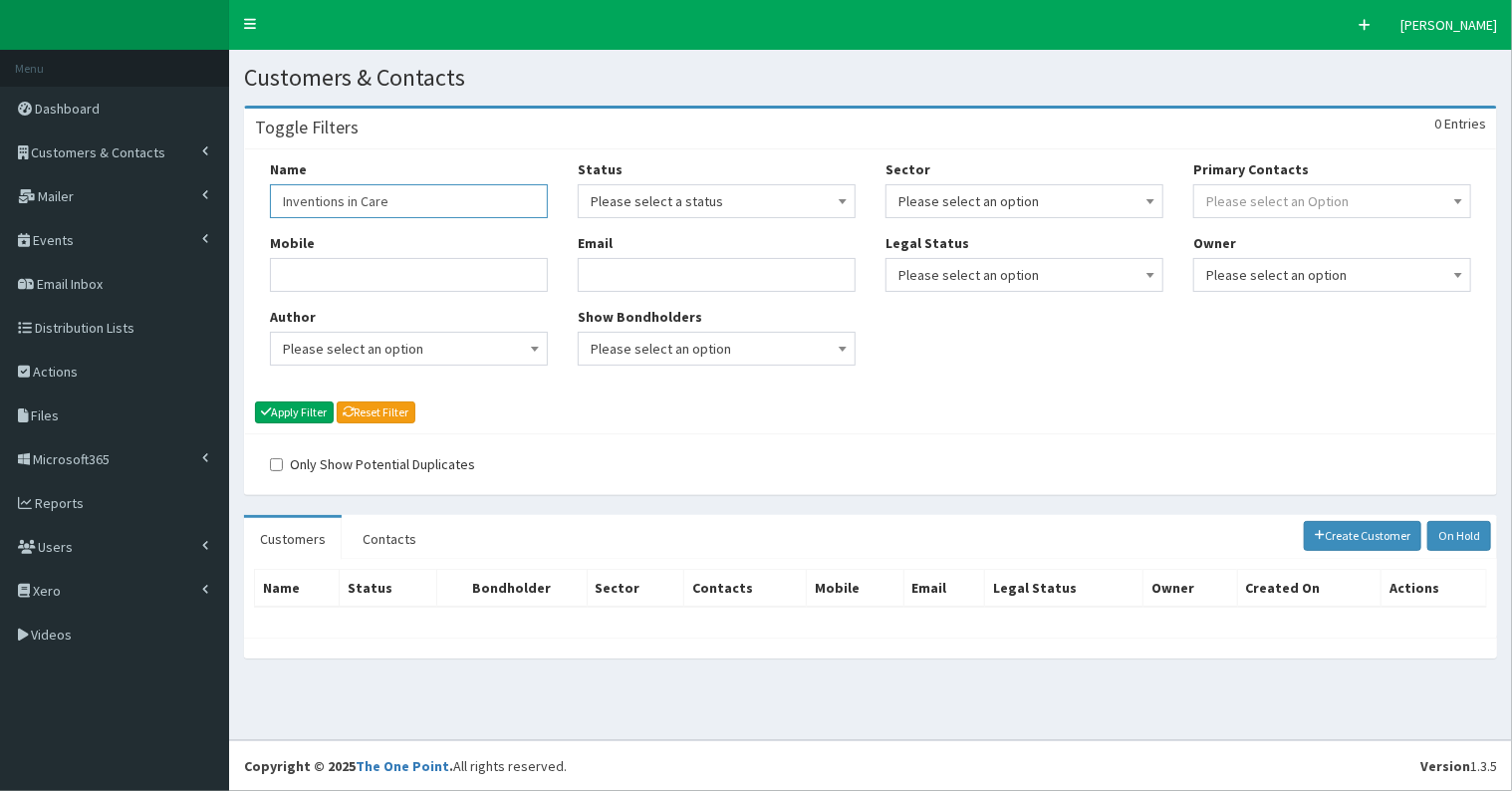 click on "Inventions in Care" at bounding box center (408, 201) 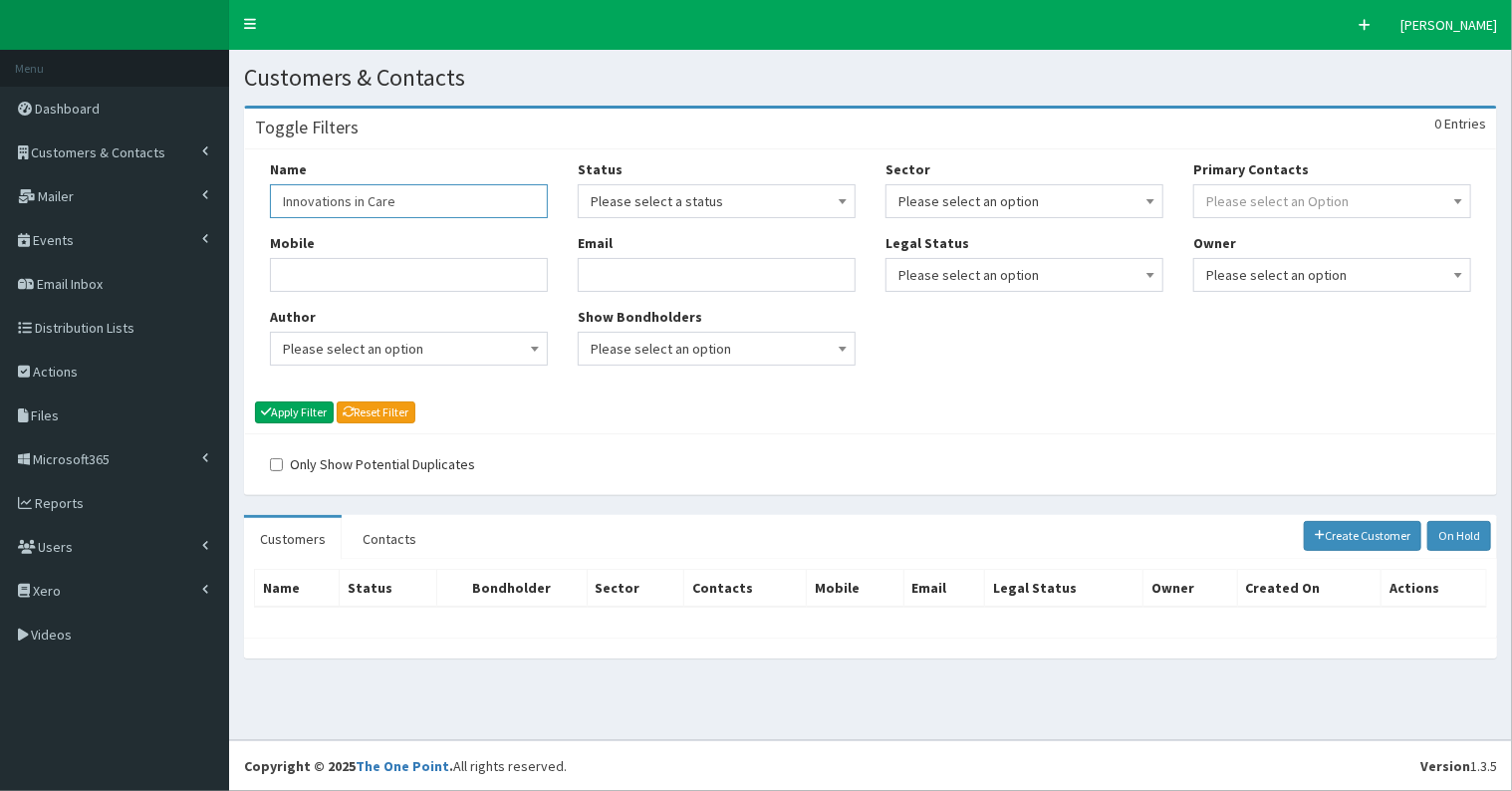 click on "Innovations in Care" at bounding box center (408, 201) 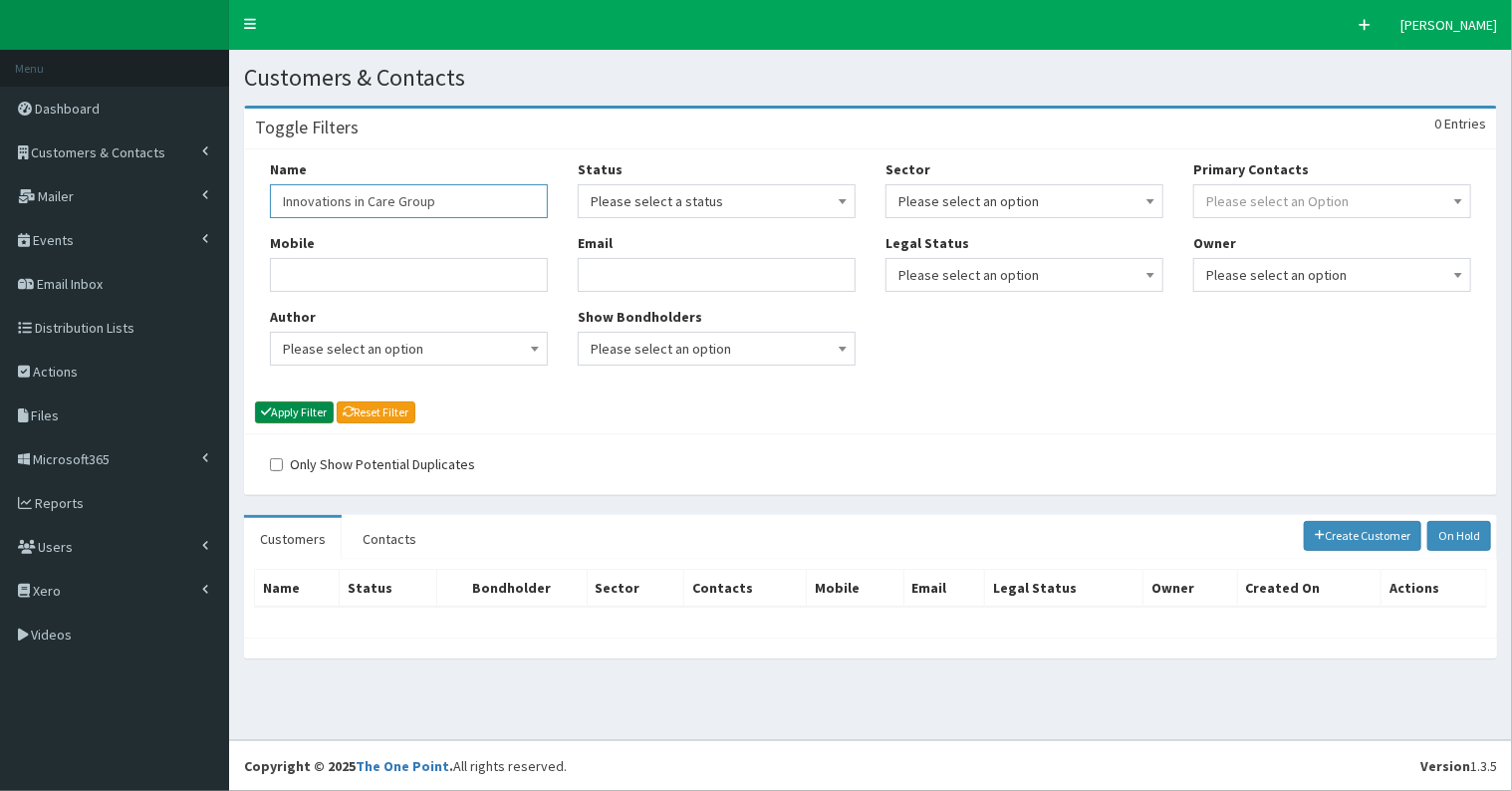 type on "Innovations in Care Group" 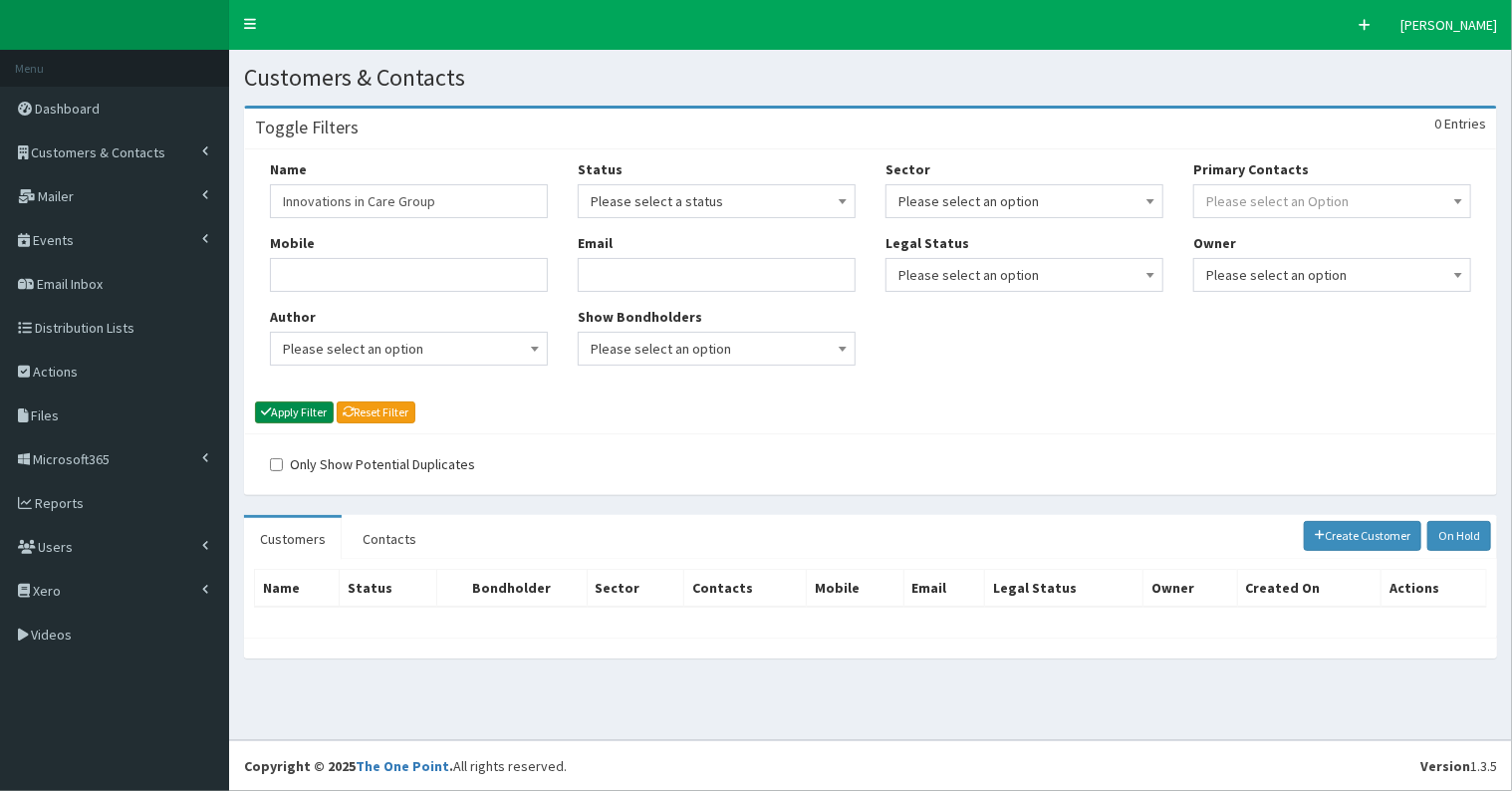click on "Apply Filter" at bounding box center (294, 412) 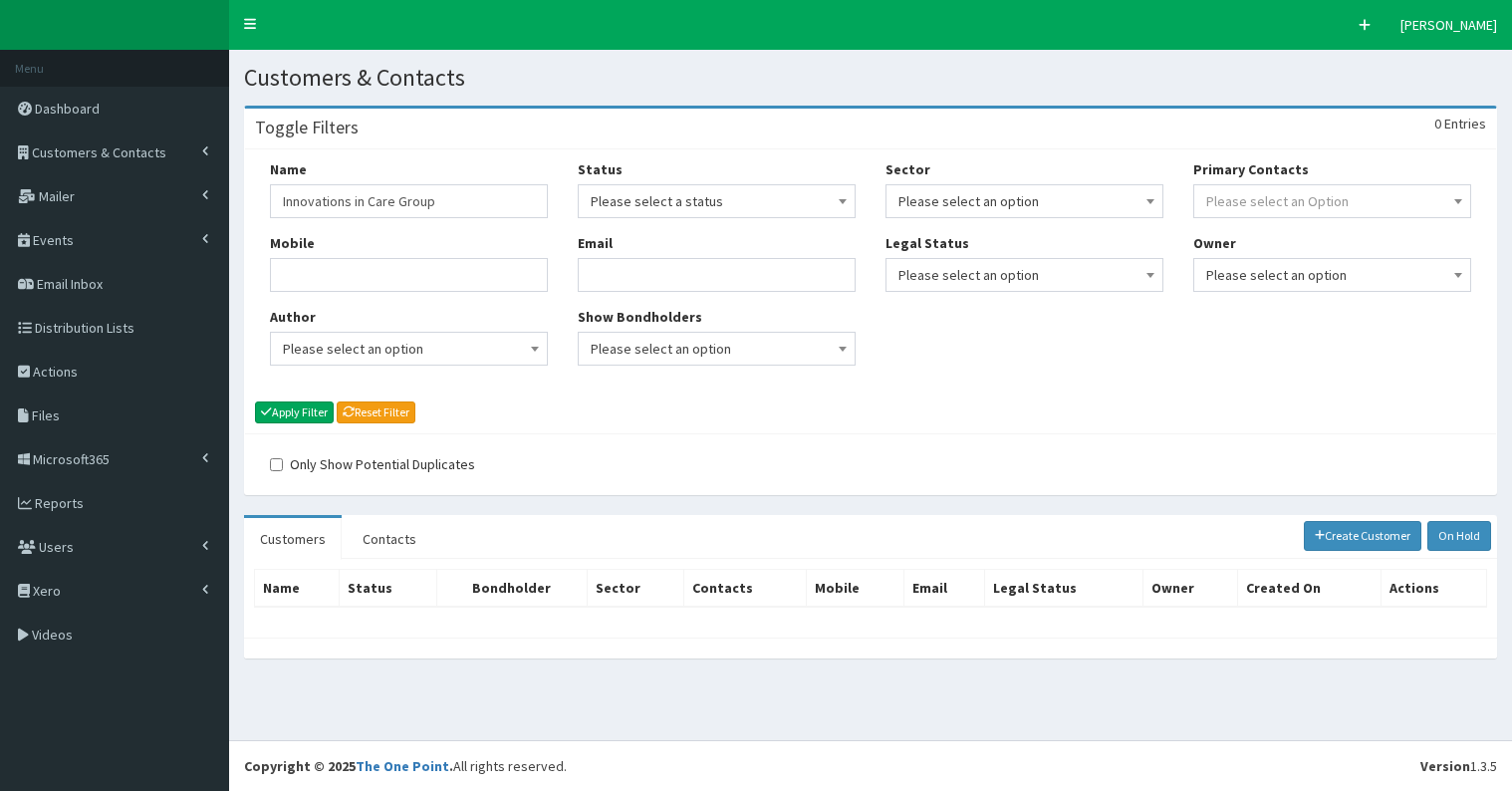 scroll, scrollTop: 0, scrollLeft: 0, axis: both 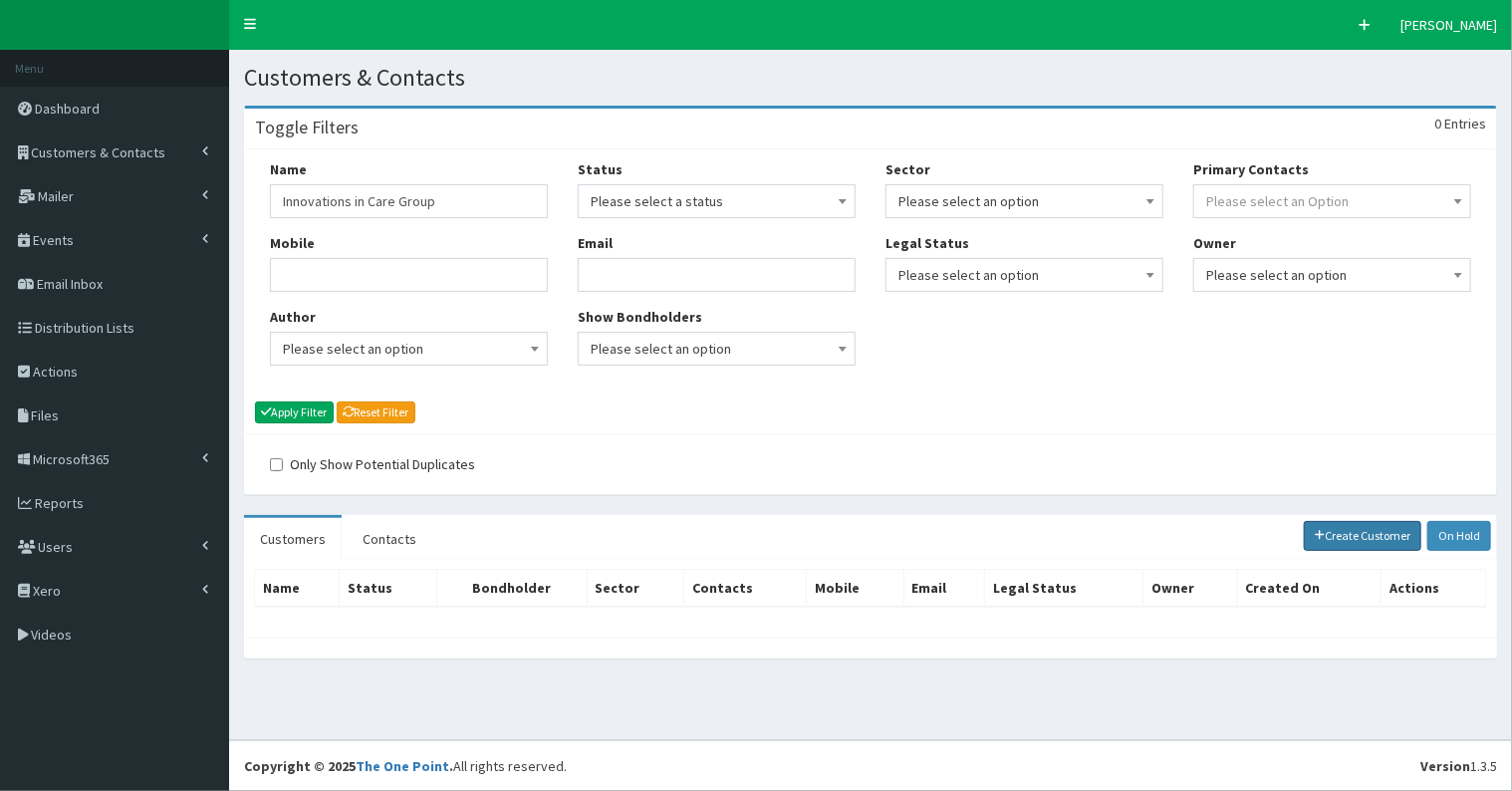 click on "Create Customer" at bounding box center [1363, 536] 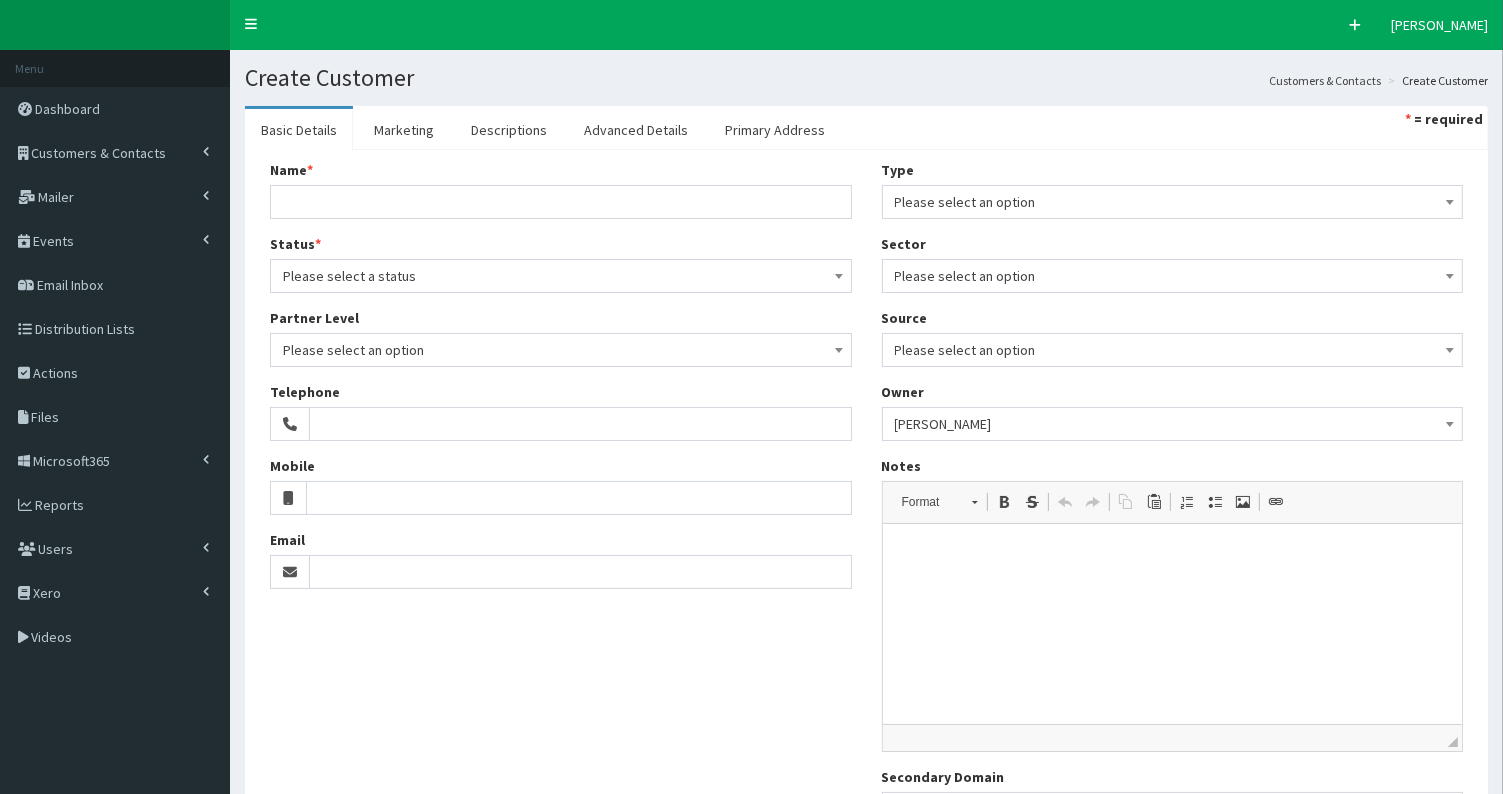 scroll, scrollTop: 0, scrollLeft: 0, axis: both 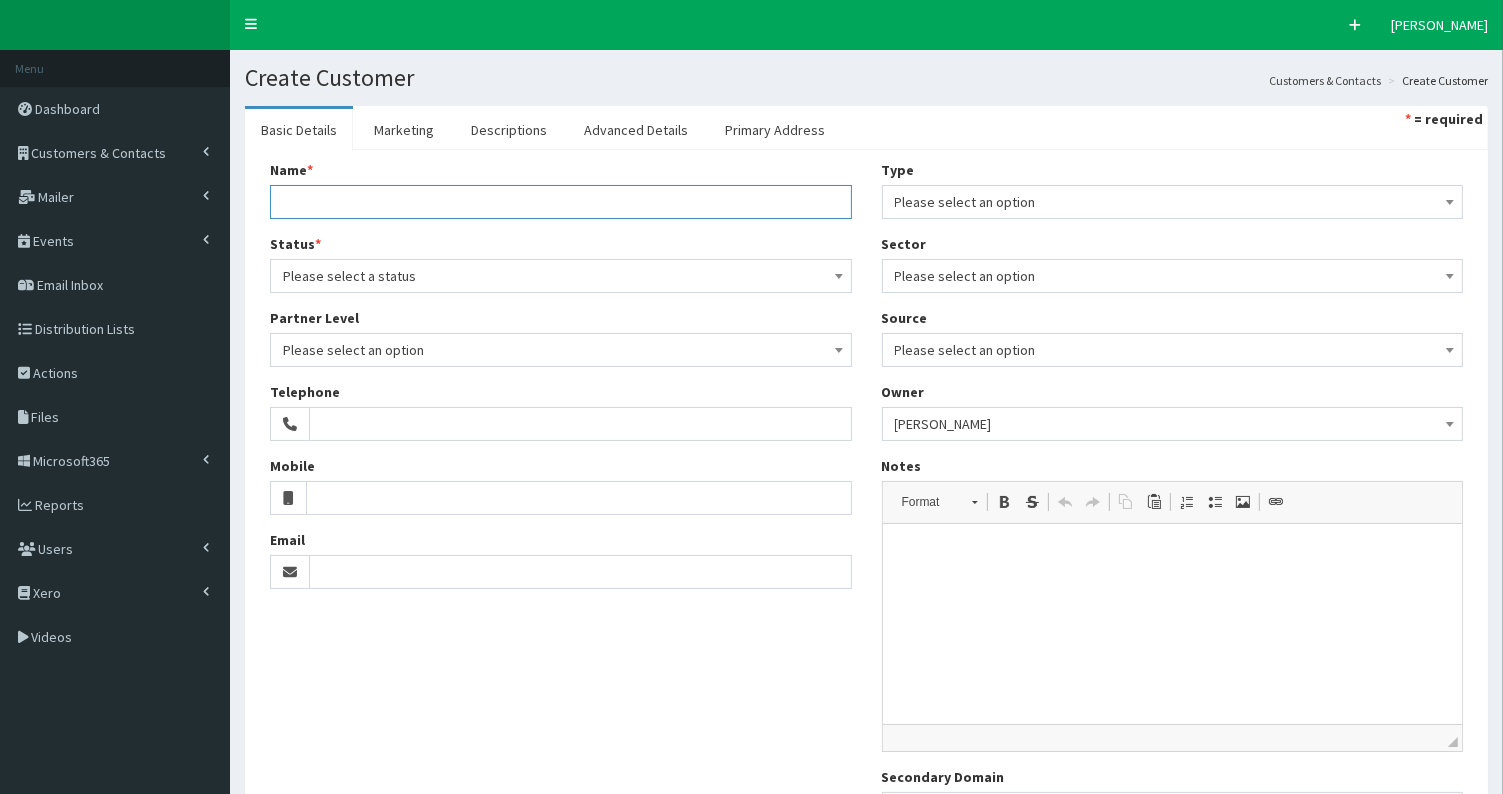 click on "Name  *" at bounding box center [561, 202] 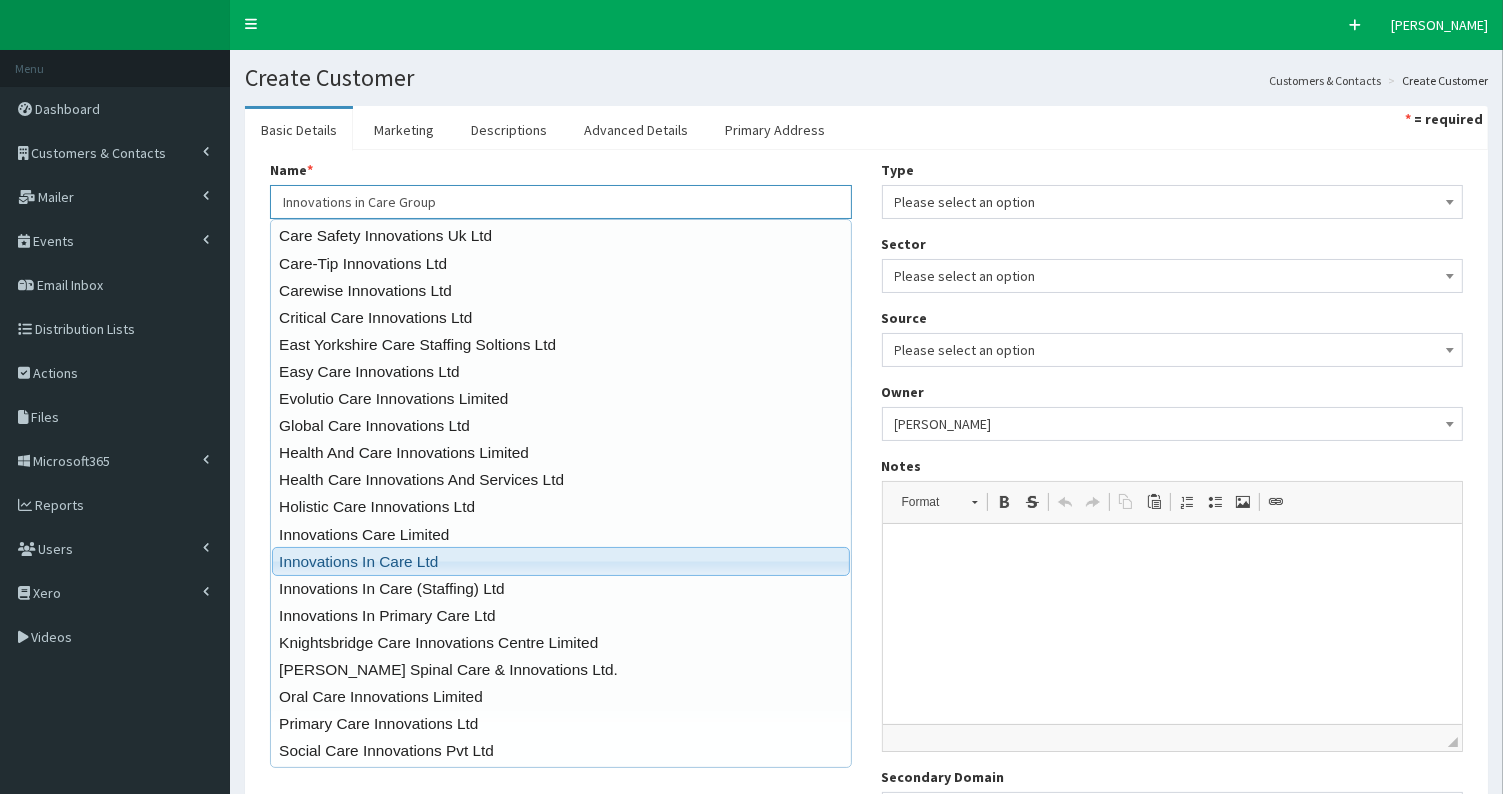 click on "Innovations In Care Ltd" at bounding box center (561, 561) 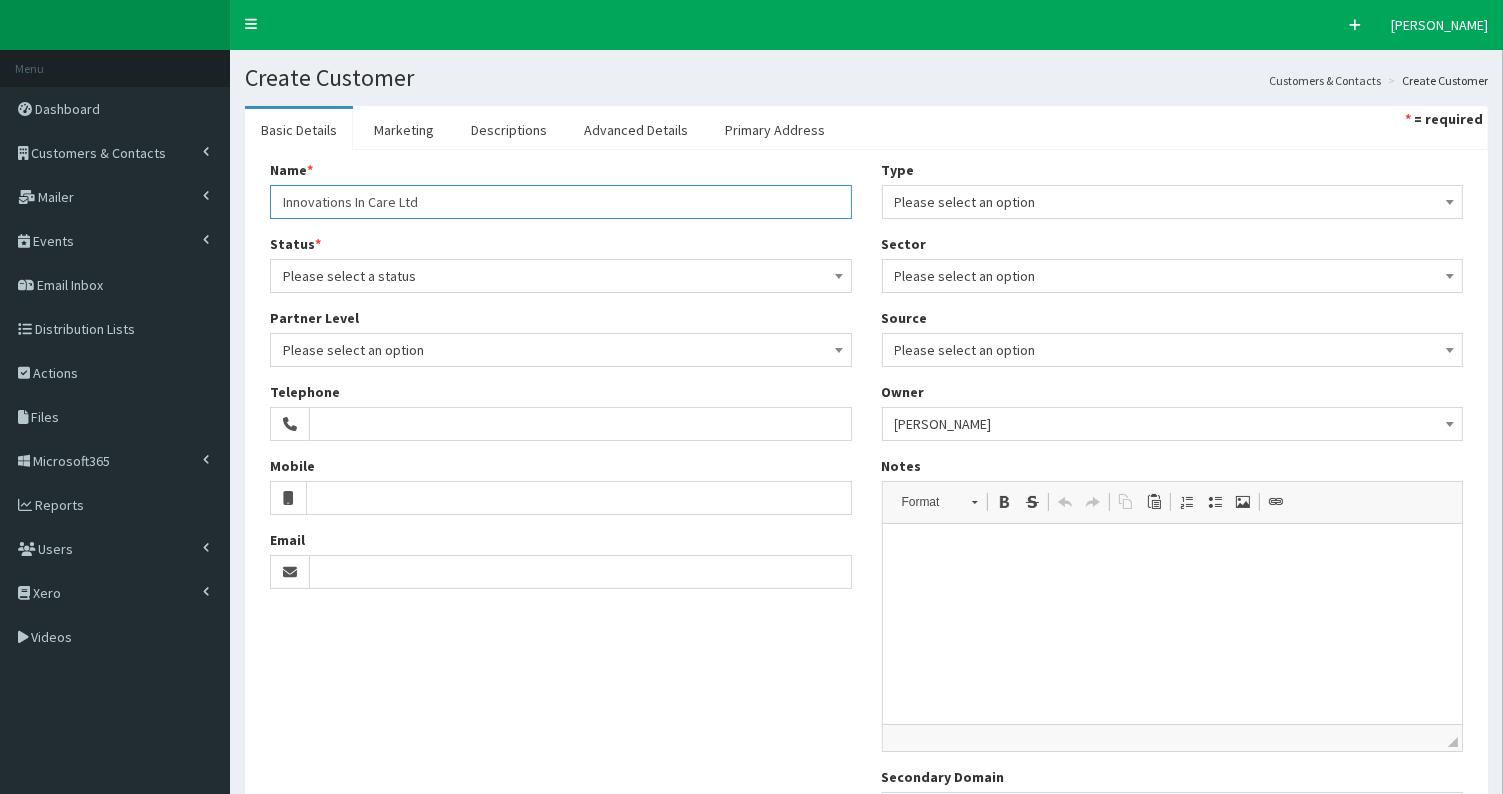 type on "20-22 Chamberlain Road" 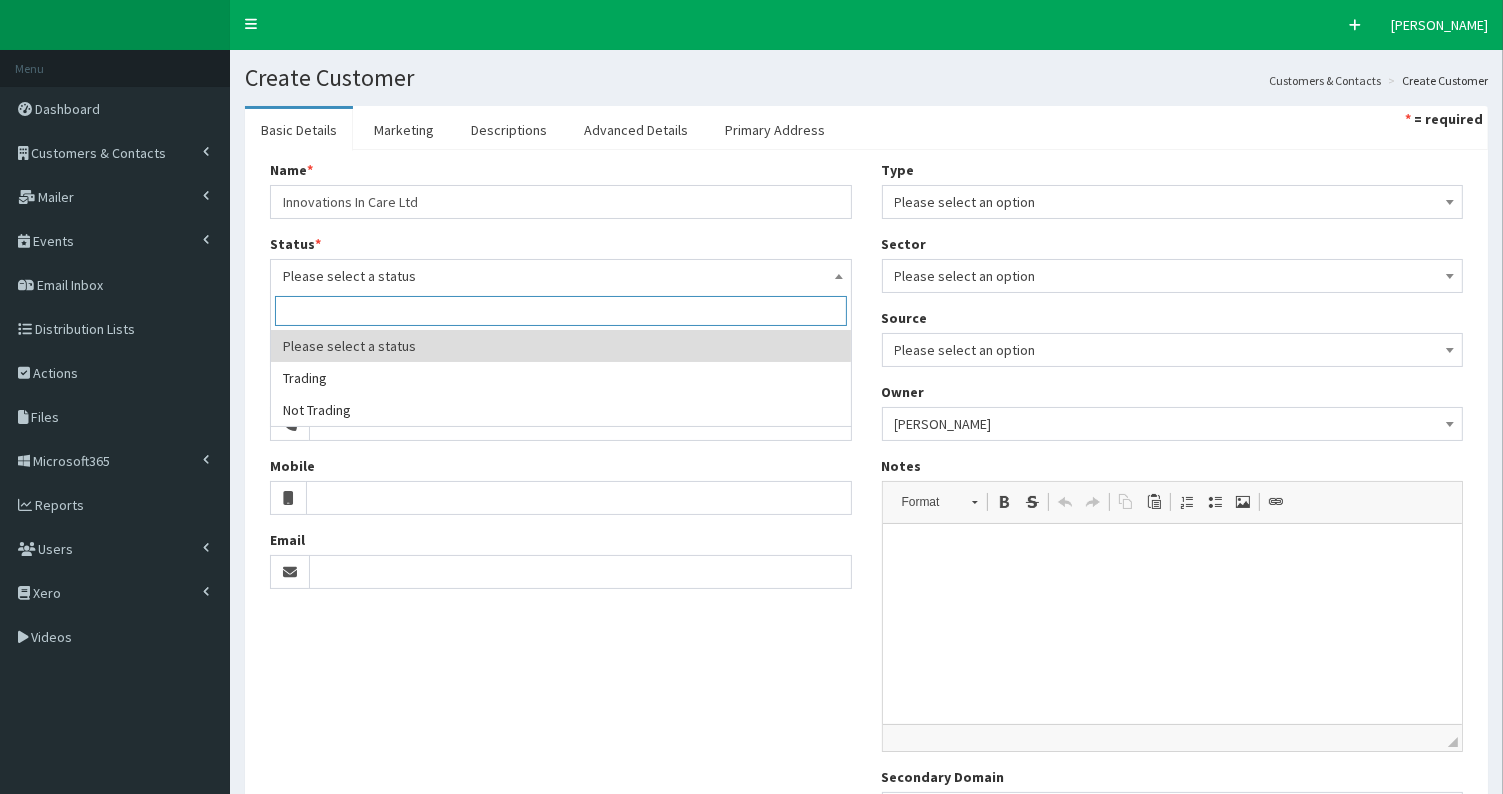 click on "Please select a status" at bounding box center [561, 276] 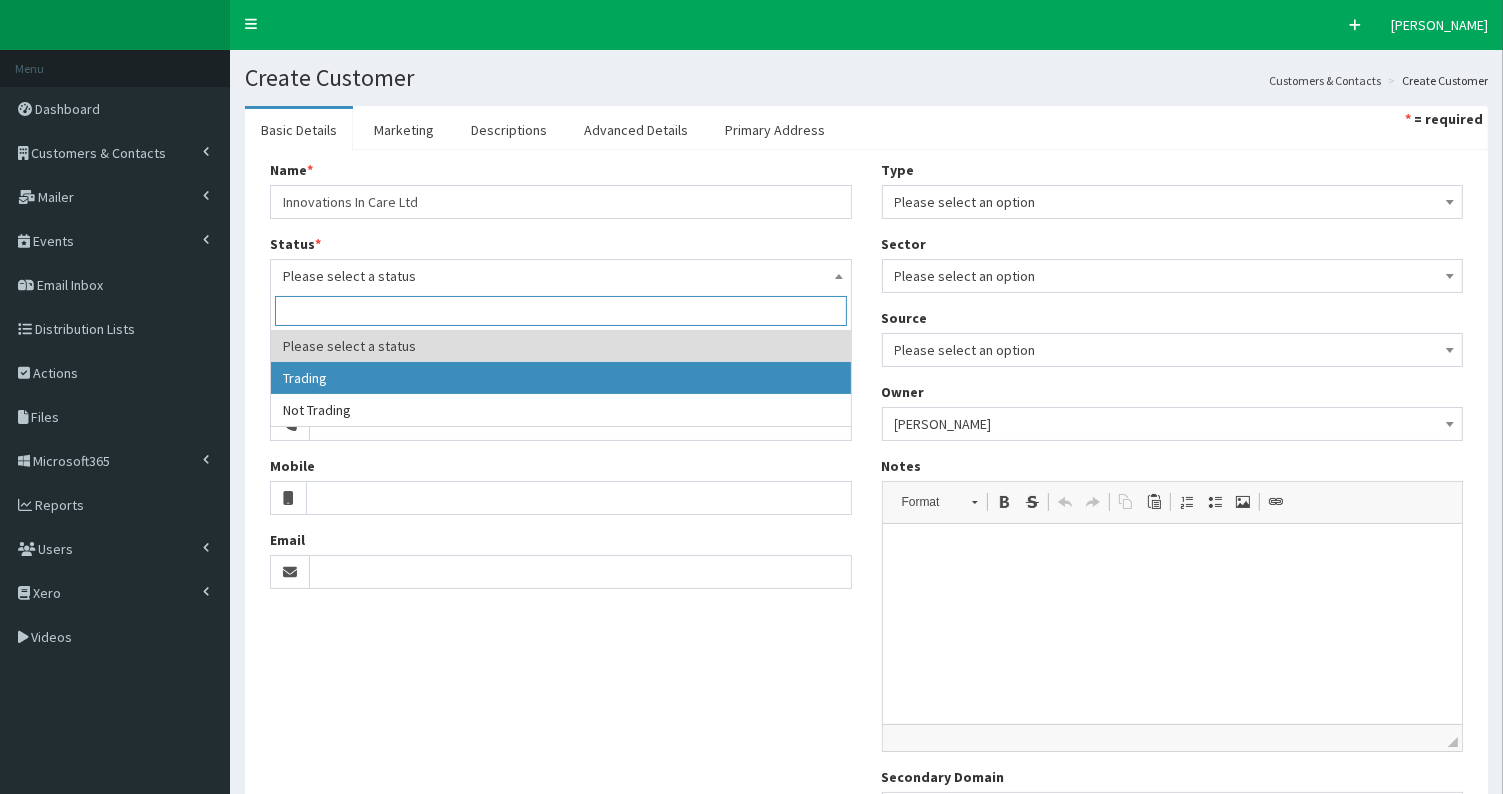 select on "1" 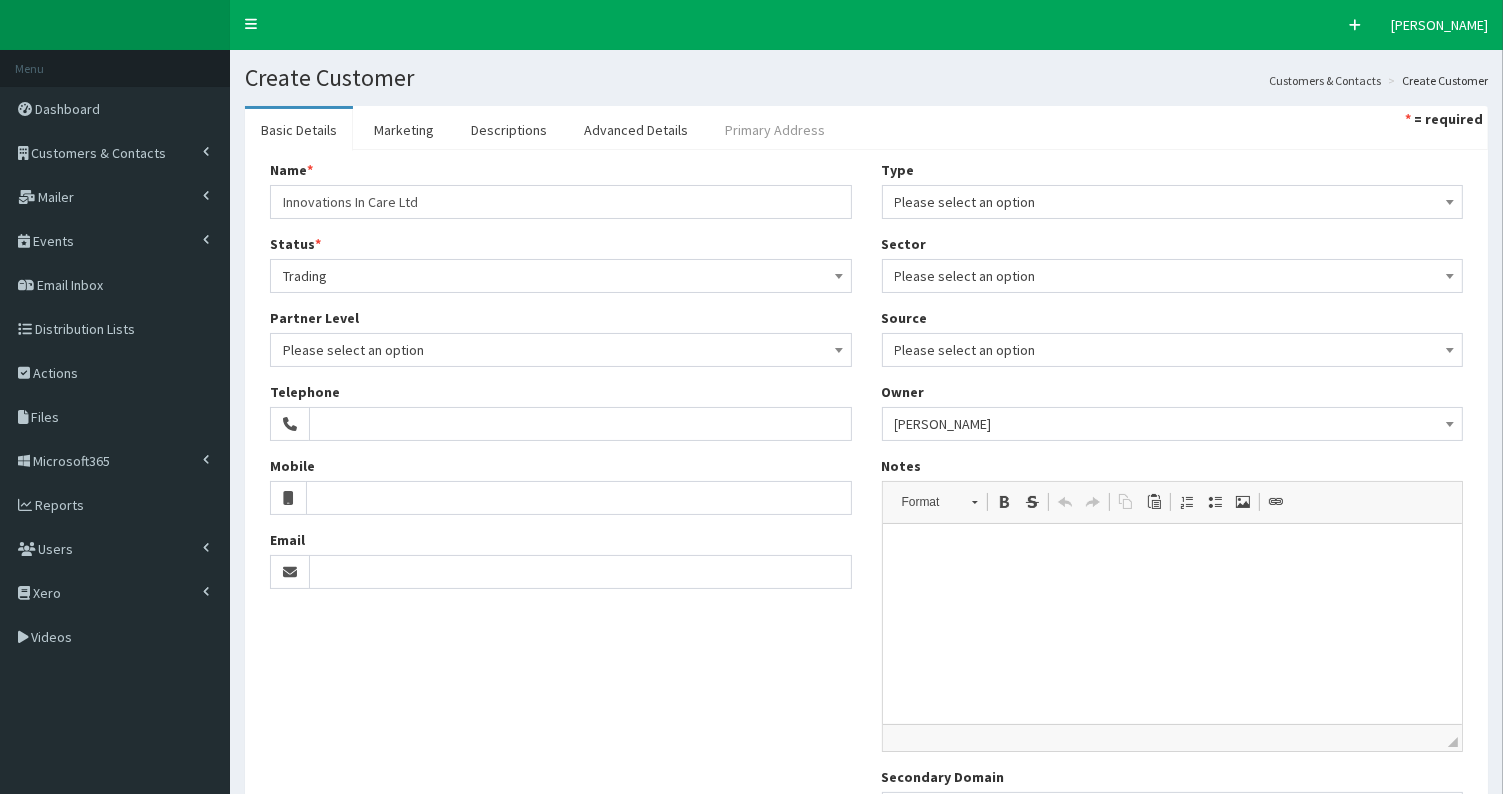 click on "Primary Address" at bounding box center (775, 130) 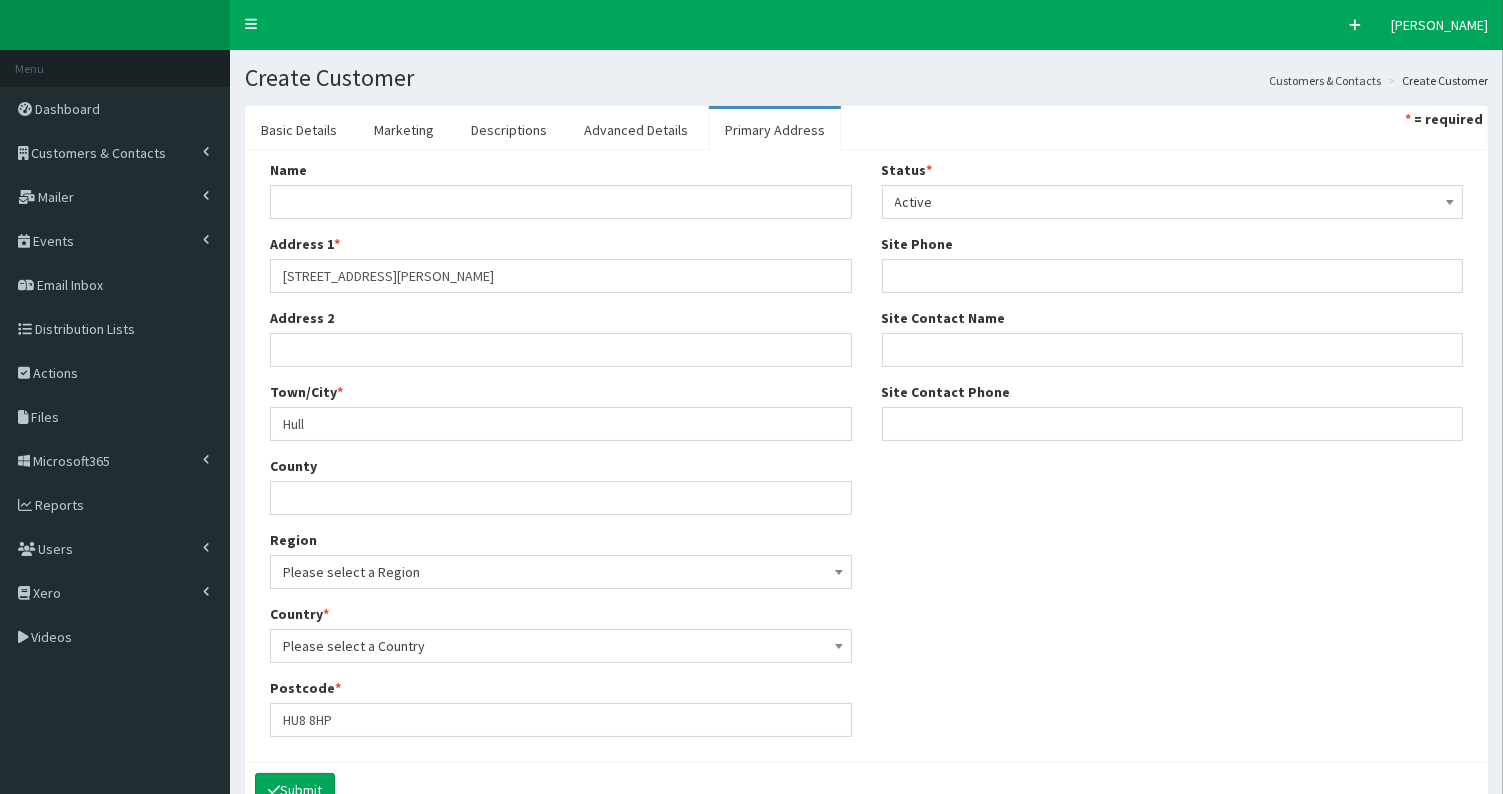 click on "Please select a Region" at bounding box center (561, 572) 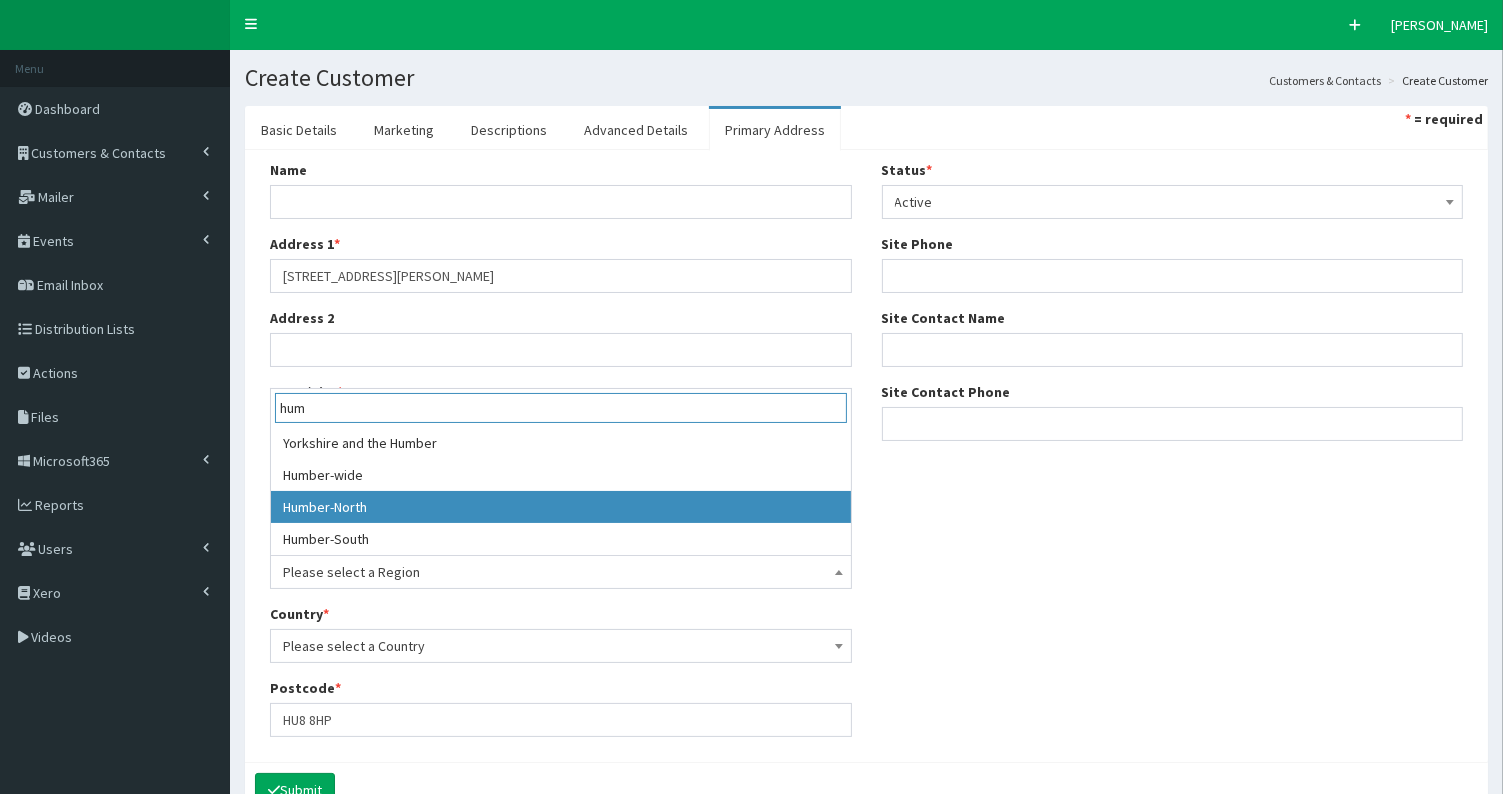 type on "hum" 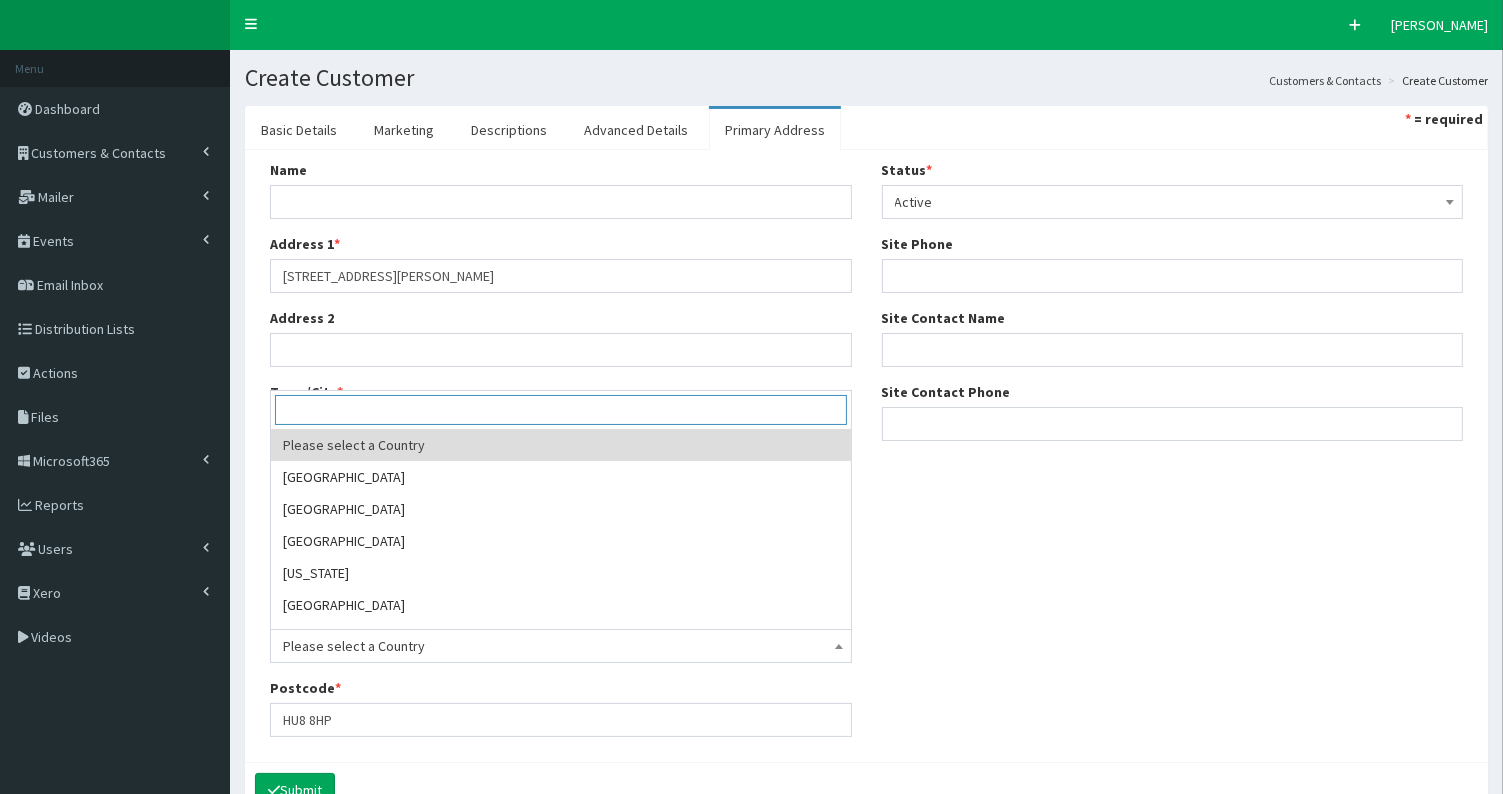 click on "Please select a Country" at bounding box center (561, 646) 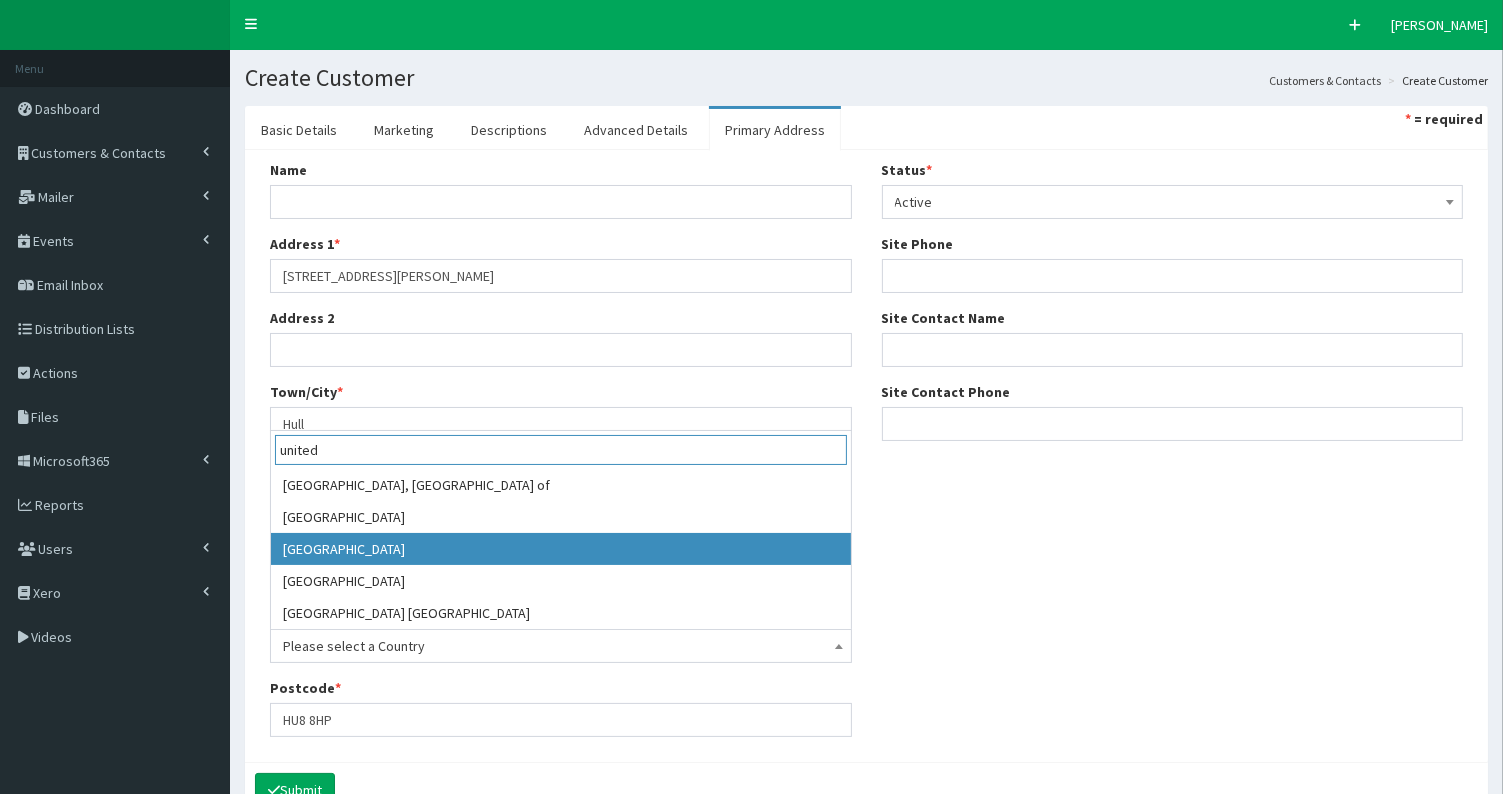 type on "united" 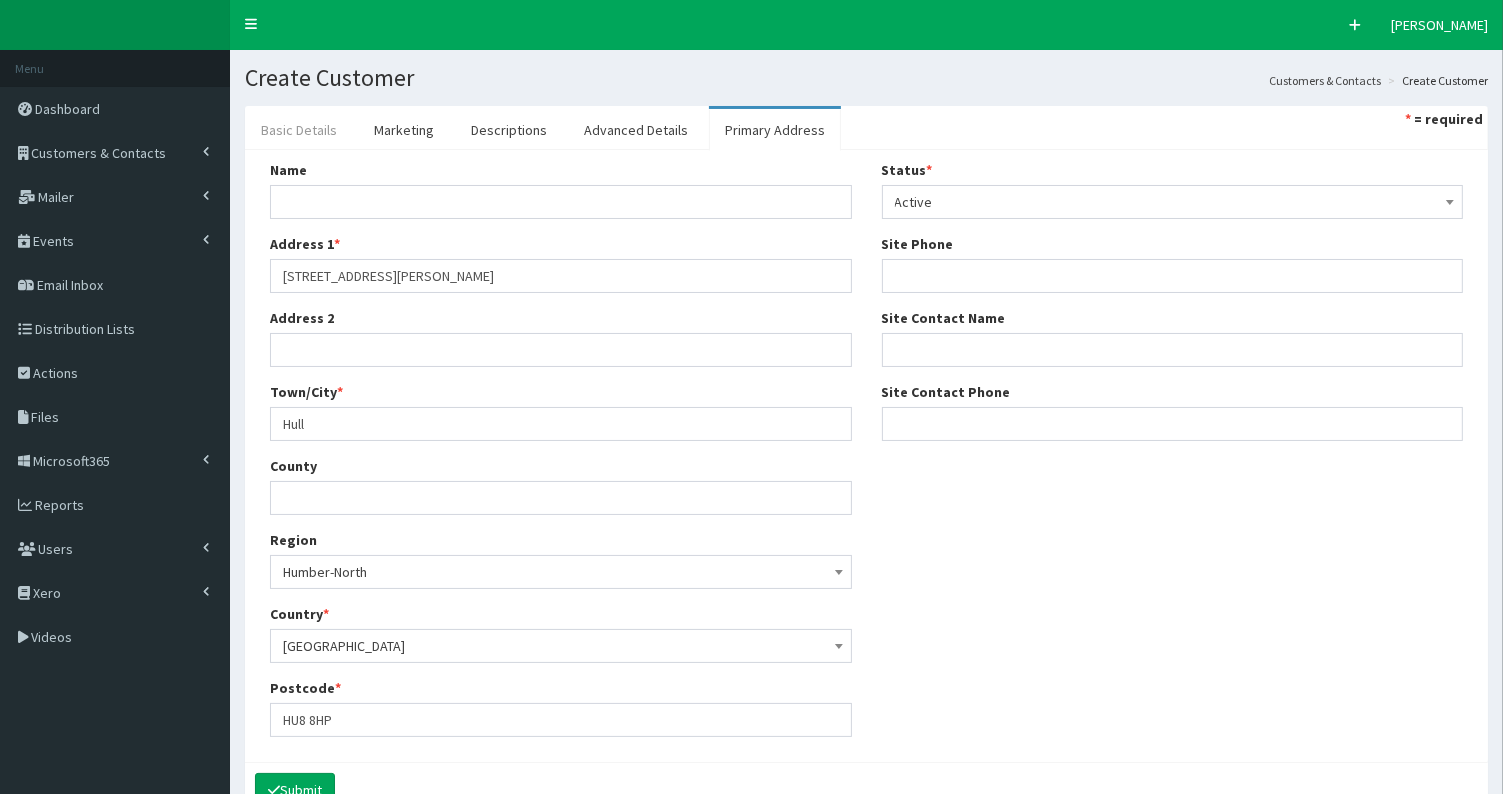 click on "Basic Details" at bounding box center [299, 130] 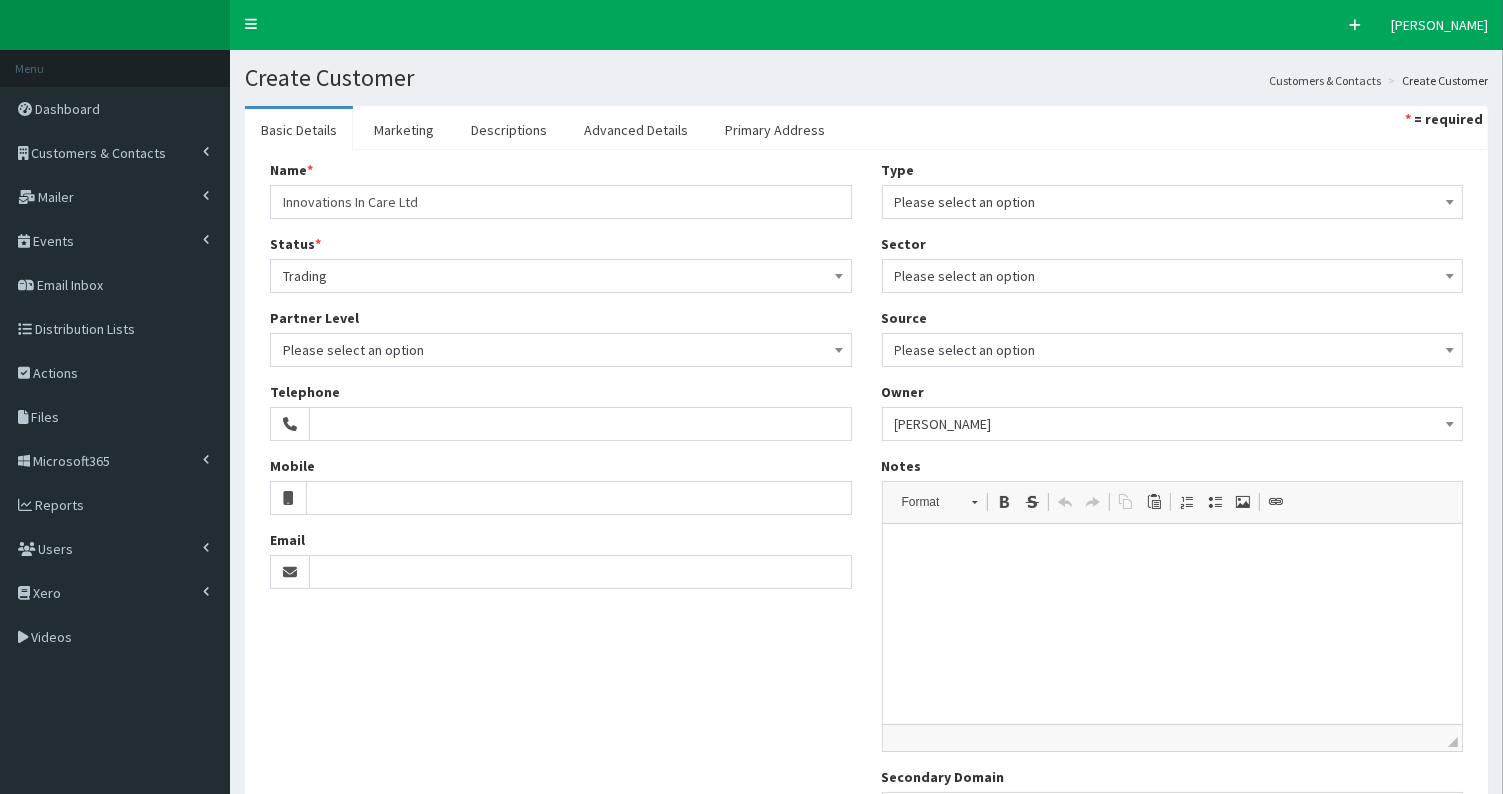 click on "Please select an option" at bounding box center (1173, 202) 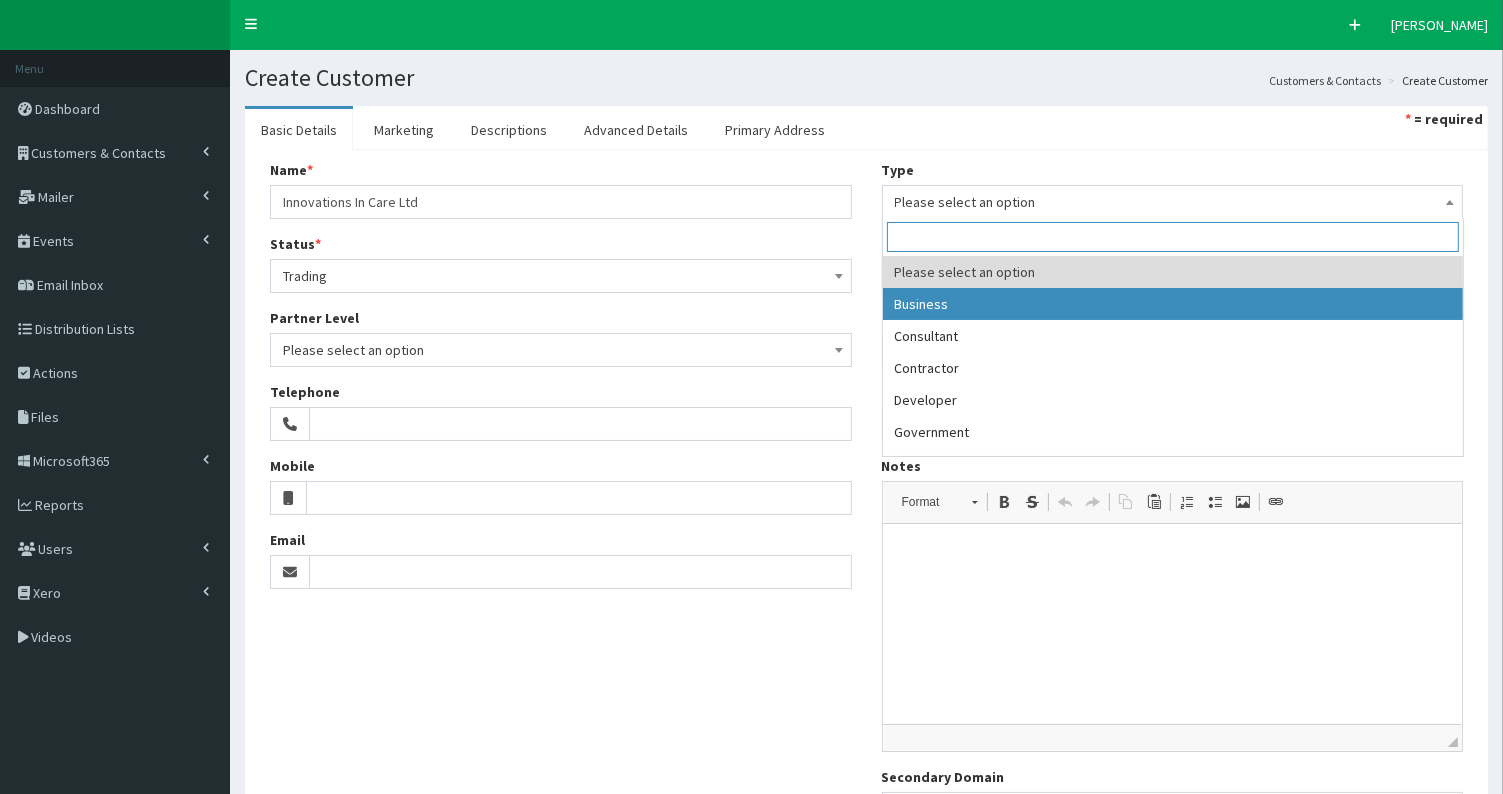 select on "1" 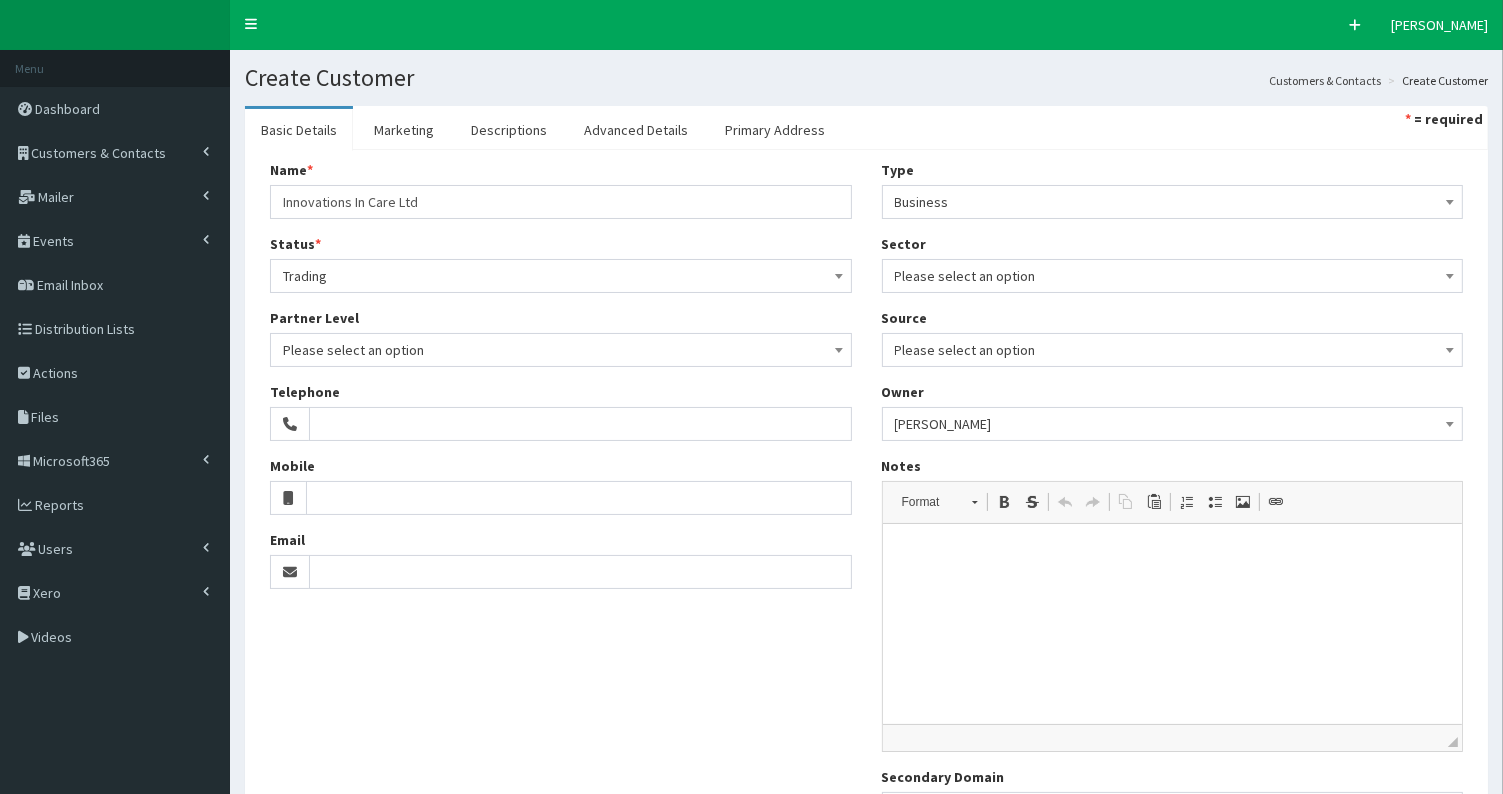 click on "Please select an option" at bounding box center [1173, 276] 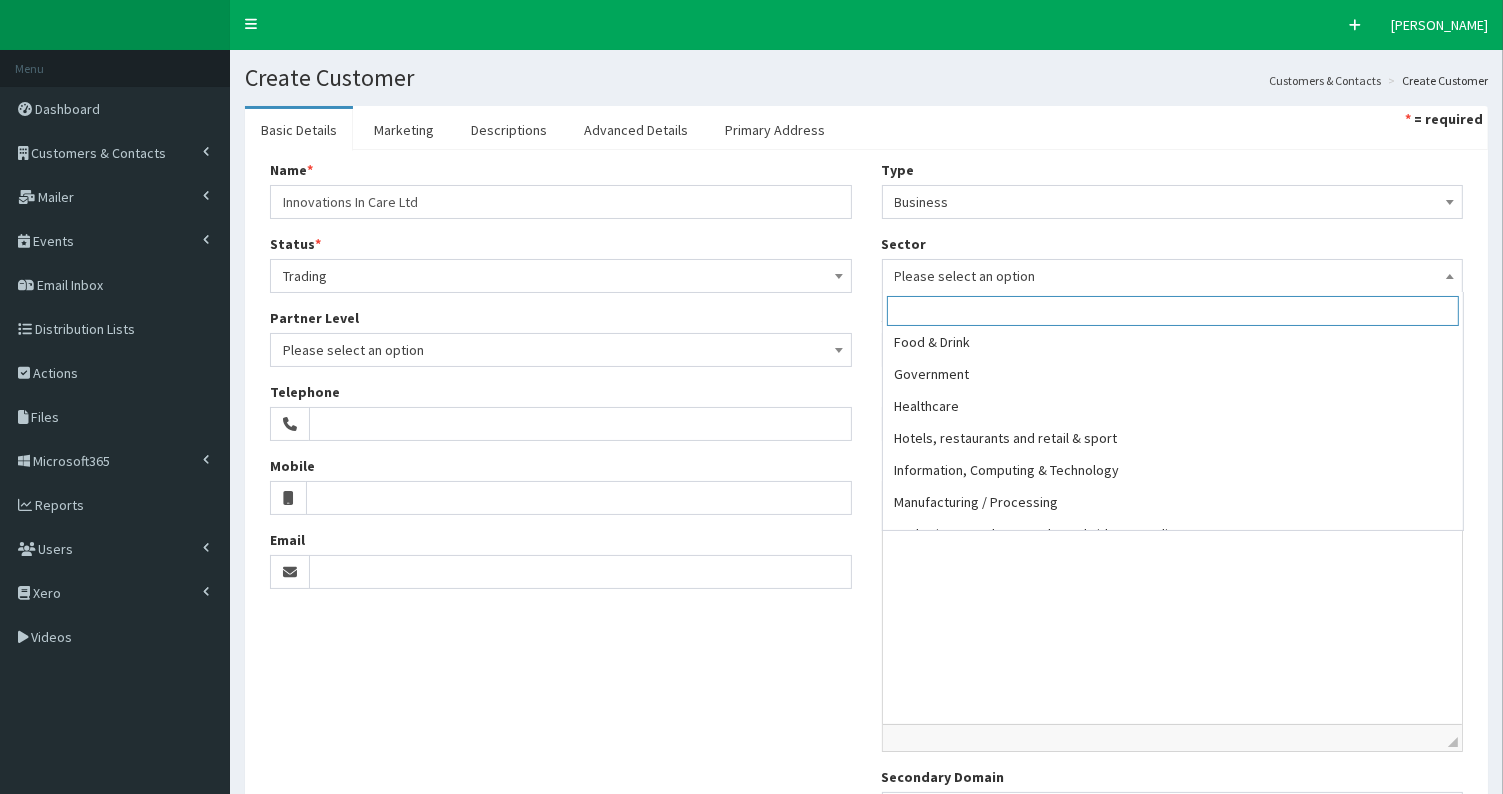 scroll, scrollTop: 194, scrollLeft: 0, axis: vertical 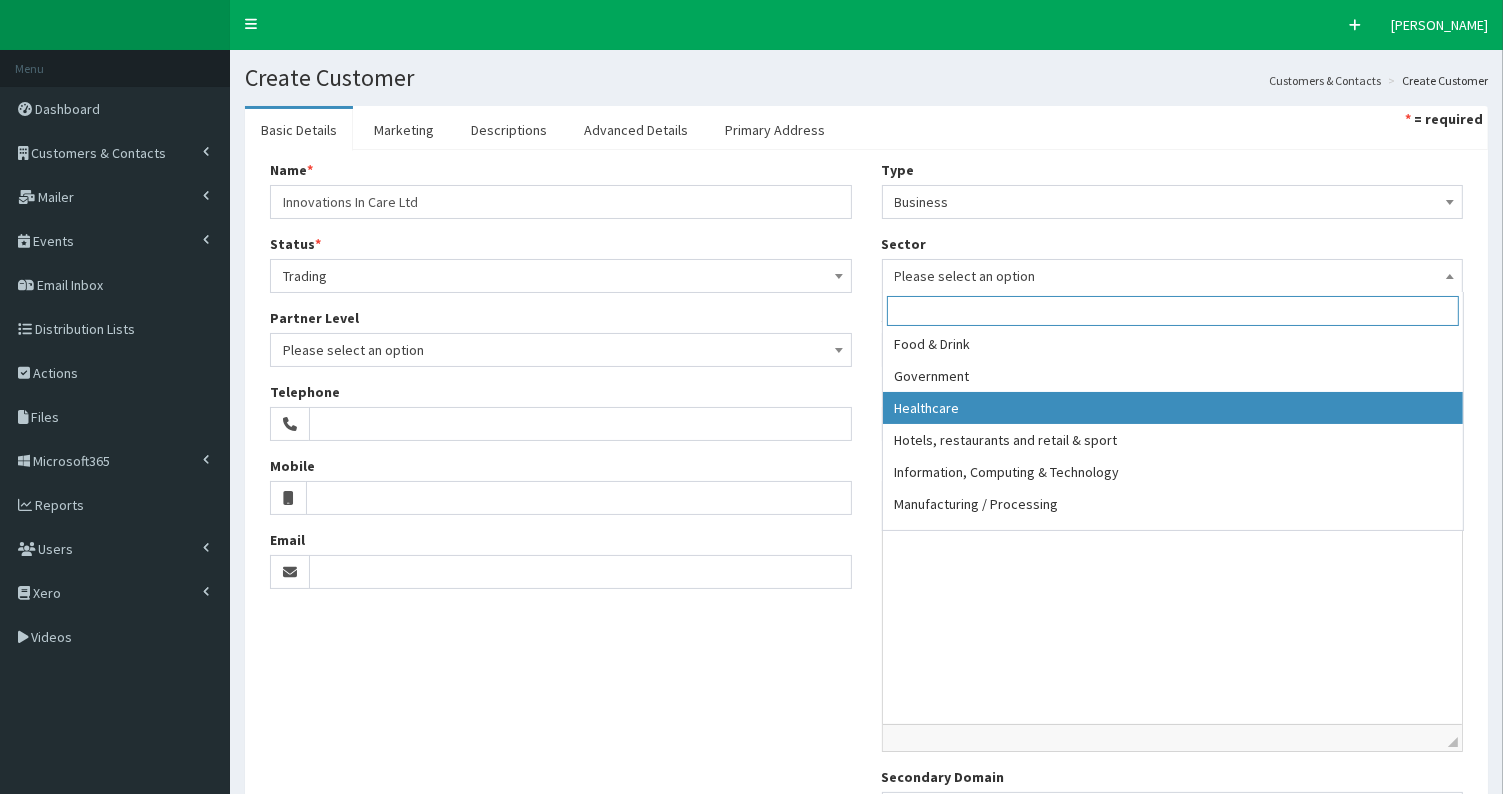 select on "8" 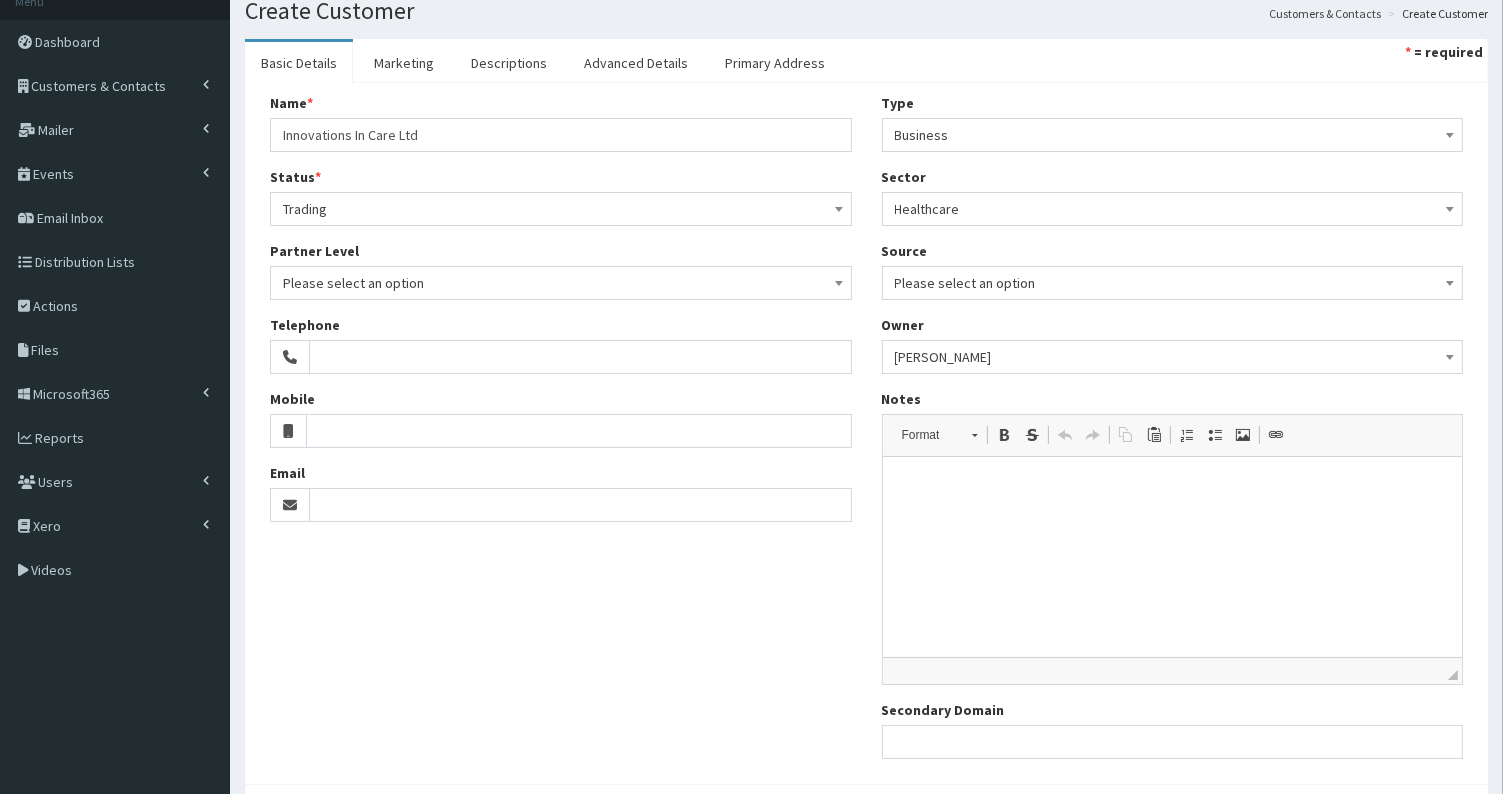 scroll, scrollTop: 196, scrollLeft: 0, axis: vertical 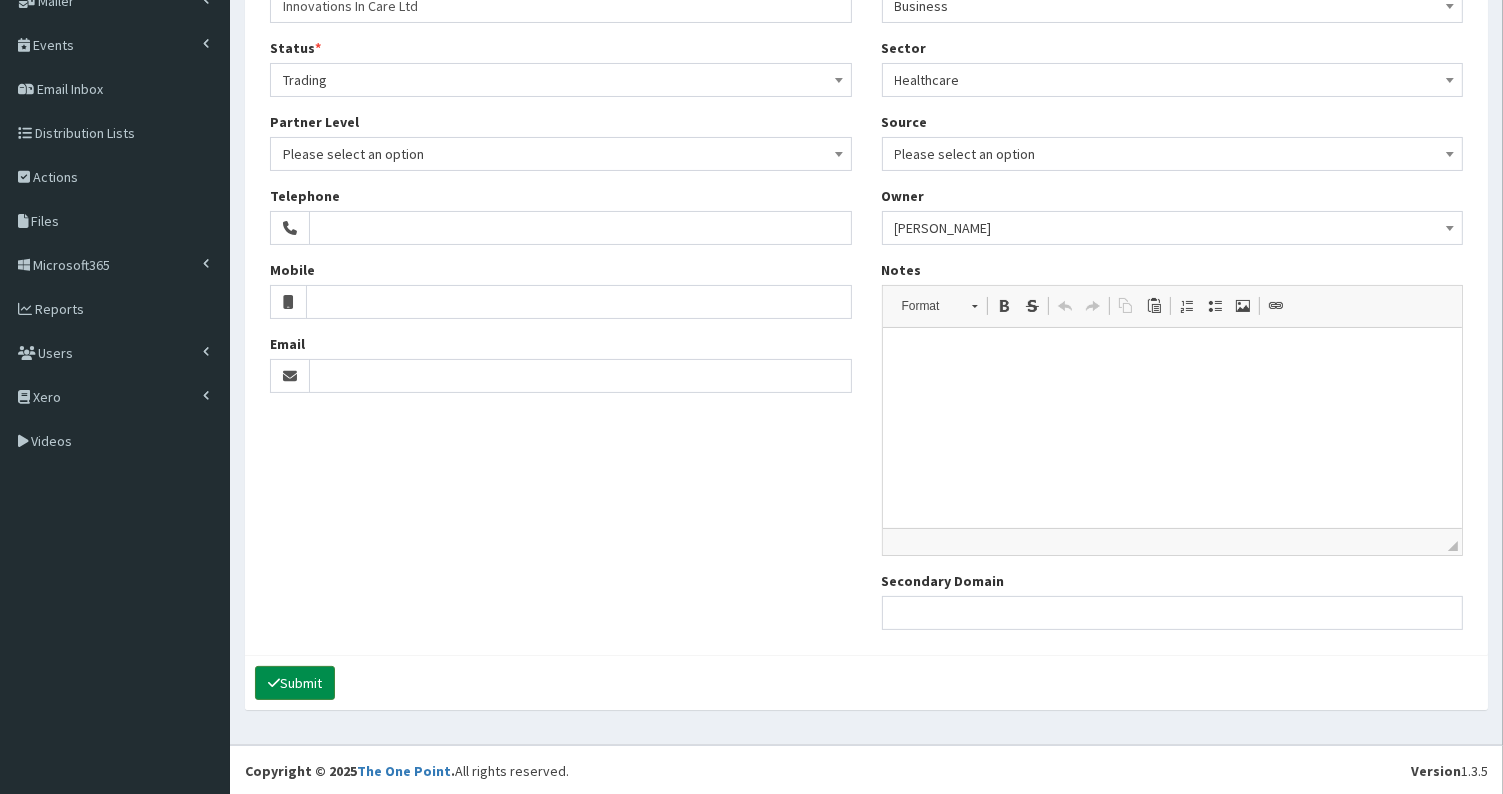 click on "Submit" at bounding box center (295, 683) 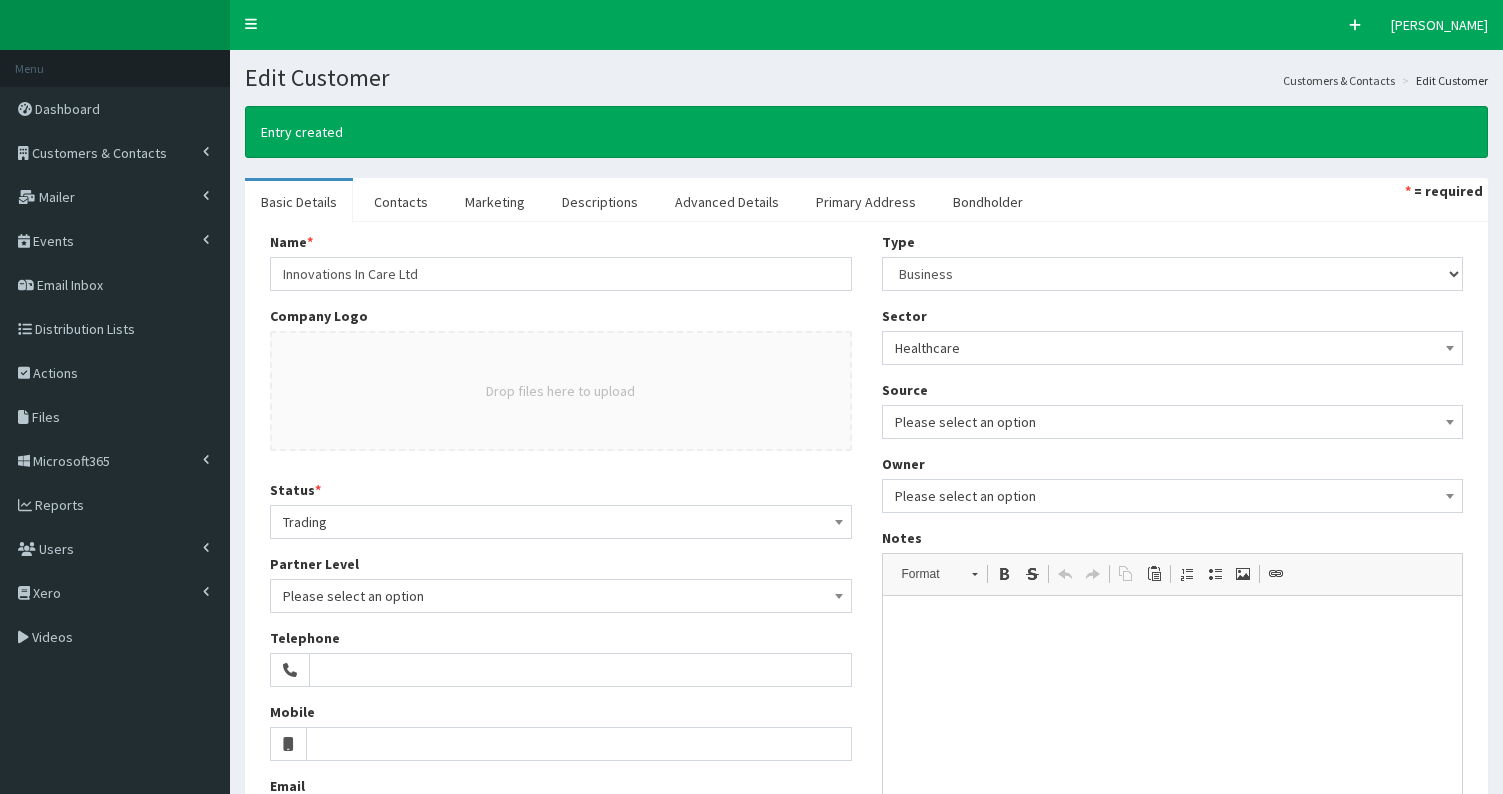 select on "50" 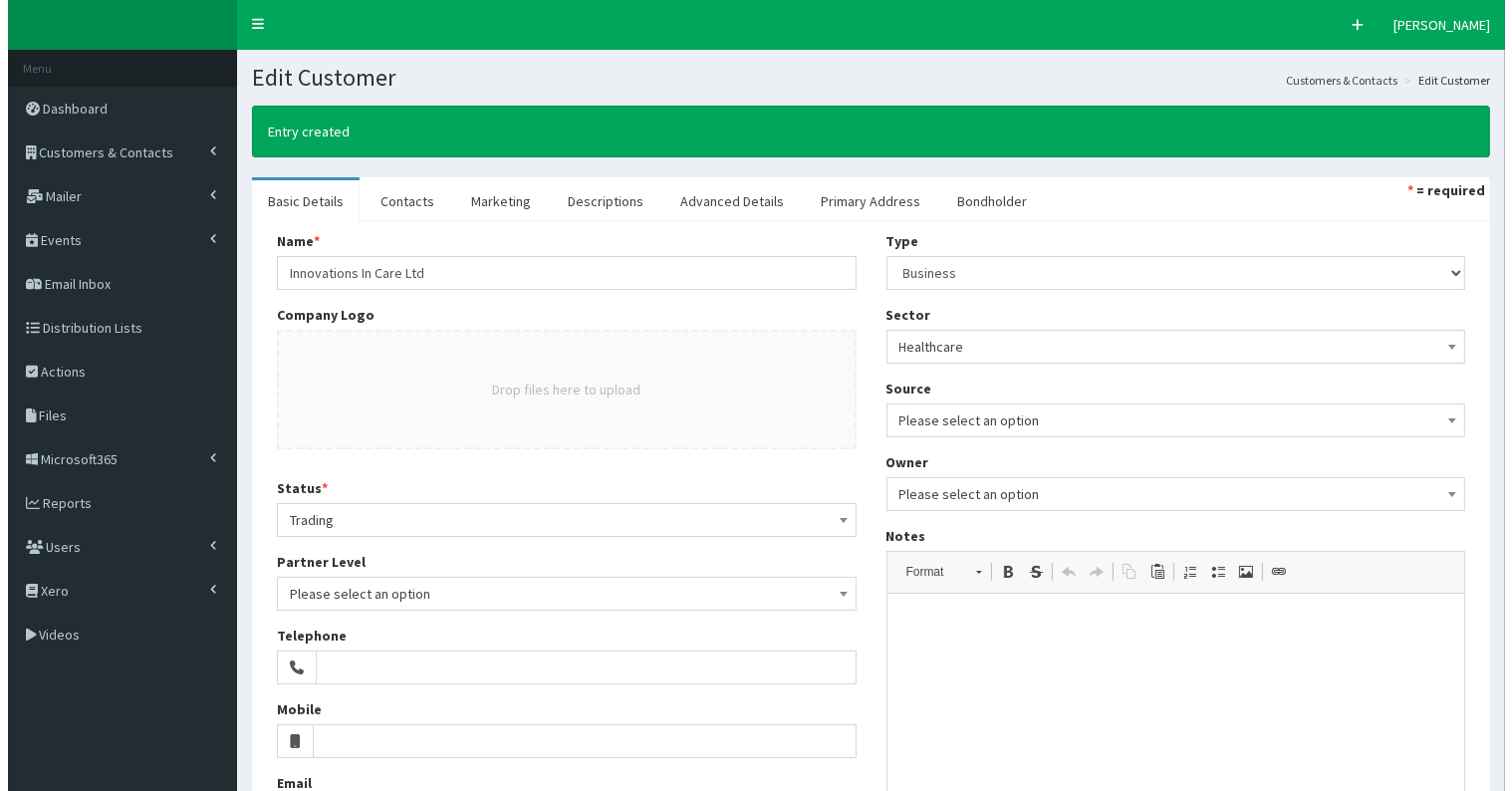 scroll, scrollTop: 0, scrollLeft: 0, axis: both 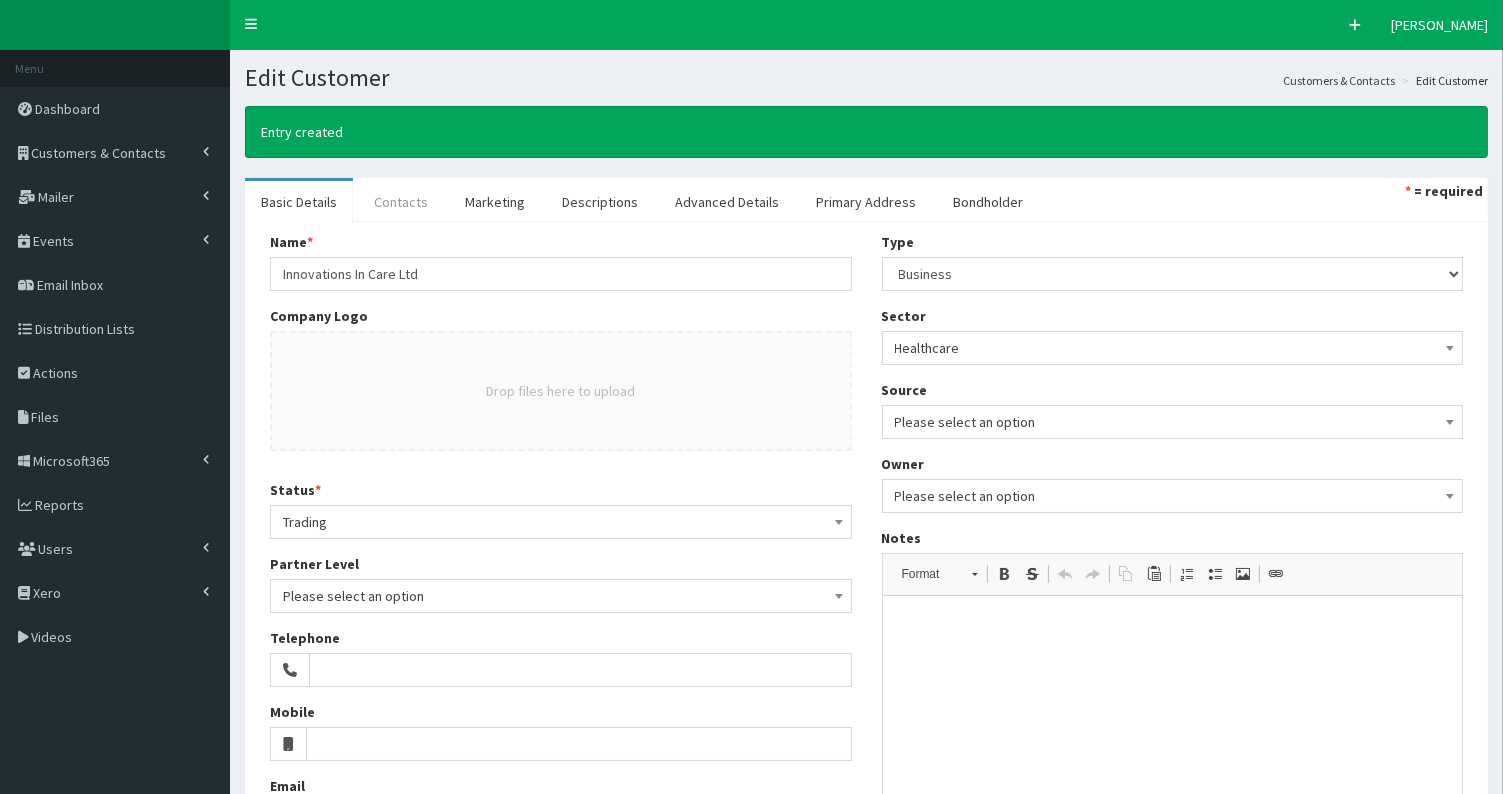 click on "Contacts" at bounding box center [401, 202] 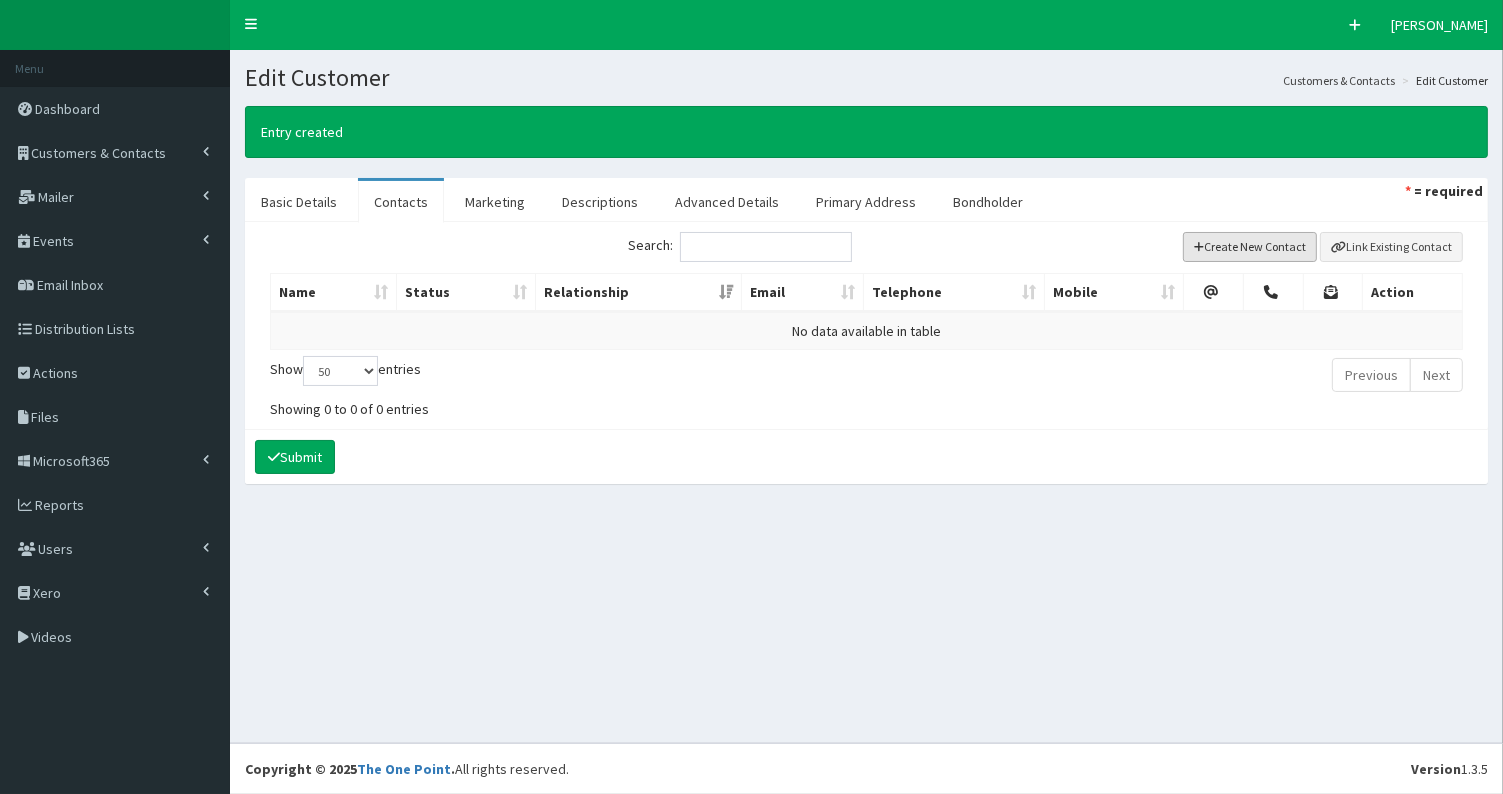 click on "Create New Contact" at bounding box center (1250, 247) 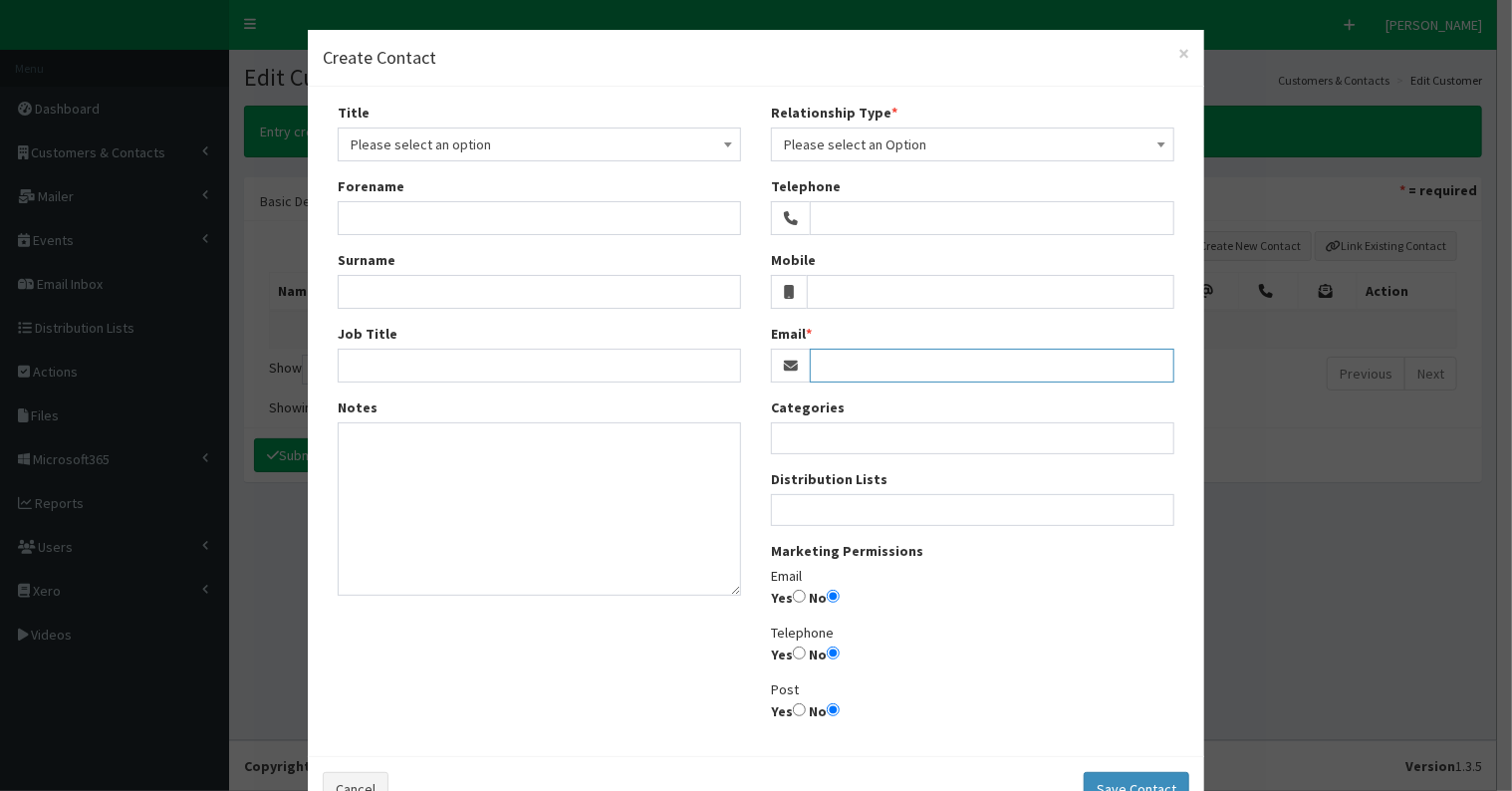 click on "Email" at bounding box center [992, 366] 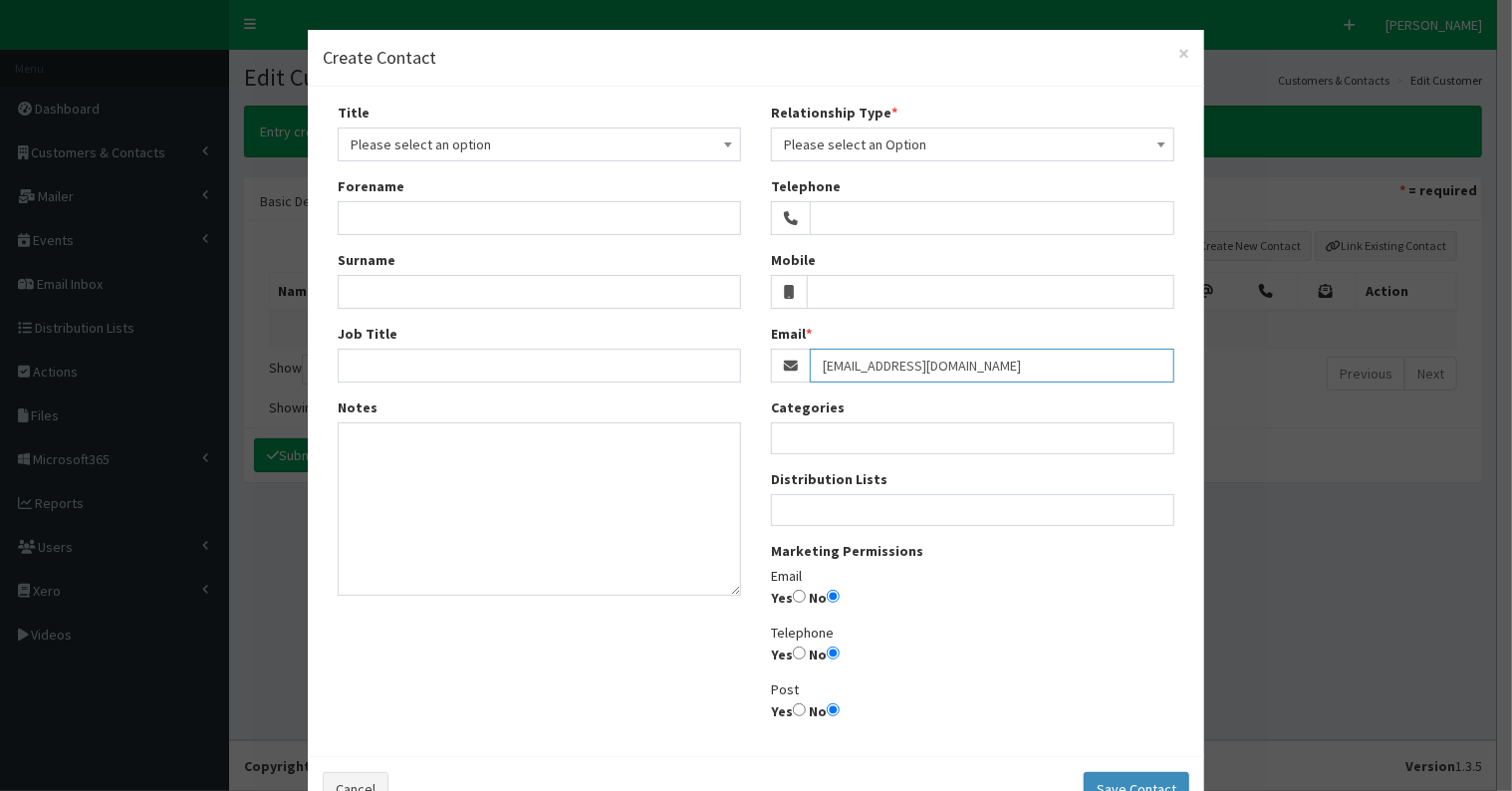 type on "kenfellows@innovationsincare.co.uk" 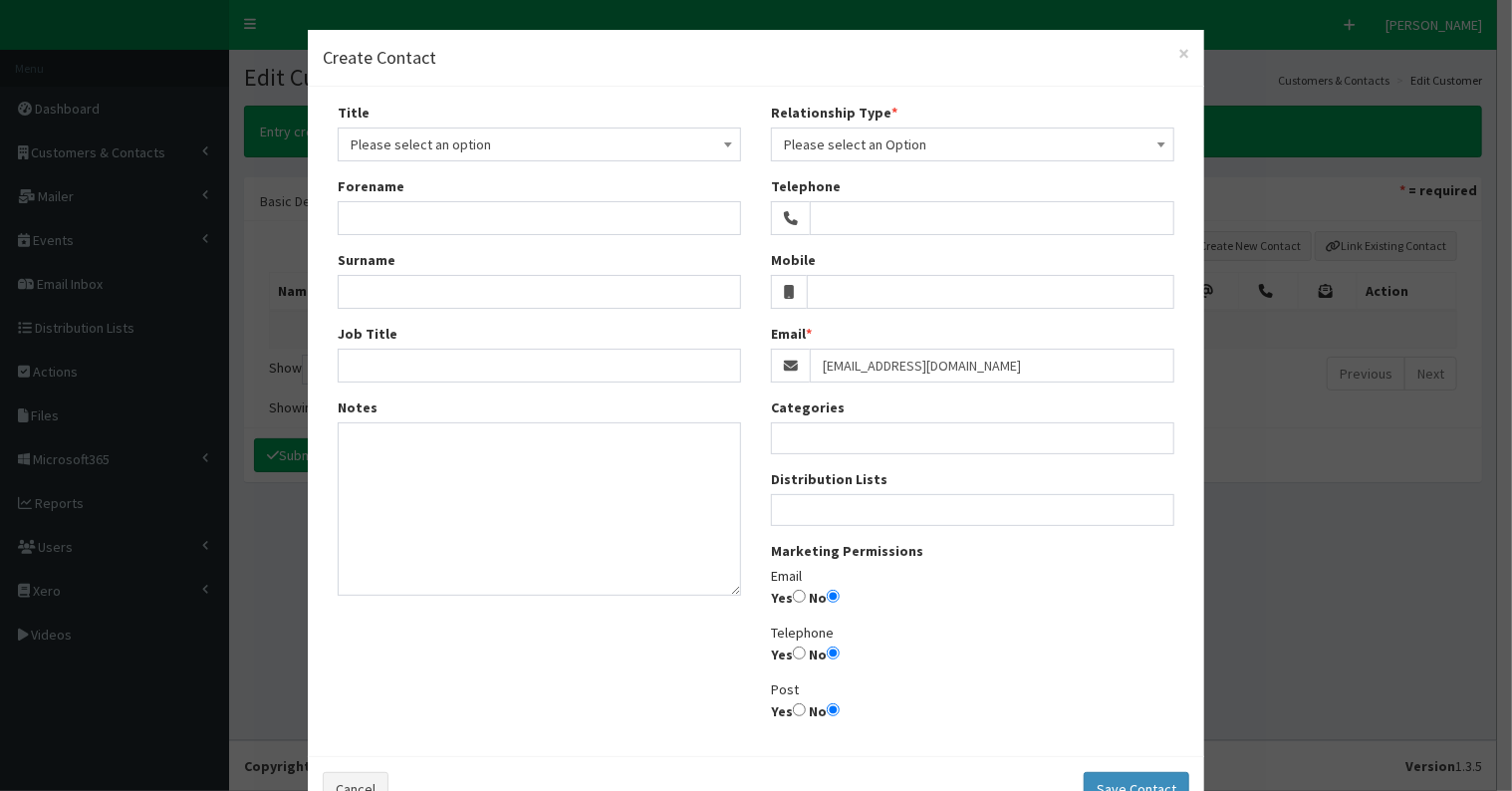 click on "Please select an option" at bounding box center (539, 144) 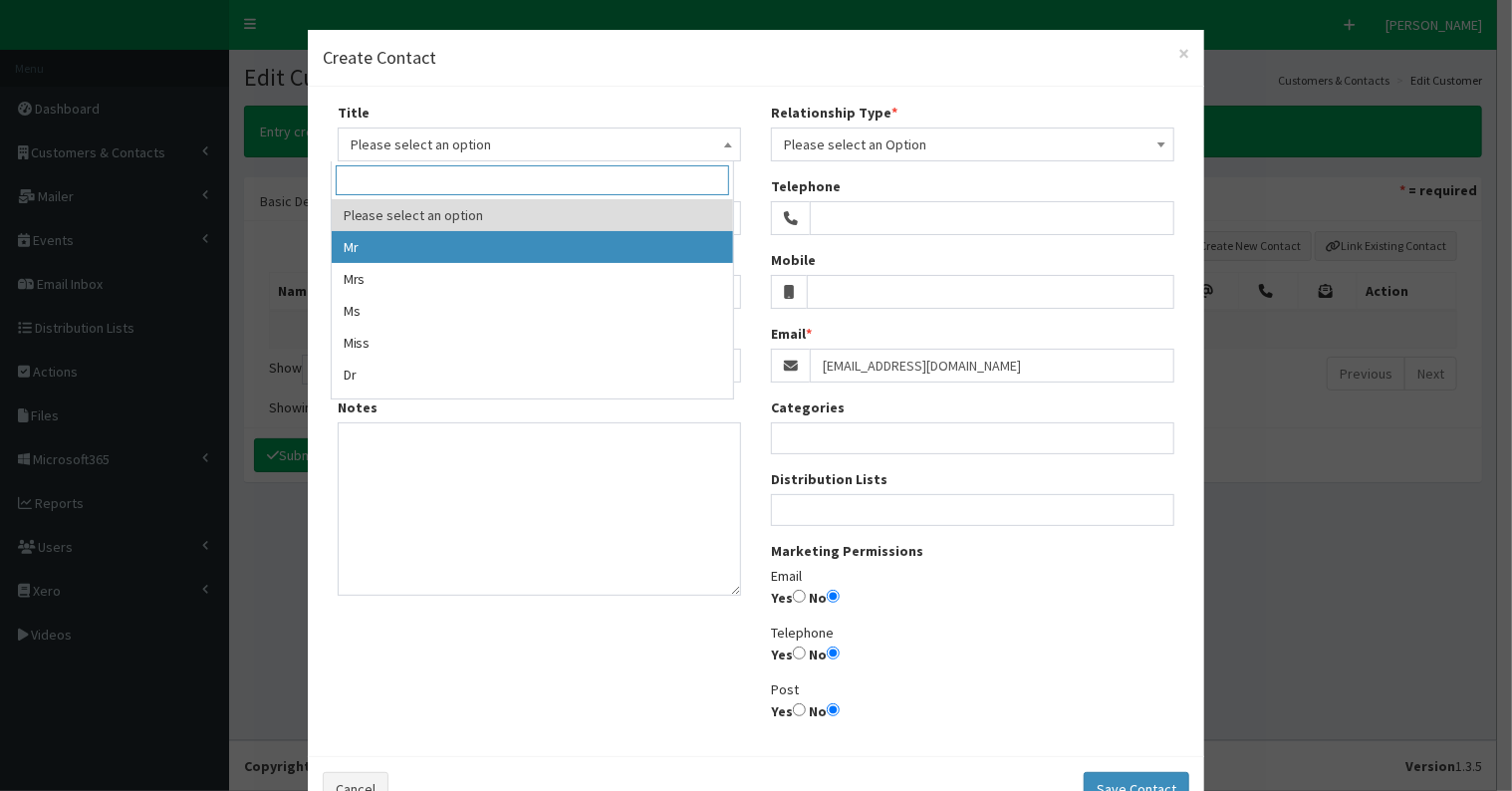 select on "1" 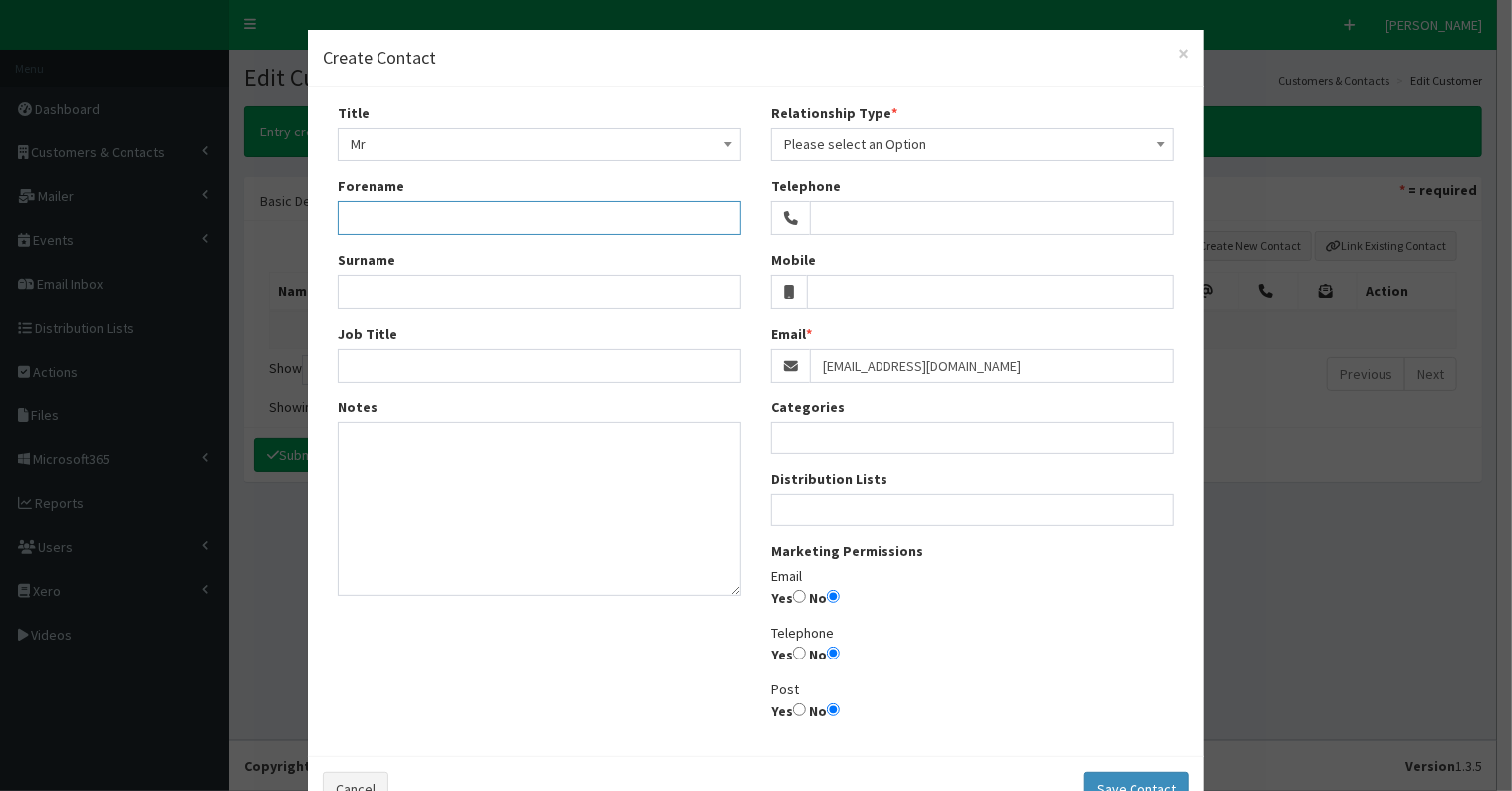 click on "Forename" at bounding box center (539, 218) 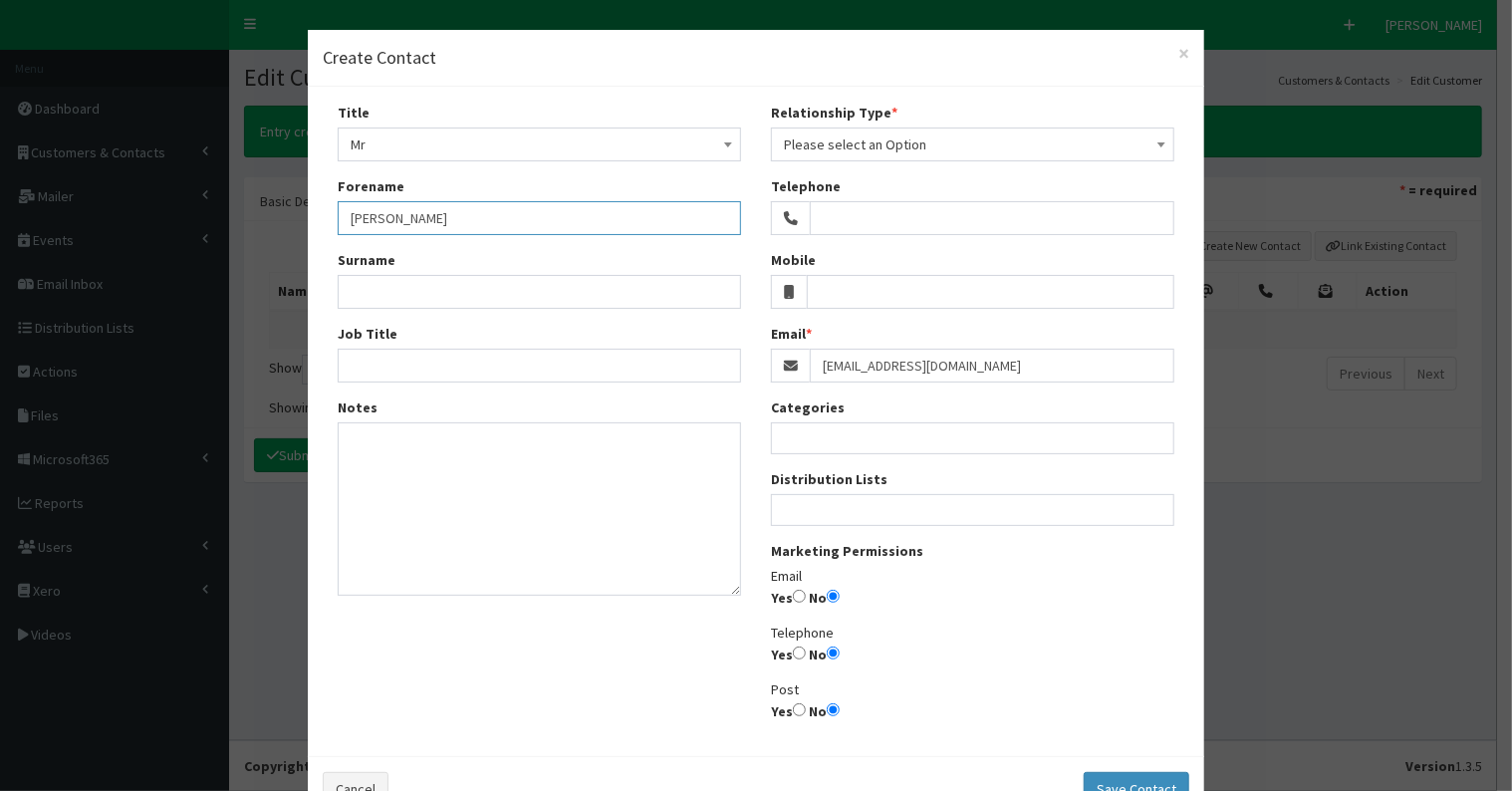 type on "Ken" 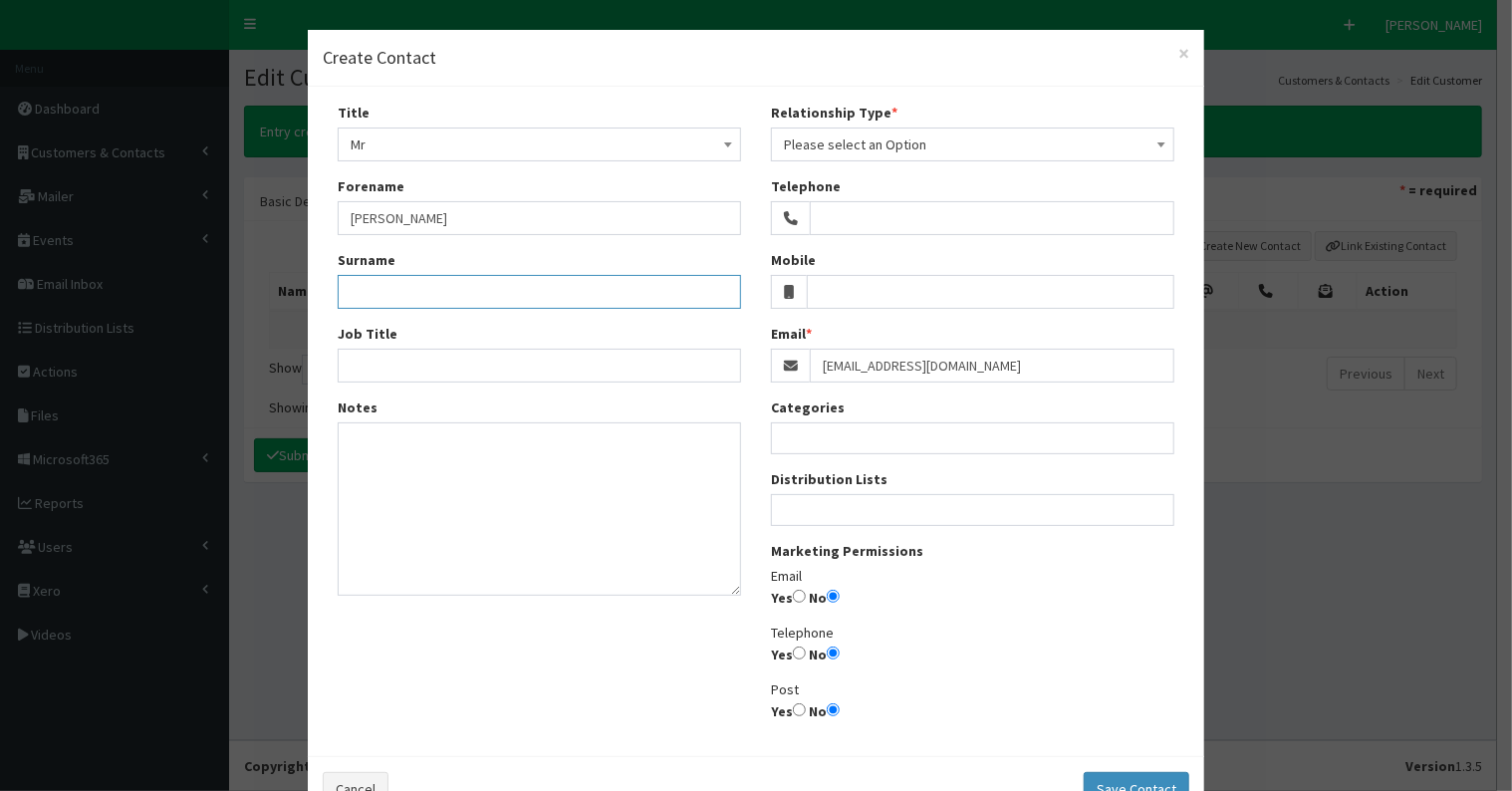 click on "Surname" at bounding box center [539, 292] 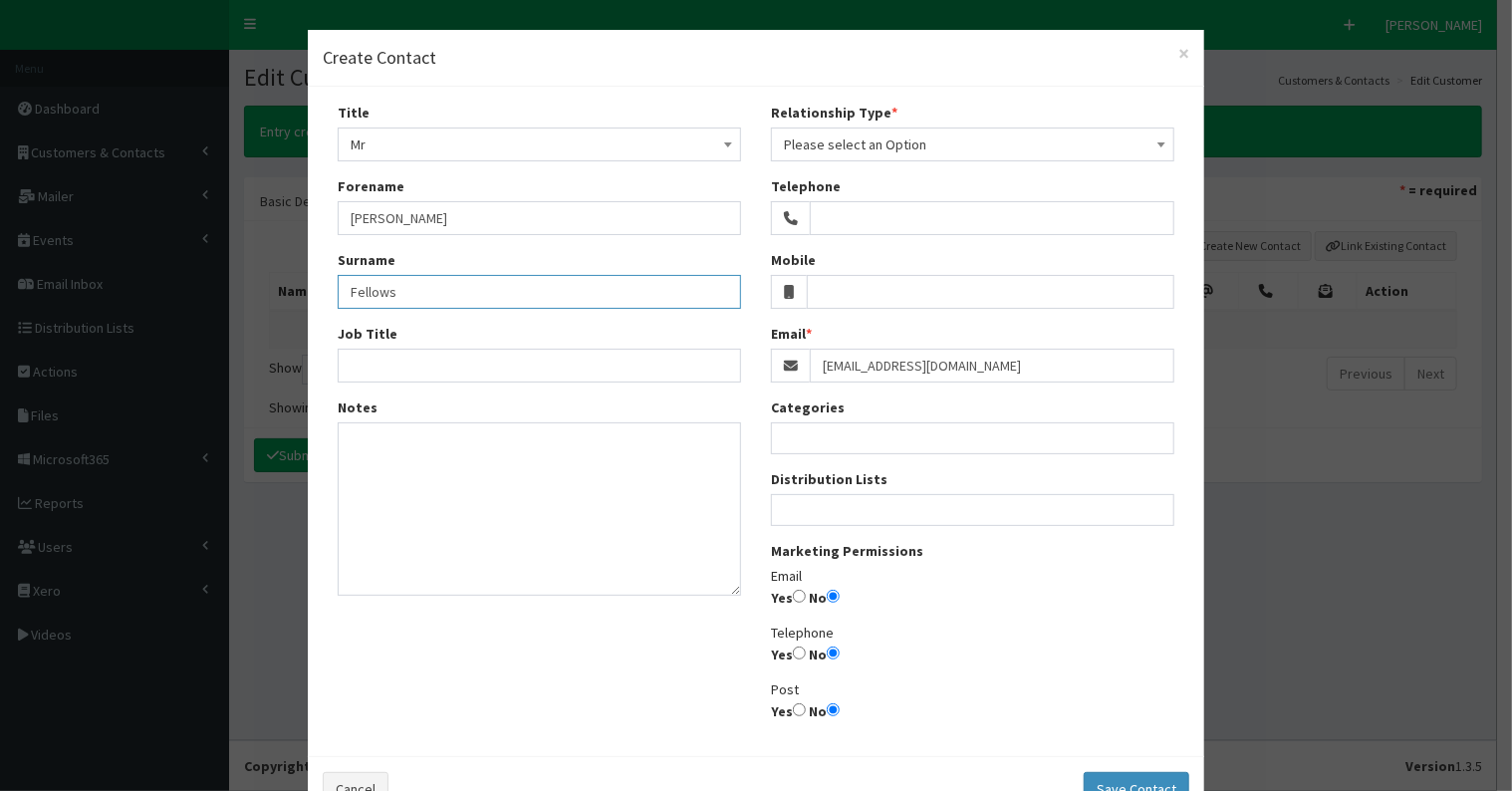 type on "Fellows" 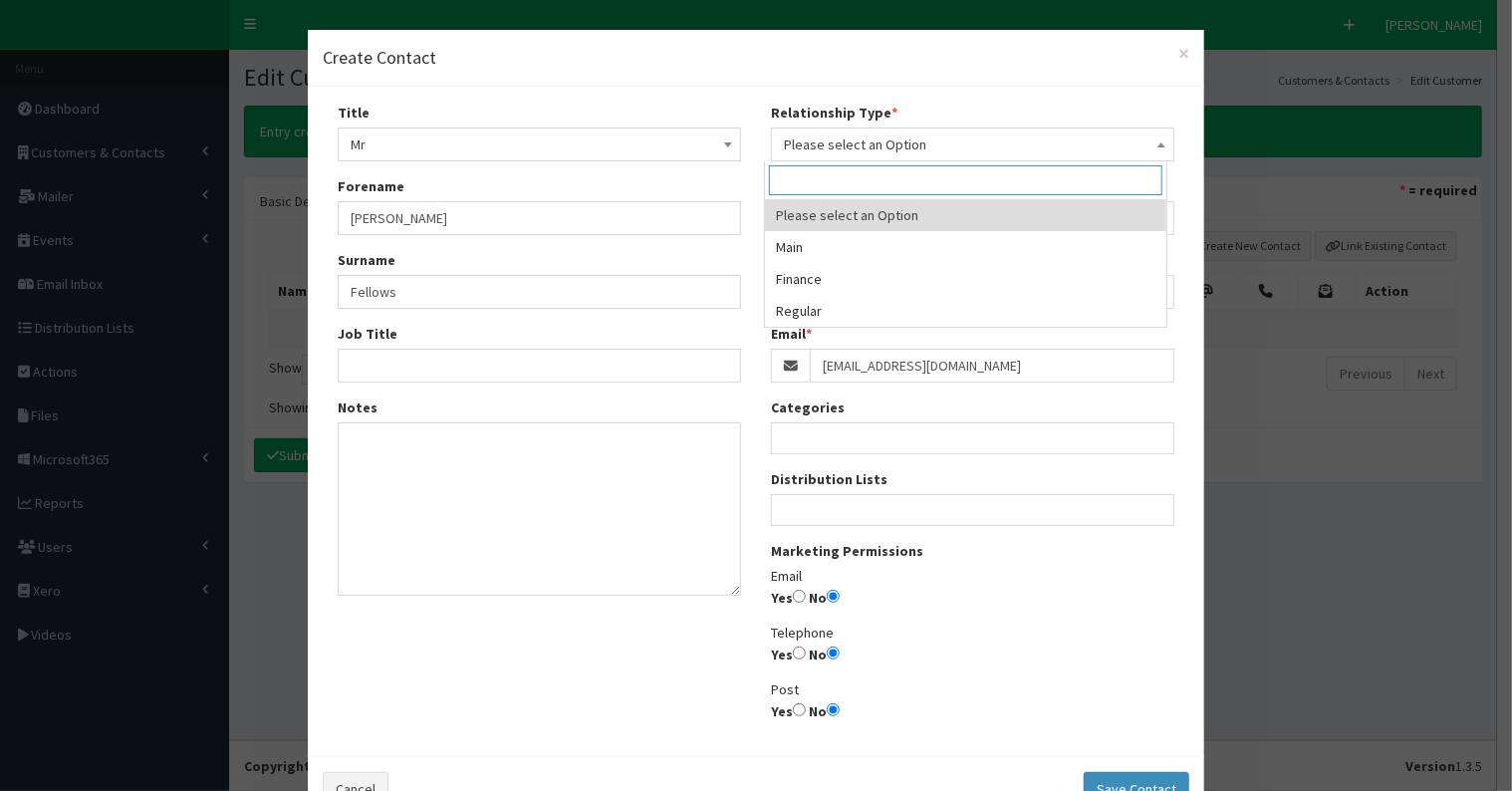 click on "Please select an Option" at bounding box center (972, 144) 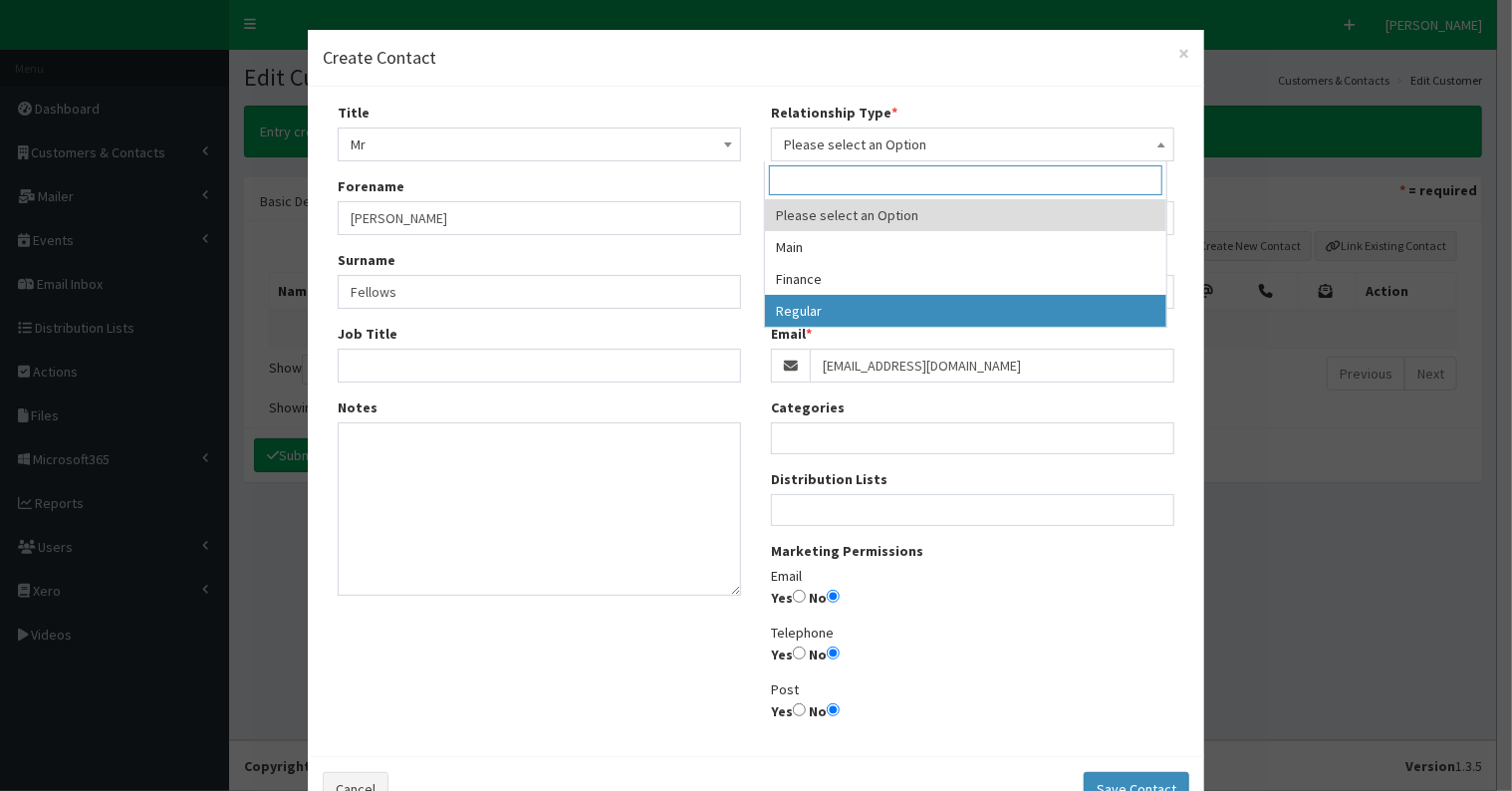 select on "3" 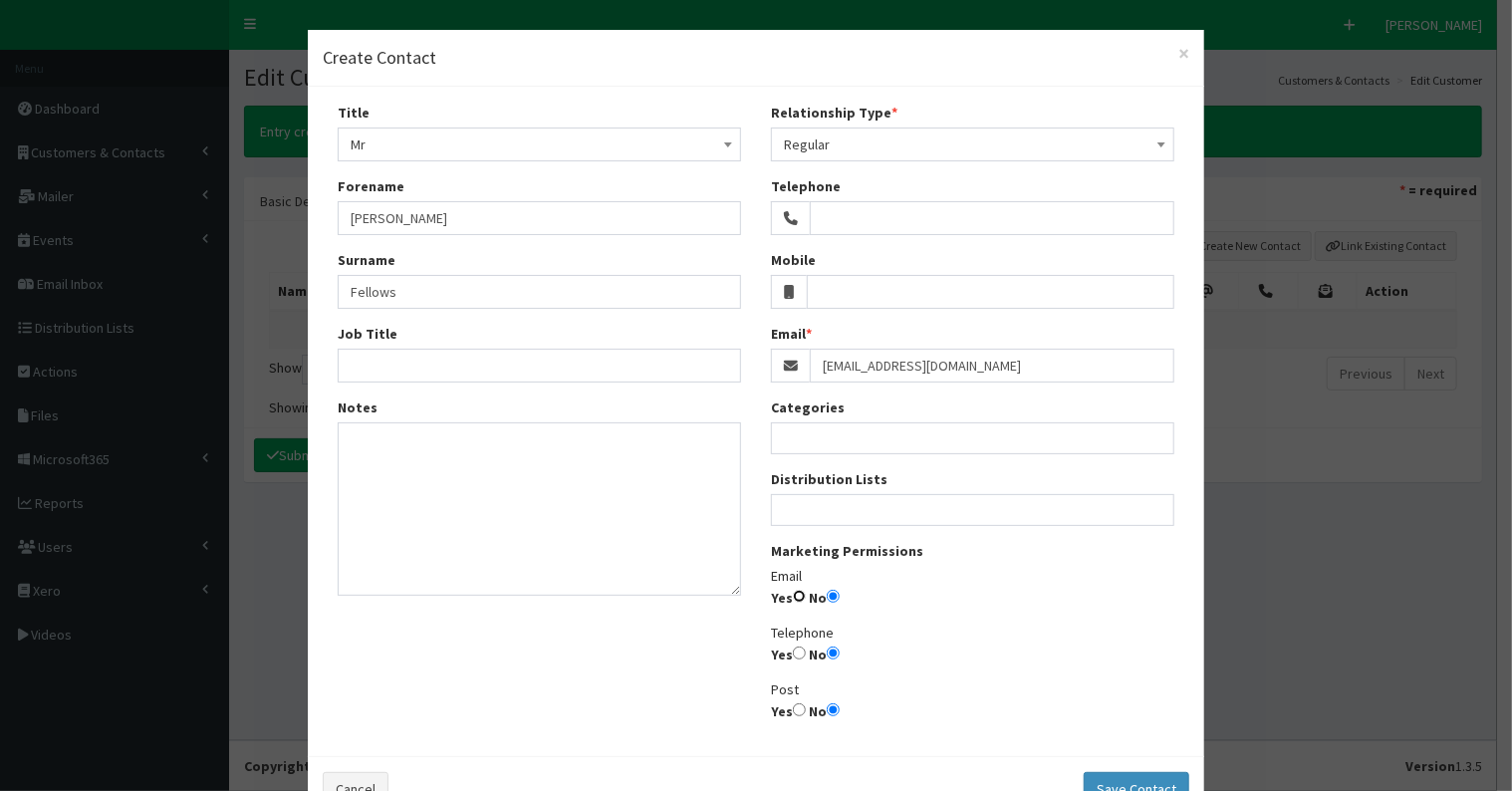 click on "Yes" at bounding box center [799, 596] 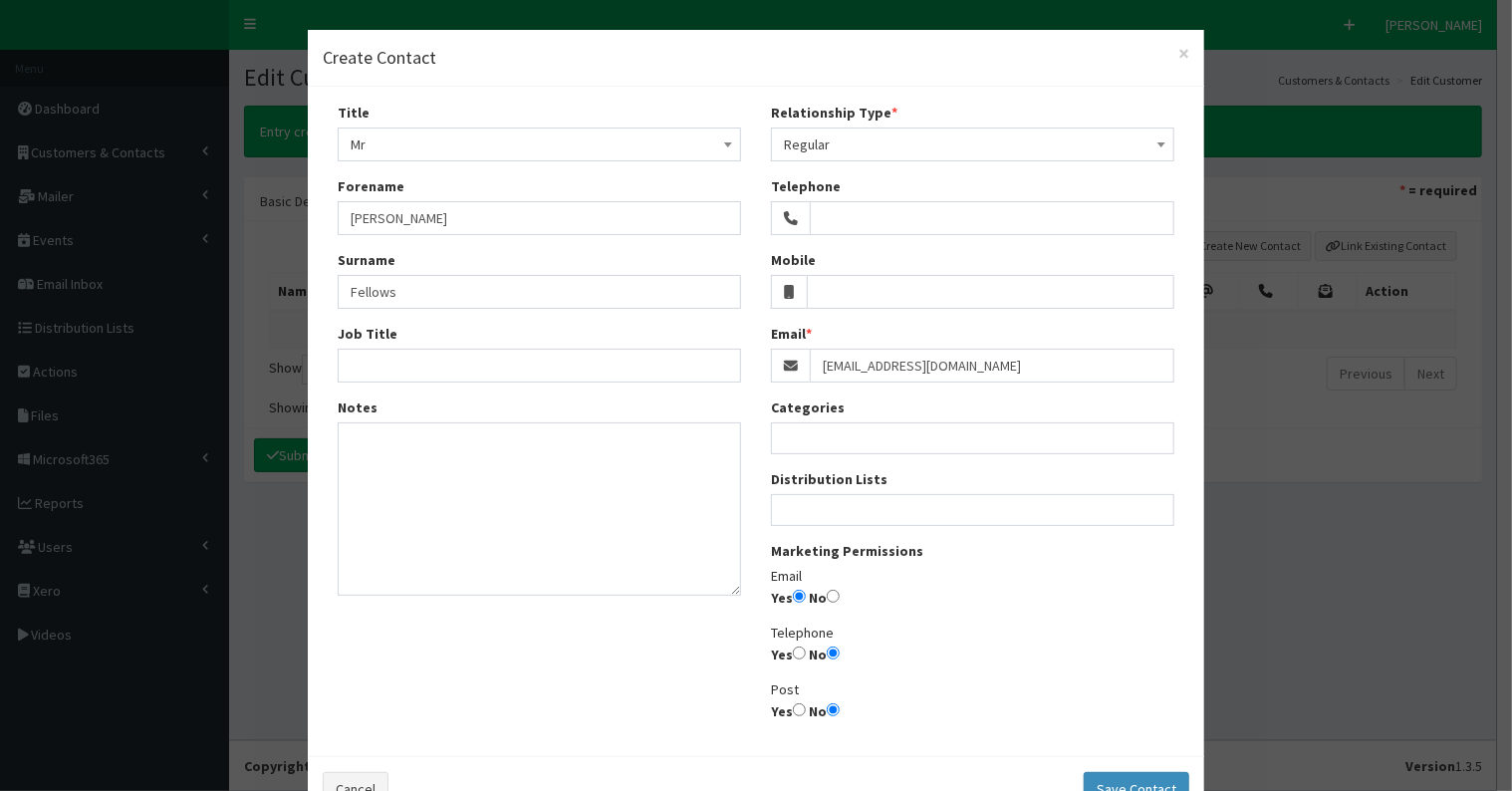 click at bounding box center [972, 507] 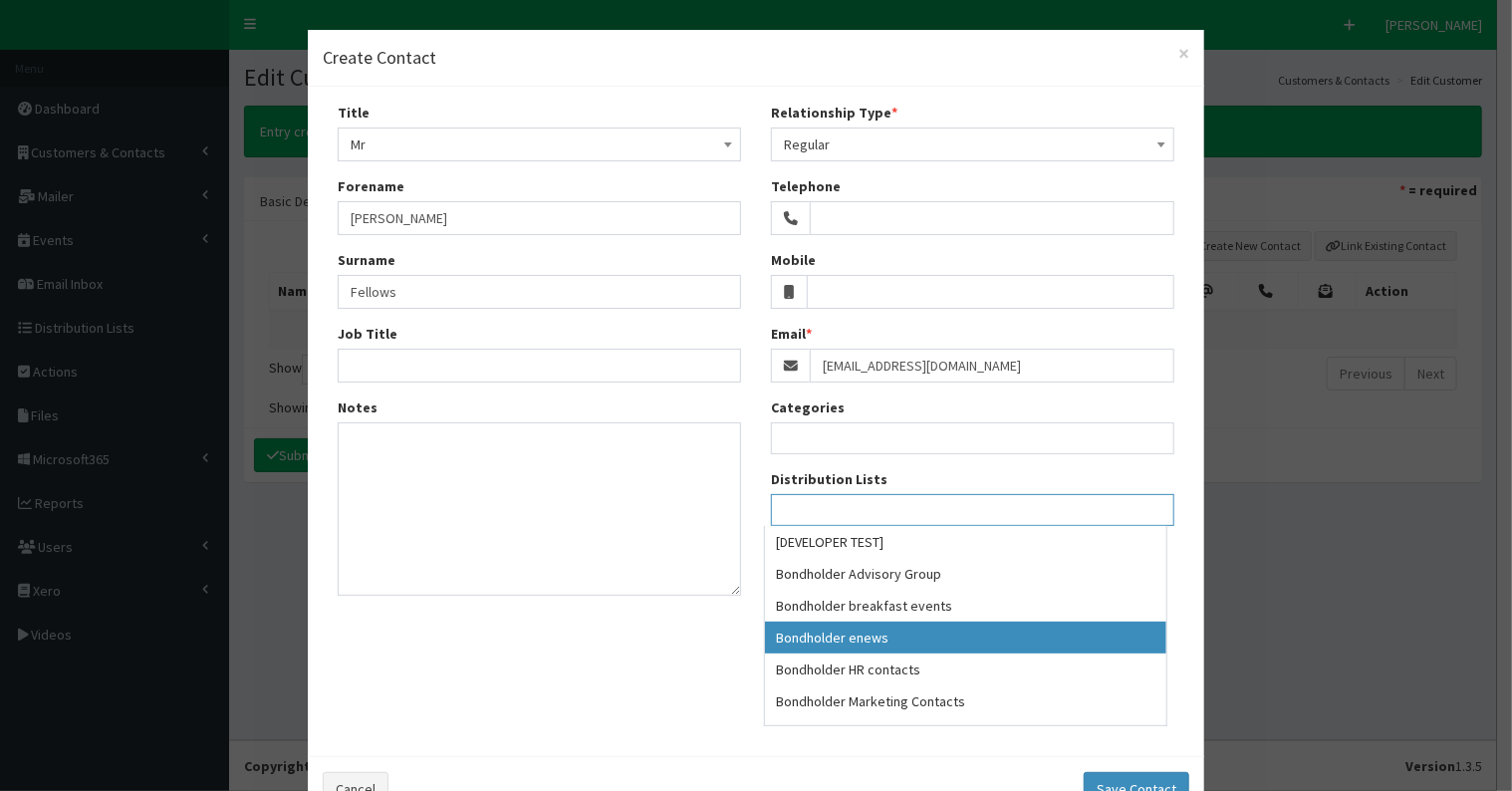 select on "79" 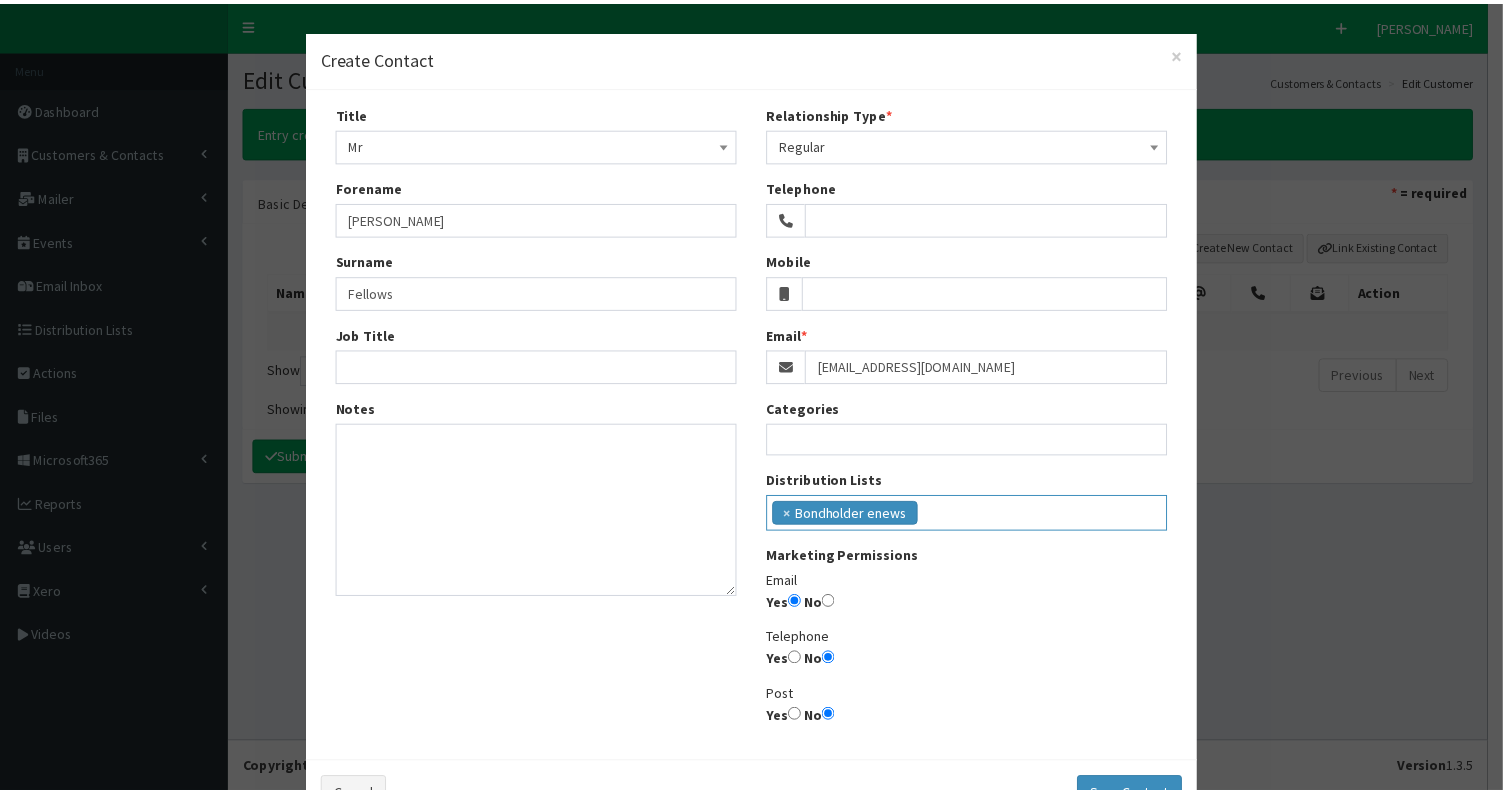 scroll, scrollTop: 56, scrollLeft: 0, axis: vertical 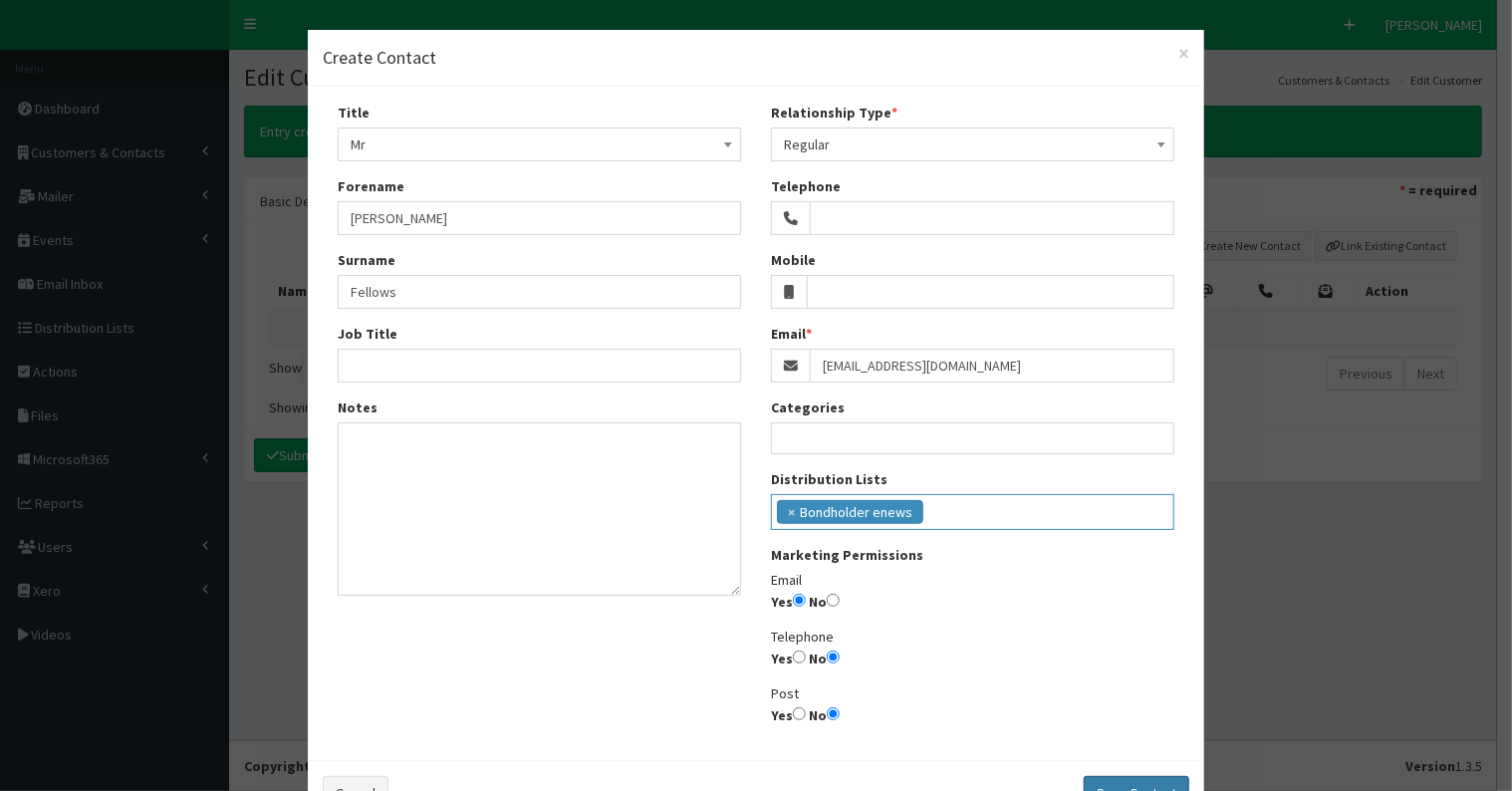 click on "Save Contact" at bounding box center [1136, 793] 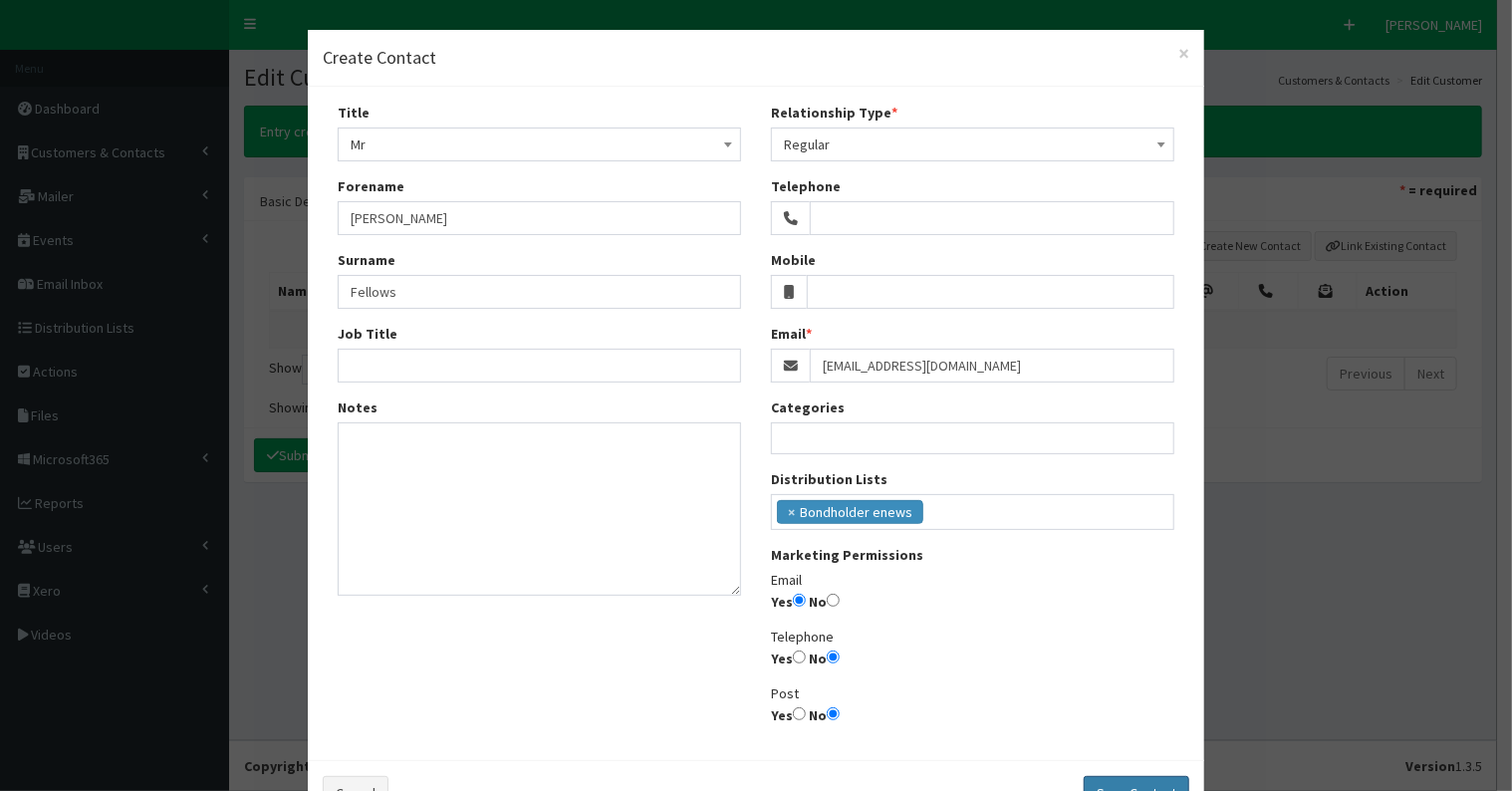 select 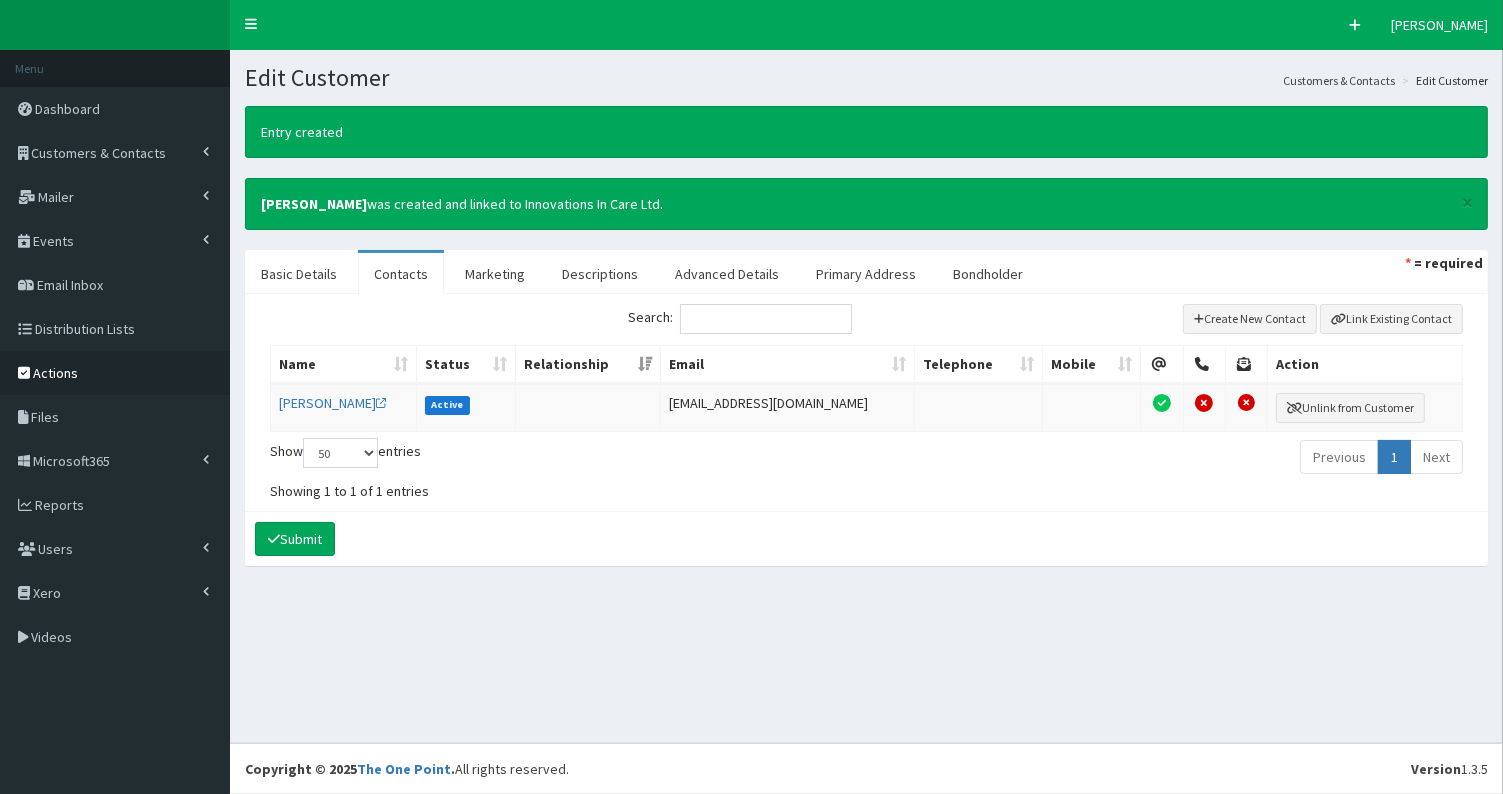 click on "Actions" at bounding box center (55, 373) 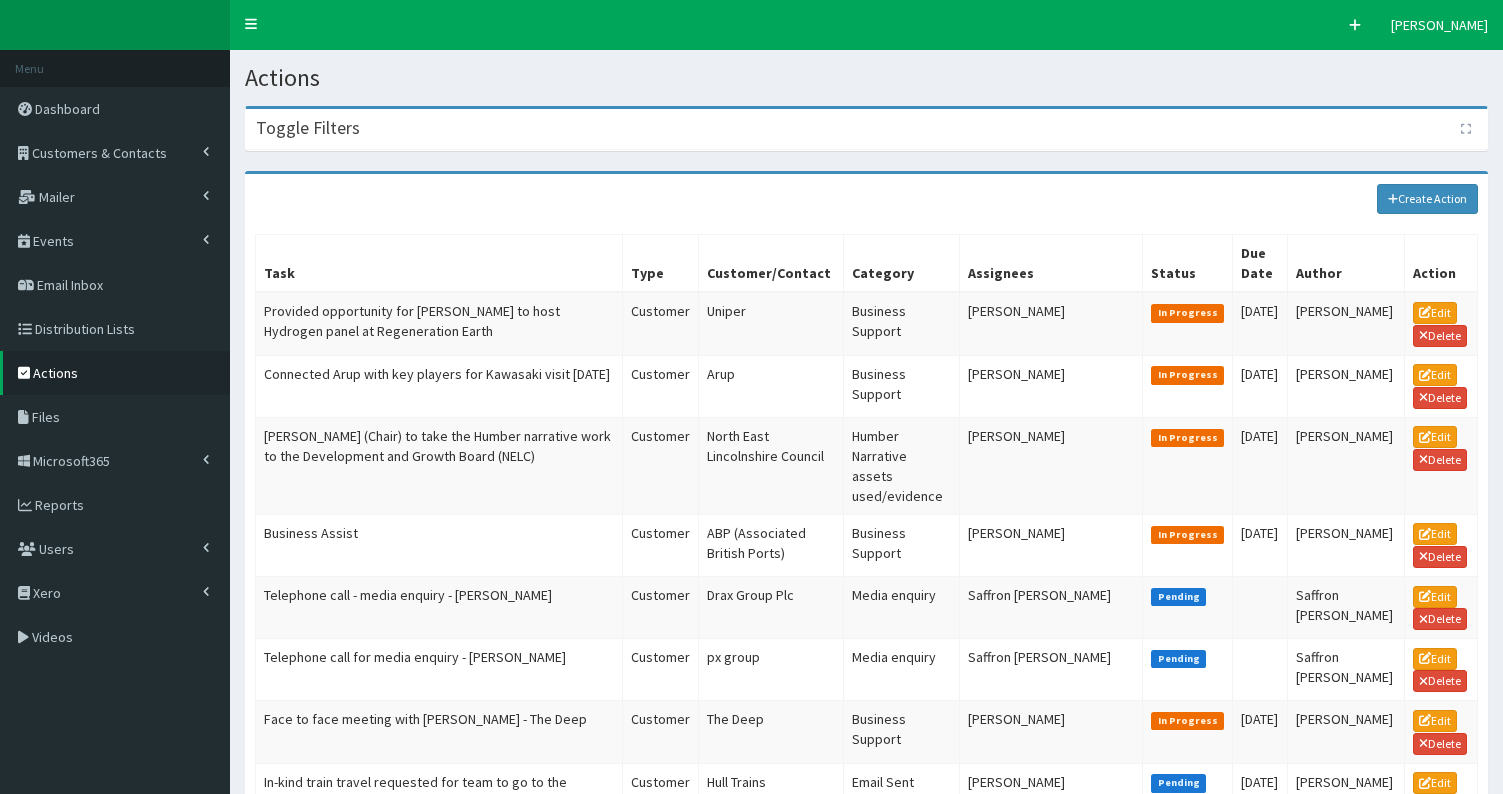 scroll, scrollTop: 0, scrollLeft: 0, axis: both 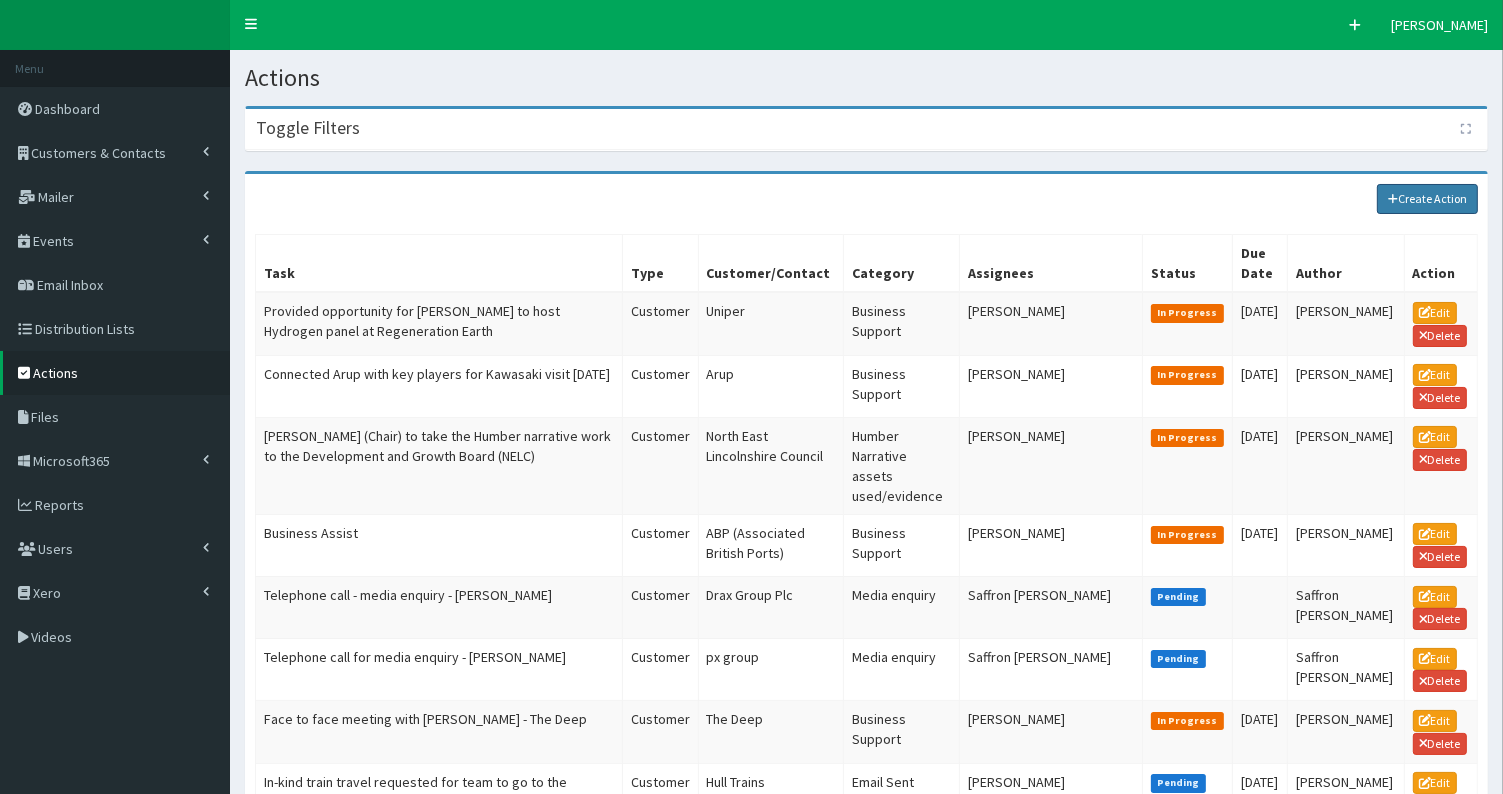 click on "Create Action" at bounding box center (1428, 199) 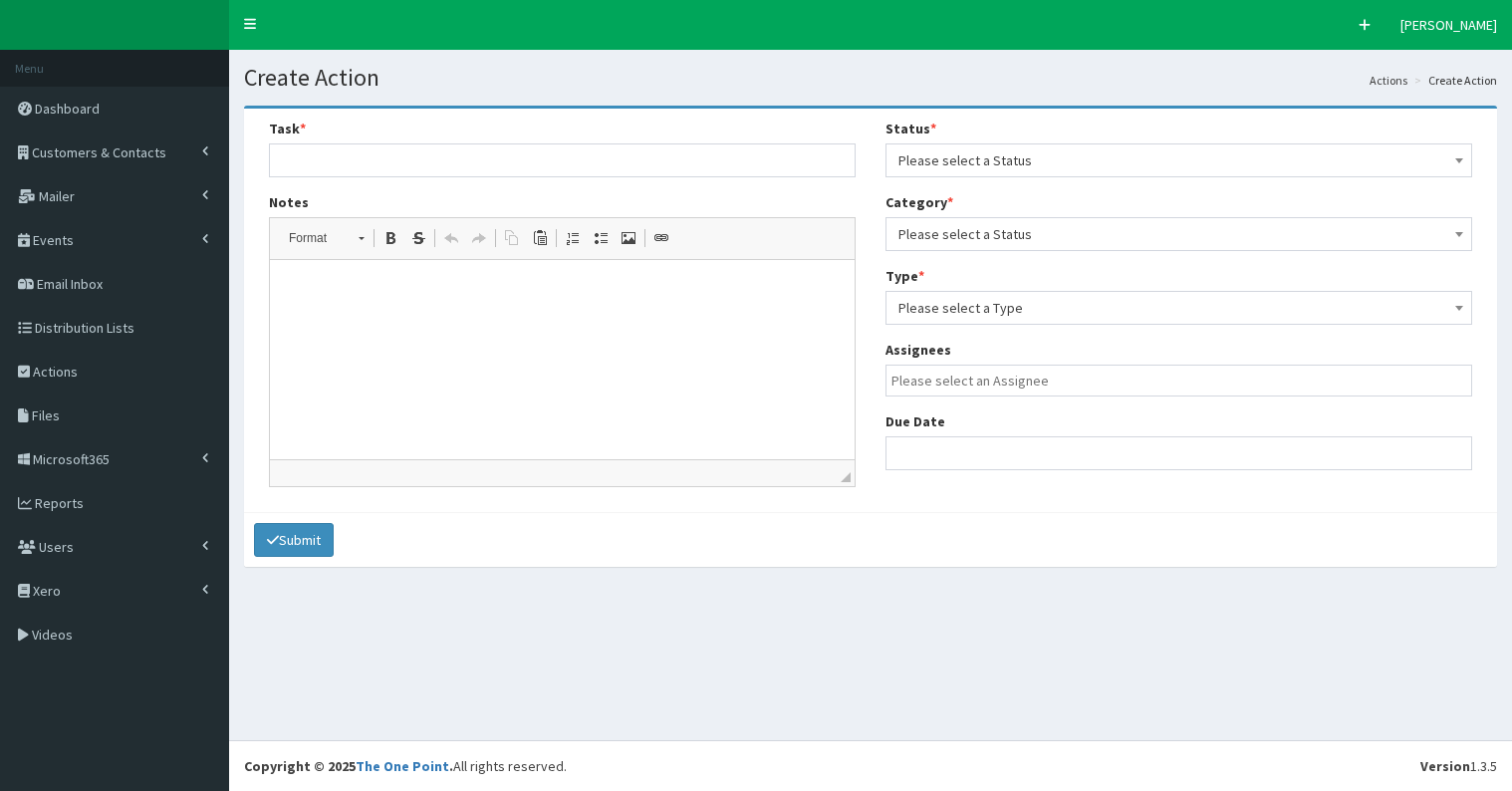 select 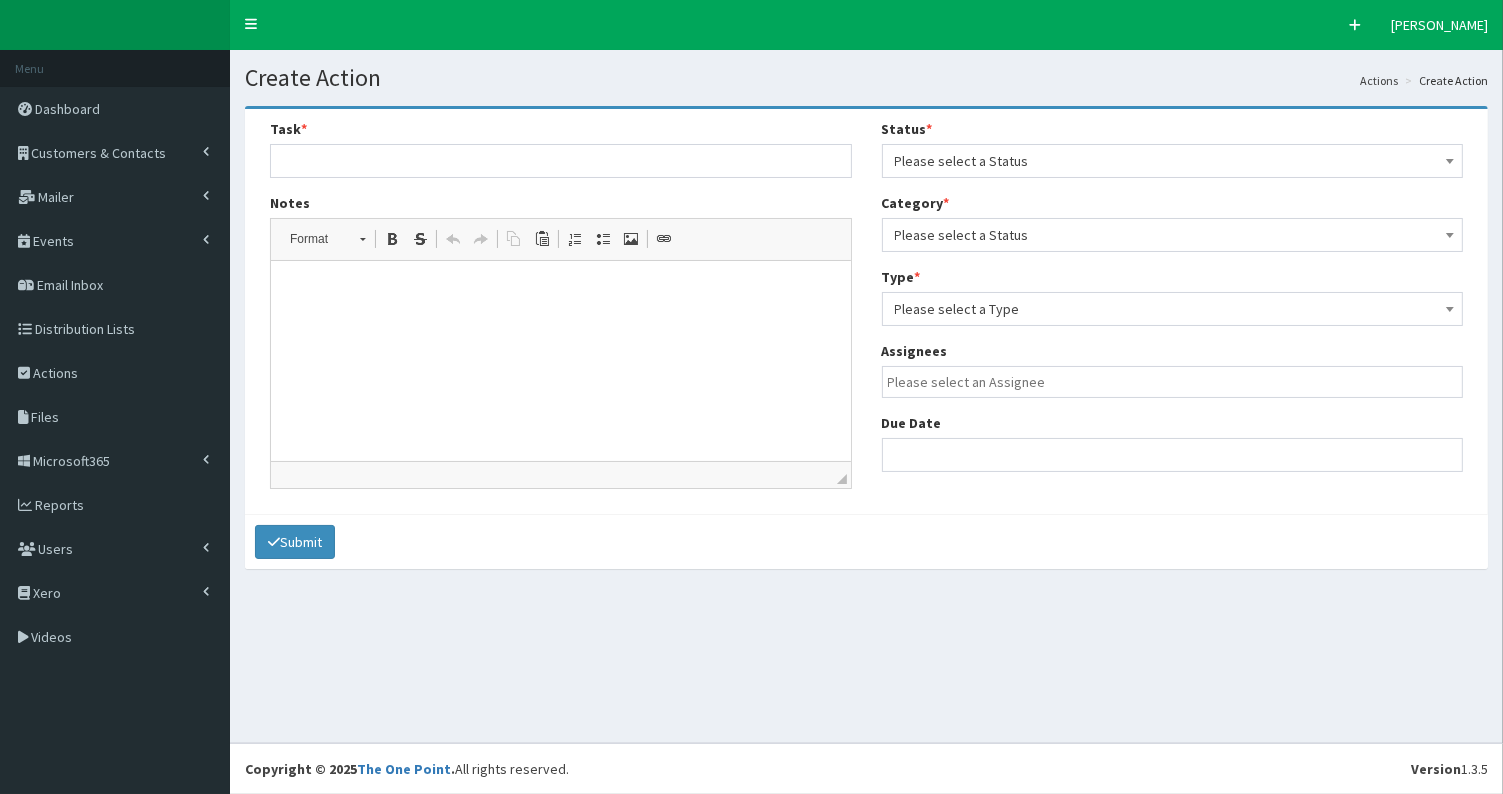 scroll, scrollTop: 0, scrollLeft: 0, axis: both 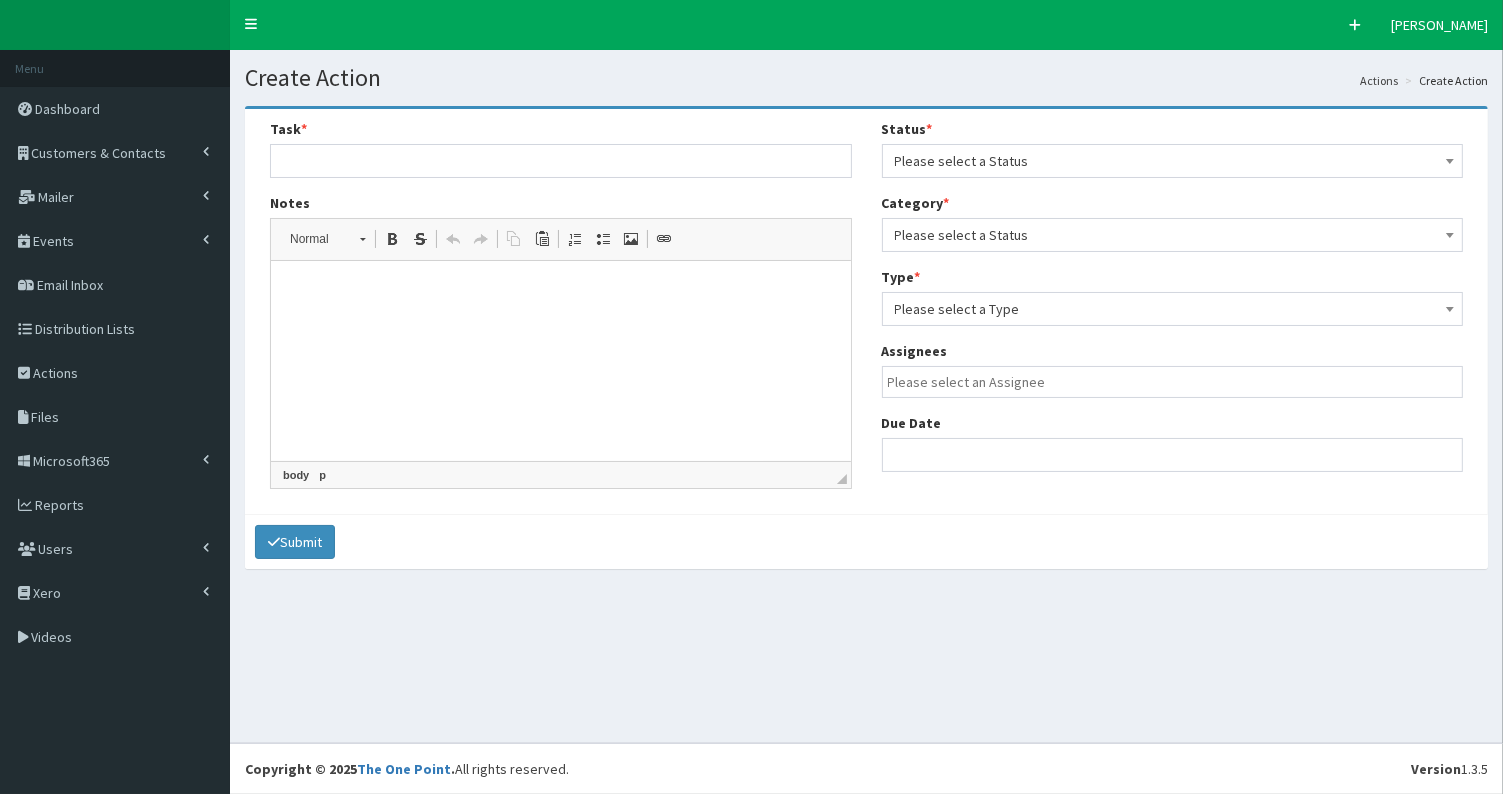 click at bounding box center [560, 291] 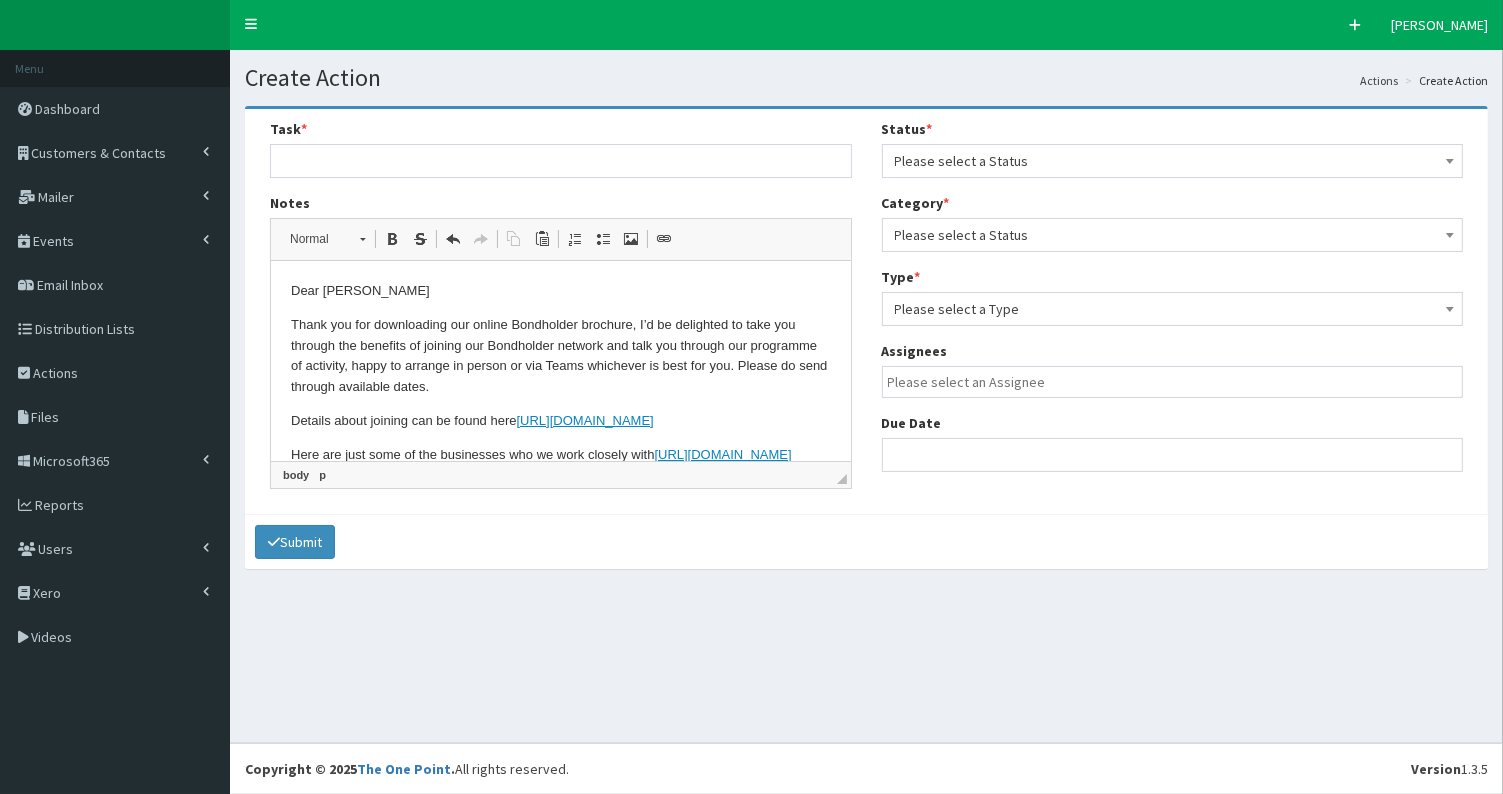 scroll, scrollTop: 206, scrollLeft: 0, axis: vertical 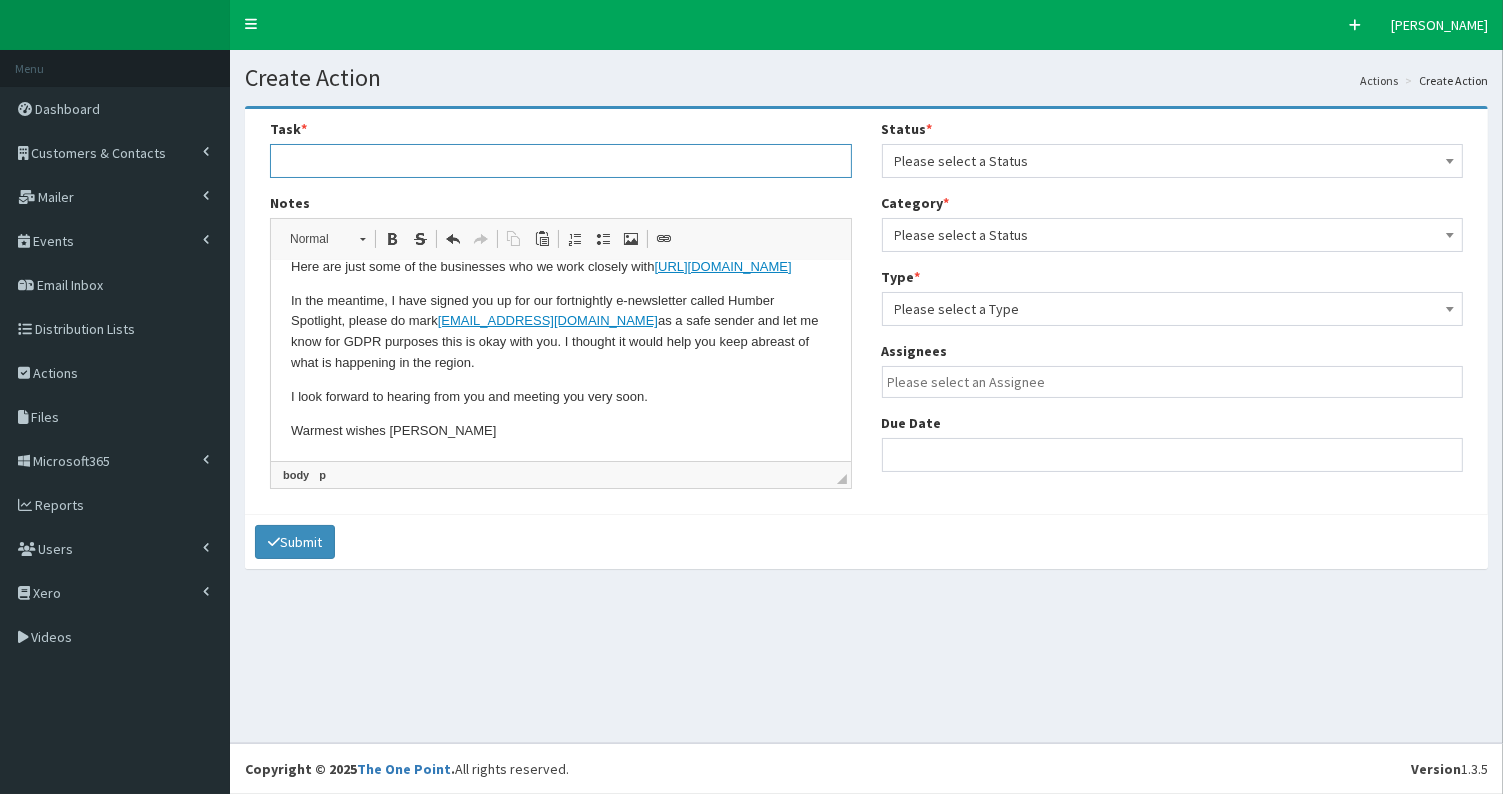 click at bounding box center [561, 161] 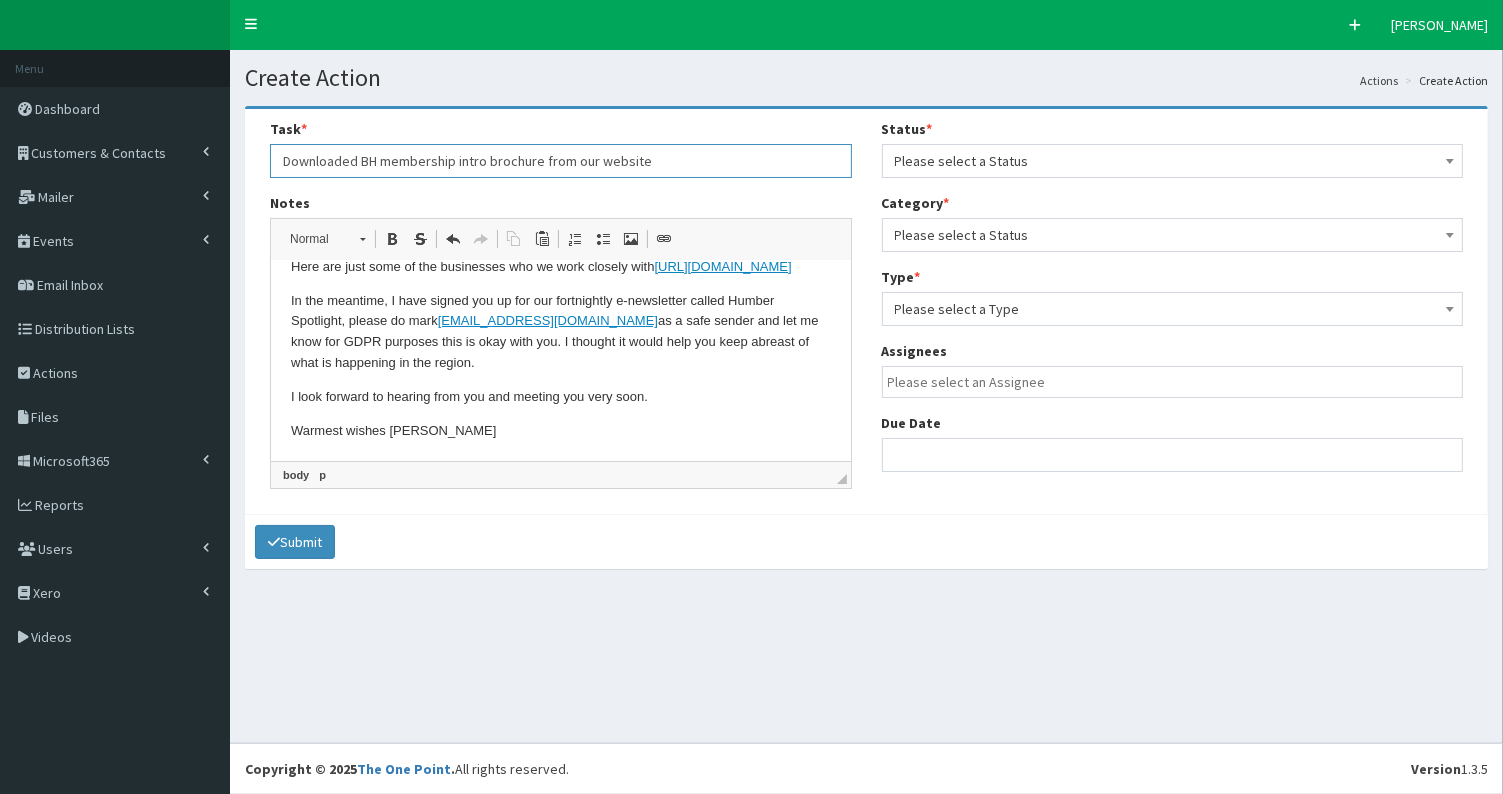 type on "Downloaded BH membership intro brochure from our website" 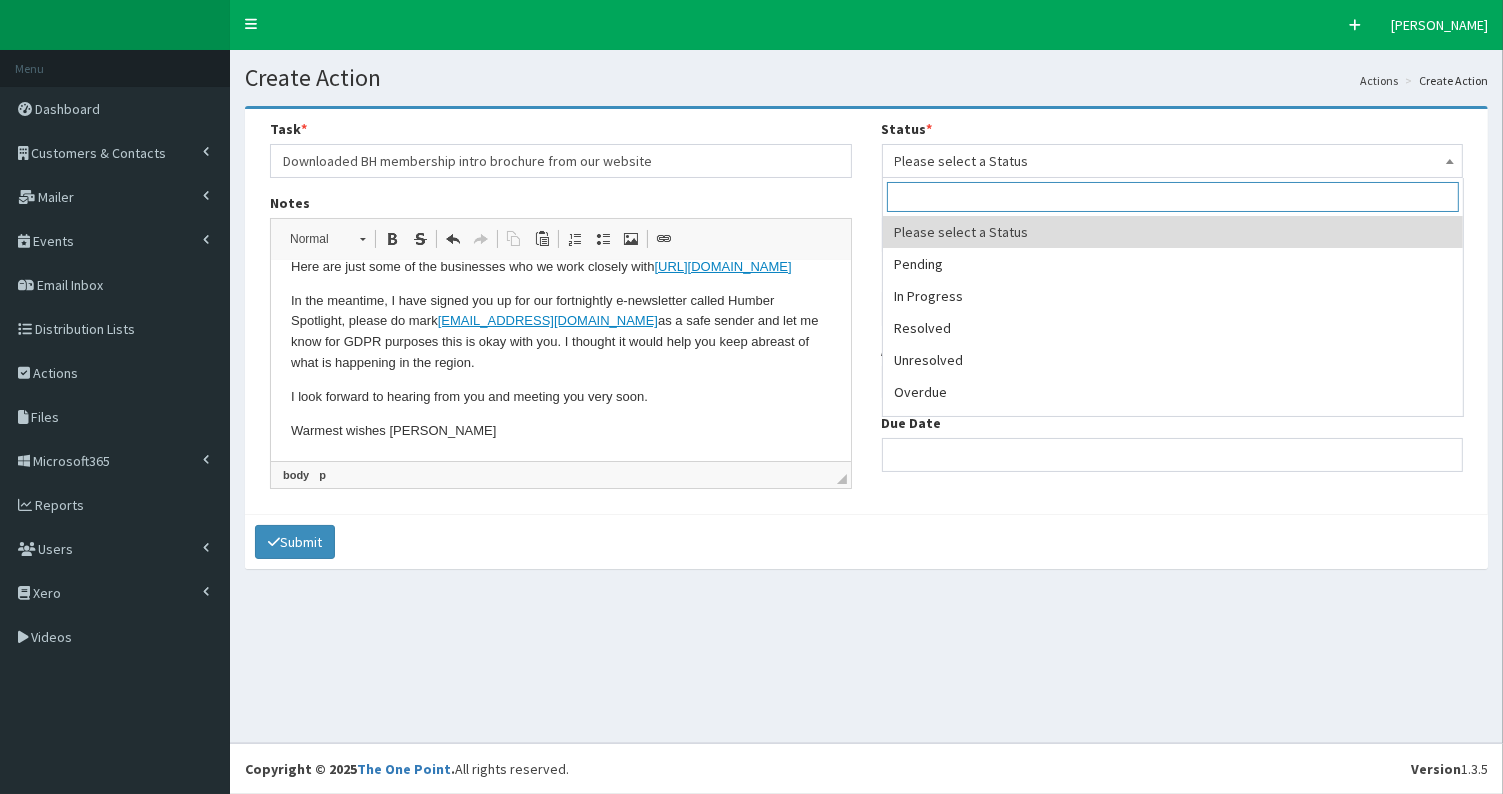 click on "Please select a Status" at bounding box center [1173, 161] 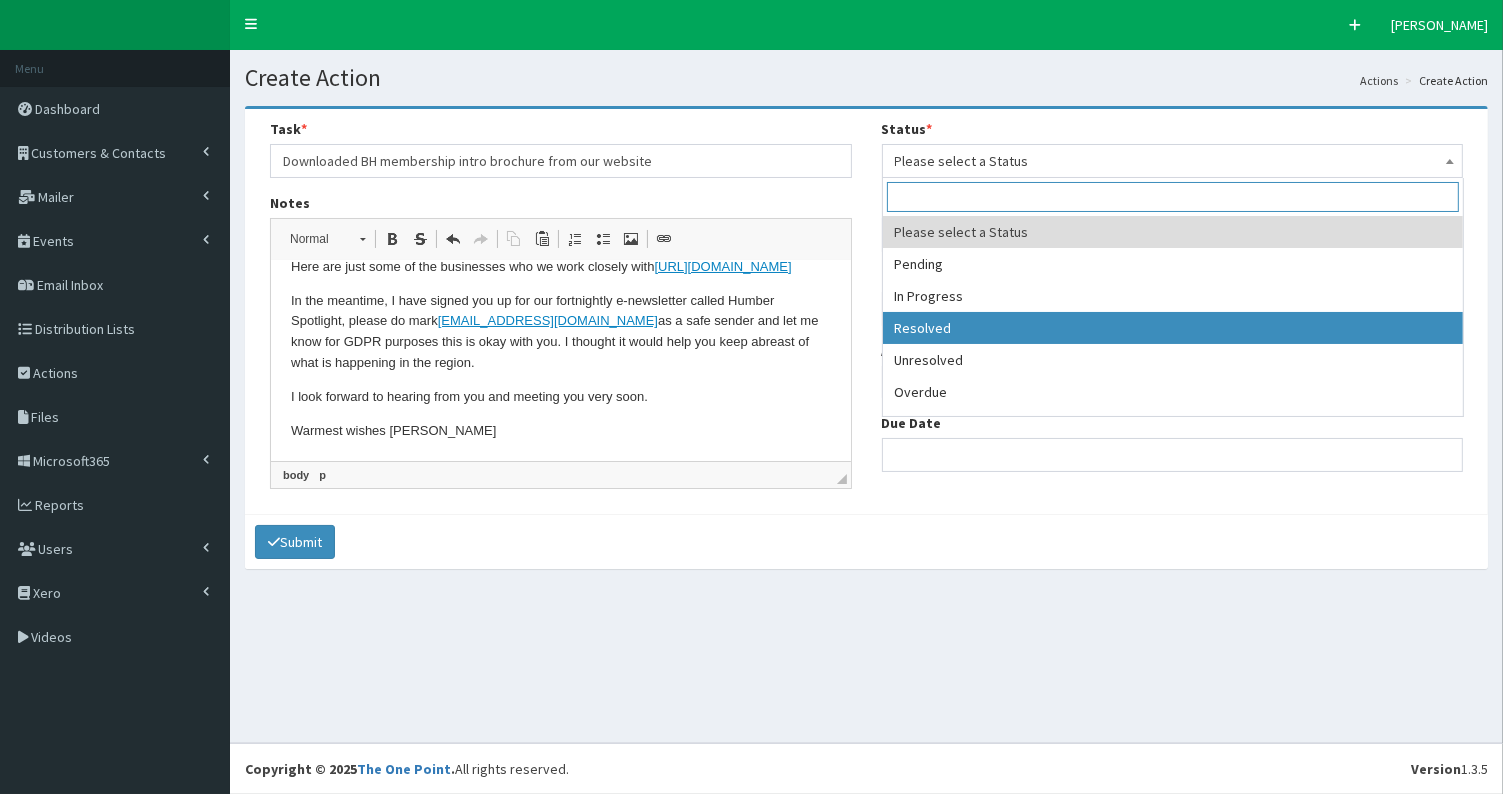 select on "3" 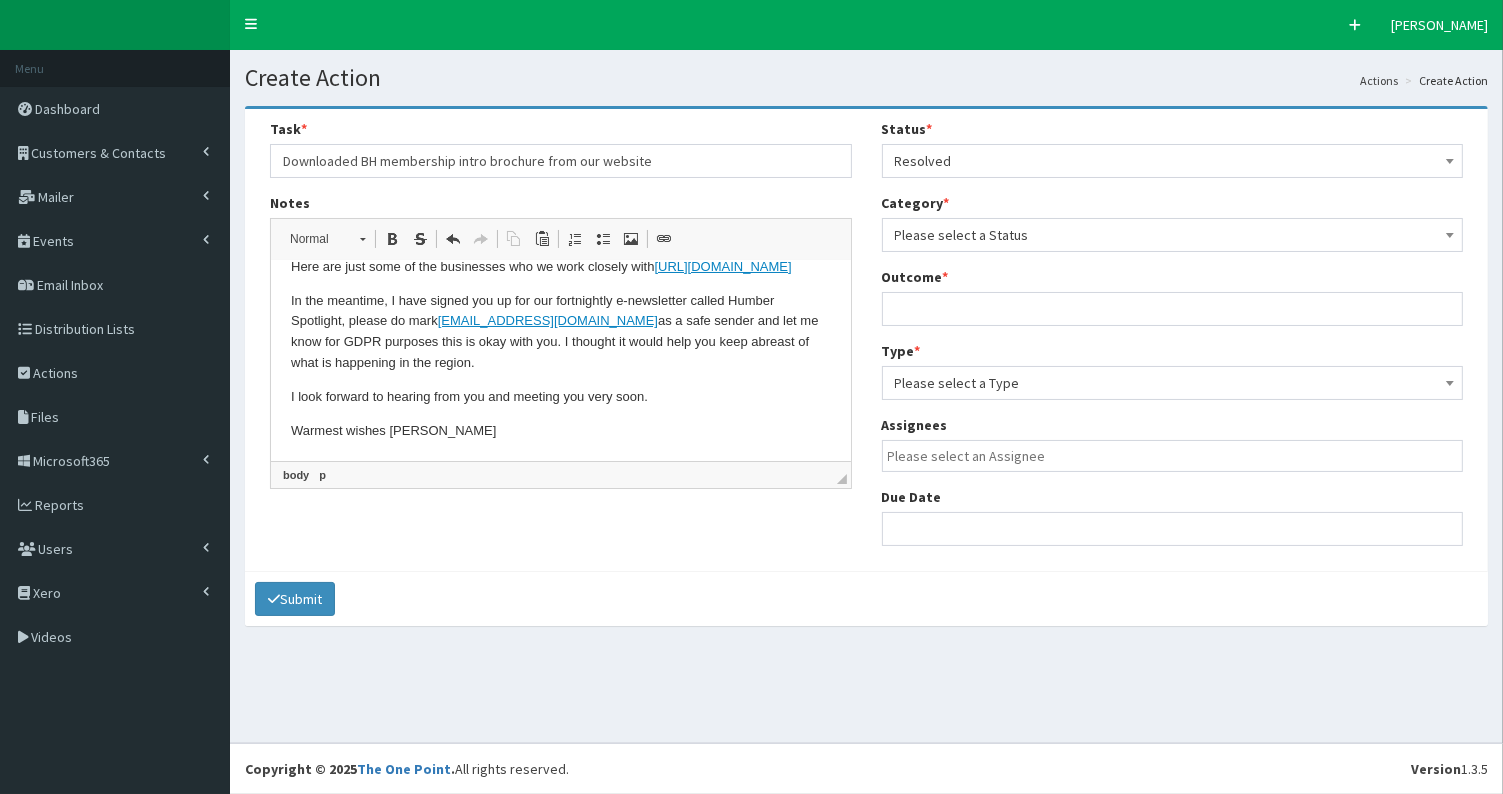 click on "Please select a Status" at bounding box center [1173, 235] 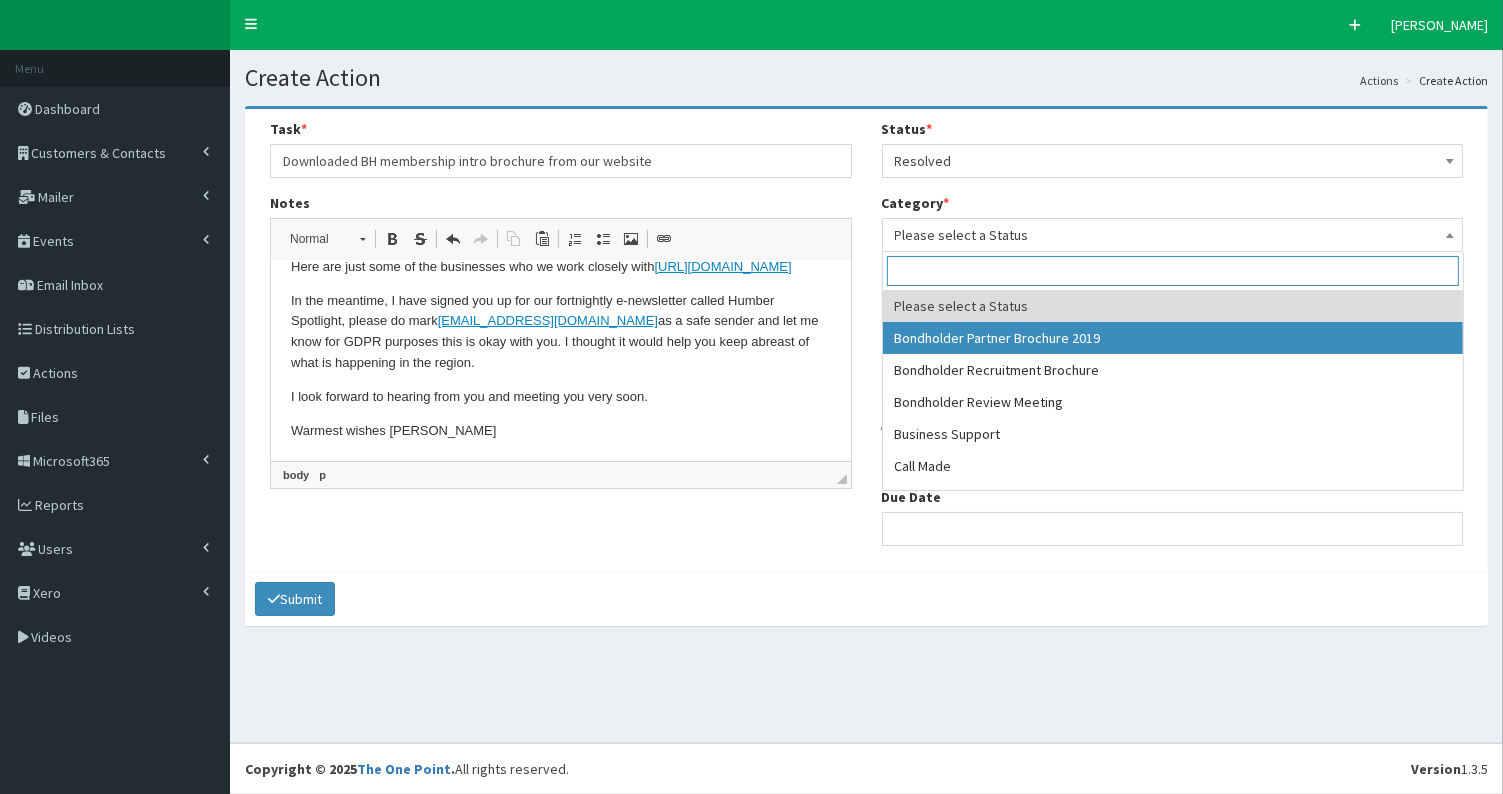 select on "38" 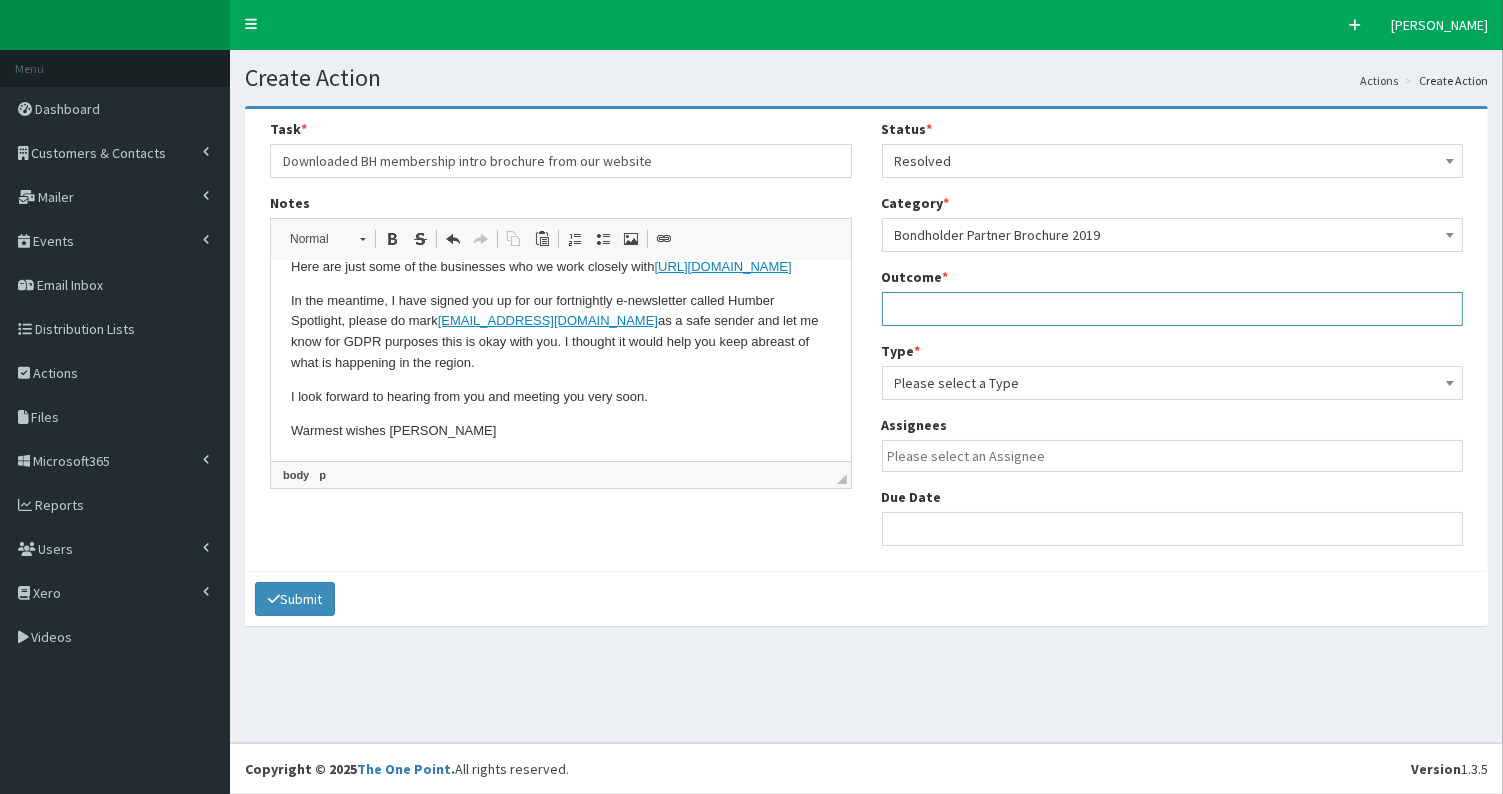 click at bounding box center [1173, 309] 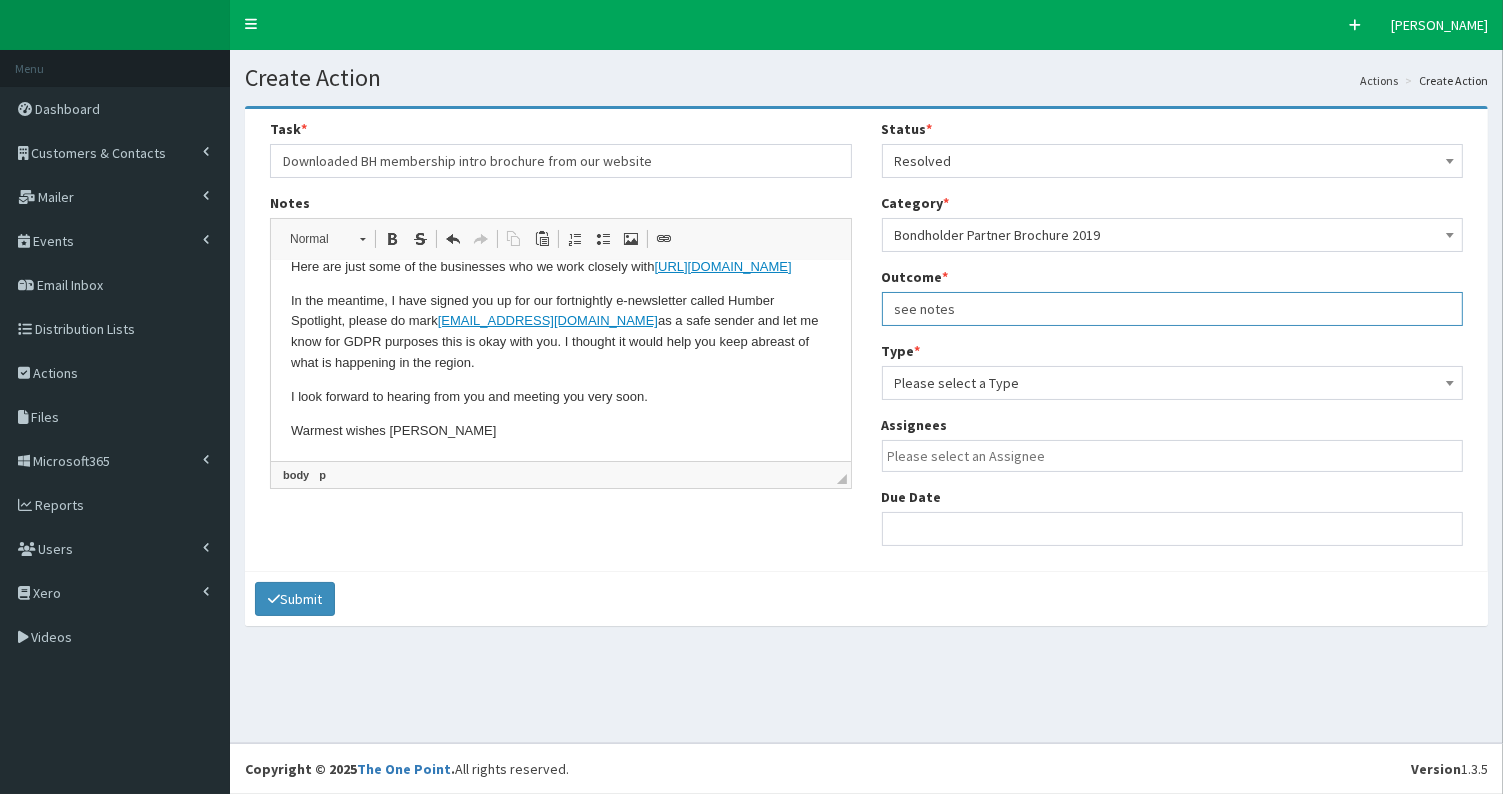 type on "see notes" 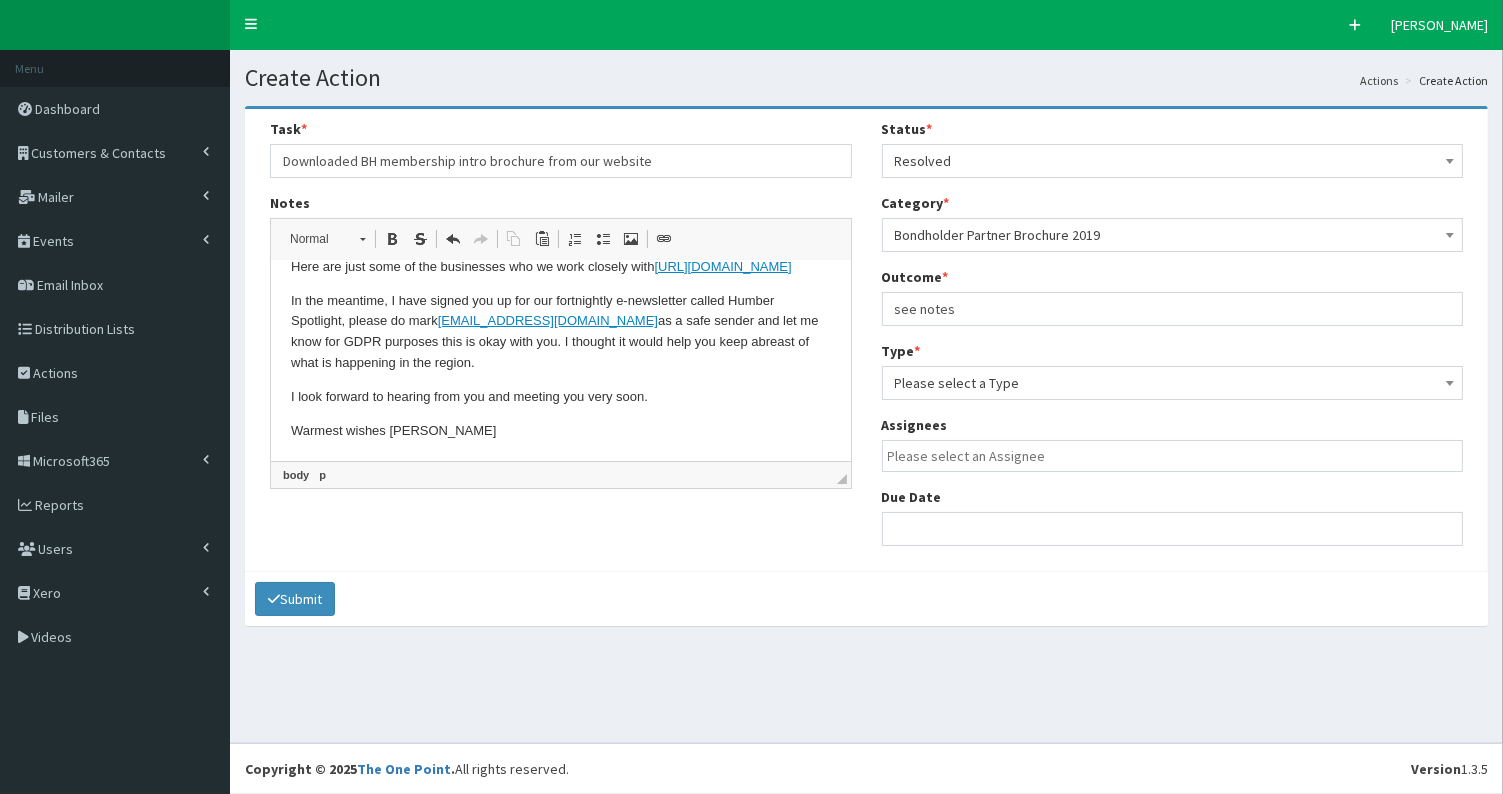 click on "Please select a Type" at bounding box center (1173, 383) 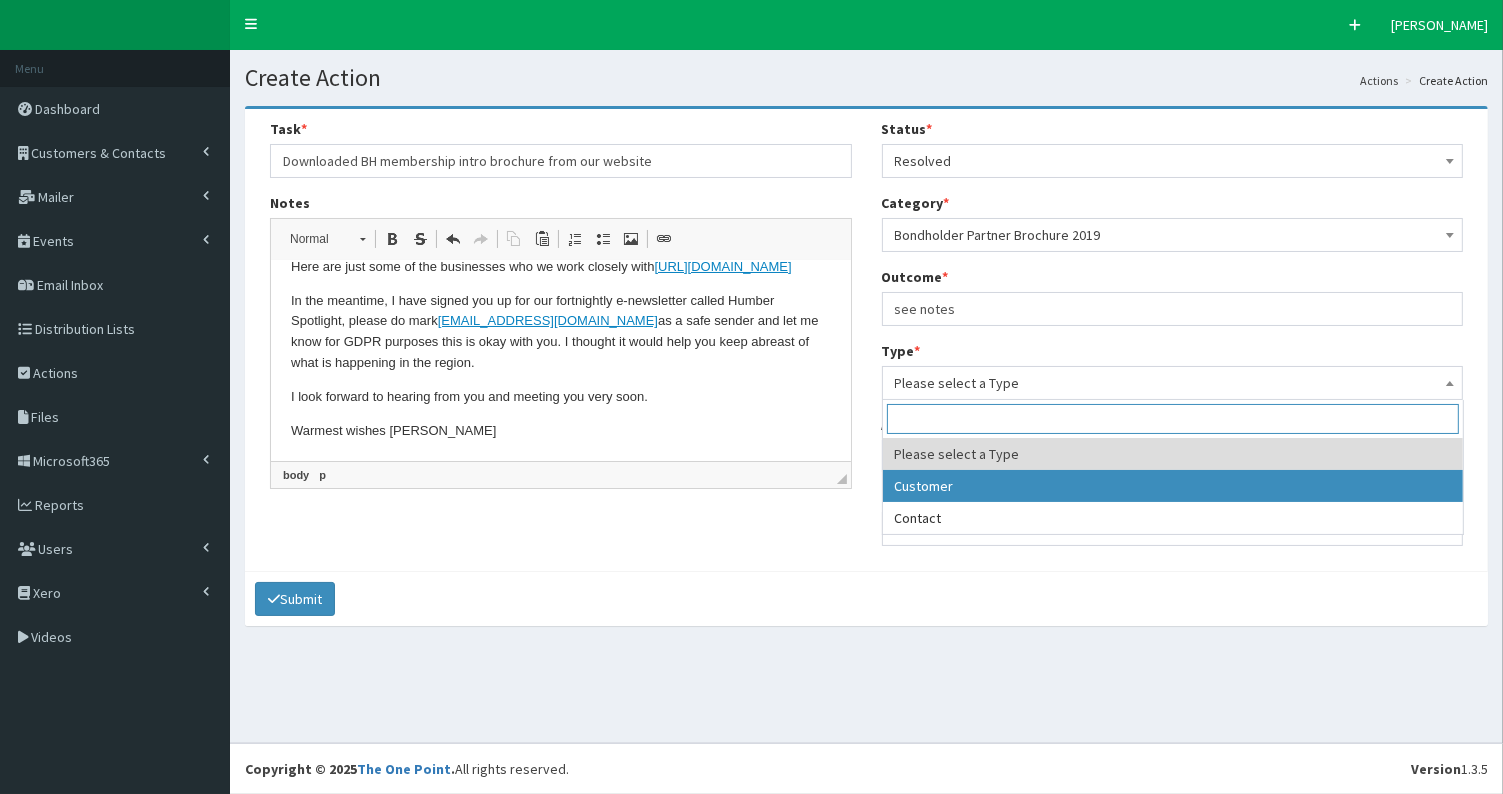 select on "customer" 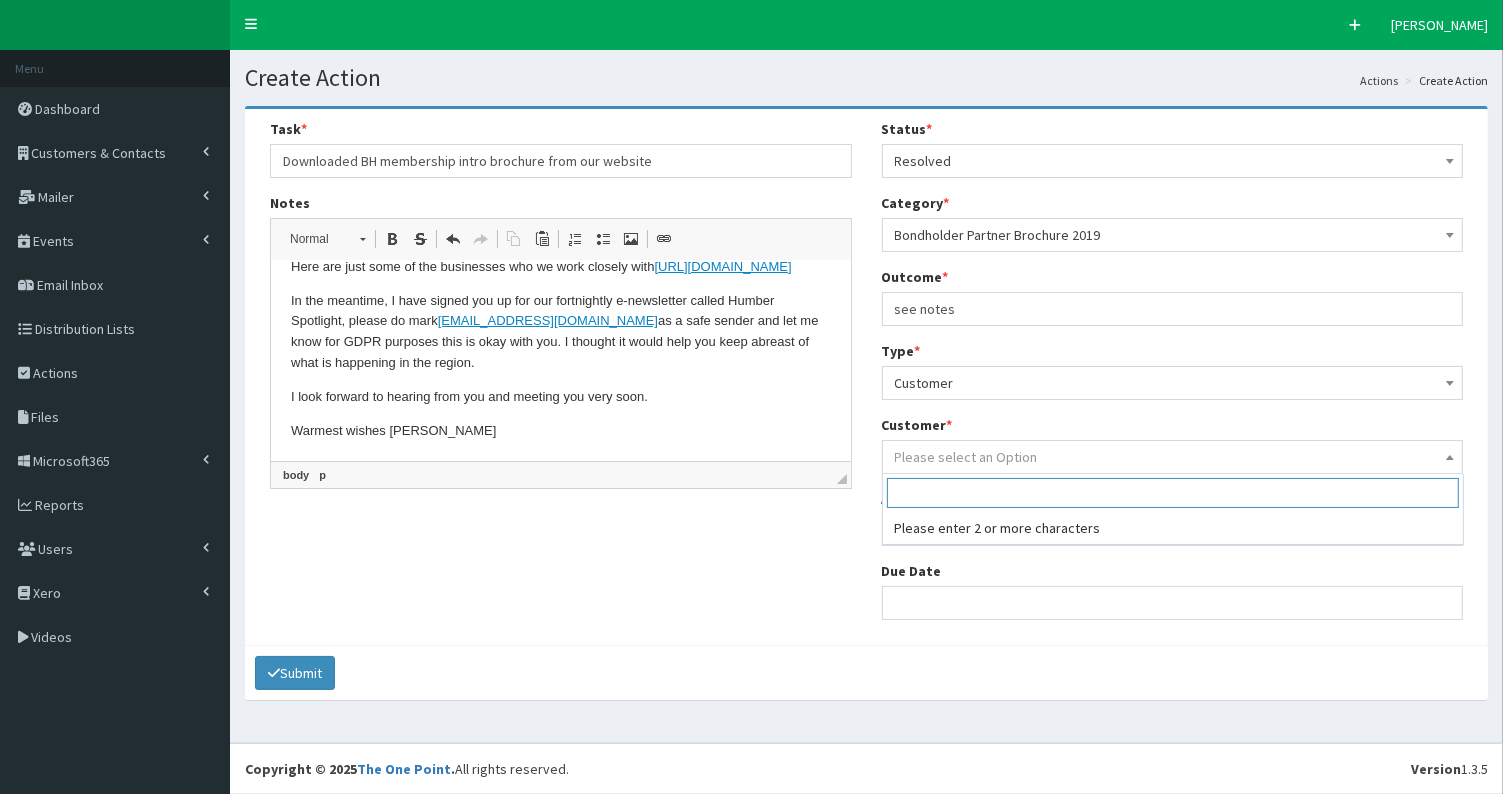 click on "Please select an Option" at bounding box center (966, 457) 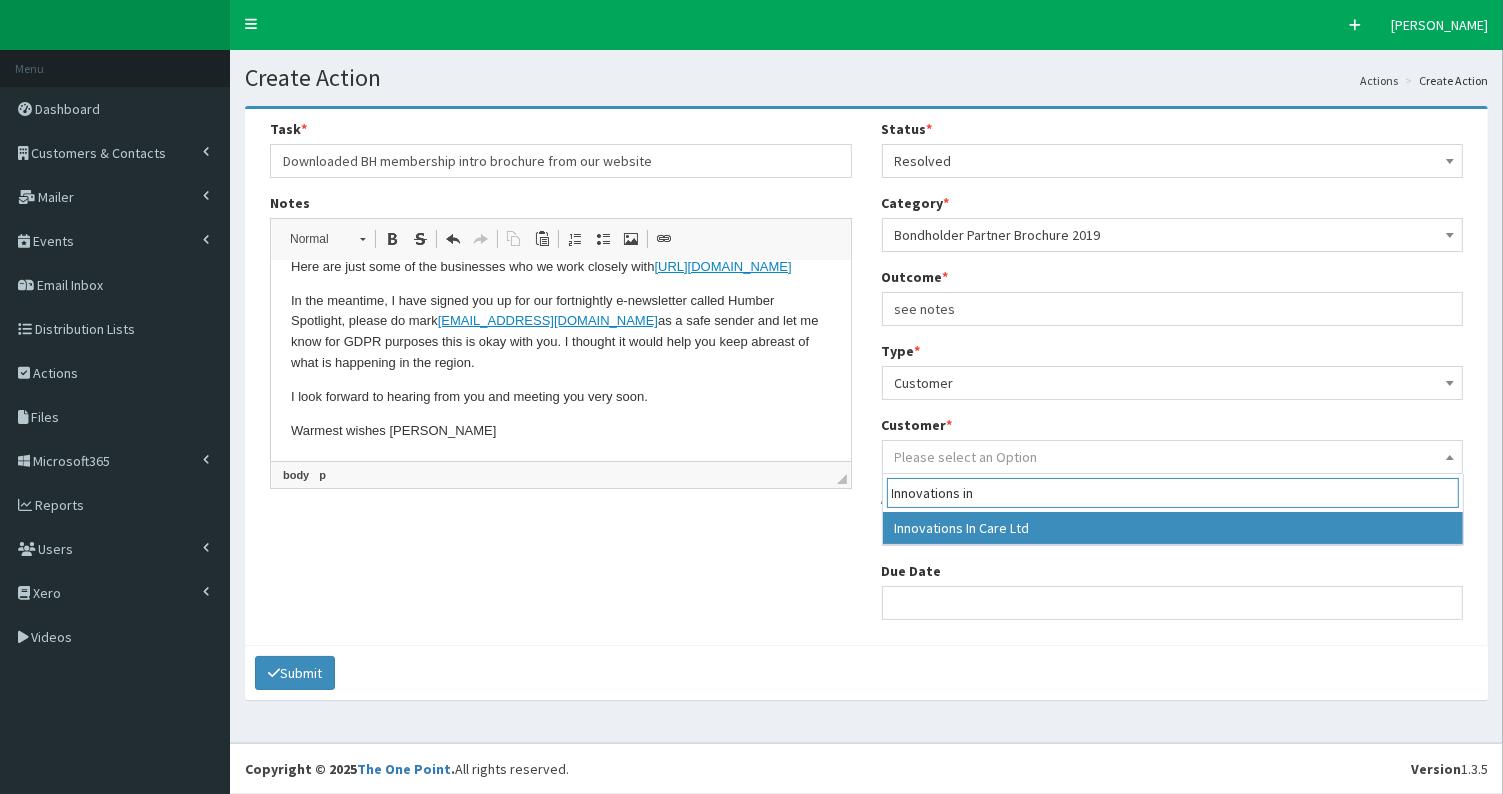 type on "Innovations in" 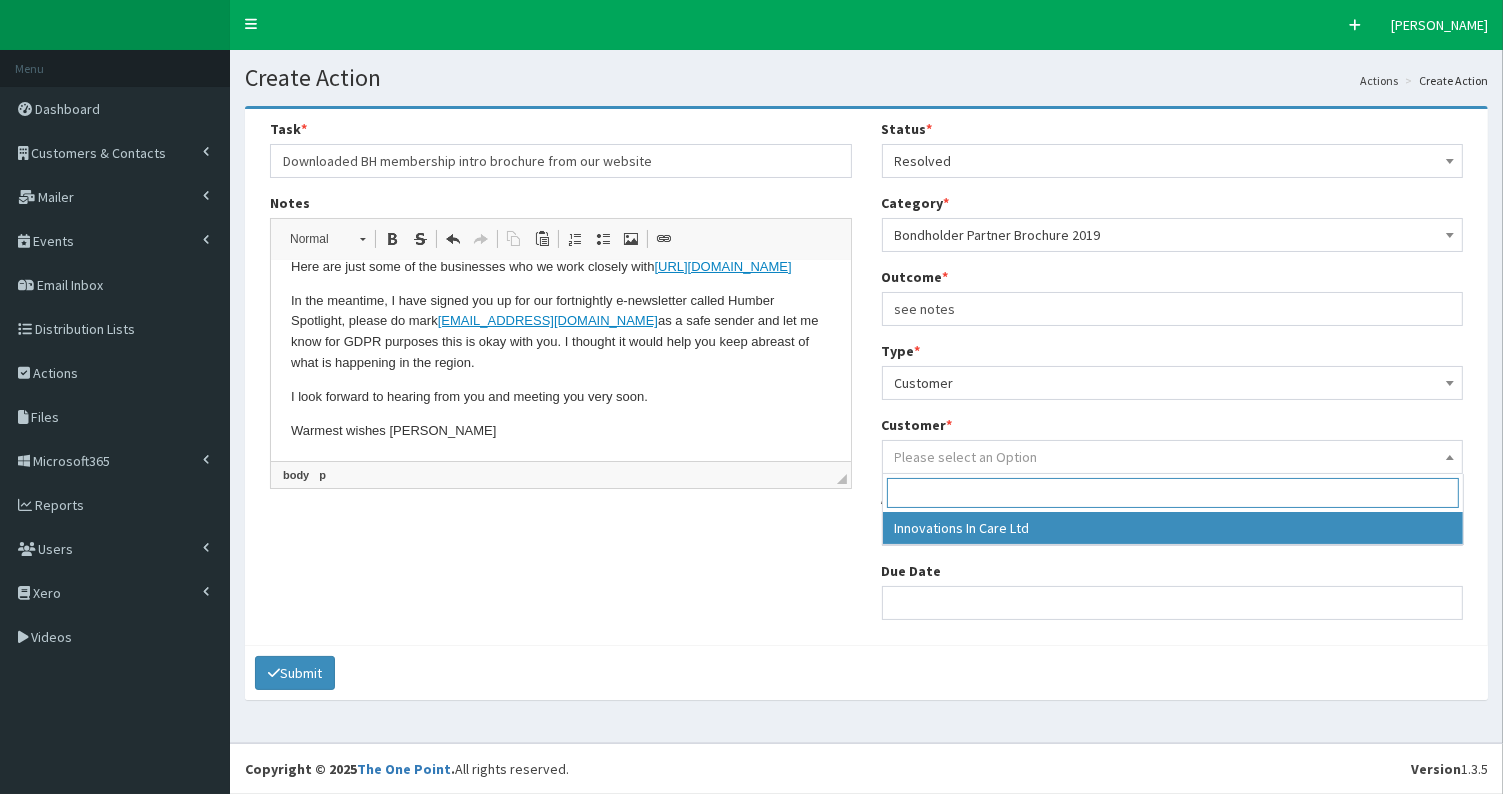 select on "49250" 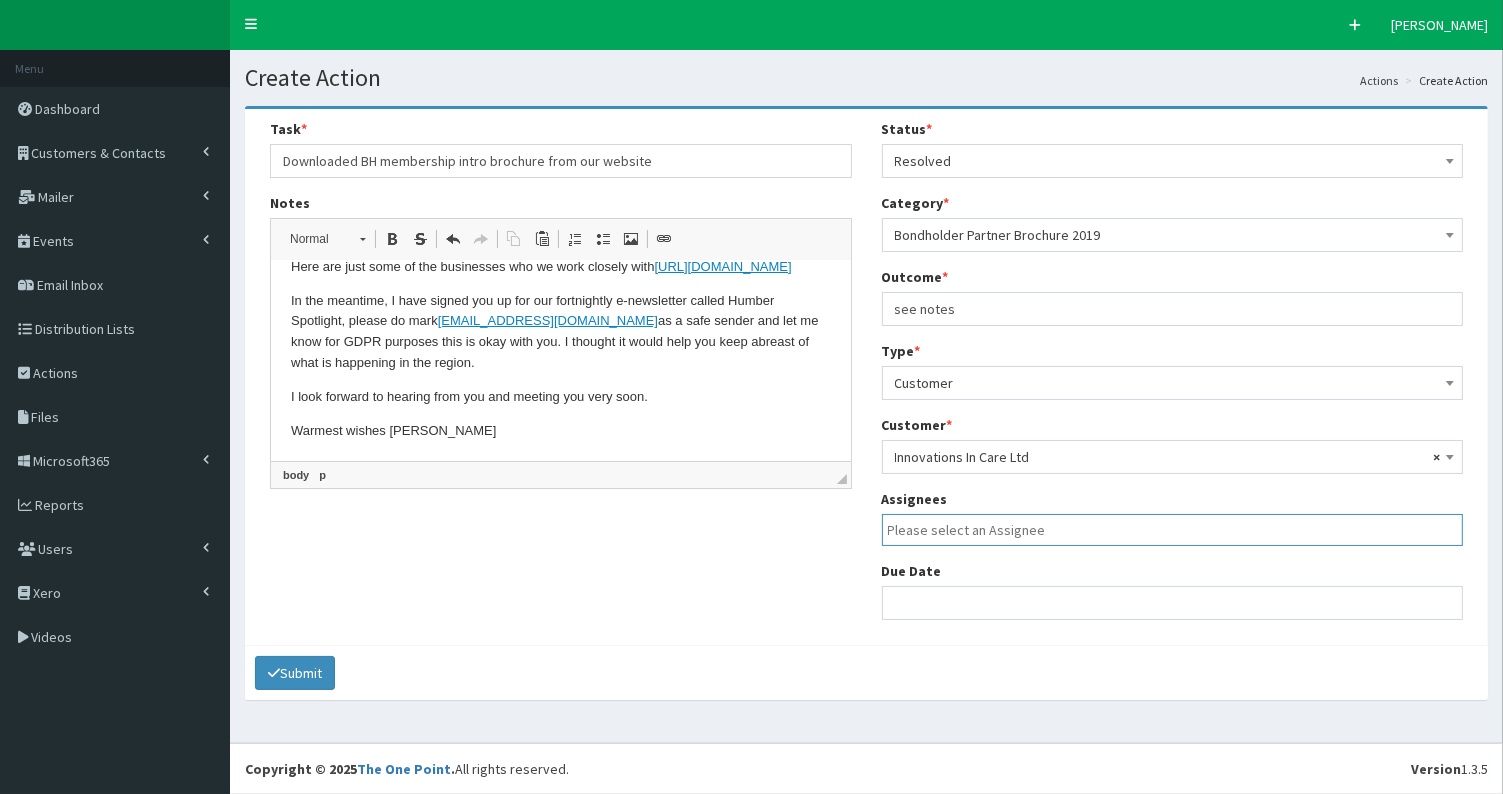 click at bounding box center (1178, 530) 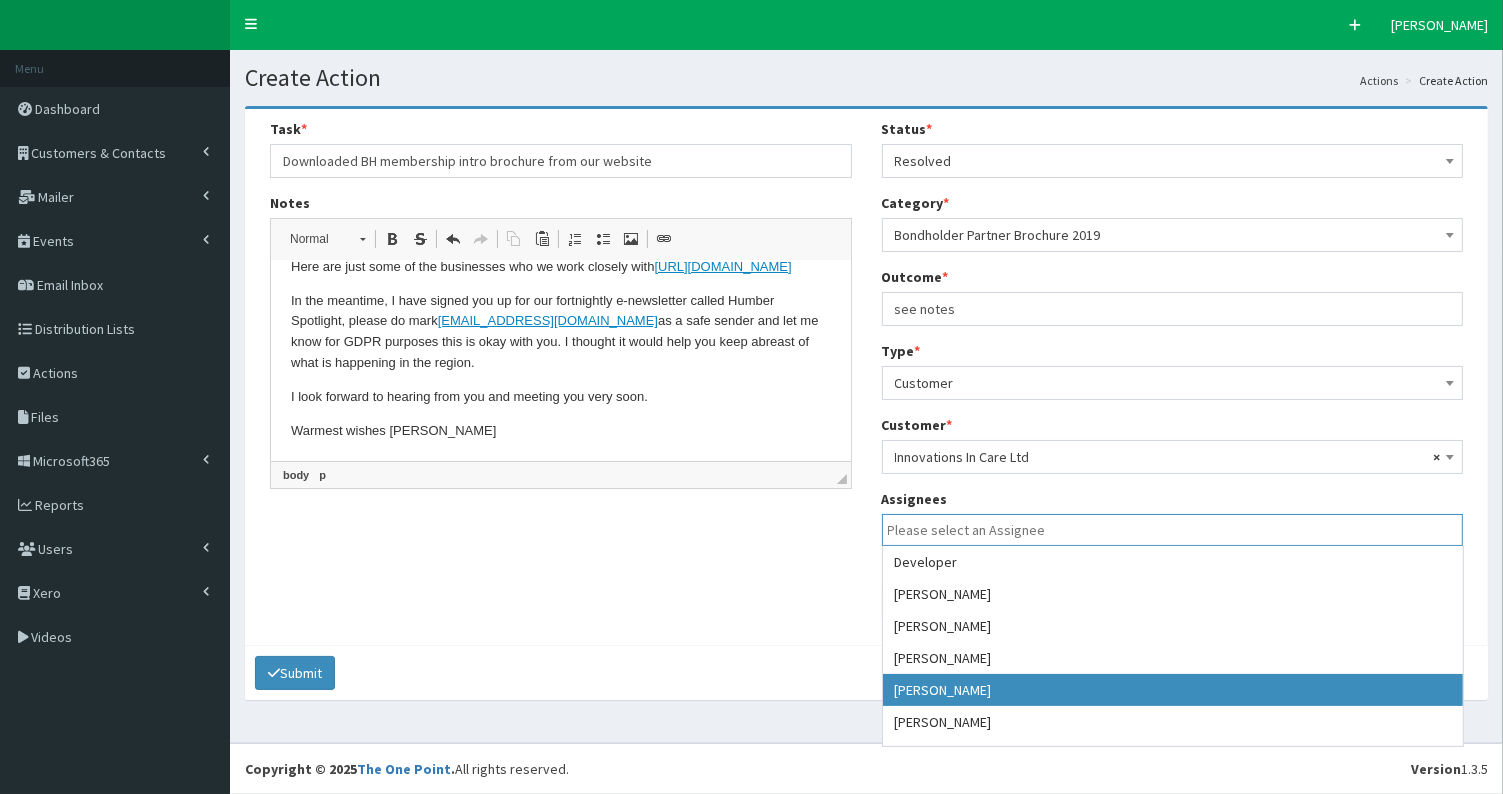 select on "7" 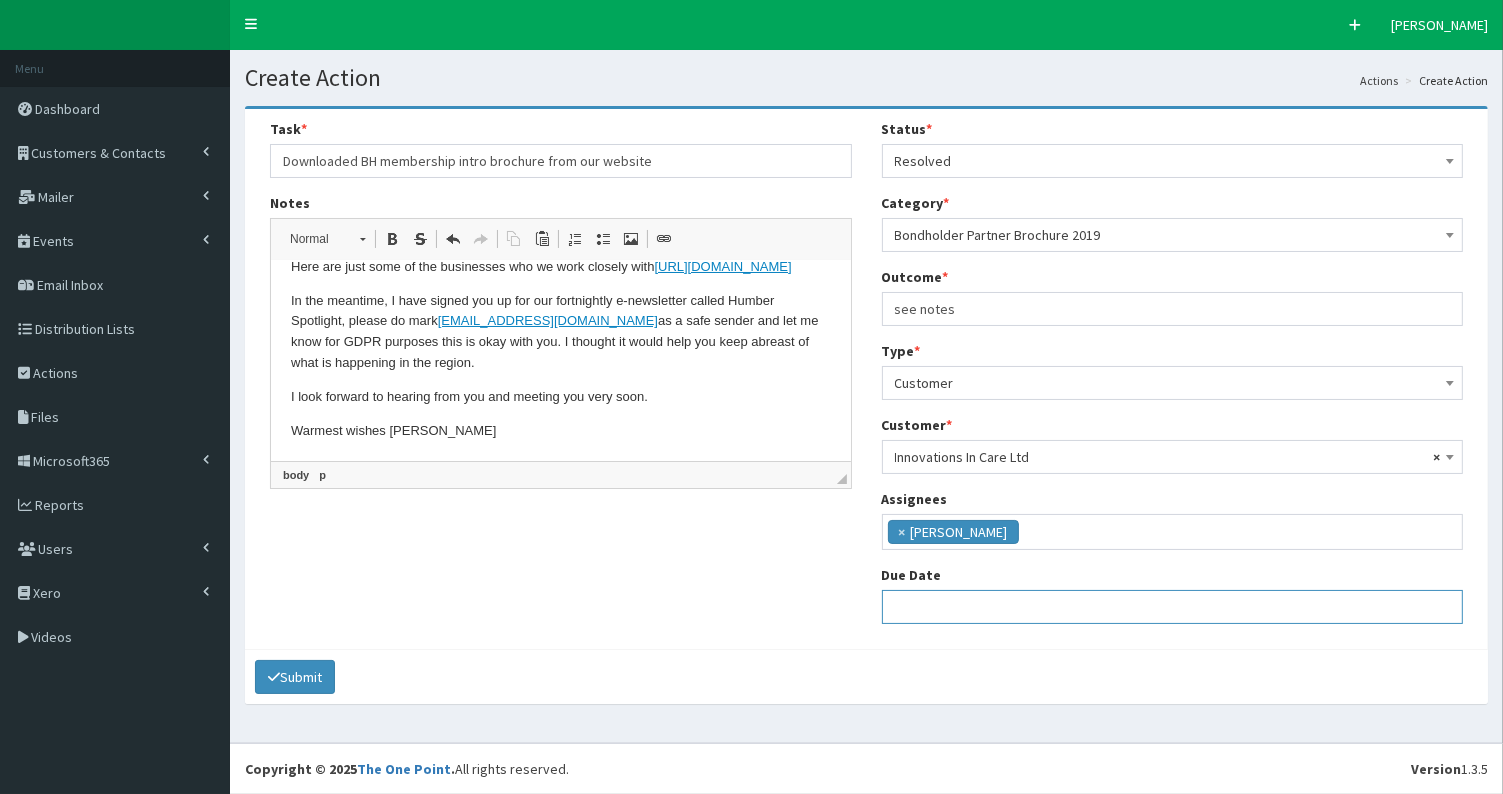 click at bounding box center [1173, 607] 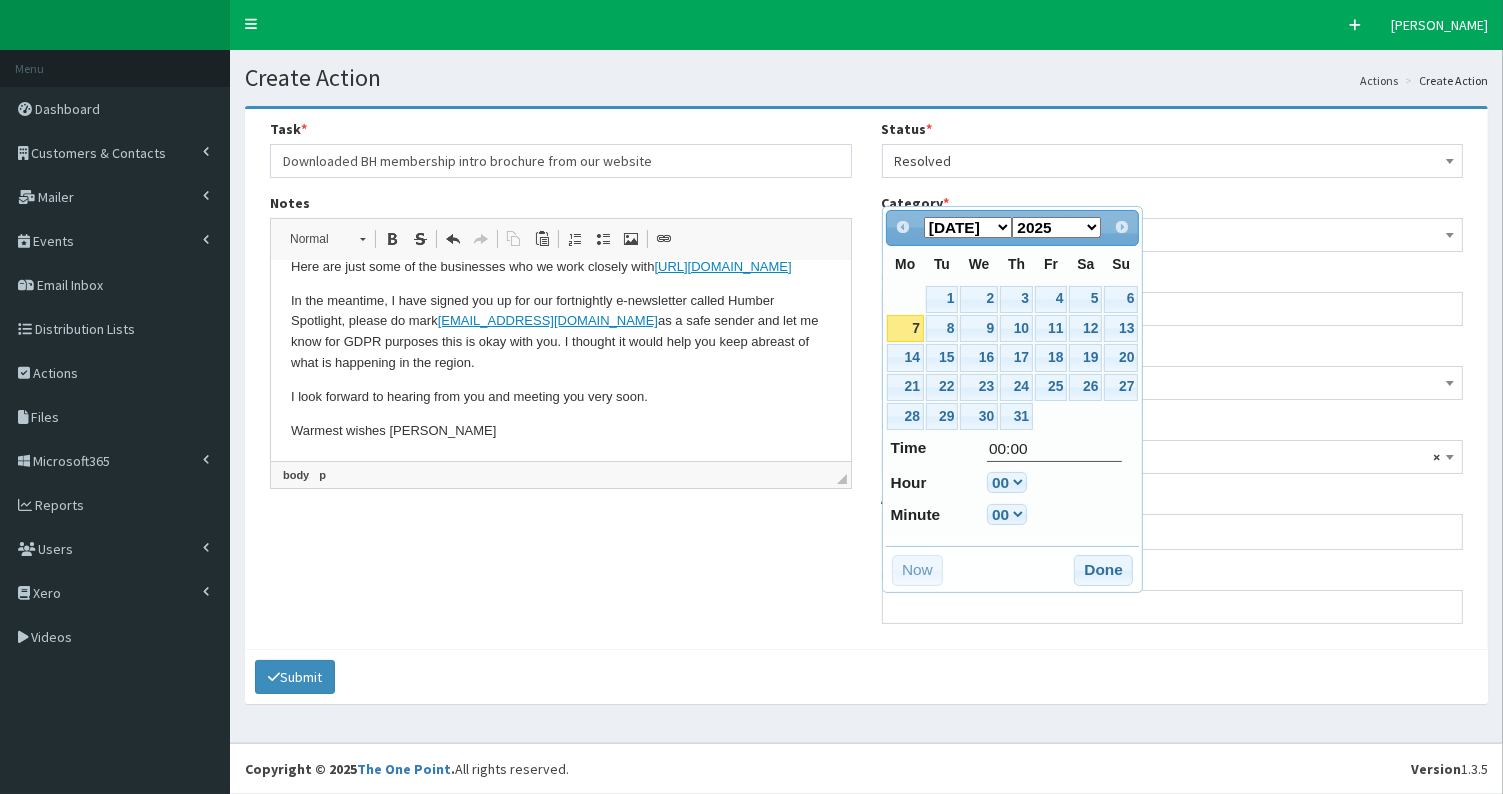 click on "7" at bounding box center (905, 328) 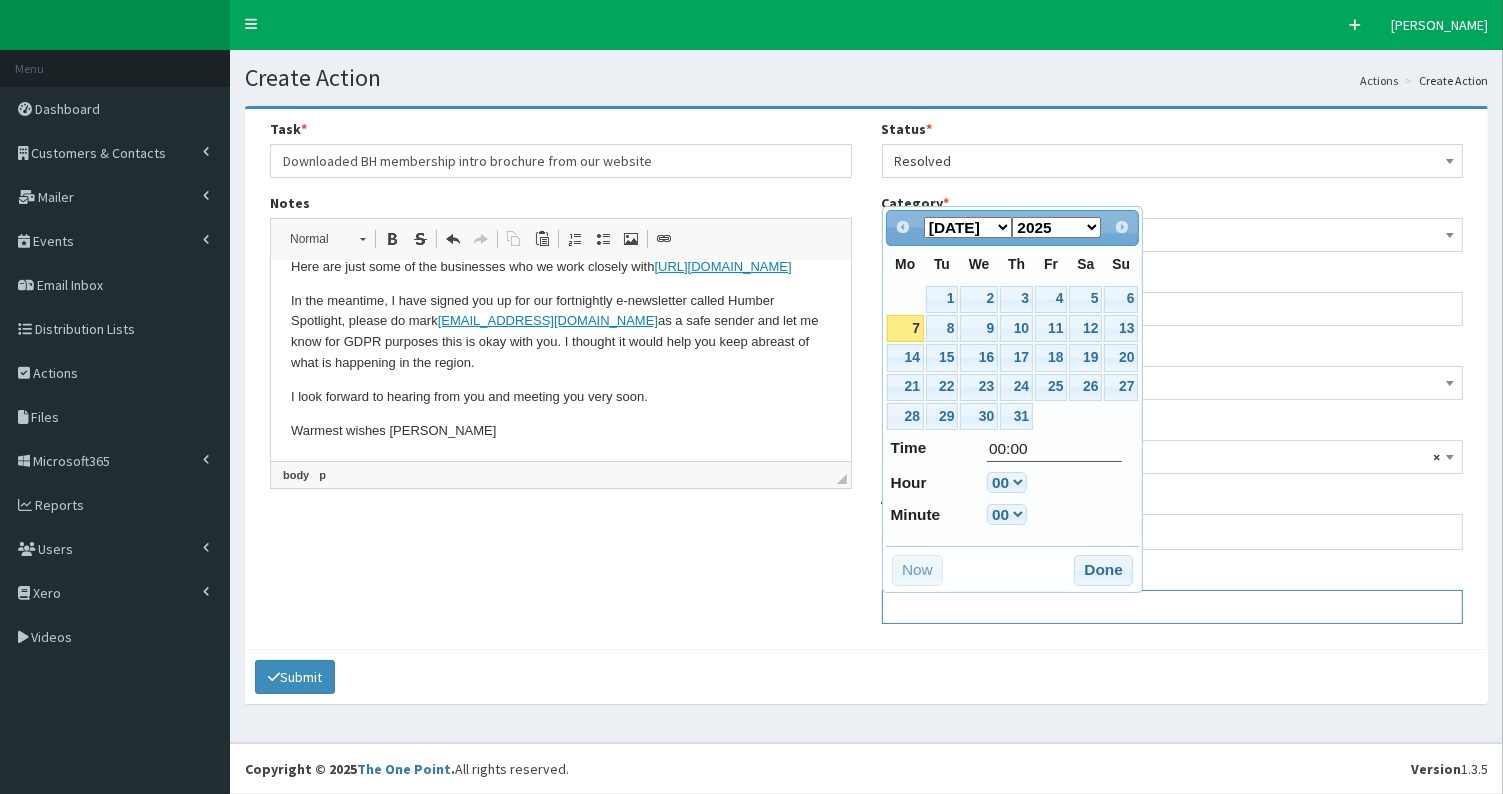 type on "07-07-2025 00:00" 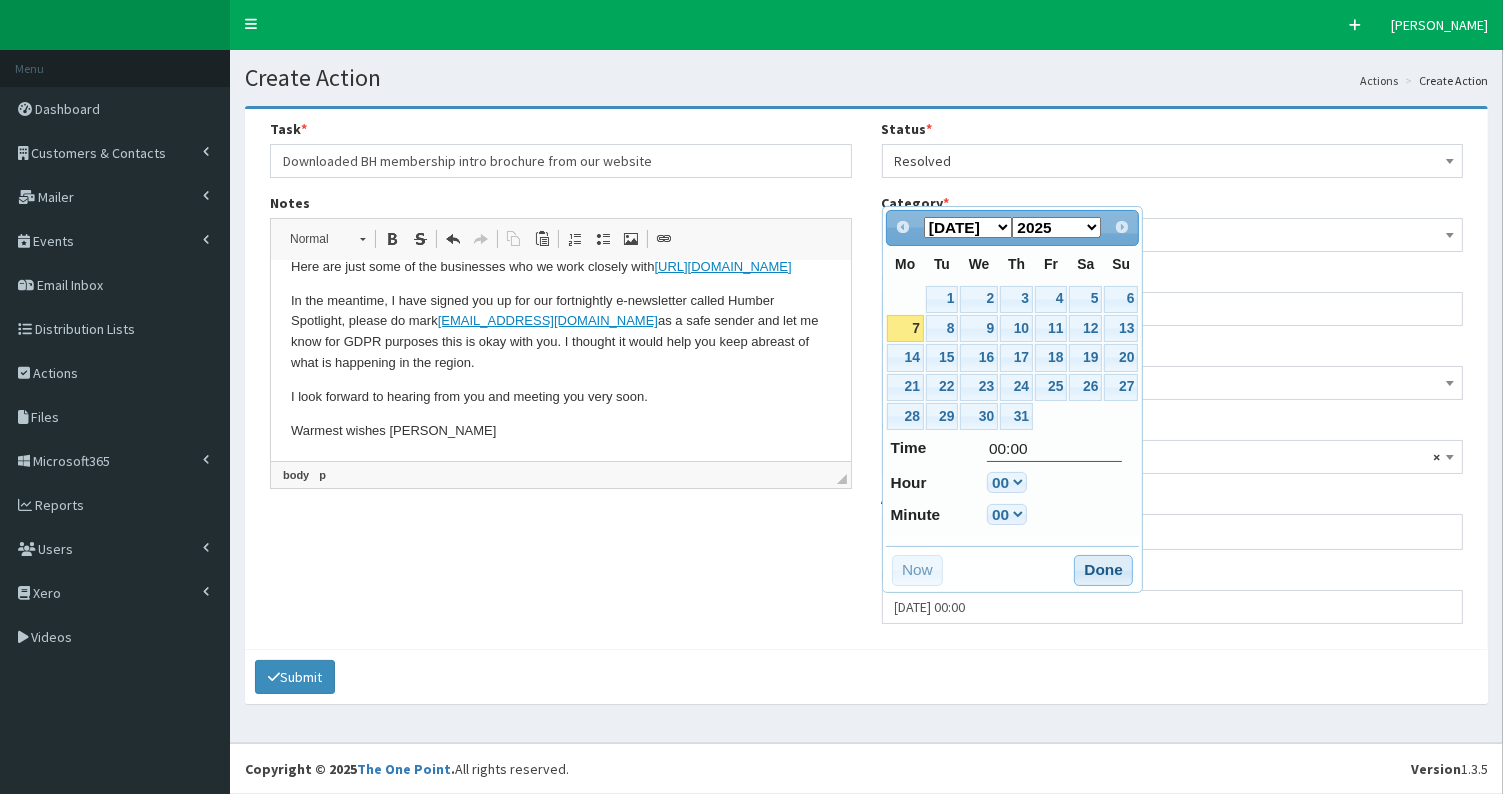 click on "Done" at bounding box center [1103, 571] 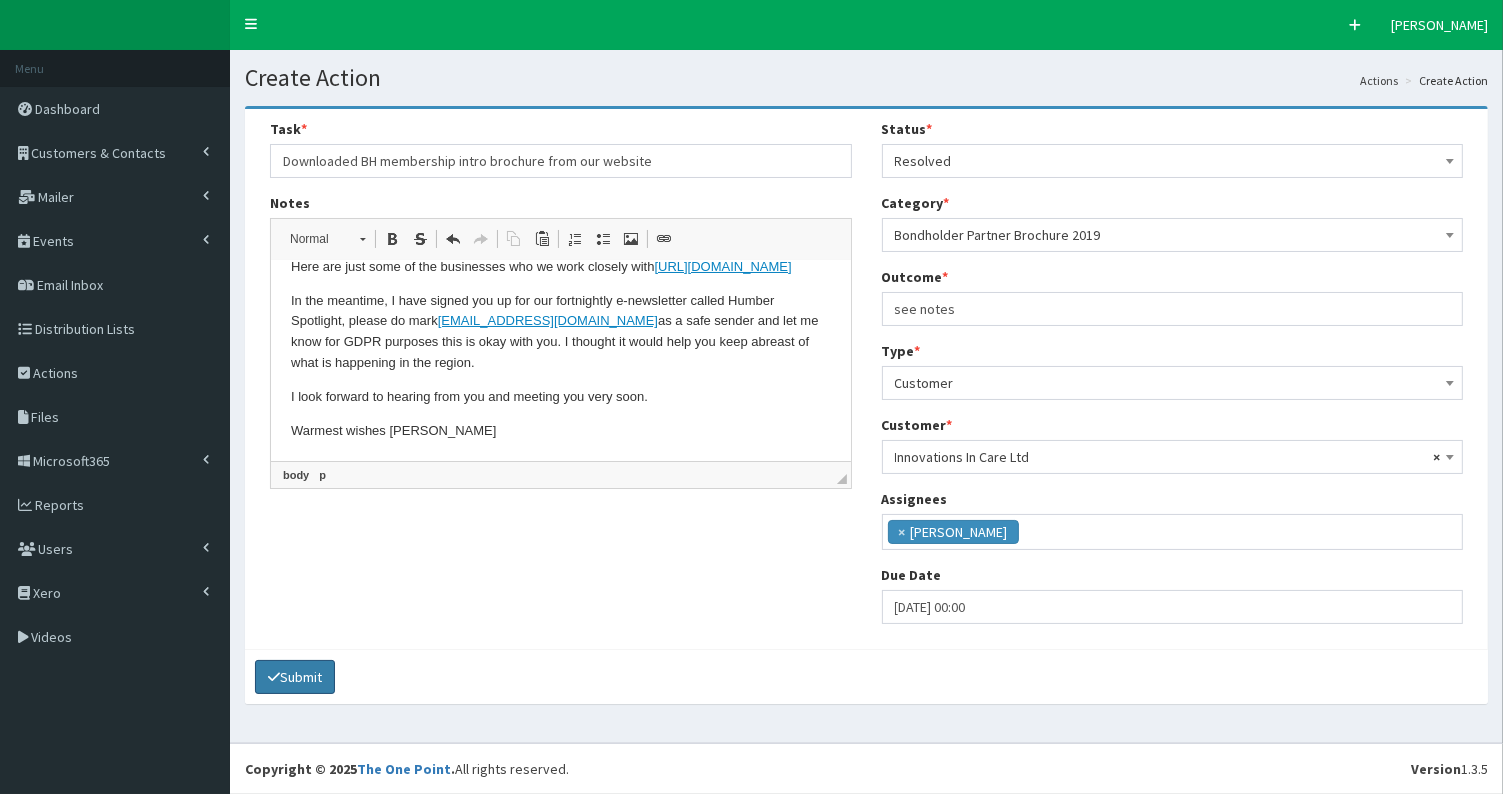 click on "Submit" at bounding box center (295, 677) 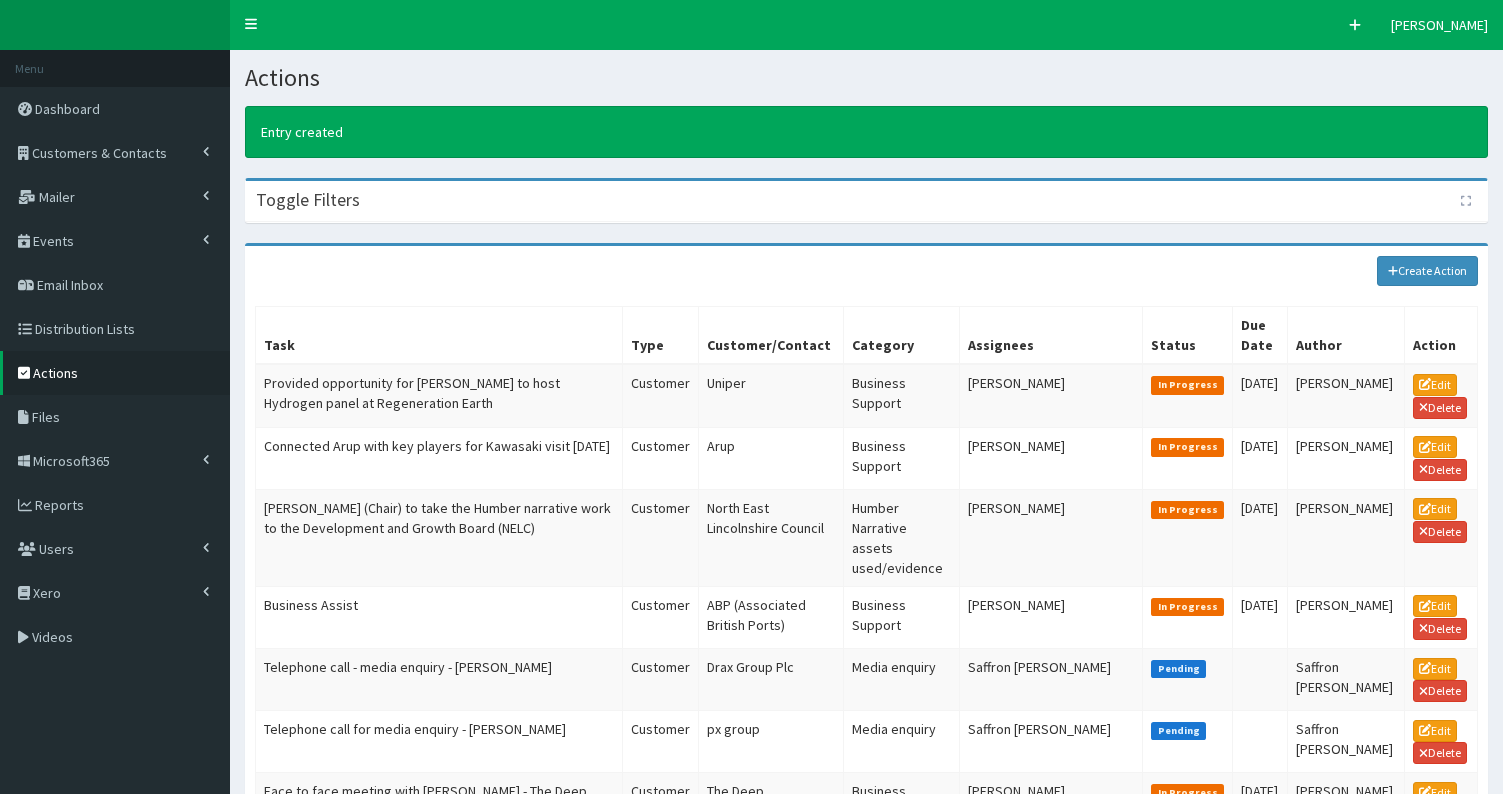 scroll, scrollTop: 0, scrollLeft: 0, axis: both 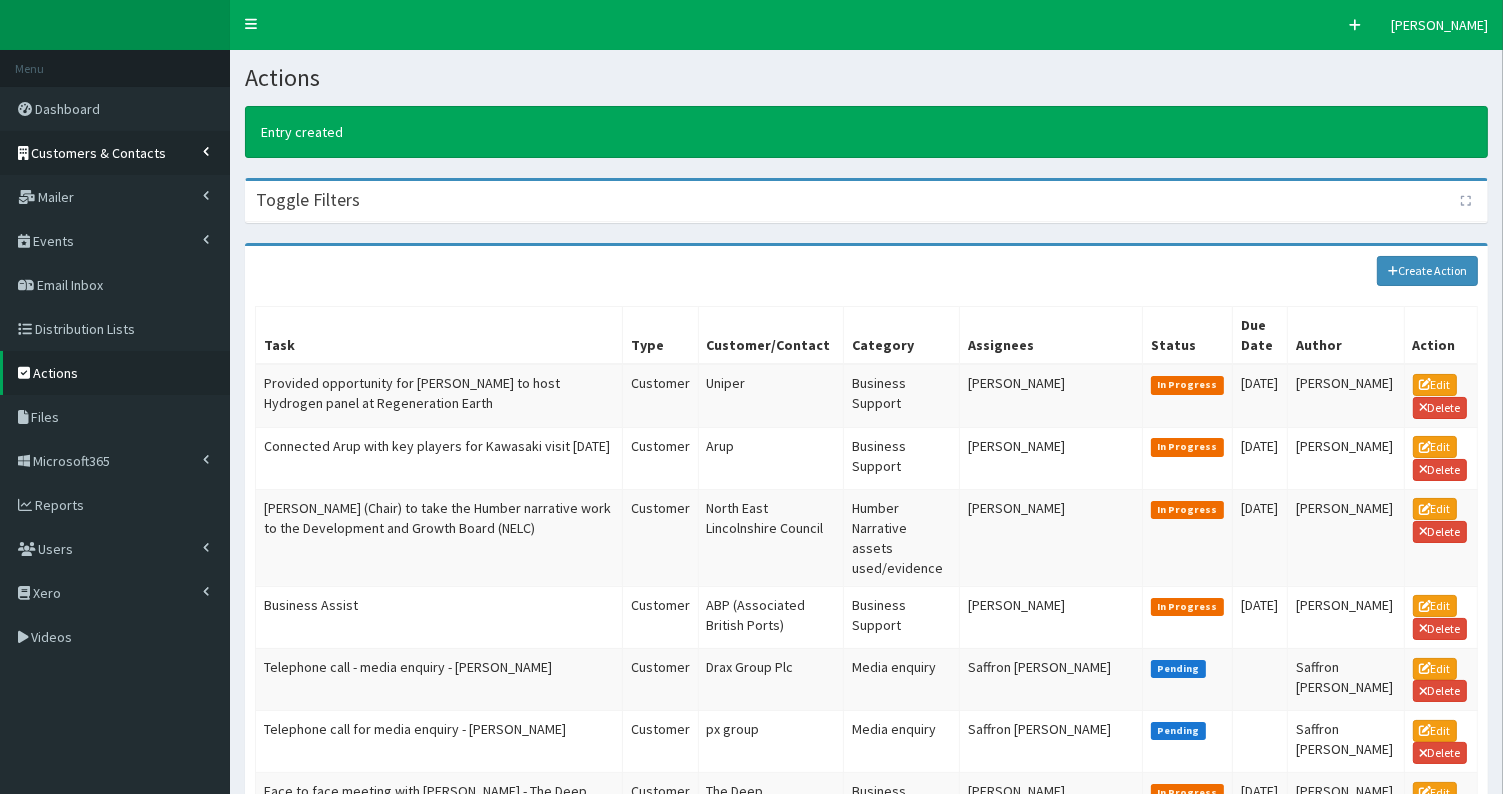 drag, startPoint x: 0, startPoint y: 0, endPoint x: 92, endPoint y: 148, distance: 174.26416 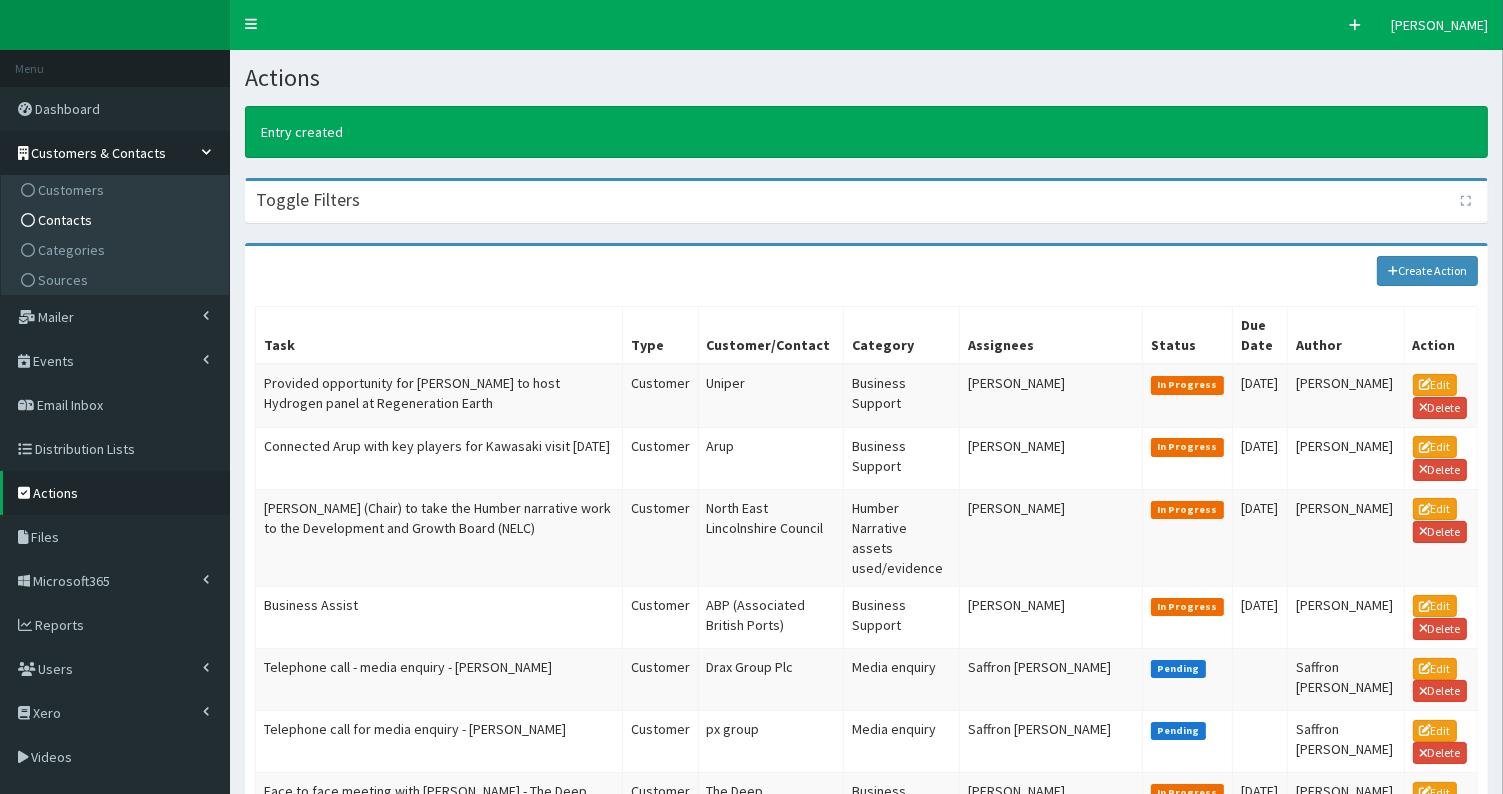 click on "Contacts" at bounding box center [117, 220] 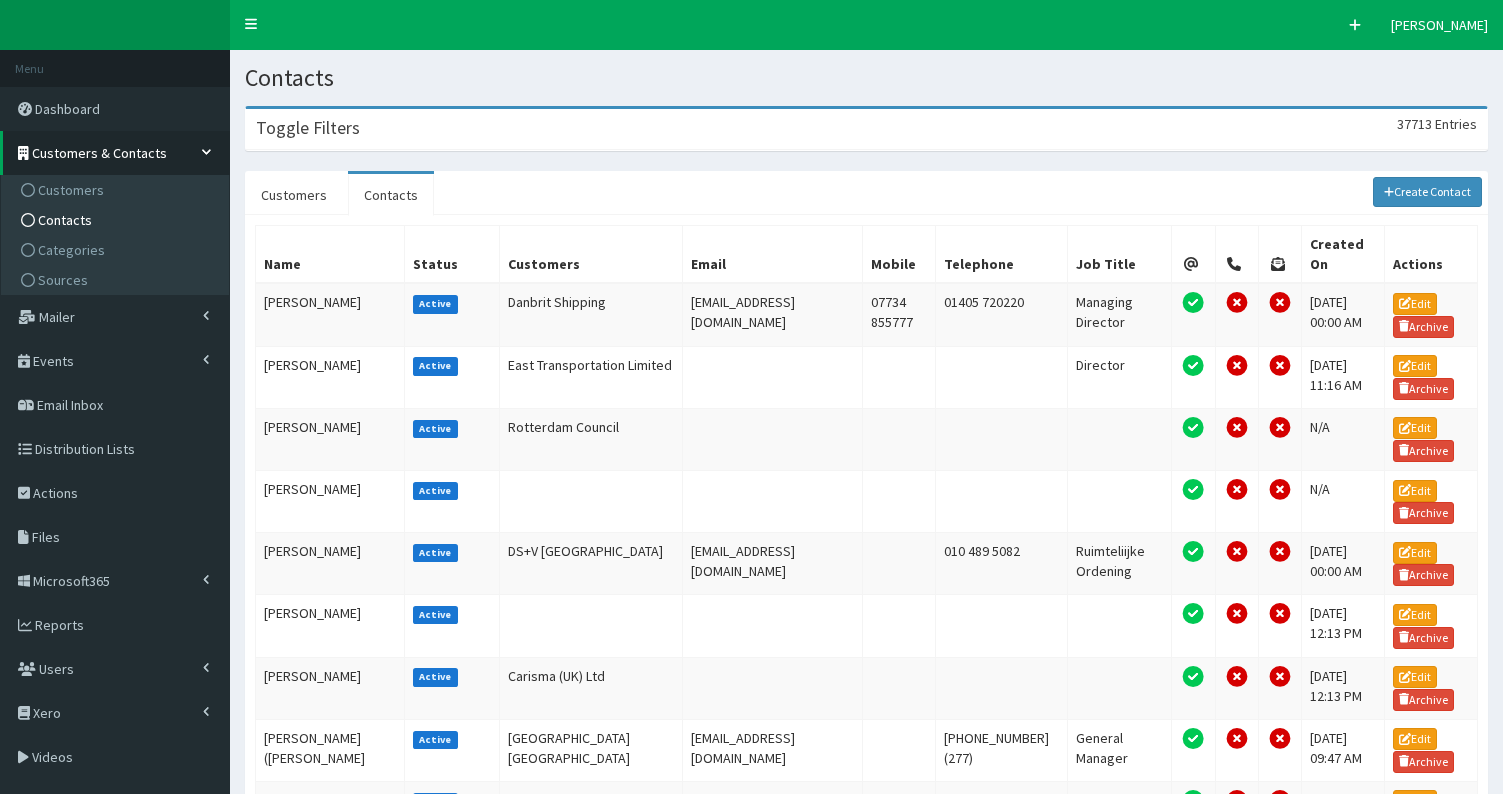 scroll, scrollTop: 0, scrollLeft: 0, axis: both 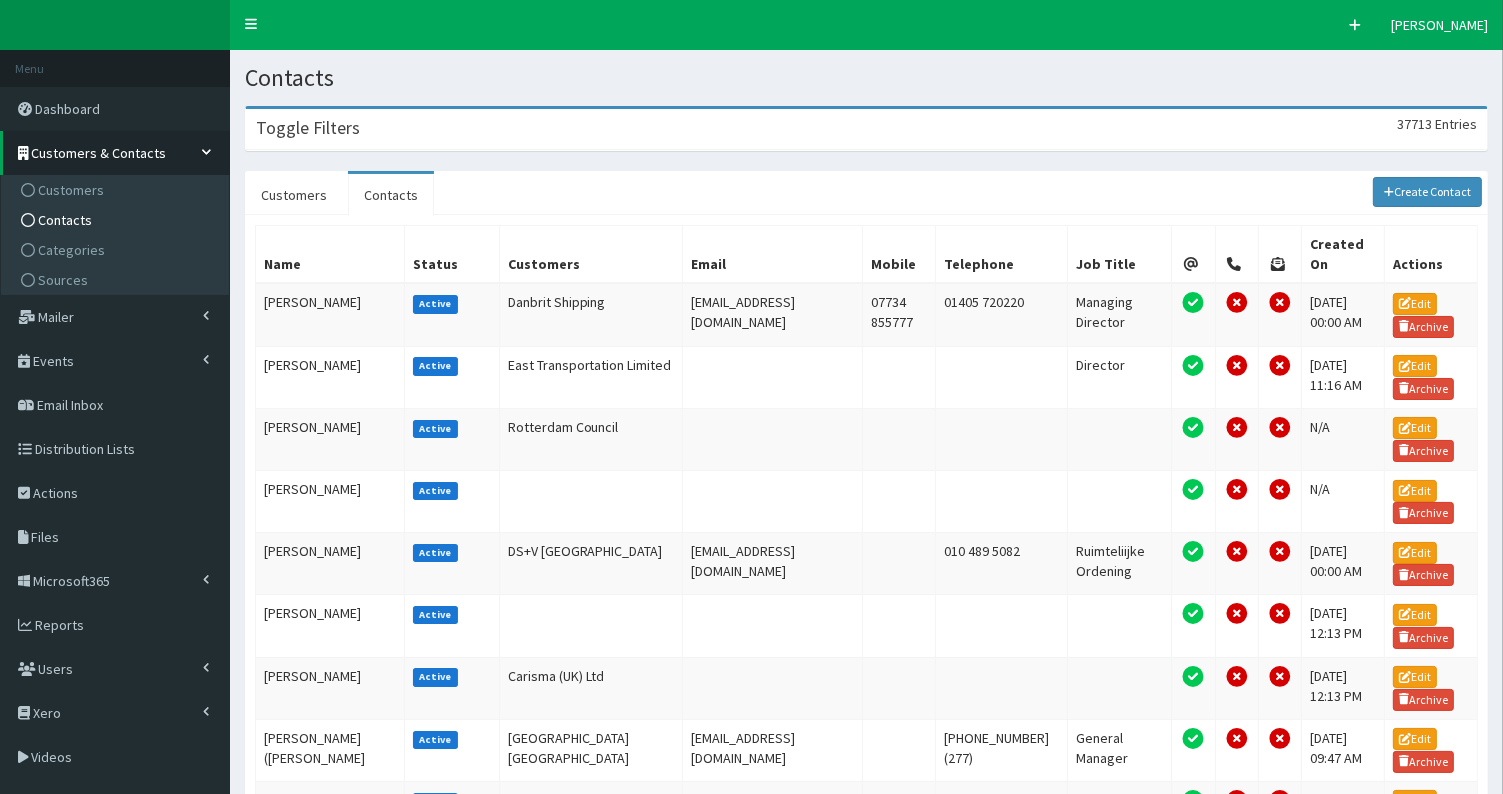 click on "Toggle Filters
37713   Entries" at bounding box center (866, 129) 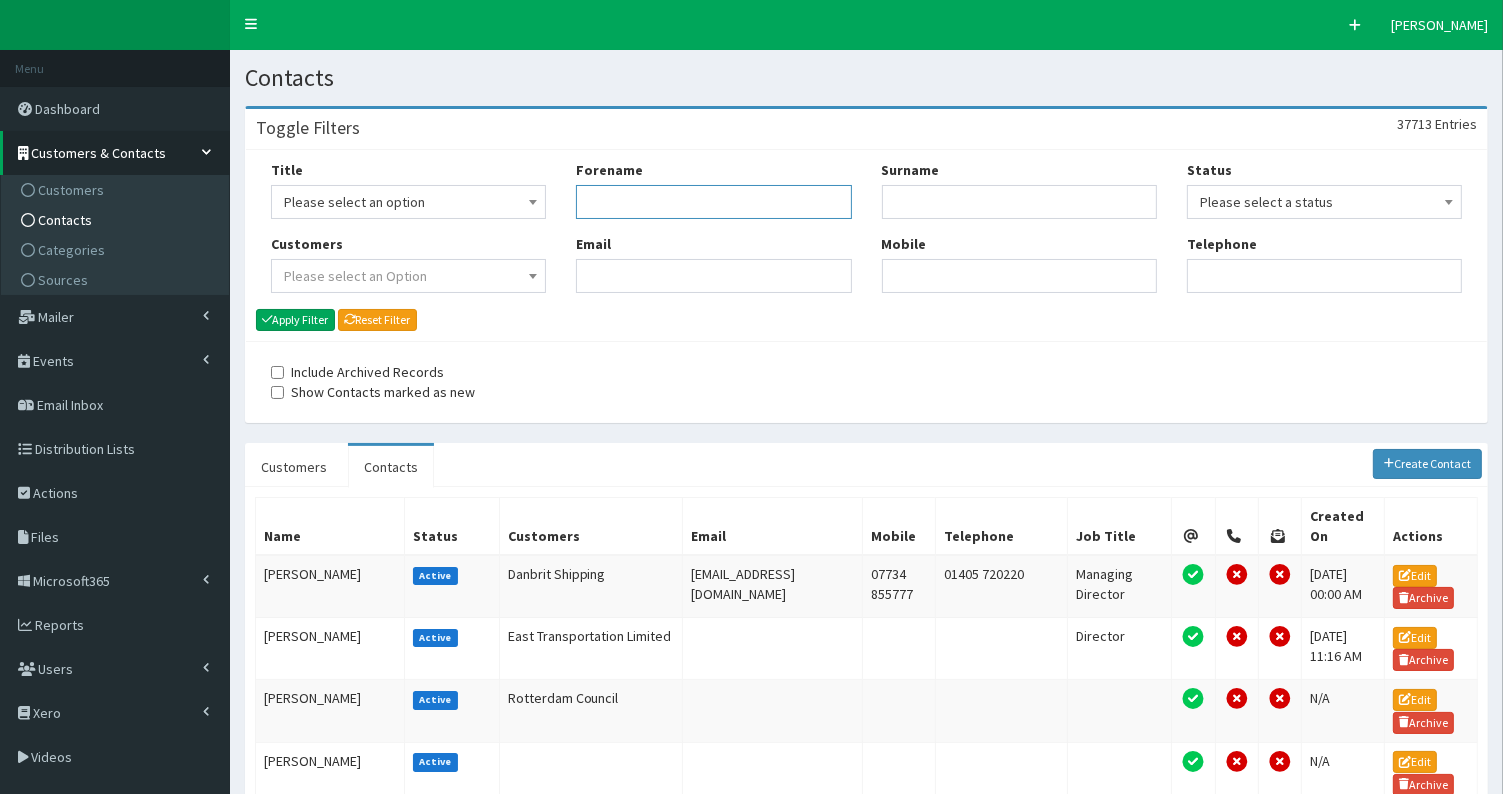 click on "Forename" at bounding box center (713, 202) 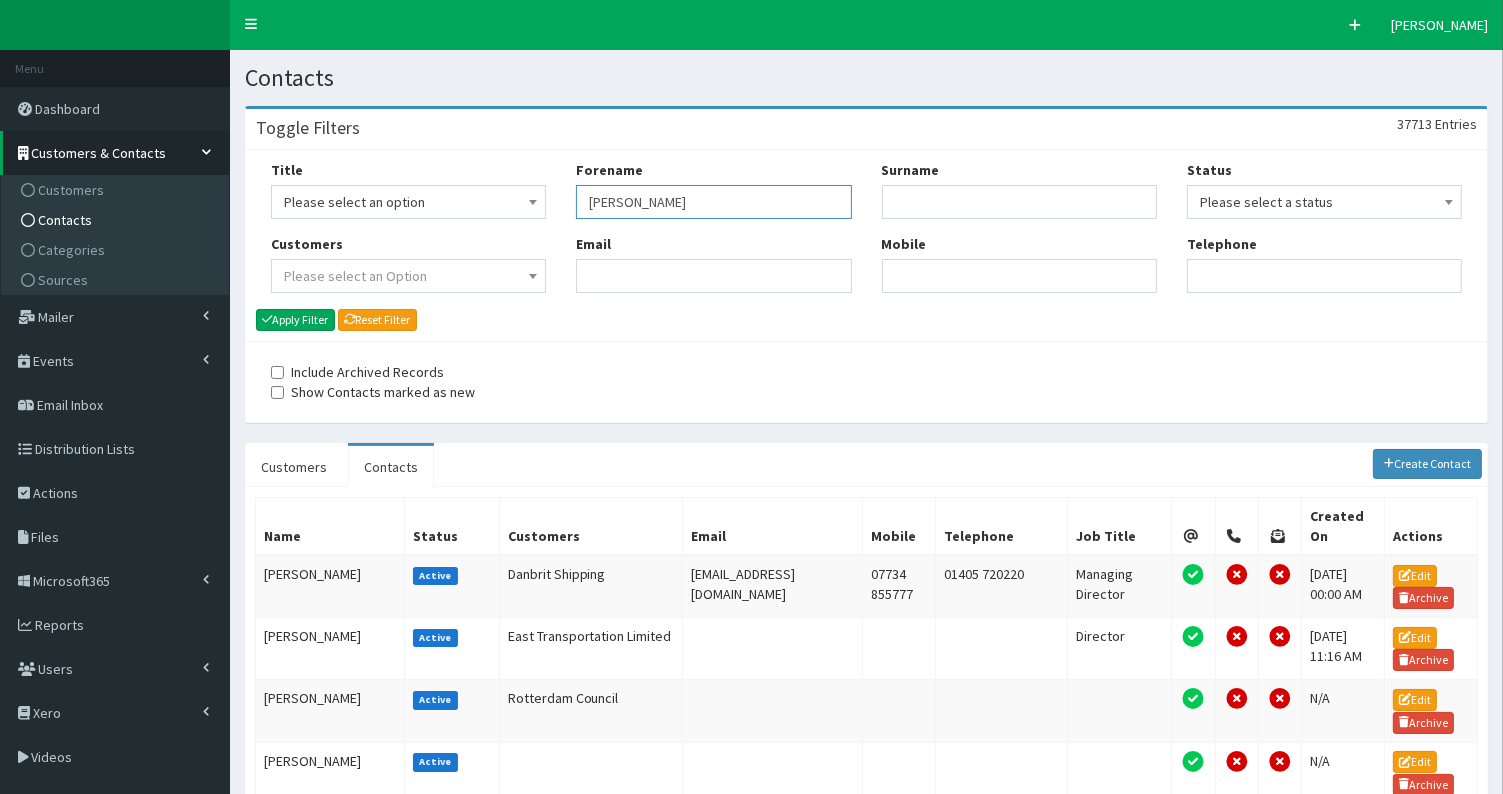 type on "[PERSON_NAME]" 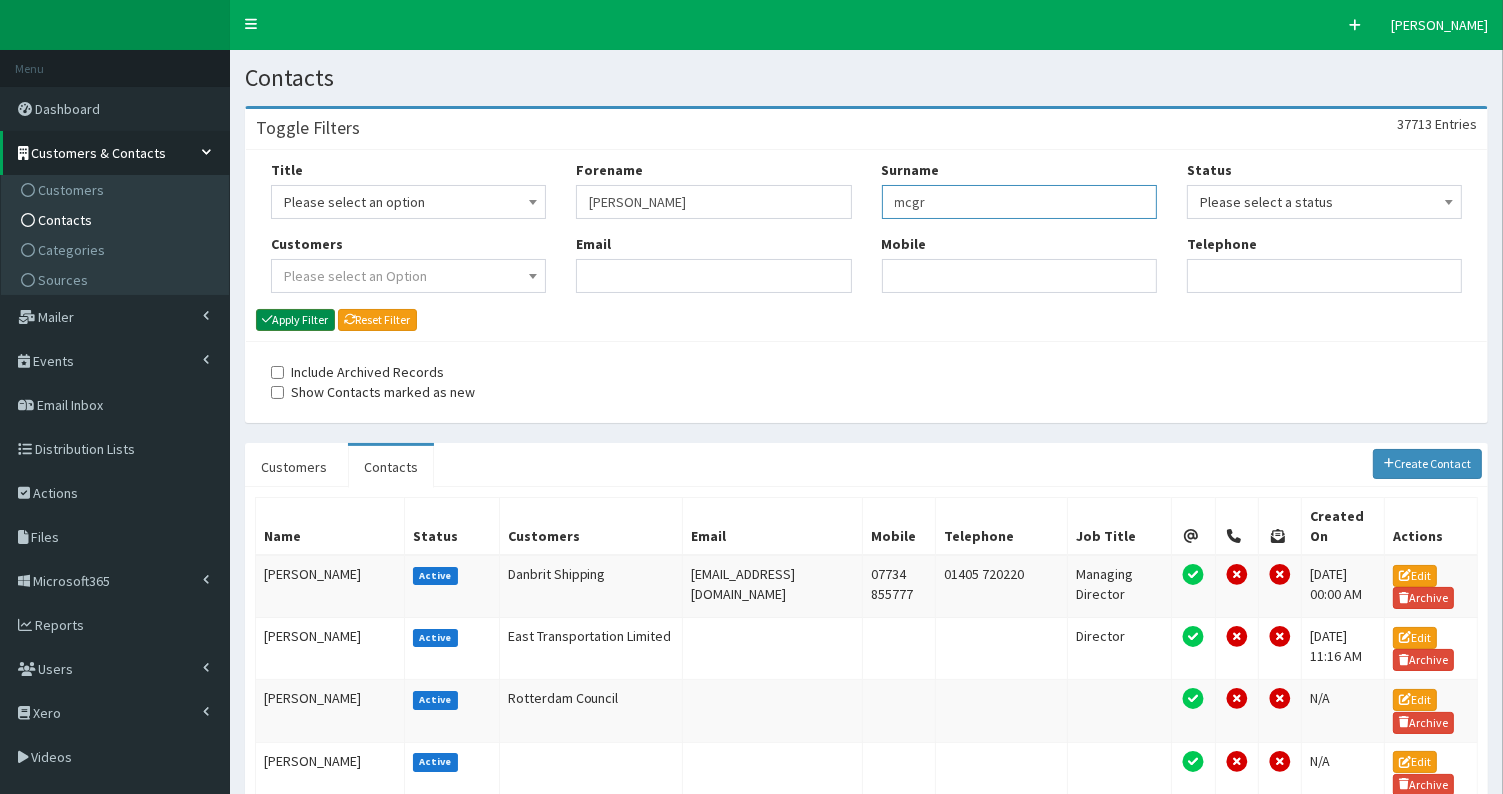 type on "mcgr" 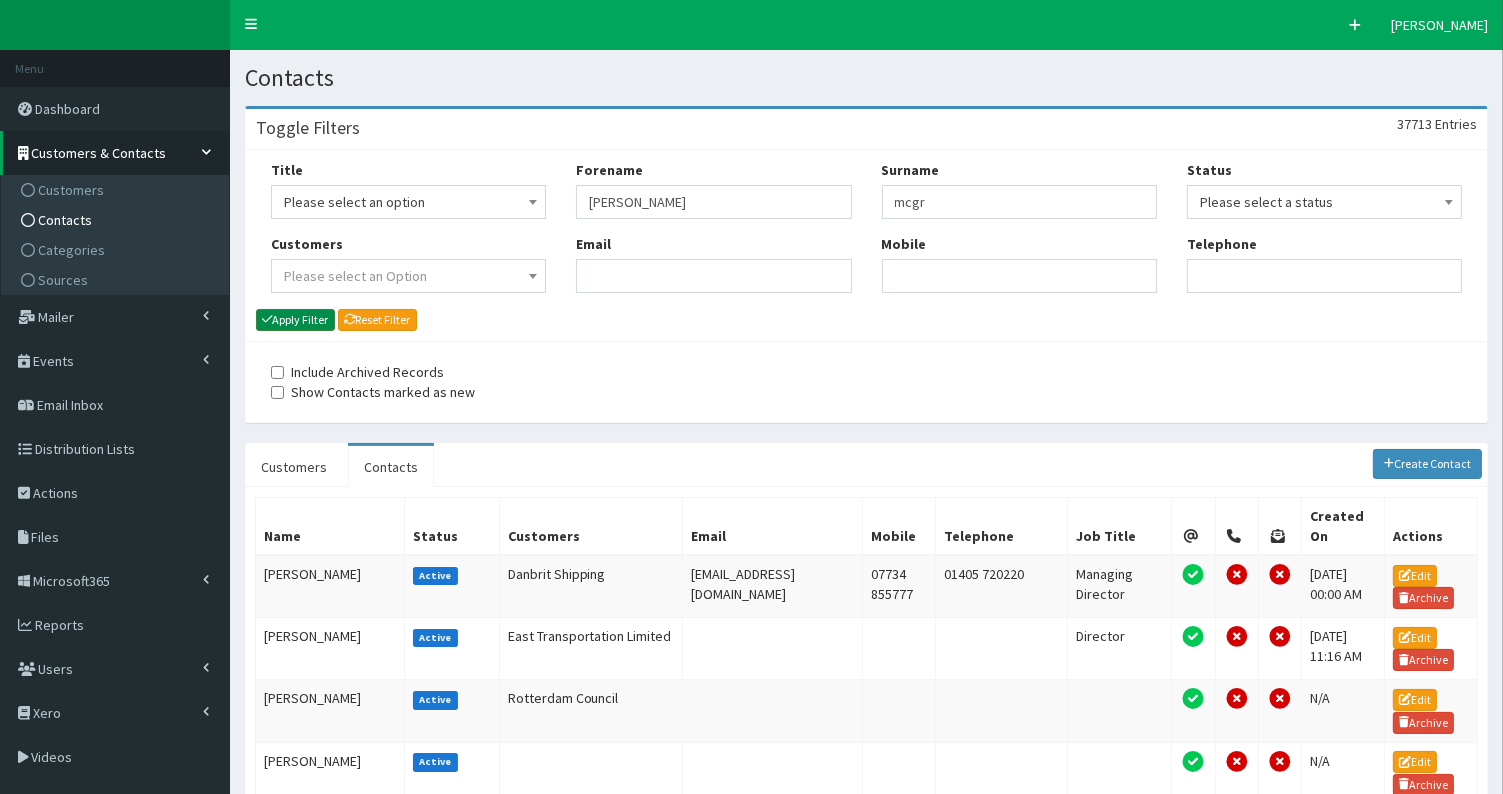 click on "Apply Filter" at bounding box center [295, 320] 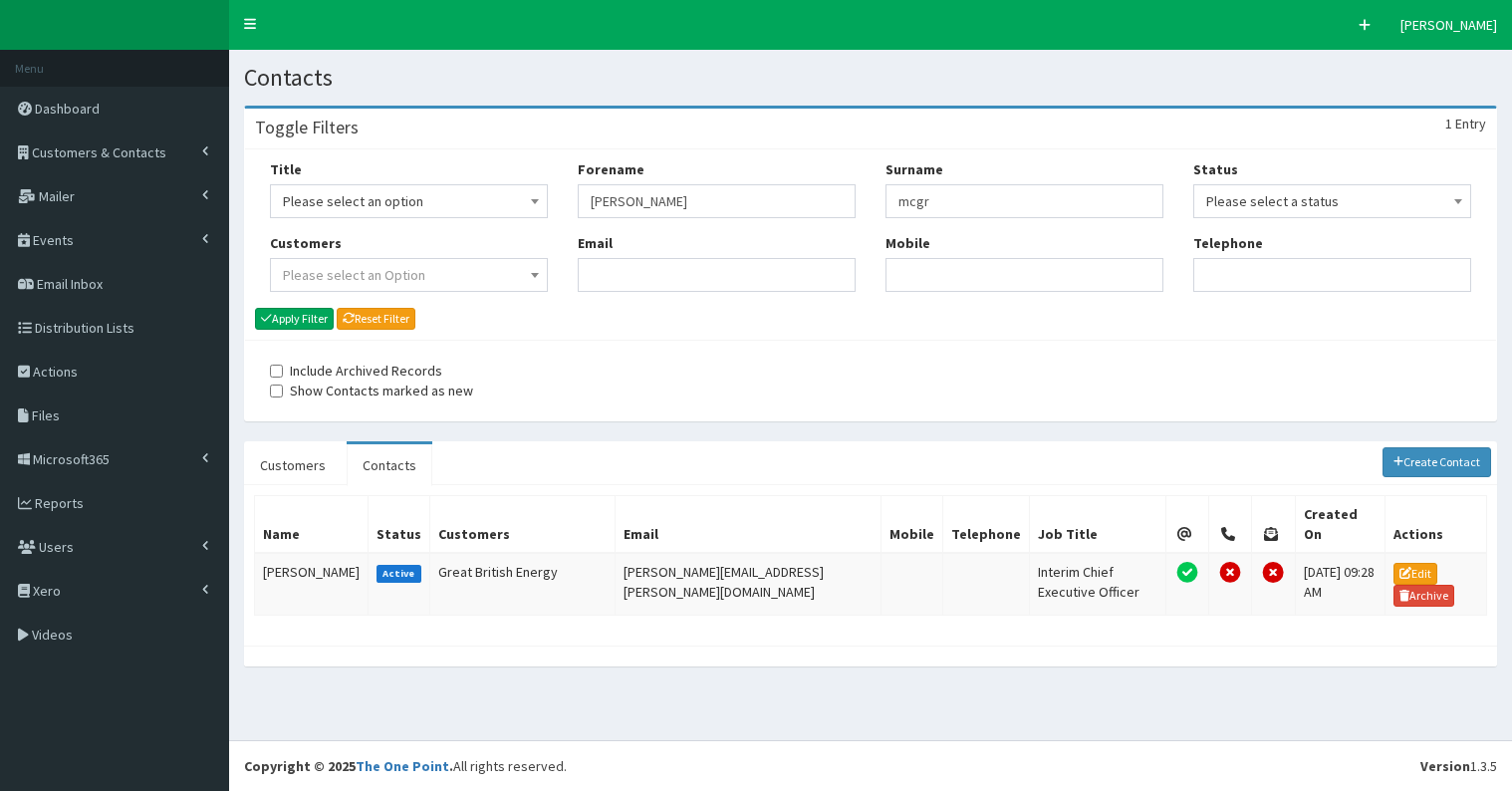 scroll, scrollTop: 0, scrollLeft: 0, axis: both 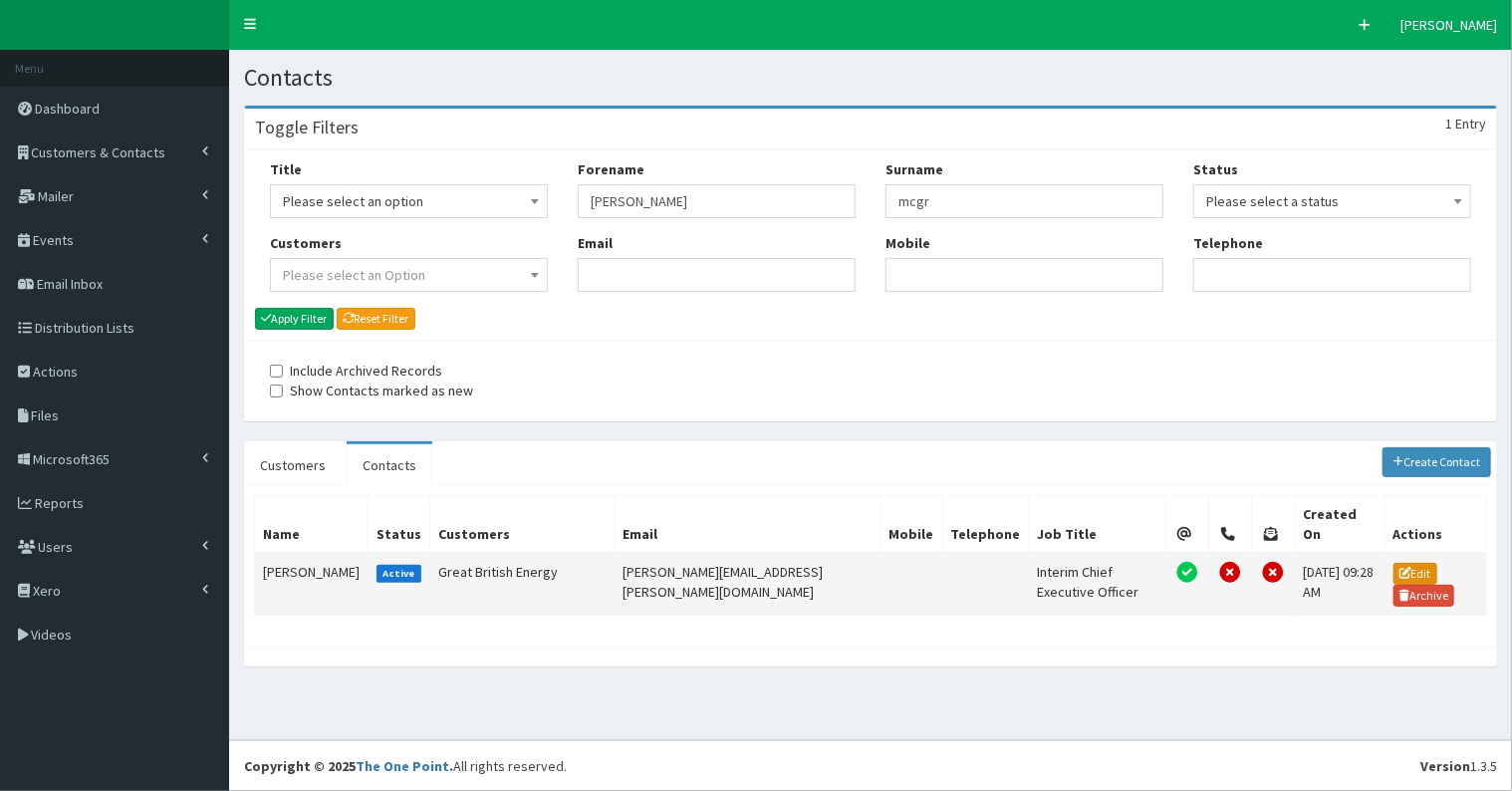 click 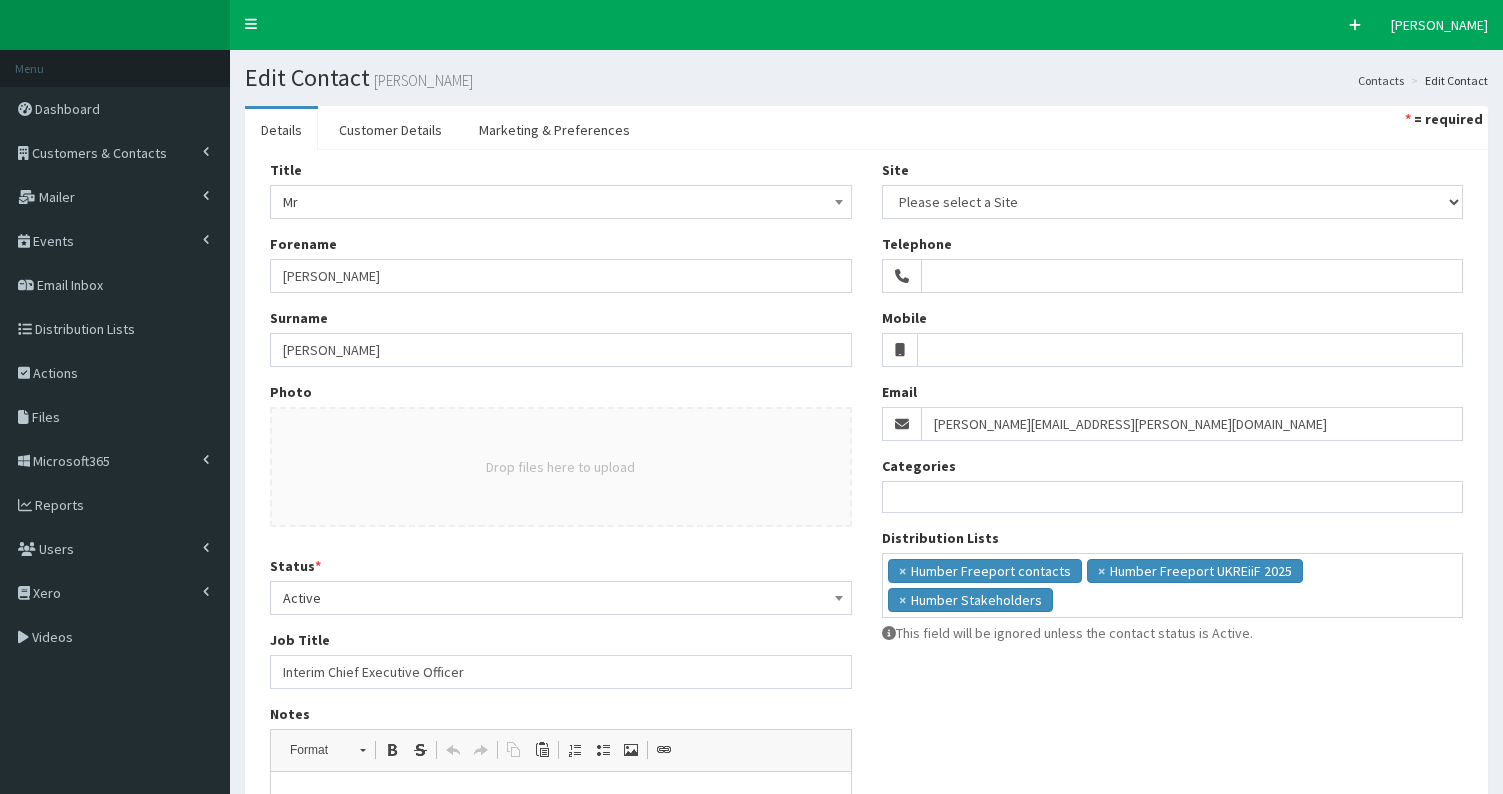 select 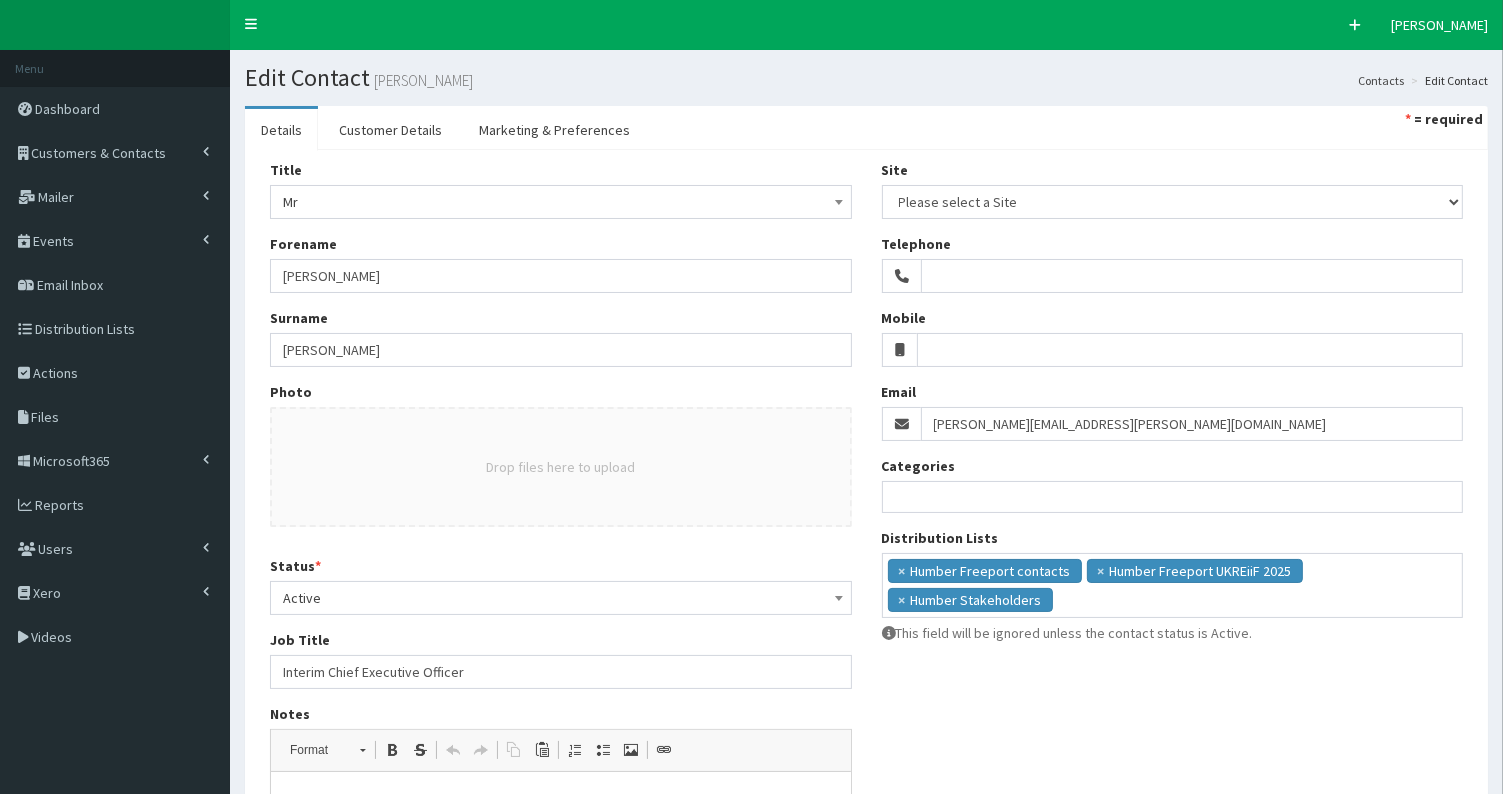 scroll, scrollTop: 0, scrollLeft: 0, axis: both 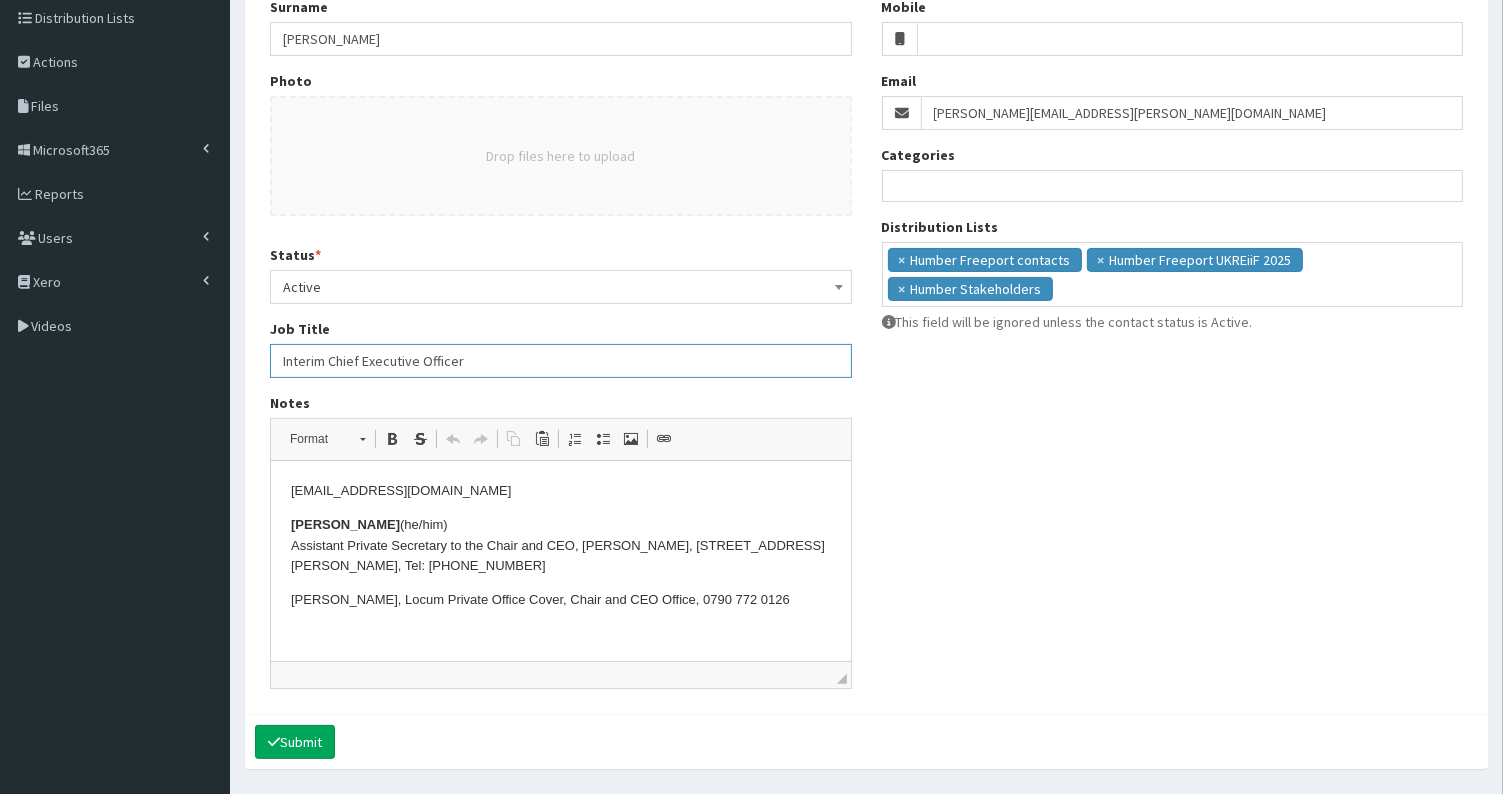 click on "Interim Chief Executive Officer" at bounding box center [561, 361] 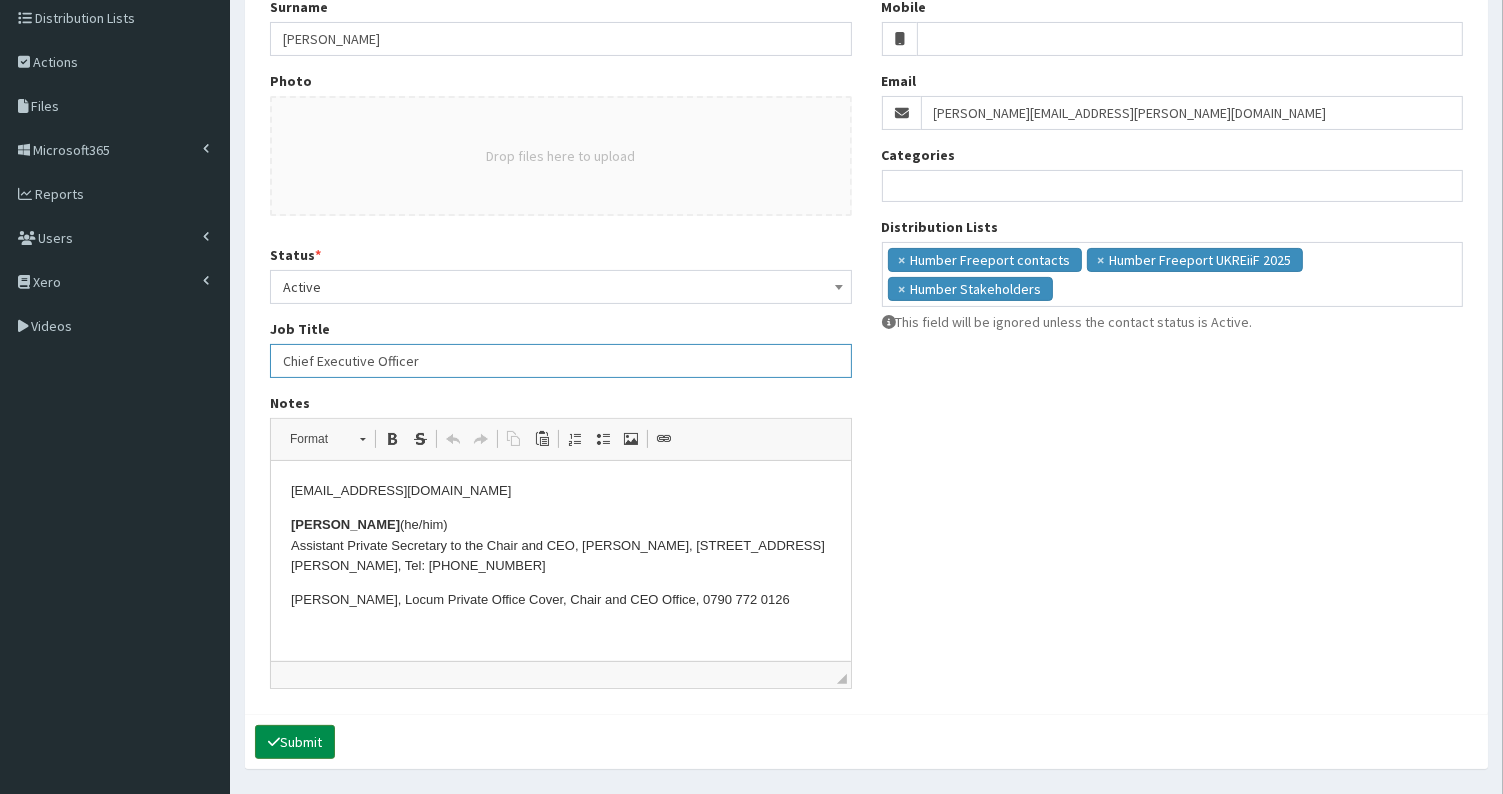 type on "Chief Executive Officer" 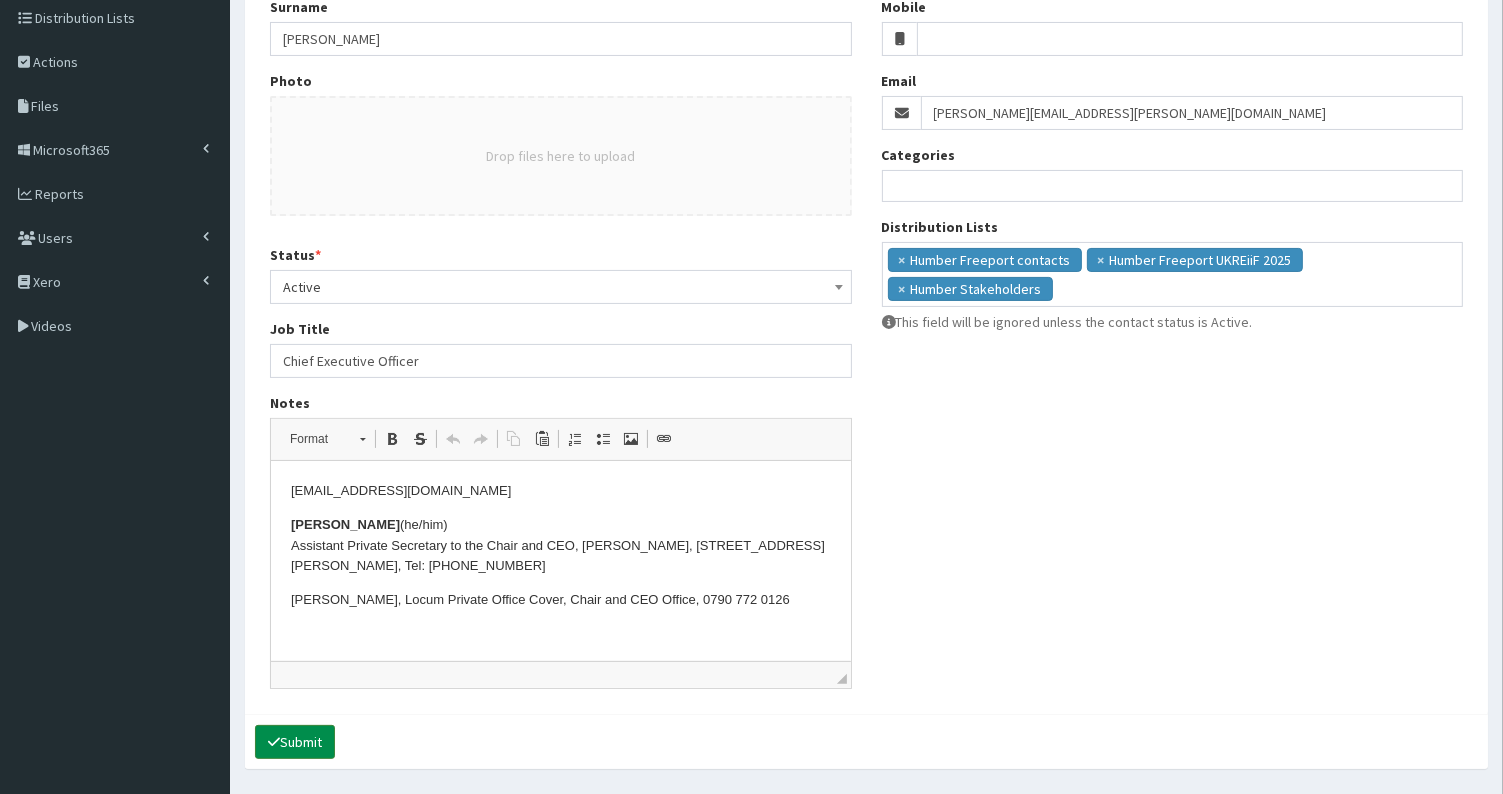 click on "Submit" at bounding box center (295, 742) 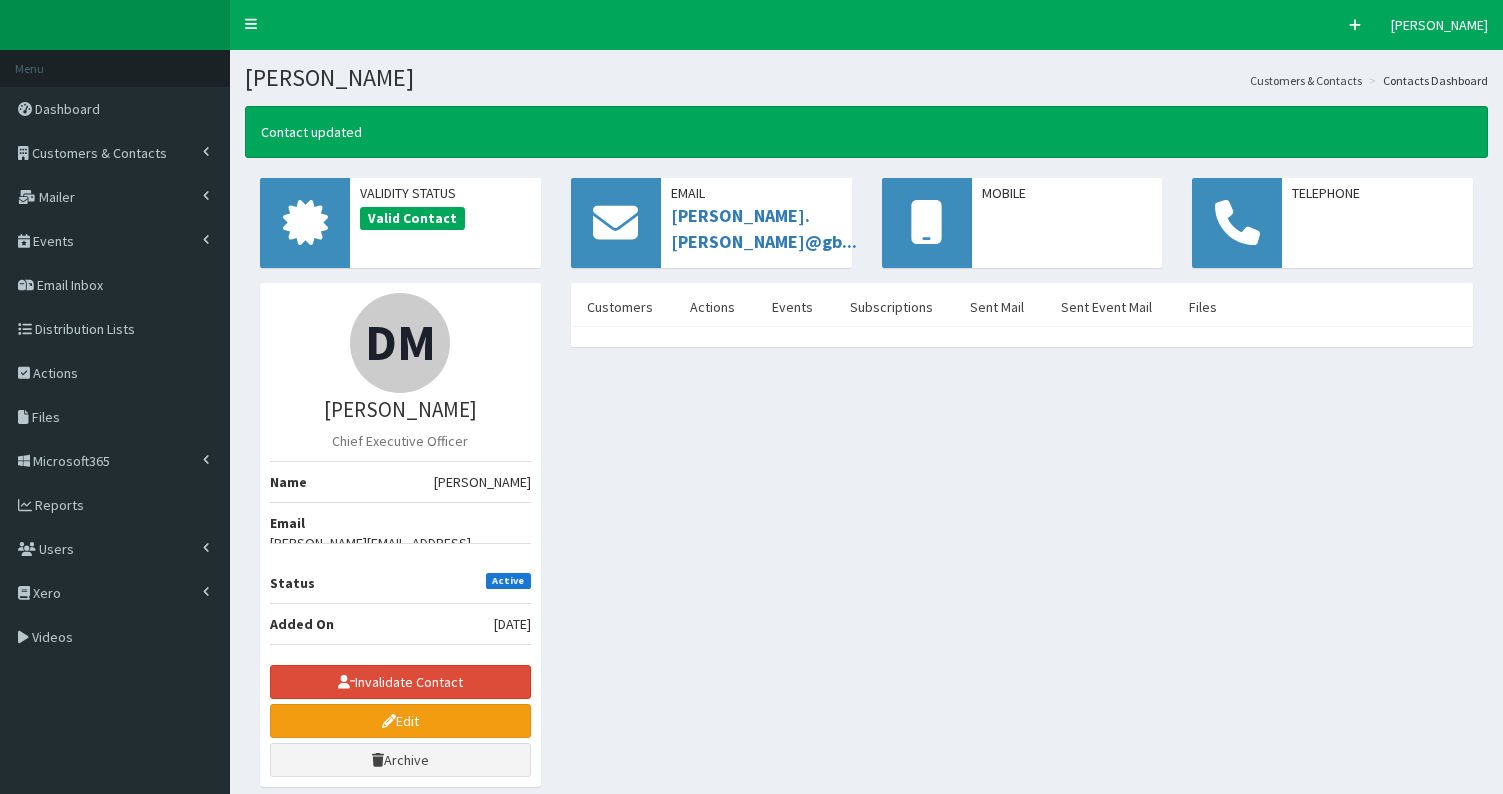 scroll, scrollTop: 0, scrollLeft: 0, axis: both 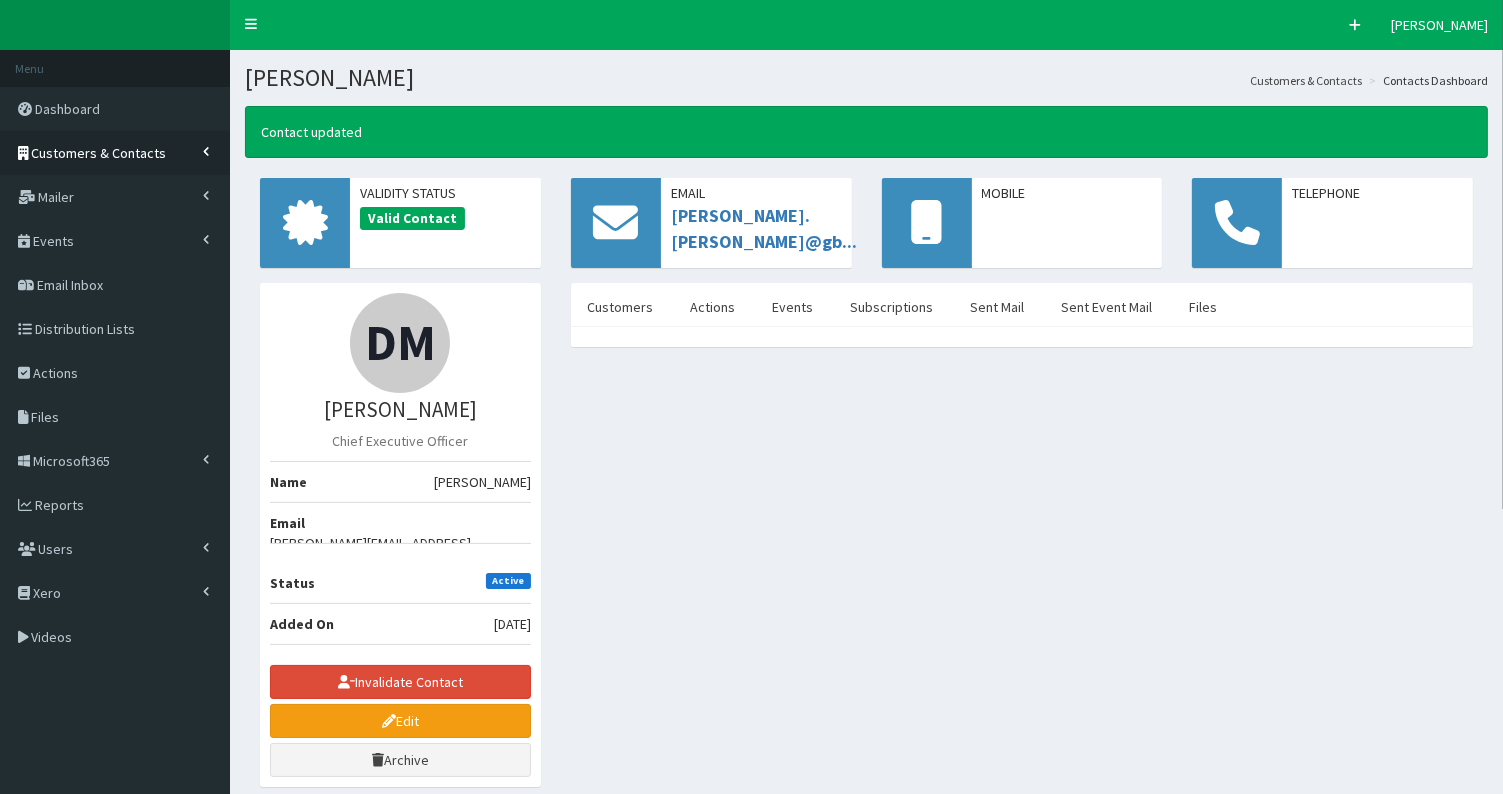 click on "Customers & Contacts" at bounding box center [99, 153] 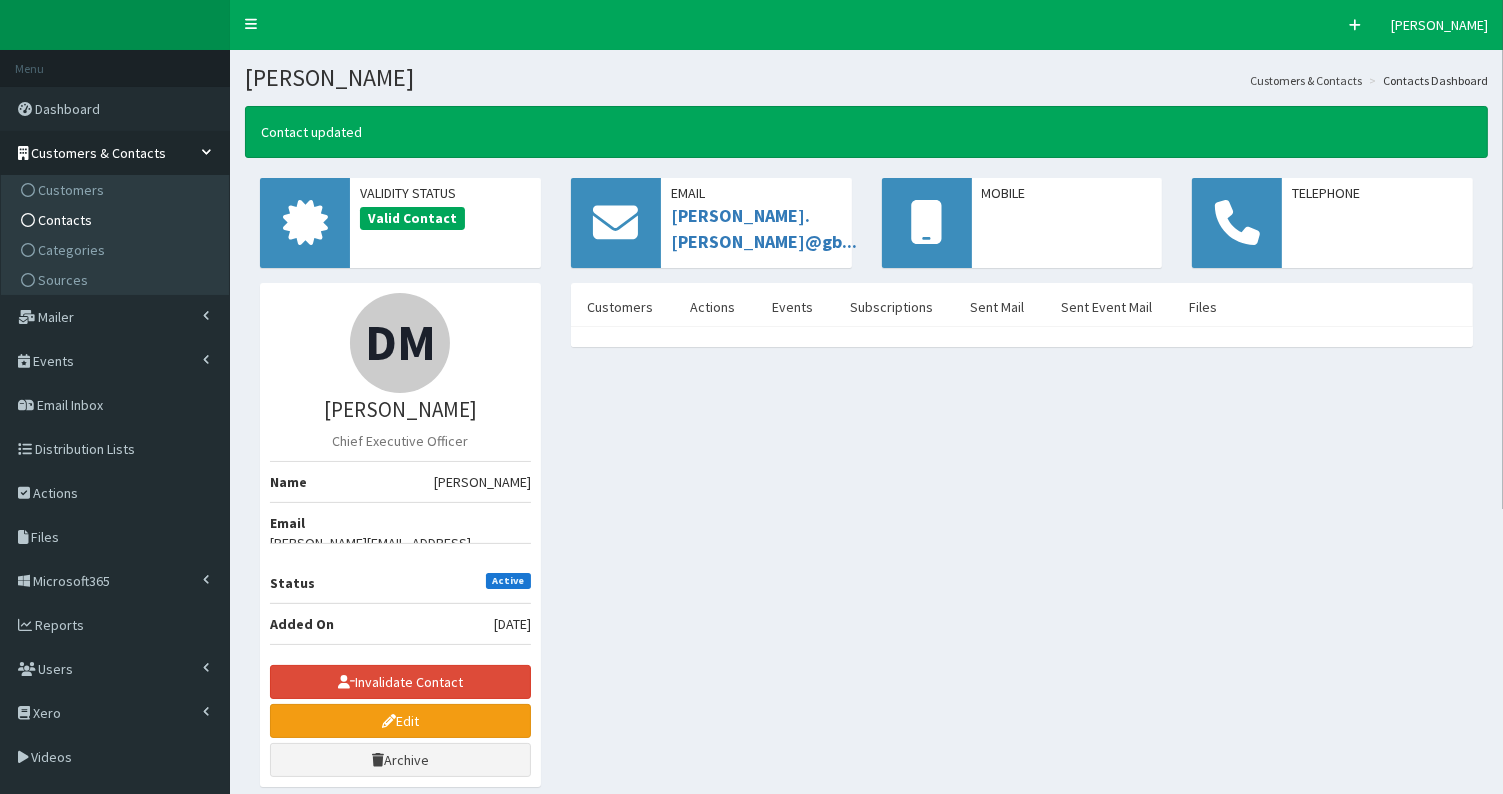 click on "Contacts" at bounding box center [117, 220] 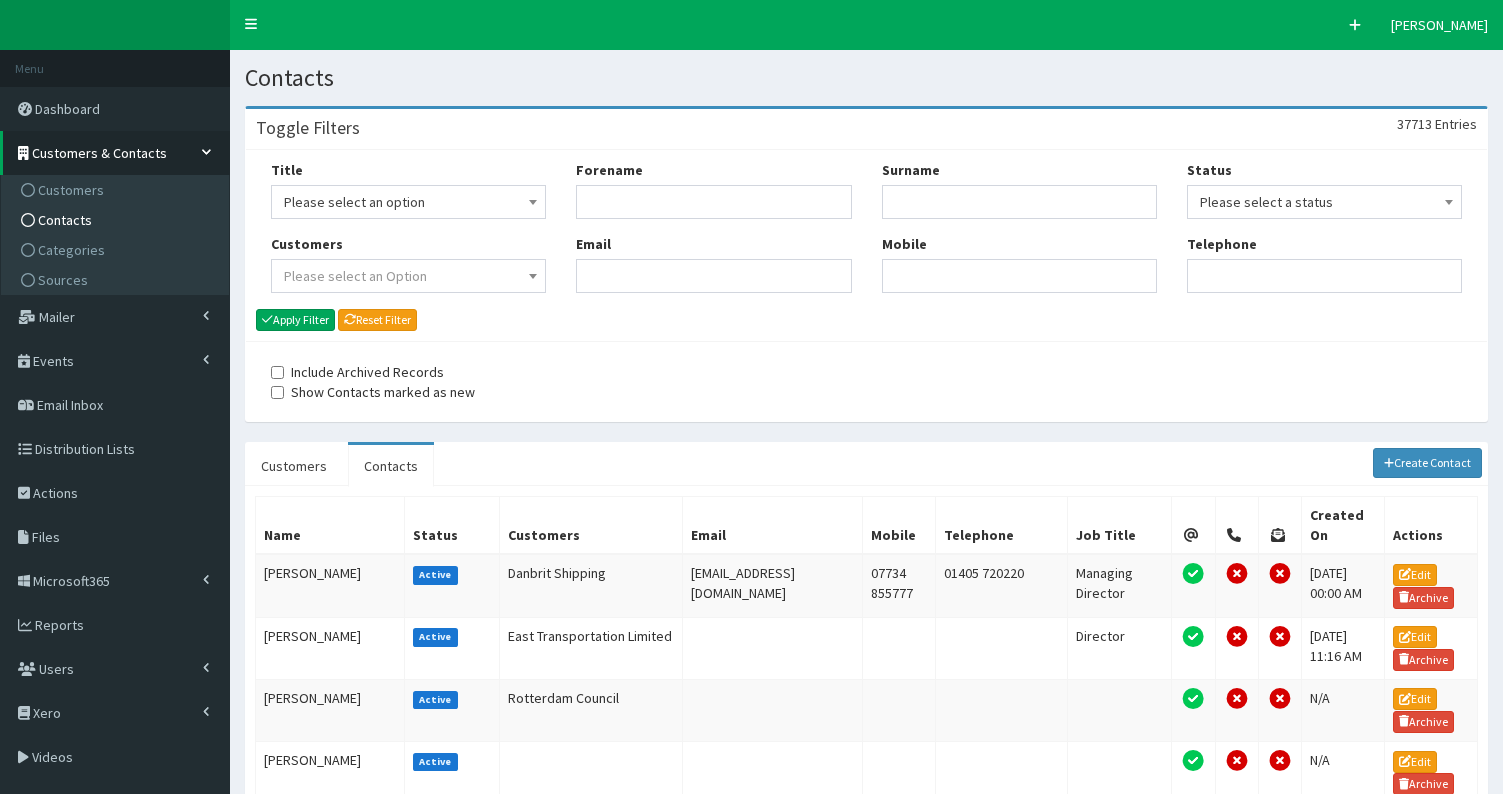 scroll, scrollTop: 0, scrollLeft: 0, axis: both 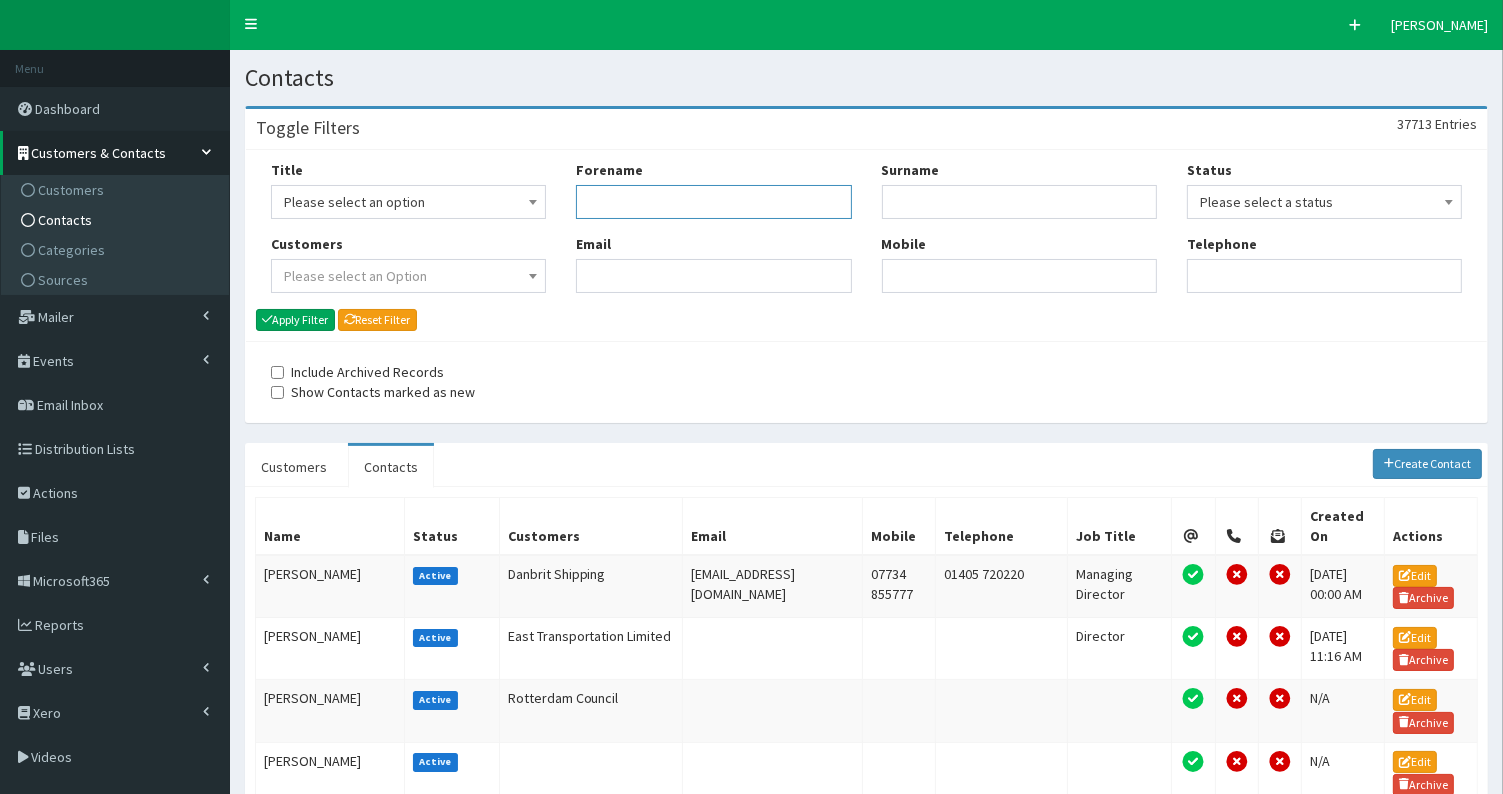click on "Forename" at bounding box center [713, 202] 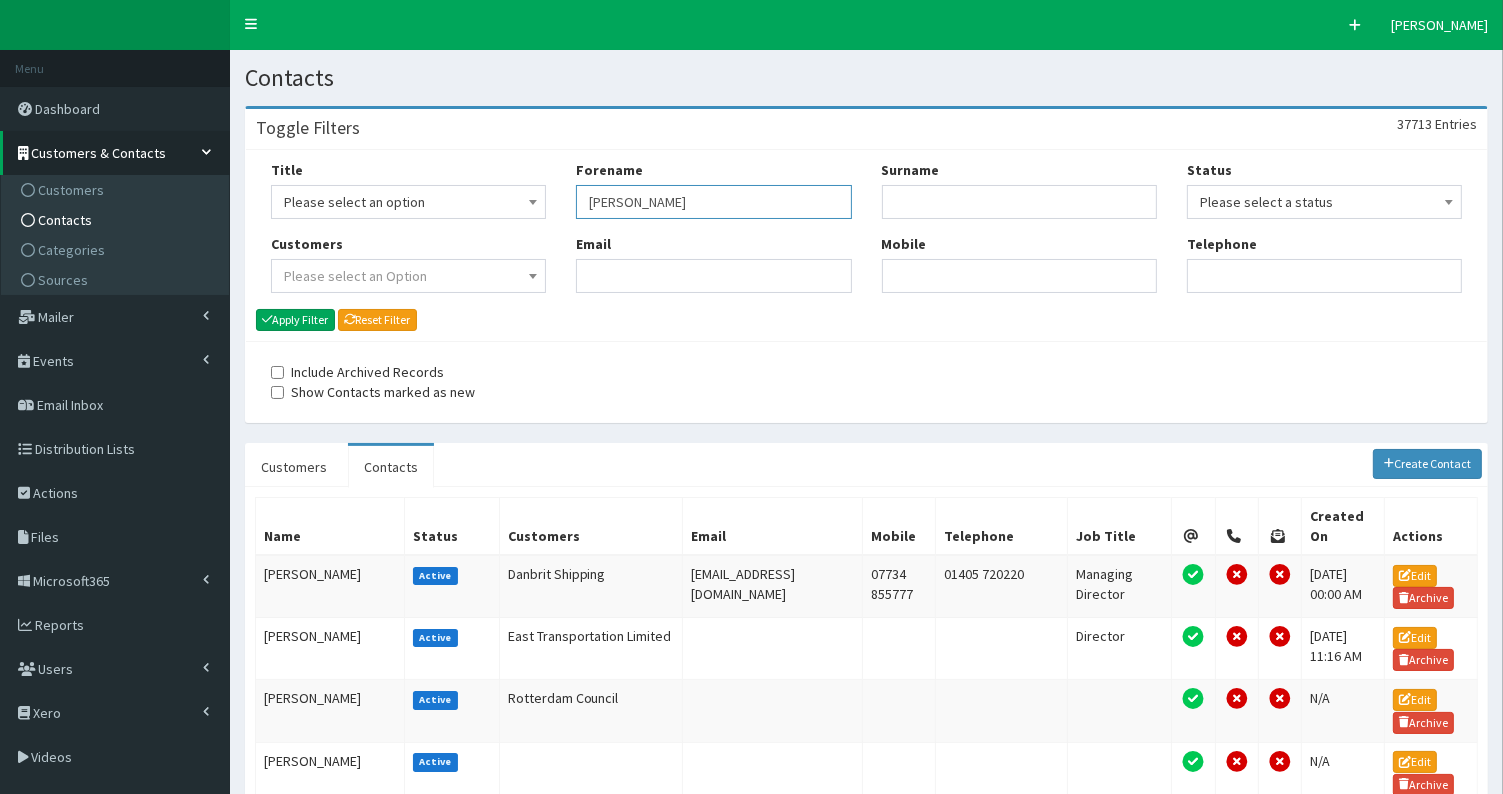 type on "[PERSON_NAME]" 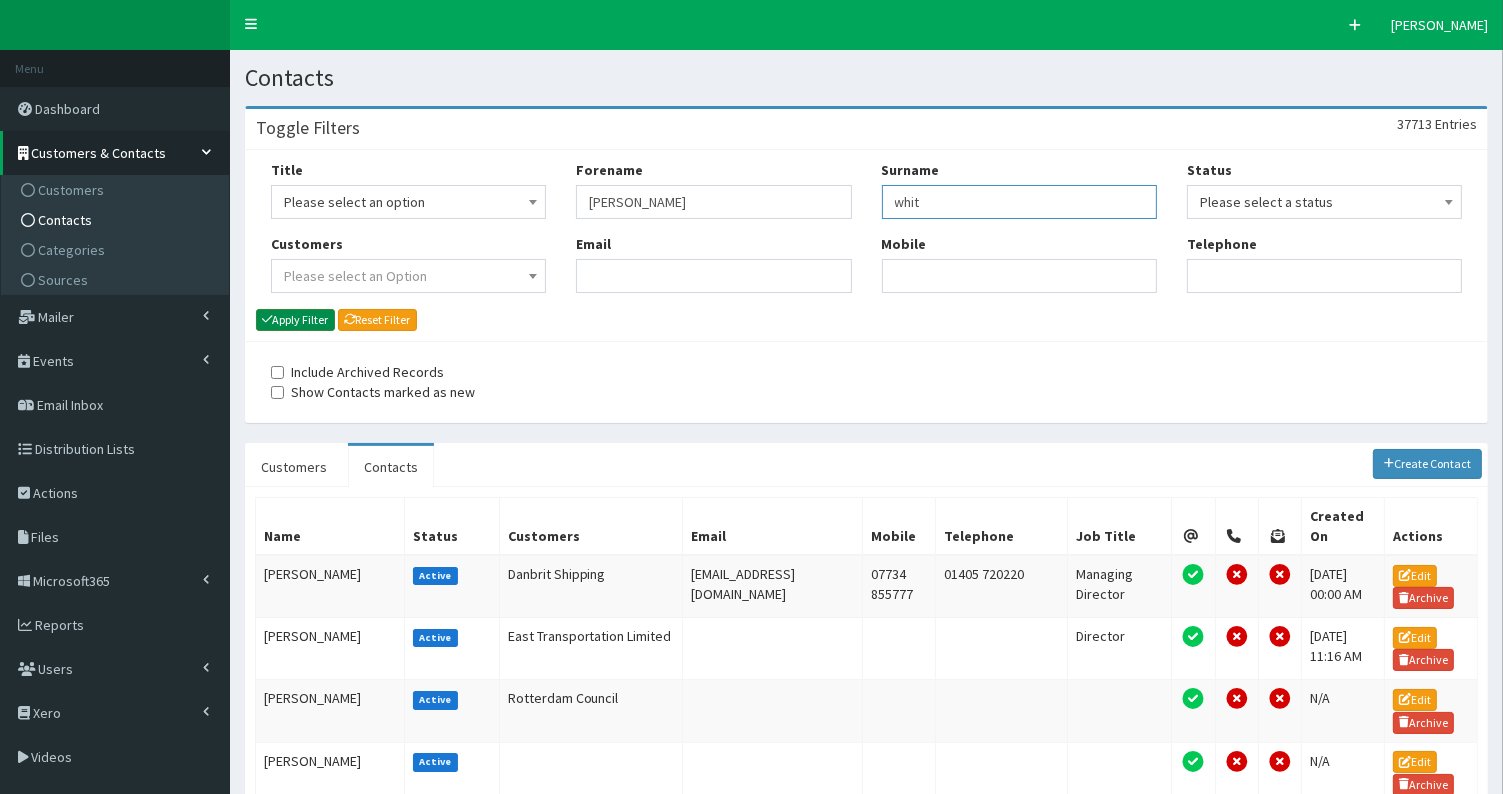 type on "whit" 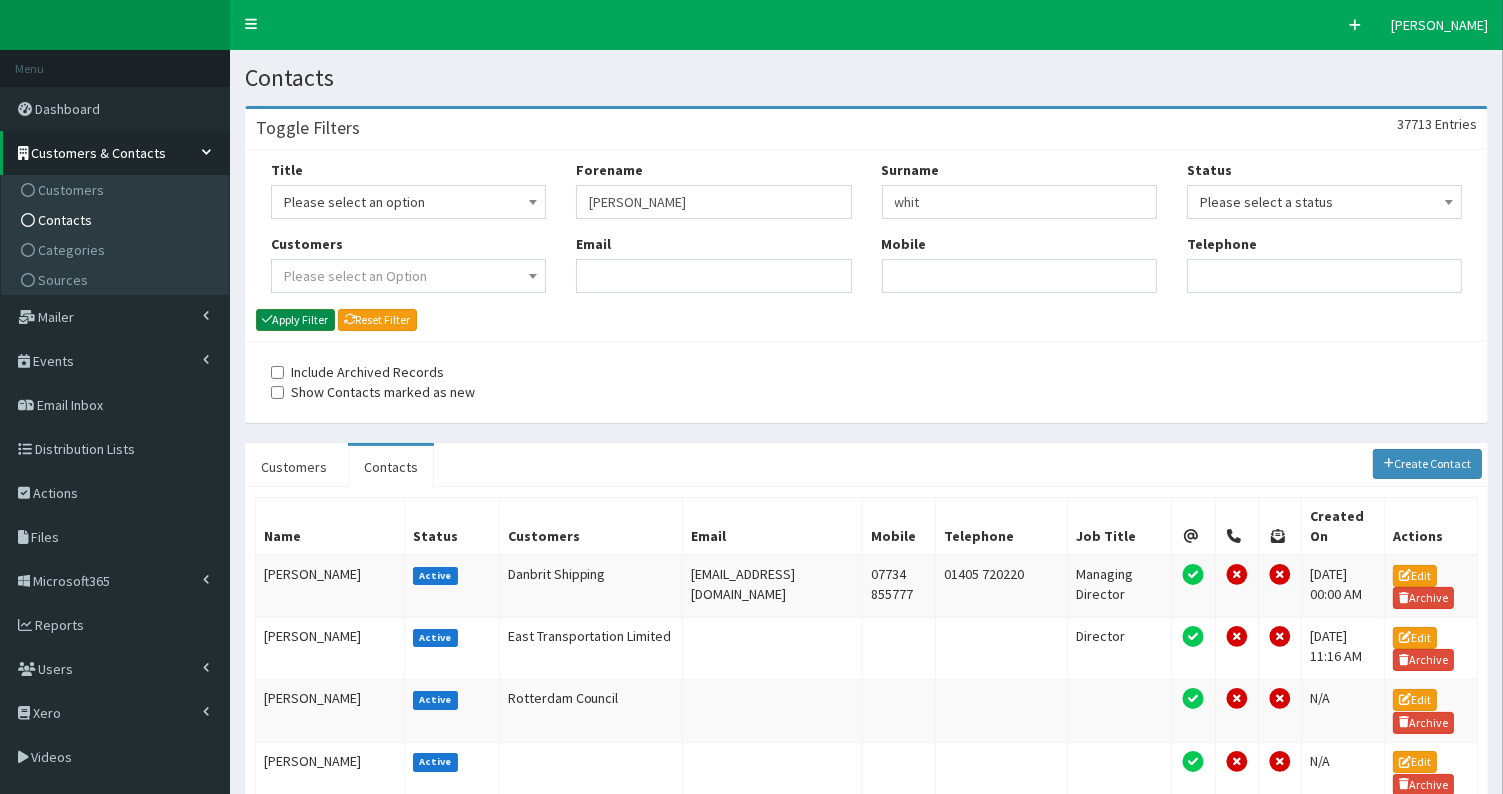 click on "Apply Filter" at bounding box center [295, 320] 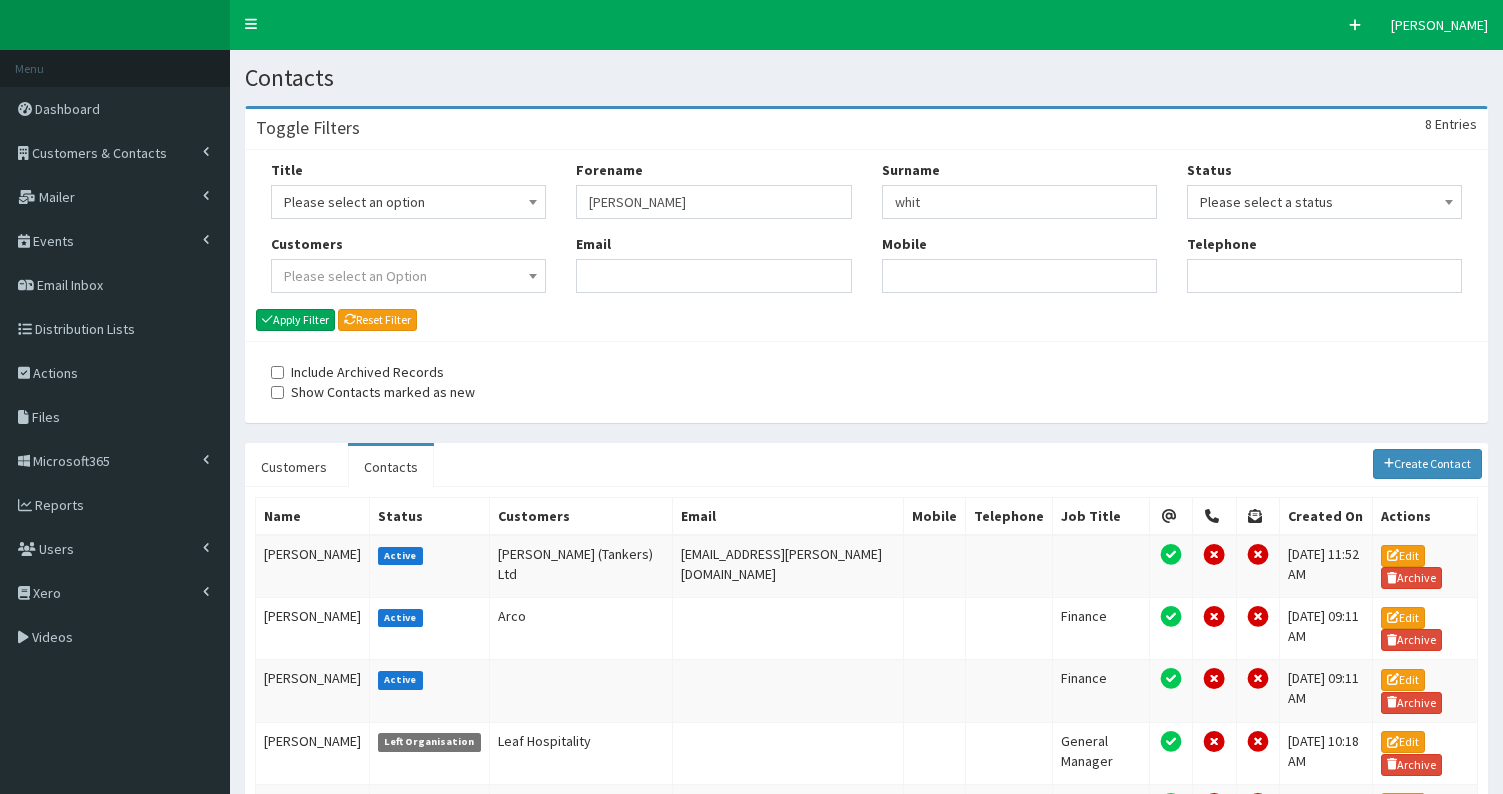 scroll, scrollTop: 0, scrollLeft: 0, axis: both 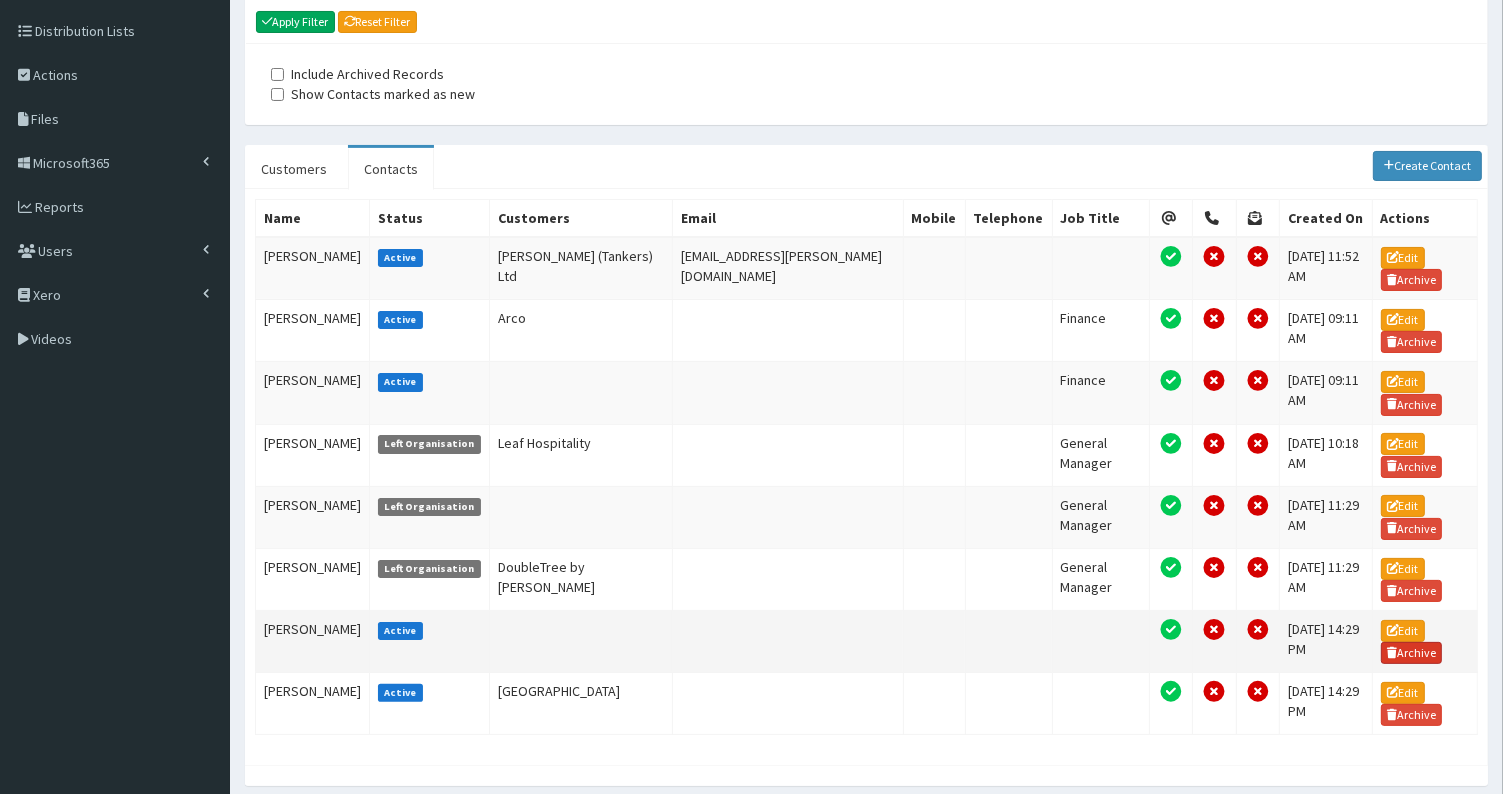 click on "Archive" at bounding box center [1412, 653] 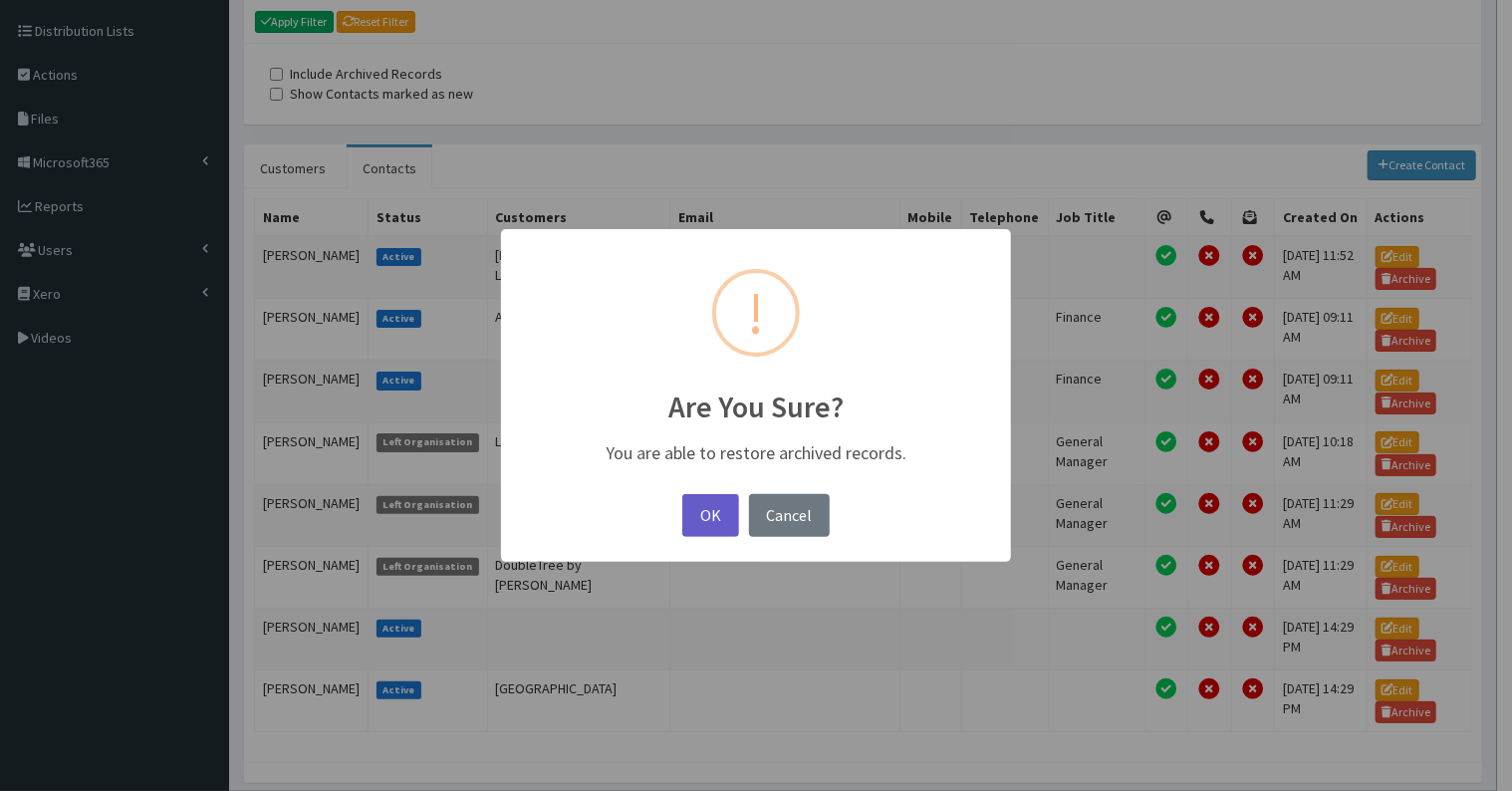 click on "OK" at bounding box center (710, 515) 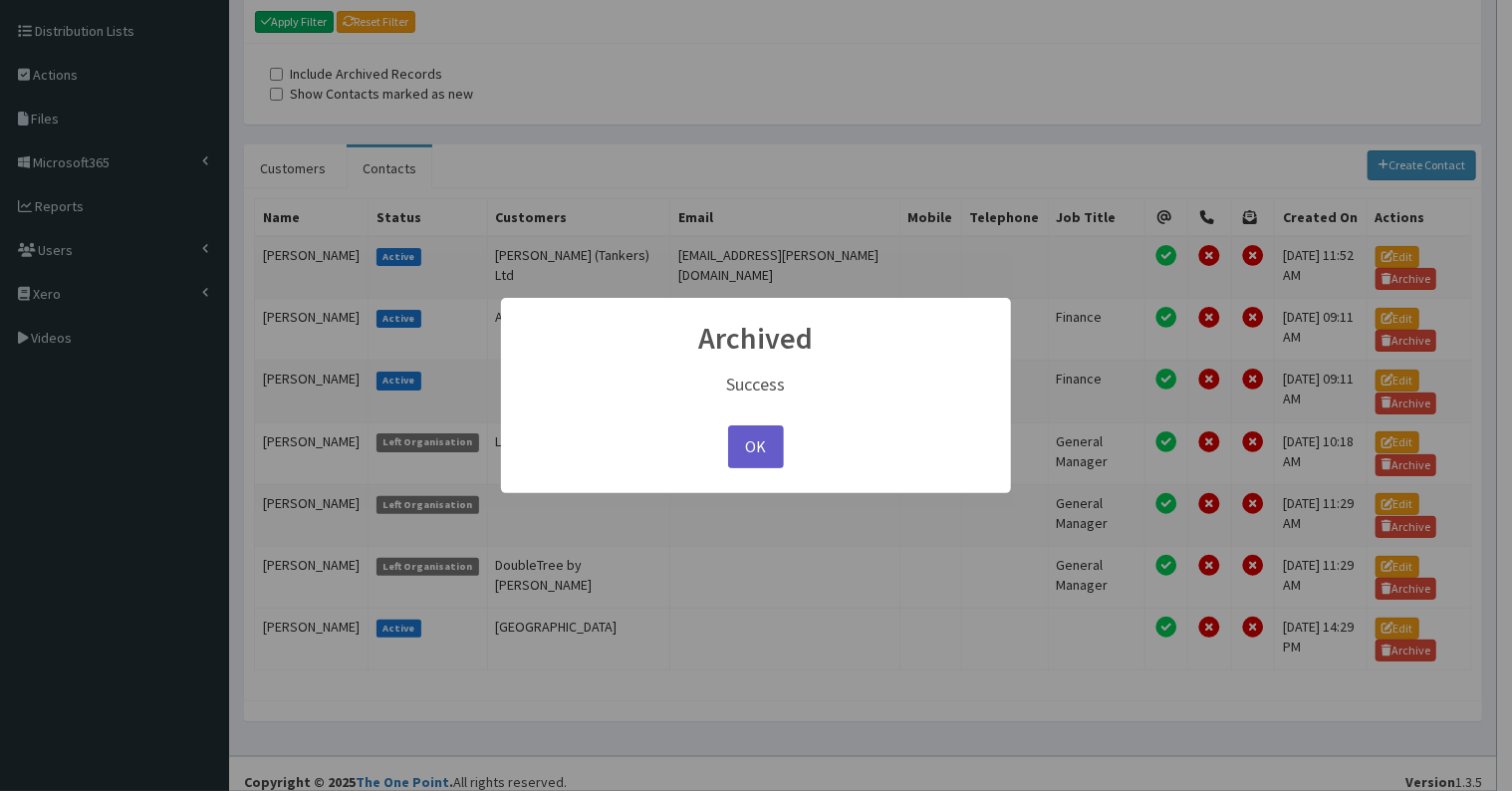 click on "OK" at bounding box center (756, 446) 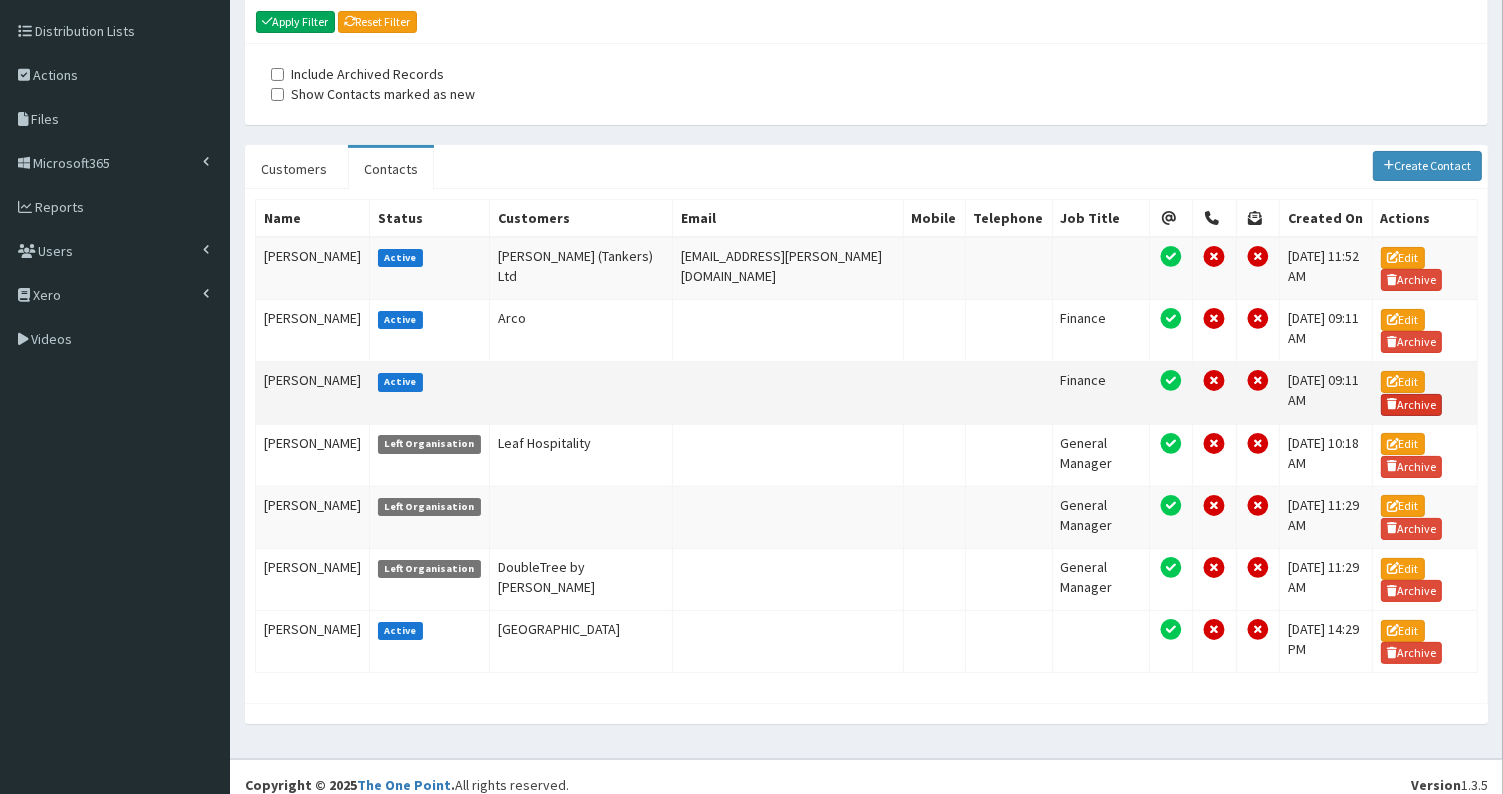 click on "Archive" at bounding box center [1412, 405] 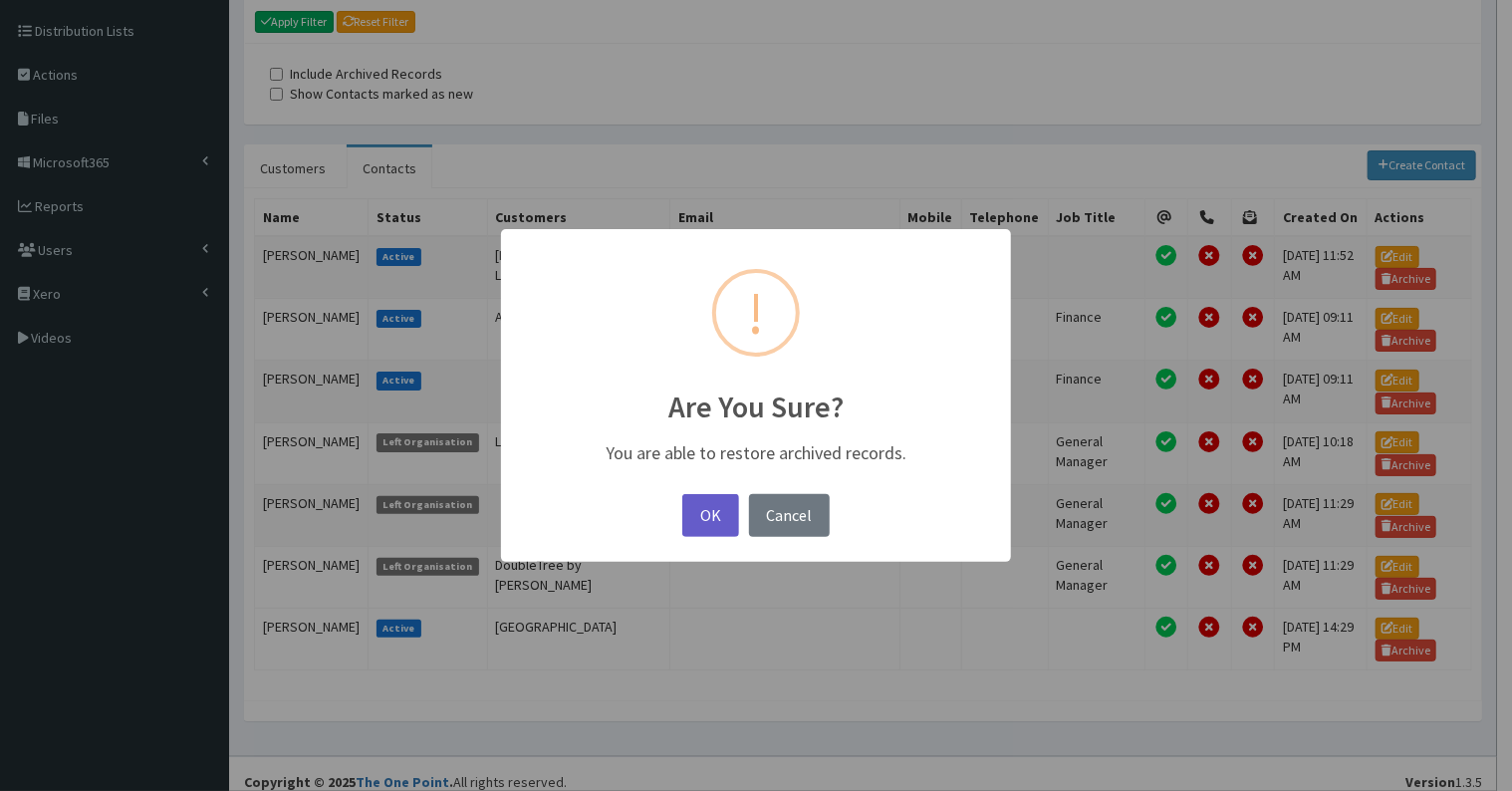 click on "OK" at bounding box center [710, 515] 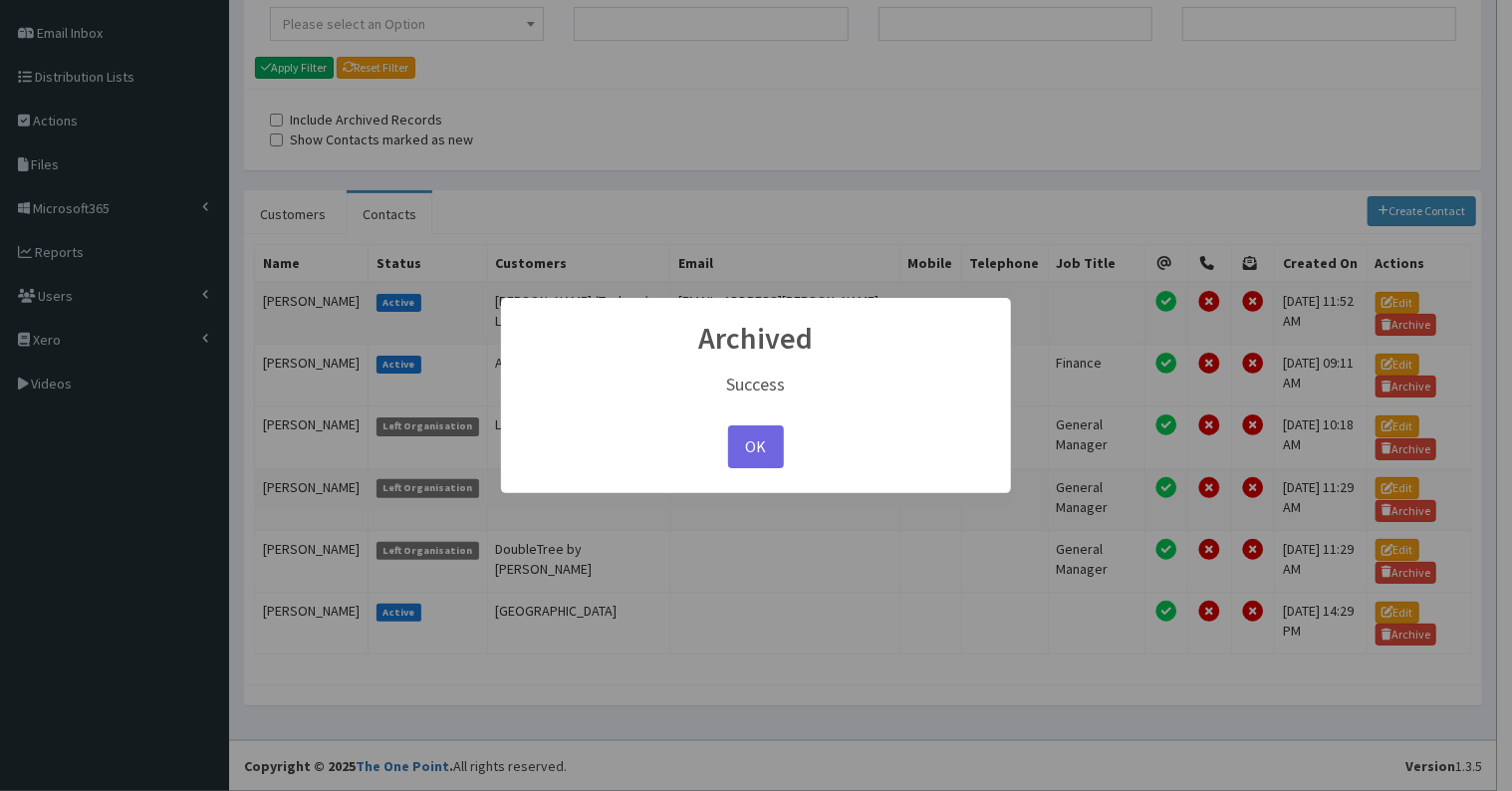 scroll, scrollTop: 236, scrollLeft: 0, axis: vertical 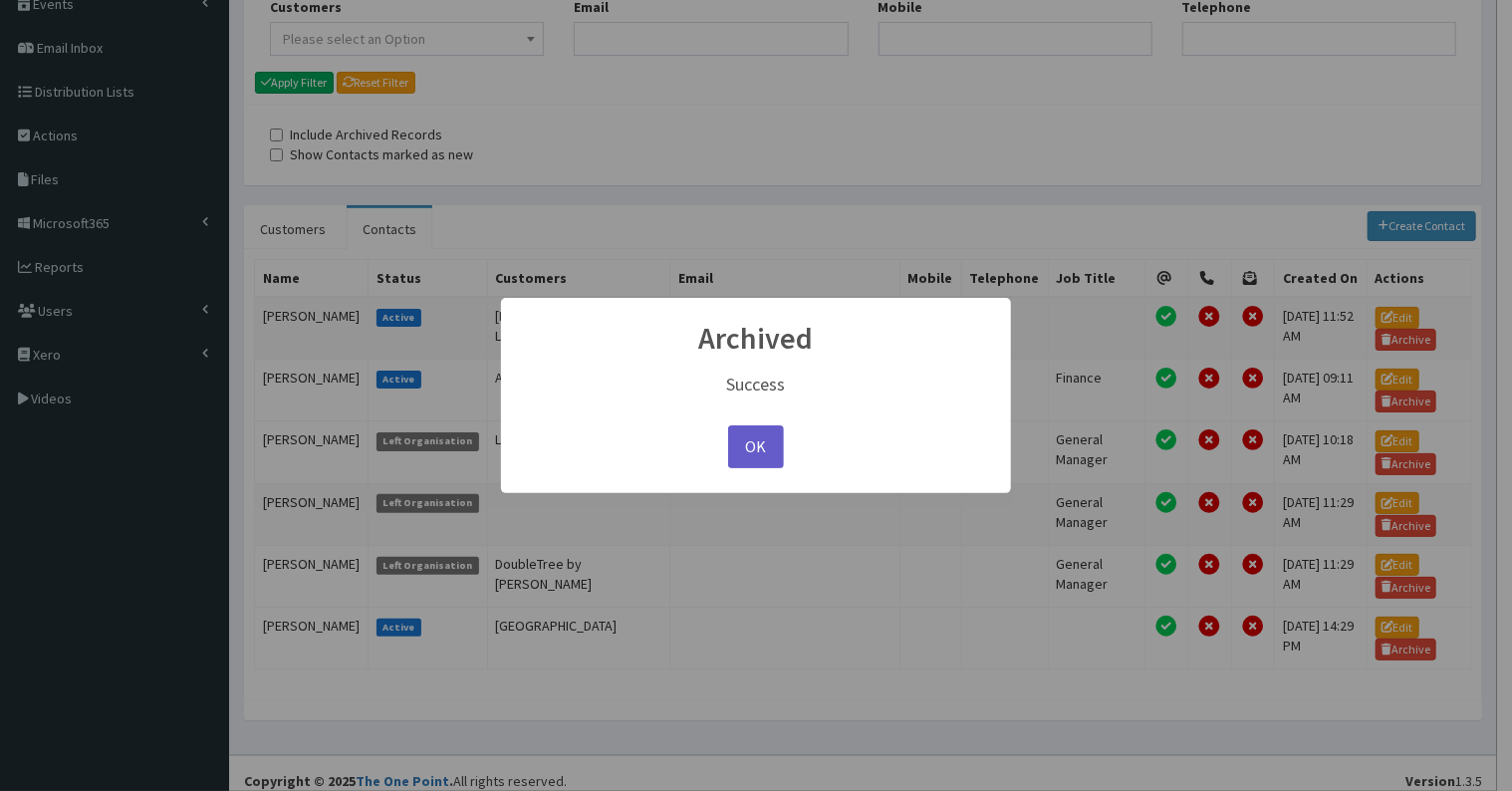 click on "OK" at bounding box center [756, 446] 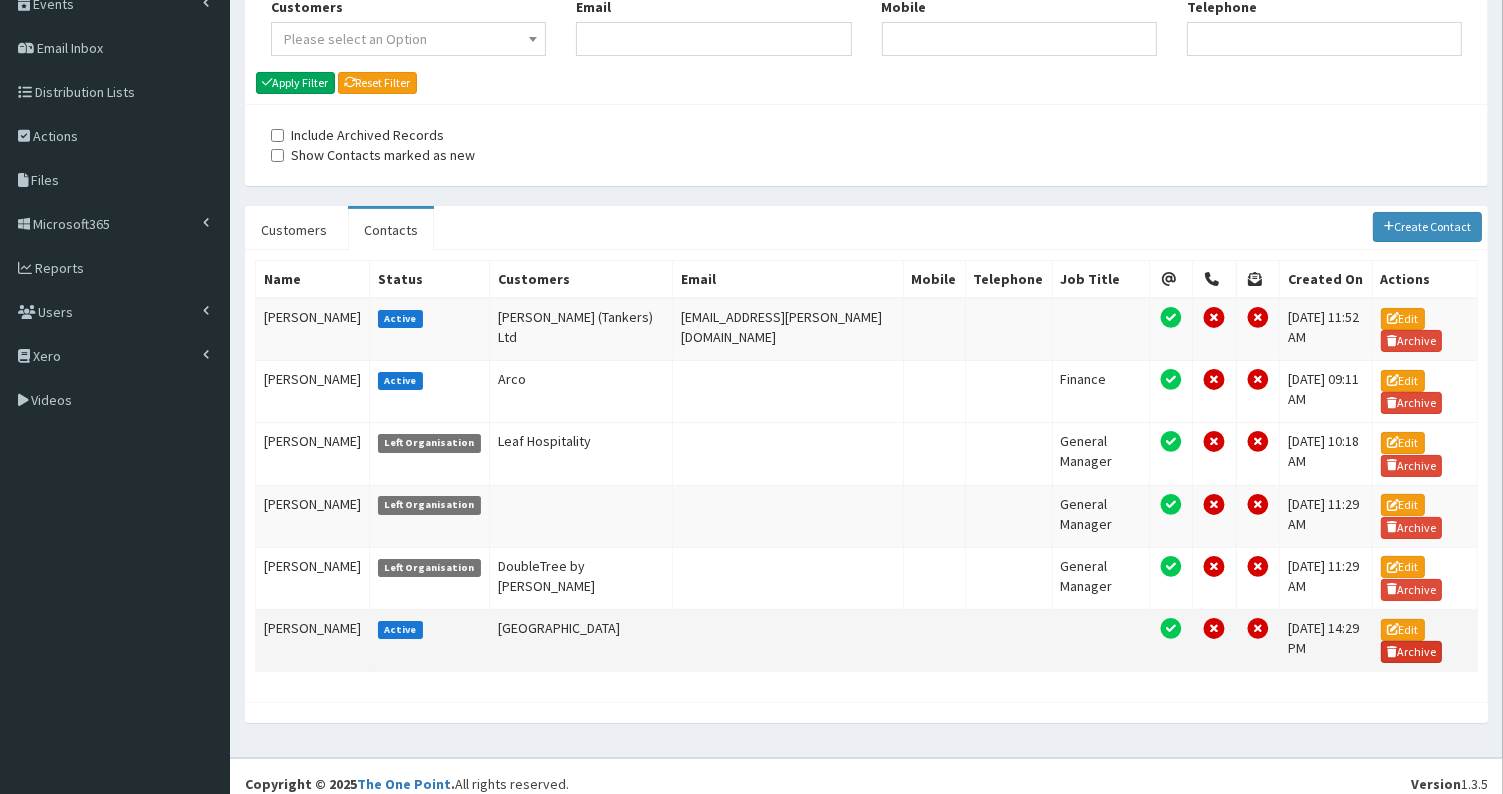 click on "Archive" at bounding box center (1412, 652) 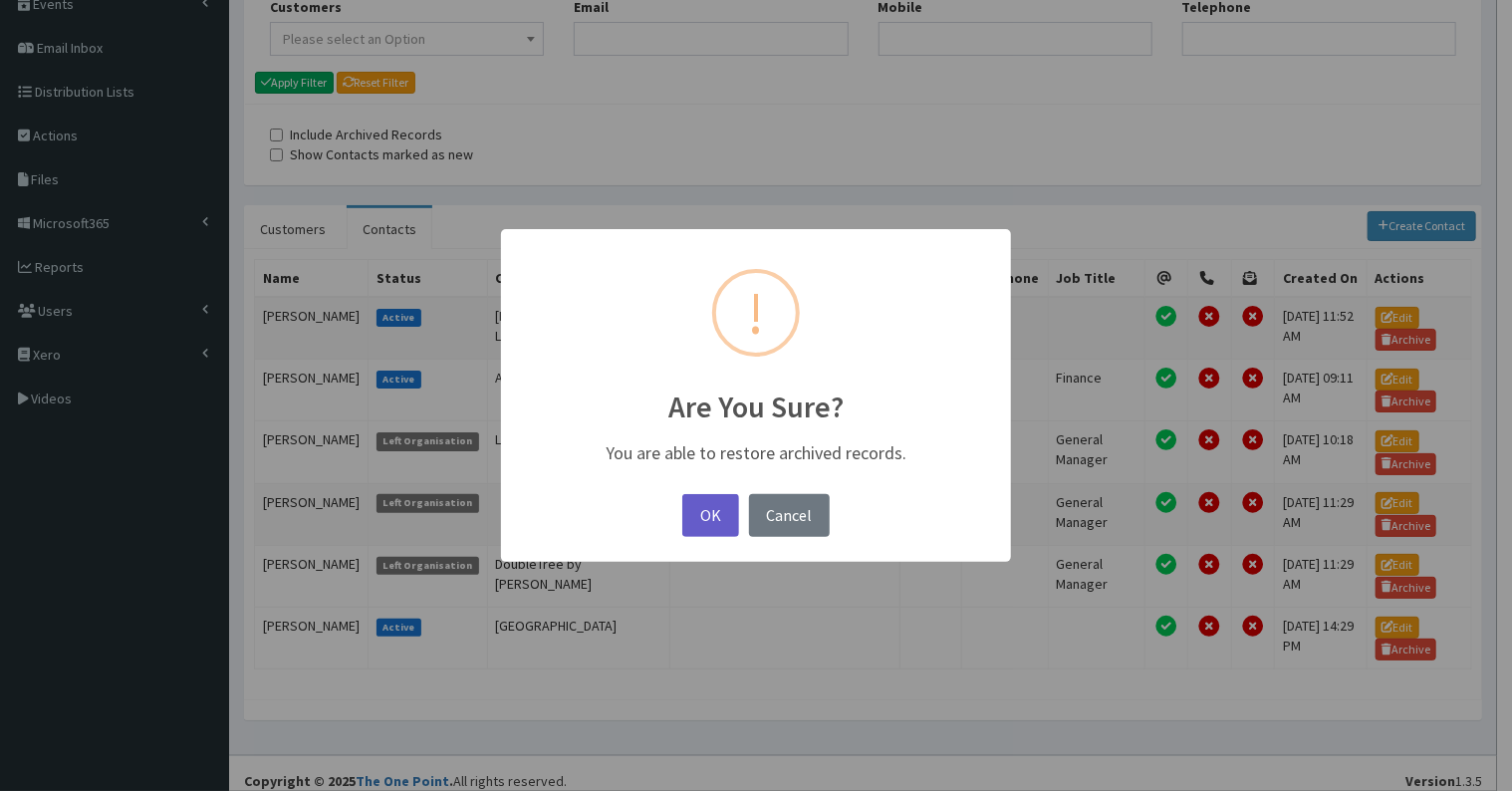 click on "OK" at bounding box center (710, 515) 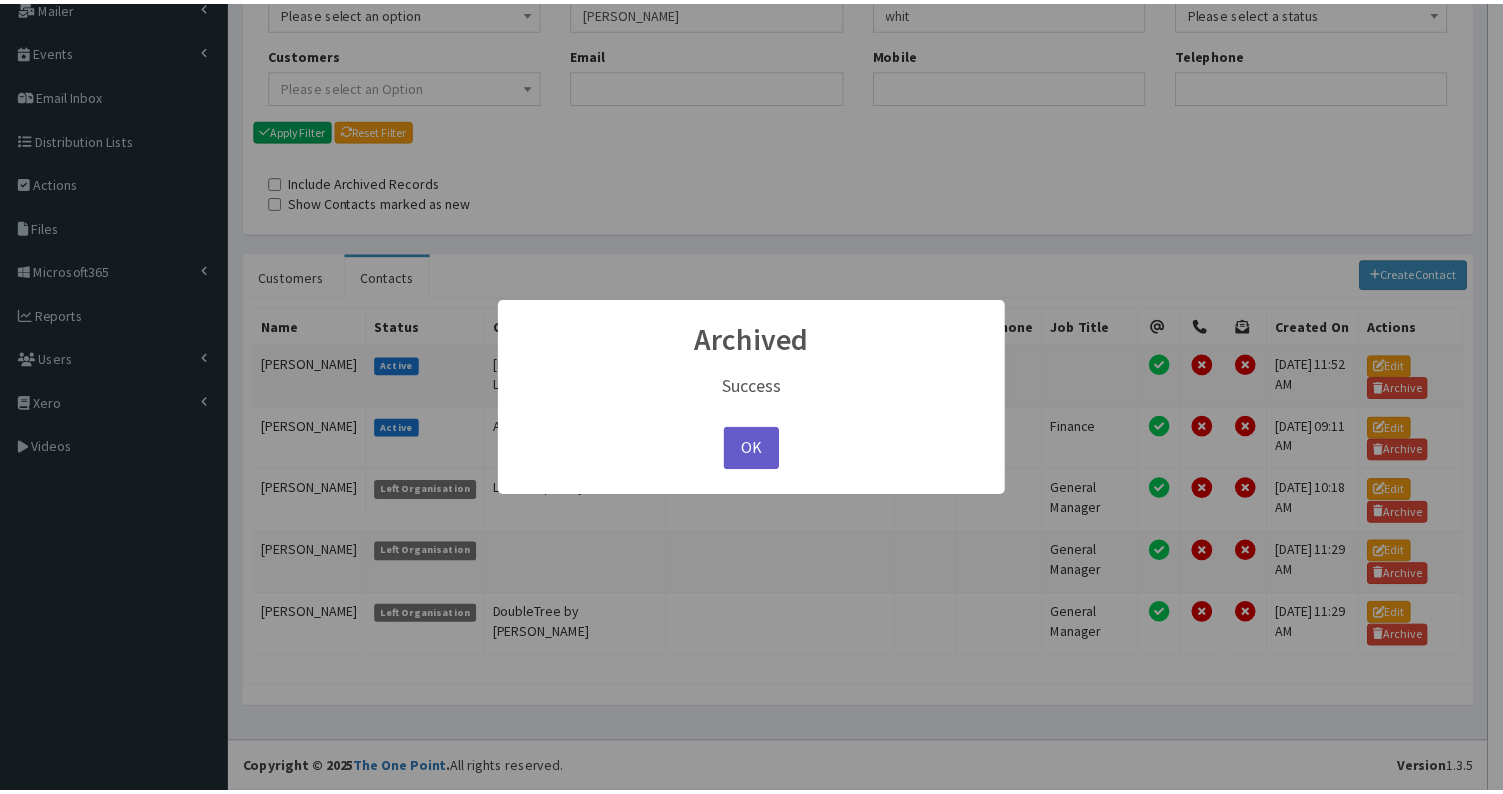 scroll, scrollTop: 177, scrollLeft: 0, axis: vertical 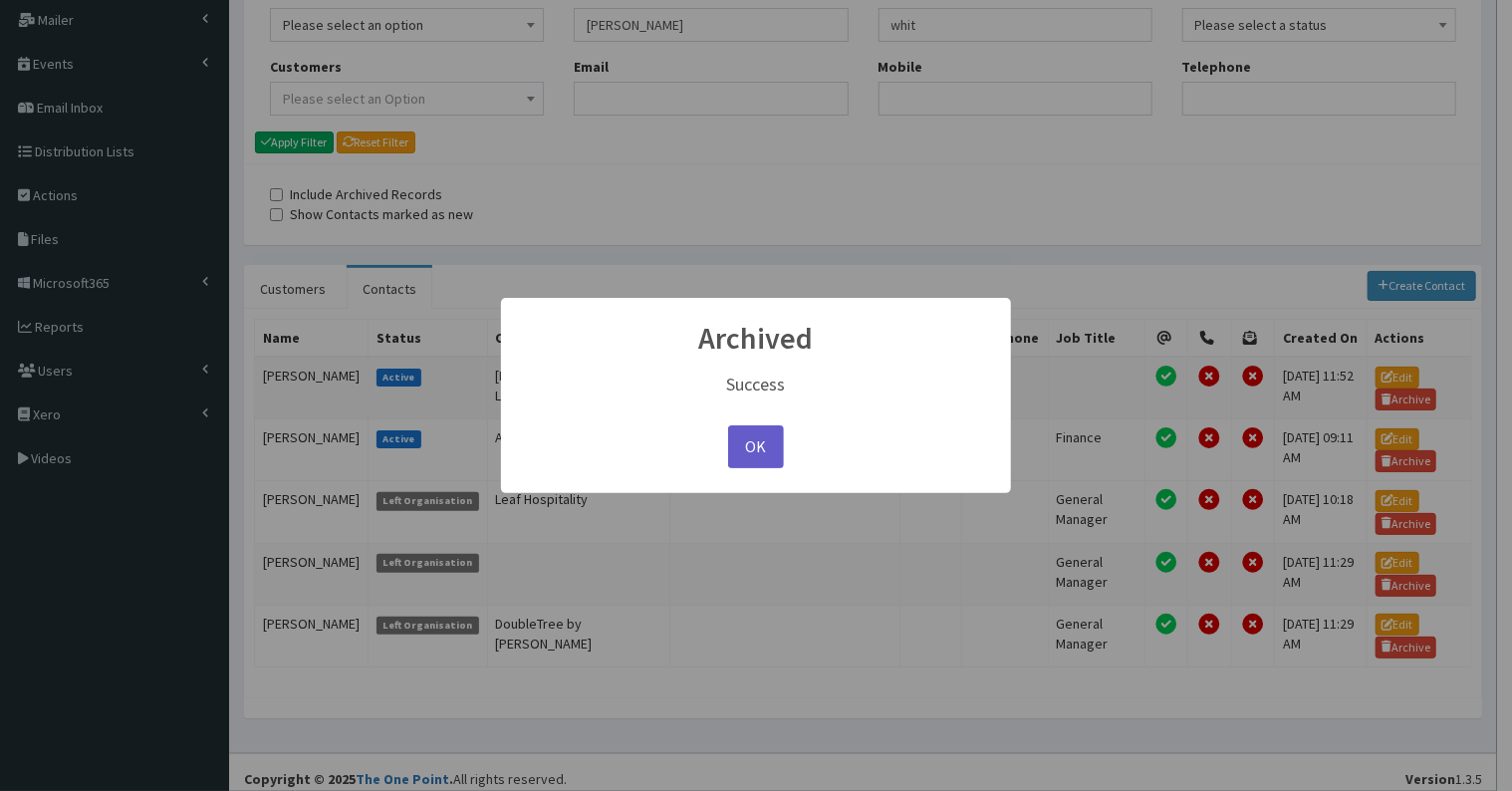 click on "OK" at bounding box center (756, 446) 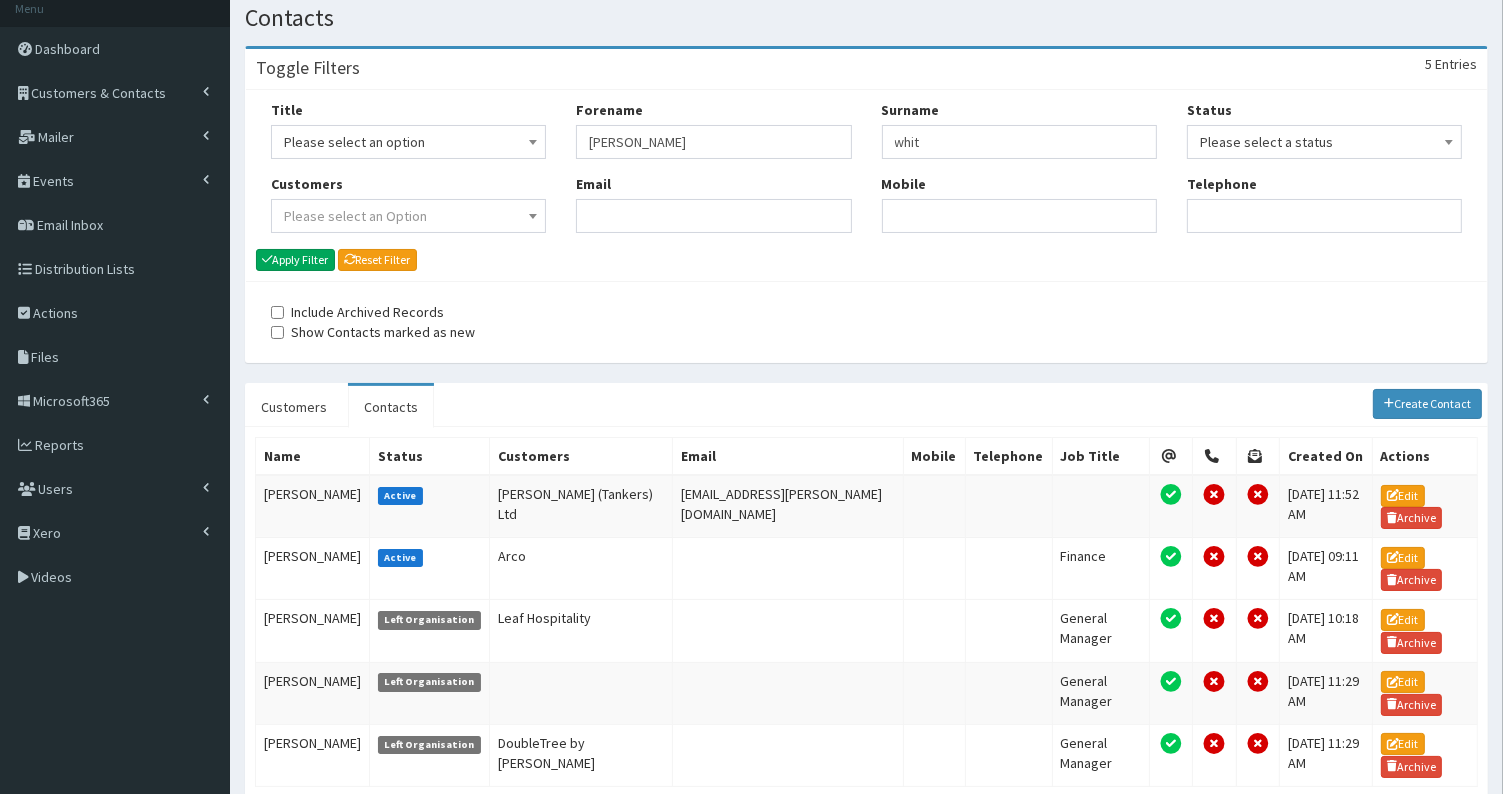scroll, scrollTop: 8, scrollLeft: 0, axis: vertical 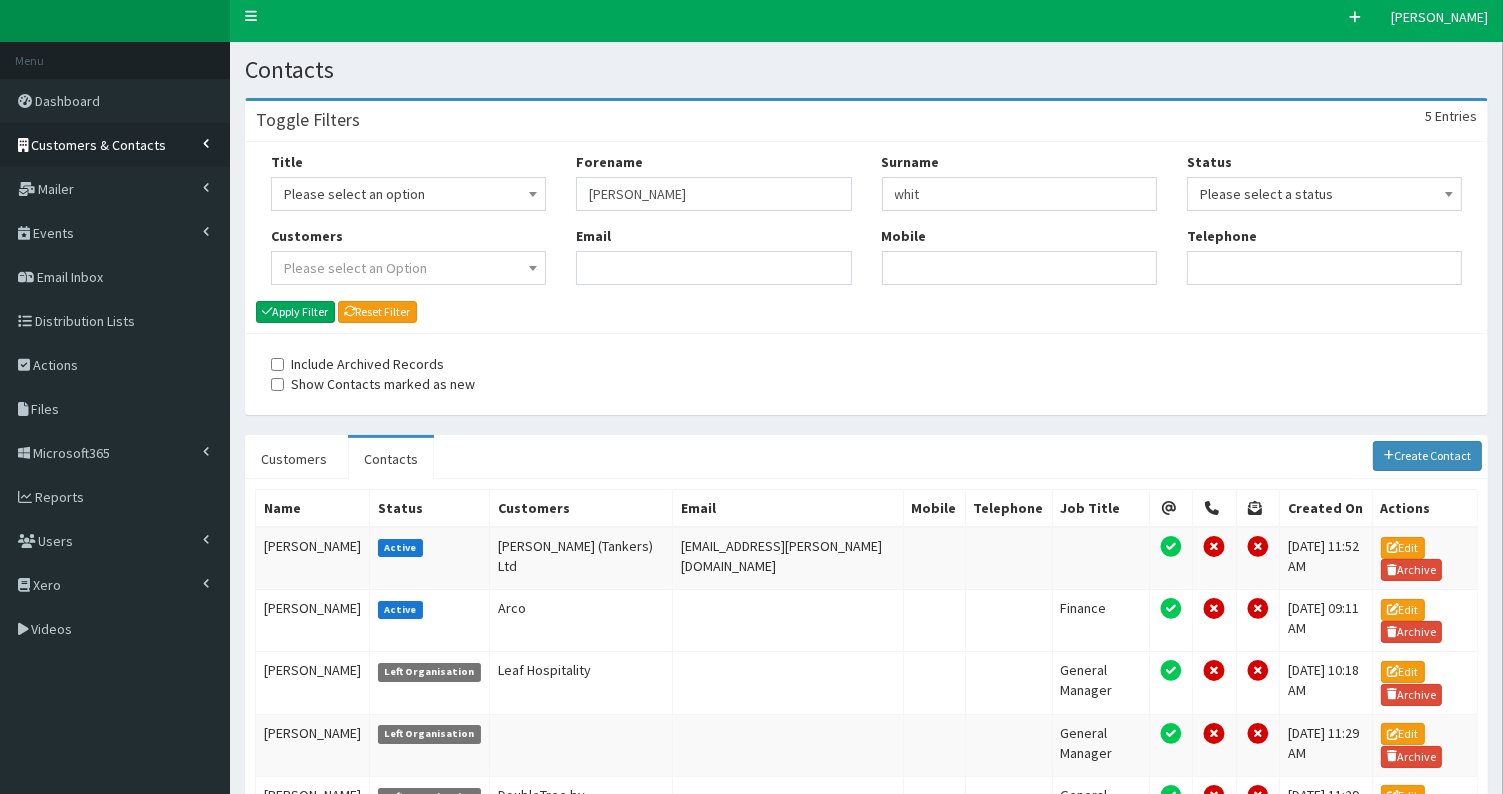 click on "Customers & Contacts" at bounding box center [99, 145] 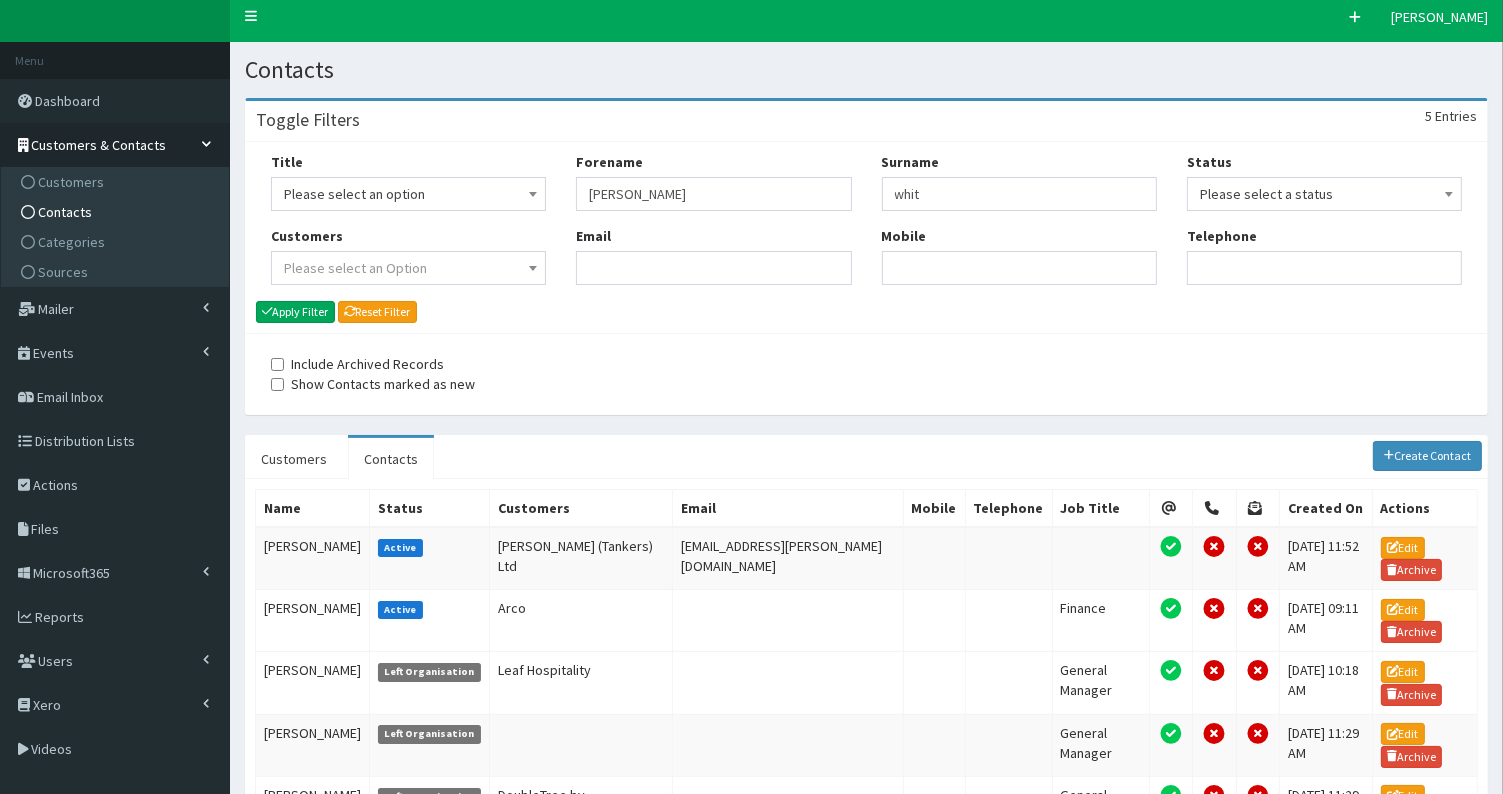 click on "Contacts" at bounding box center (117, 212) 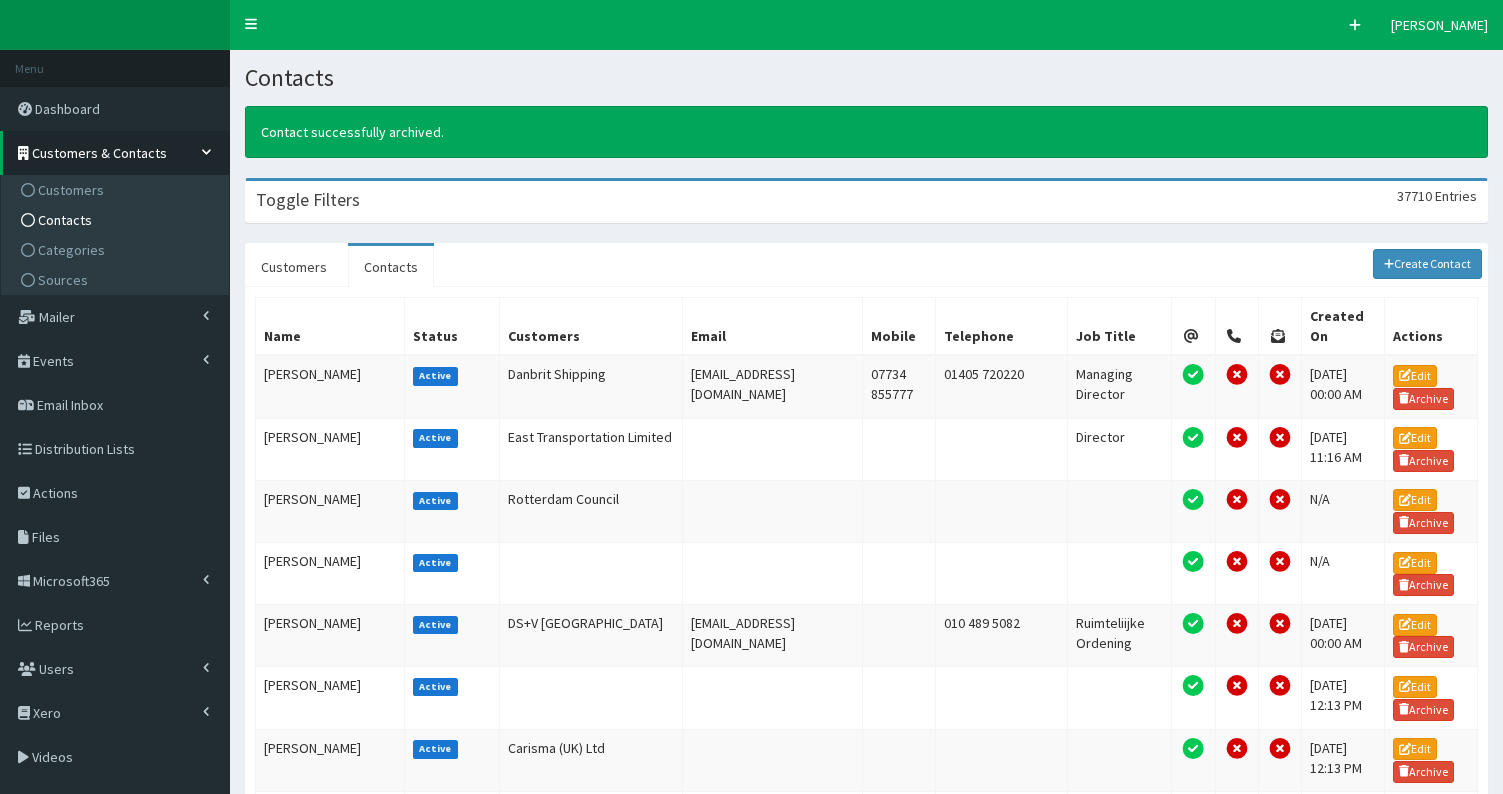 scroll, scrollTop: 0, scrollLeft: 0, axis: both 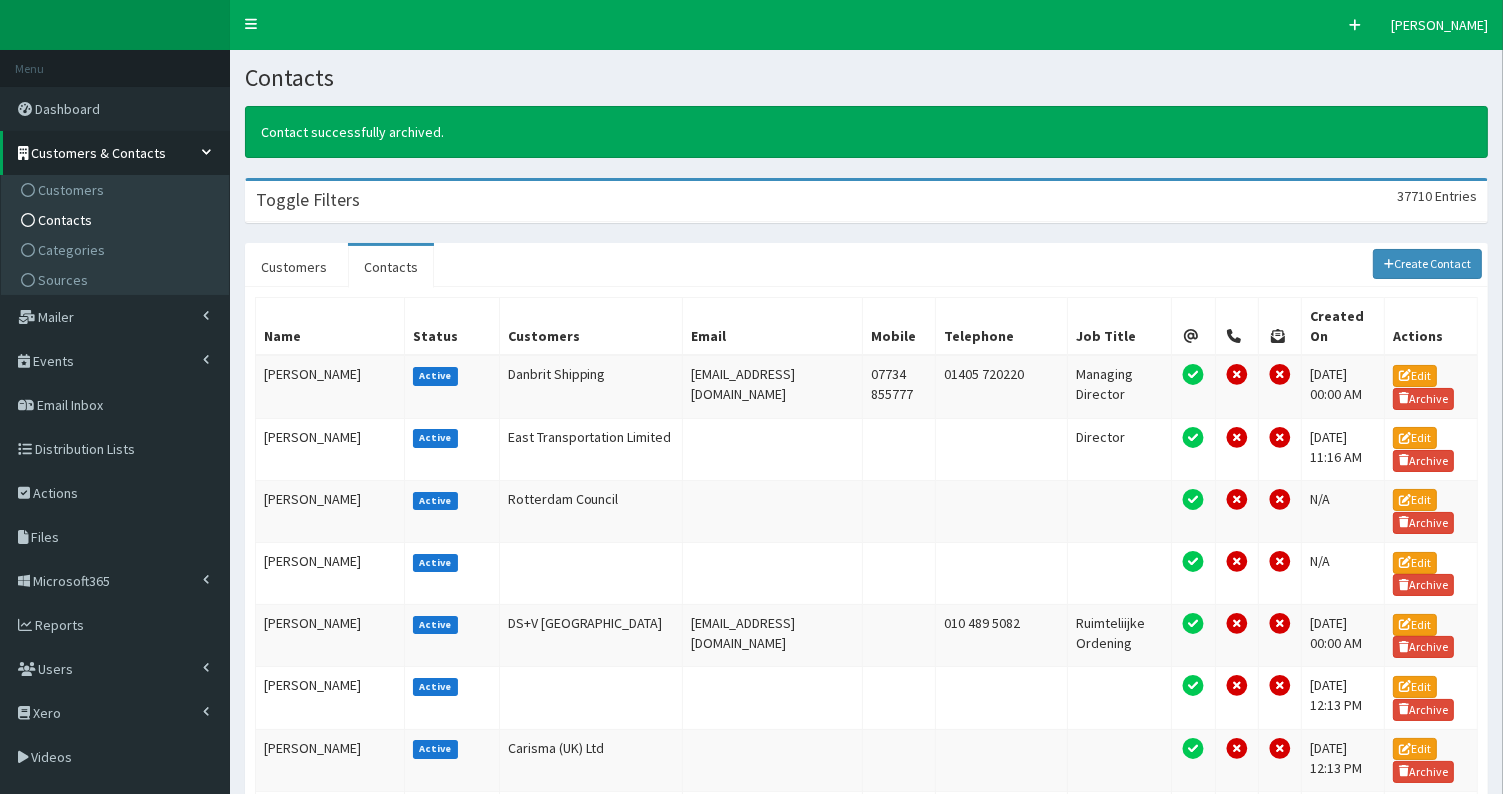 click on "Toggle Filters
37710   Entries" at bounding box center (866, 201) 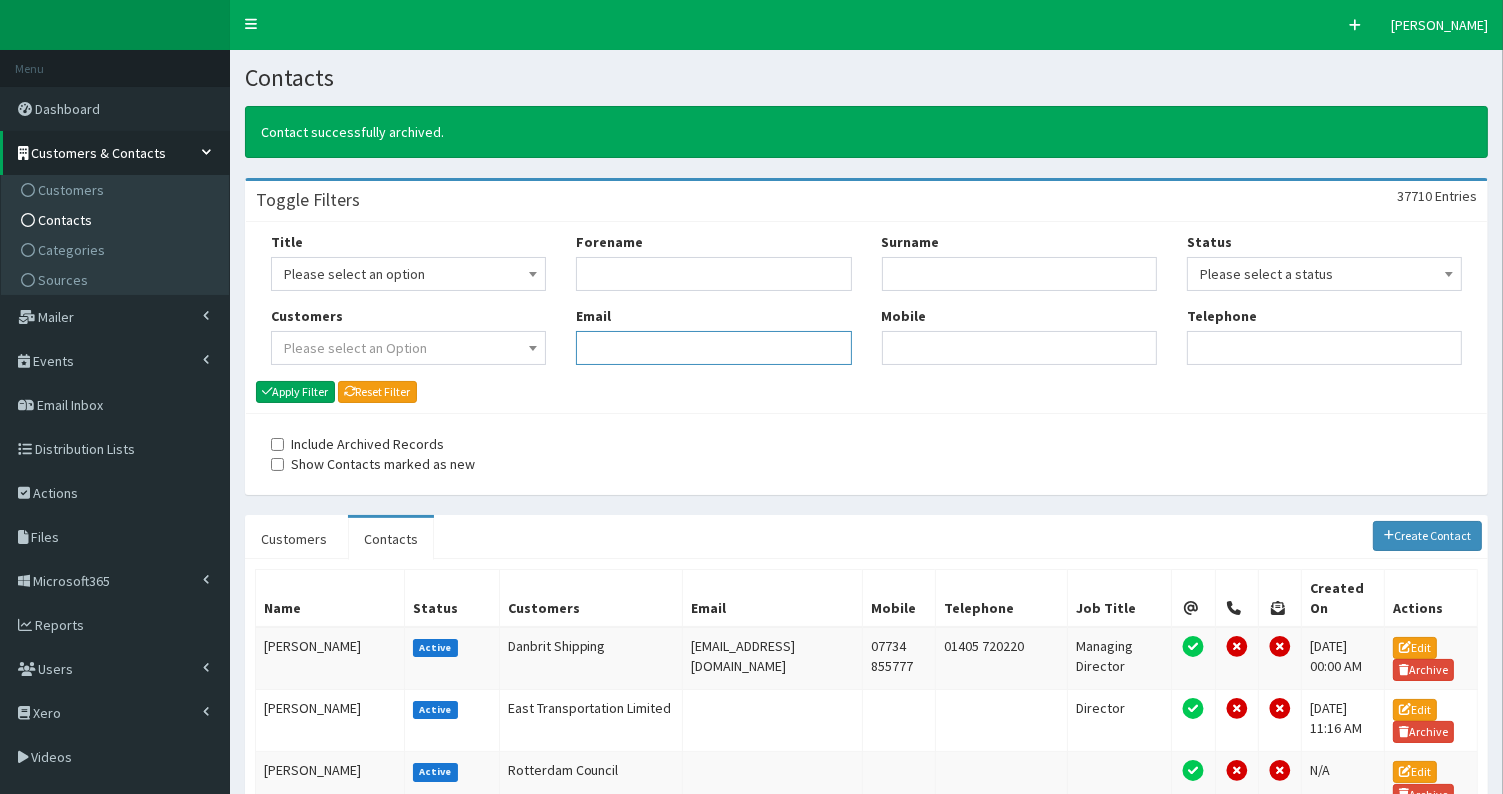 click on "Email" at bounding box center [713, 348] 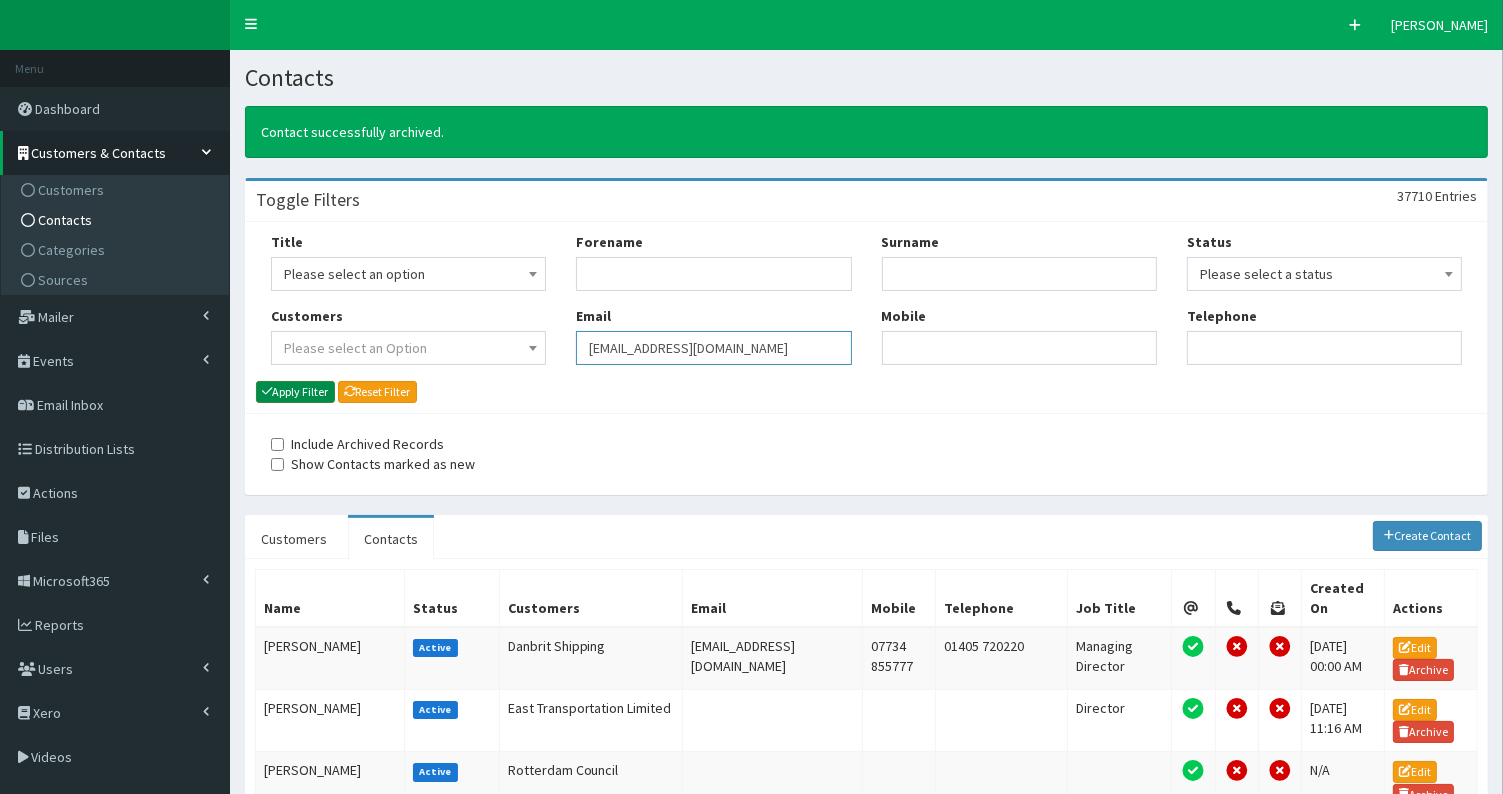 type on "[EMAIL_ADDRESS][DOMAIN_NAME]" 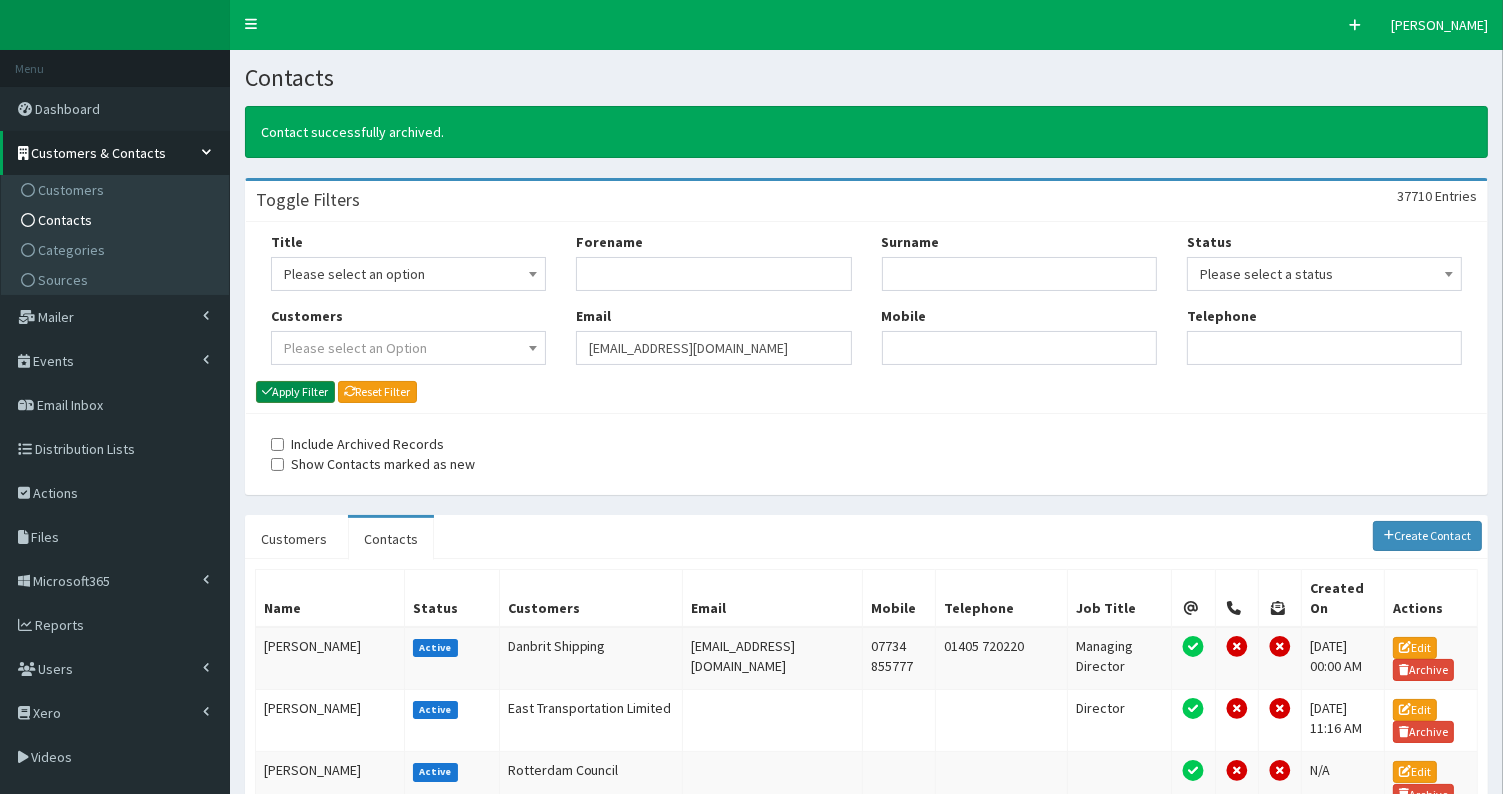 click on "Apply Filter" at bounding box center (295, 392) 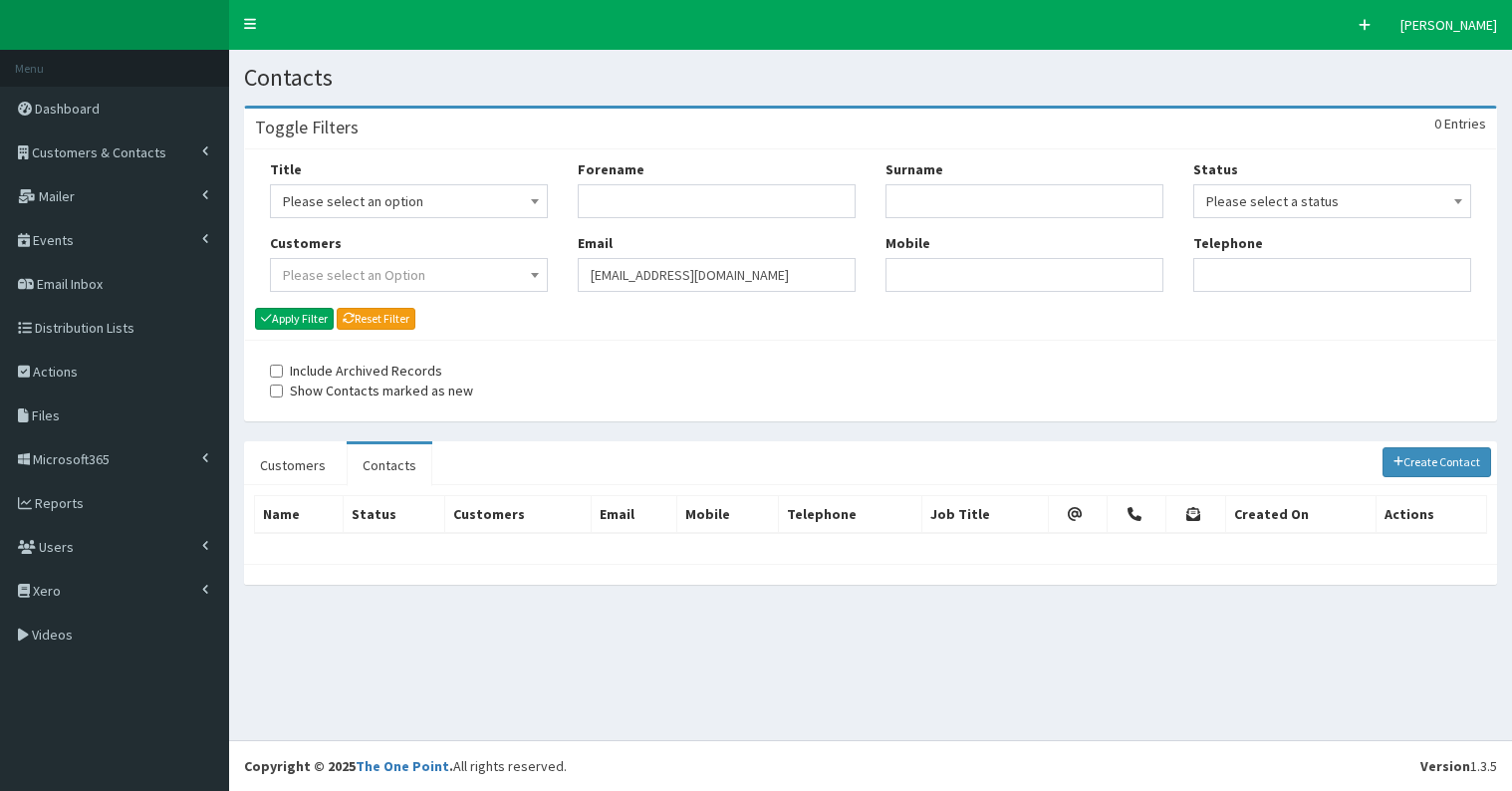 scroll, scrollTop: 0, scrollLeft: 0, axis: both 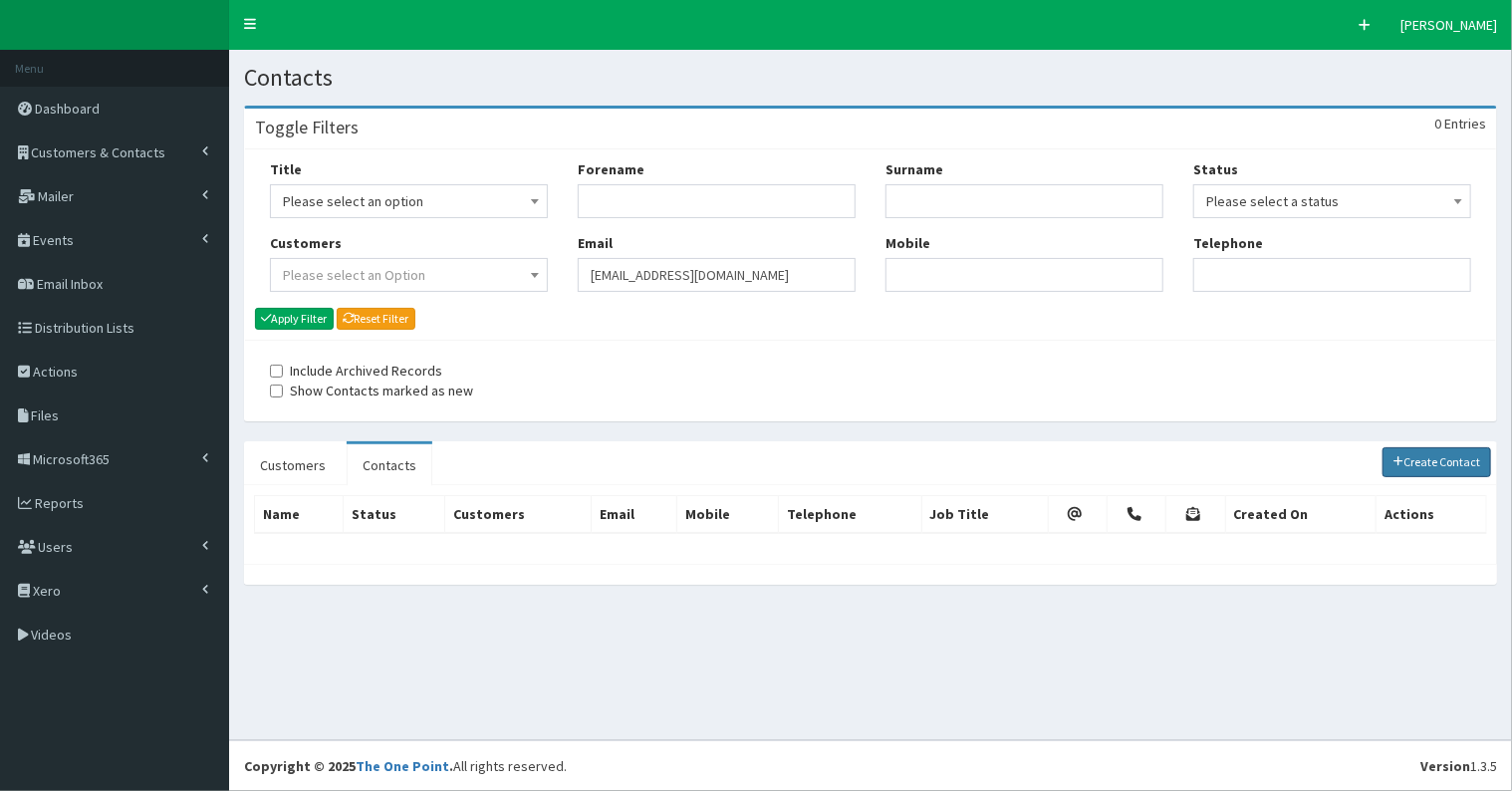 click on "Create Contact" at bounding box center [1437, 462] 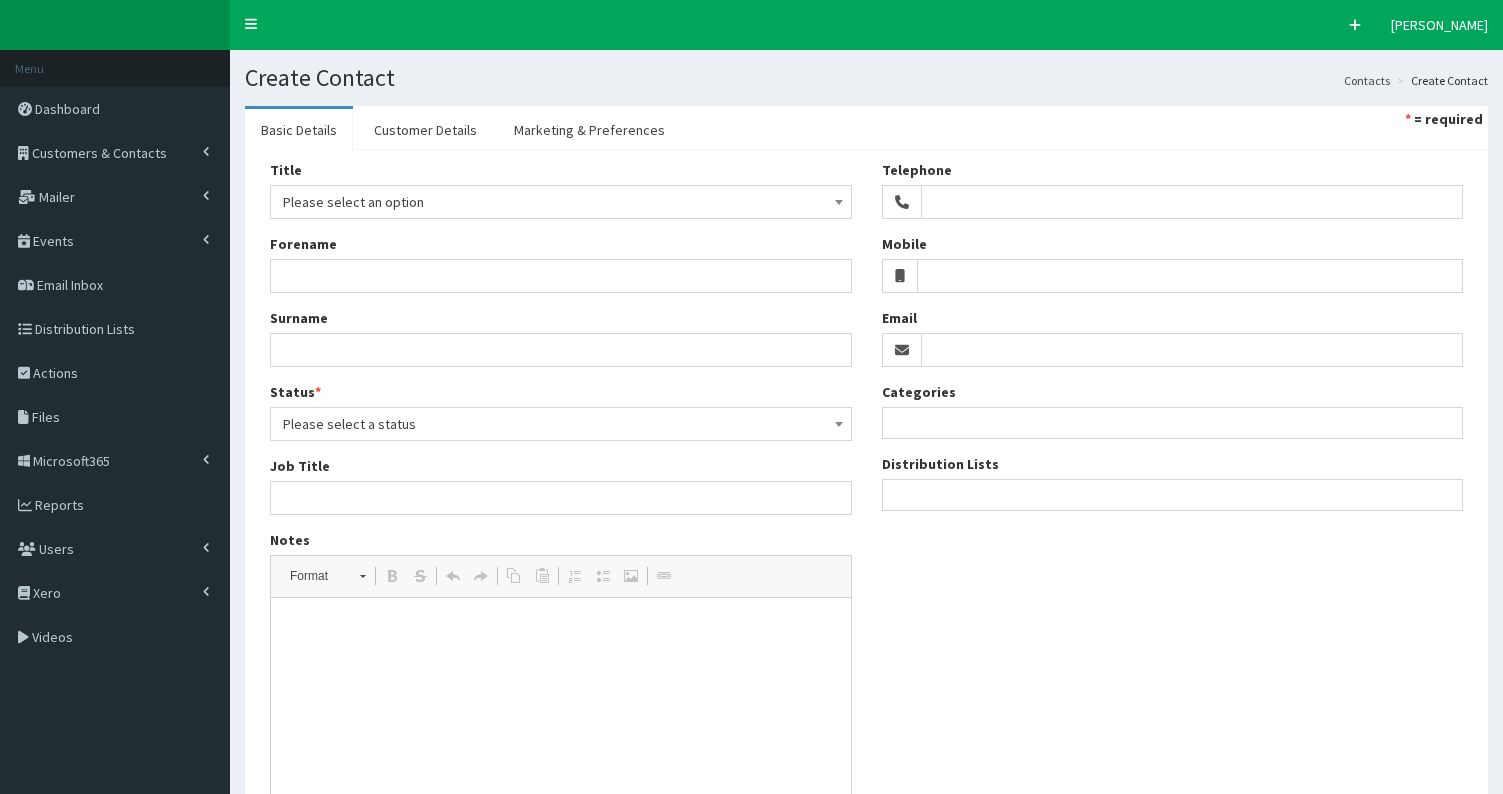 select 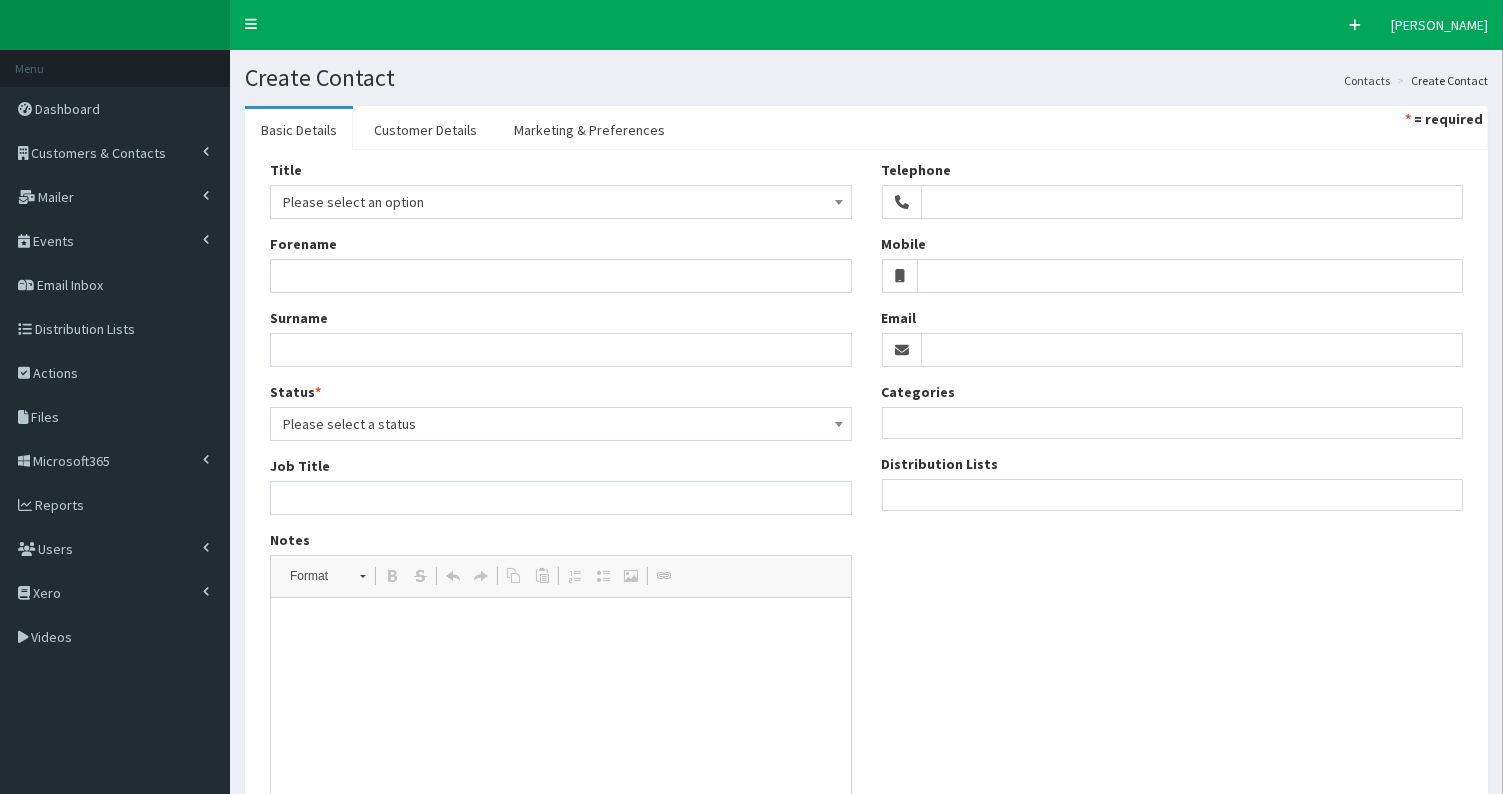 scroll, scrollTop: 0, scrollLeft: 0, axis: both 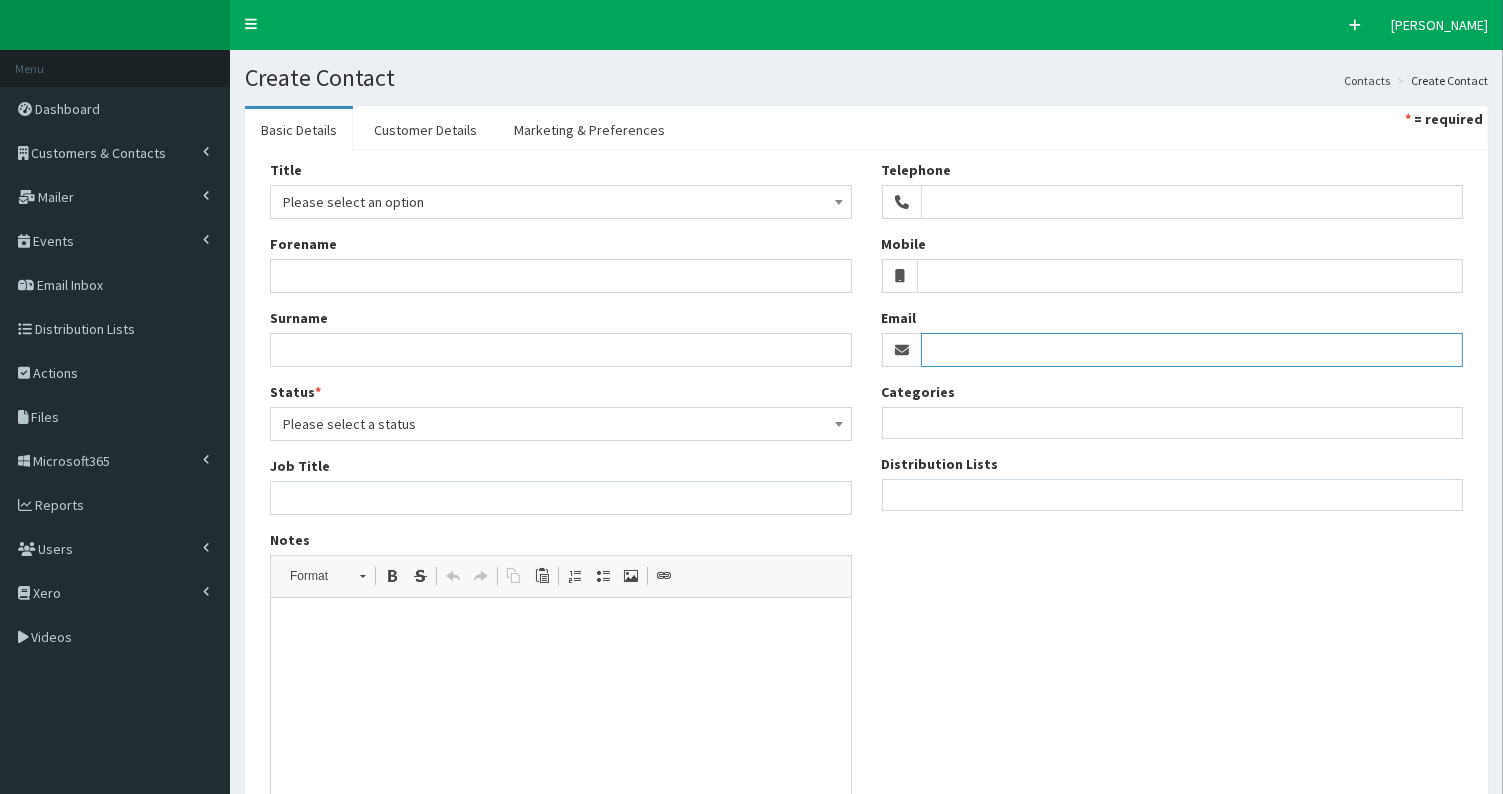 click on "Email" at bounding box center (1192, 350) 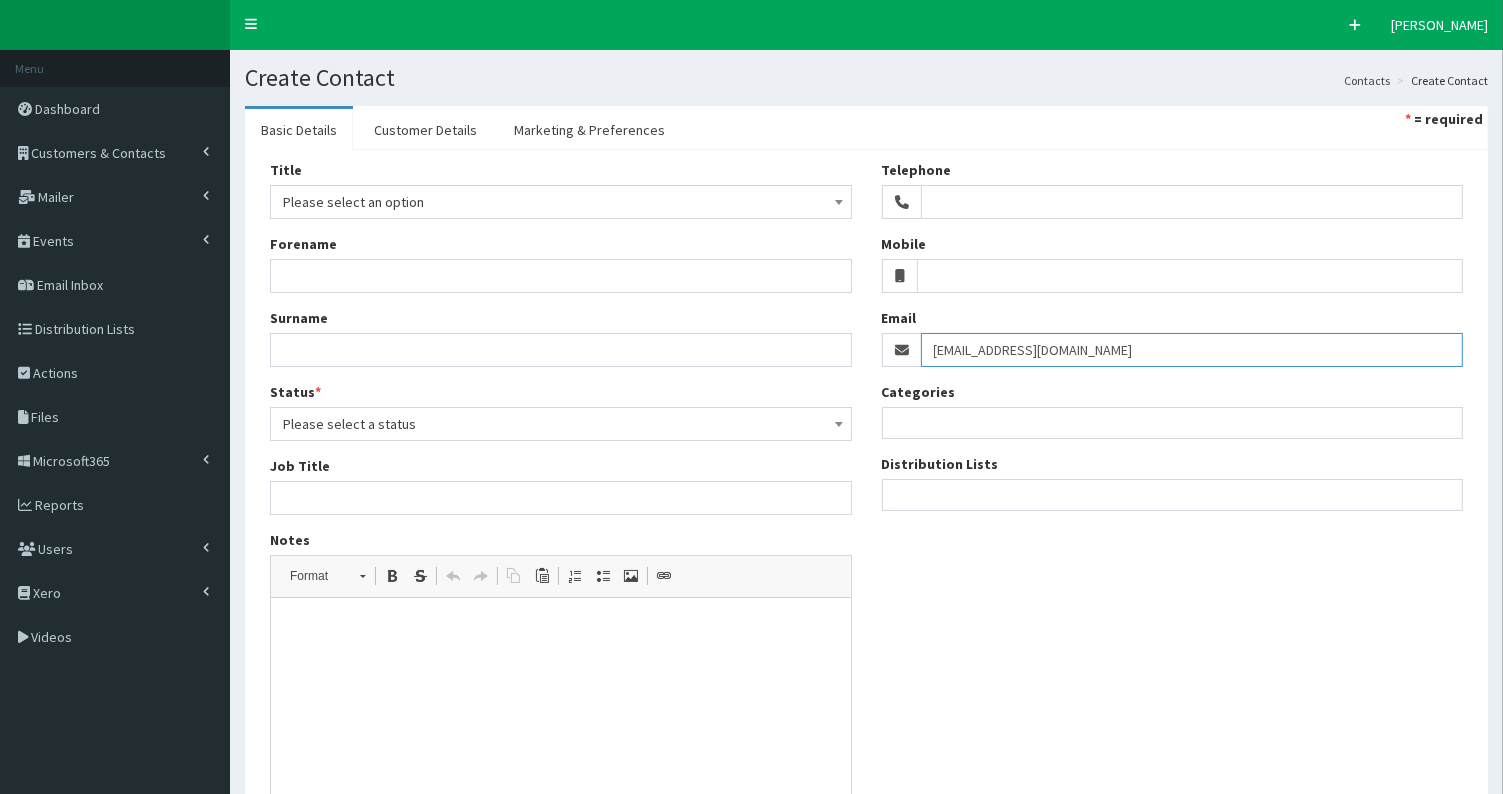 type on "S.Whitaker2@hull.ac.uk" 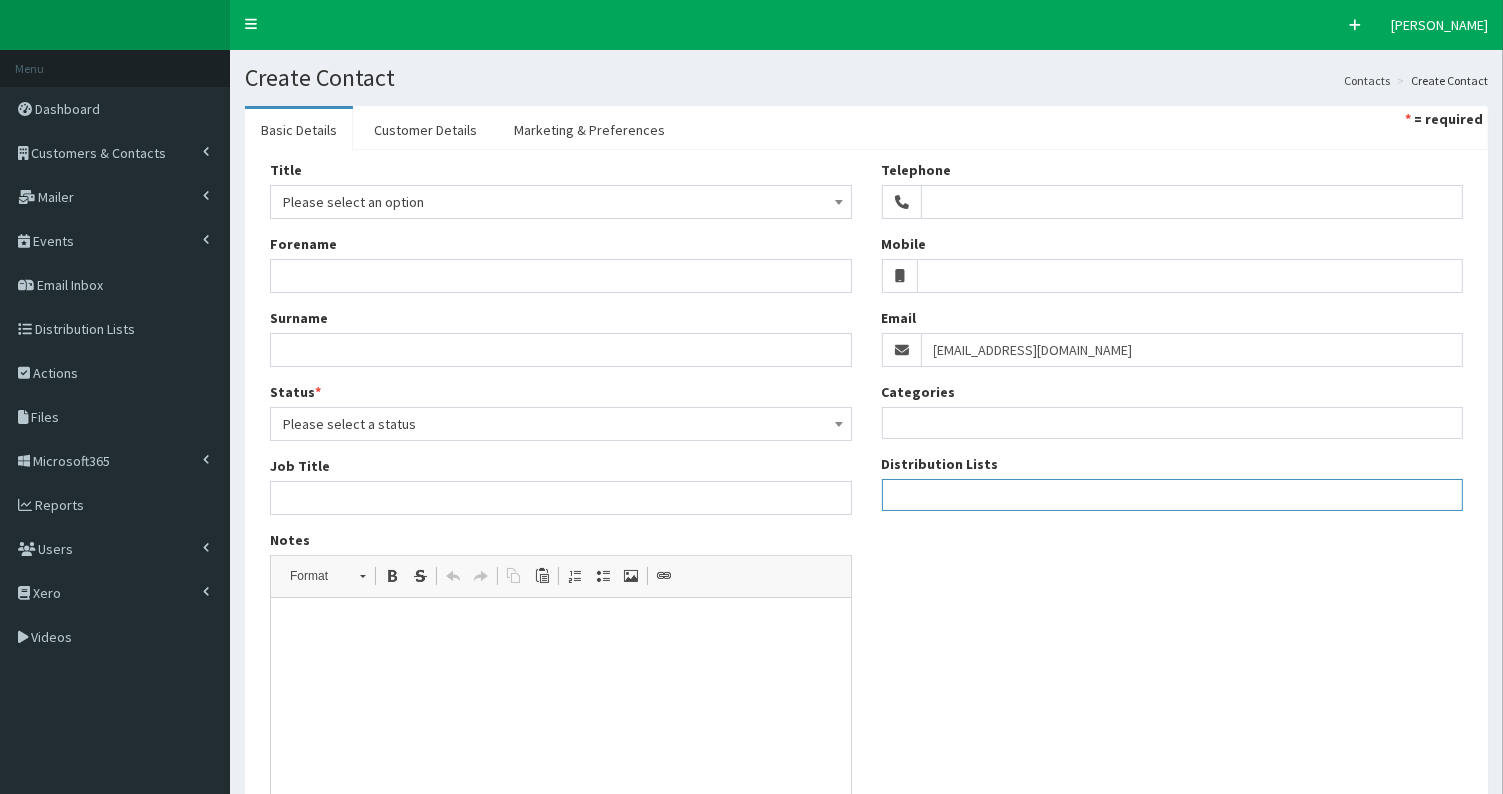 click at bounding box center [1173, 492] 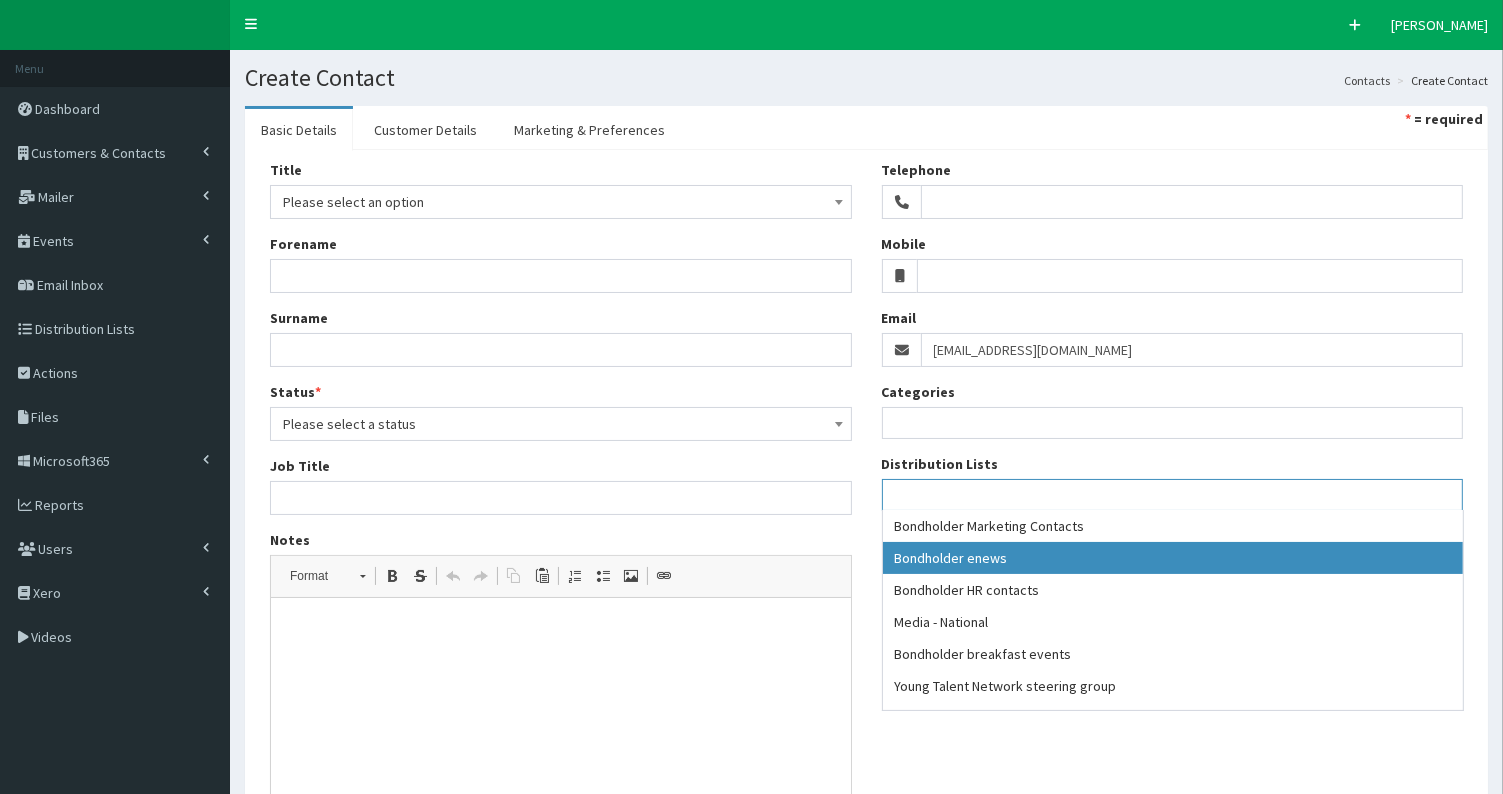 select on "79" 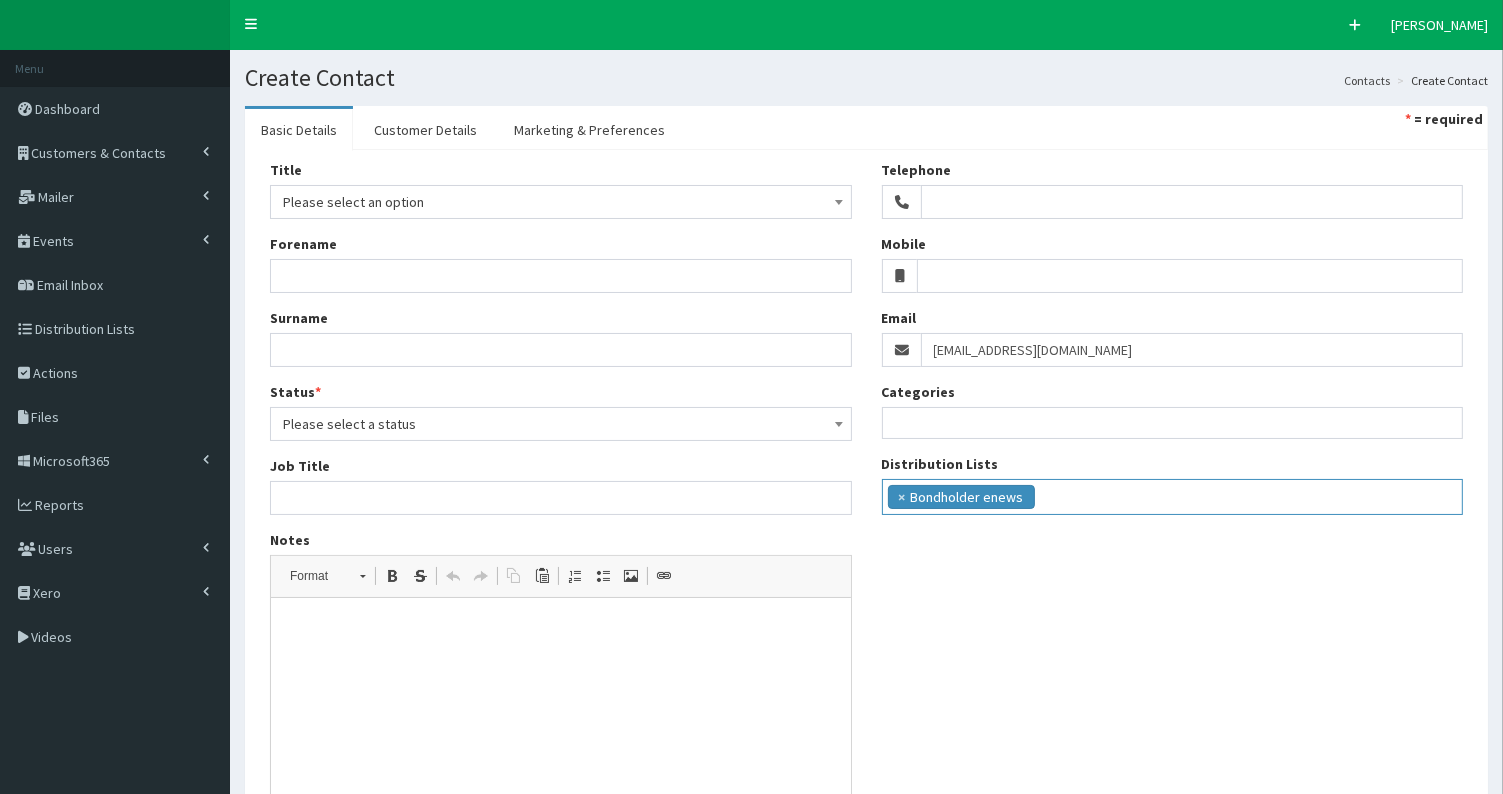 click on "× Bondholder enews" at bounding box center [1173, 494] 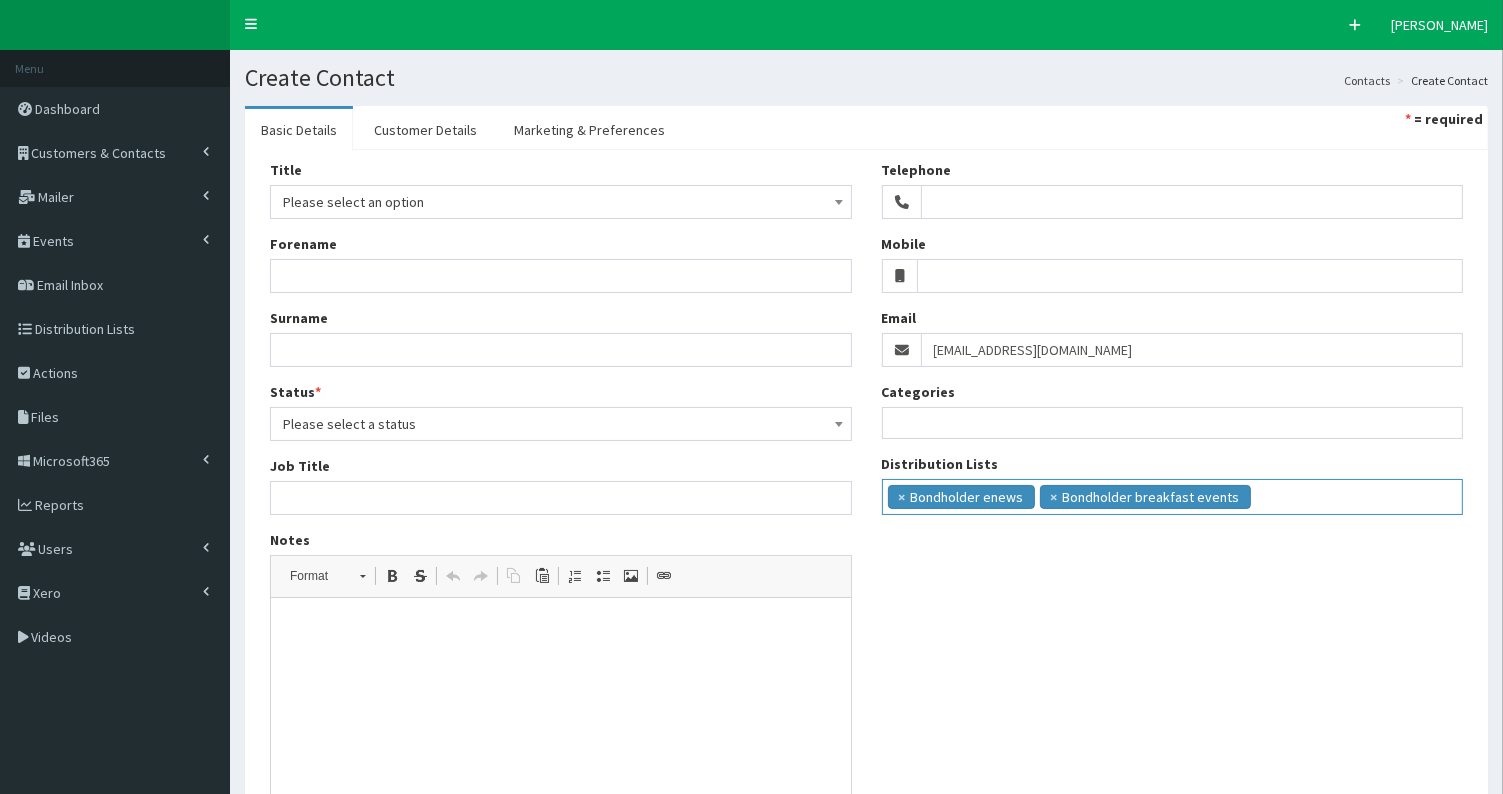 click on "× Bondholder enews × Bondholder breakfast events" at bounding box center (1173, 494) 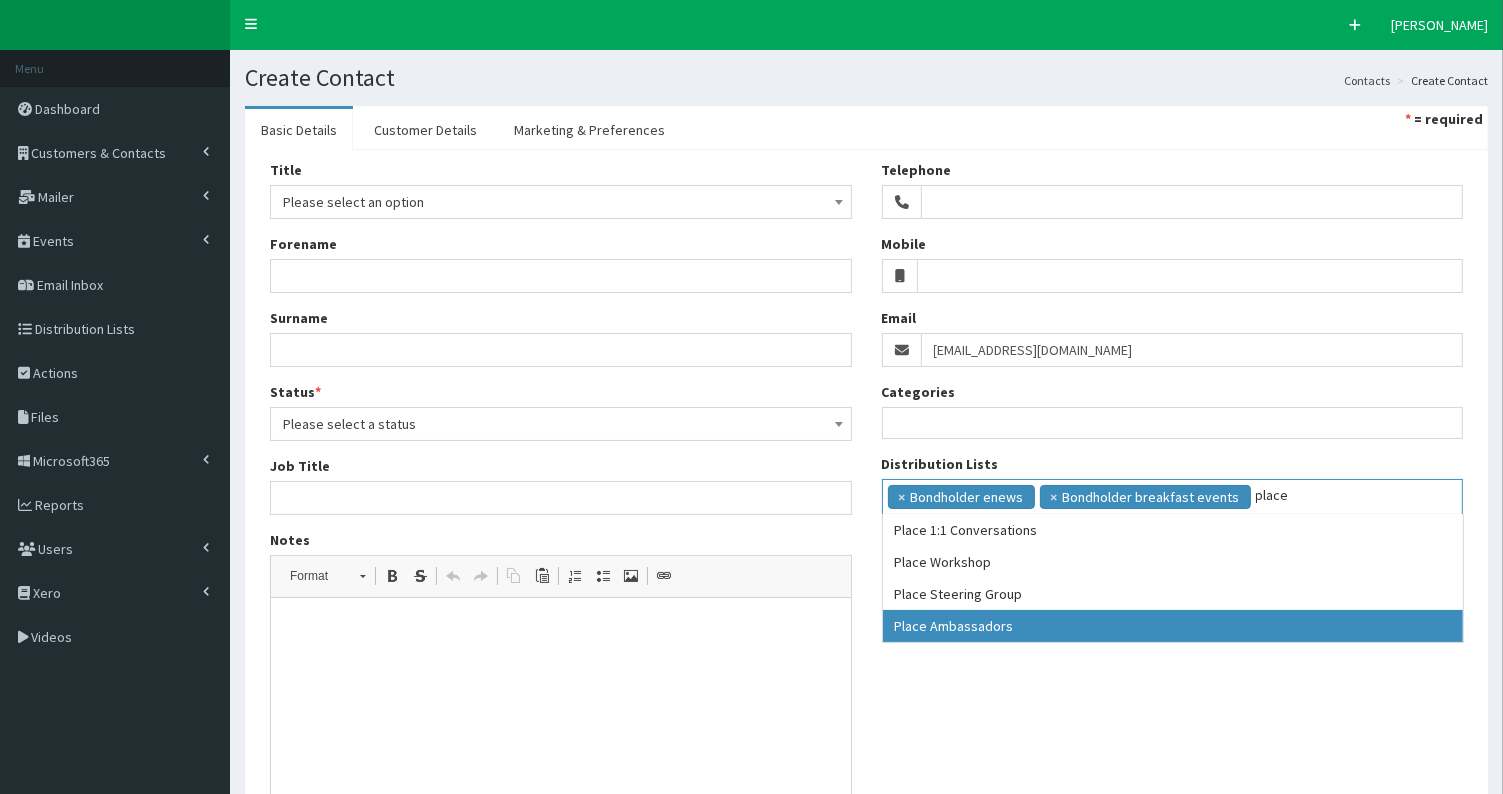 type on "place" 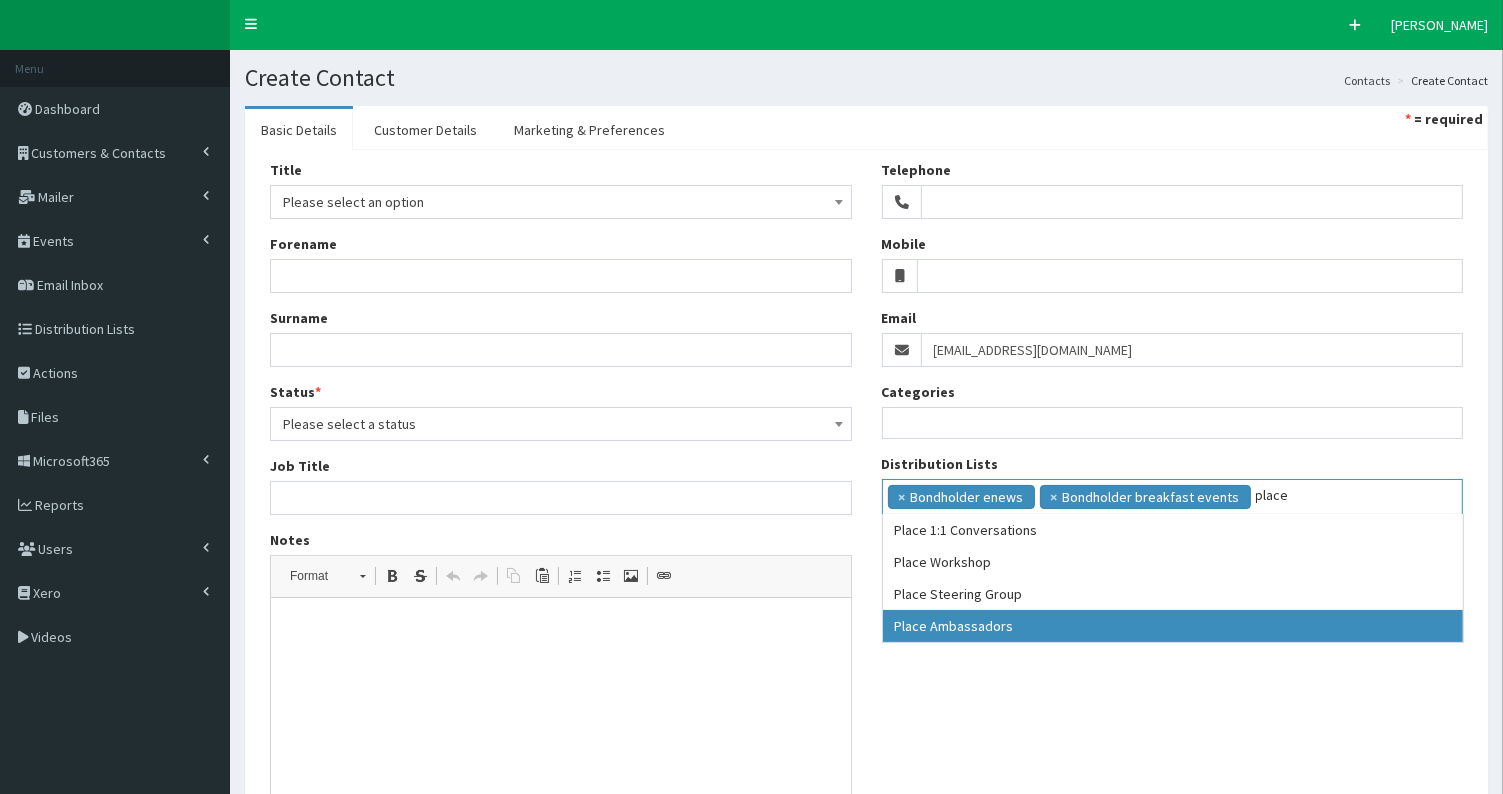 type 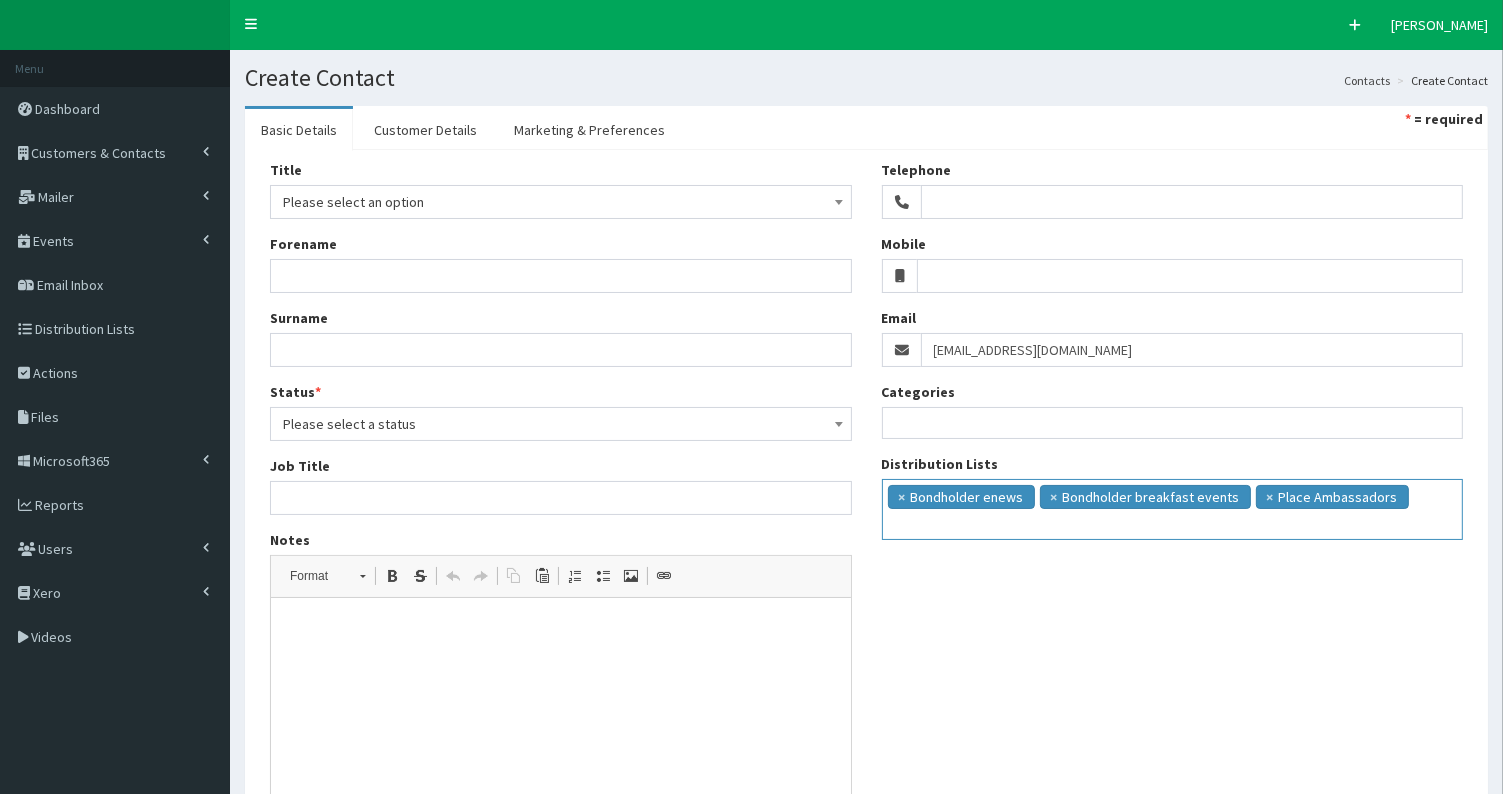 click on "× Bondholder enews × Bondholder breakfast events × Place Ambassadors" at bounding box center [1173, 507] 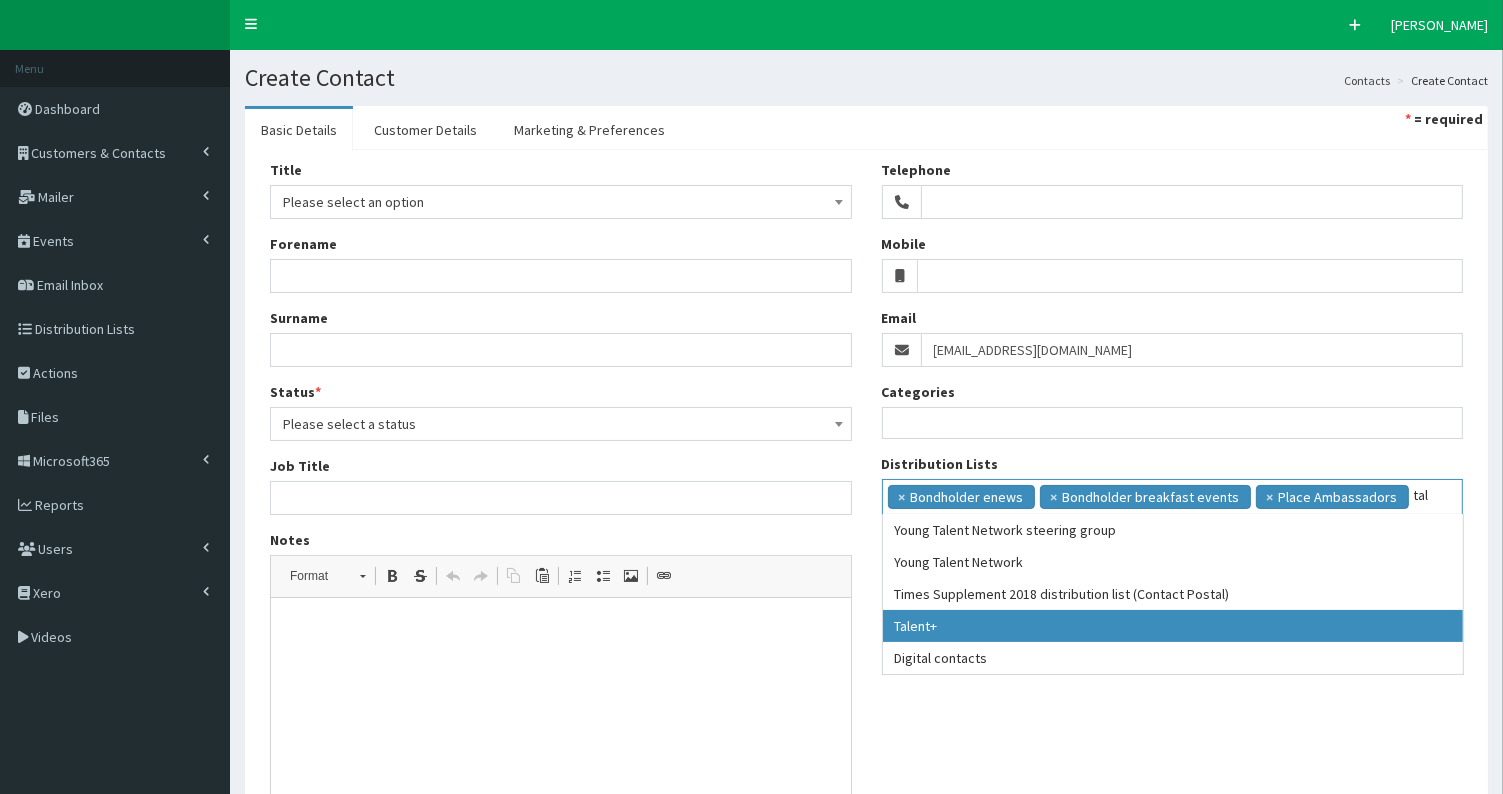 type on "tal" 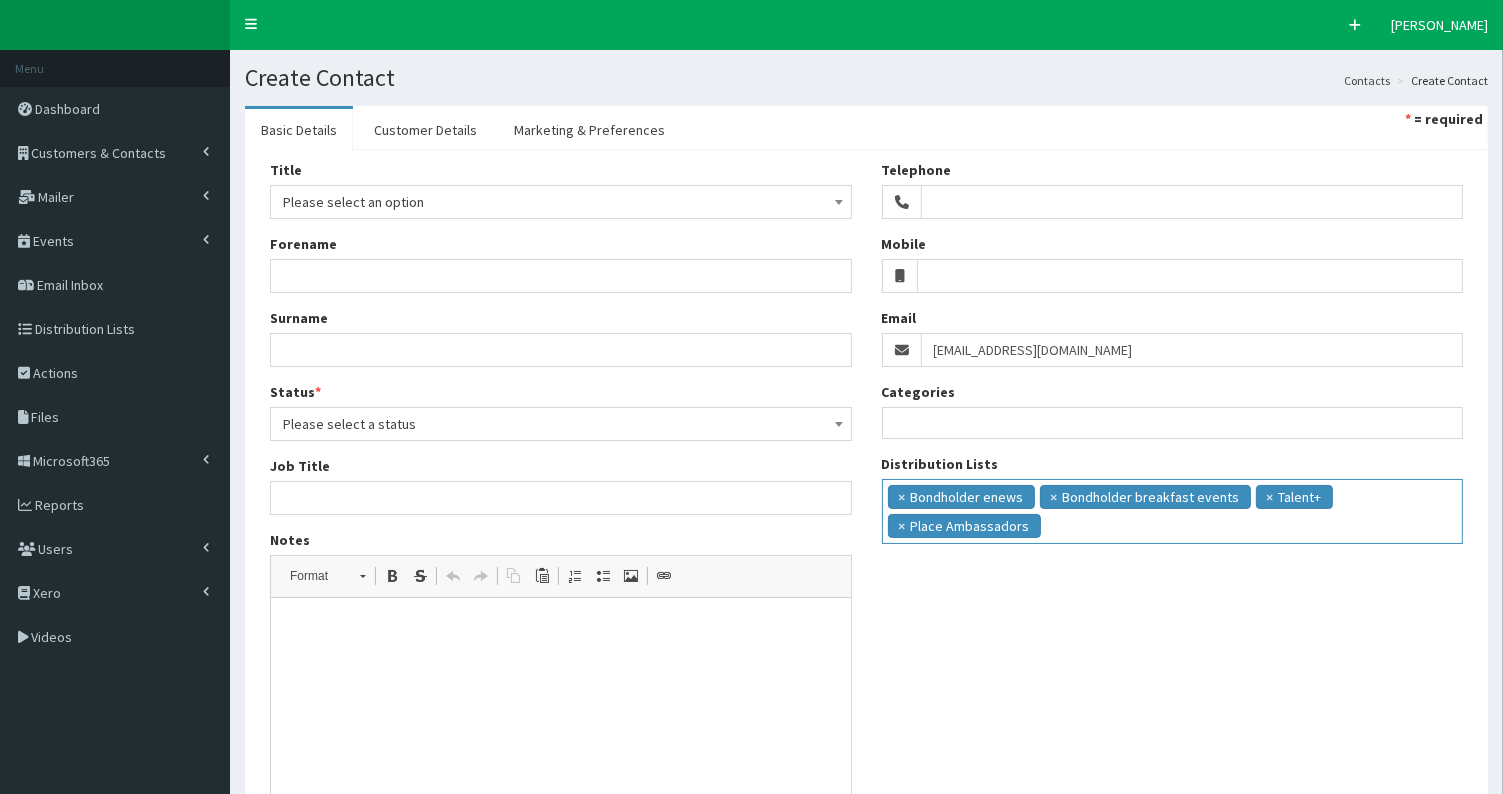 click on "× Bondholder enews × Bondholder breakfast events × Talent+ × Place Ambassadors" at bounding box center (1173, 509) 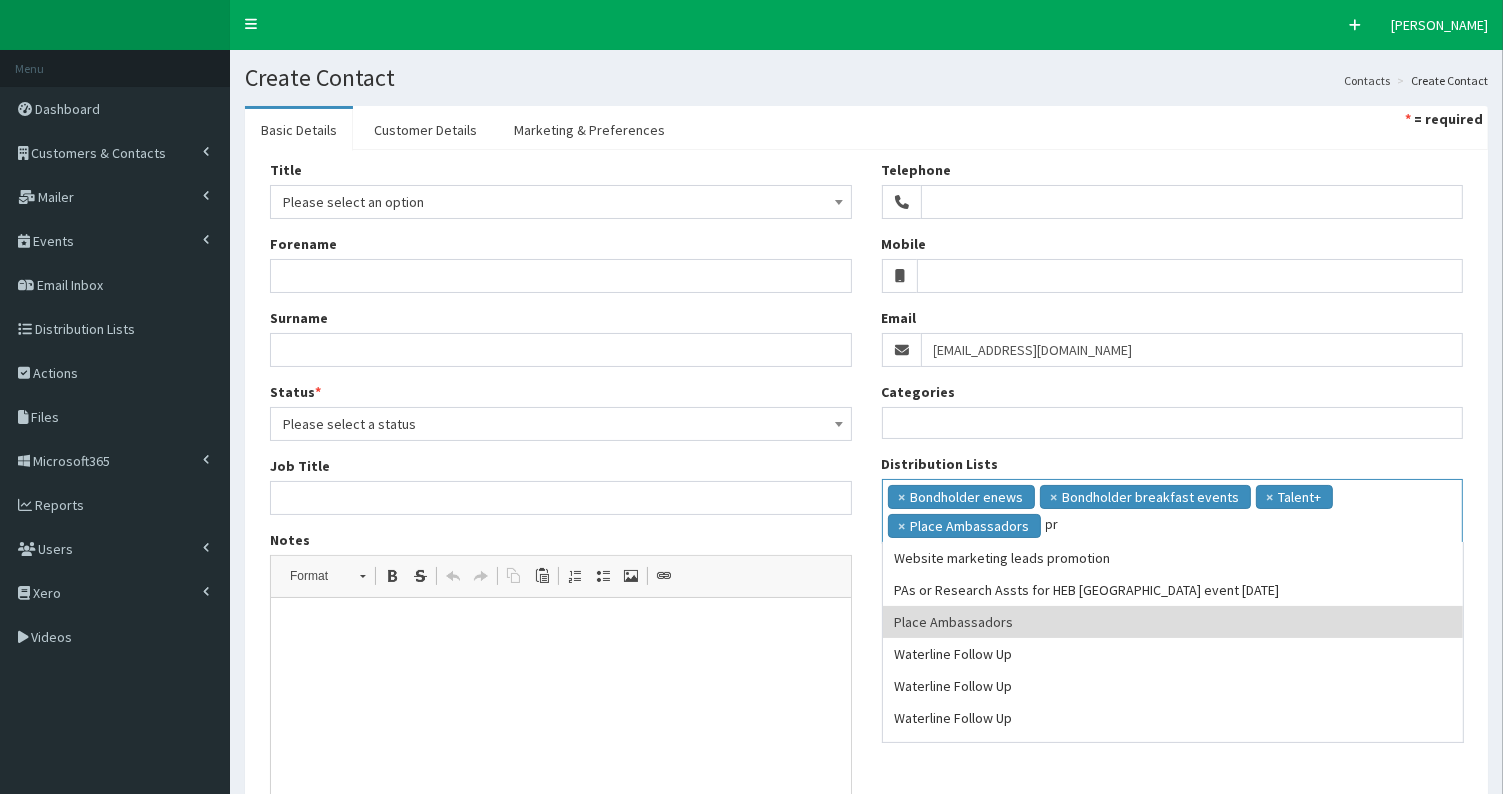 scroll, scrollTop: 0, scrollLeft: 0, axis: both 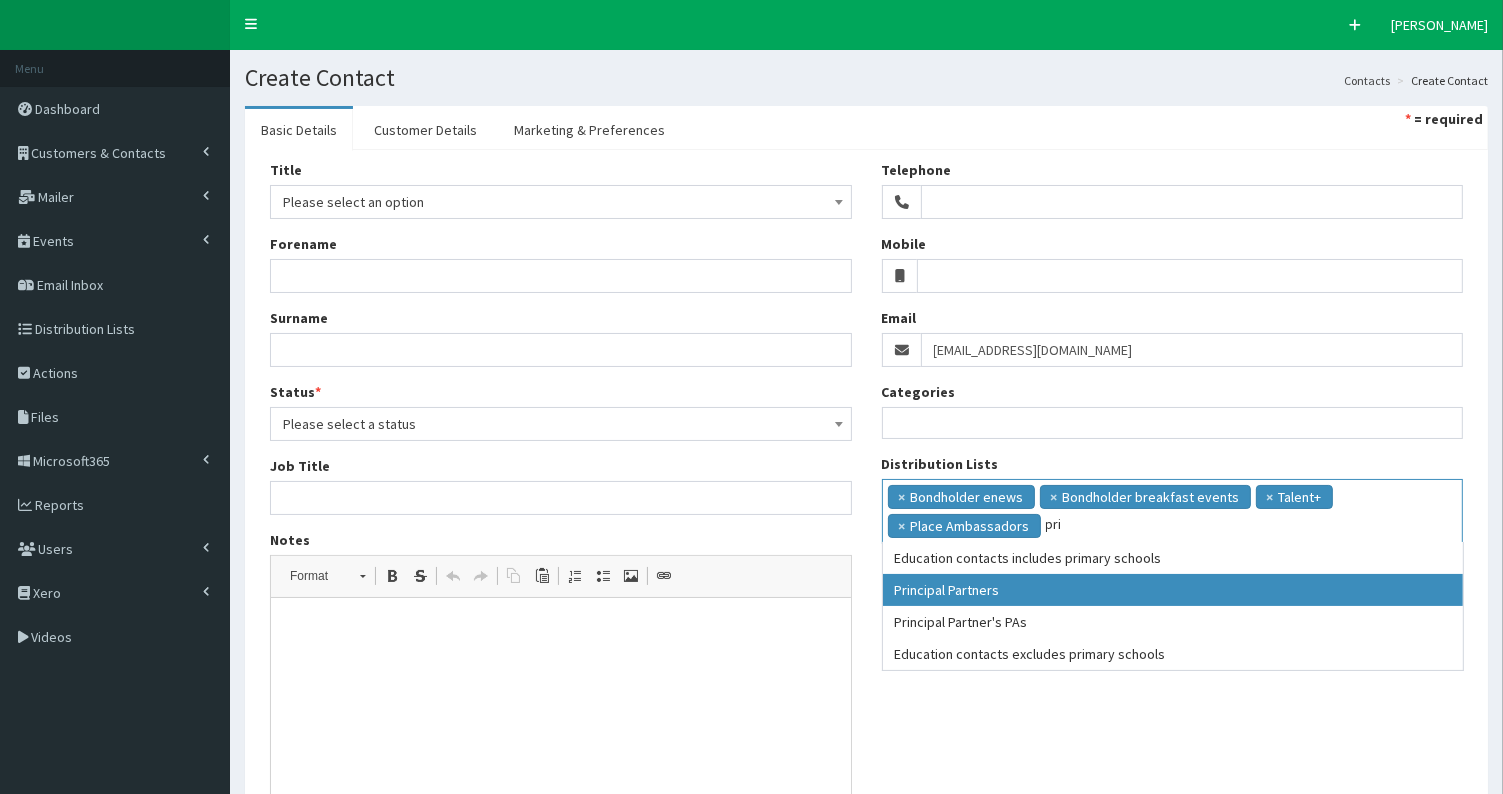 type on "pri" 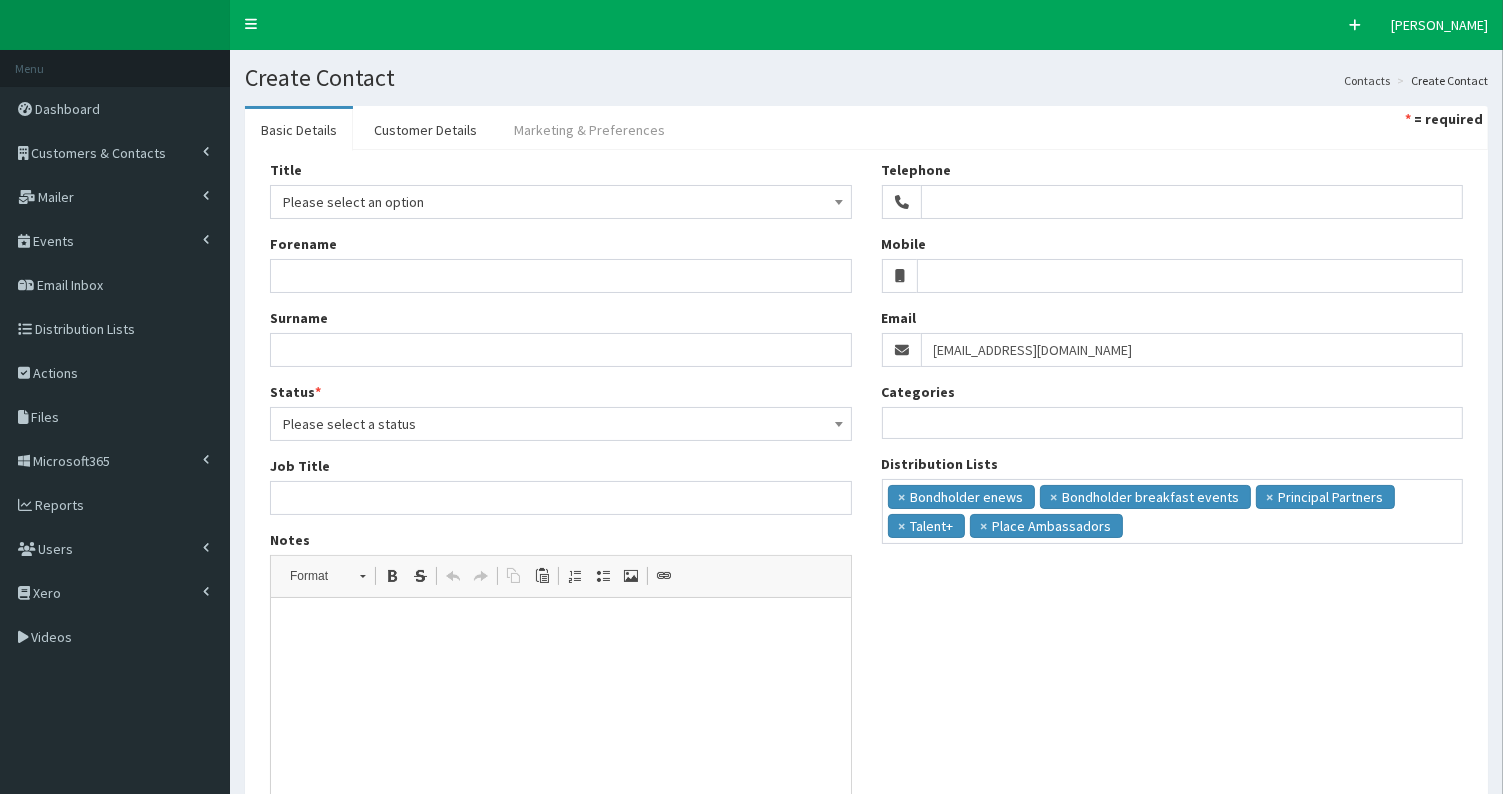 click on "Marketing & Preferences" at bounding box center (589, 130) 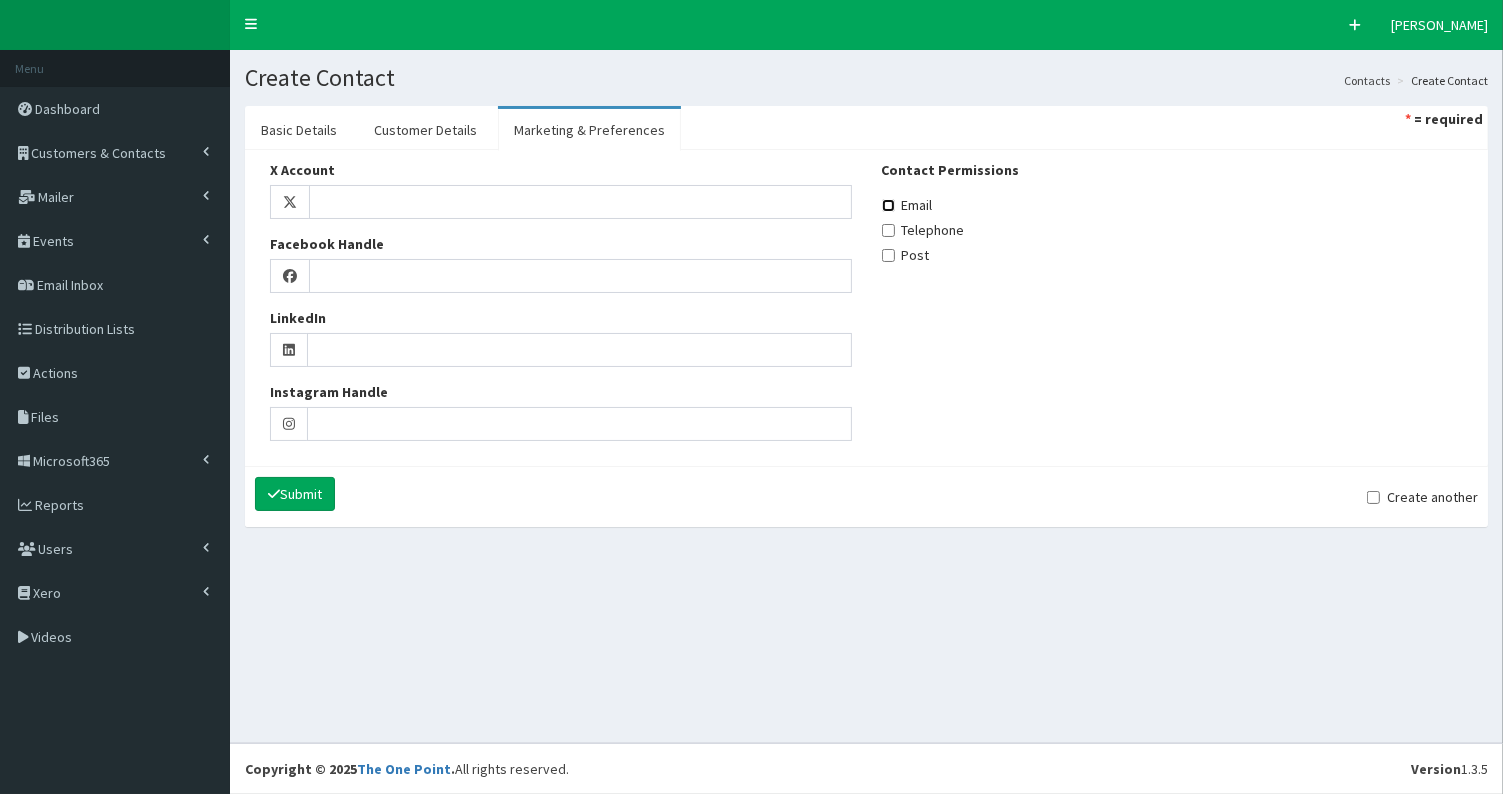 click on "Email" at bounding box center [888, 205] 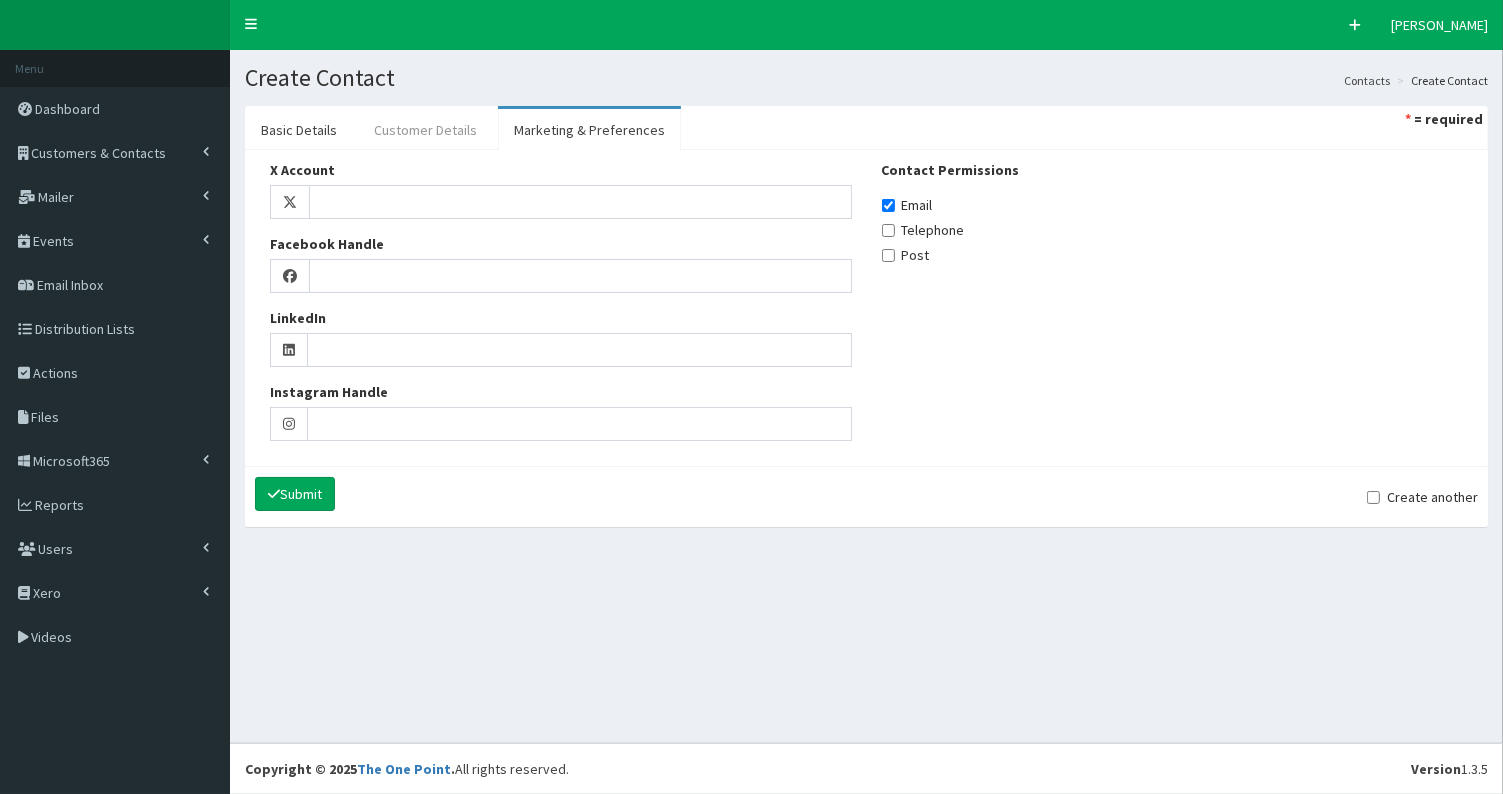 click on "Customer Details" at bounding box center [425, 130] 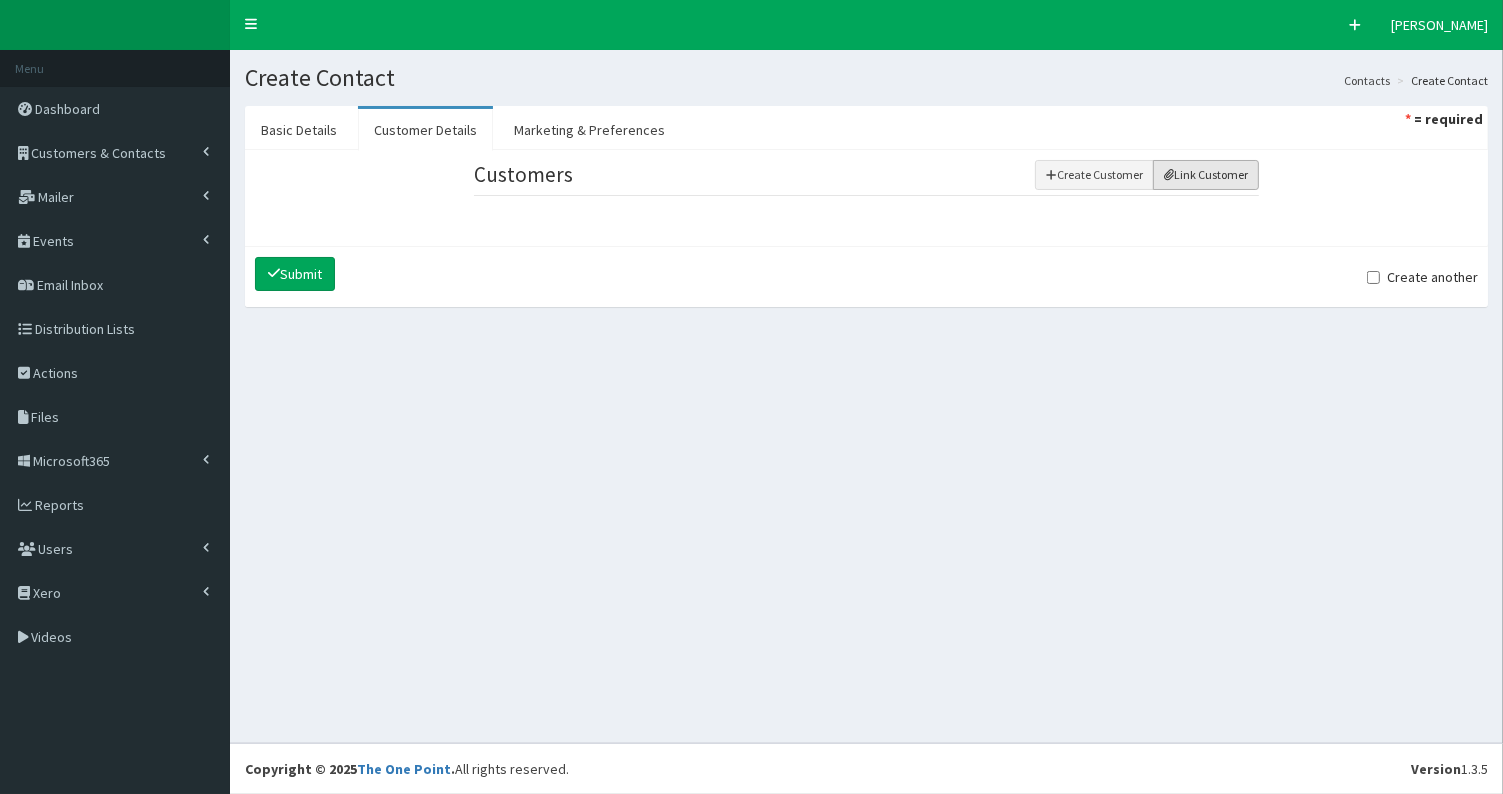 click on "Link Customer" at bounding box center [1206, 175] 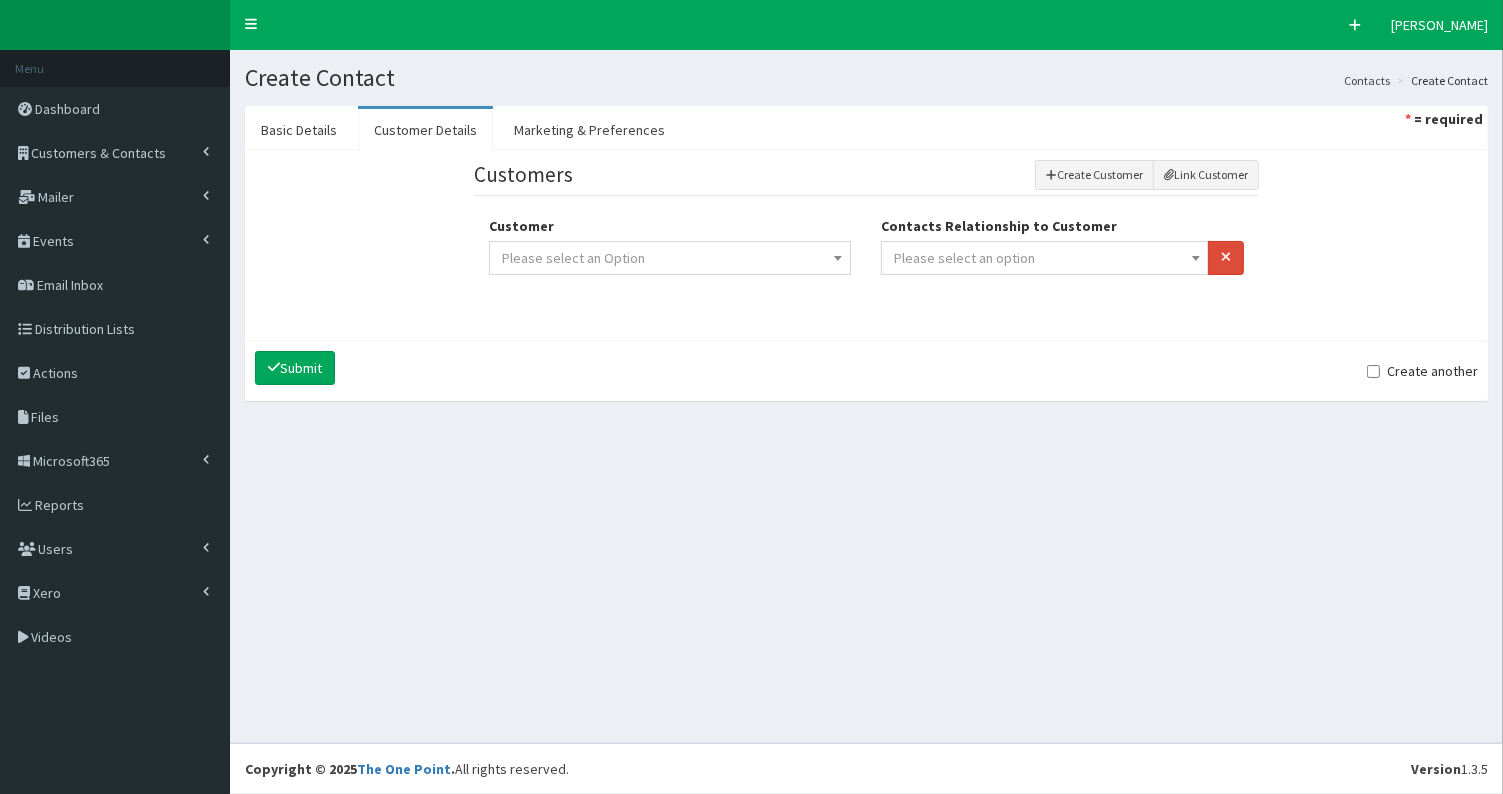 click on "Please select an option" at bounding box center [1044, 258] 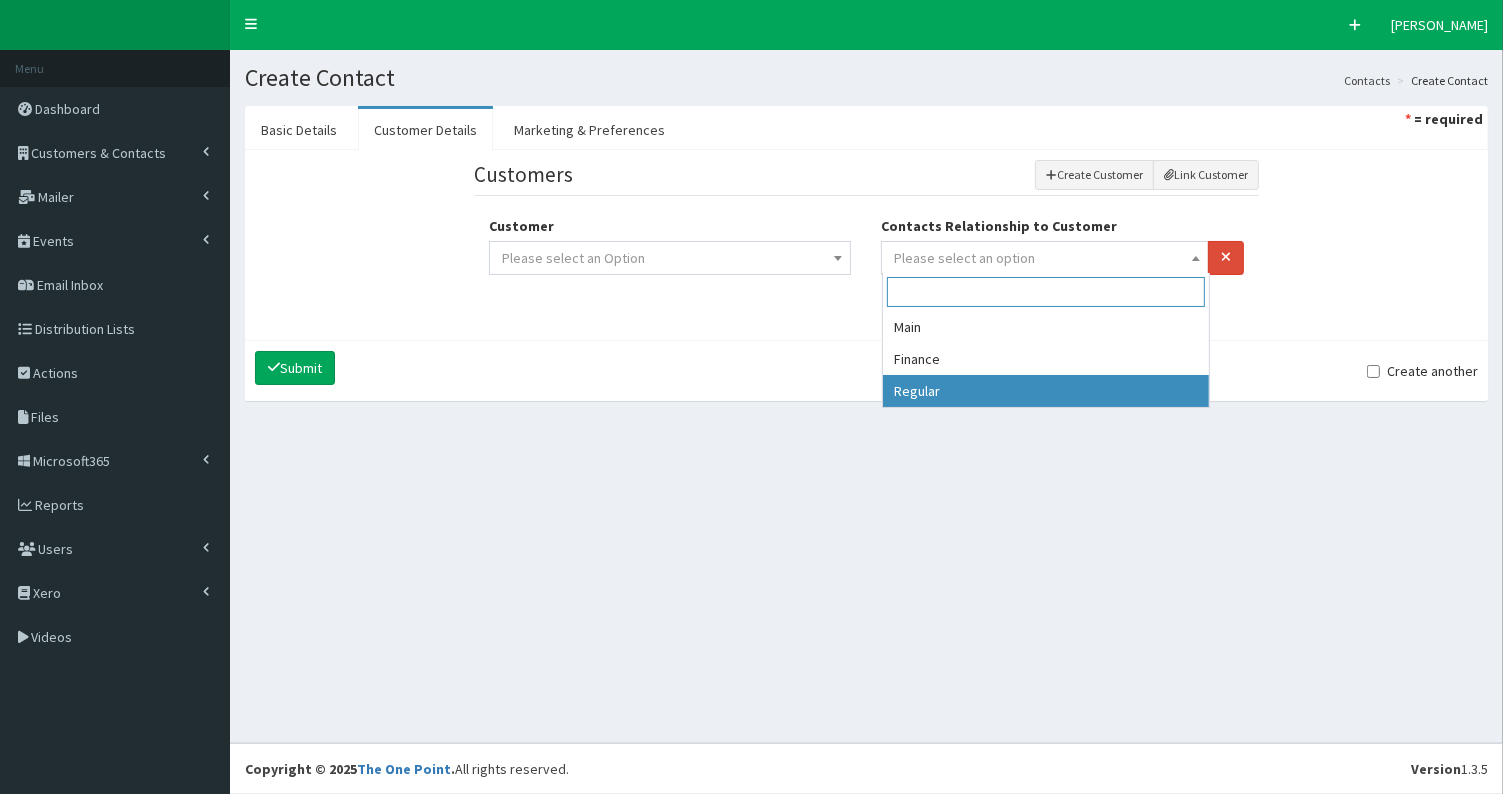 select on "3" 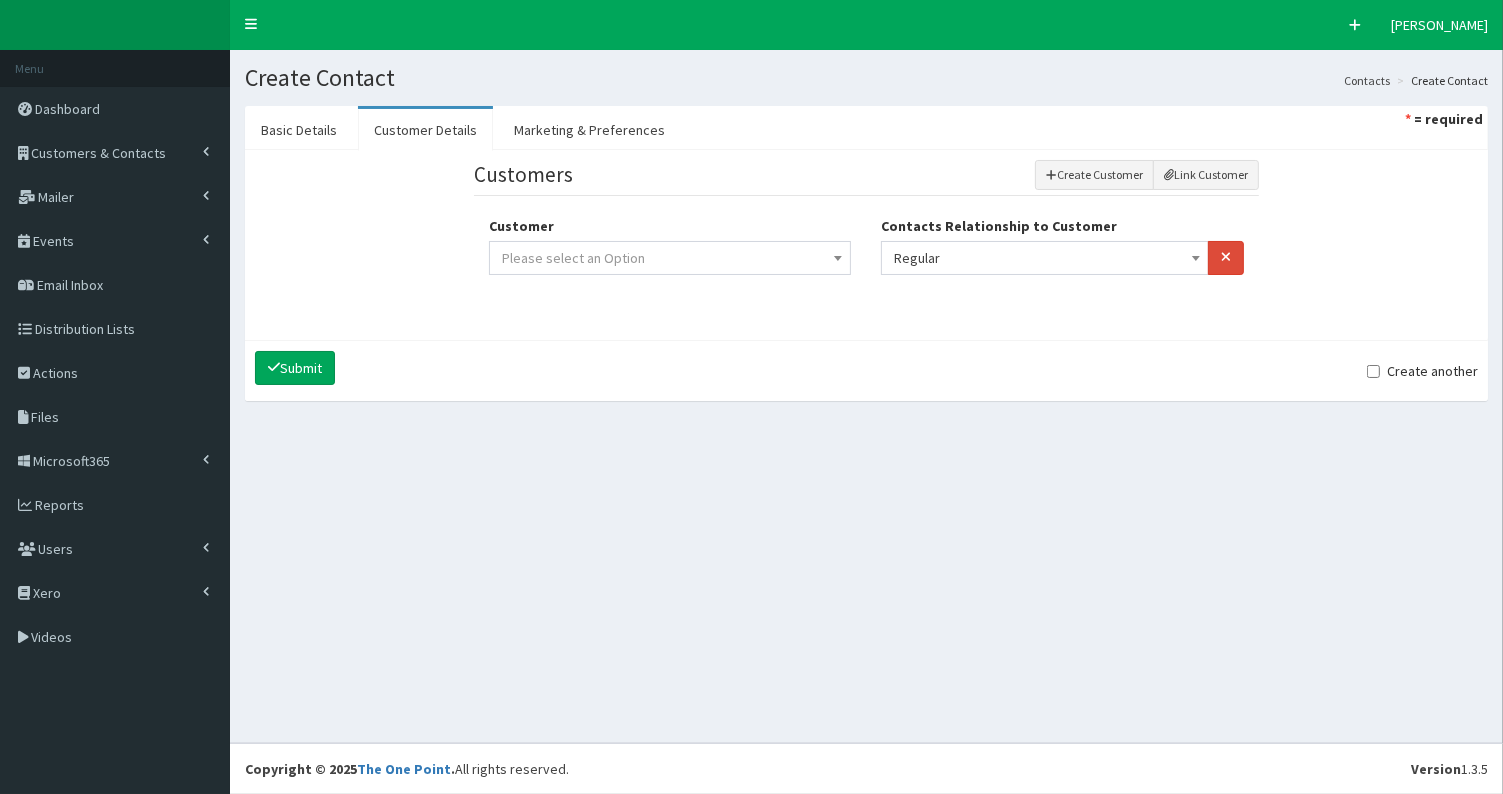 click on "Please select an Option" at bounding box center [670, 258] 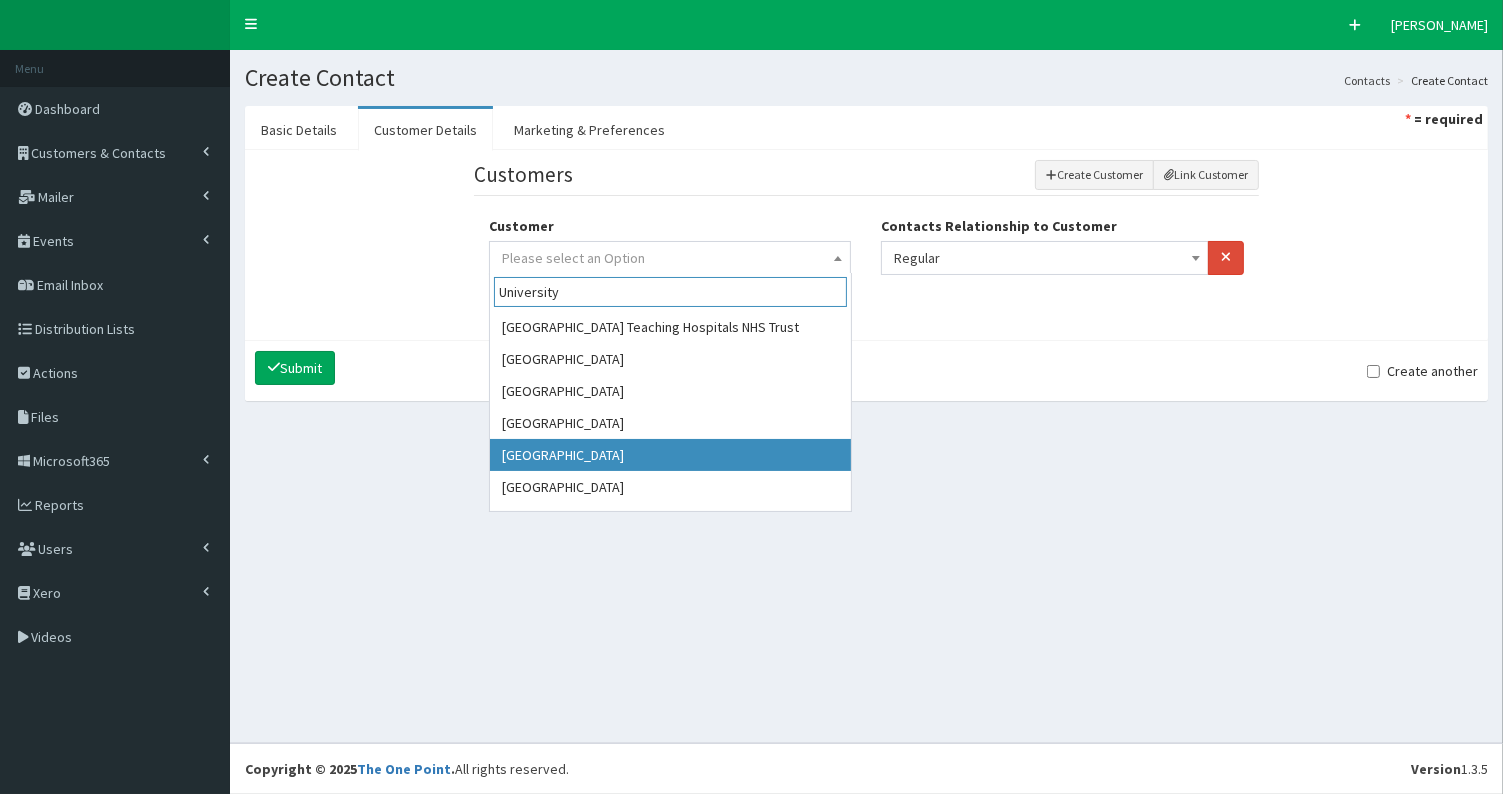 type on "University" 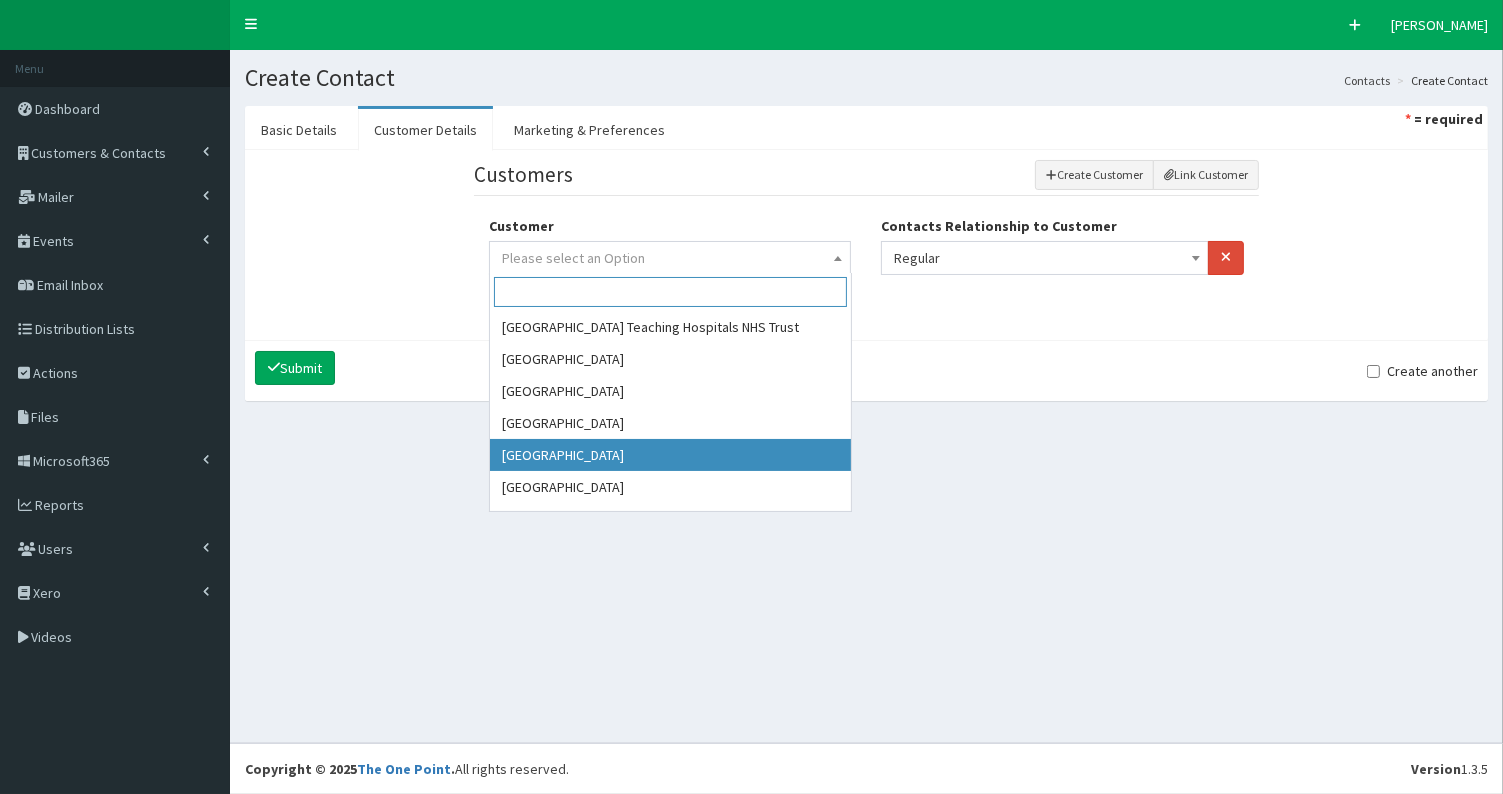 select on "674" 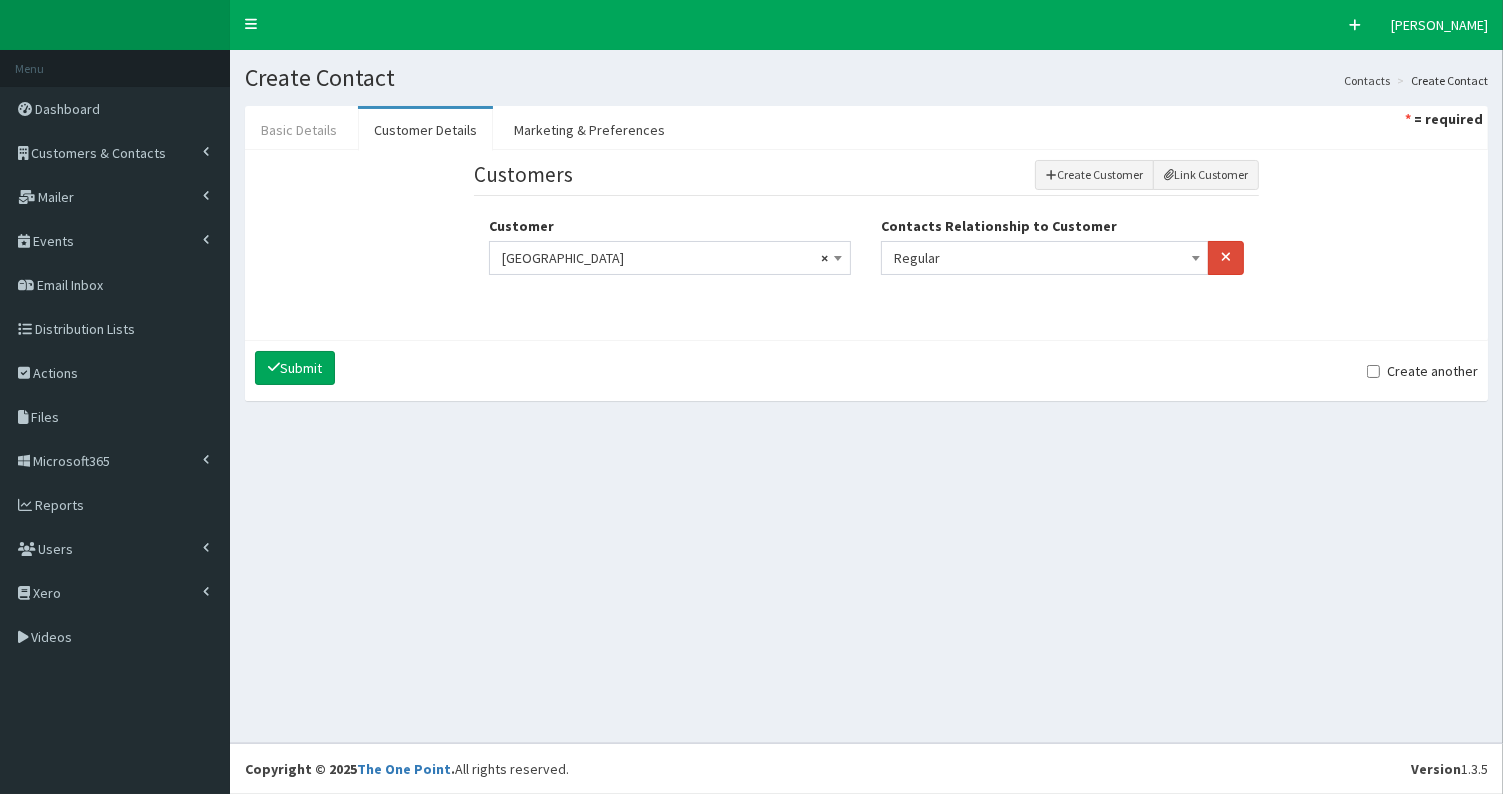 click on "Basic Details" at bounding box center [299, 130] 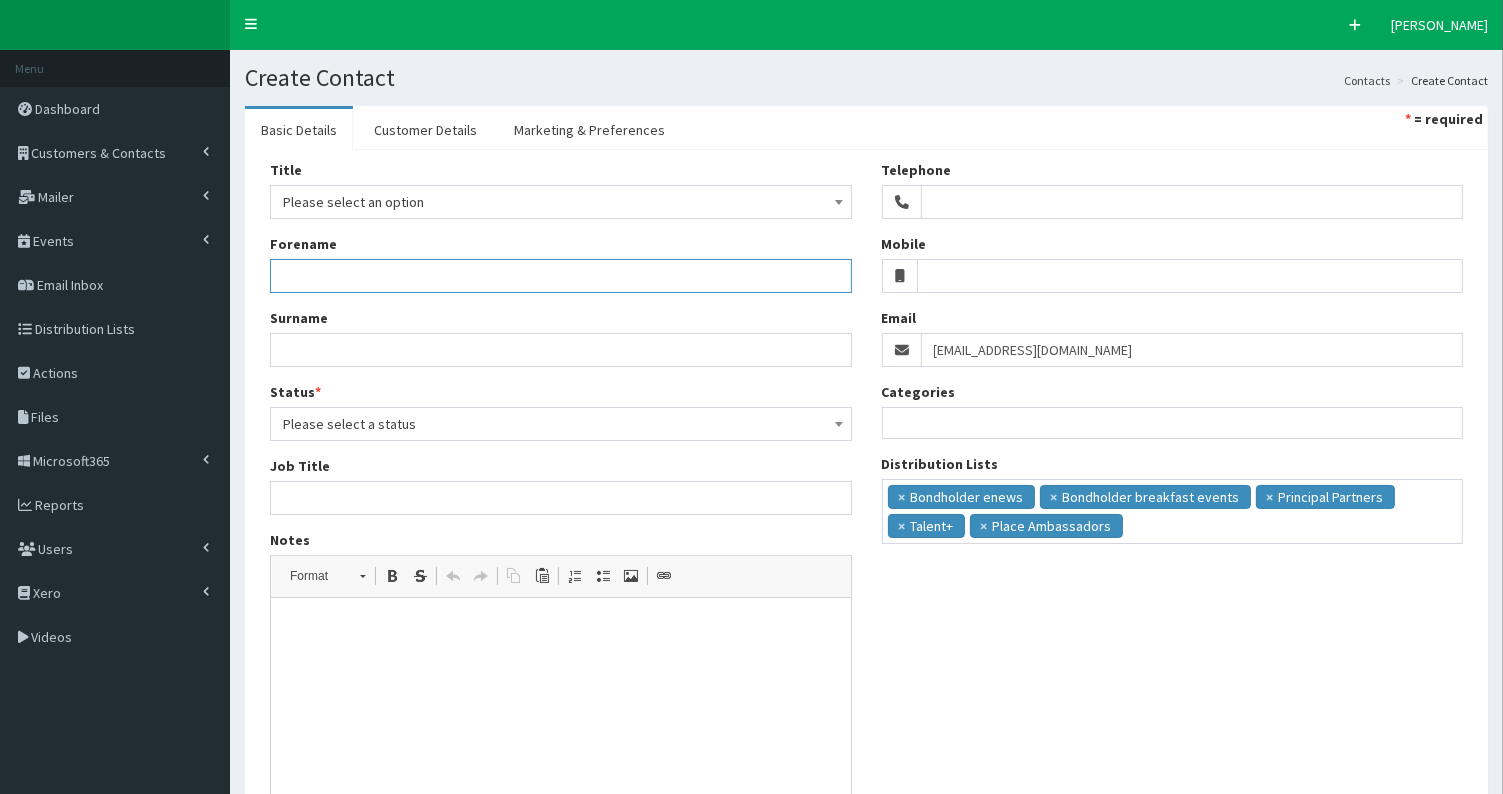 click on "Forename" at bounding box center (561, 276) 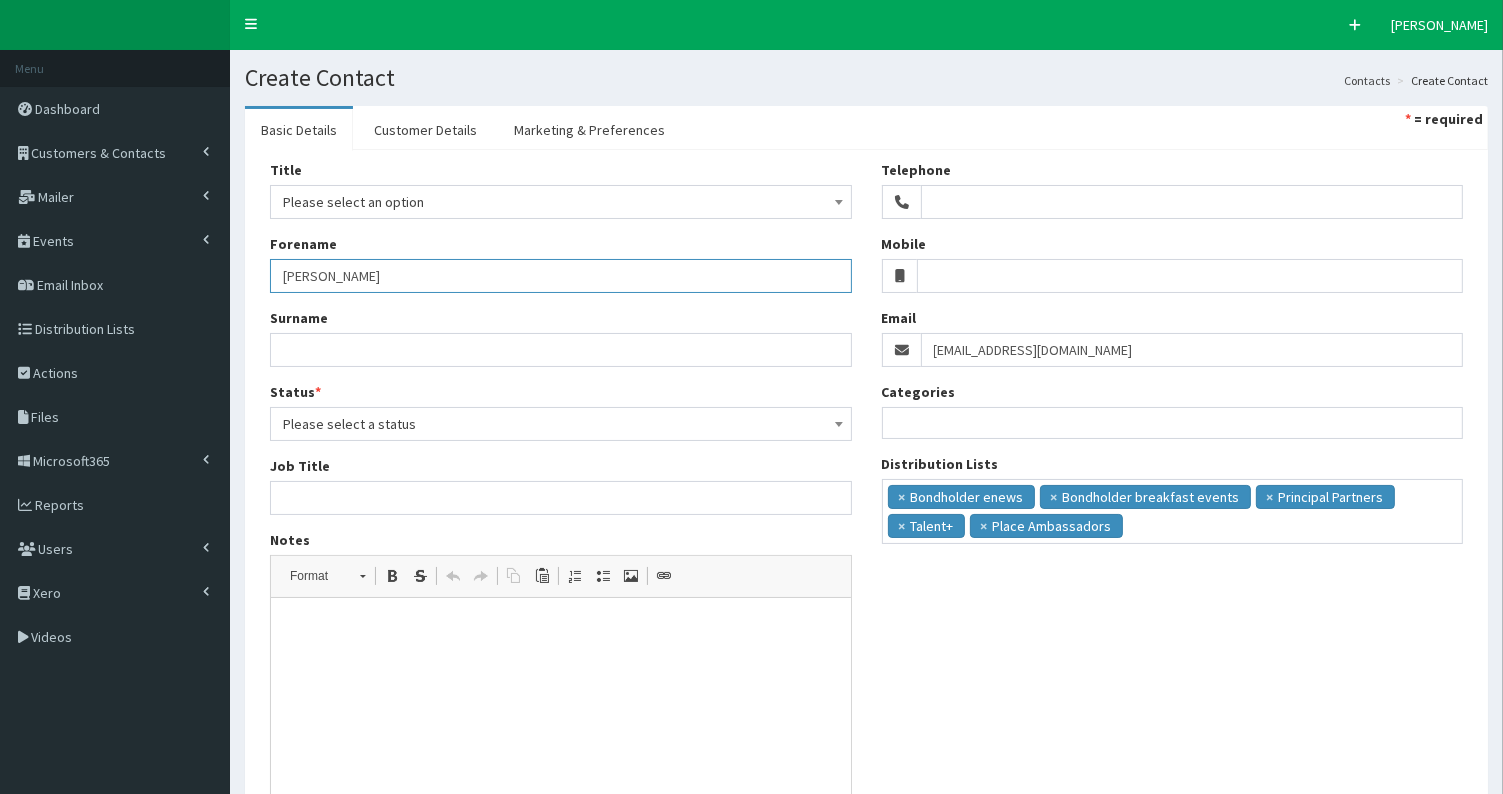 type on "Sarah" 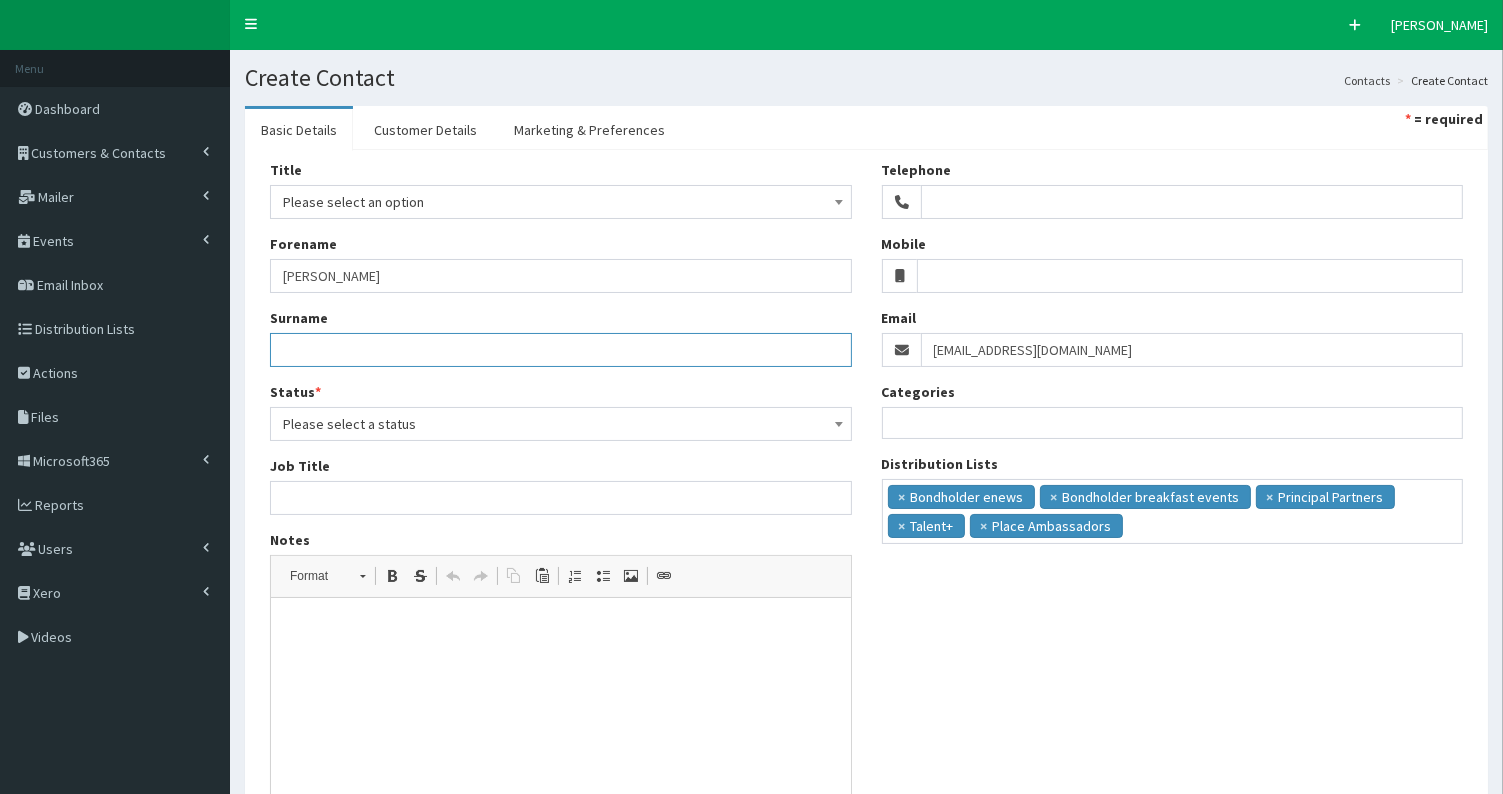 click on "Surname" at bounding box center [561, 350] 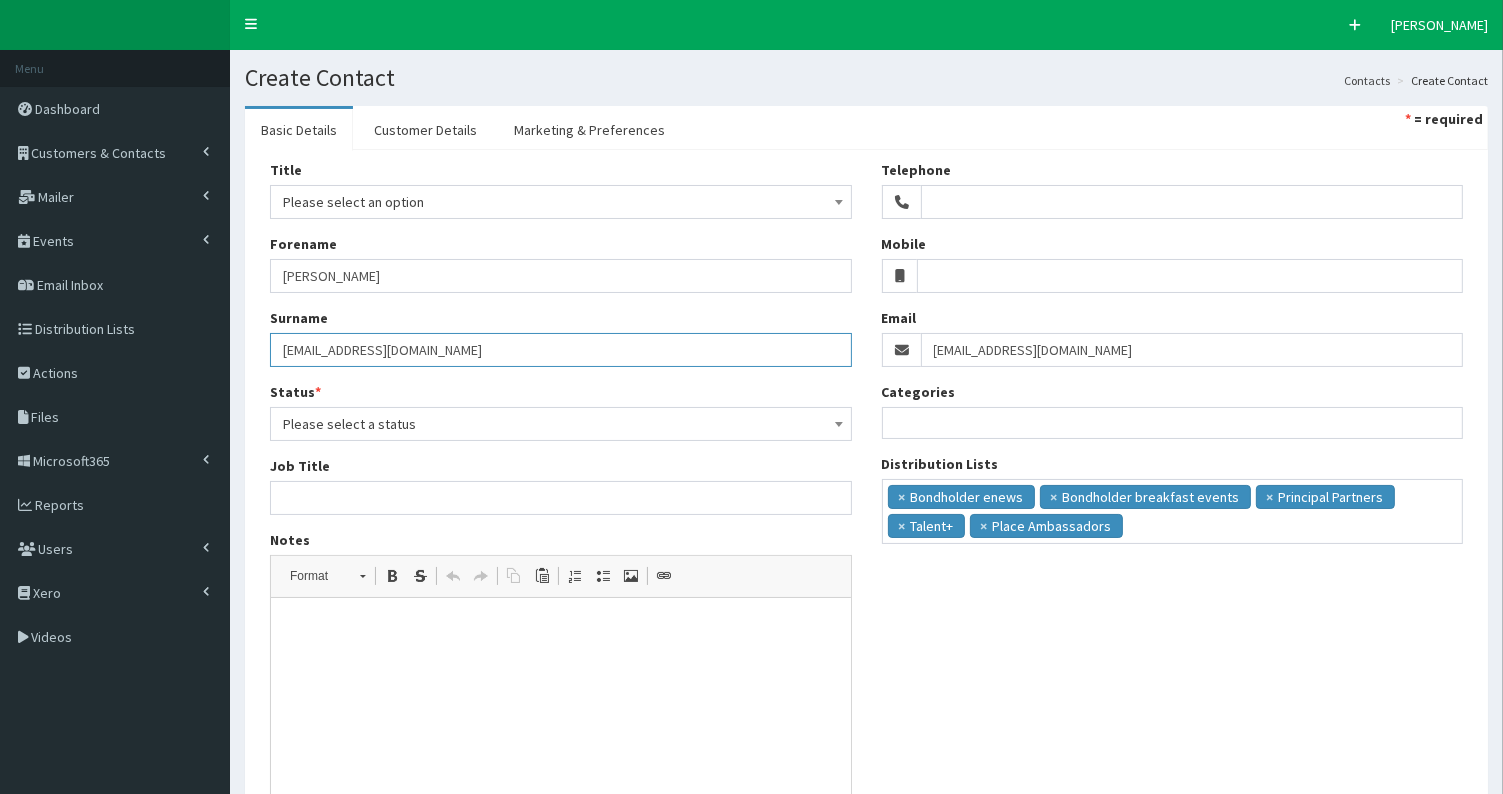 click on "S.Whitaker2@hull.ac.uk" at bounding box center (561, 350) 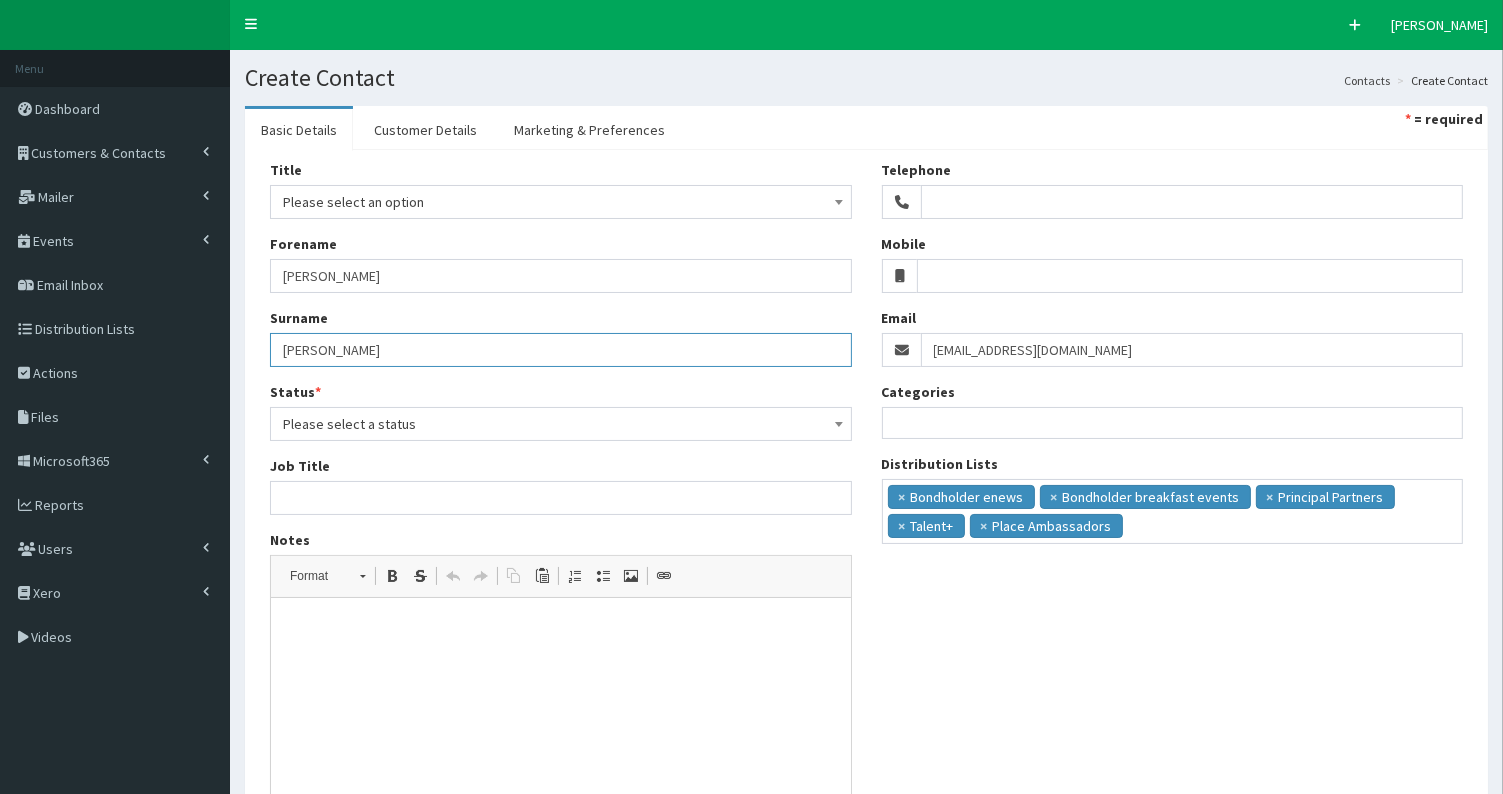 type on "Whitaker" 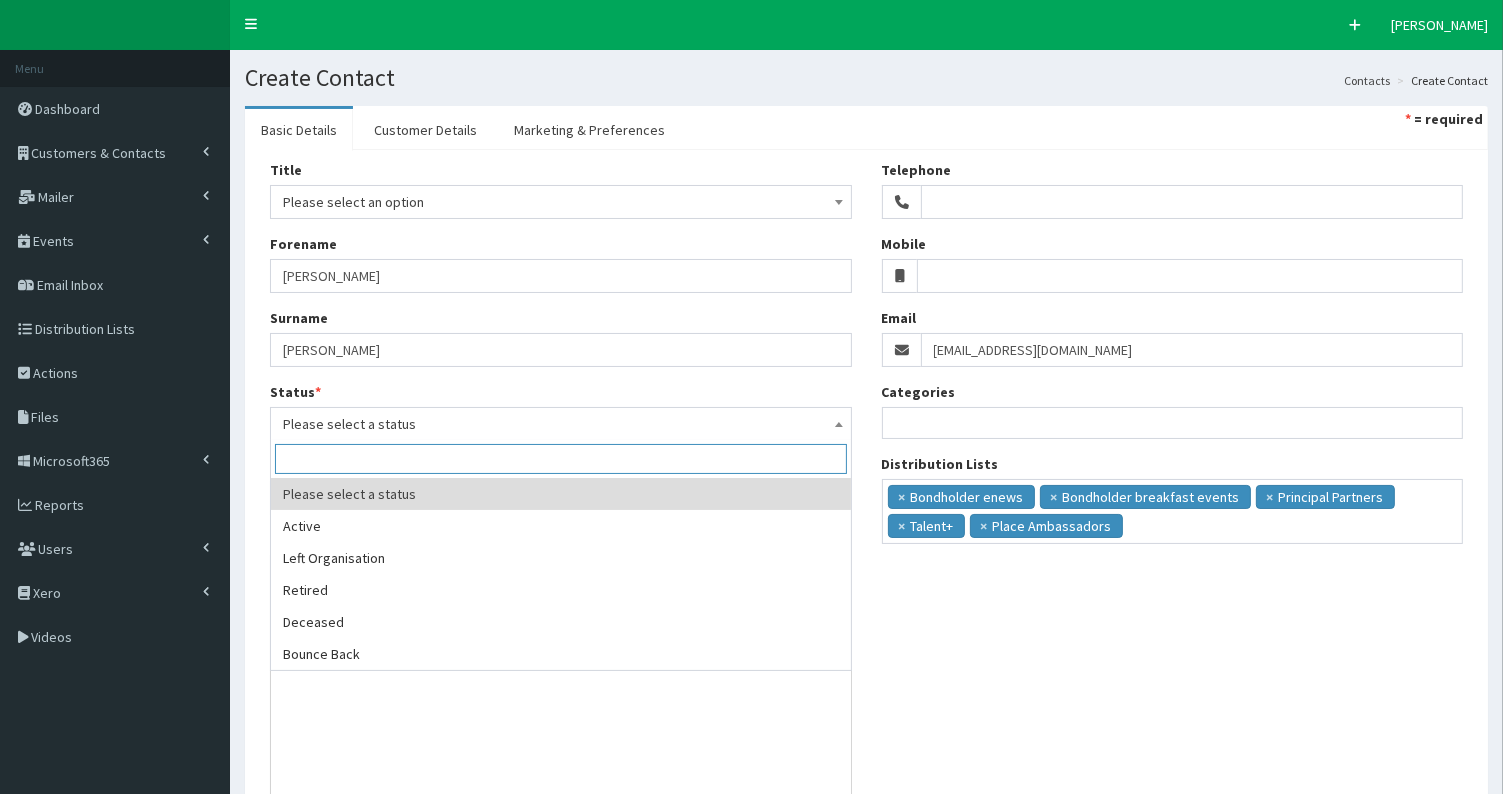click on "Please select a status" at bounding box center (561, 424) 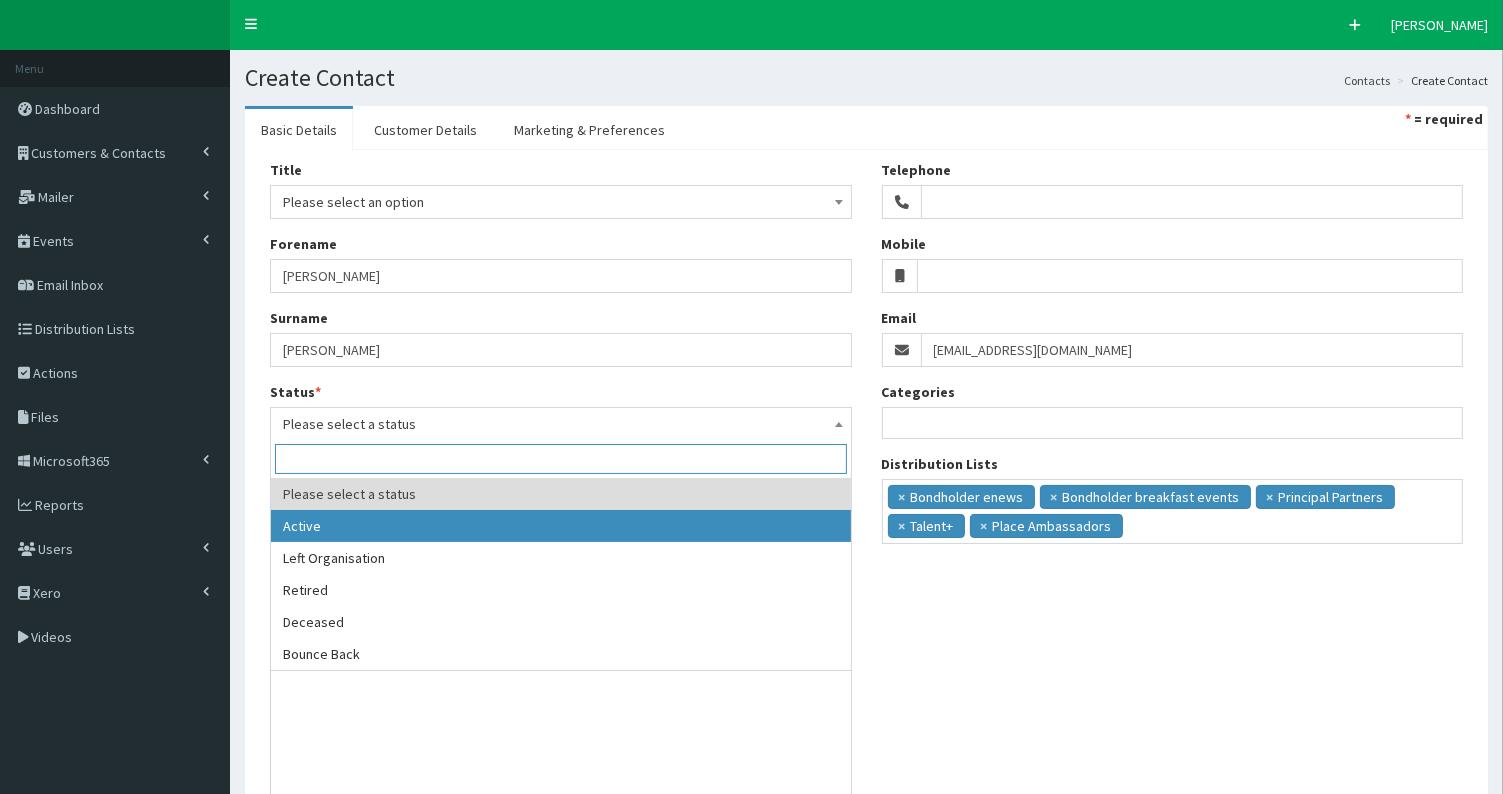 select on "1" 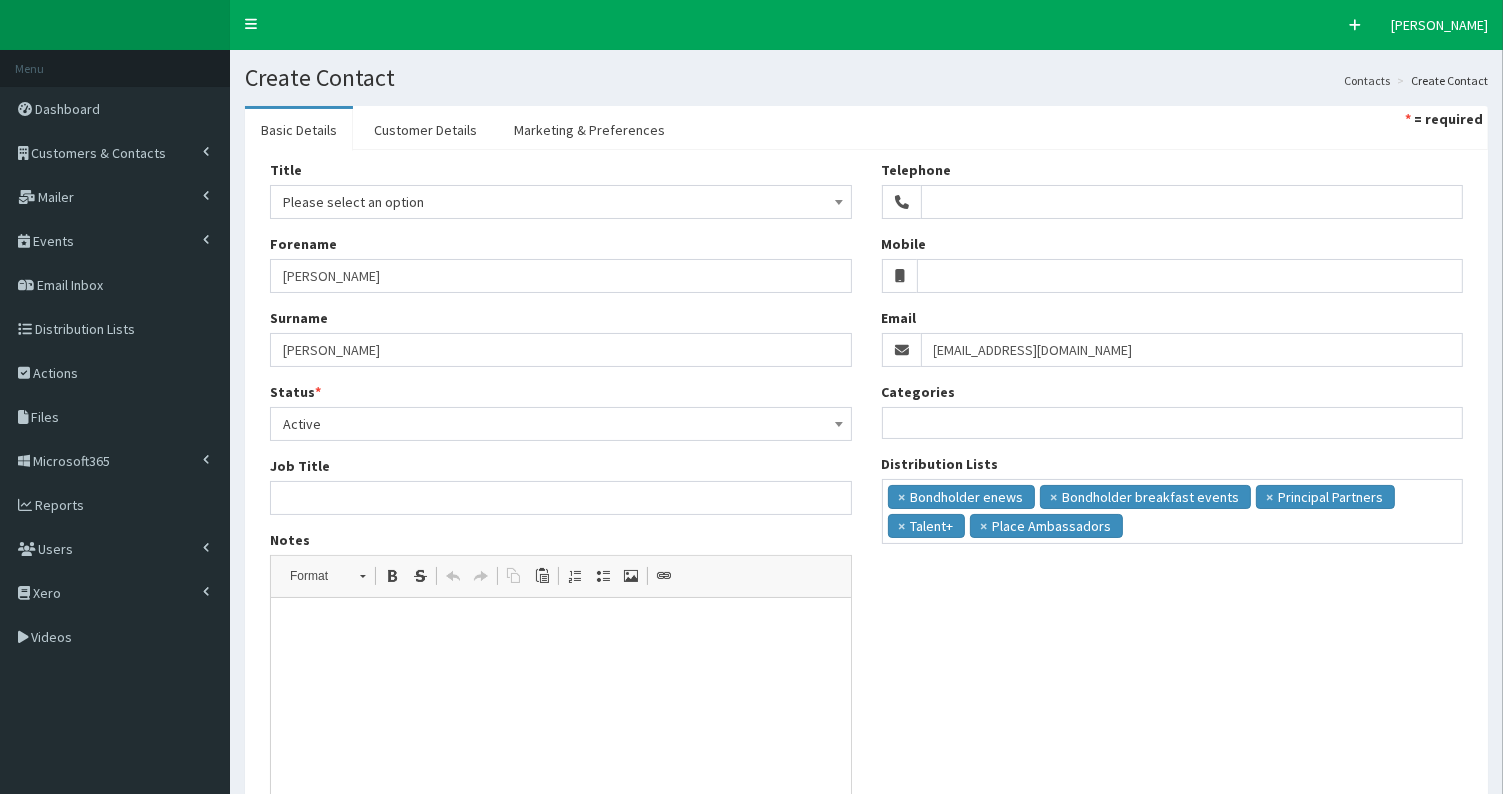 click on "Please select an option" at bounding box center (561, 202) 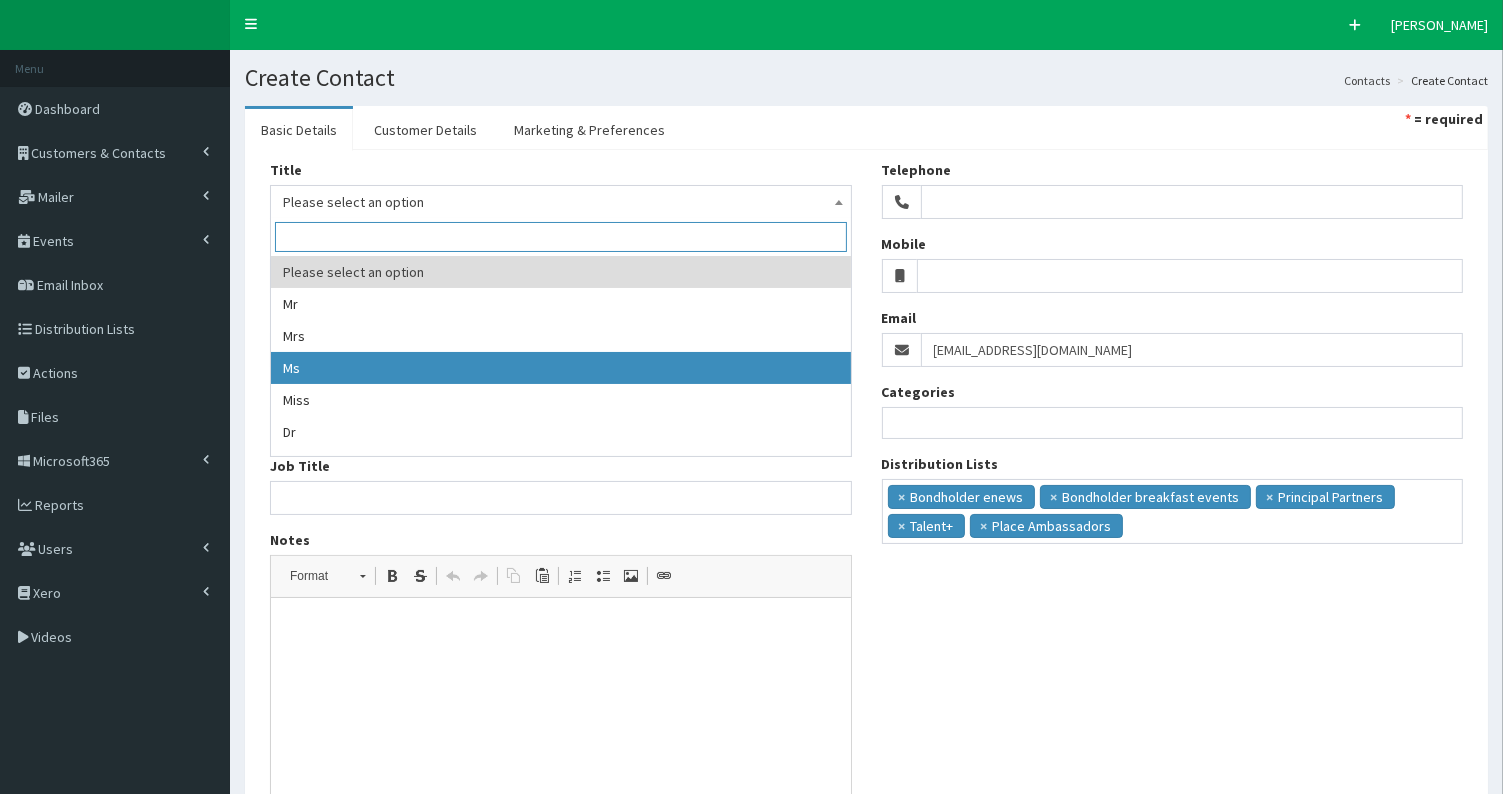 select on "3" 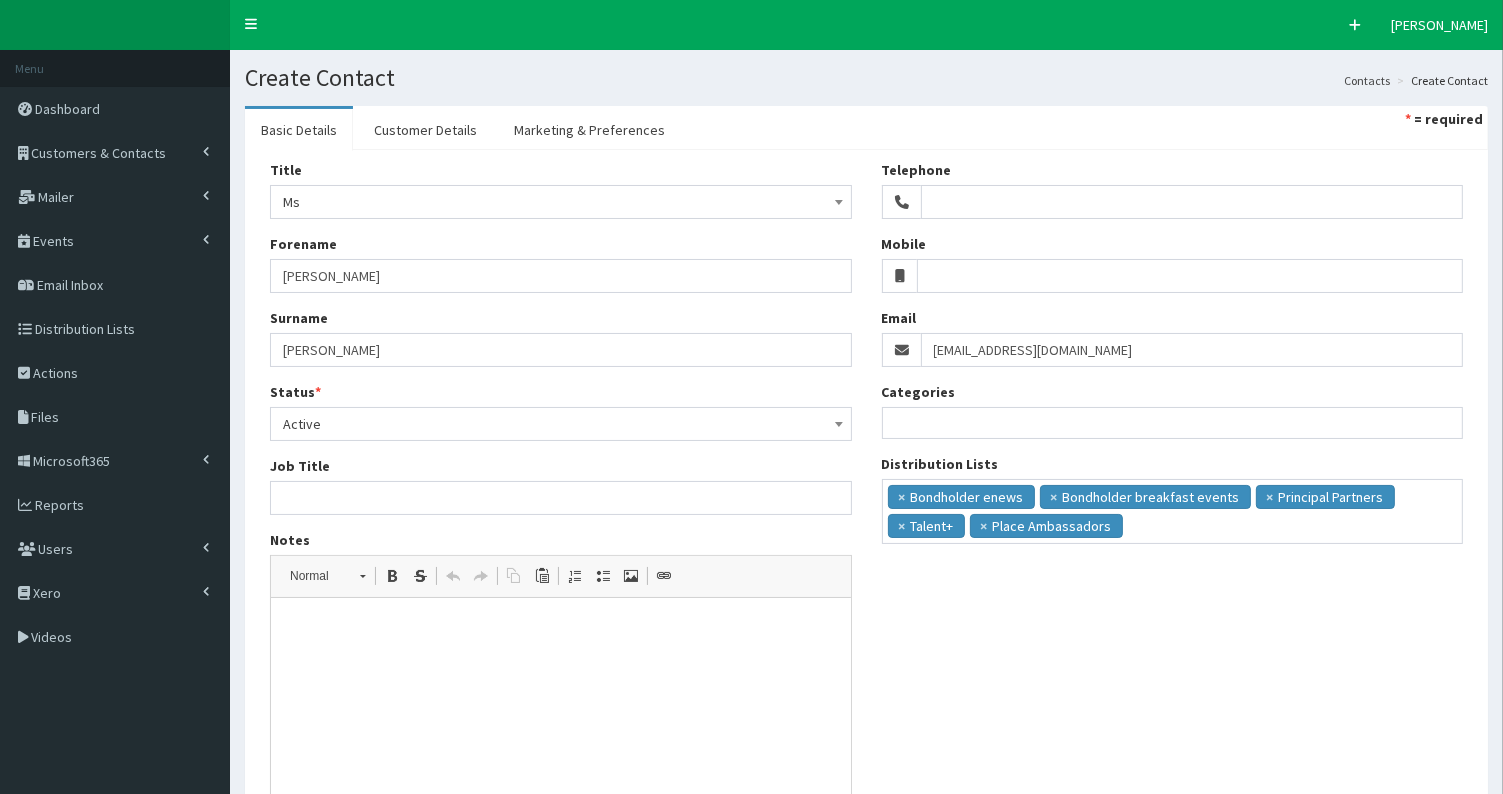 click at bounding box center [560, 628] 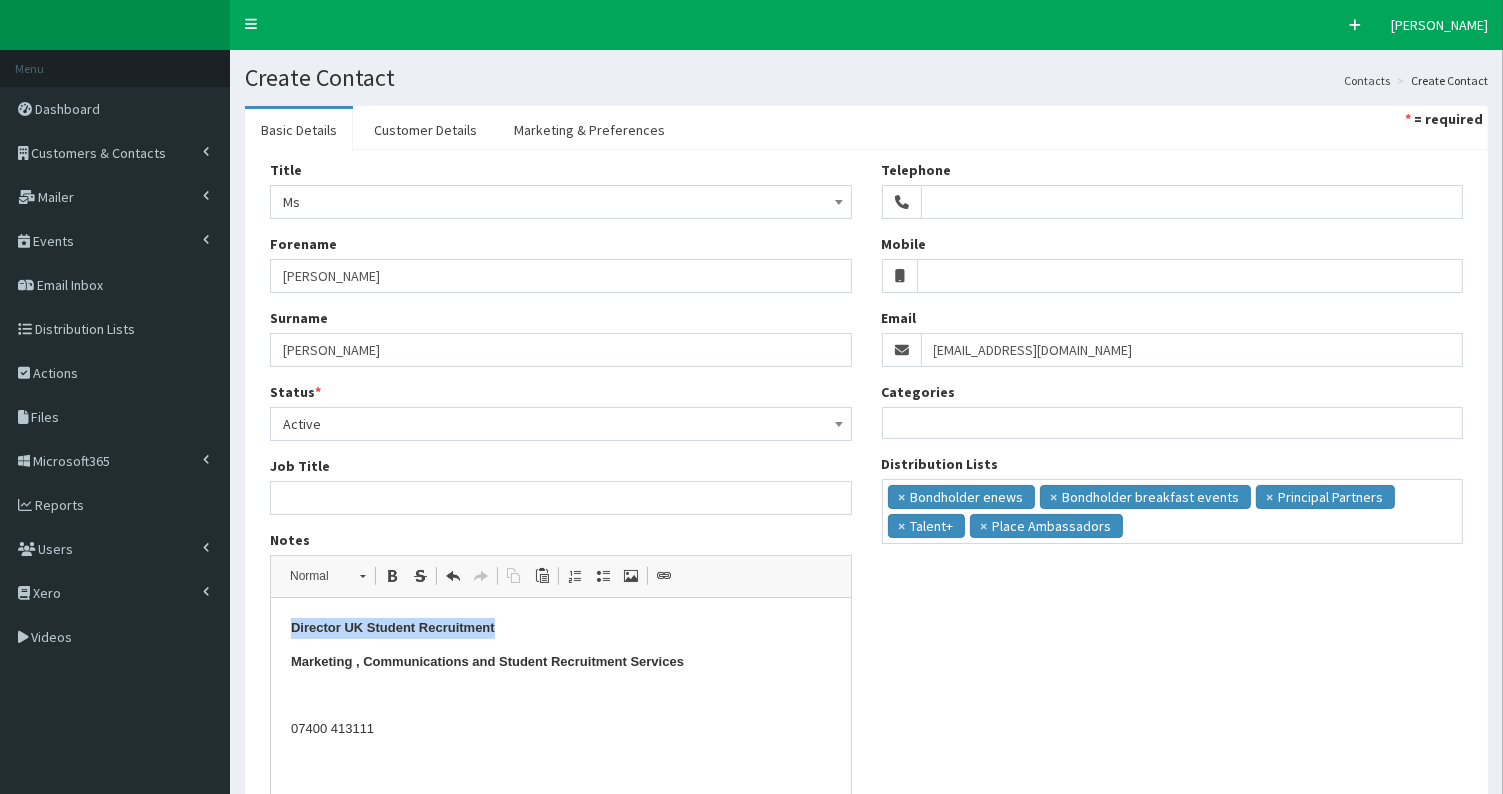drag, startPoint x: 289, startPoint y: 631, endPoint x: 528, endPoint y: 635, distance: 239.03348 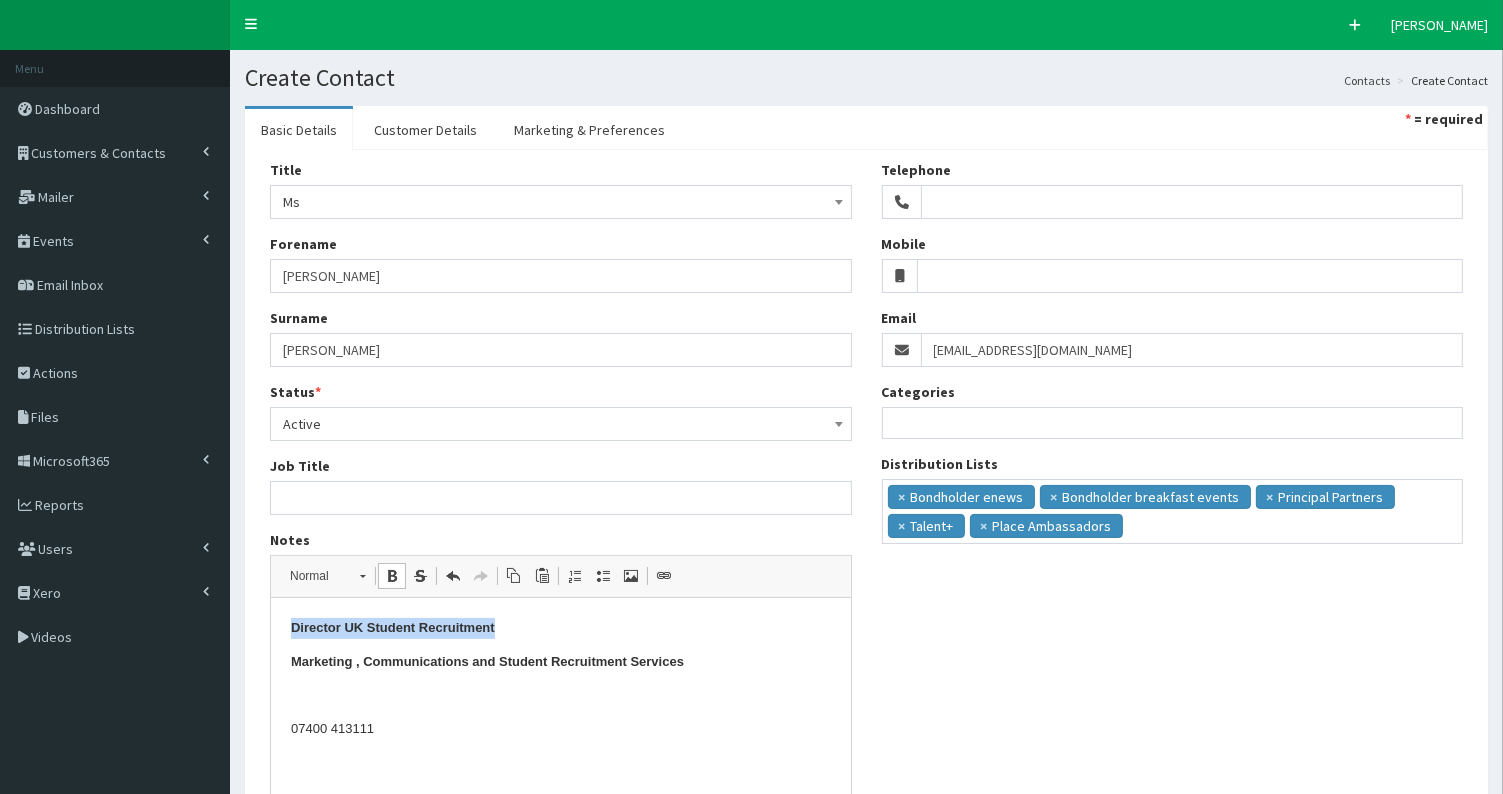 copy on "Director UK Student Recruitment" 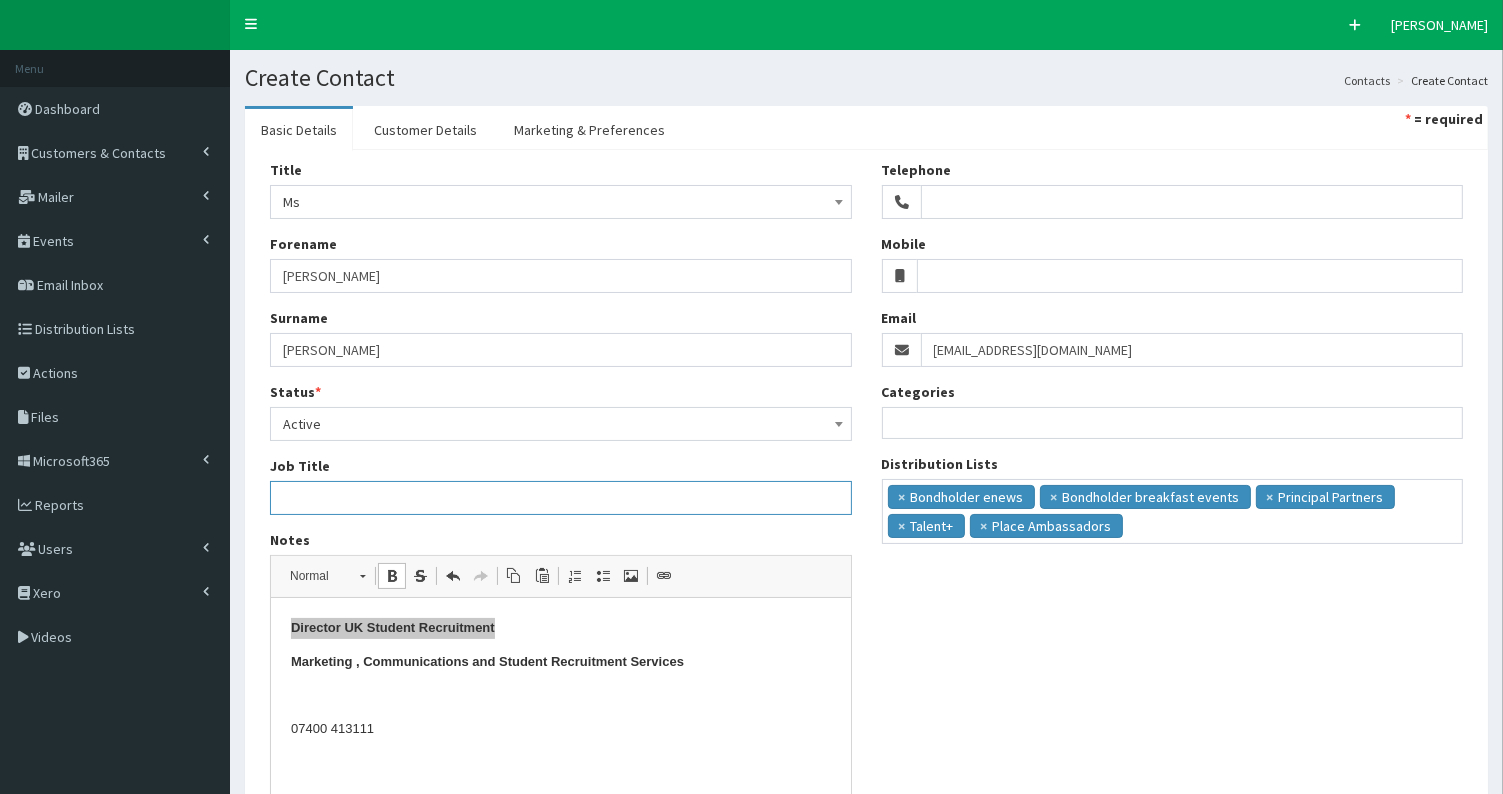 click on "Job Title" at bounding box center (561, 498) 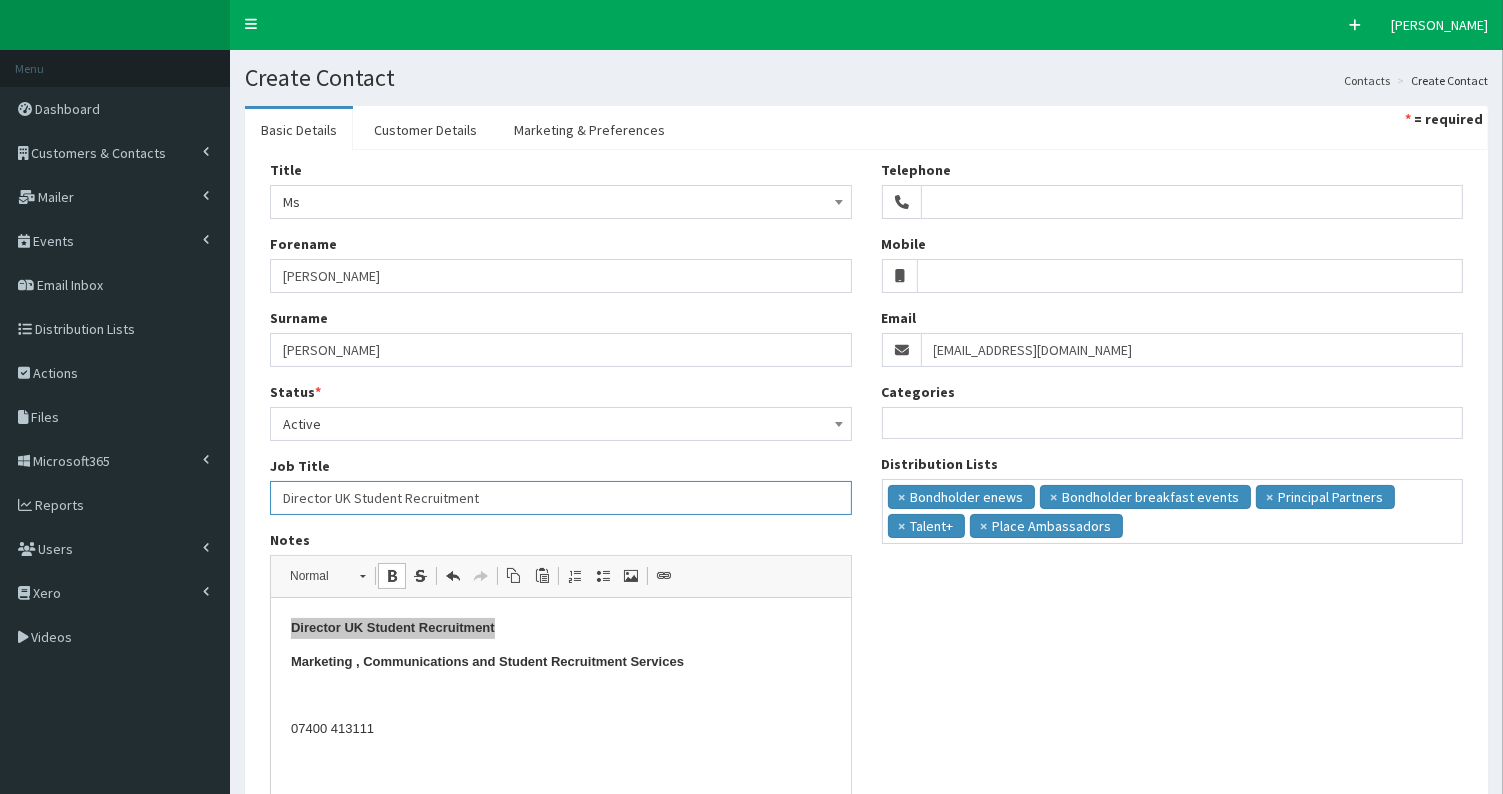 type on "Director UK Student Recruitment" 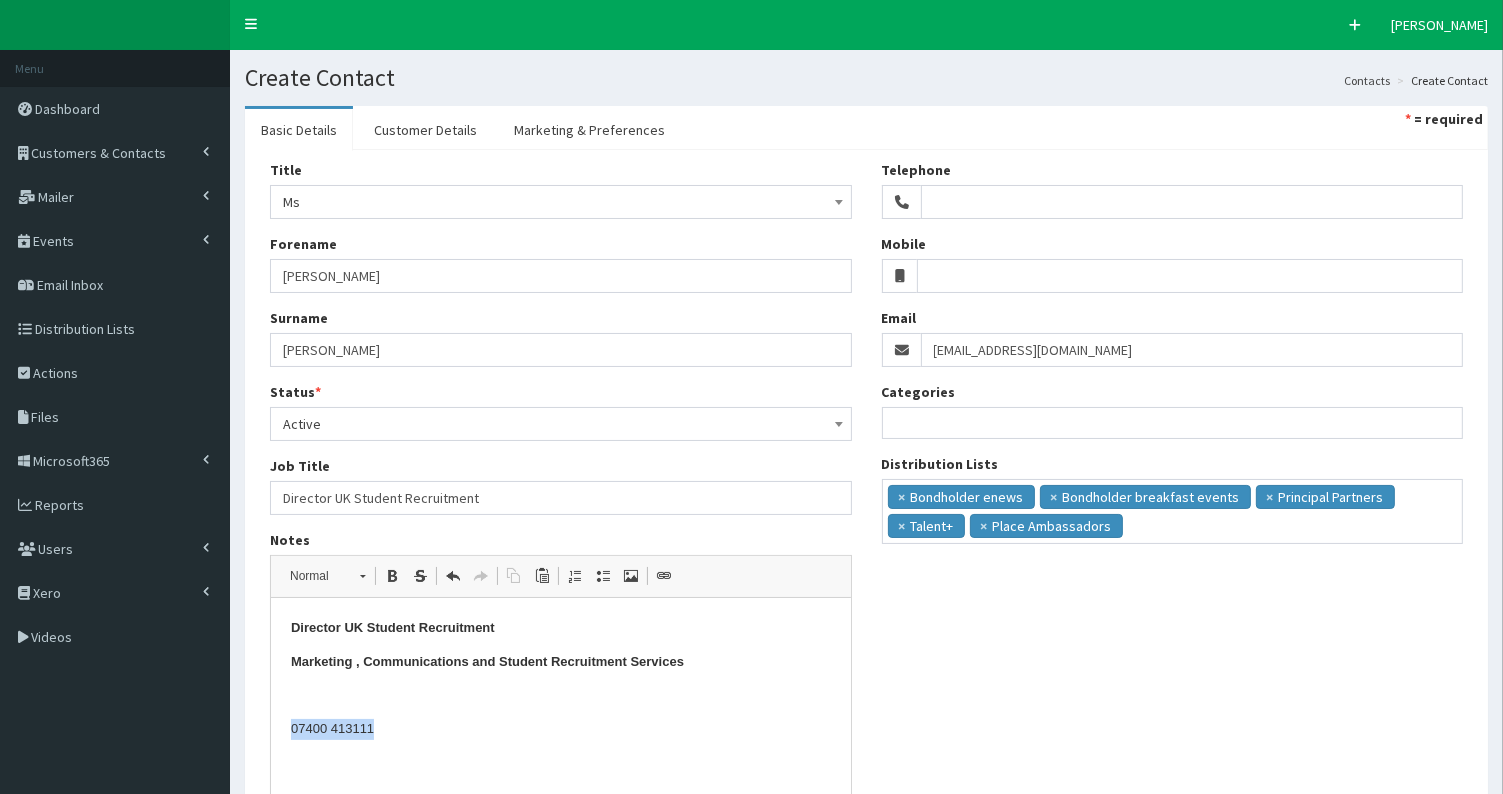 drag, startPoint x: 287, startPoint y: 727, endPoint x: 453, endPoint y: 751, distance: 167.72597 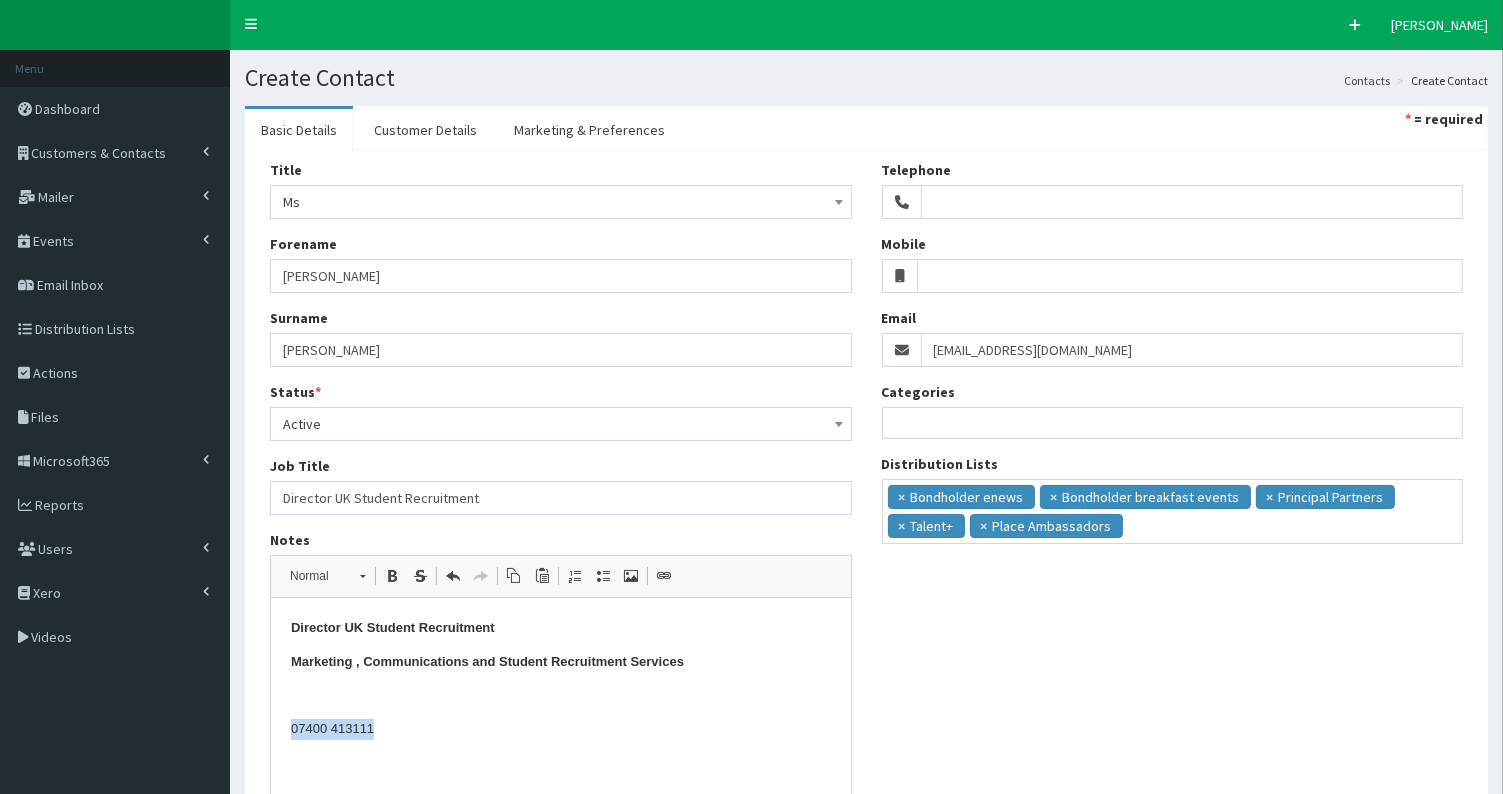 copy on "07400 413111" 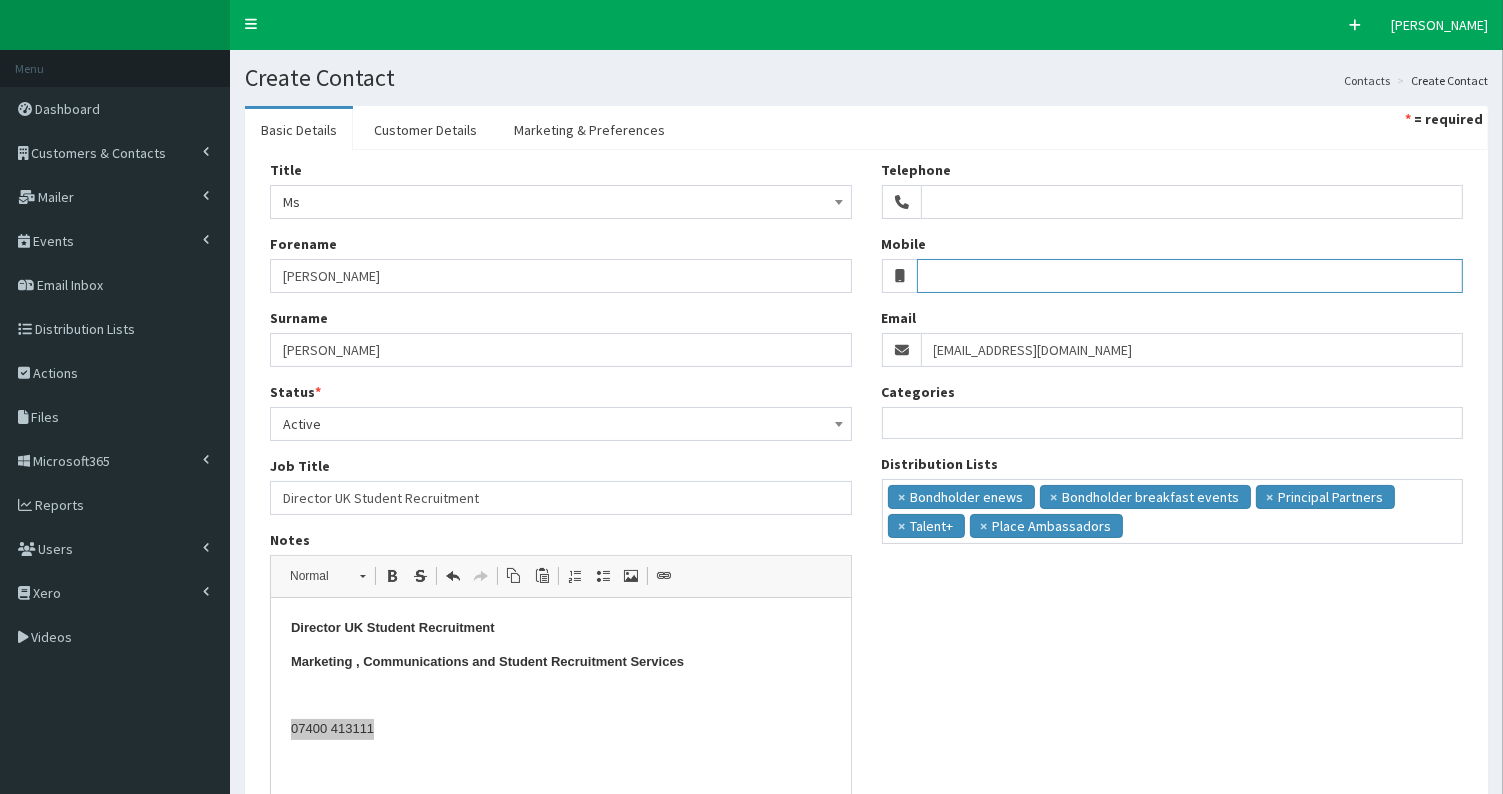 click on "Mobile" at bounding box center (1190, 276) 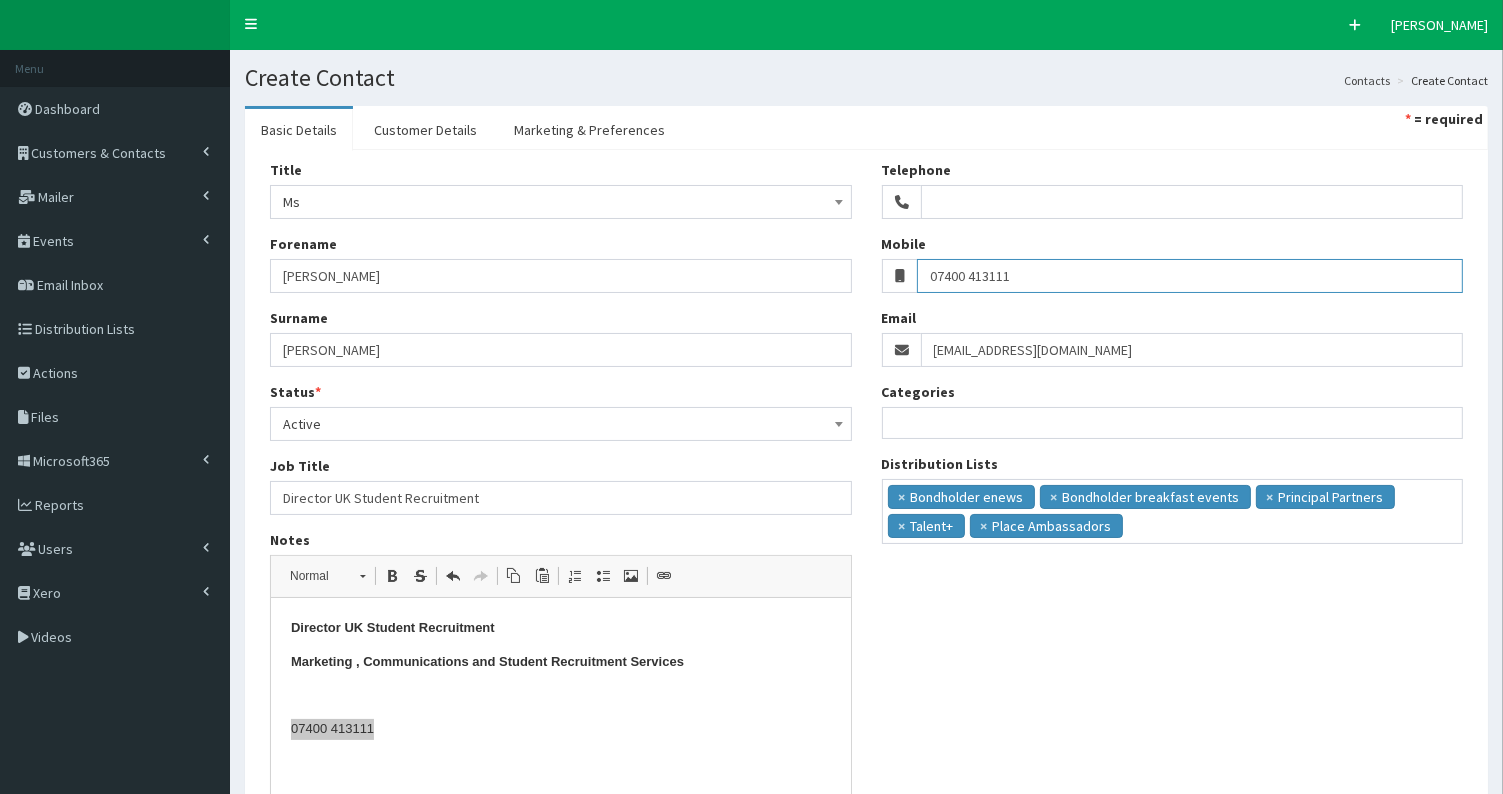 scroll, scrollTop: 202, scrollLeft: 0, axis: vertical 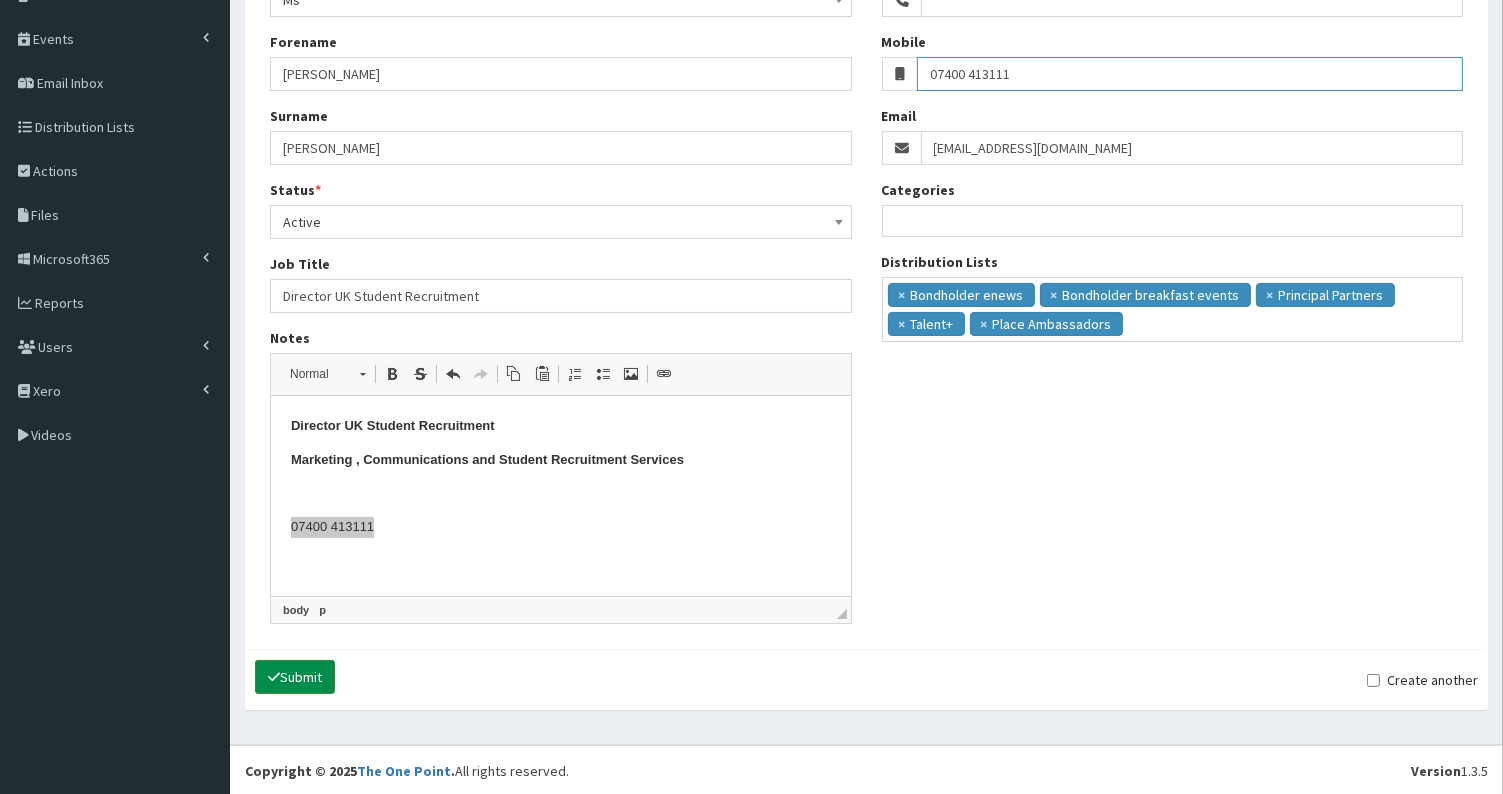type on "07400 413111" 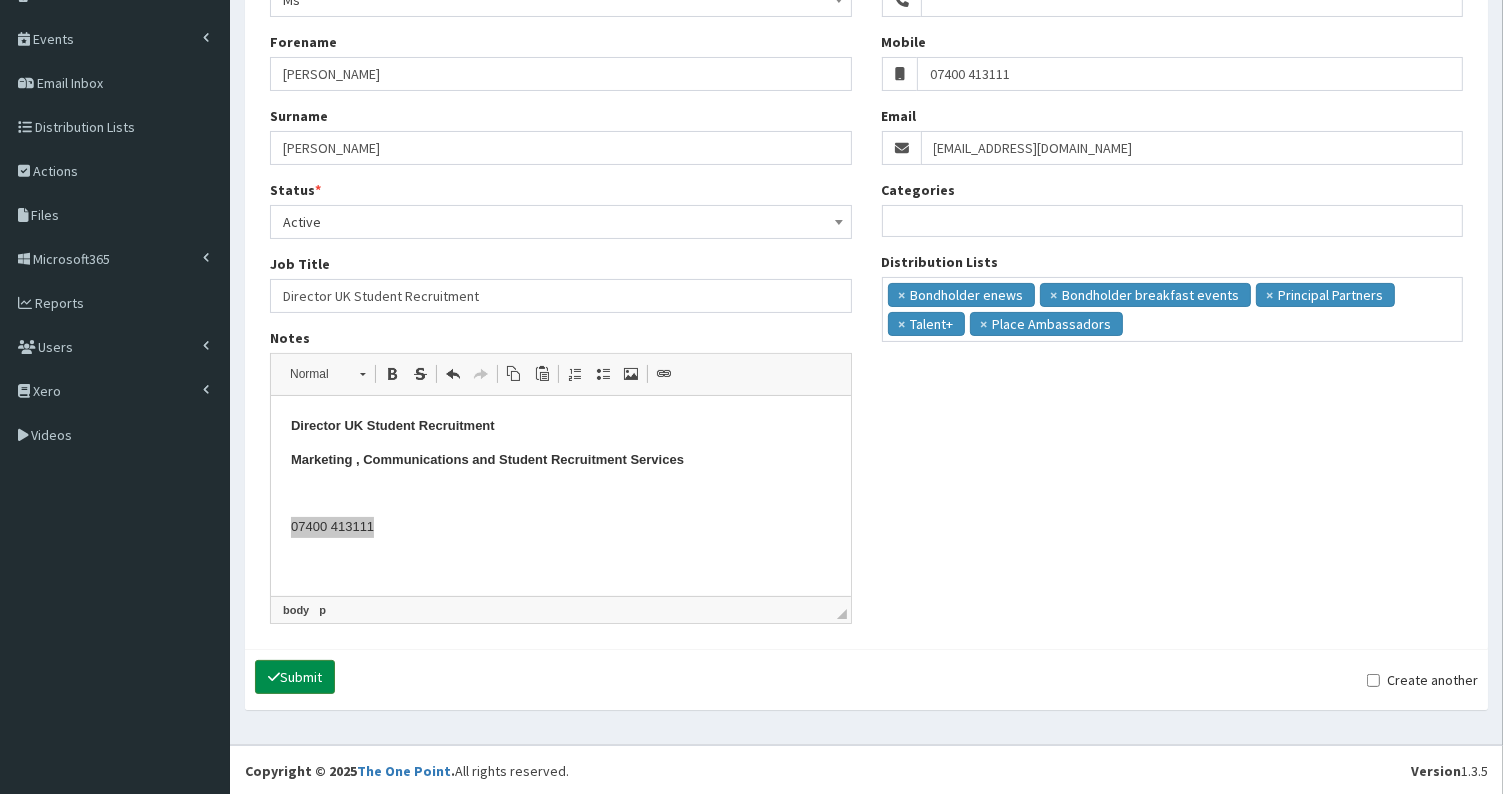 click on "Submit" at bounding box center (295, 677) 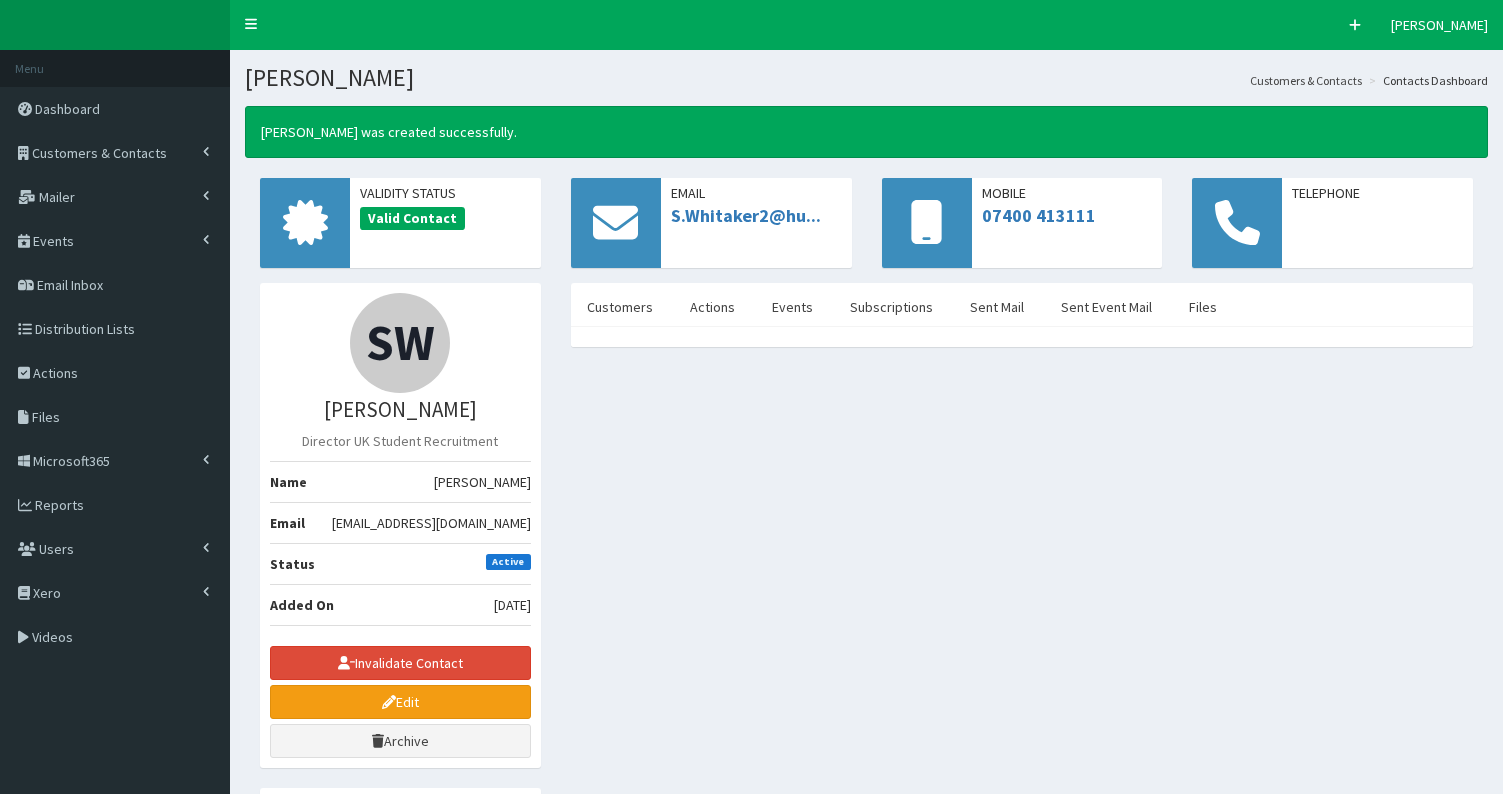 scroll, scrollTop: 0, scrollLeft: 0, axis: both 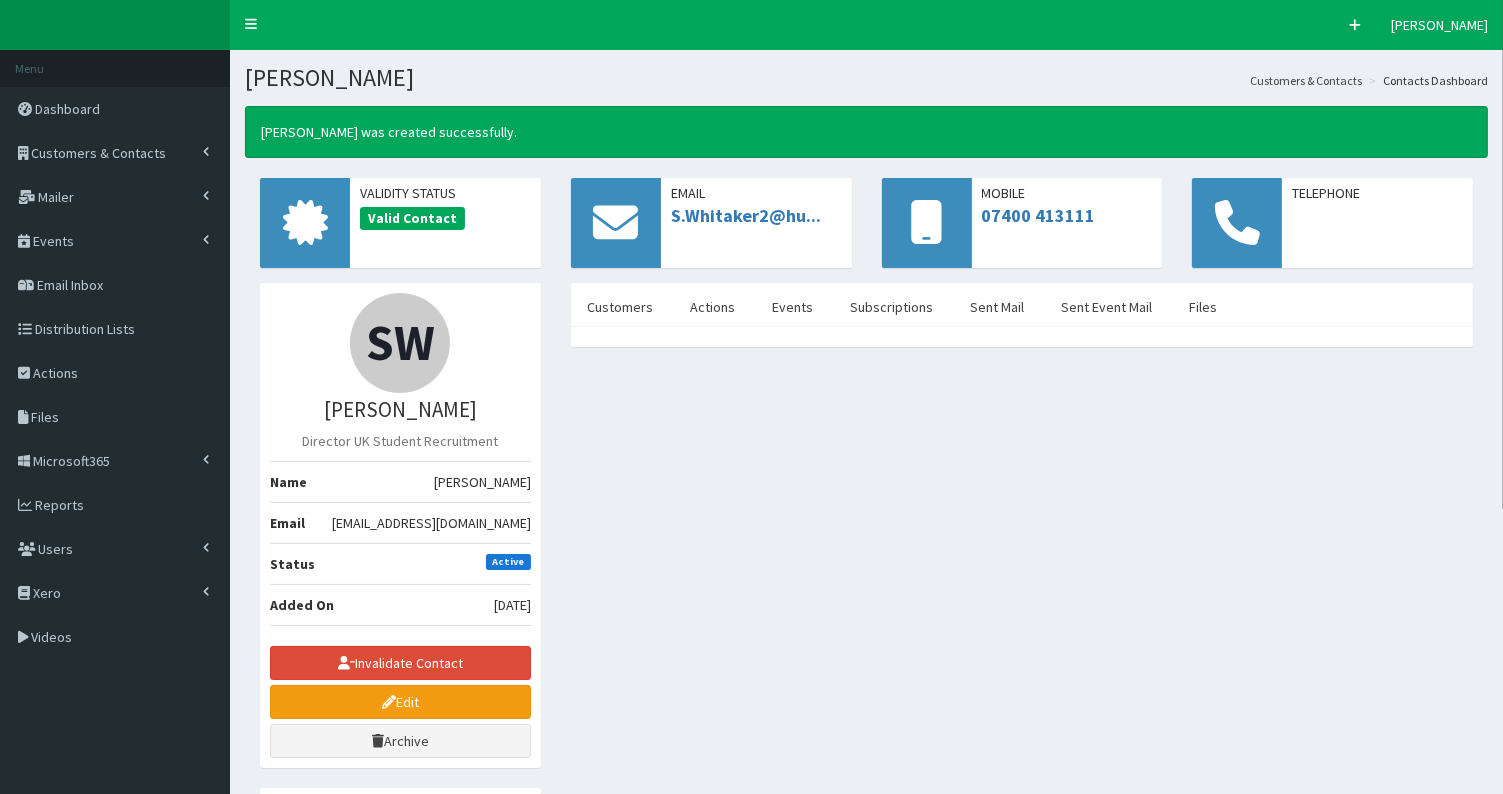 drag, startPoint x: 342, startPoint y: 77, endPoint x: 480, endPoint y: 89, distance: 138.52075 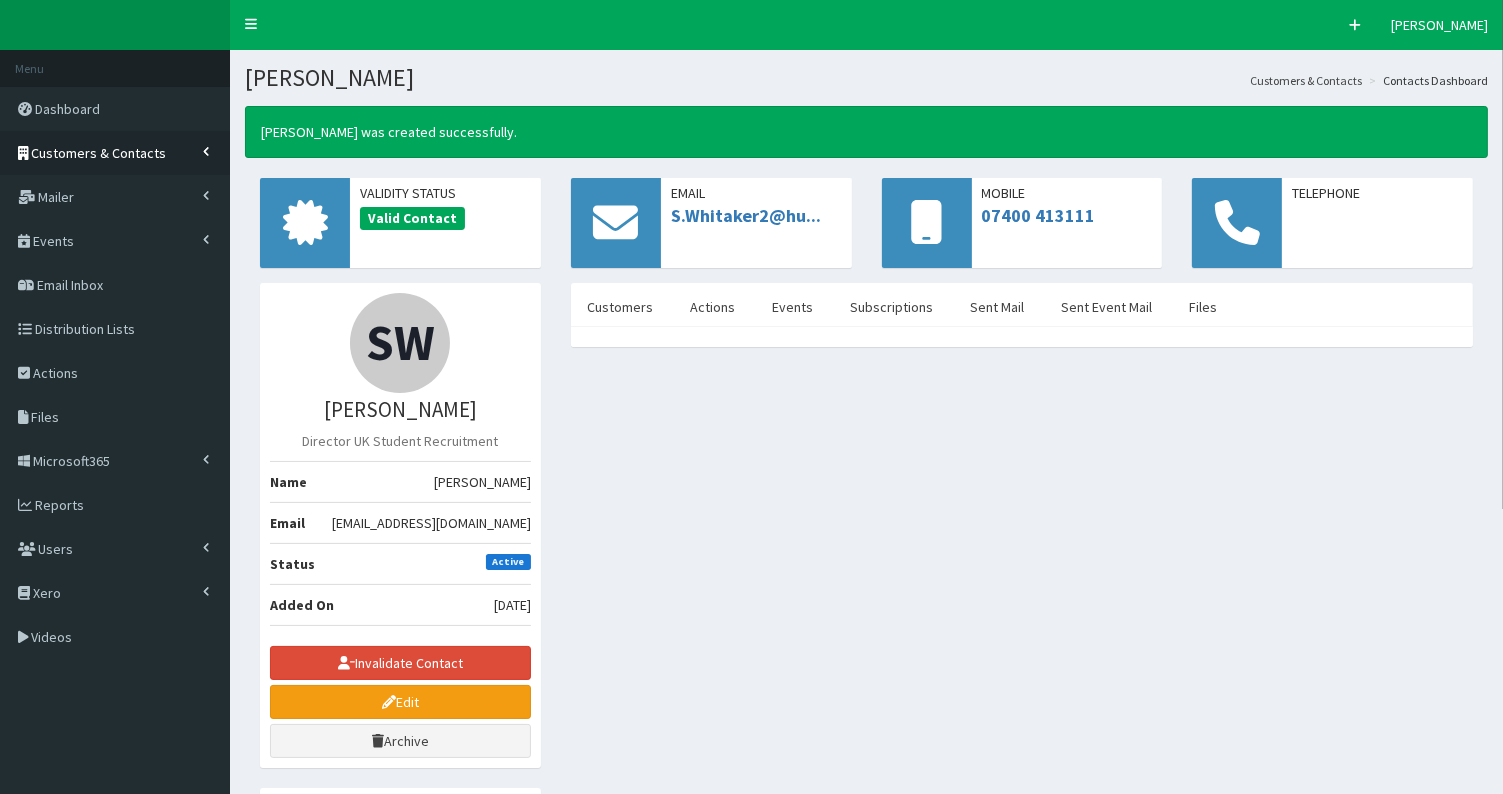 click on "Customers & Contacts" at bounding box center [99, 153] 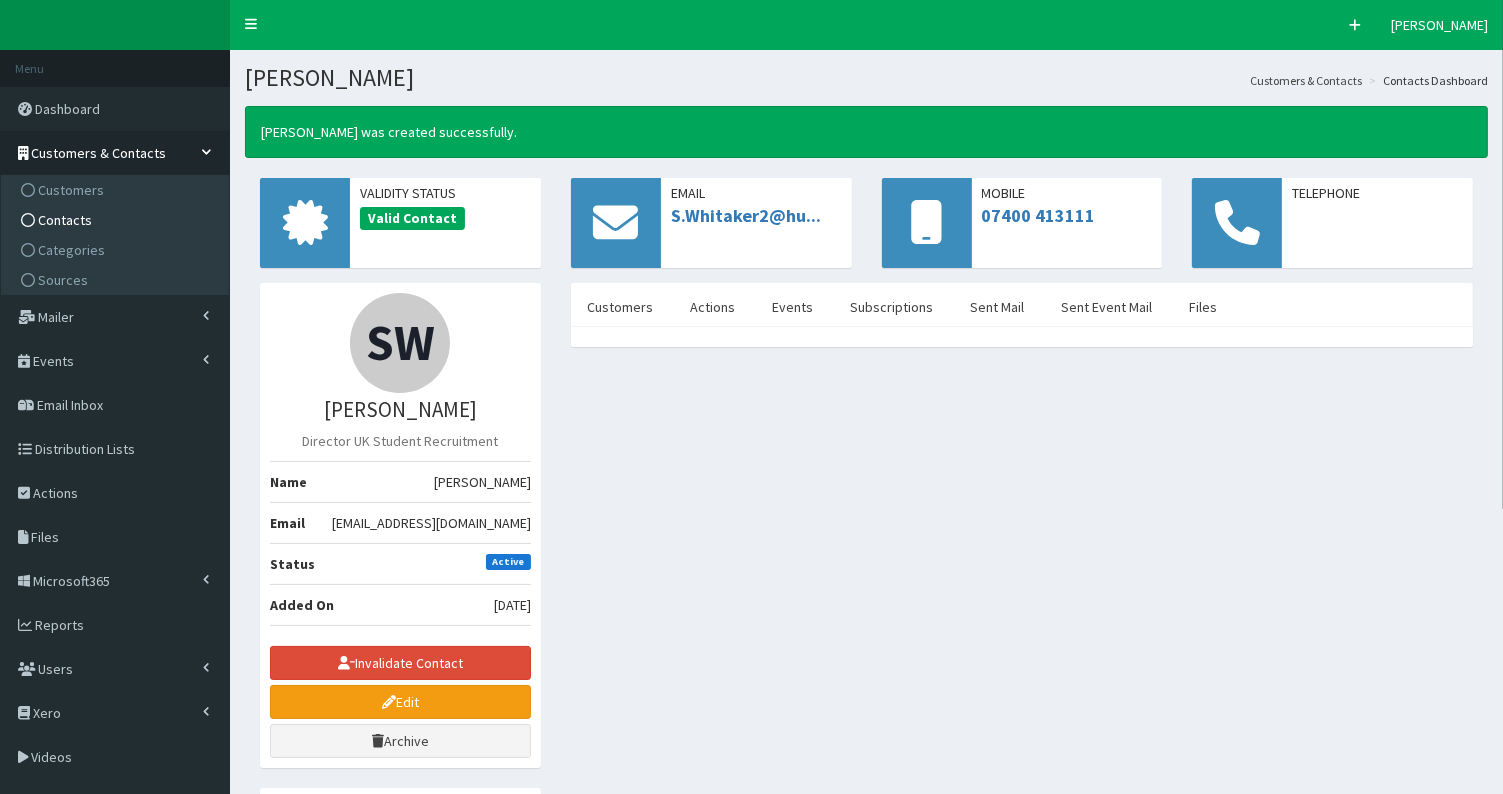 click on "Contacts" at bounding box center [117, 220] 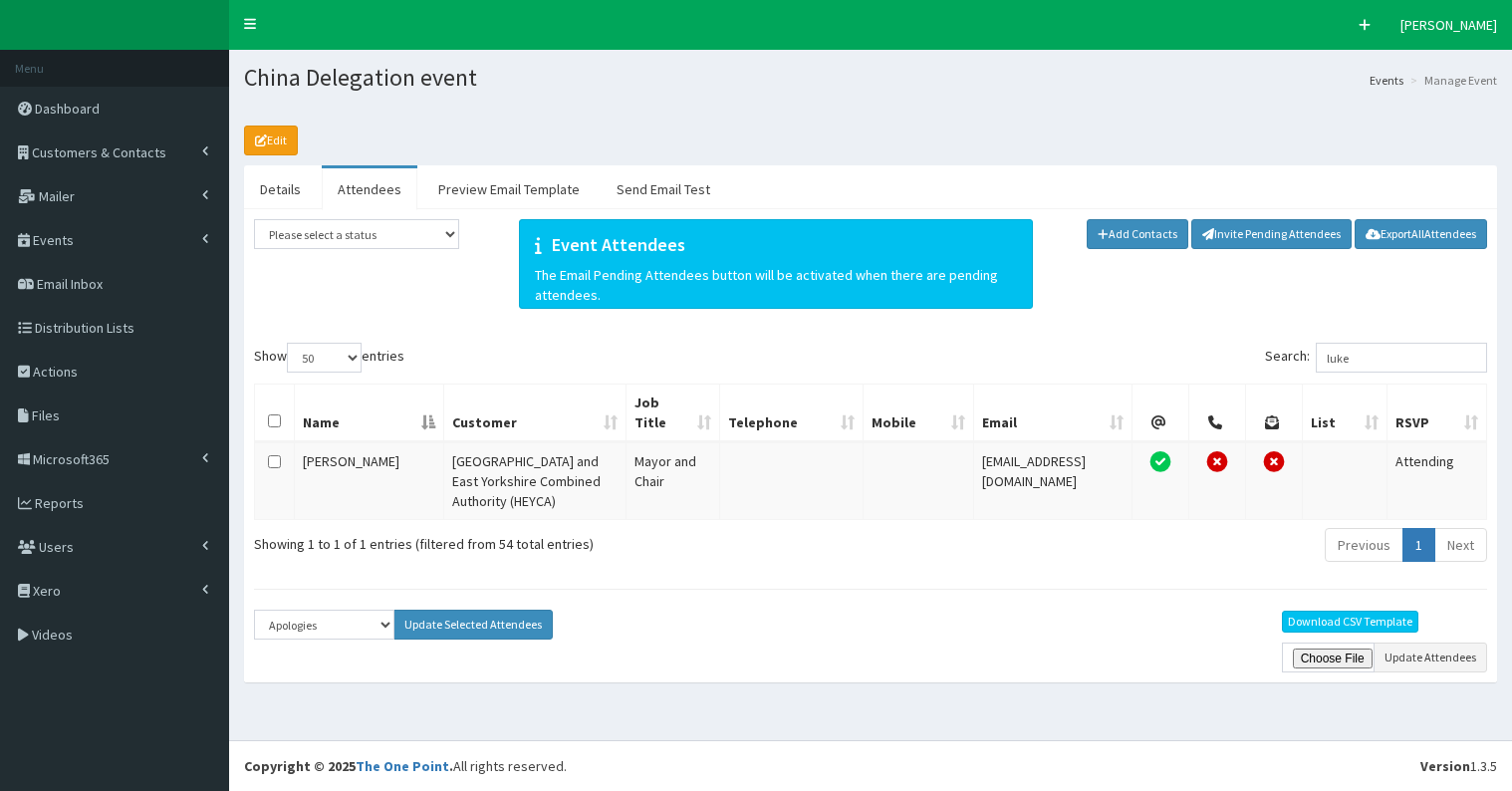 select on "50" 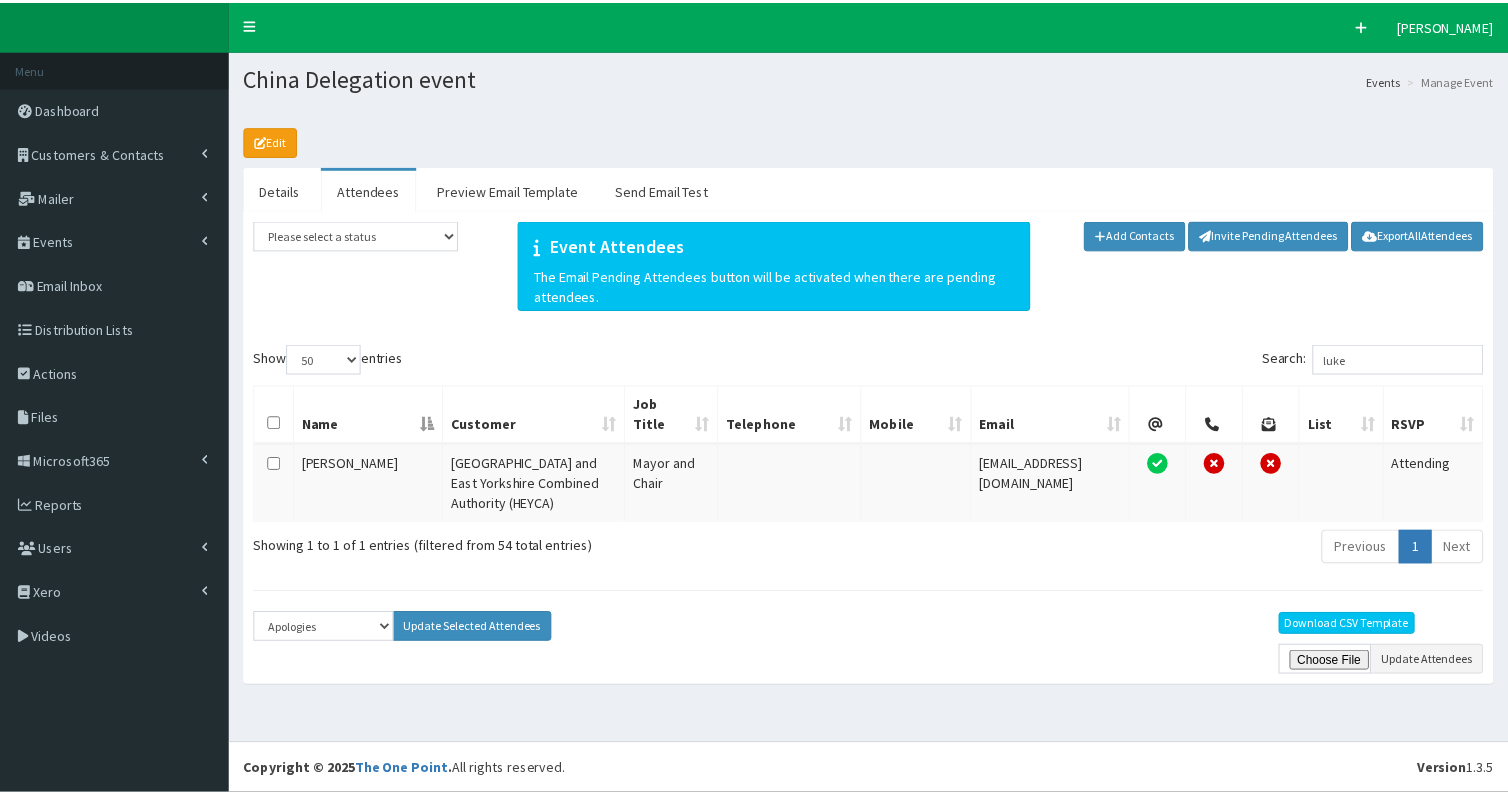 scroll, scrollTop: 0, scrollLeft: 0, axis: both 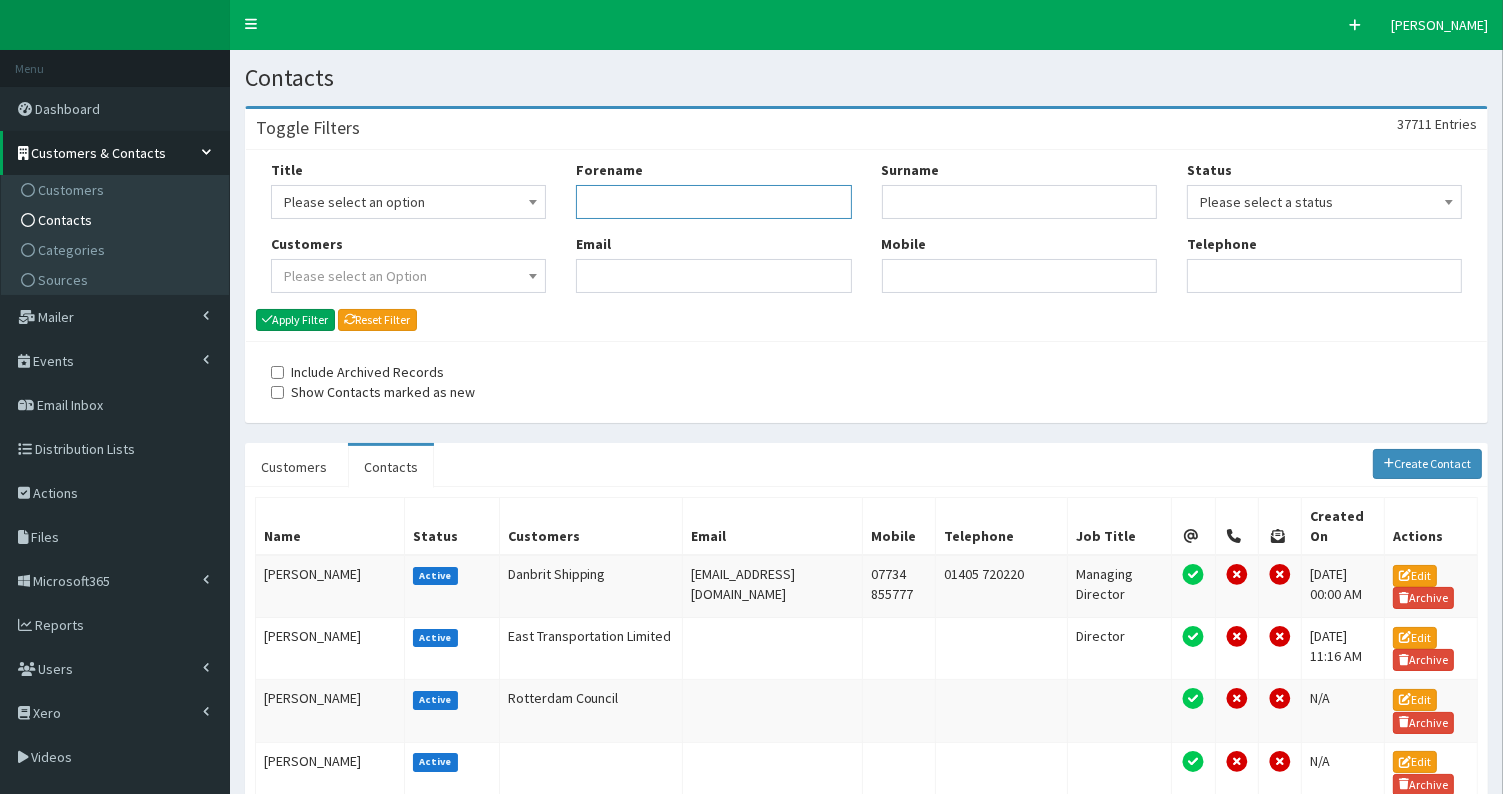 click on "Forename" at bounding box center [713, 202] 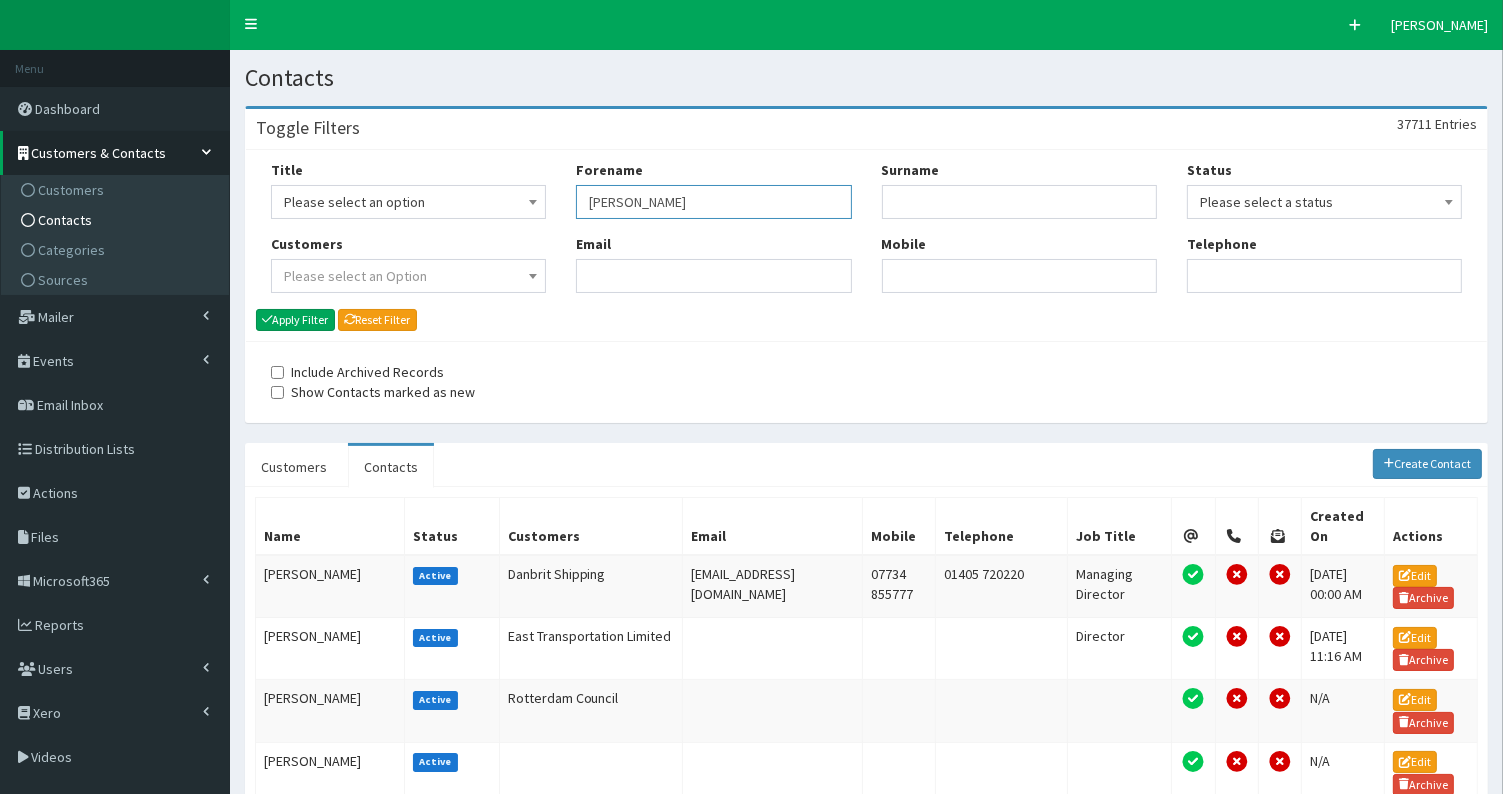 type on "[PERSON_NAME]" 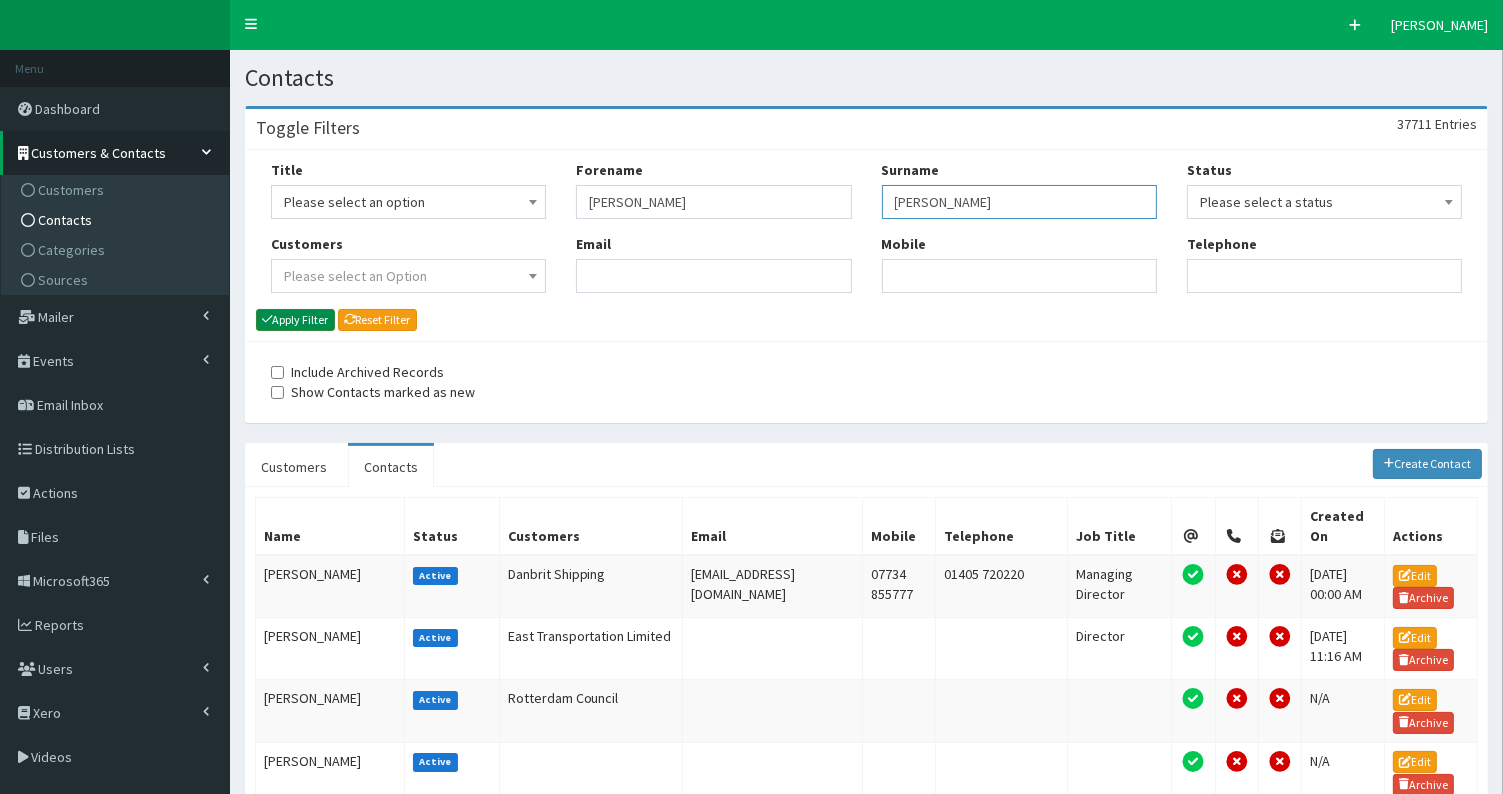 type on "[PERSON_NAME]" 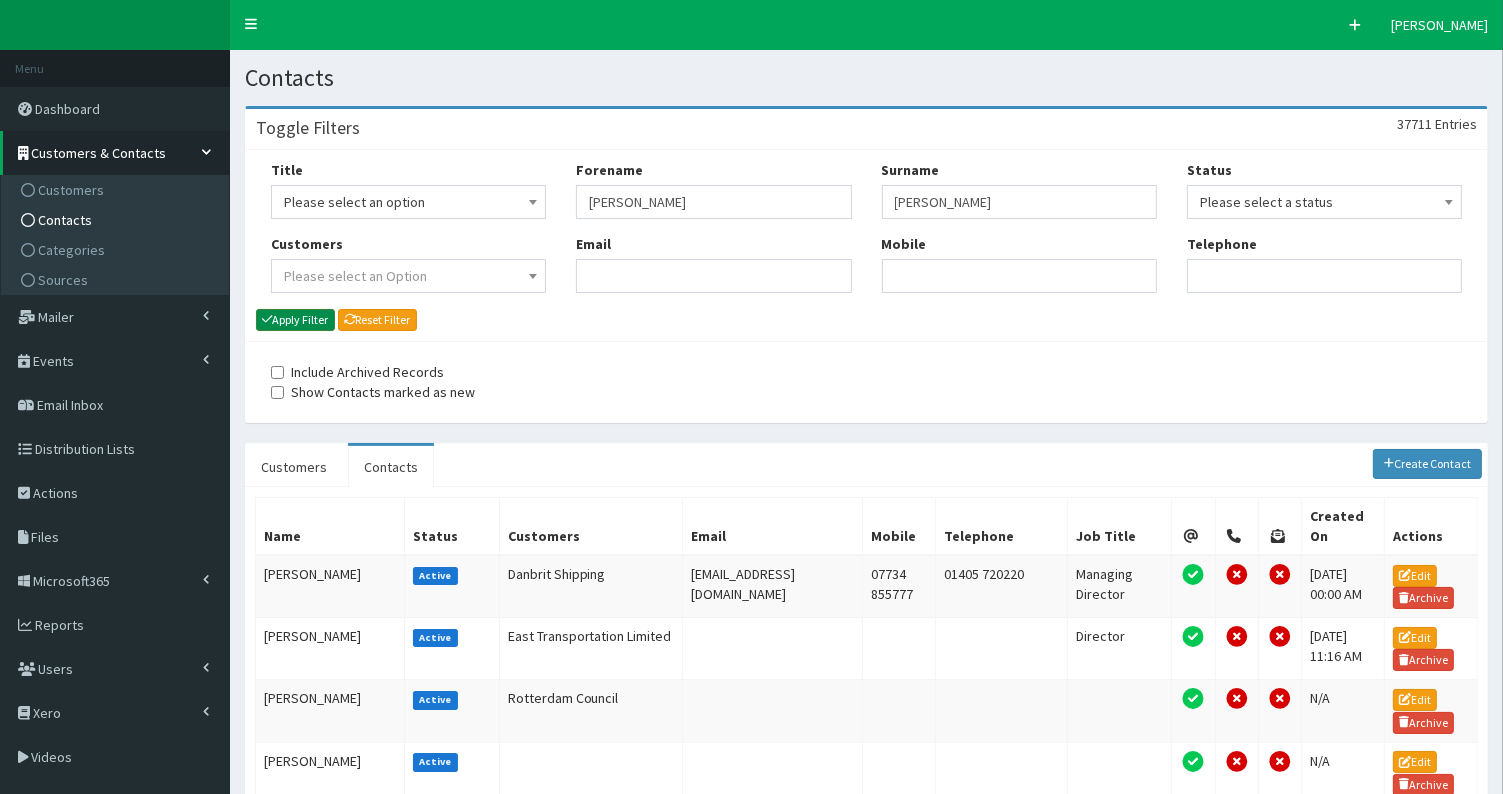 click on "Apply Filter" at bounding box center (295, 320) 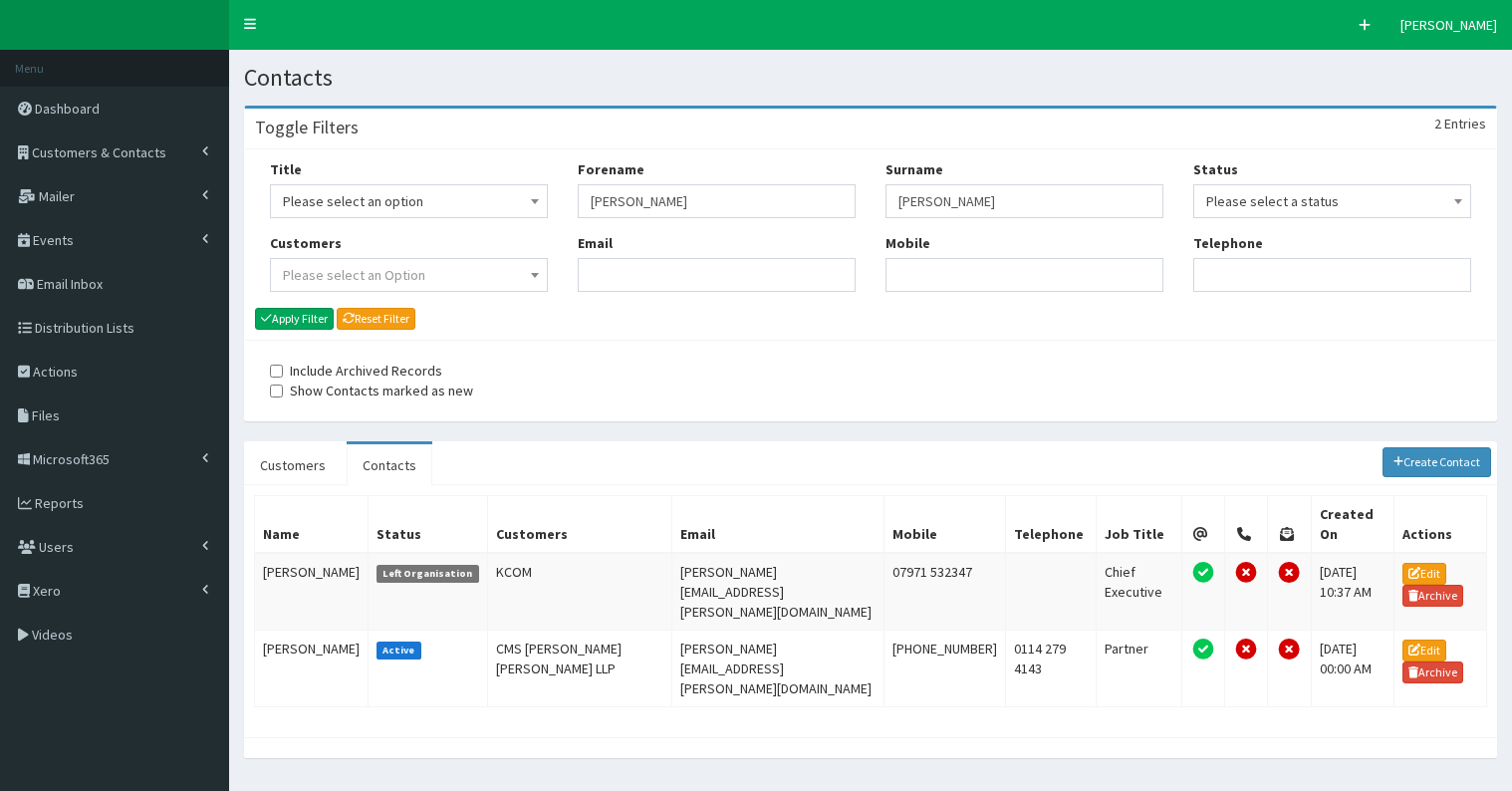 scroll, scrollTop: 0, scrollLeft: 0, axis: both 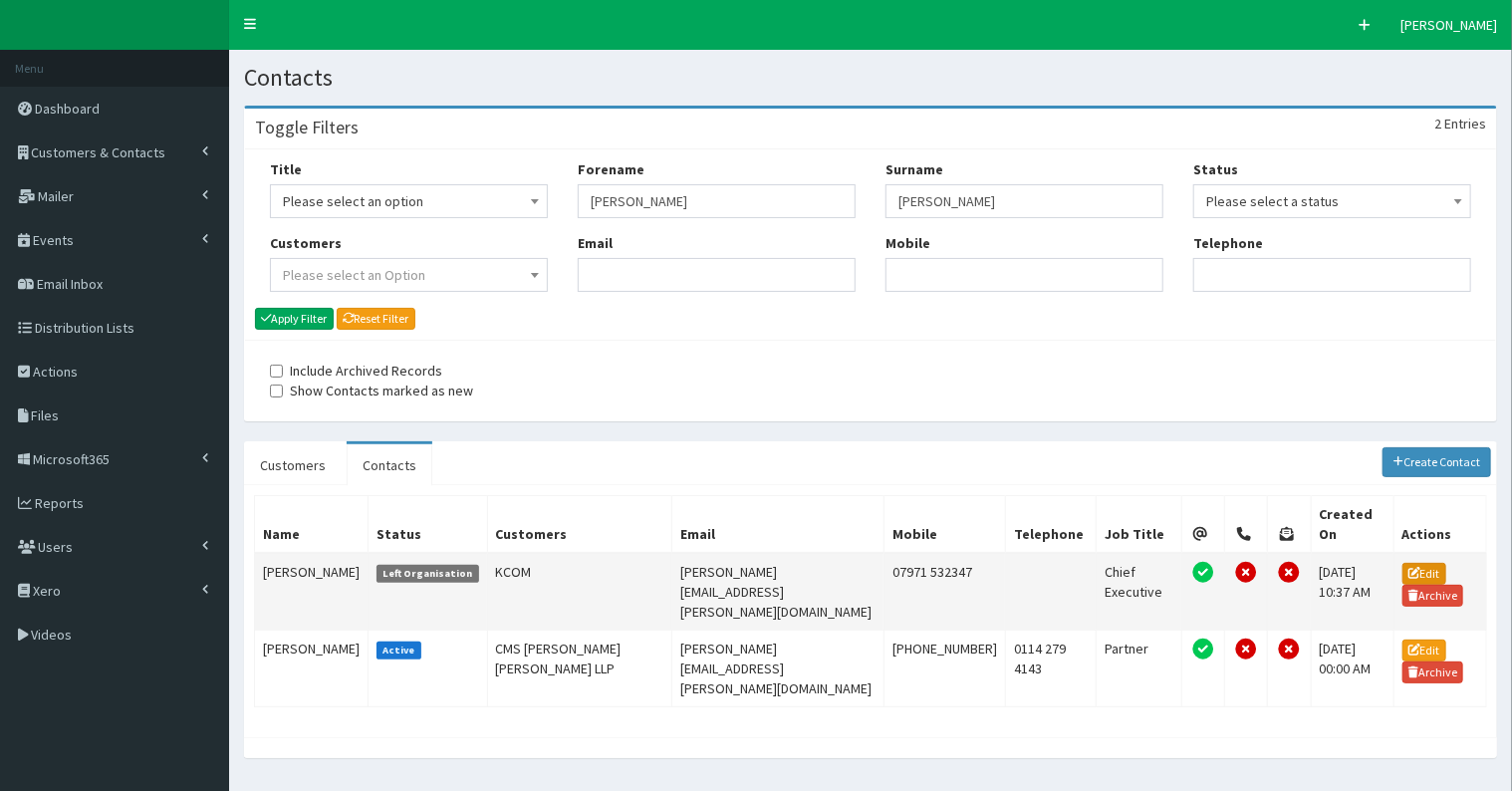 click on "Edit" at bounding box center (1424, 574) 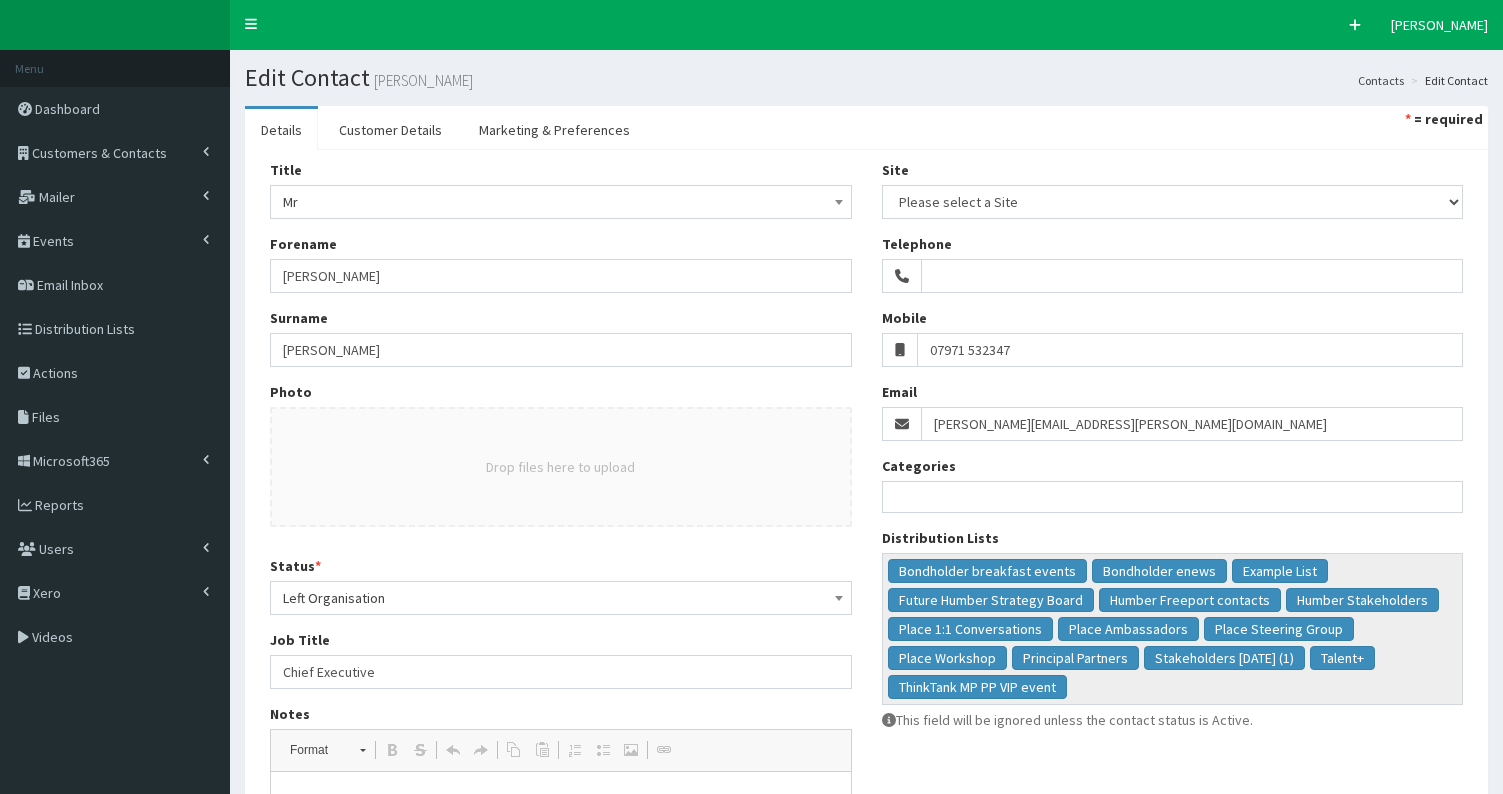 select 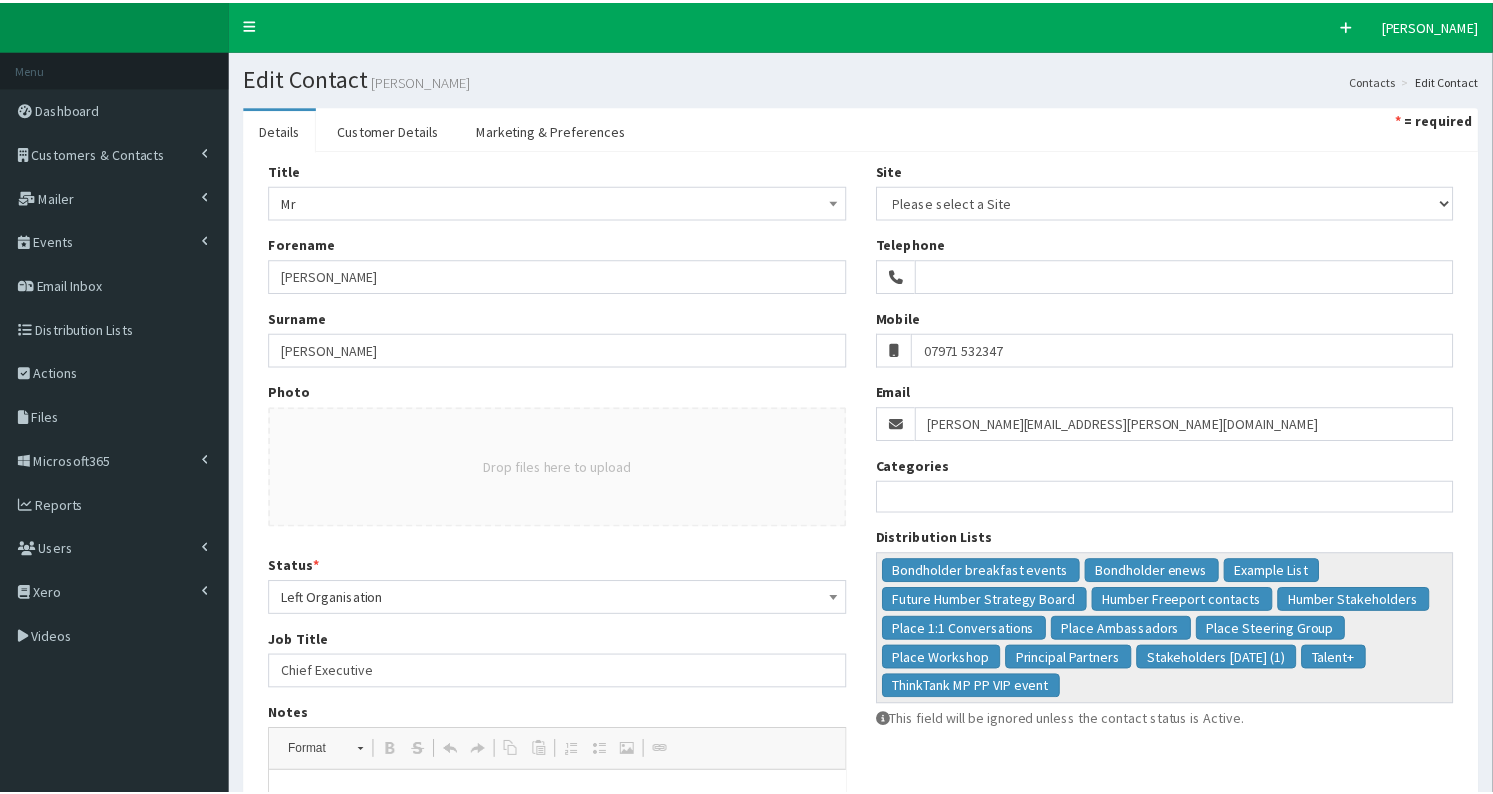 scroll, scrollTop: 0, scrollLeft: 0, axis: both 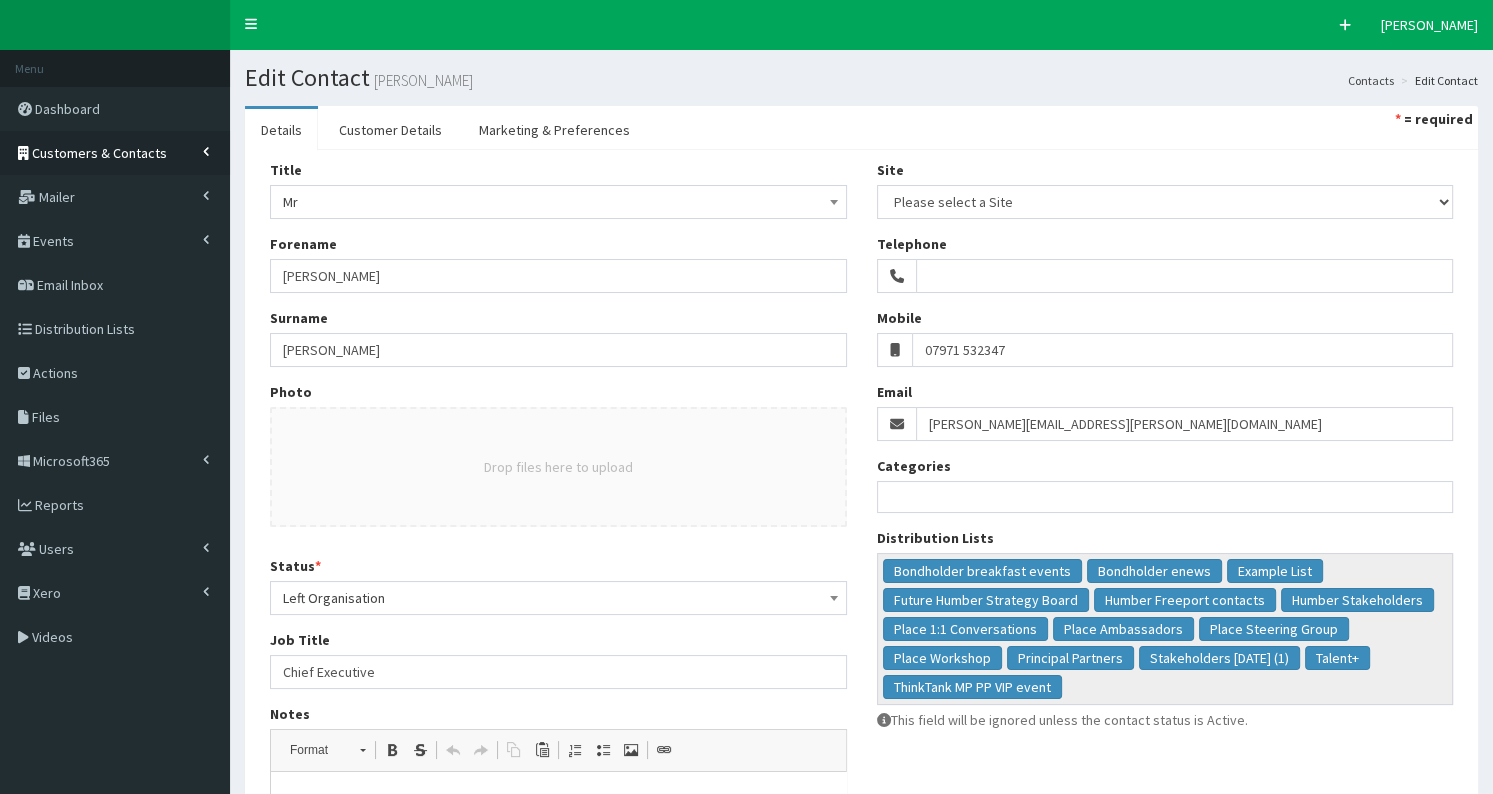 click on "Customers & Contacts" at bounding box center [99, 153] 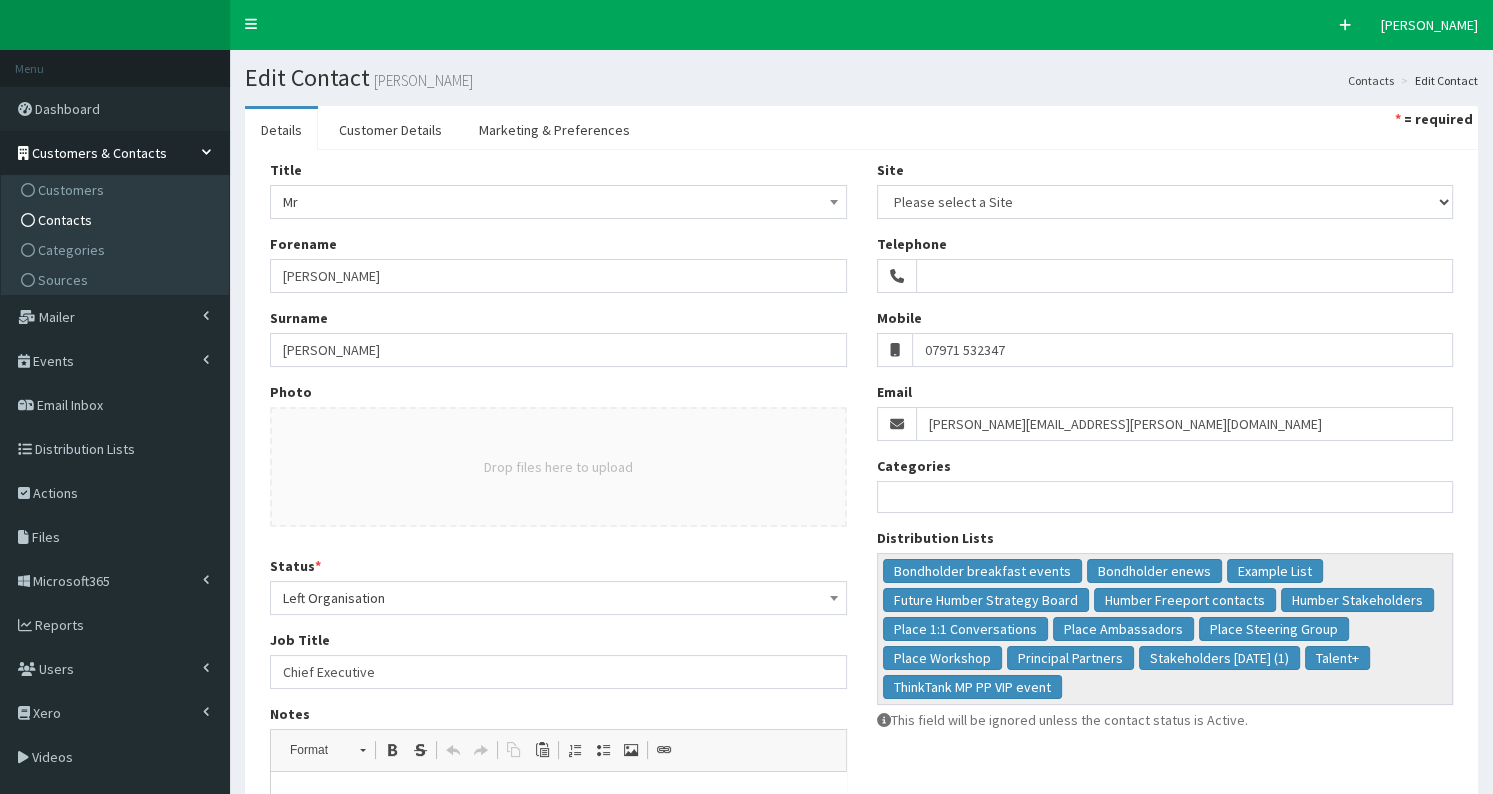 click on "Contacts" at bounding box center (117, 220) 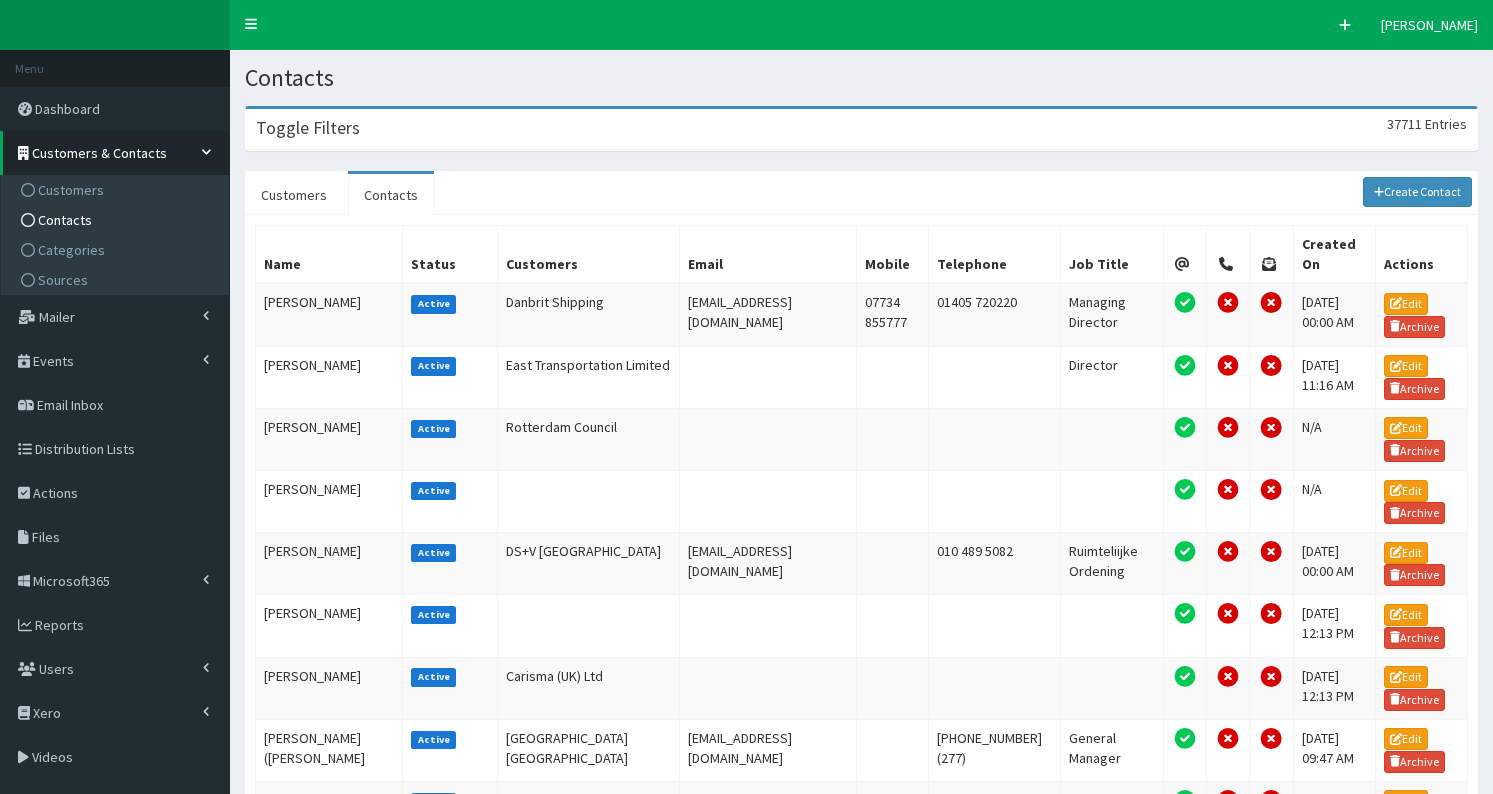 scroll, scrollTop: 0, scrollLeft: 0, axis: both 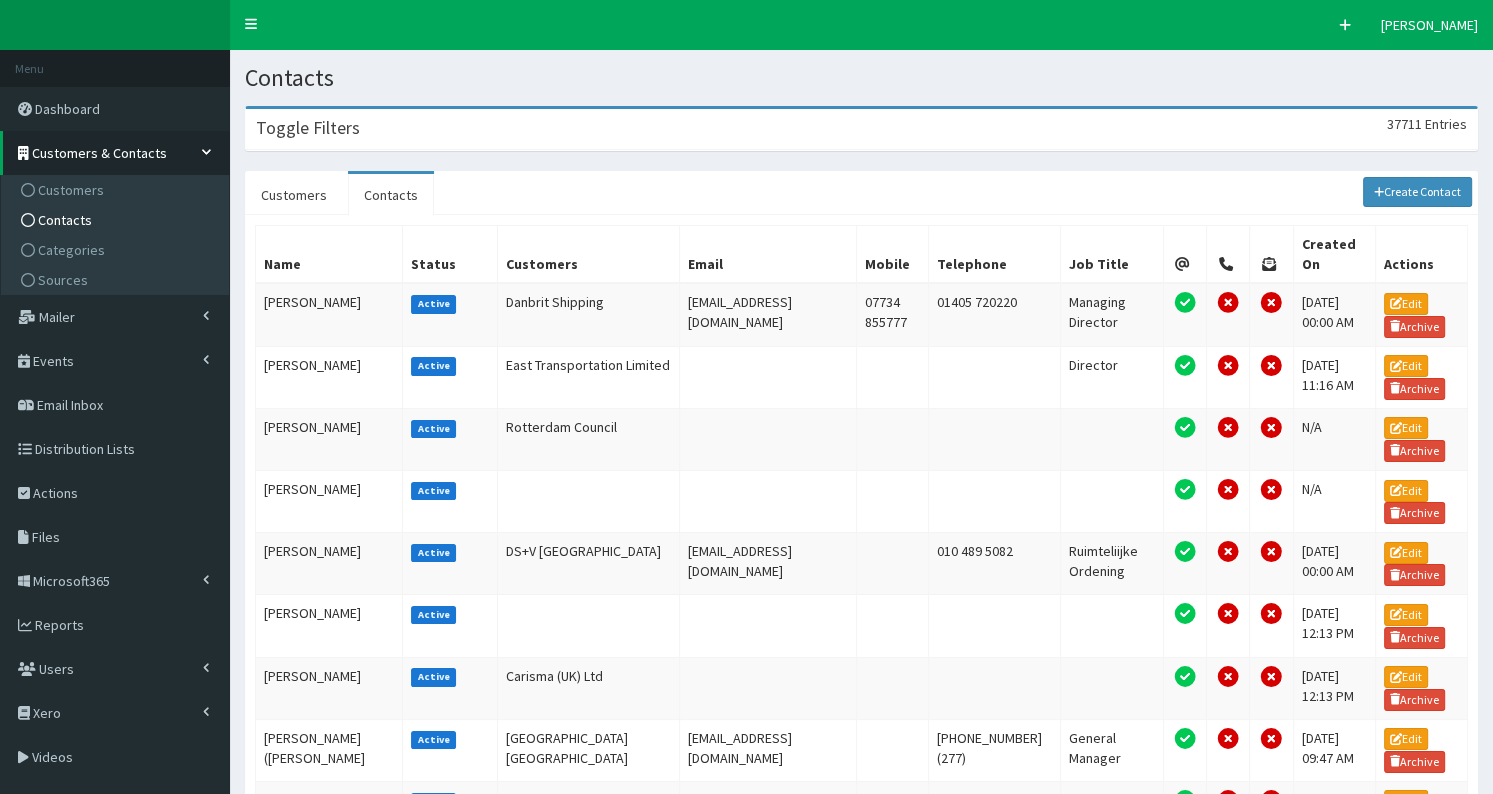 click on "Toggle Filters
37711   Entries" at bounding box center (861, 129) 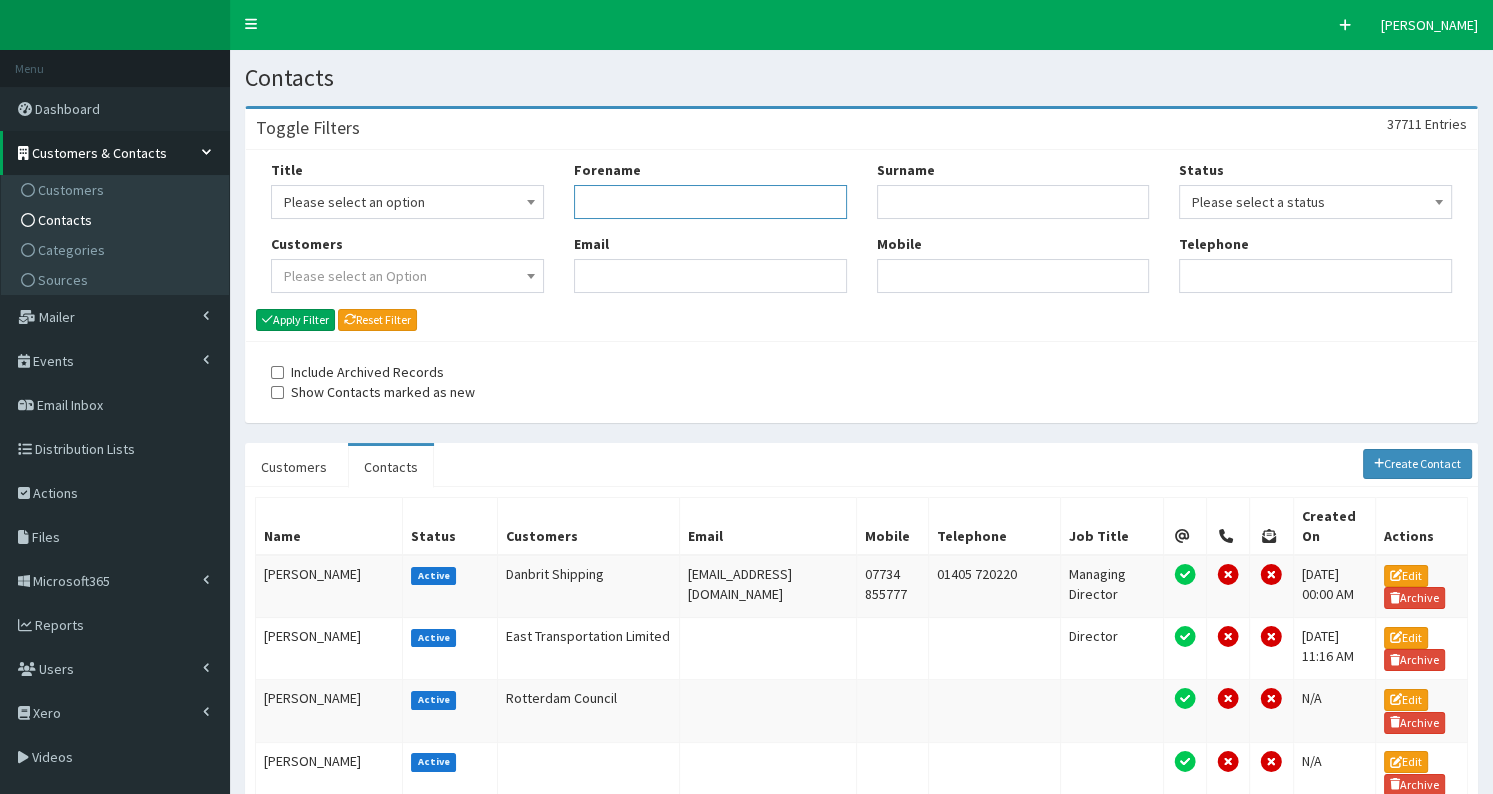 click on "Forename" at bounding box center (710, 202) 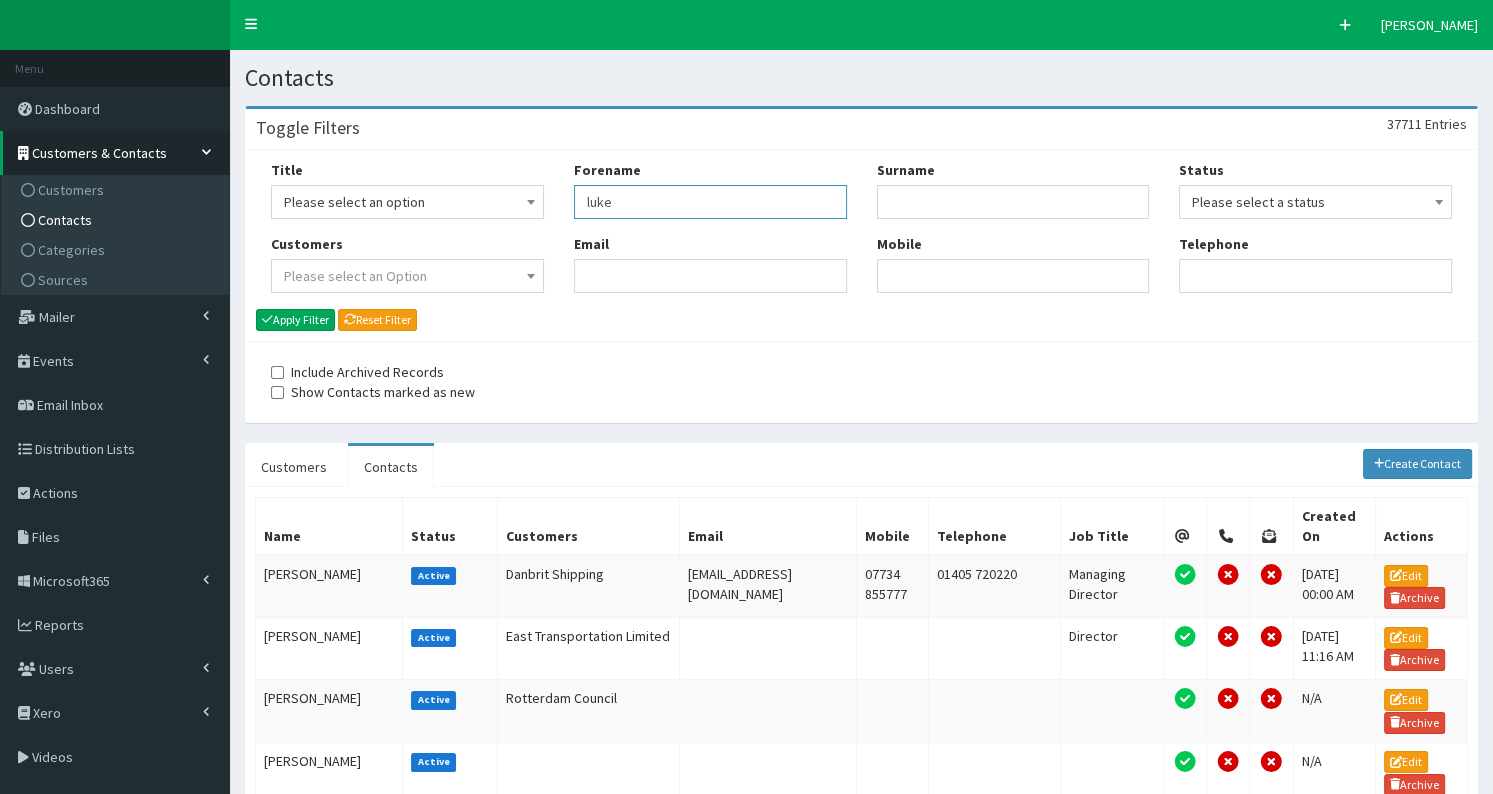 type on "luke" 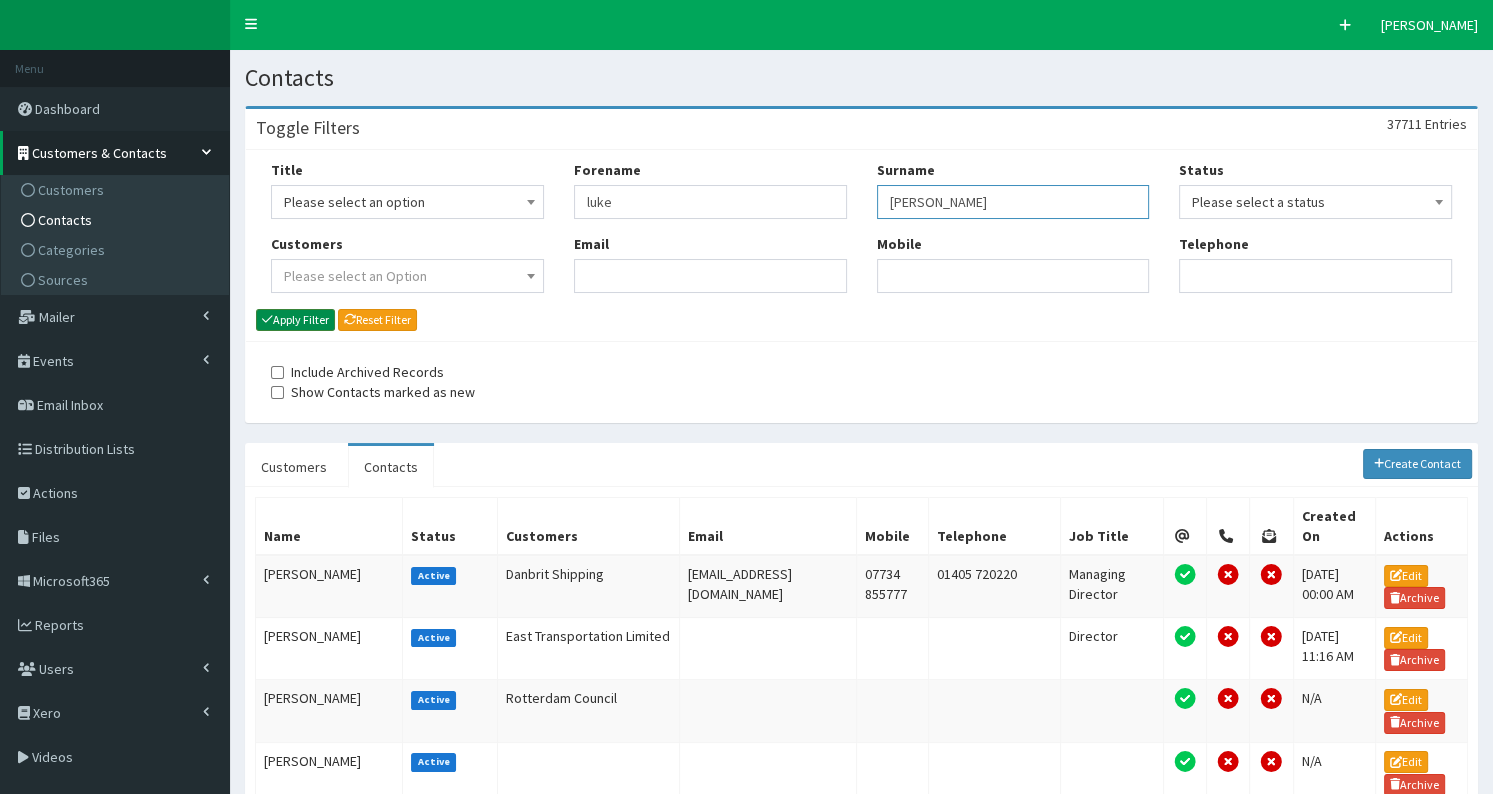 type on "campbell" 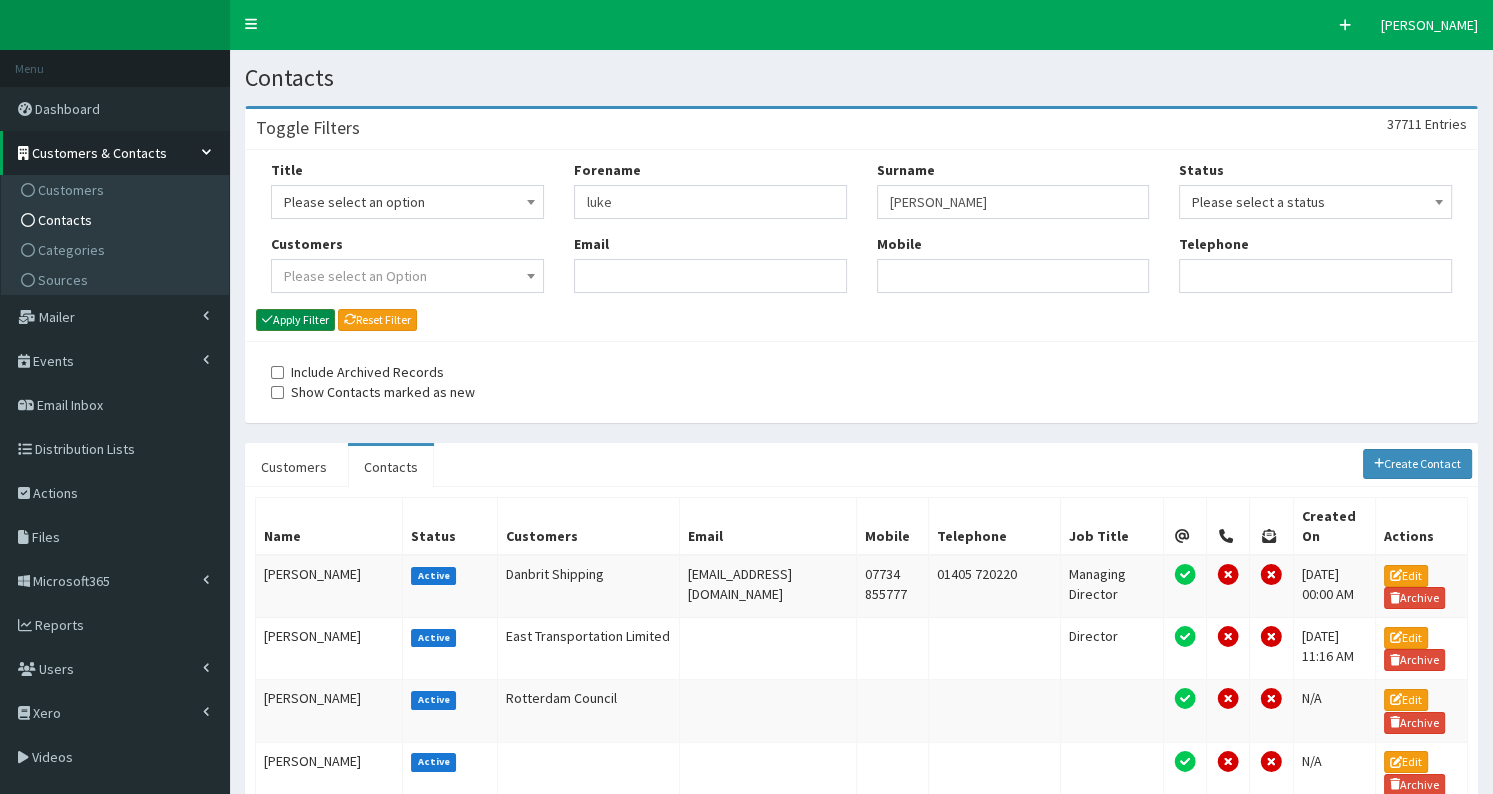click on "Apply Filter" at bounding box center [295, 320] 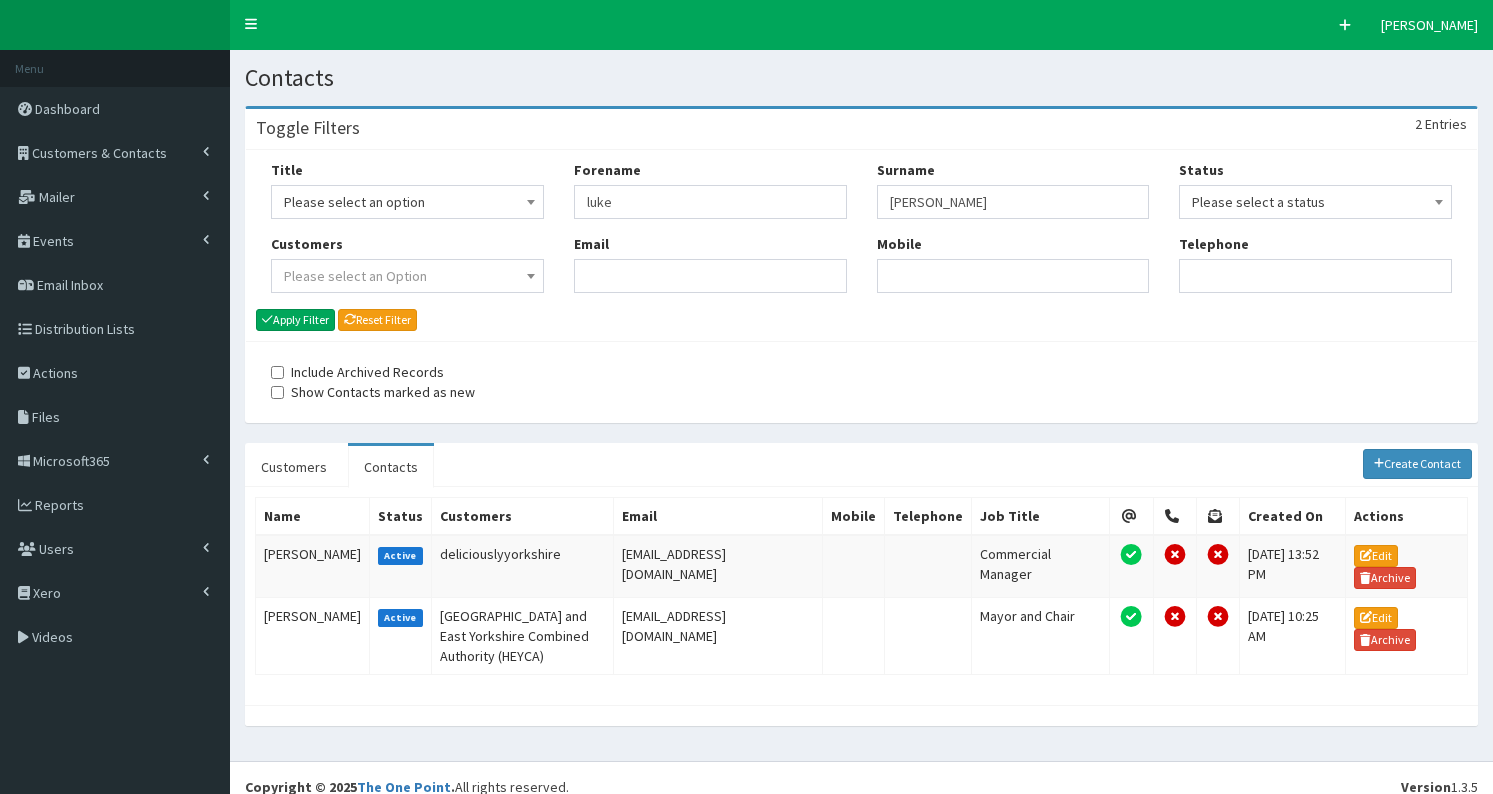 scroll, scrollTop: 0, scrollLeft: 0, axis: both 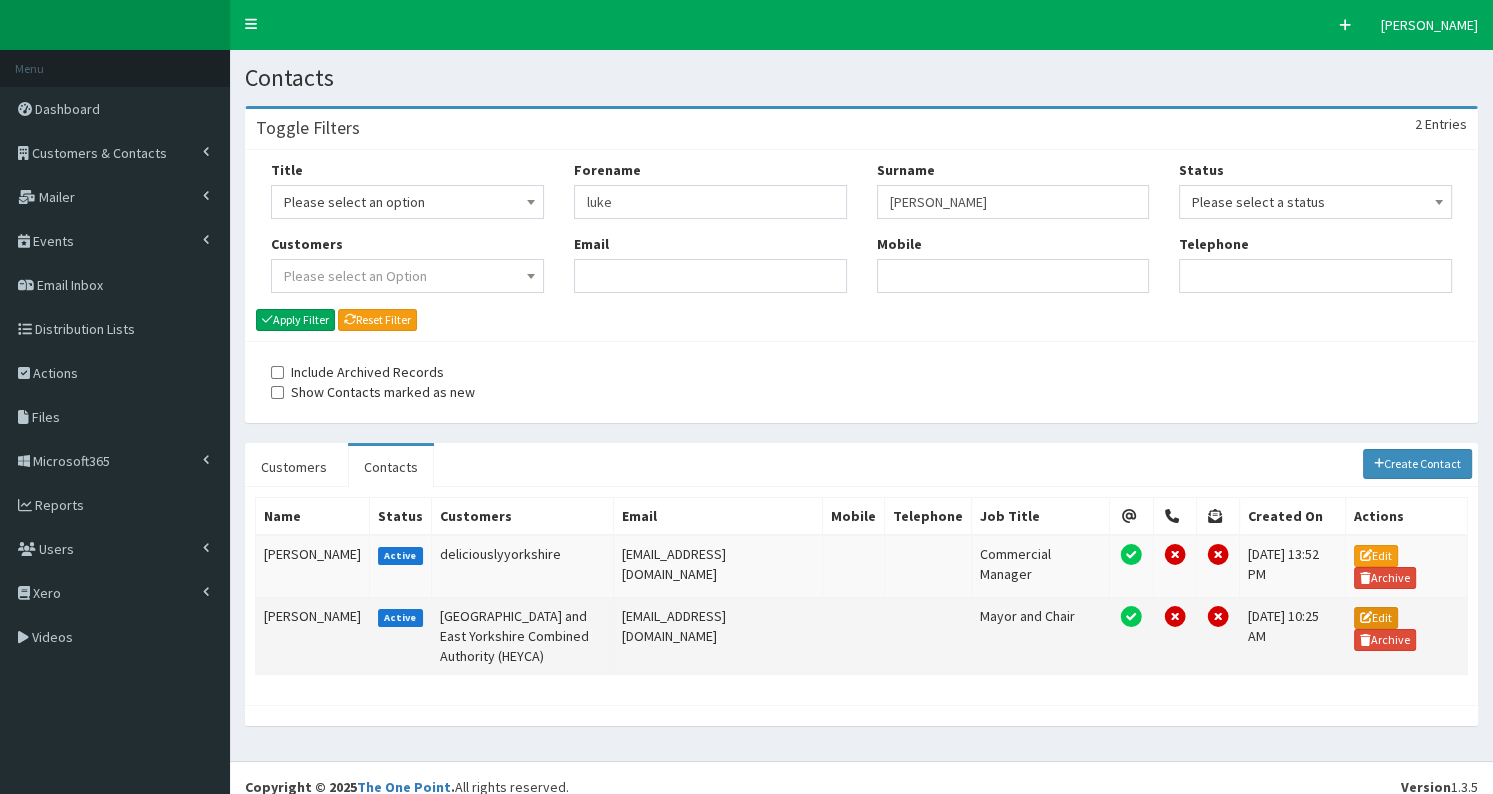 click on "Edit" at bounding box center (1376, 618) 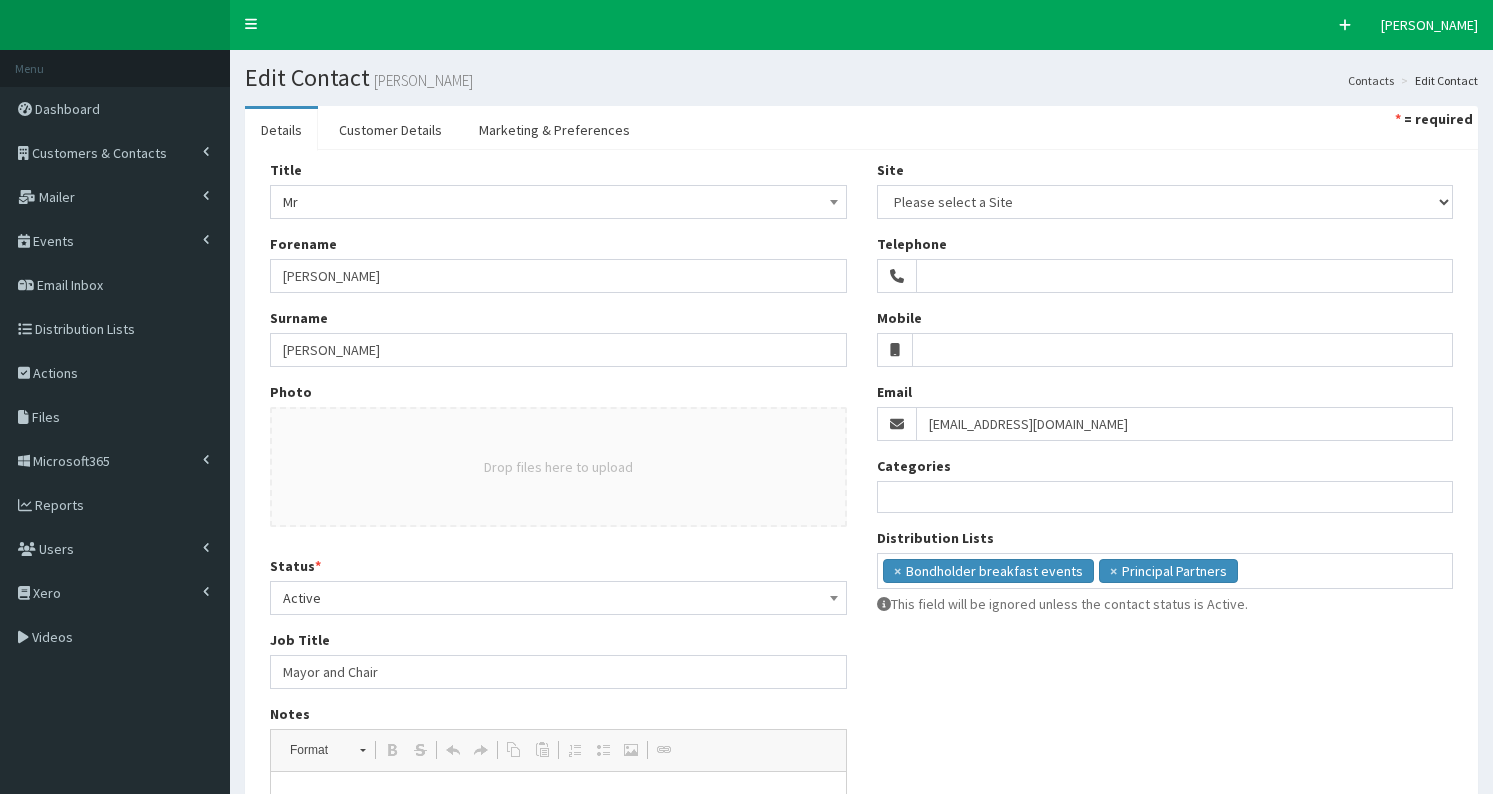 select 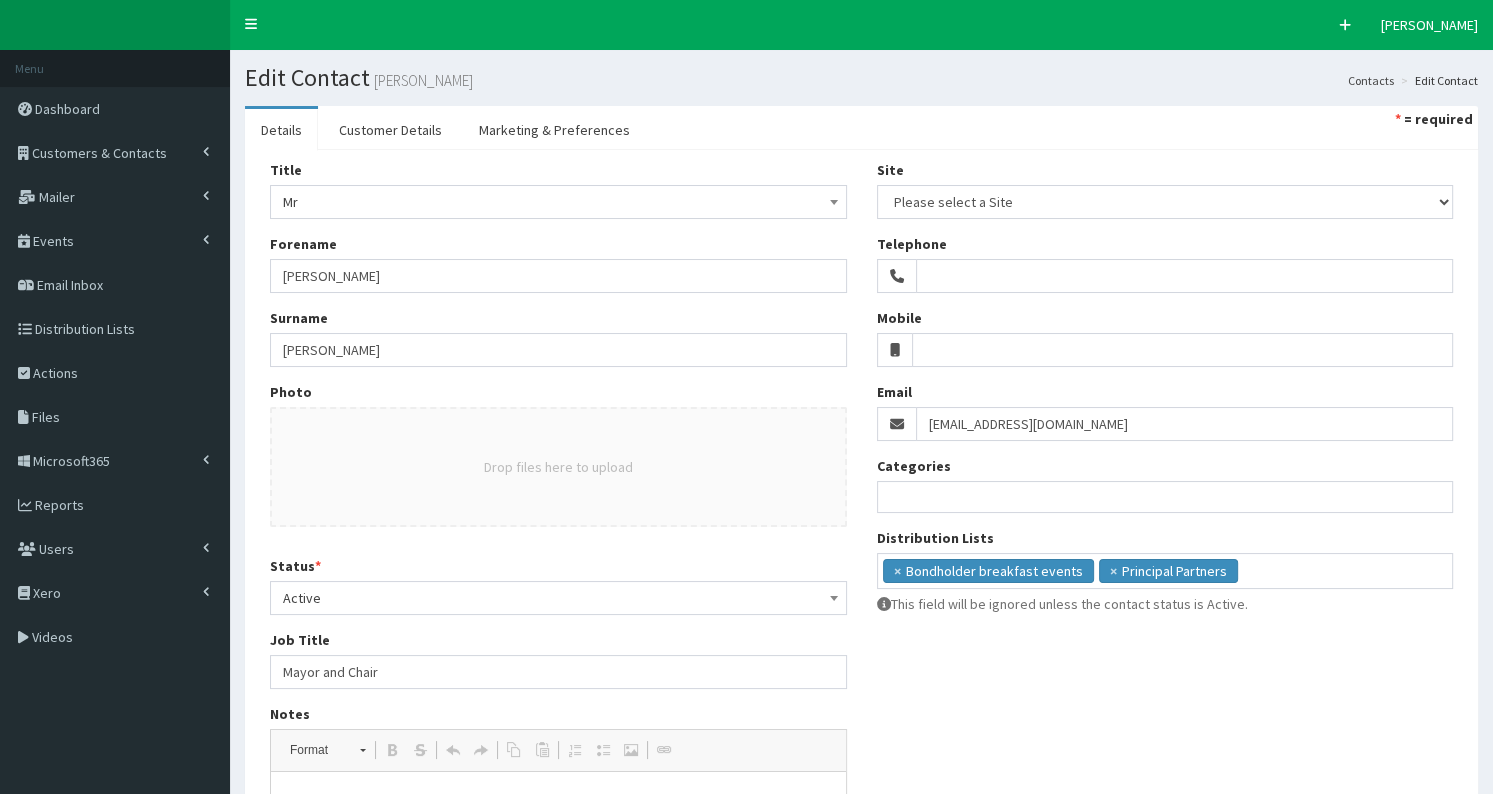 scroll, scrollTop: 0, scrollLeft: 0, axis: both 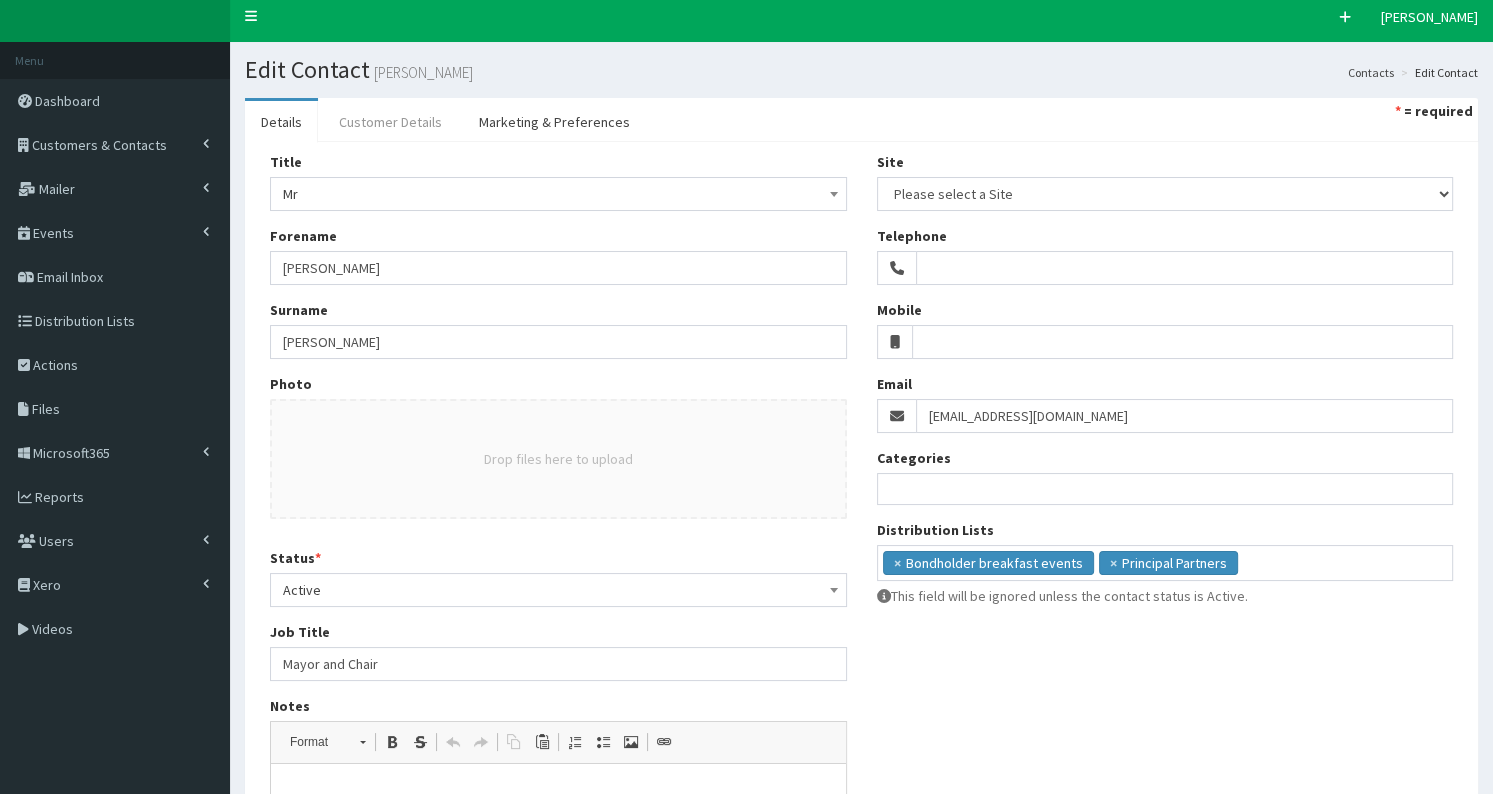 click on "Customer Details" at bounding box center (390, 122) 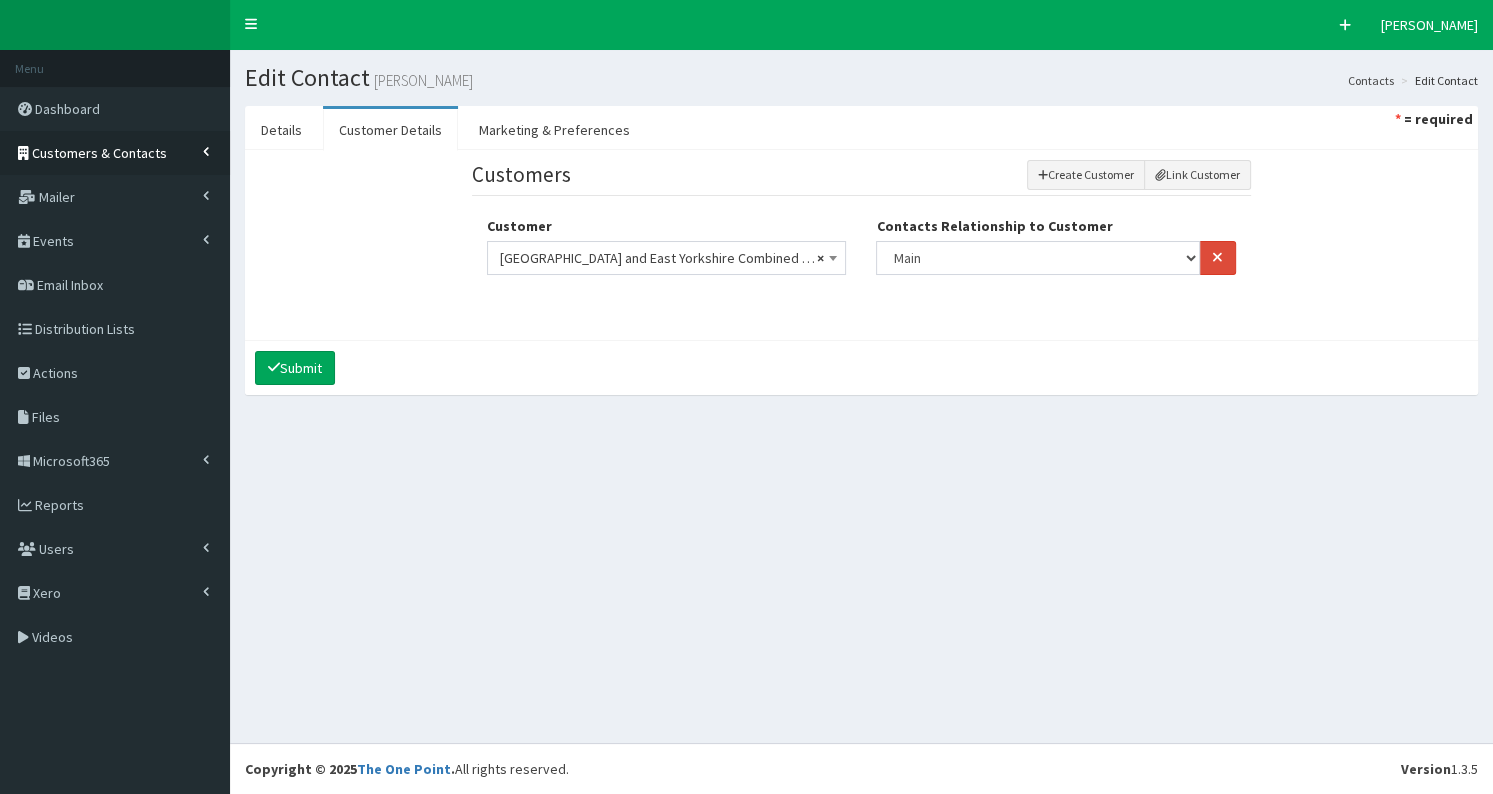 click on "Customers & Contacts" at bounding box center (99, 153) 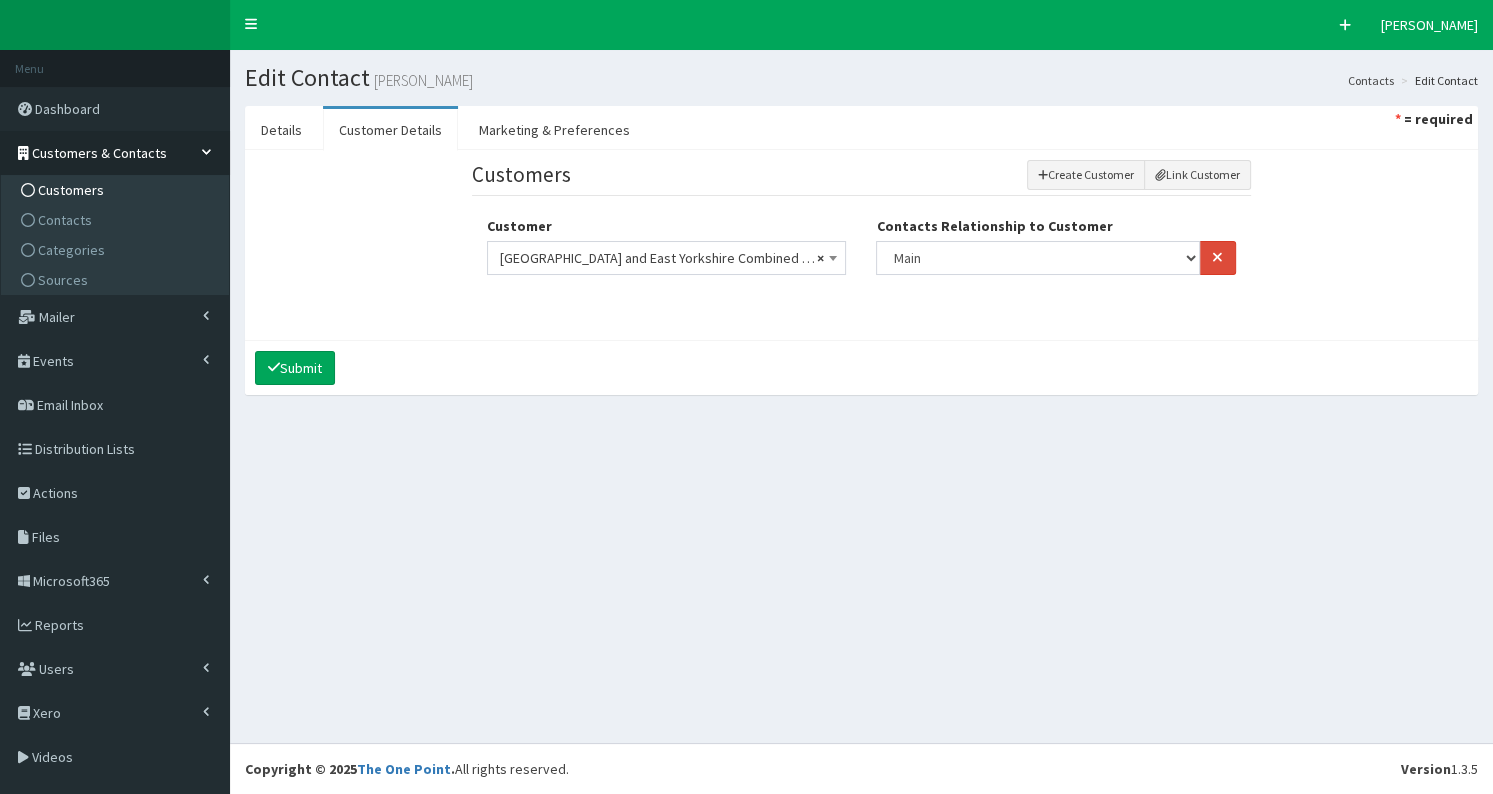 click on "Customers" at bounding box center [117, 190] 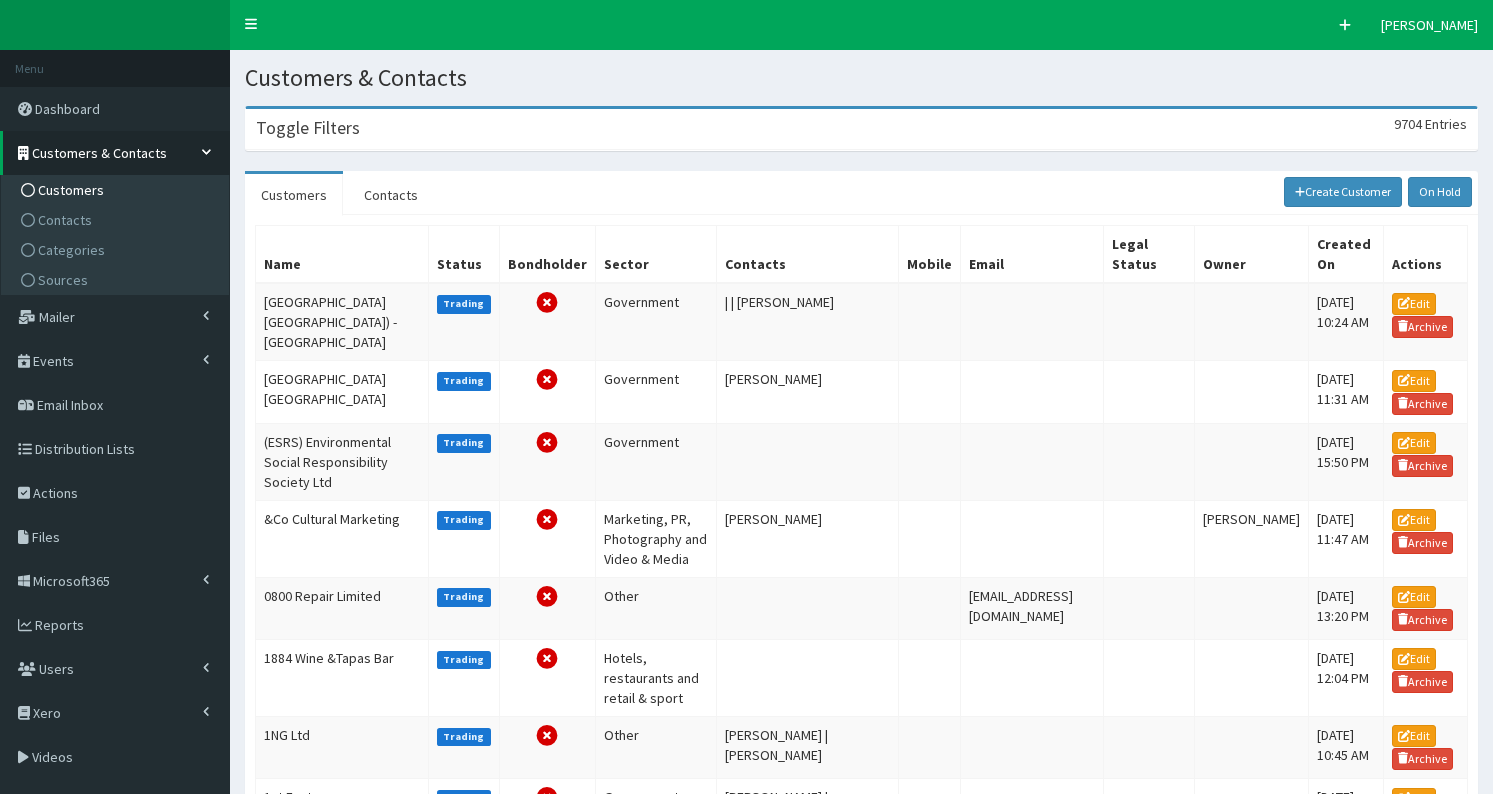 scroll, scrollTop: 0, scrollLeft: 0, axis: both 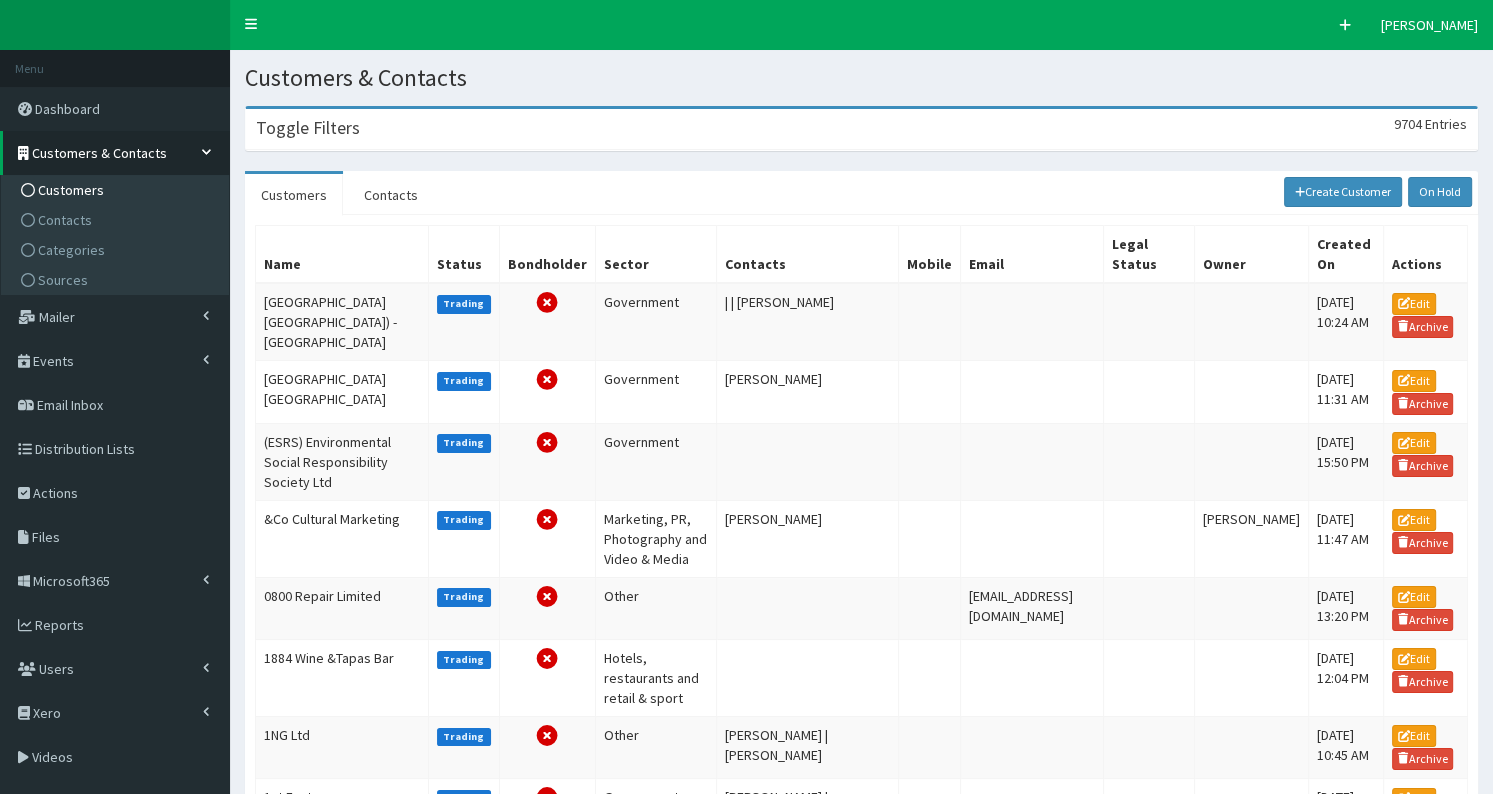 click on "Toggle Filters" at bounding box center (308, 128) 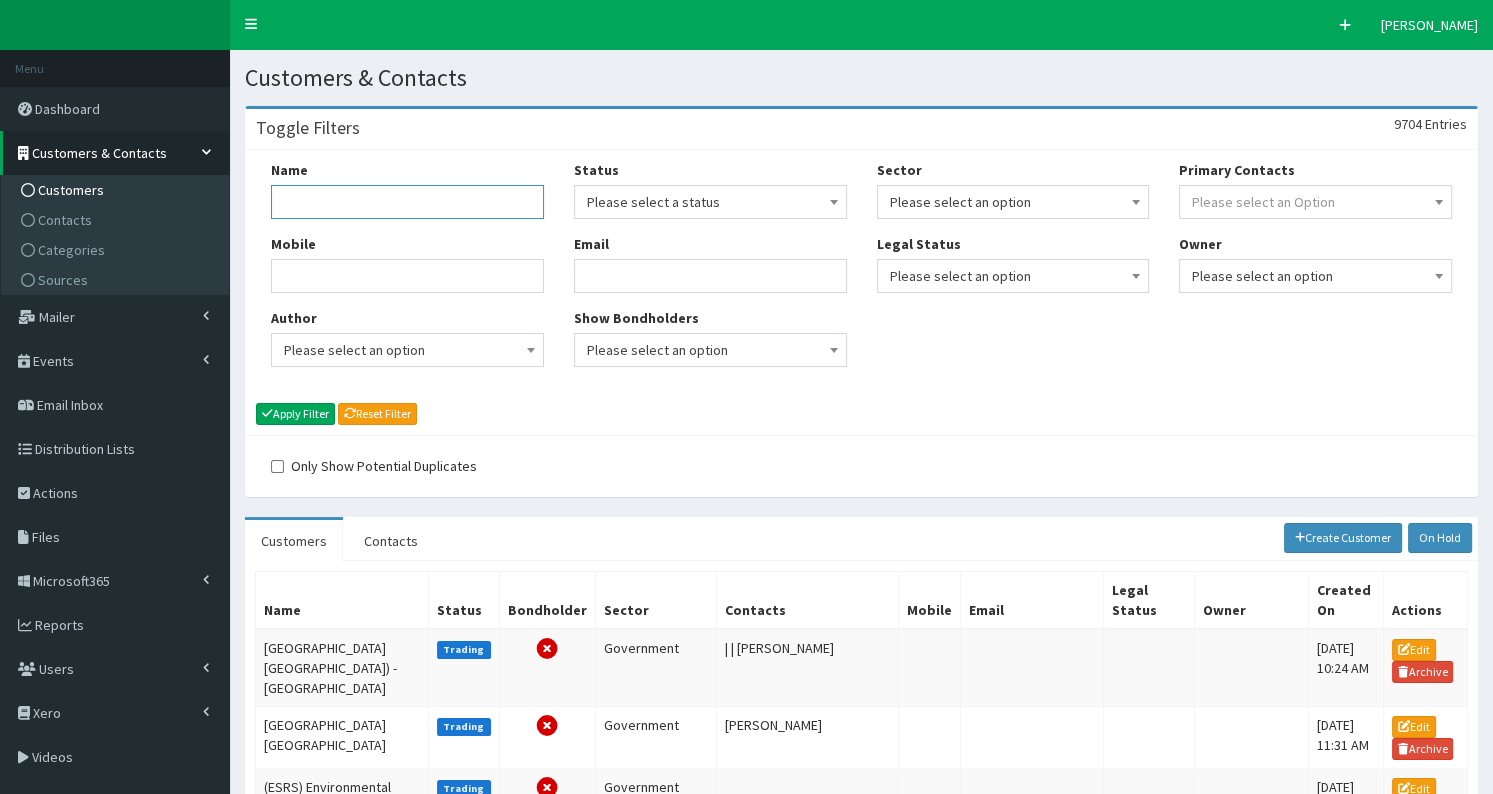 click on "Name" at bounding box center [407, 202] 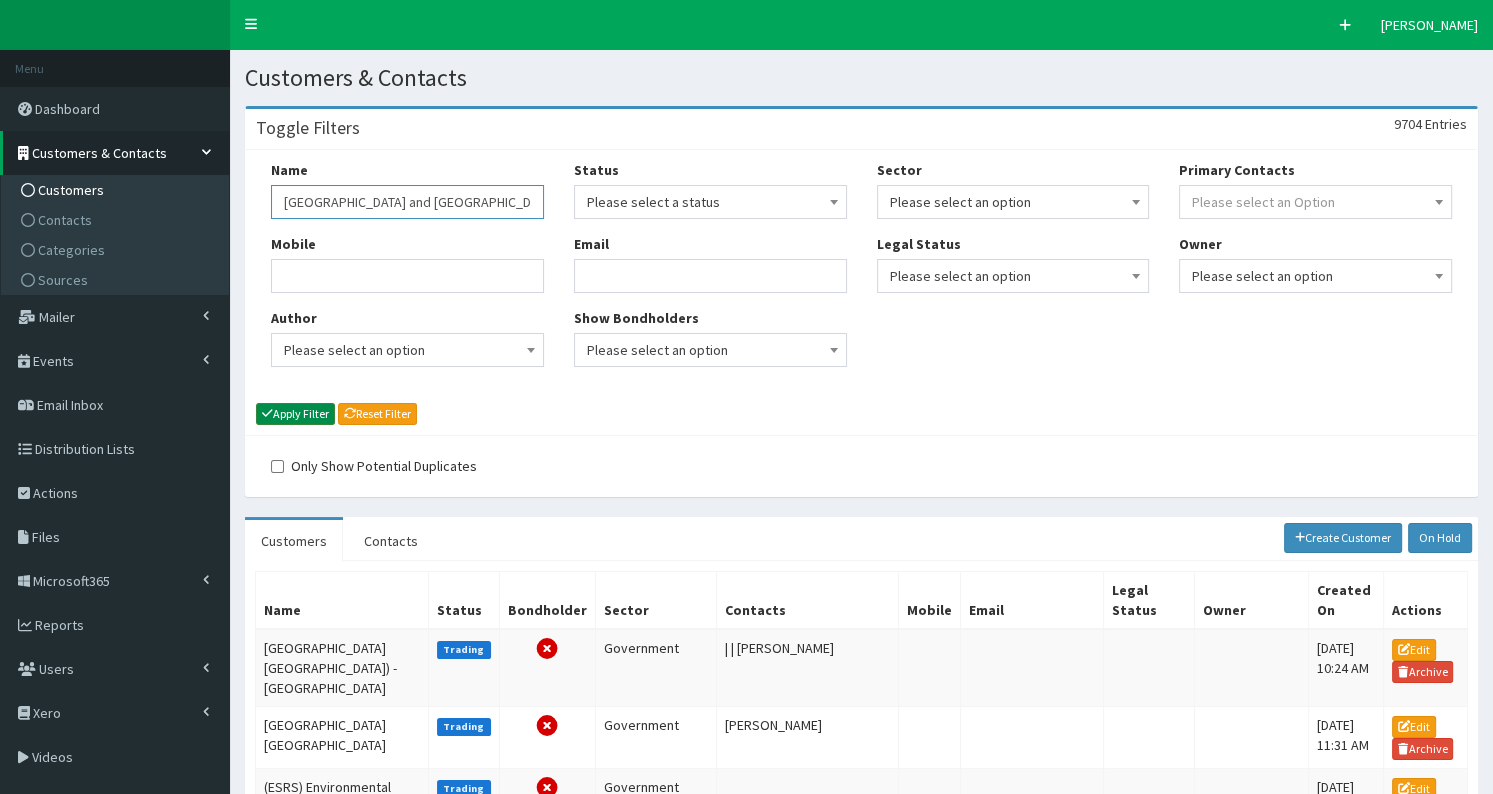 type on "[GEOGRAPHIC_DATA] and [GEOGRAPHIC_DATA]" 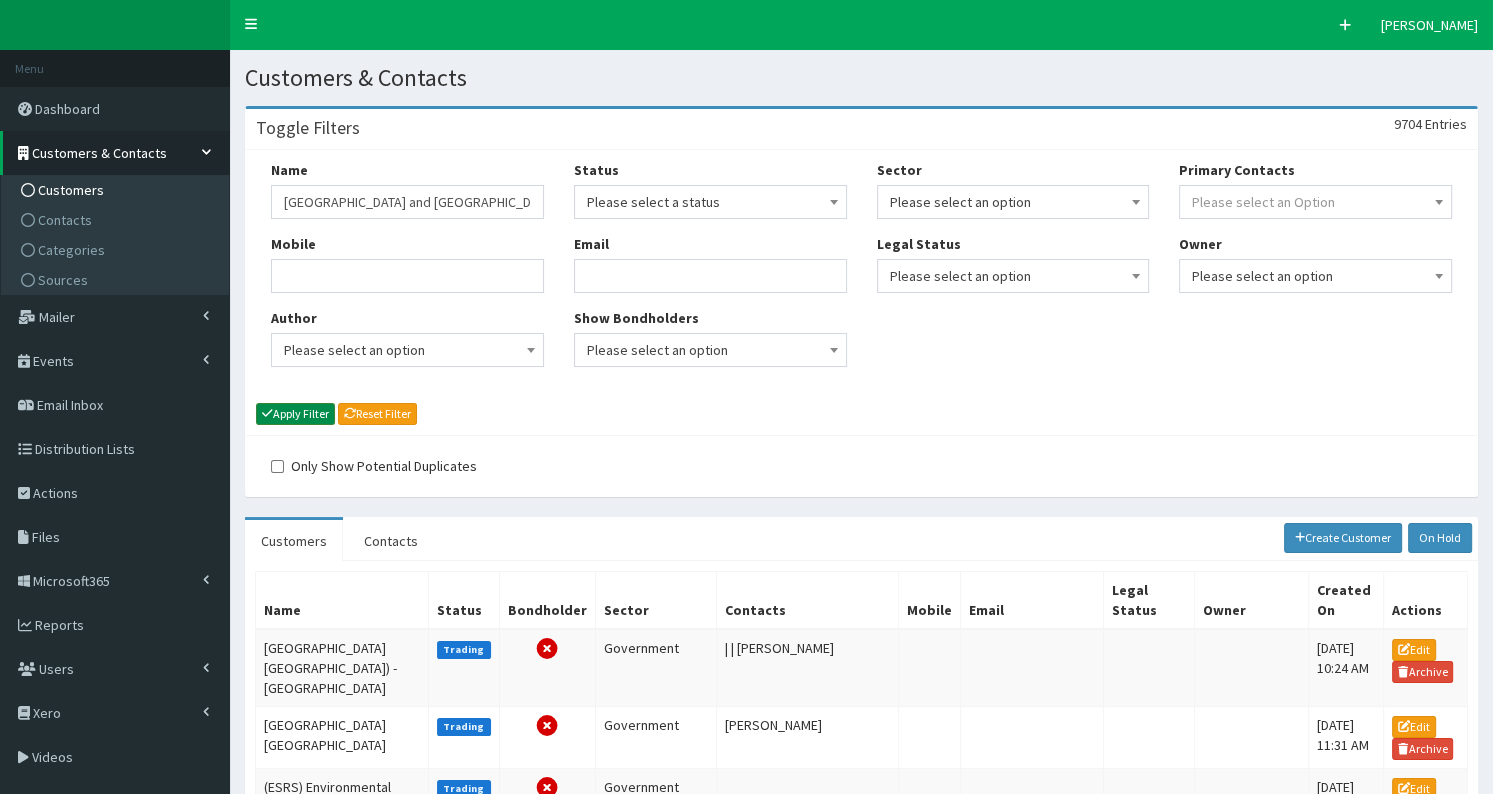 click on "Apply Filter" at bounding box center (295, 414) 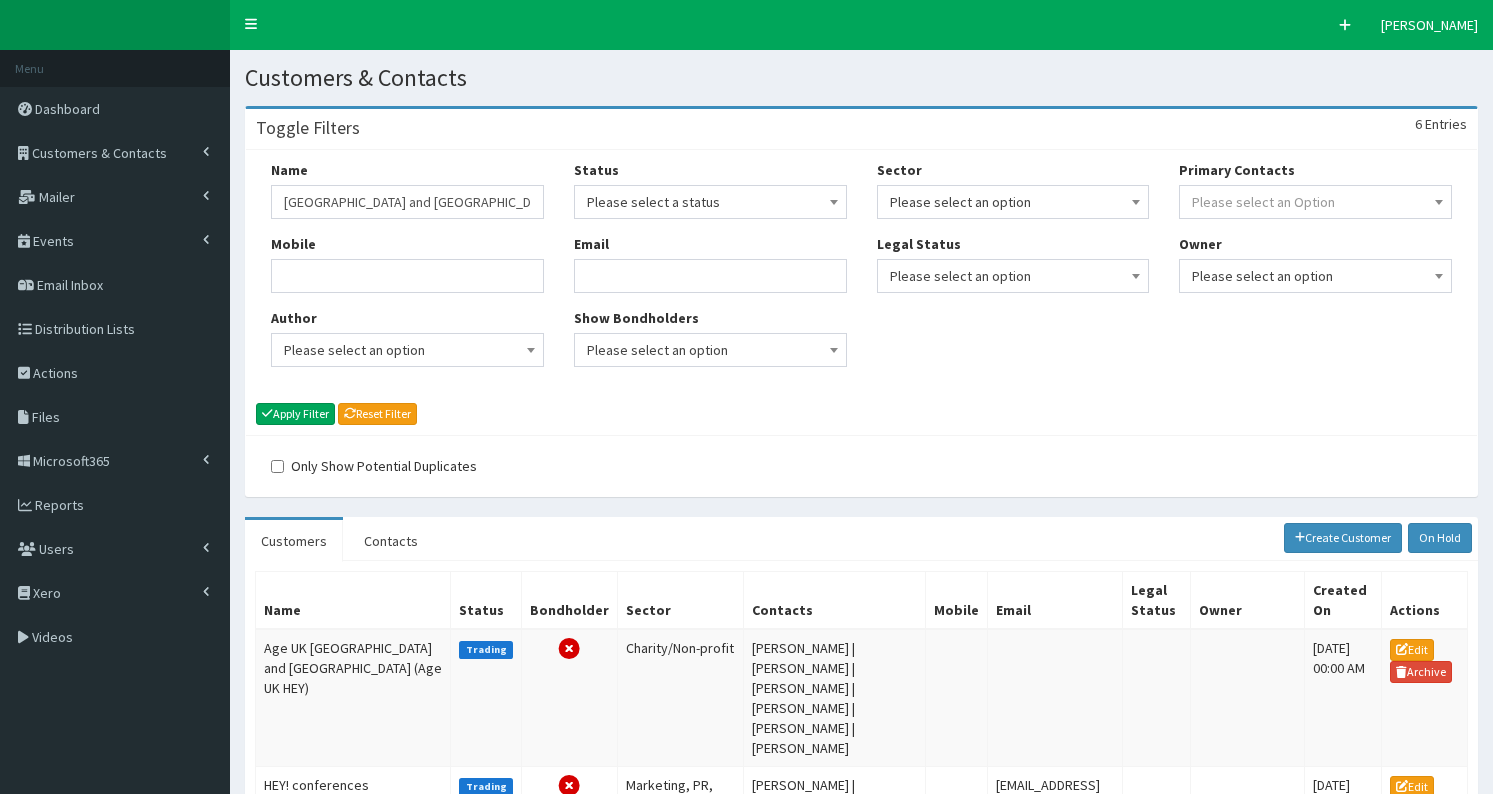 scroll, scrollTop: 0, scrollLeft: 0, axis: both 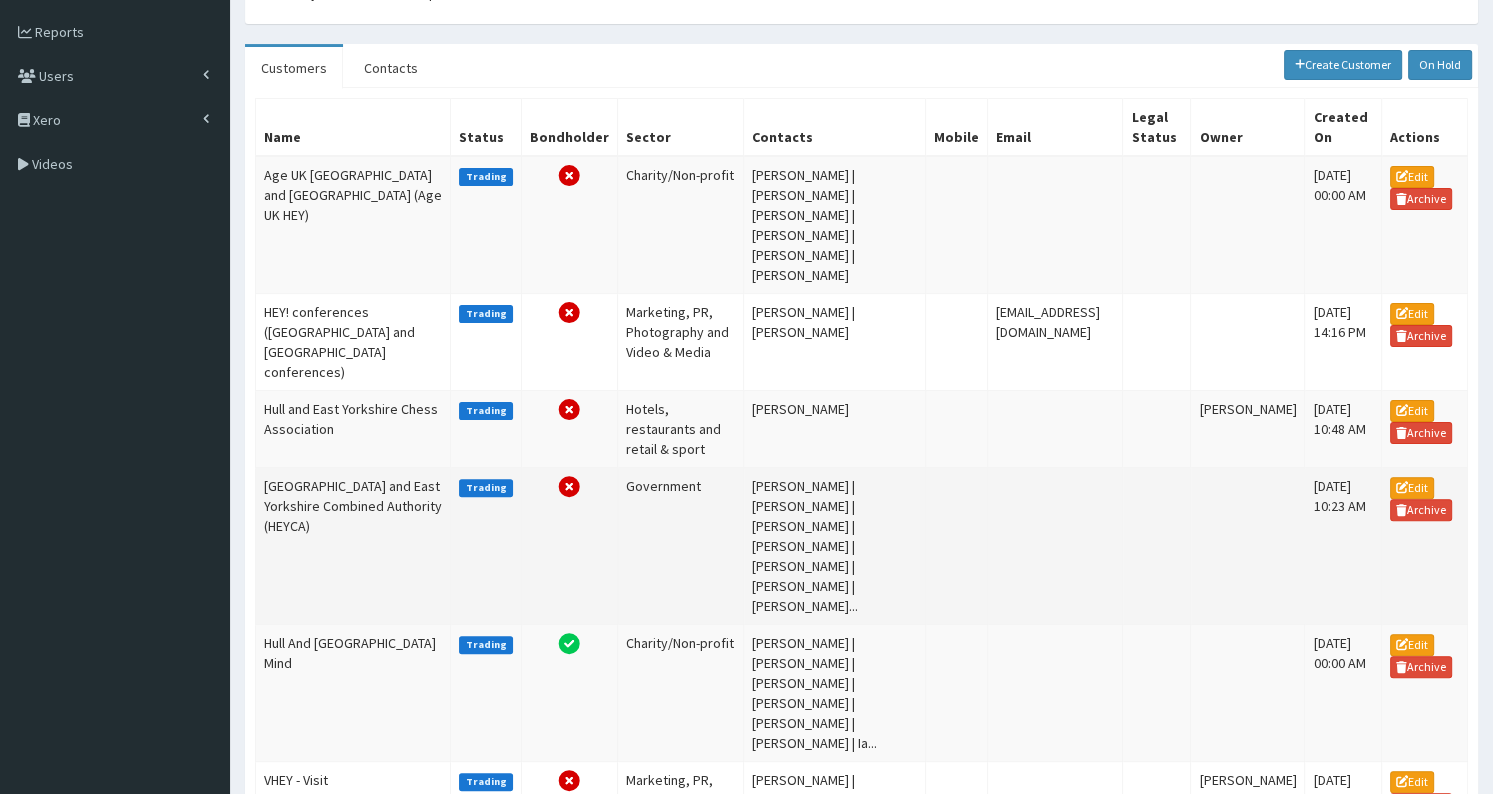 click on "[GEOGRAPHIC_DATA] and East Yorkshire Combined Authority (HEYCA)" at bounding box center (353, 545) 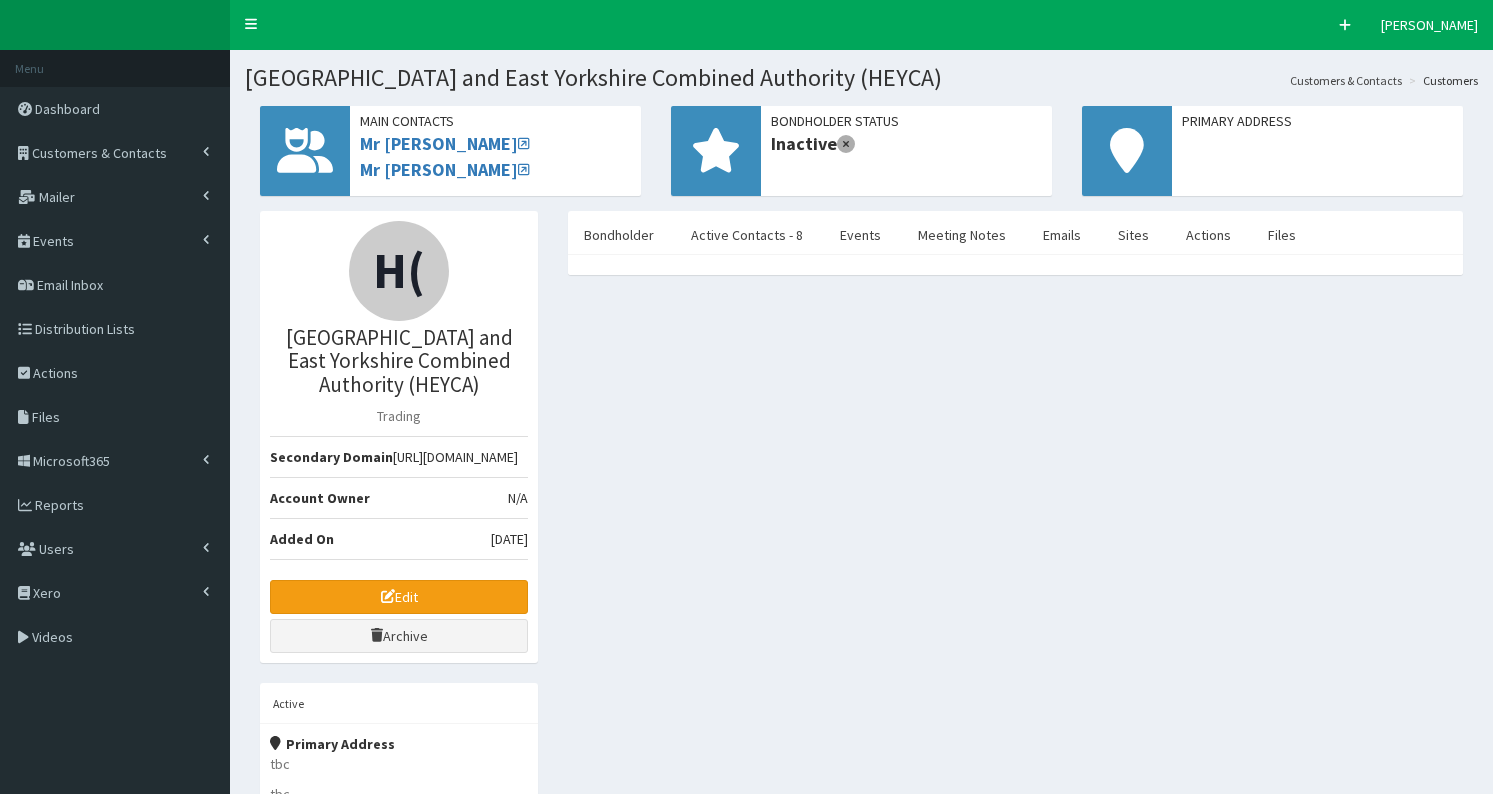 select on "50" 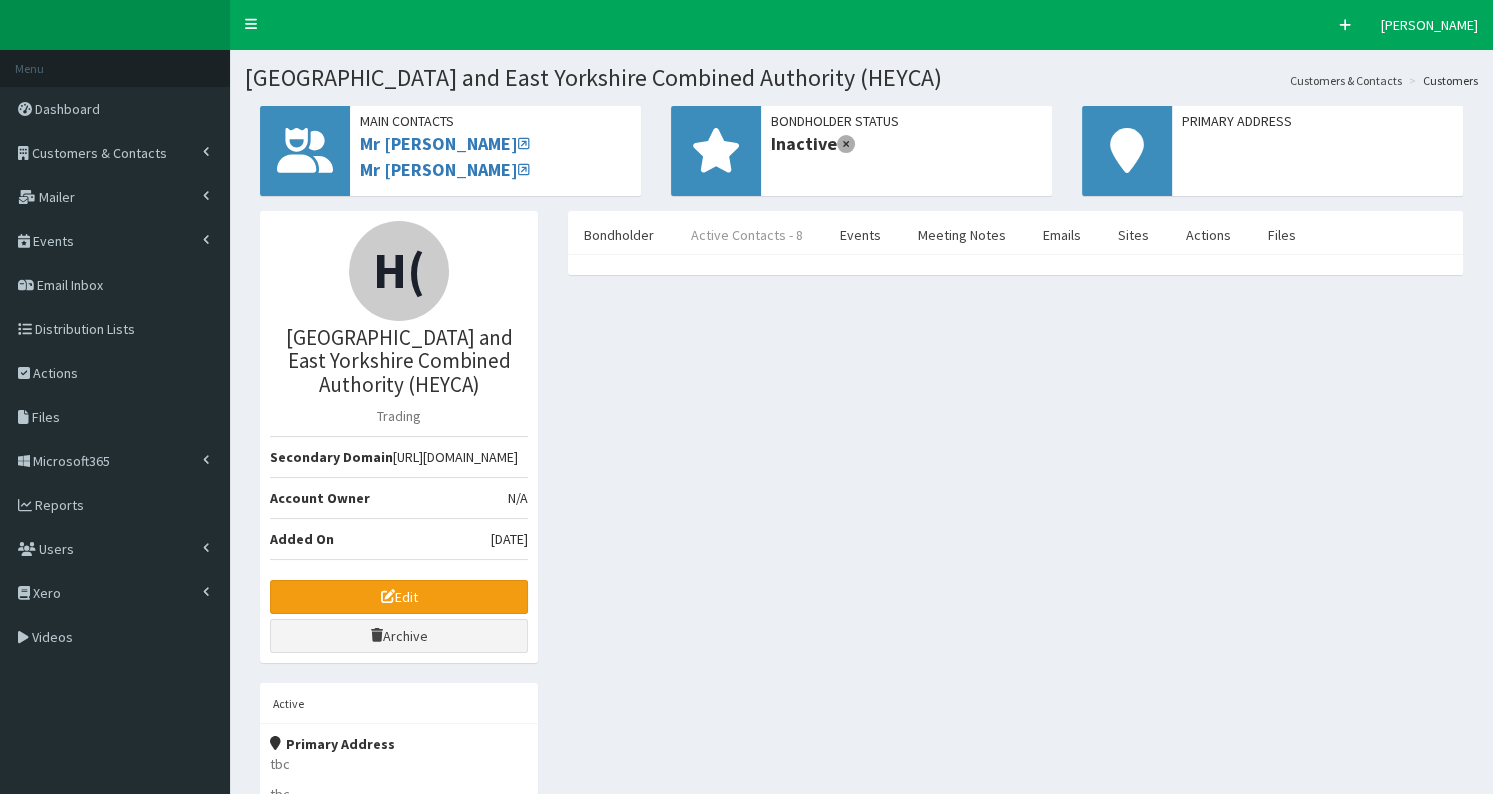 click on "Active Contacts - 8" at bounding box center [747, 235] 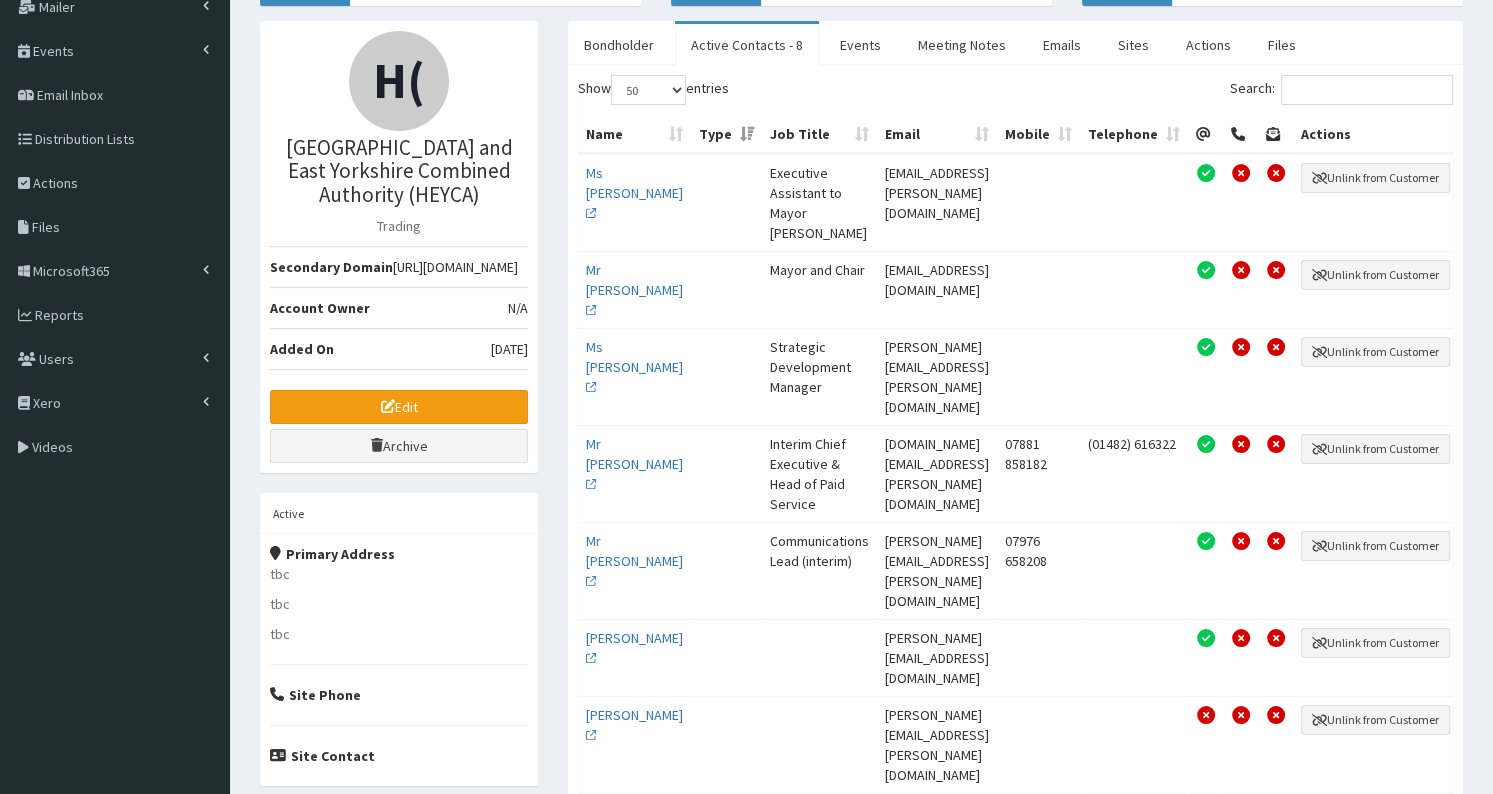 scroll, scrollTop: 188, scrollLeft: 0, axis: vertical 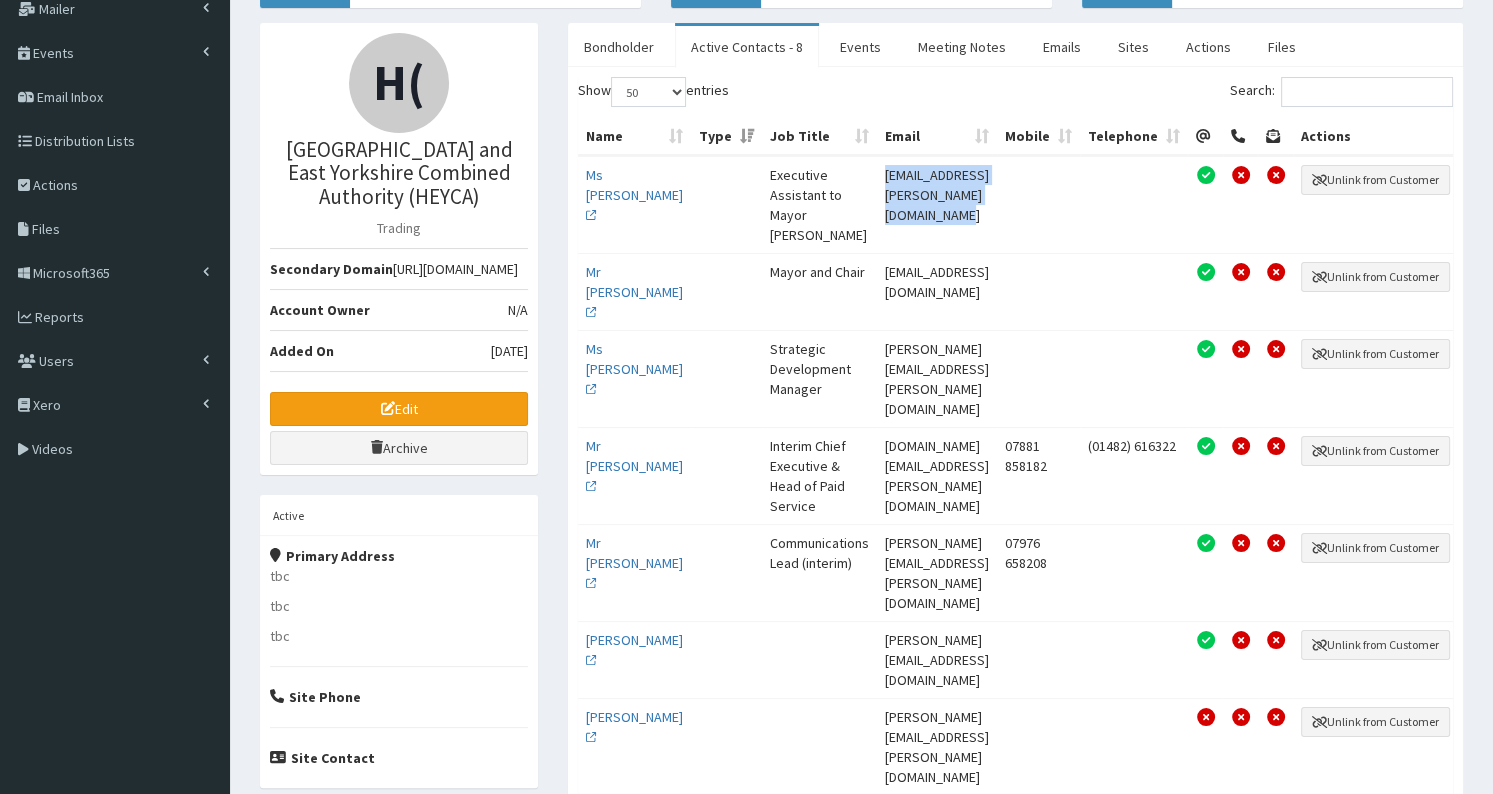 drag, startPoint x: 844, startPoint y: 171, endPoint x: 1114, endPoint y: 190, distance: 270.6677 